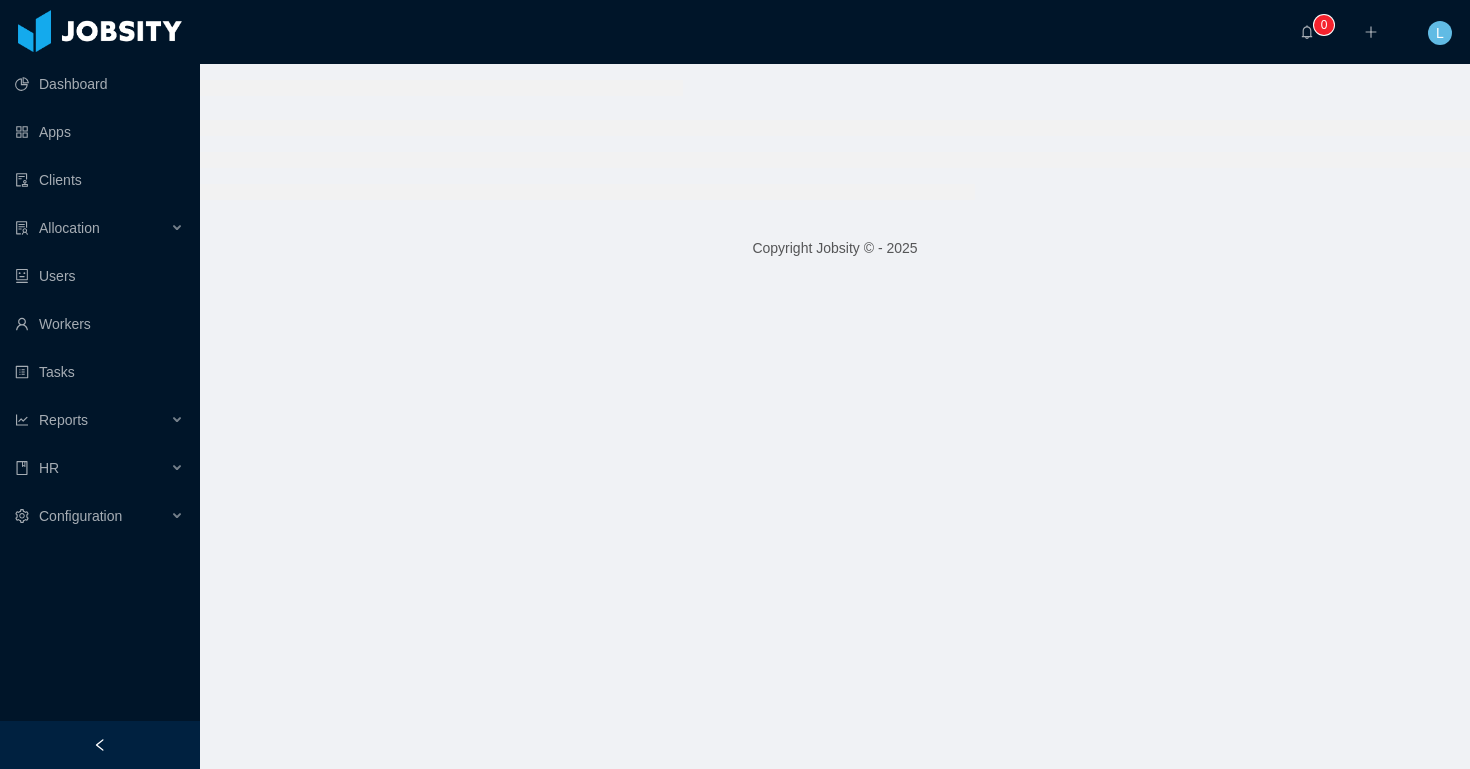 scroll, scrollTop: 0, scrollLeft: 0, axis: both 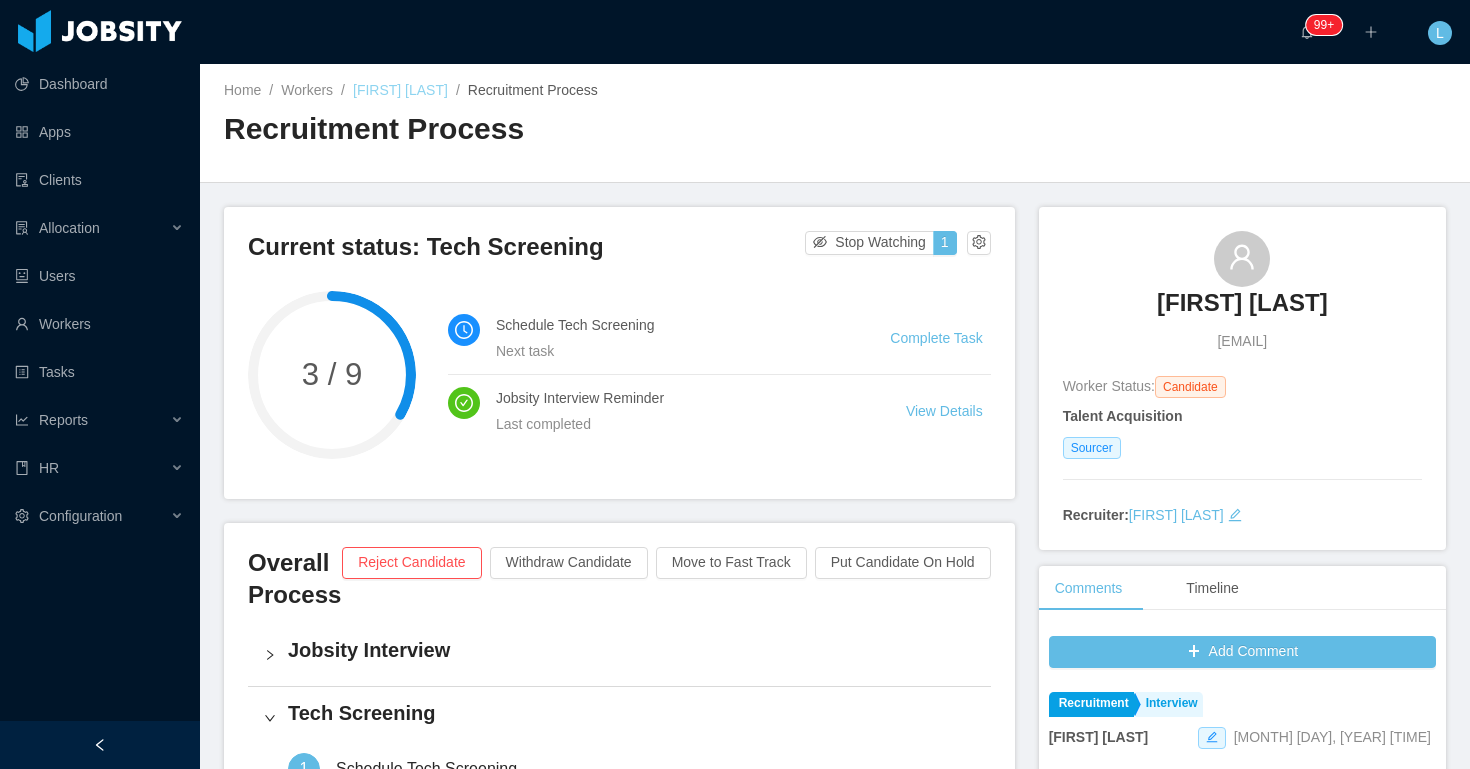 click on "Angie Patiño" at bounding box center [400, 90] 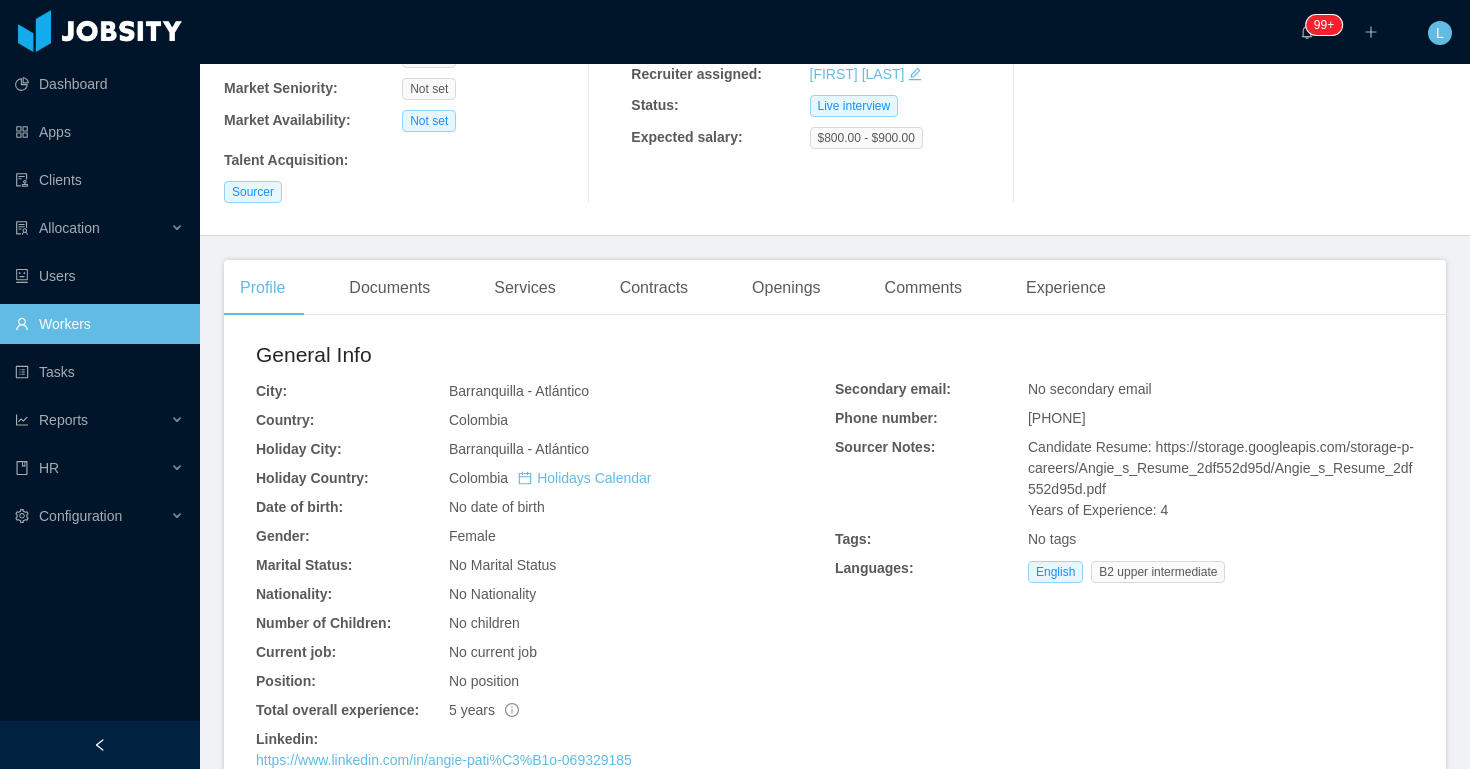 scroll, scrollTop: 465, scrollLeft: 0, axis: vertical 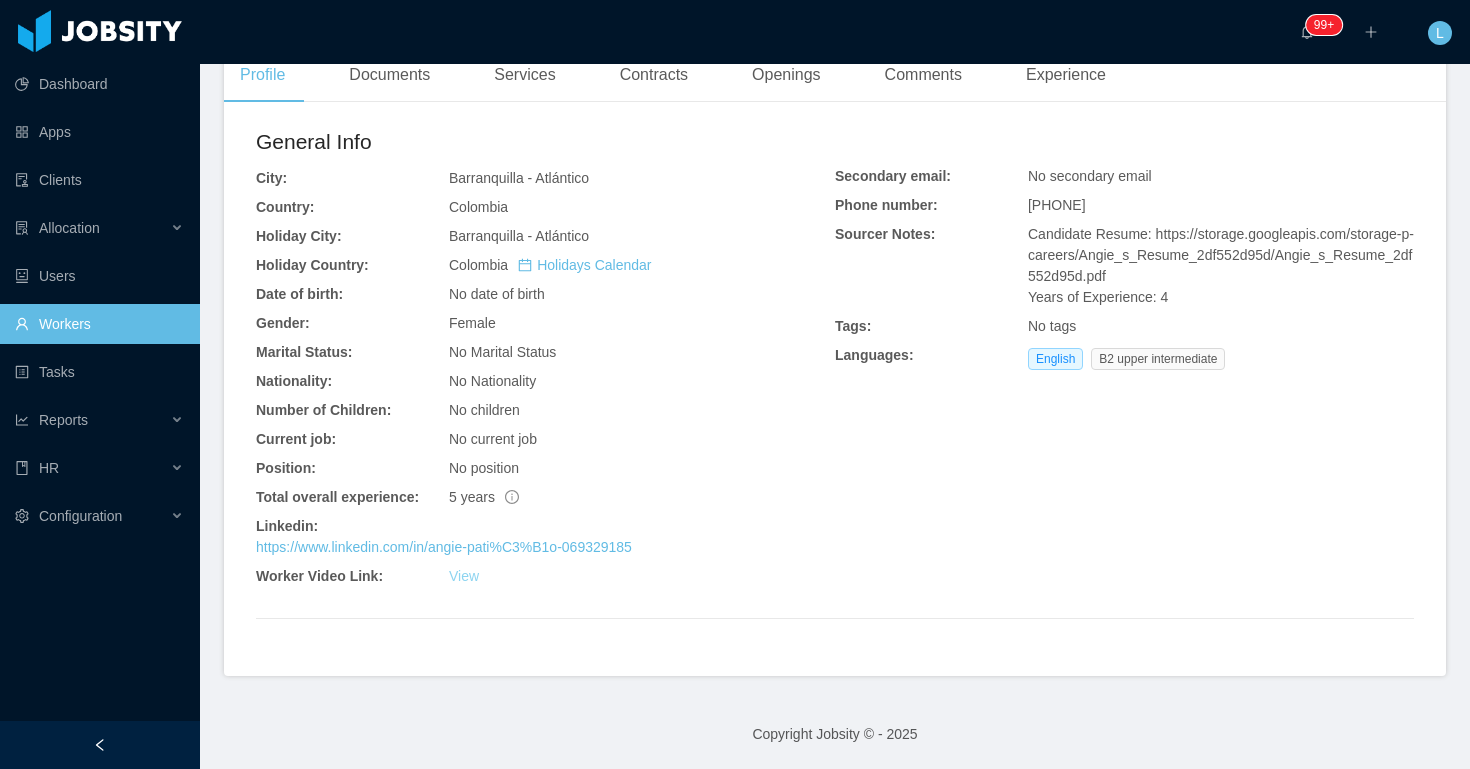click on "View" at bounding box center [464, 576] 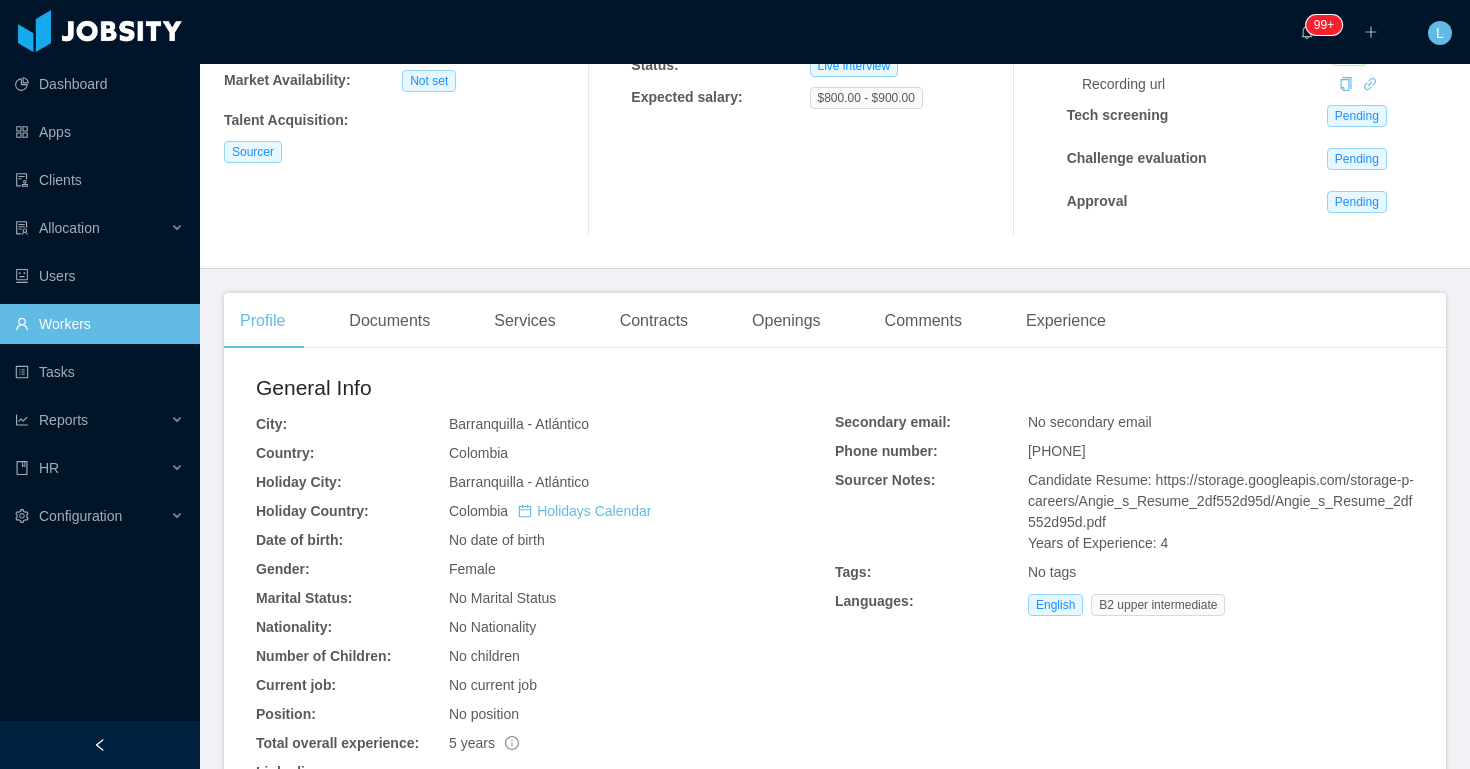 scroll, scrollTop: 0, scrollLeft: 0, axis: both 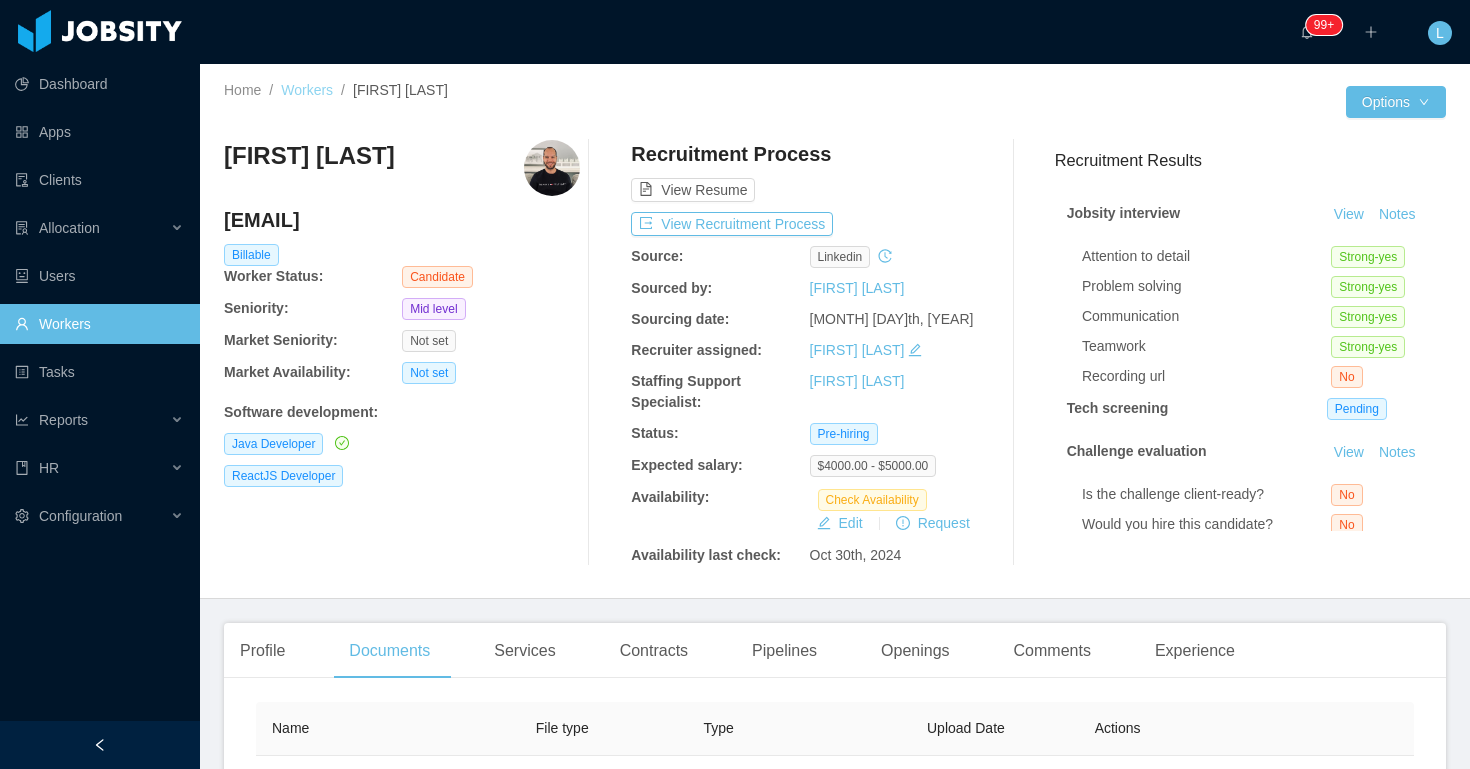 click on "Workers" at bounding box center (307, 90) 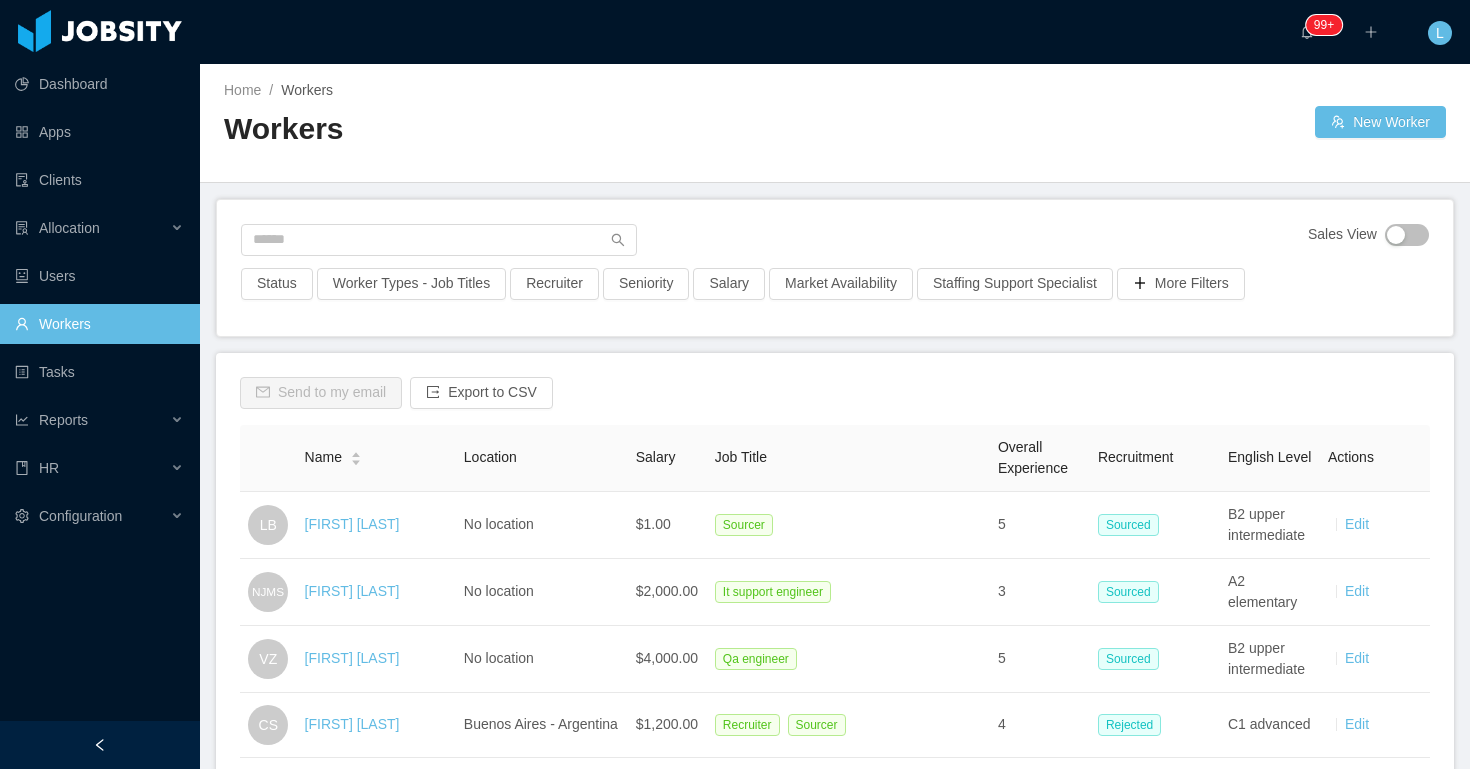 click on "Sales View Status Worker Types - Job Titles Recruiter Seniority Salary   Market Availability Staffing Support Specialist More Filters" at bounding box center [835, 268] 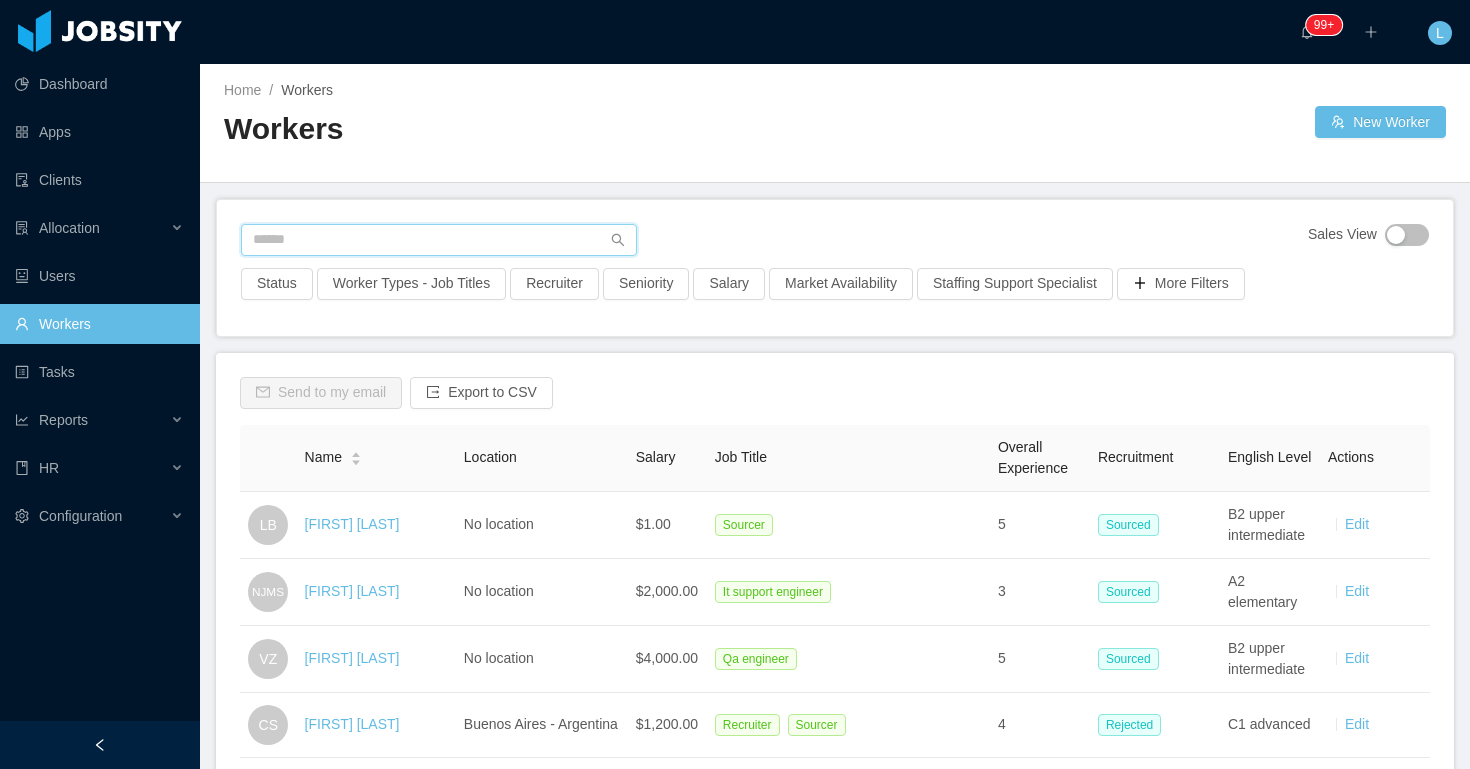 click at bounding box center [439, 240] 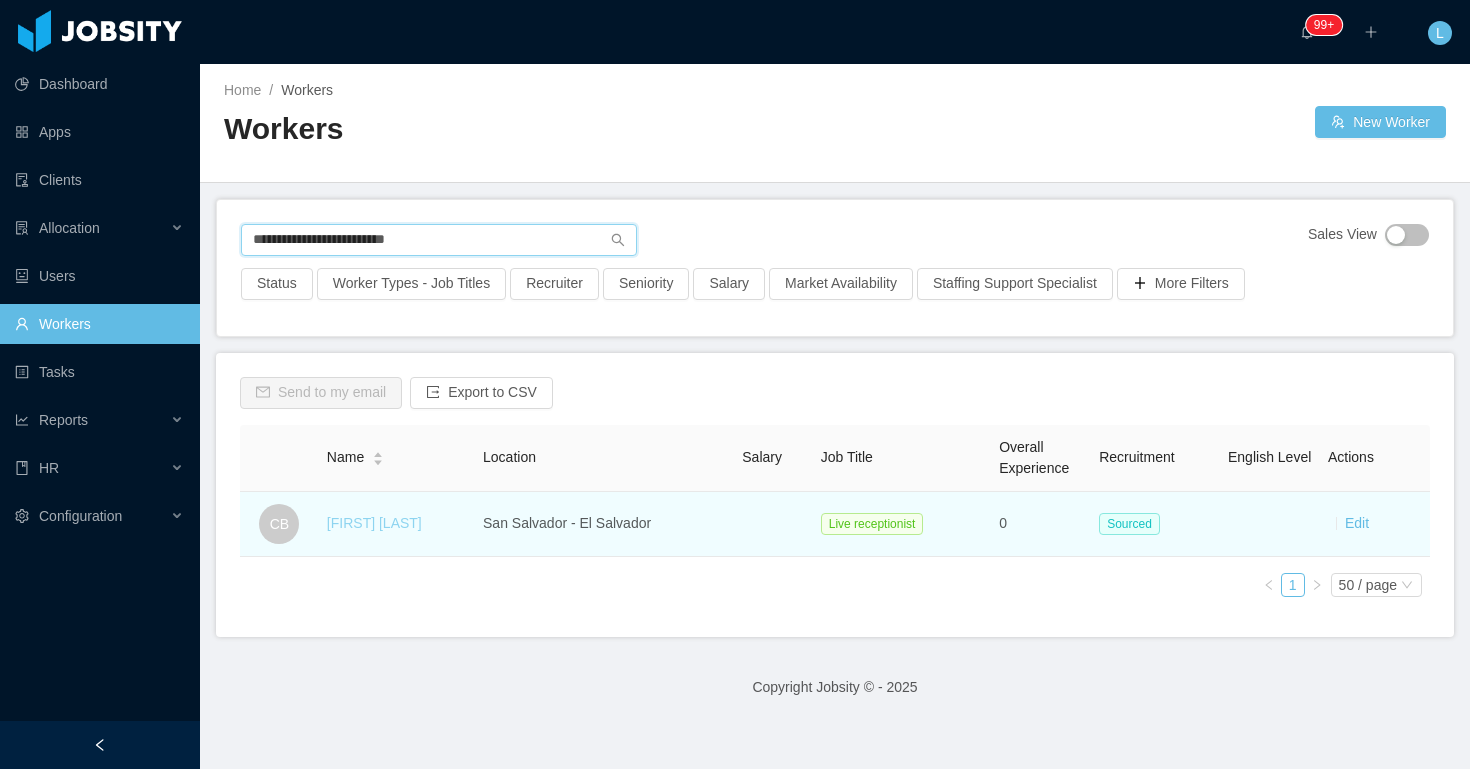 type on "**********" 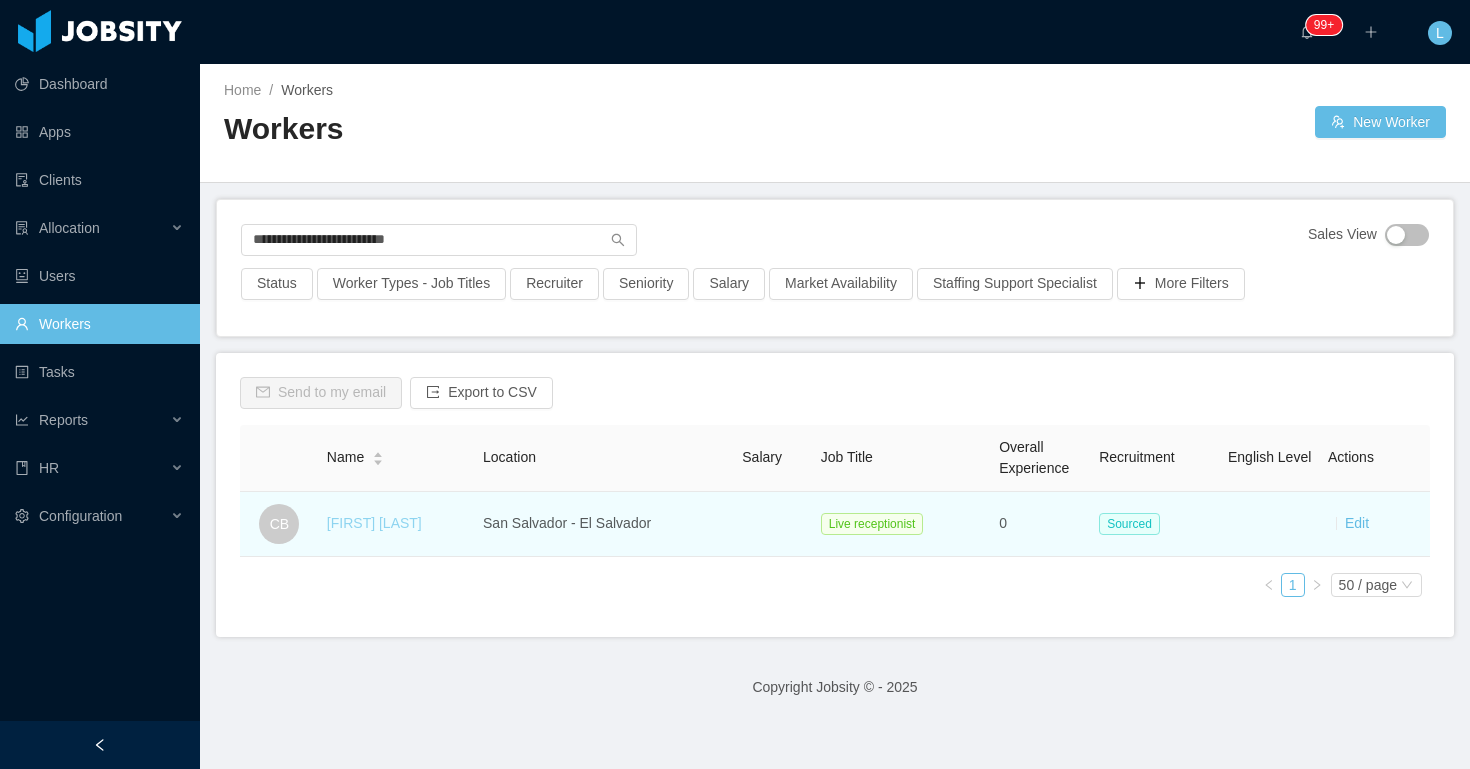 click on "[FIRST] [LAST]" at bounding box center [374, 523] 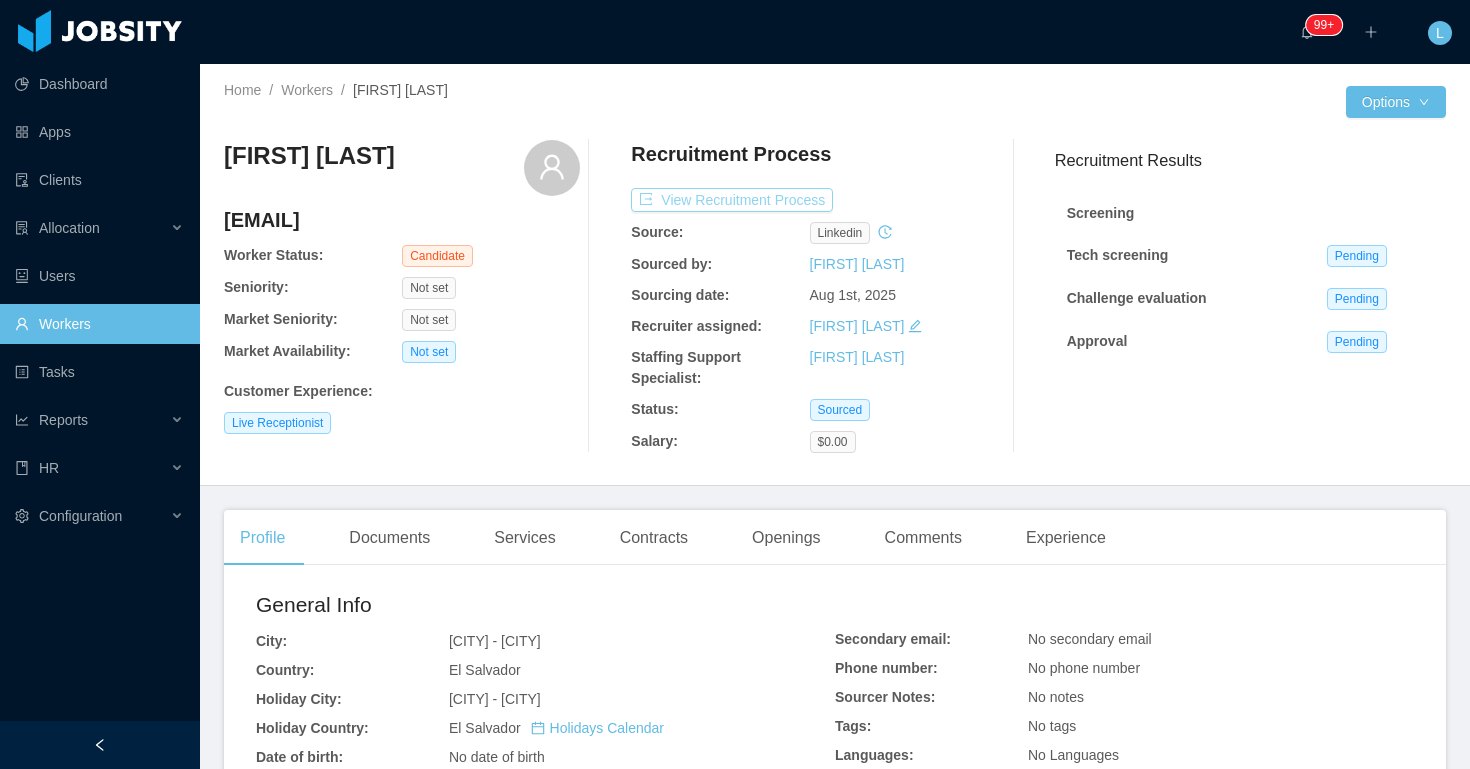 click on "View Recruitment Process" at bounding box center (732, 200) 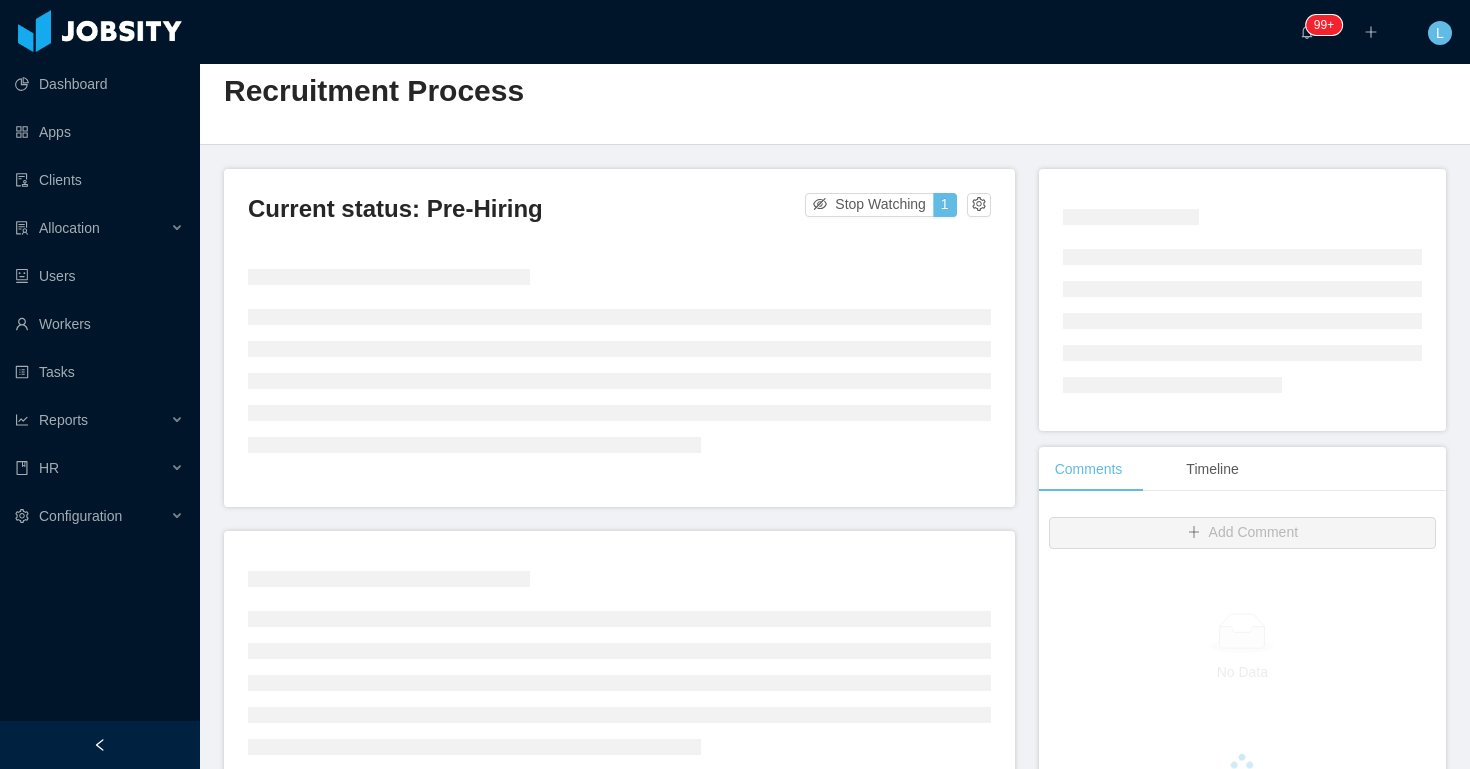 scroll, scrollTop: 0, scrollLeft: 0, axis: both 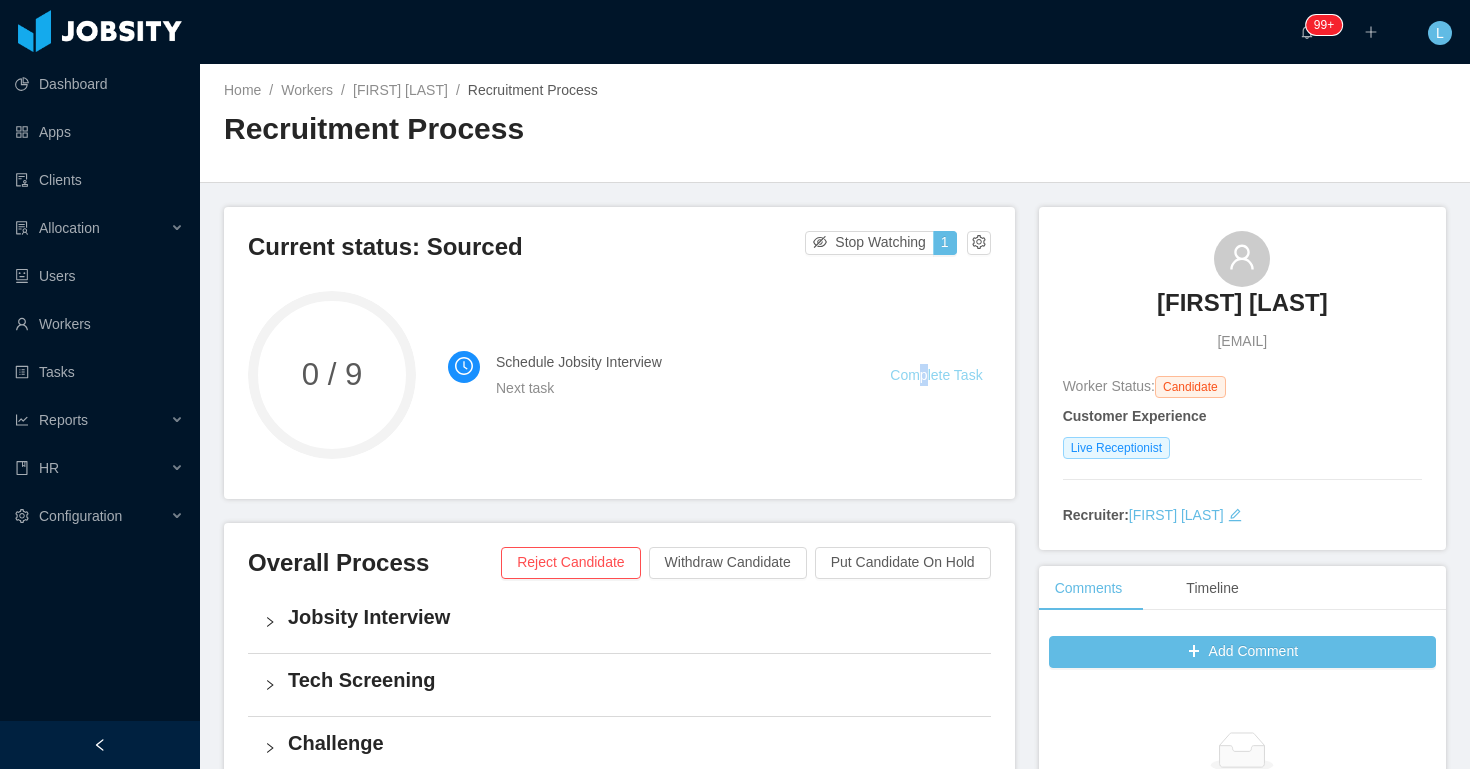 click on "Complete Task" at bounding box center (940, 375) 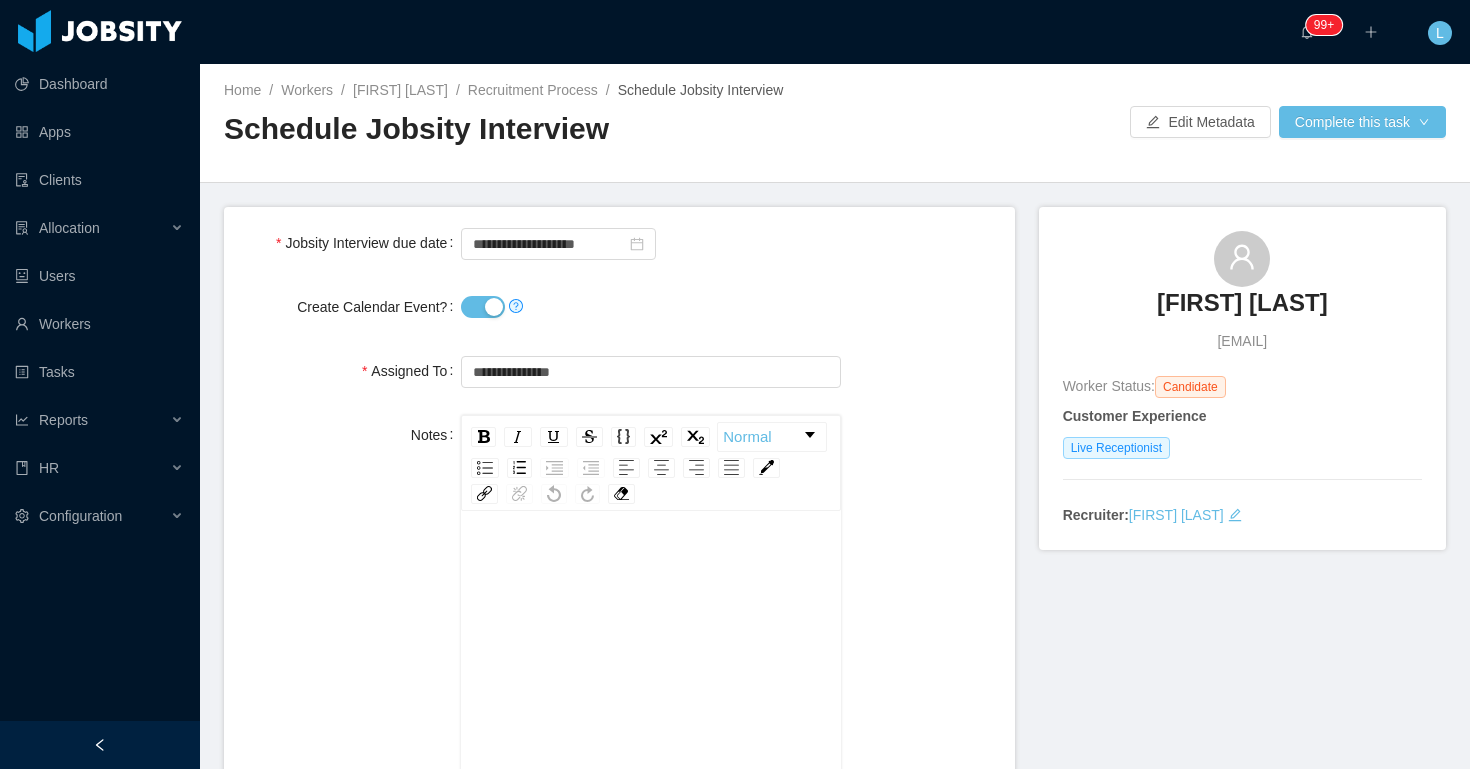 click on "Create Calendar Event?" at bounding box center (483, 307) 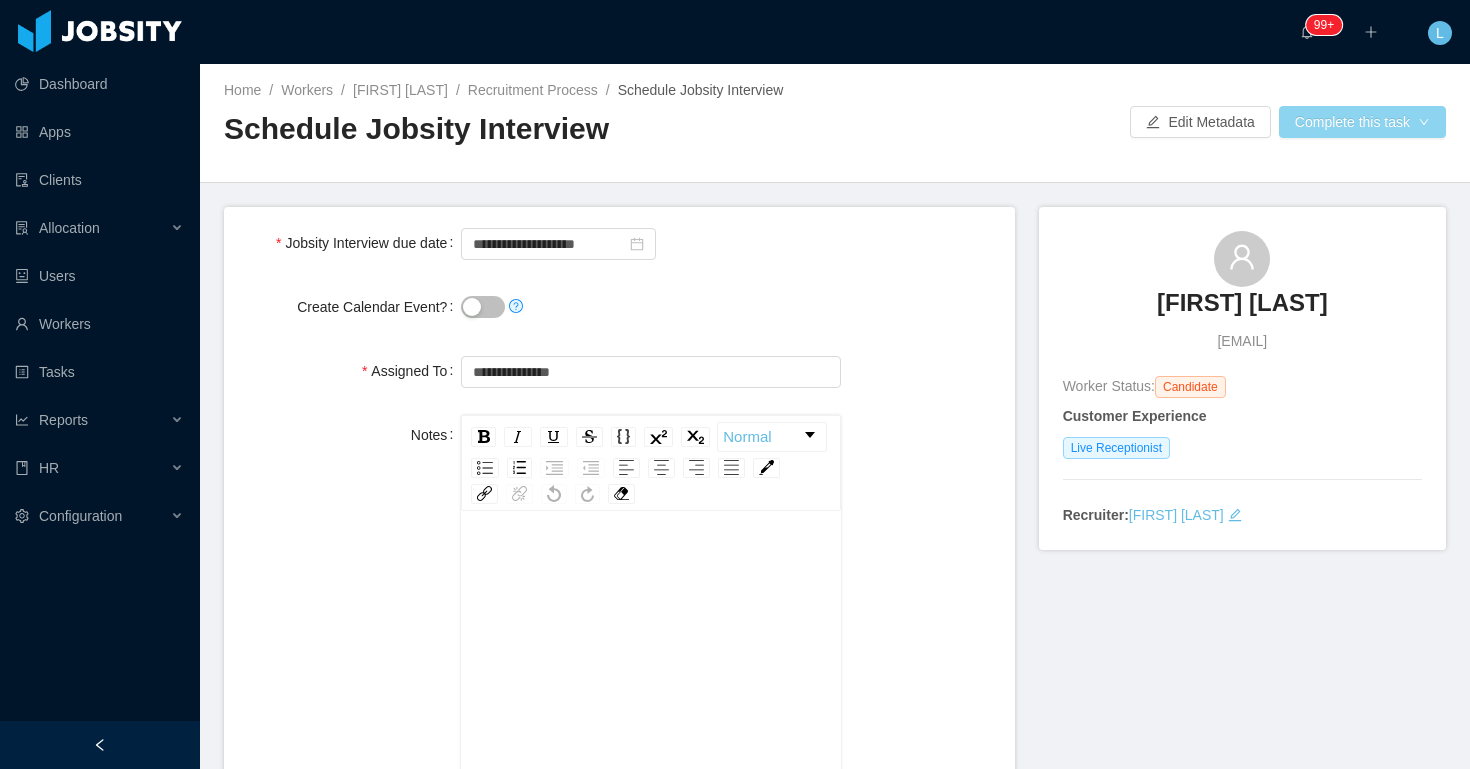 click on "Complete this task" at bounding box center [1362, 122] 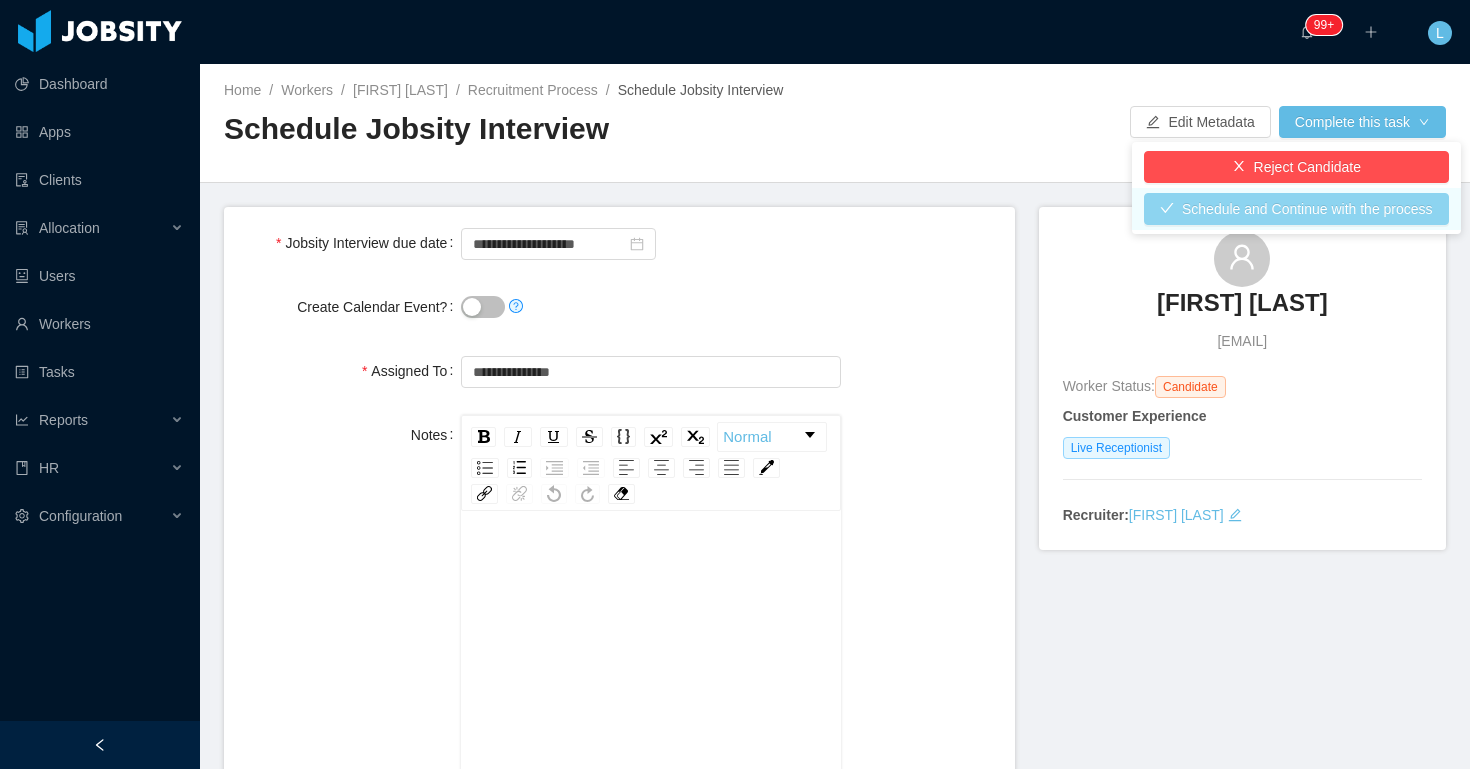 click on "Schedule and Continue with the process" at bounding box center (1296, 209) 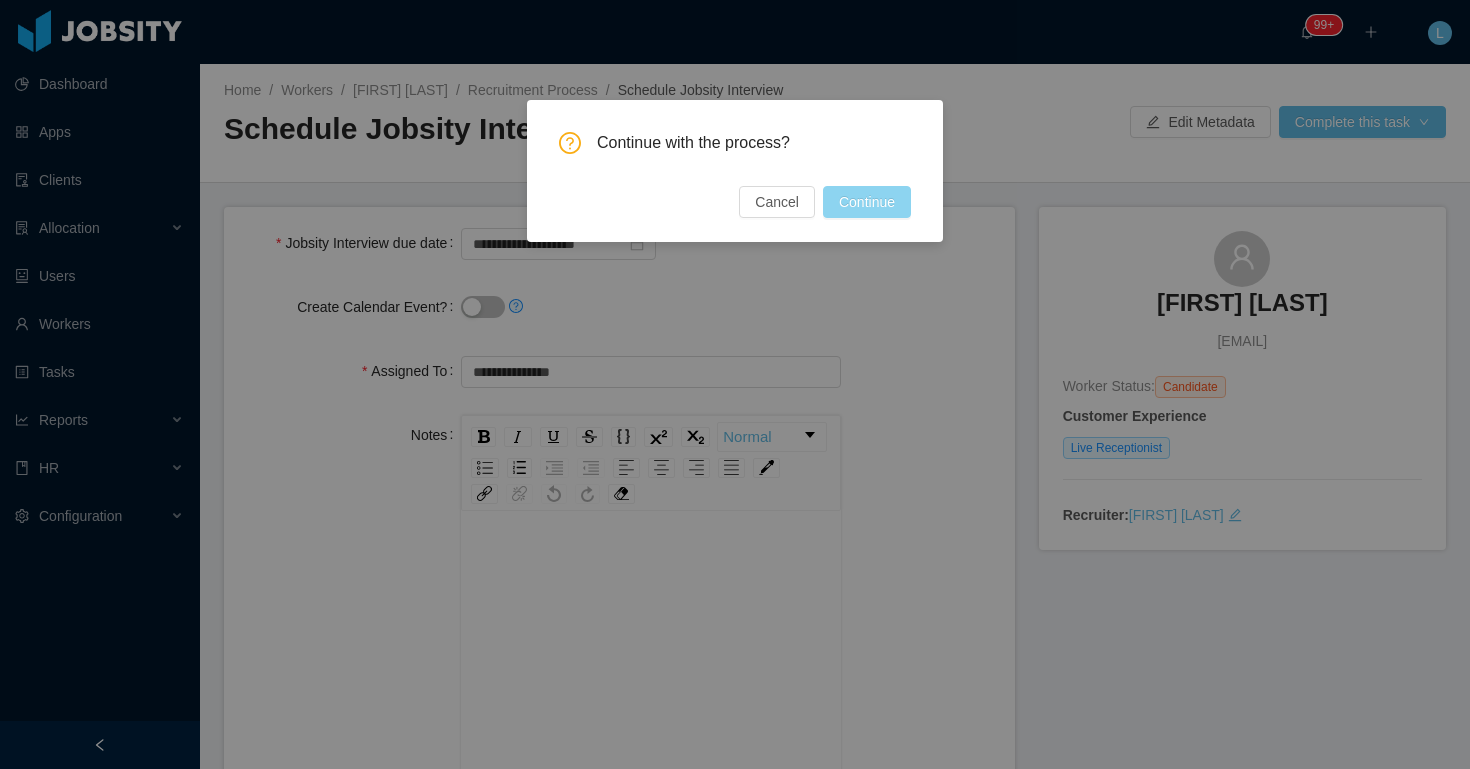 click on "Continue" at bounding box center (867, 202) 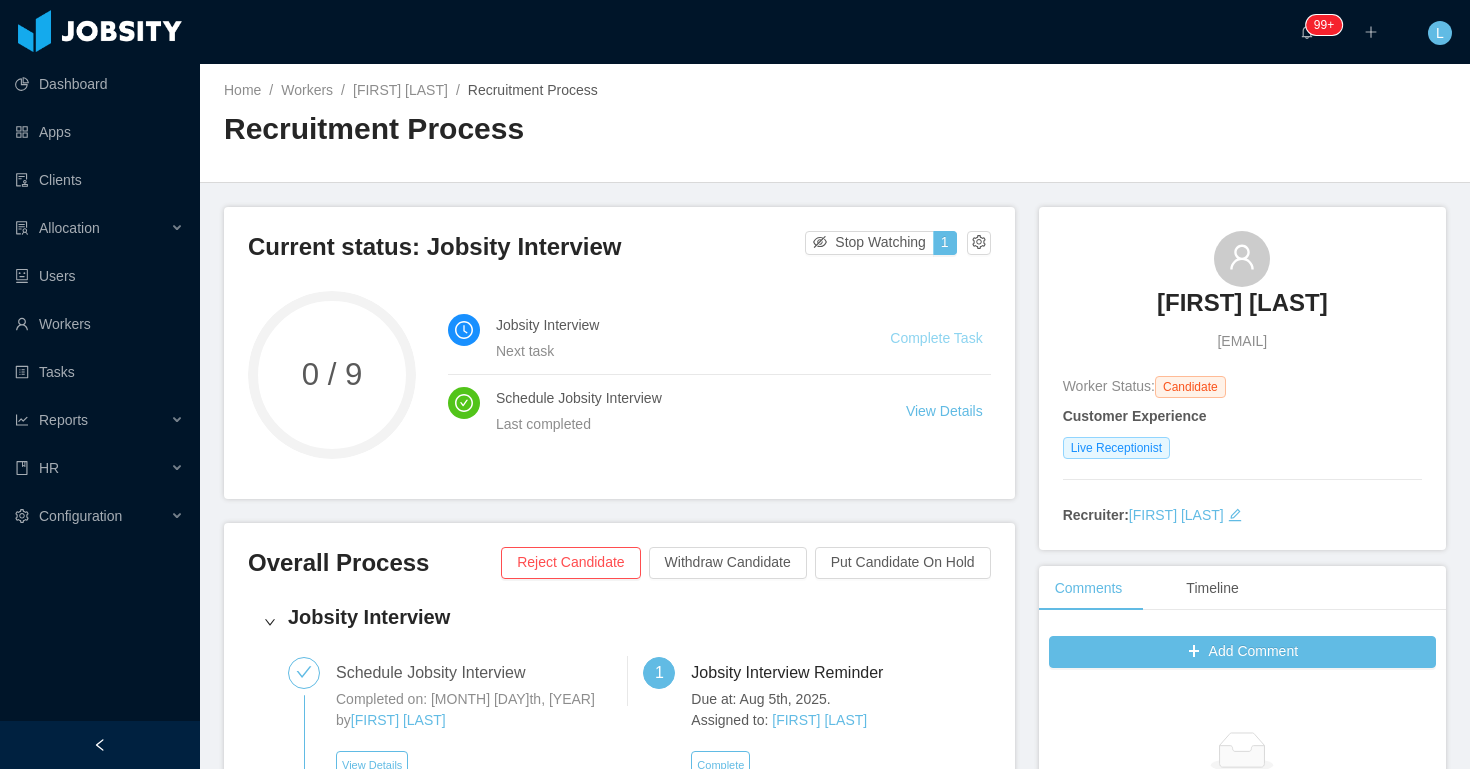 click on "Complete Task" at bounding box center (936, 338) 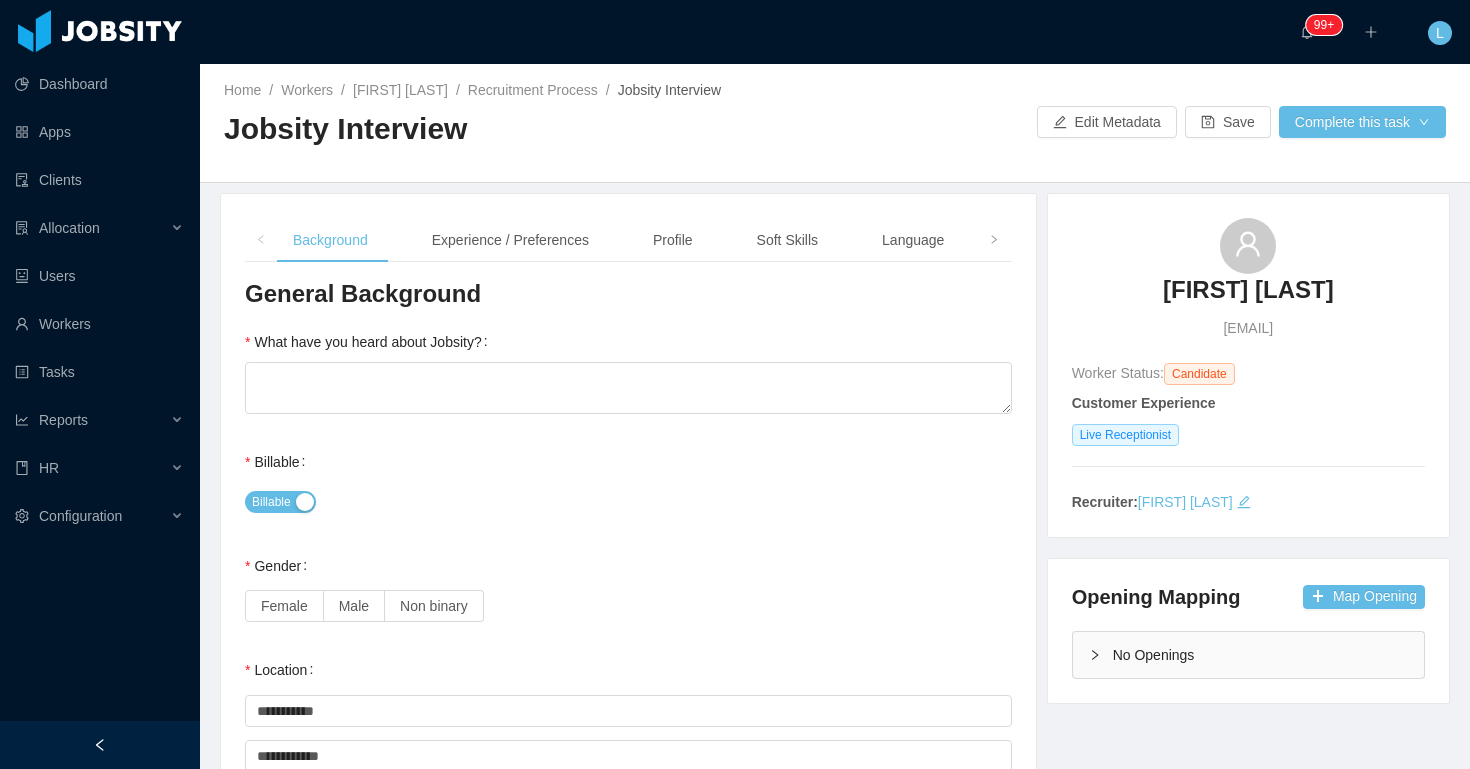 type 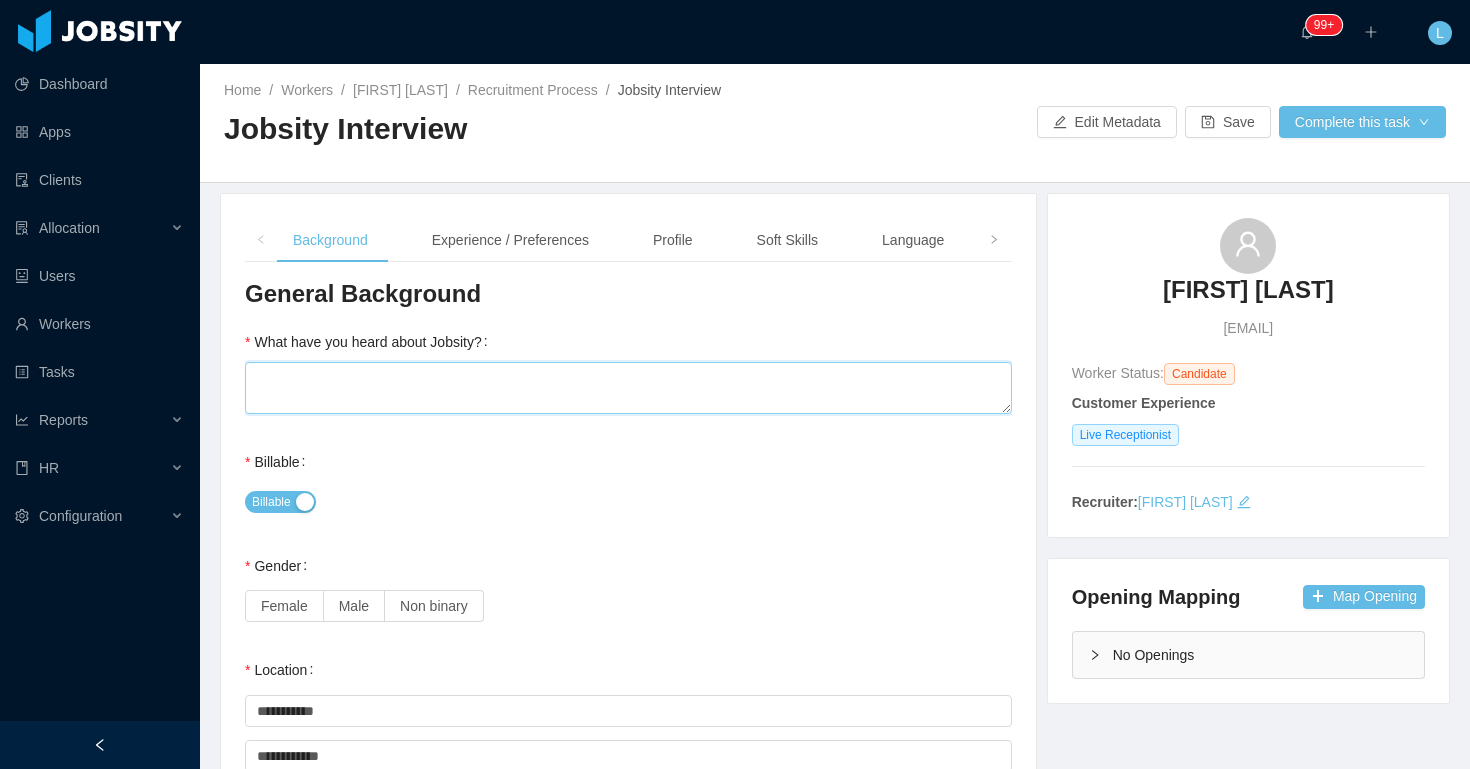 click on "What have you heard about Jobsity?" at bounding box center [628, 388] 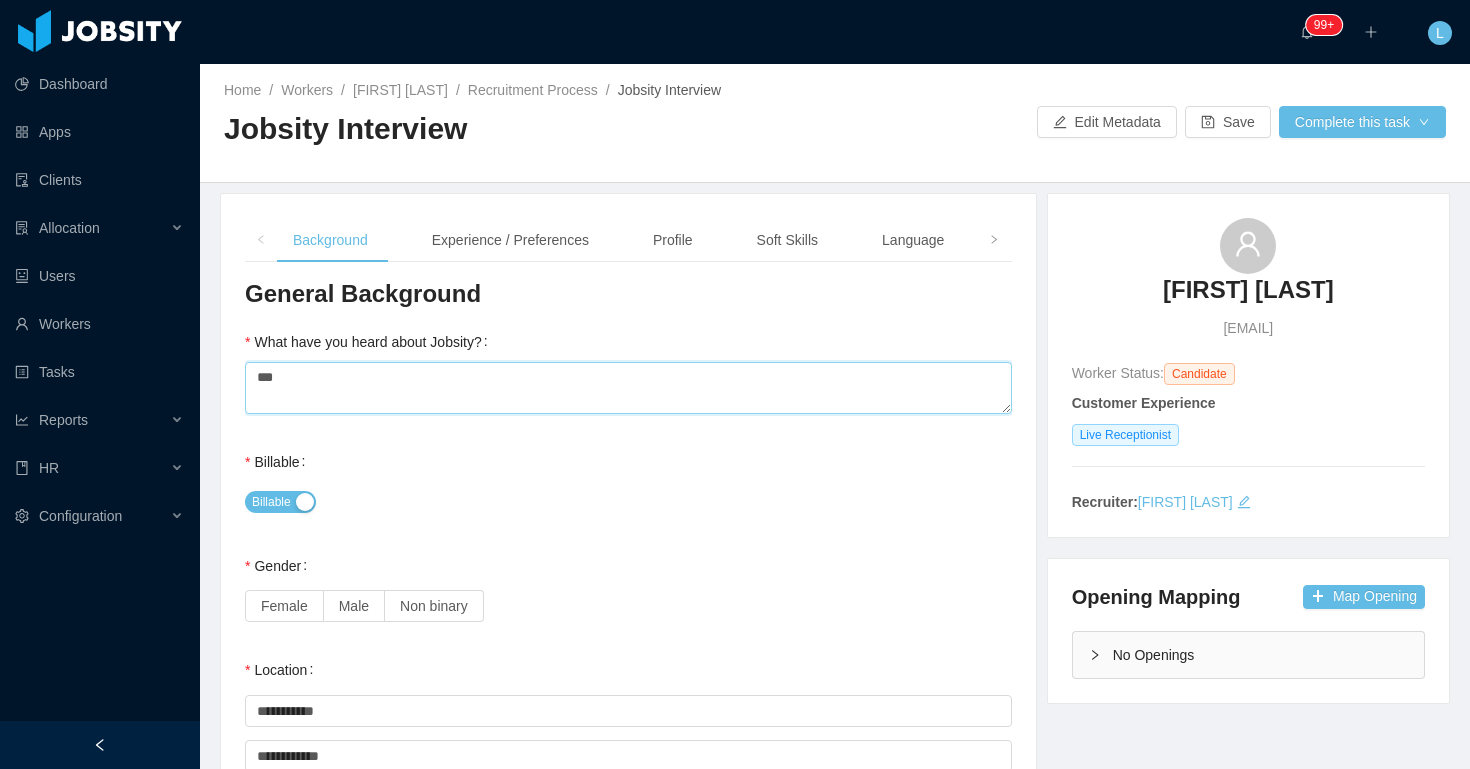 type on "***" 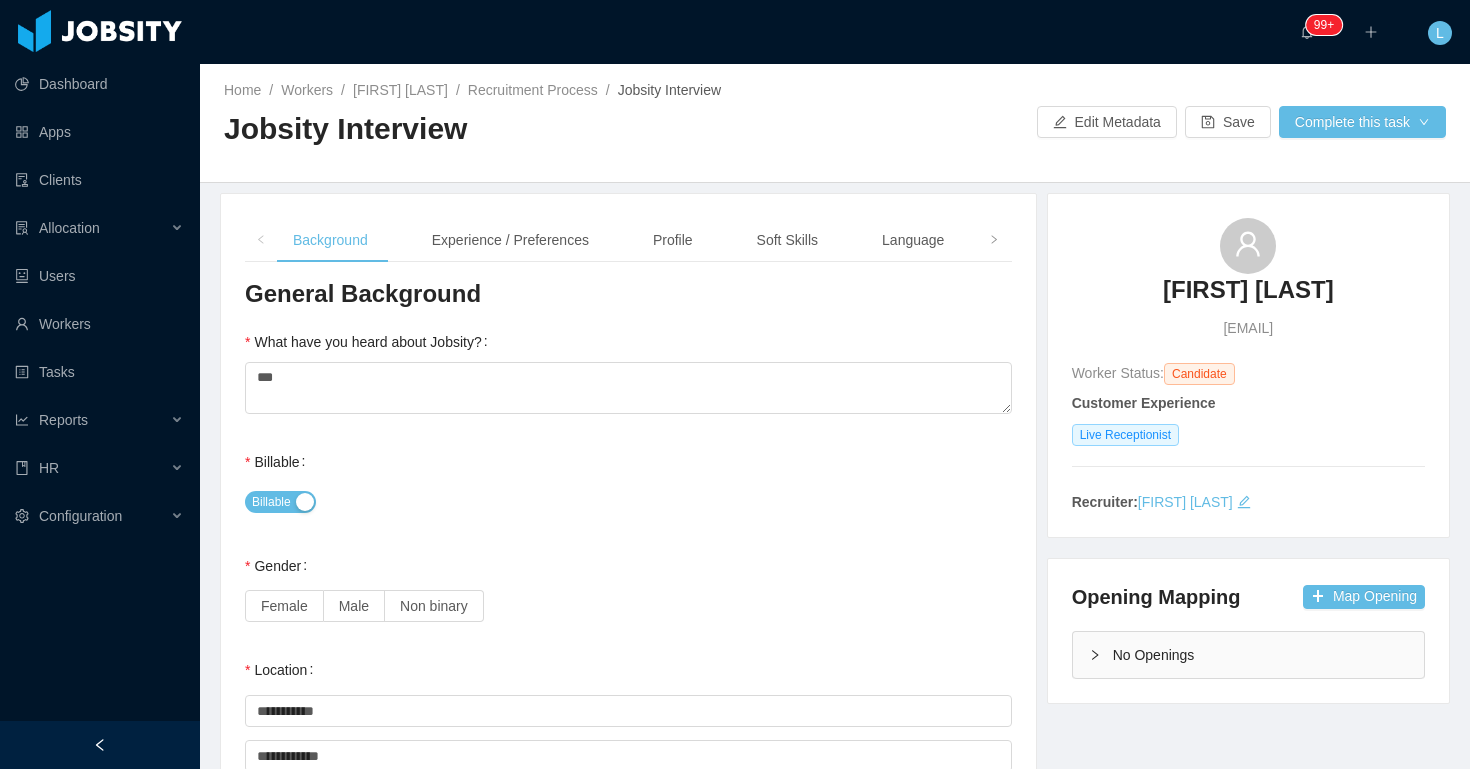 click on "Gender Female Male Non binary" at bounding box center [628, 586] 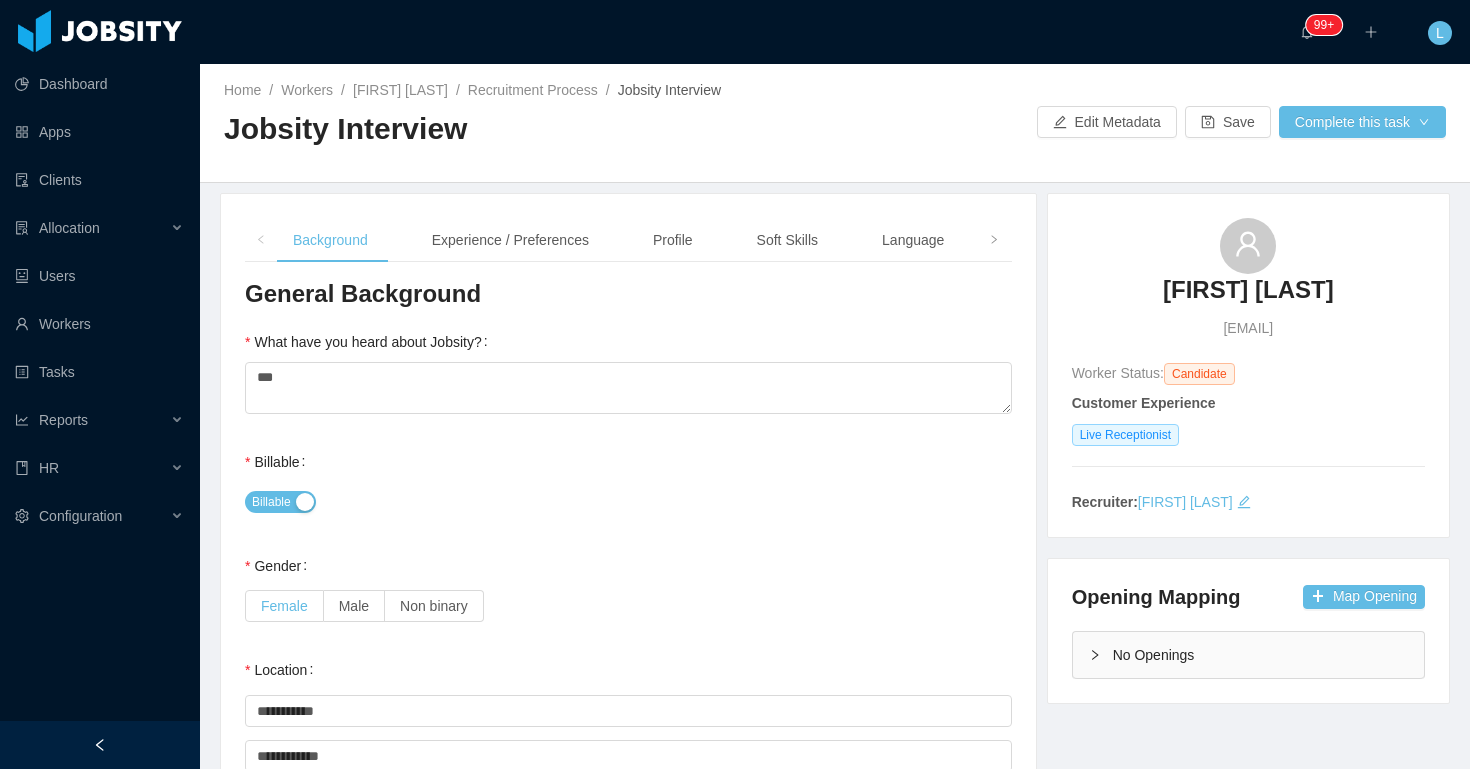 click on "Female" at bounding box center (284, 606) 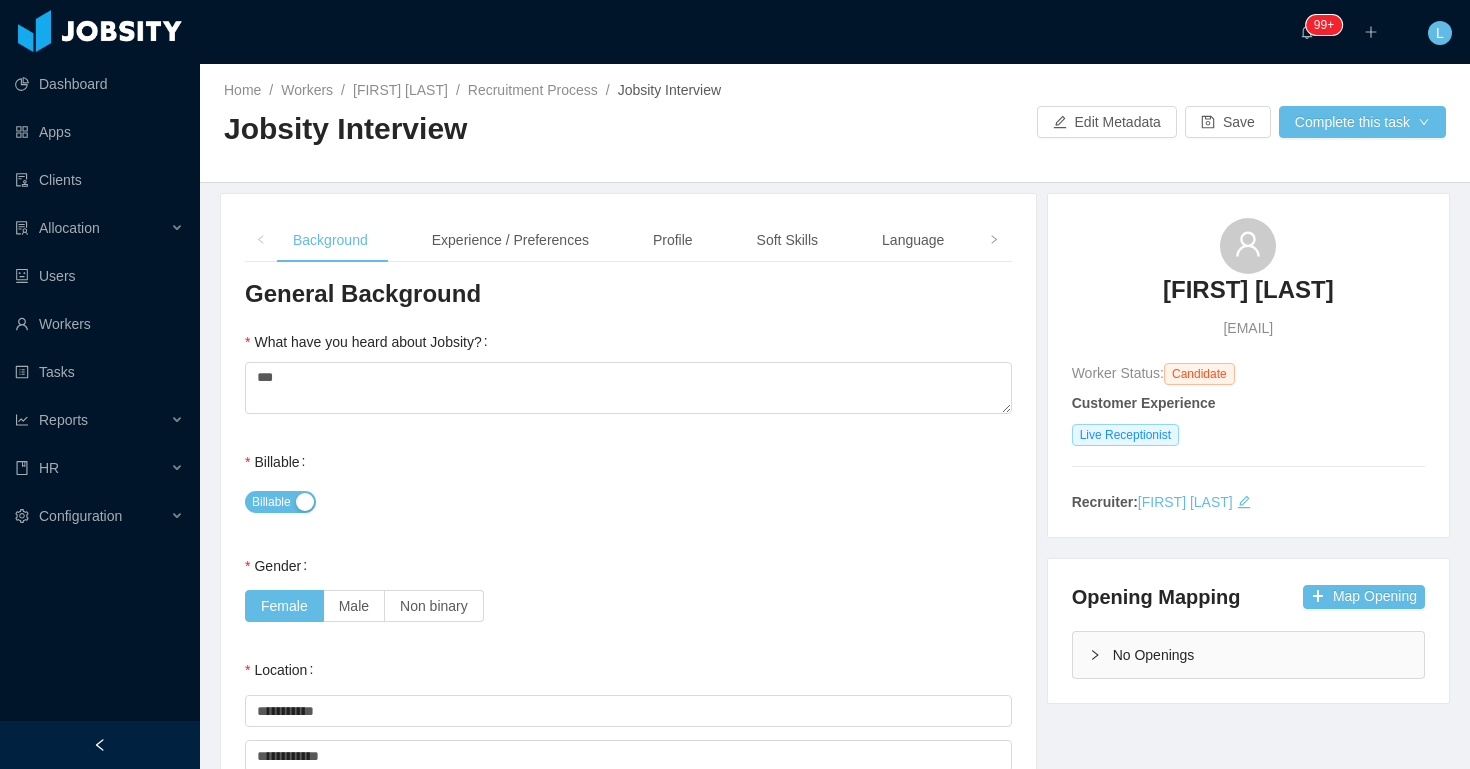 click on "Billable" at bounding box center (628, 502) 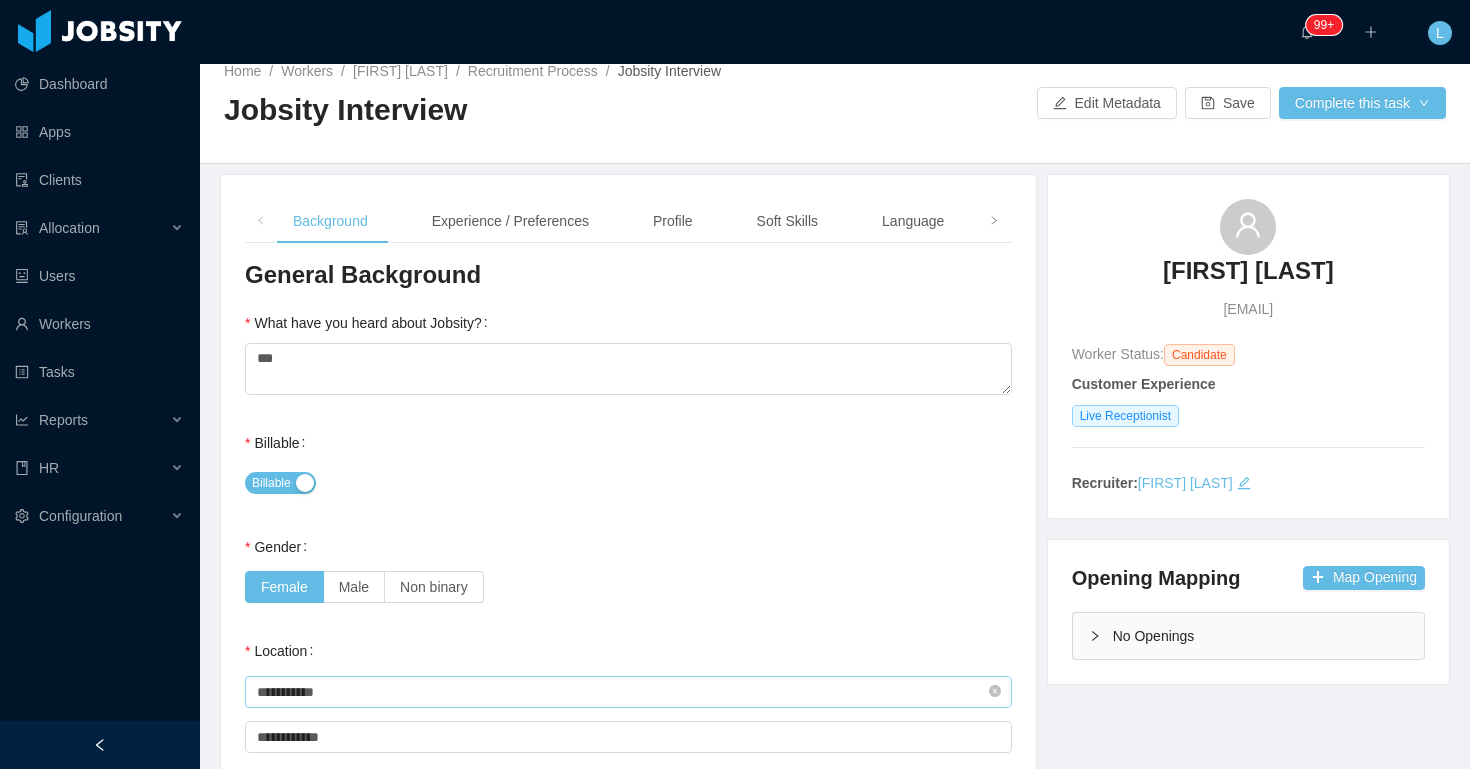 scroll, scrollTop: 0, scrollLeft: 0, axis: both 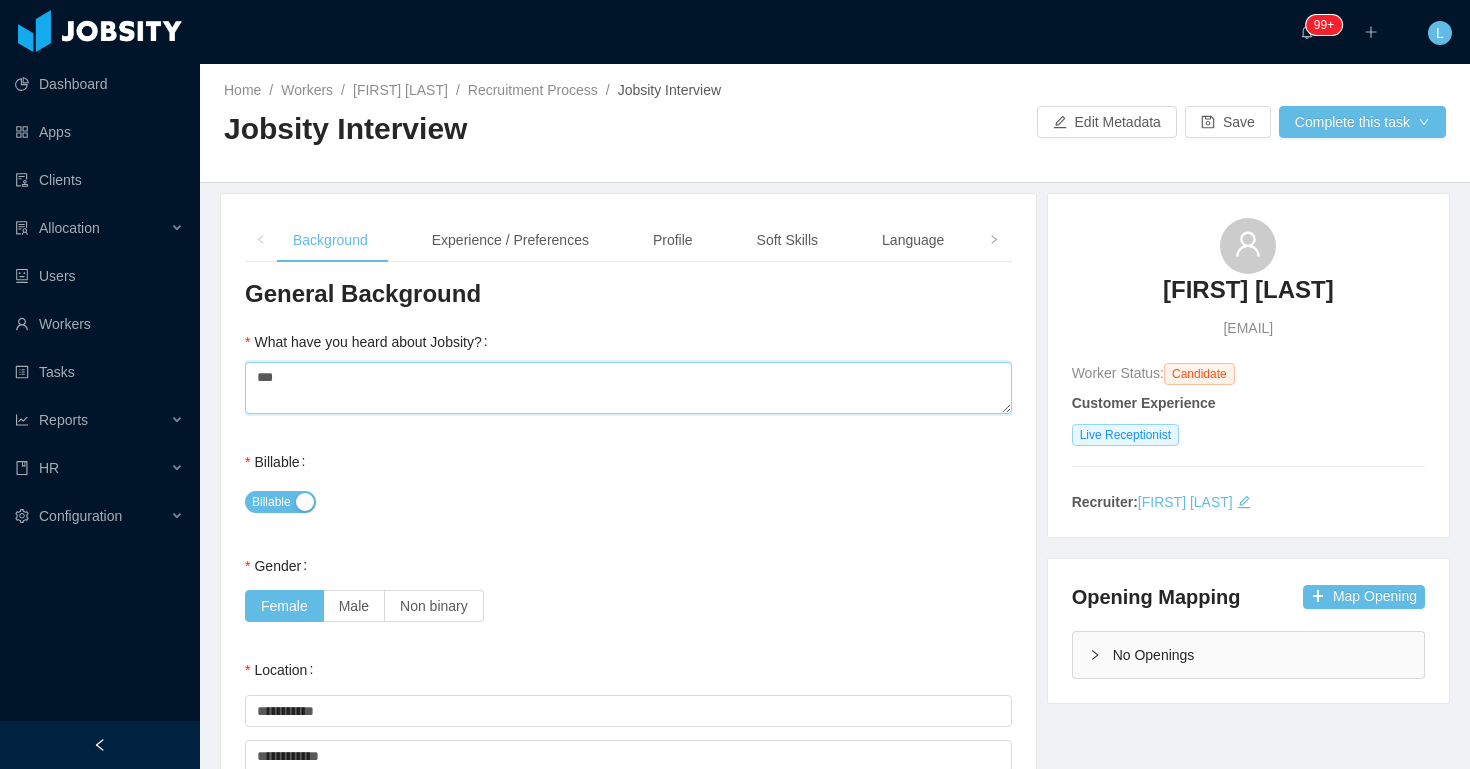 click on "***" at bounding box center (628, 388) 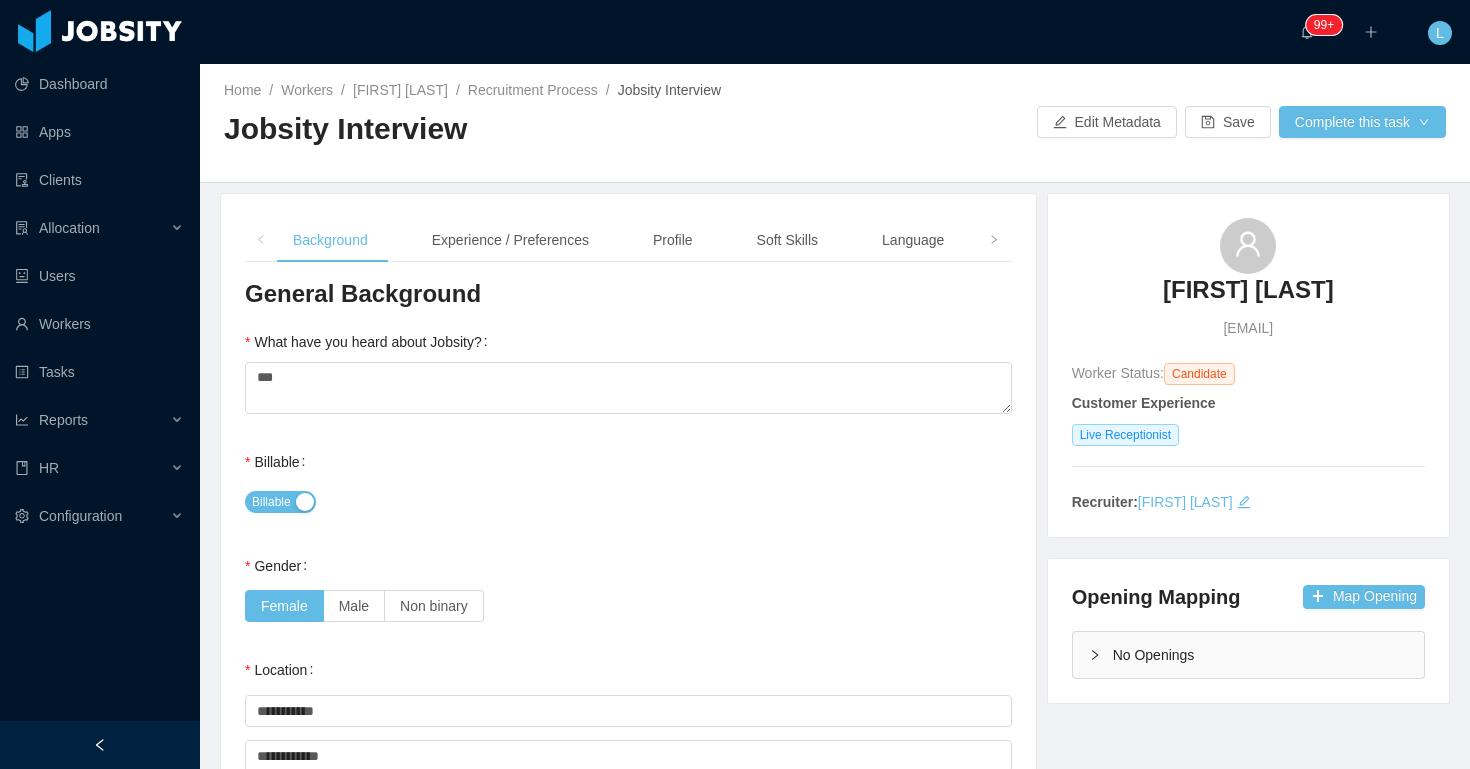 click on "Billable" at bounding box center [628, 502] 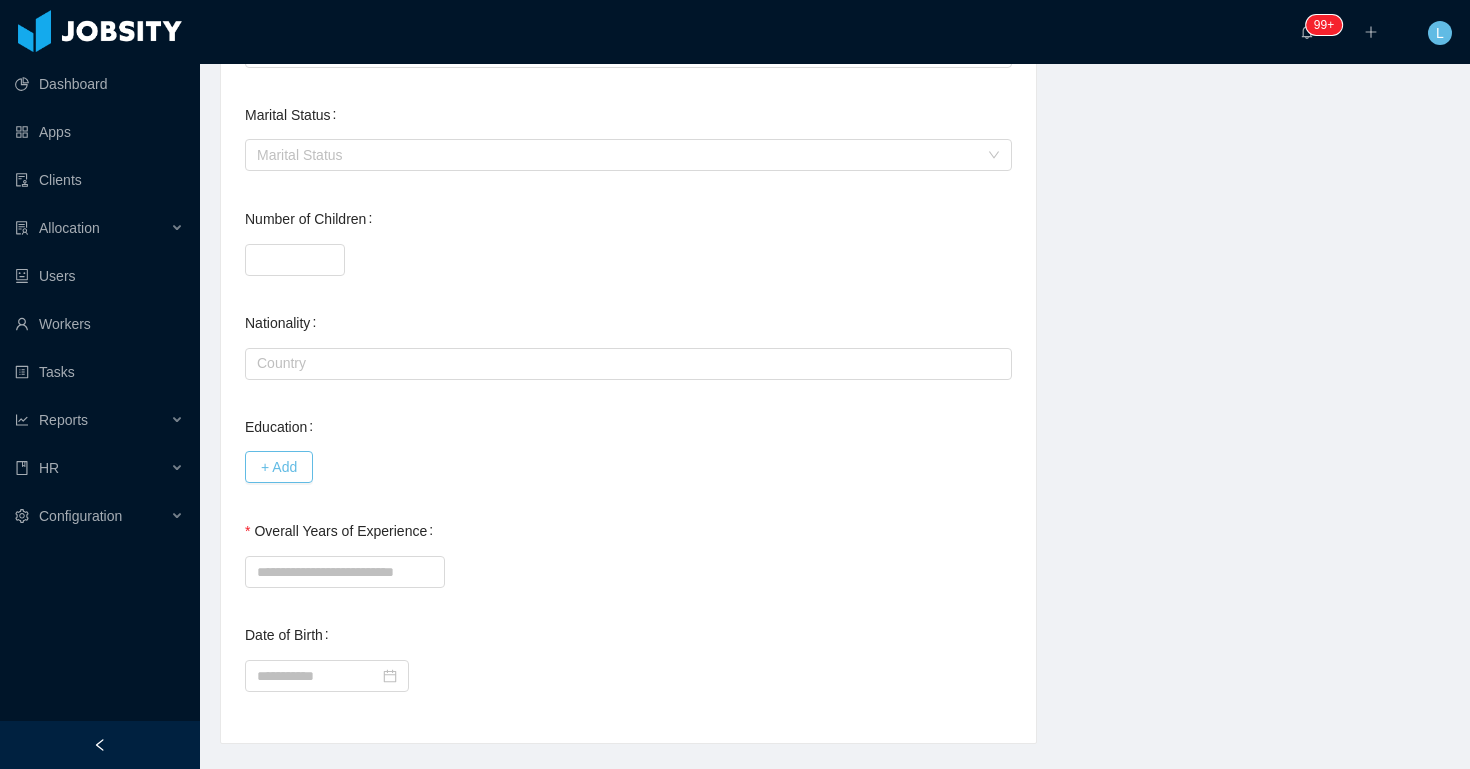 scroll, scrollTop: 748, scrollLeft: 0, axis: vertical 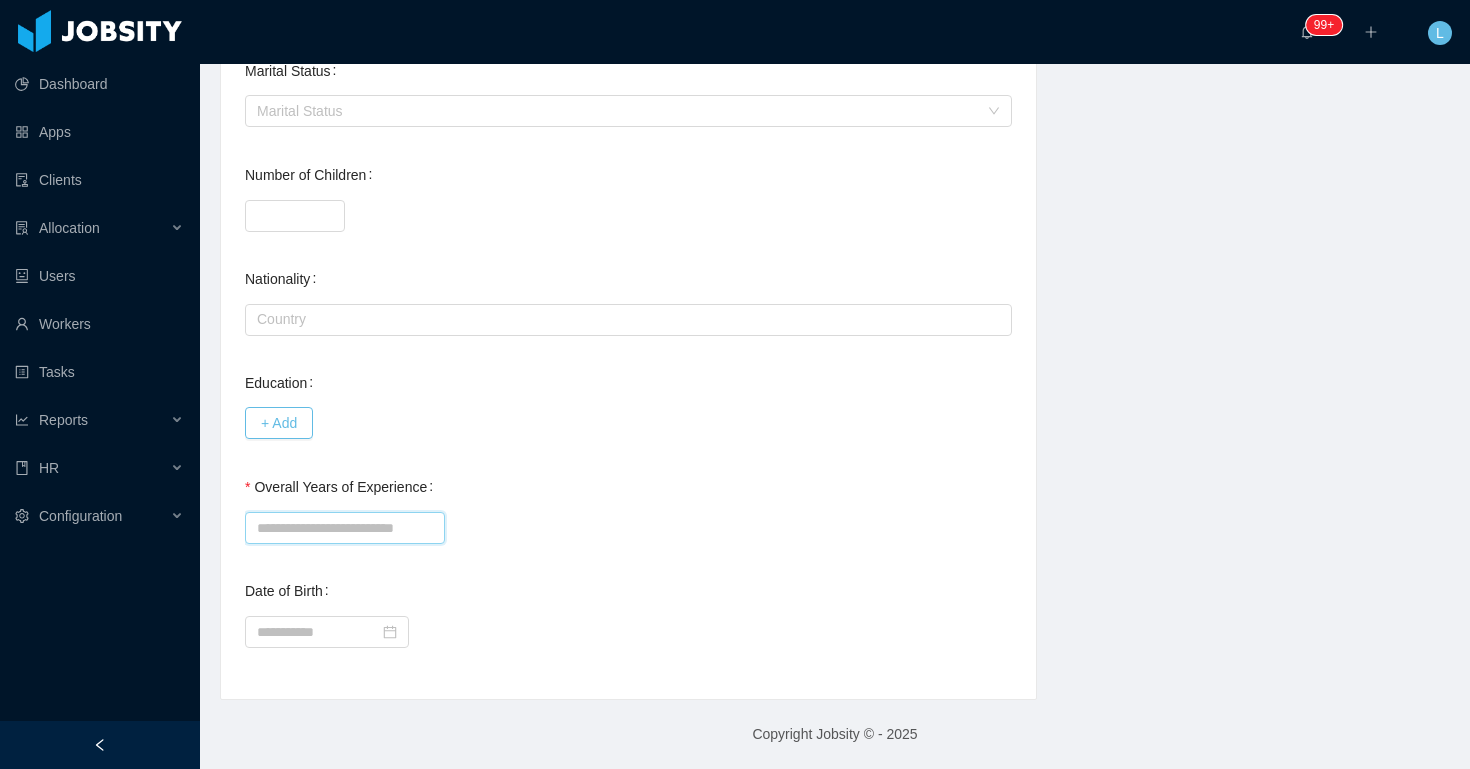 click on "Overall Years of Experience" at bounding box center [345, 528] 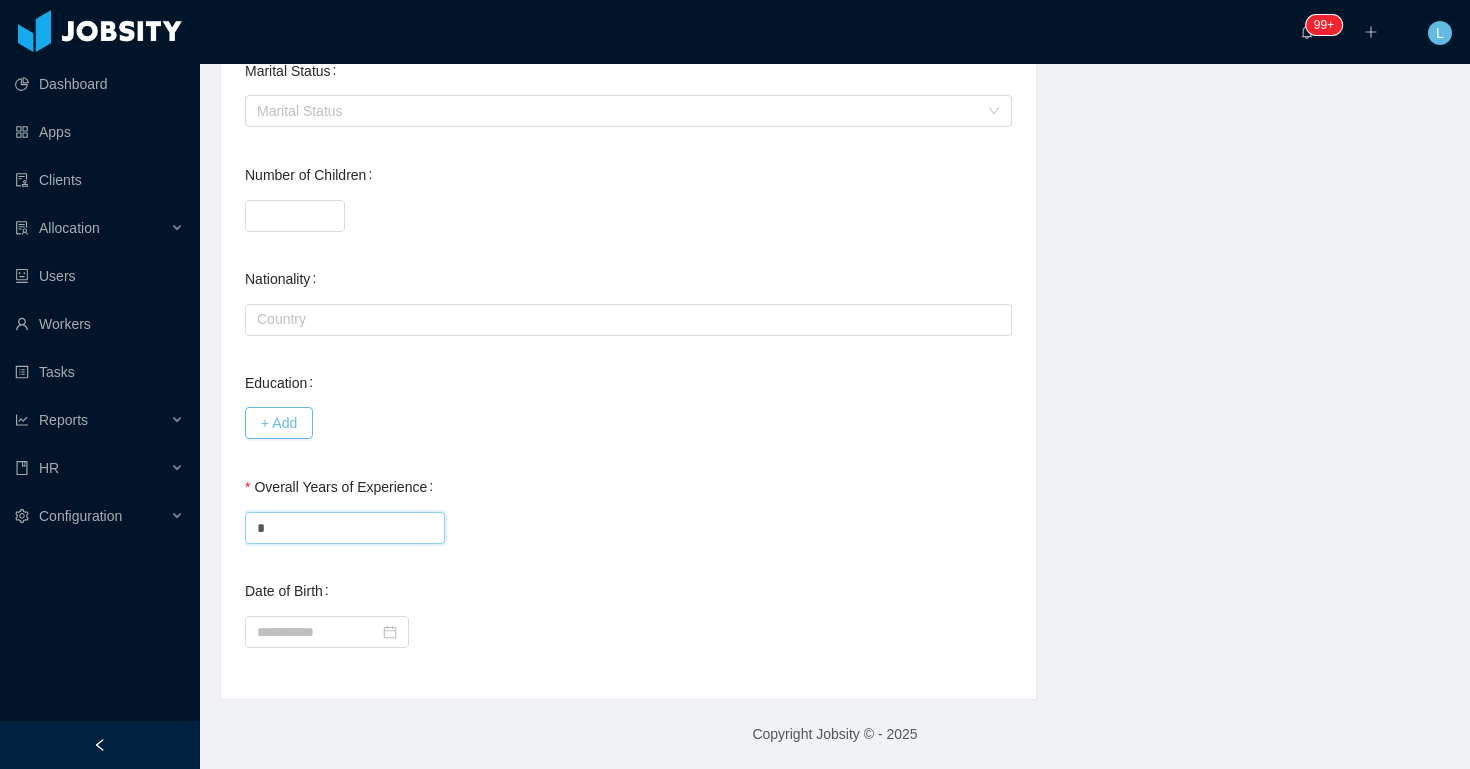 type on "*" 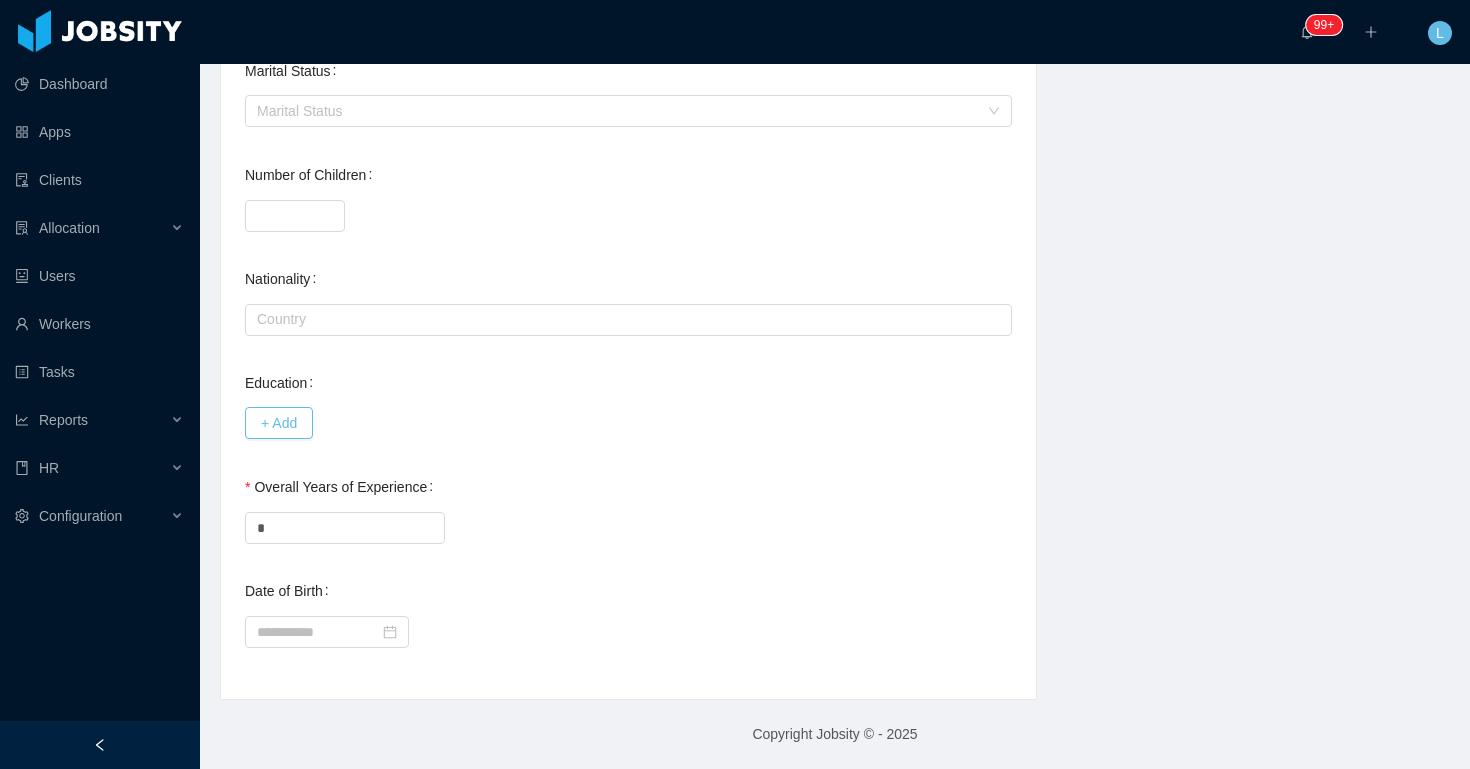click on "Overall Years of Experience *" at bounding box center (628, 507) 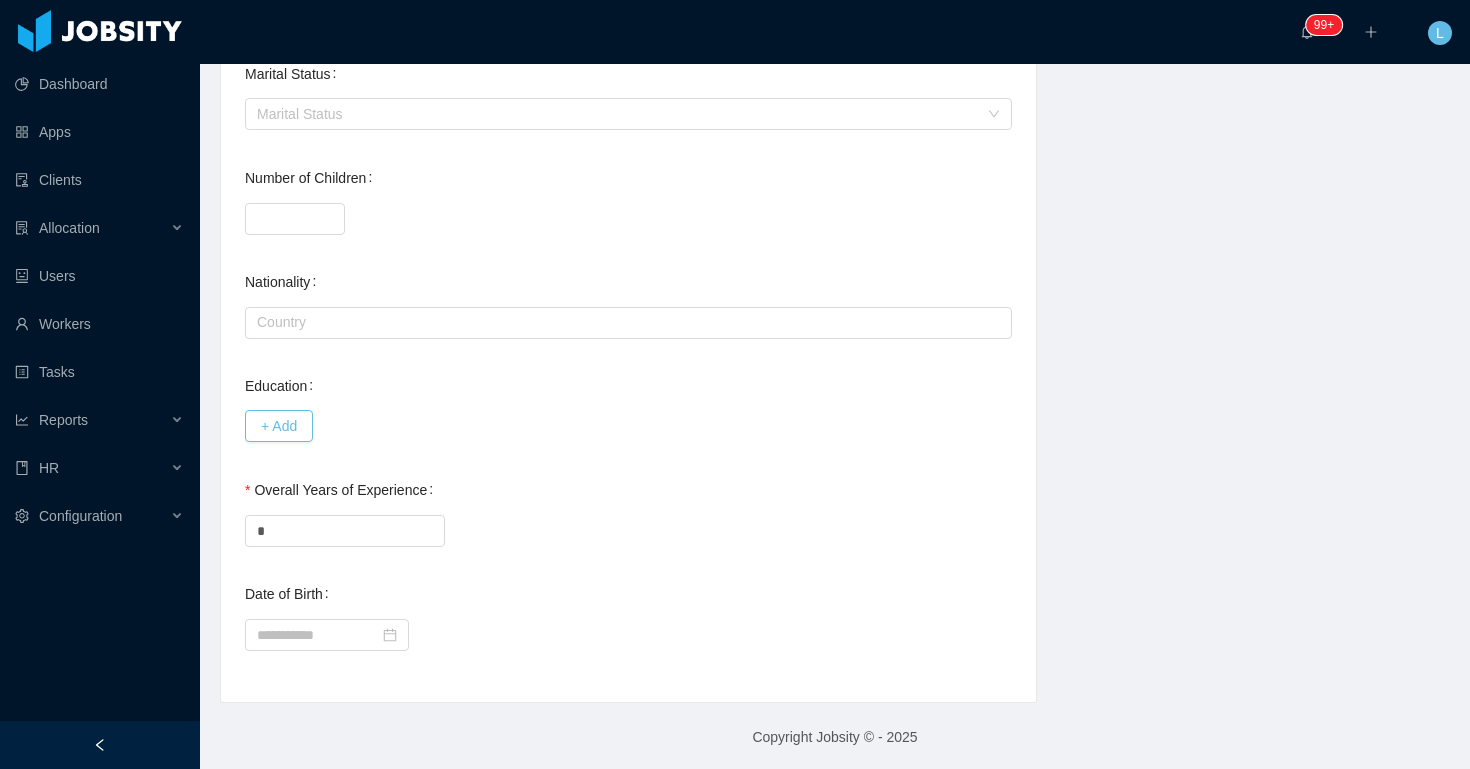 scroll, scrollTop: 748, scrollLeft: 0, axis: vertical 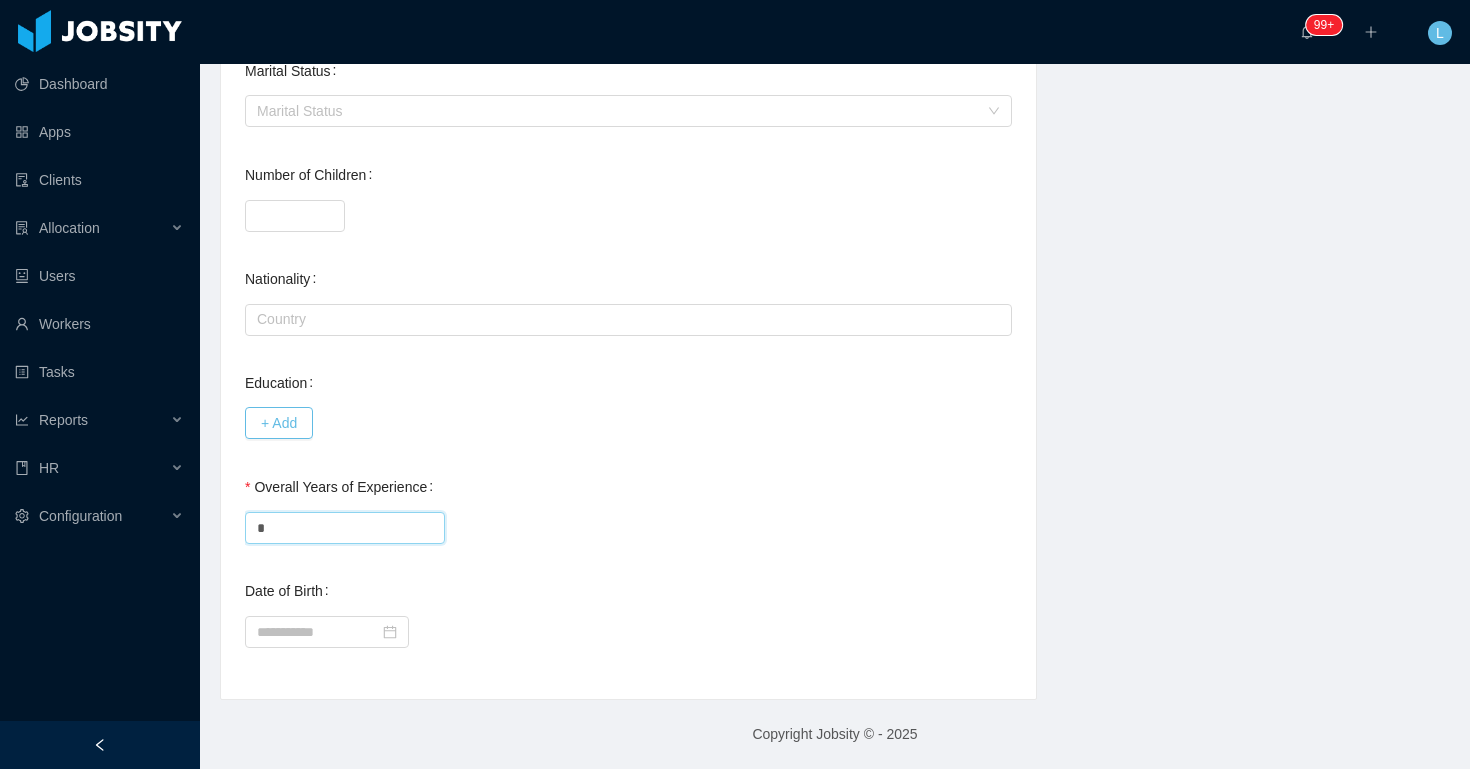 click on "*" at bounding box center (345, 528) 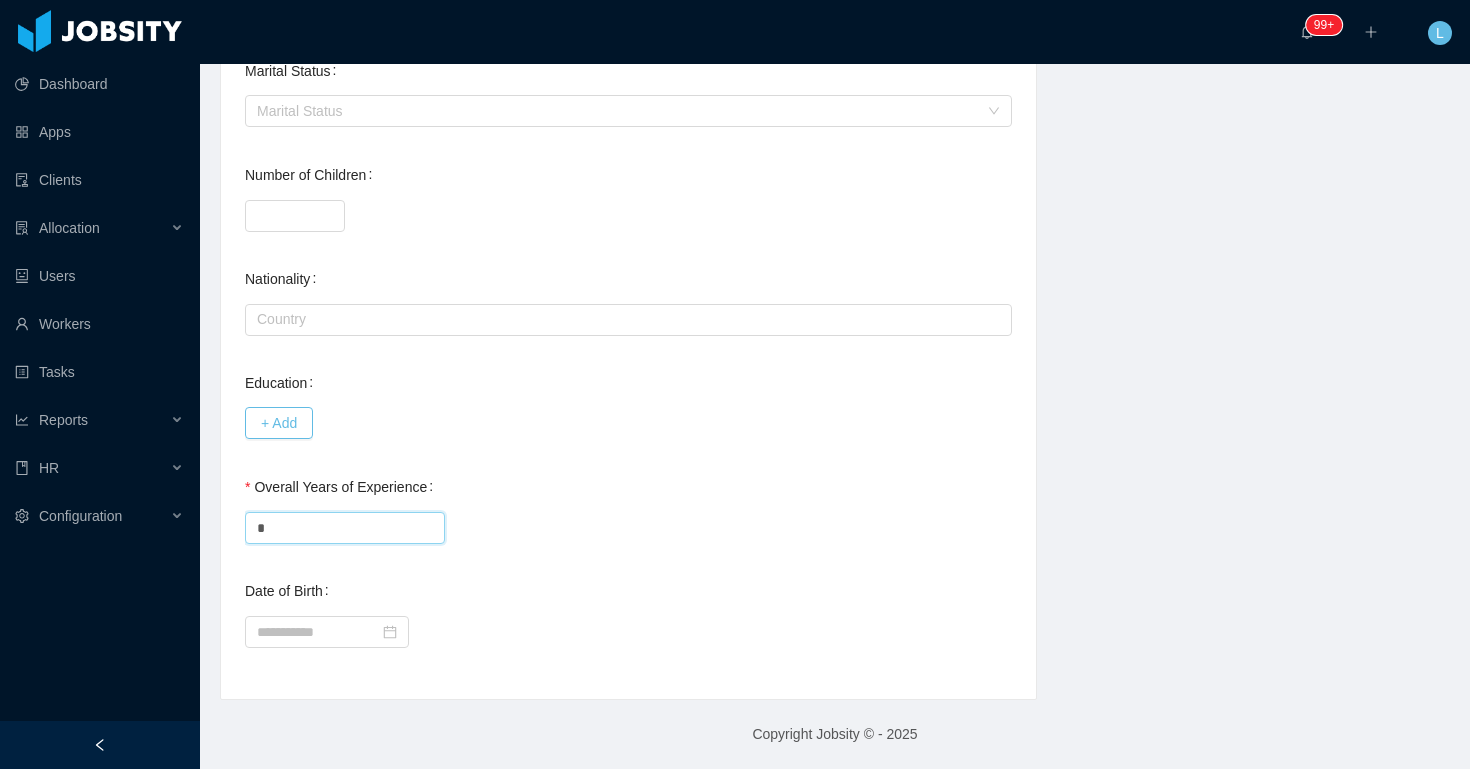type on "*" 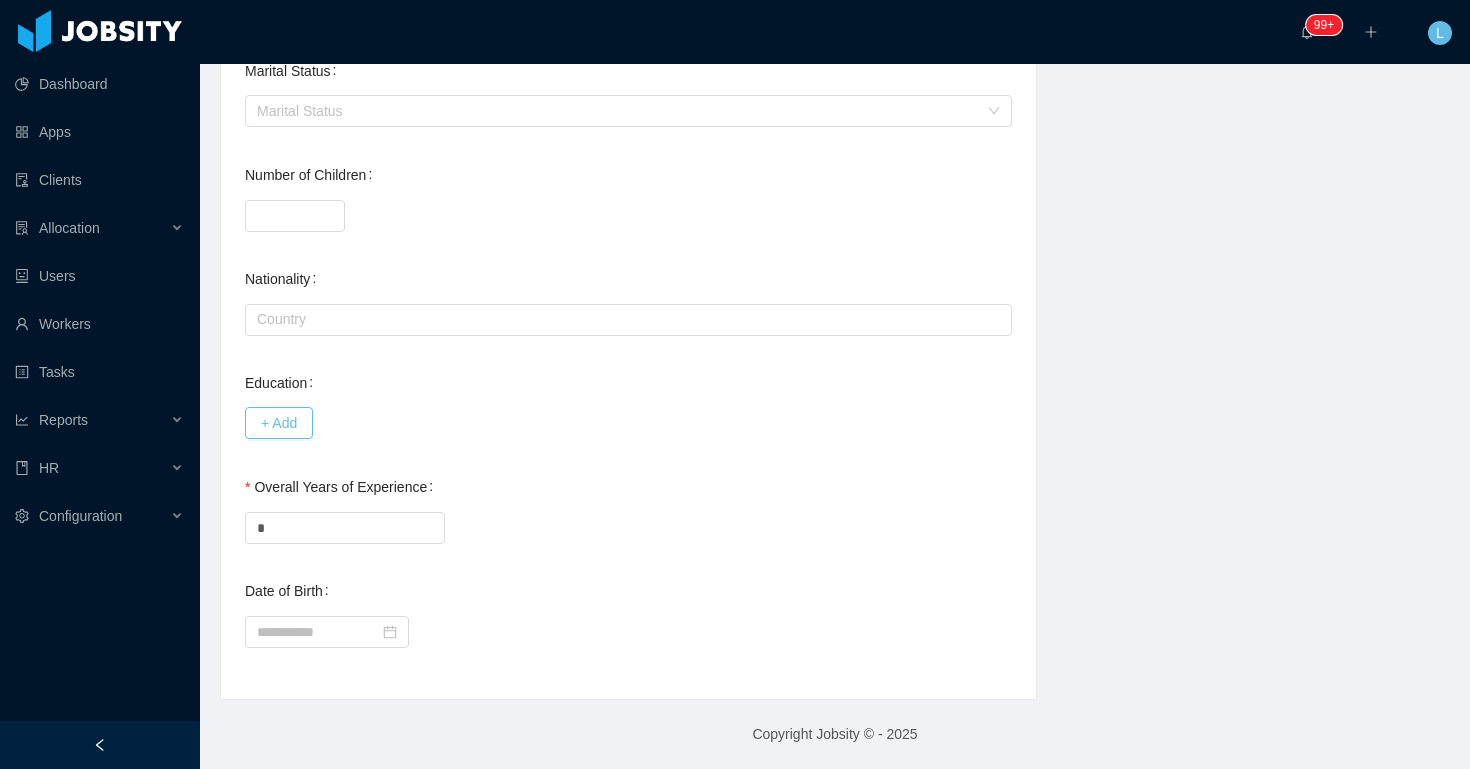 click on "+ Add" at bounding box center [628, 423] 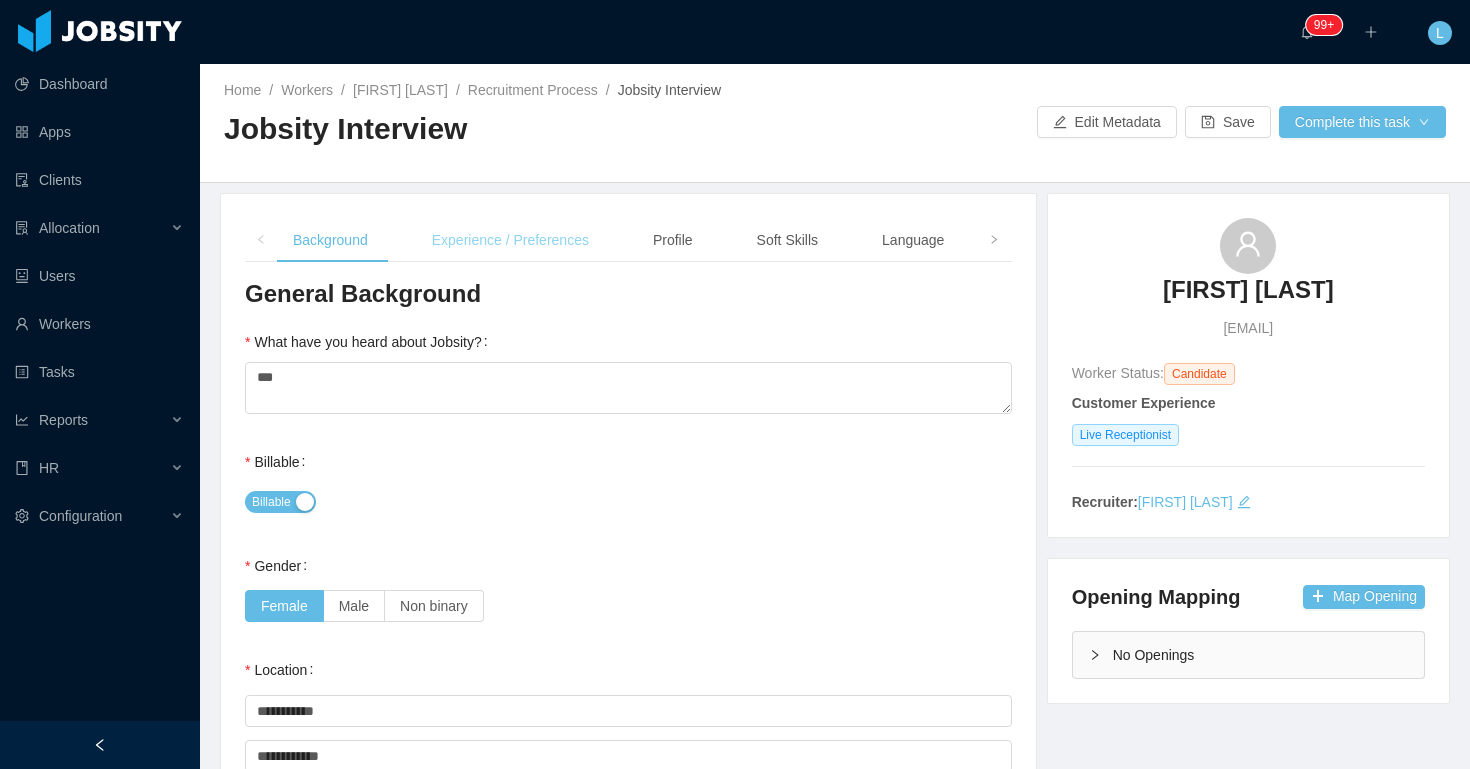 click on "Experience / Preferences" at bounding box center (510, 240) 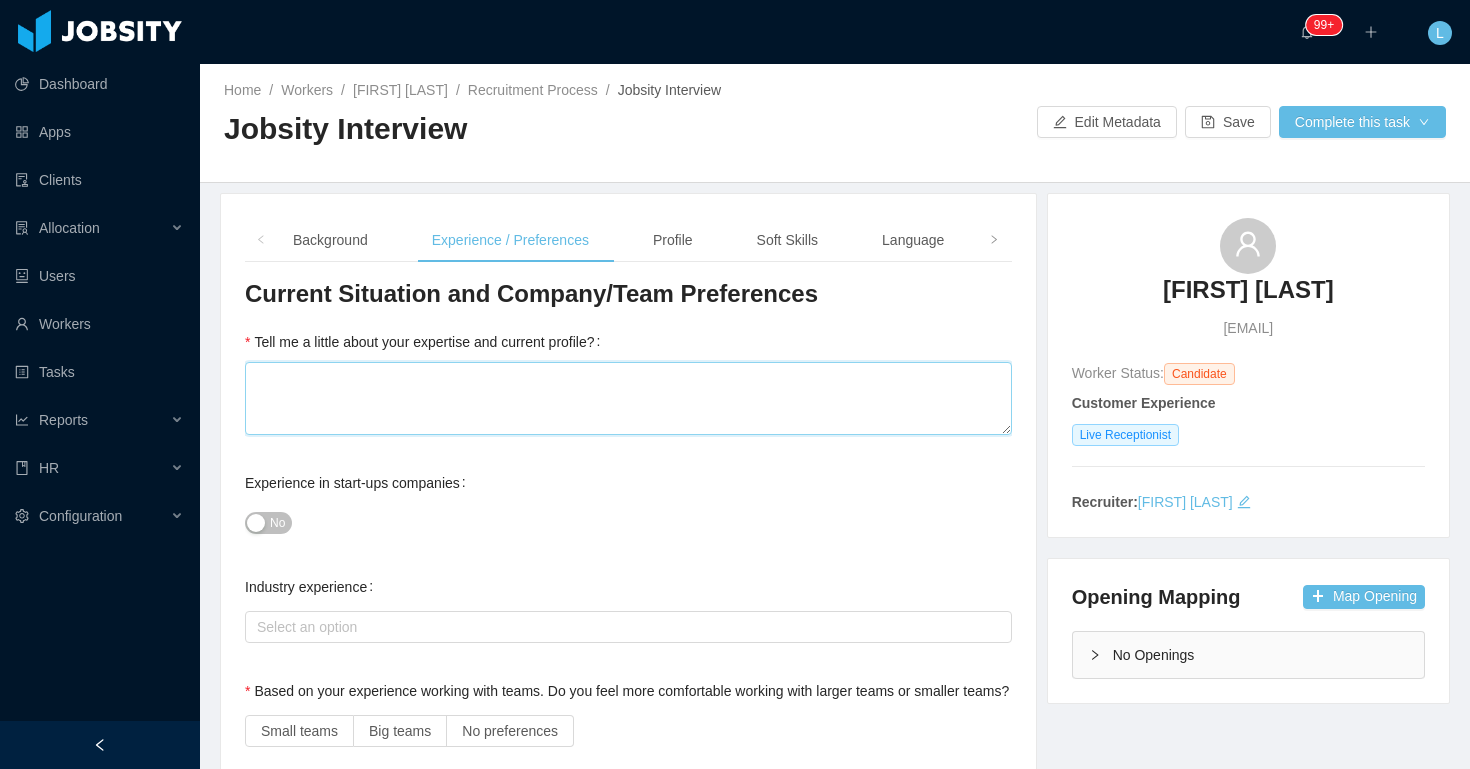 click on "Tell me a little about your expertise and current profile?" at bounding box center [628, 398] 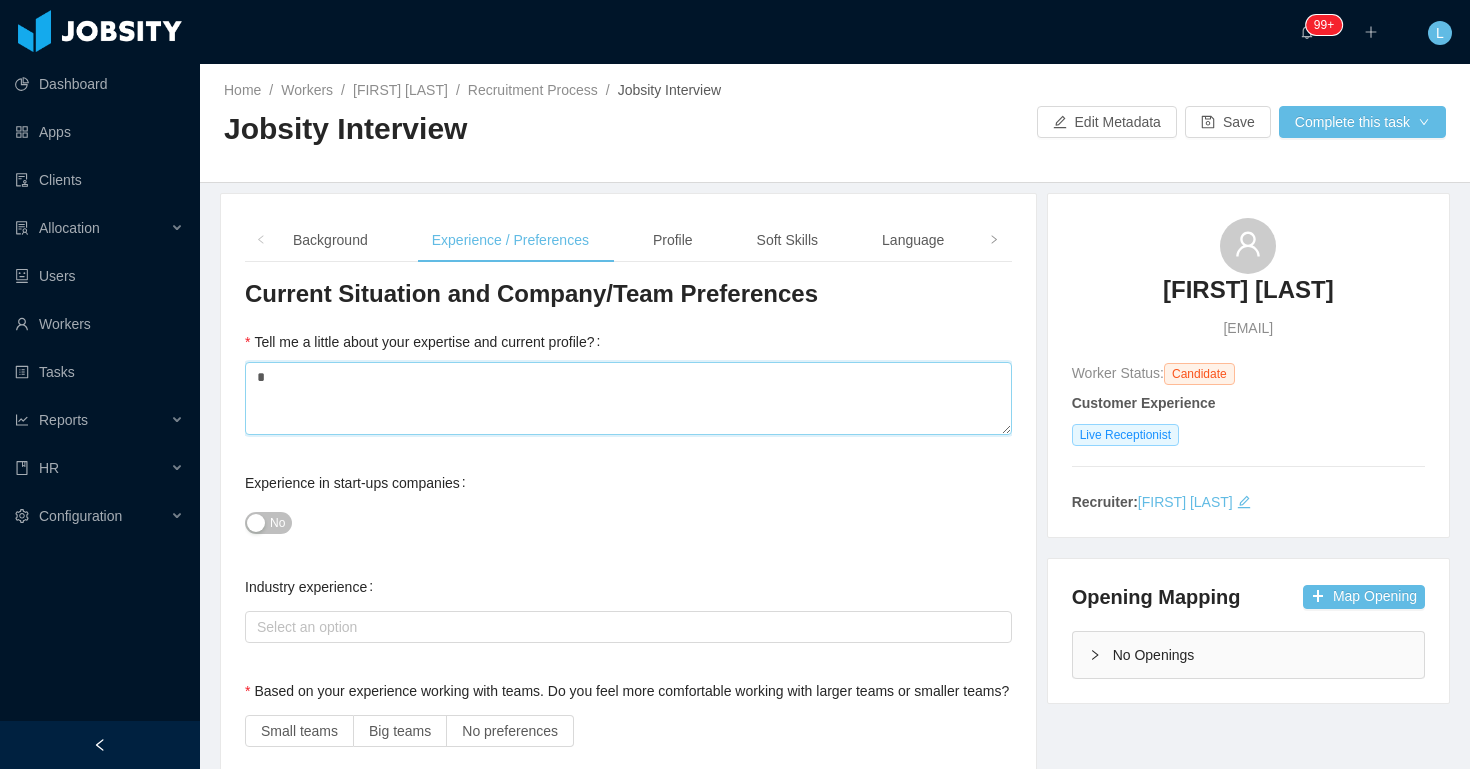 type 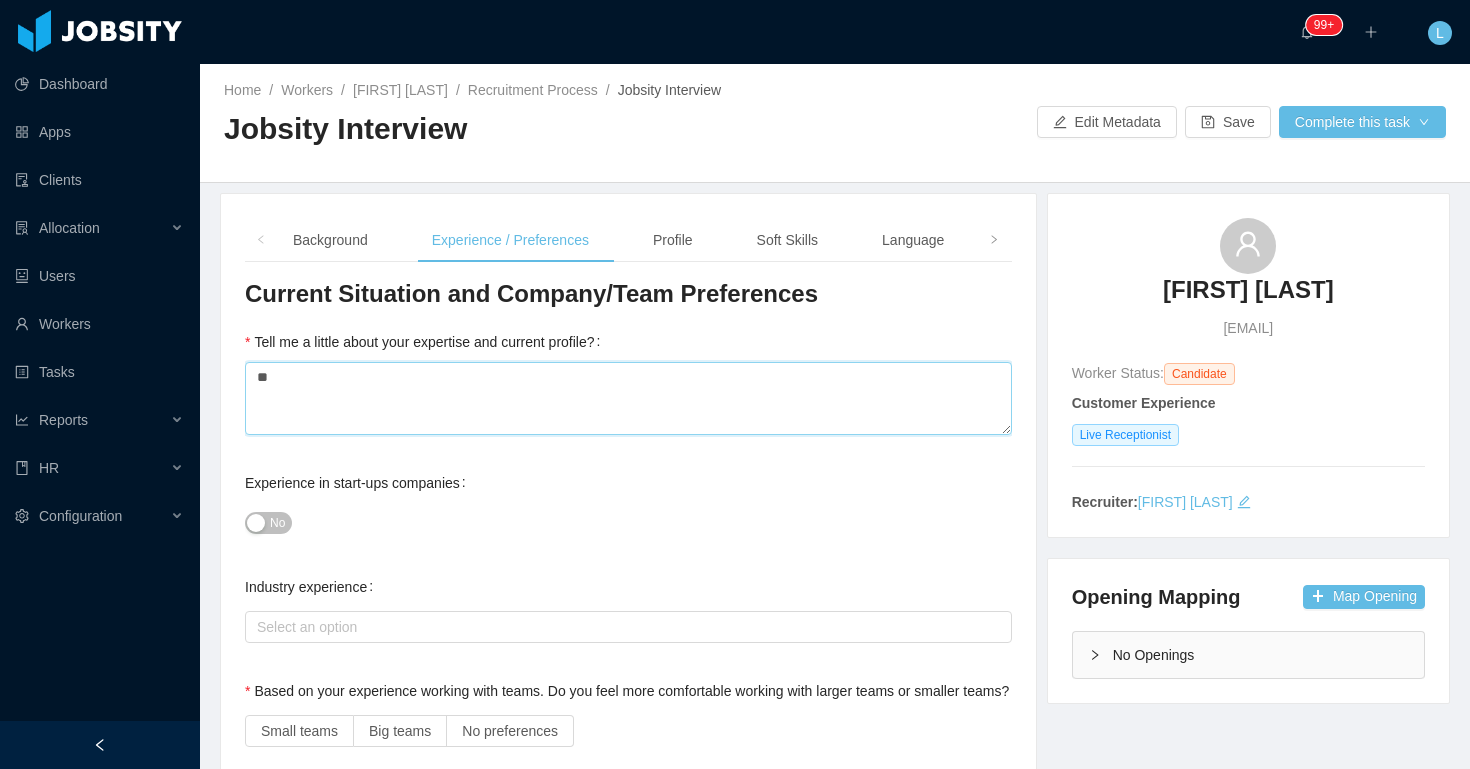 type on "***" 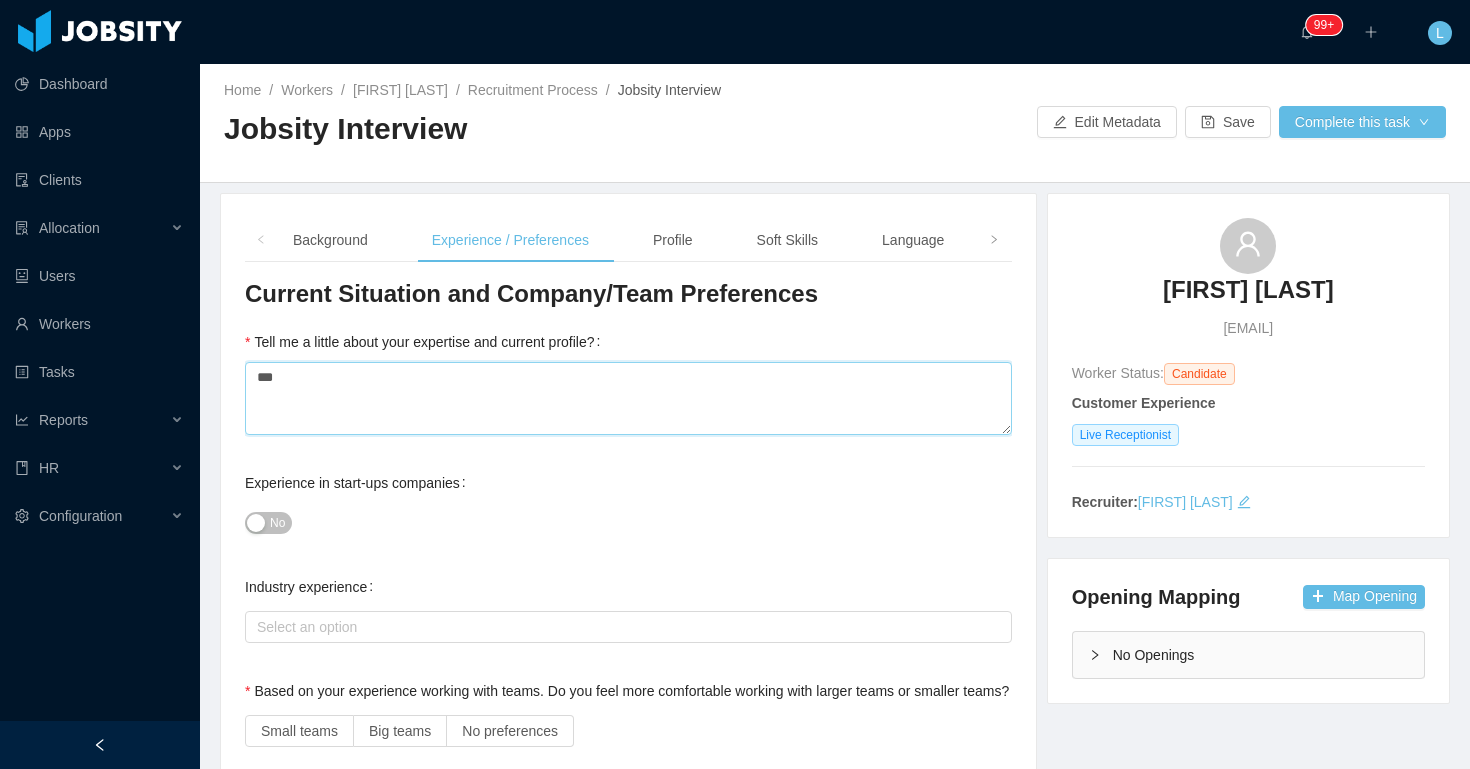 type 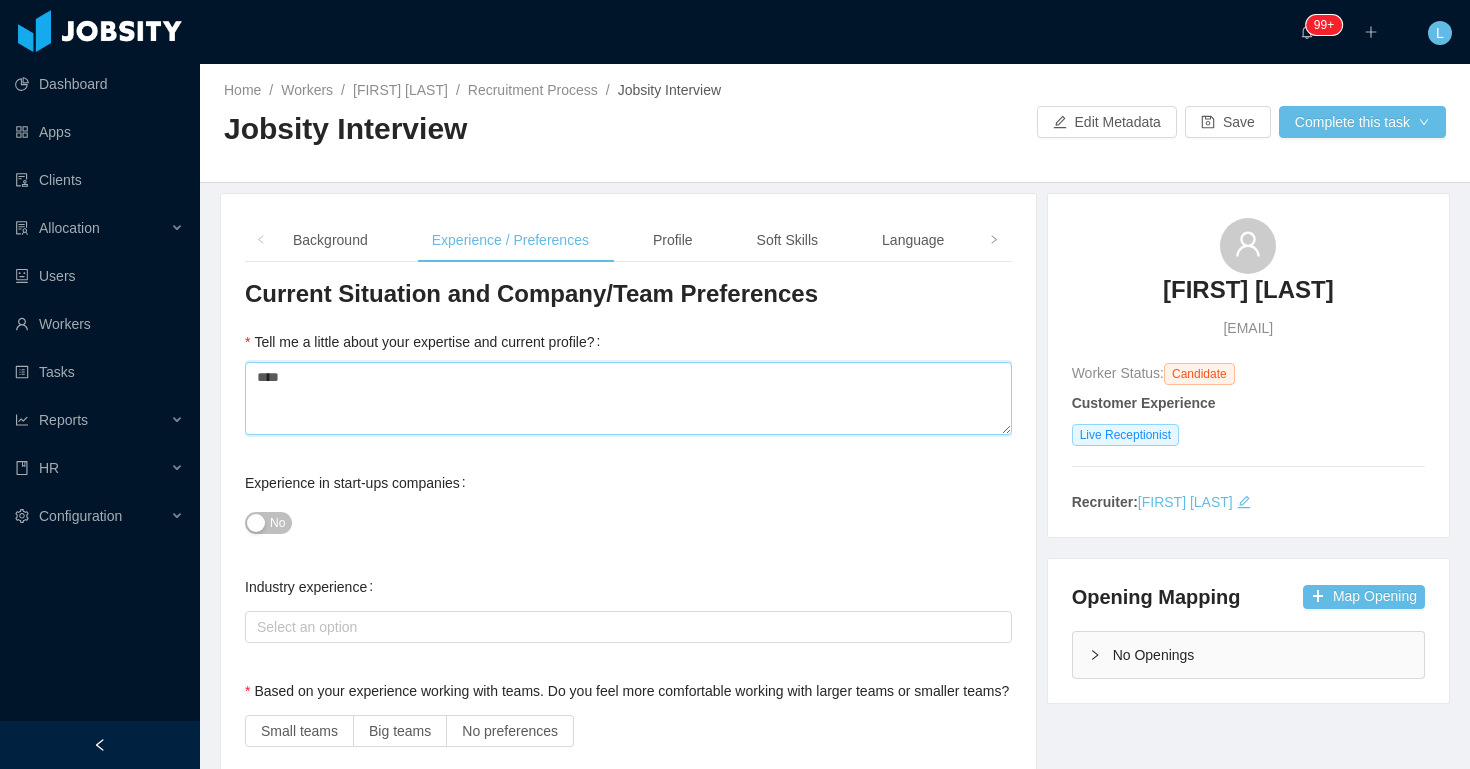 type 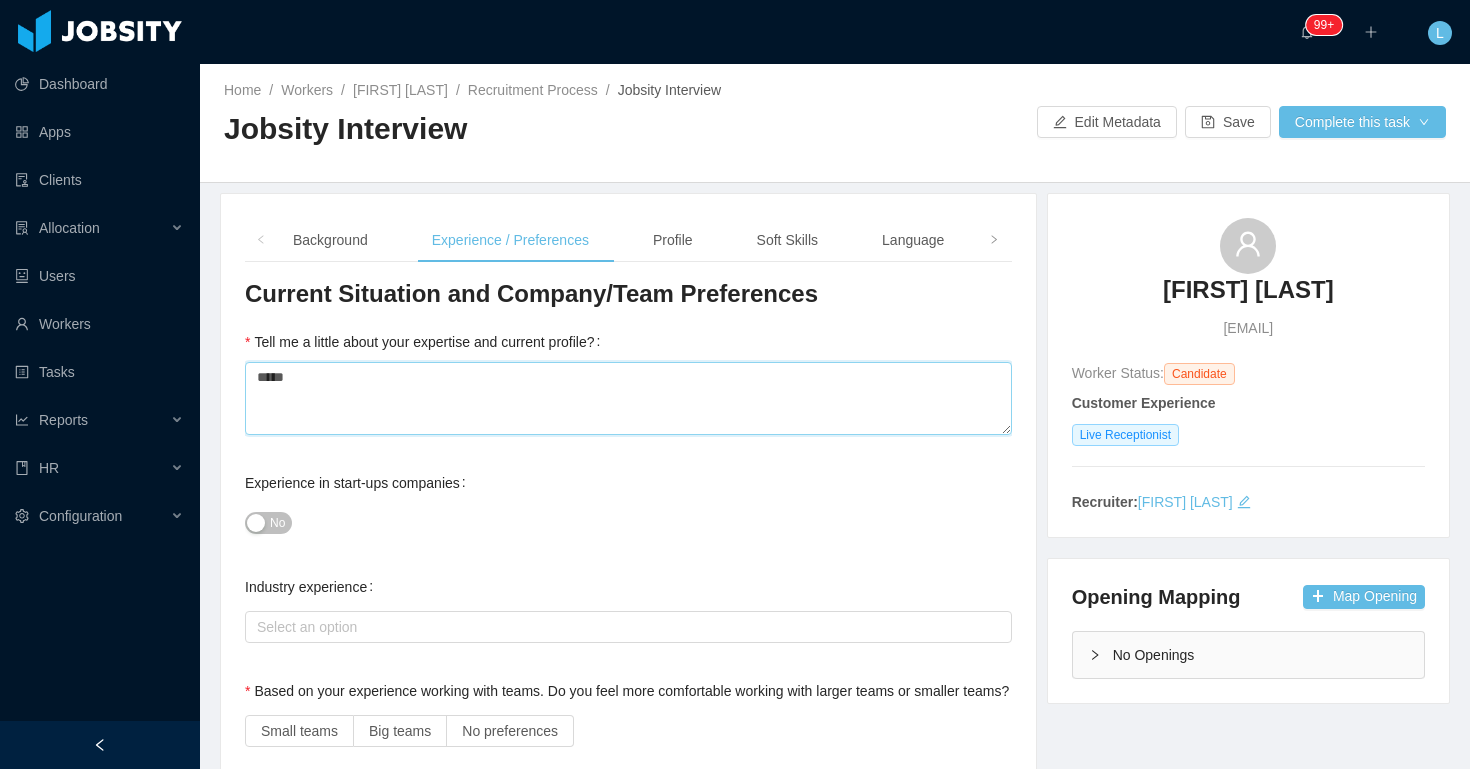 type 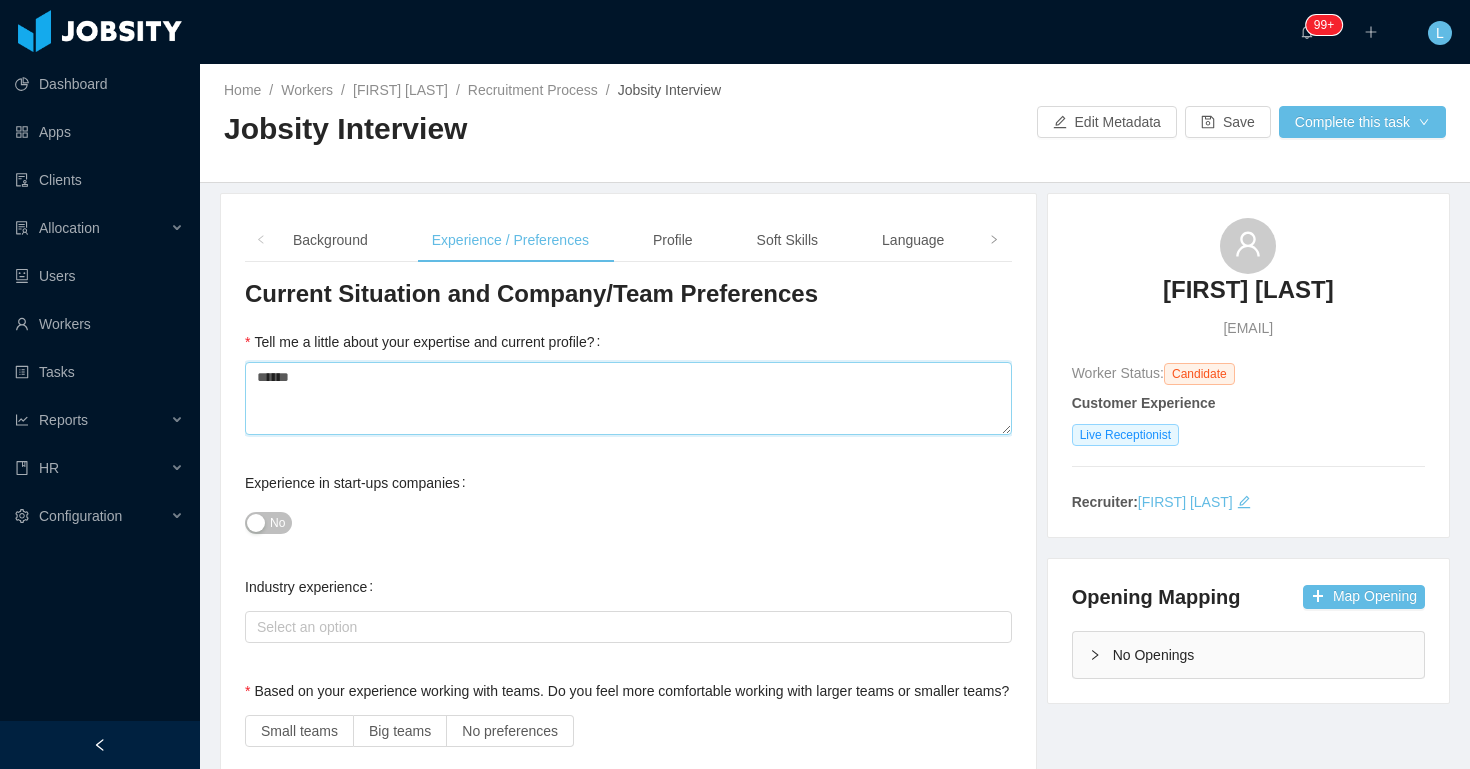 type 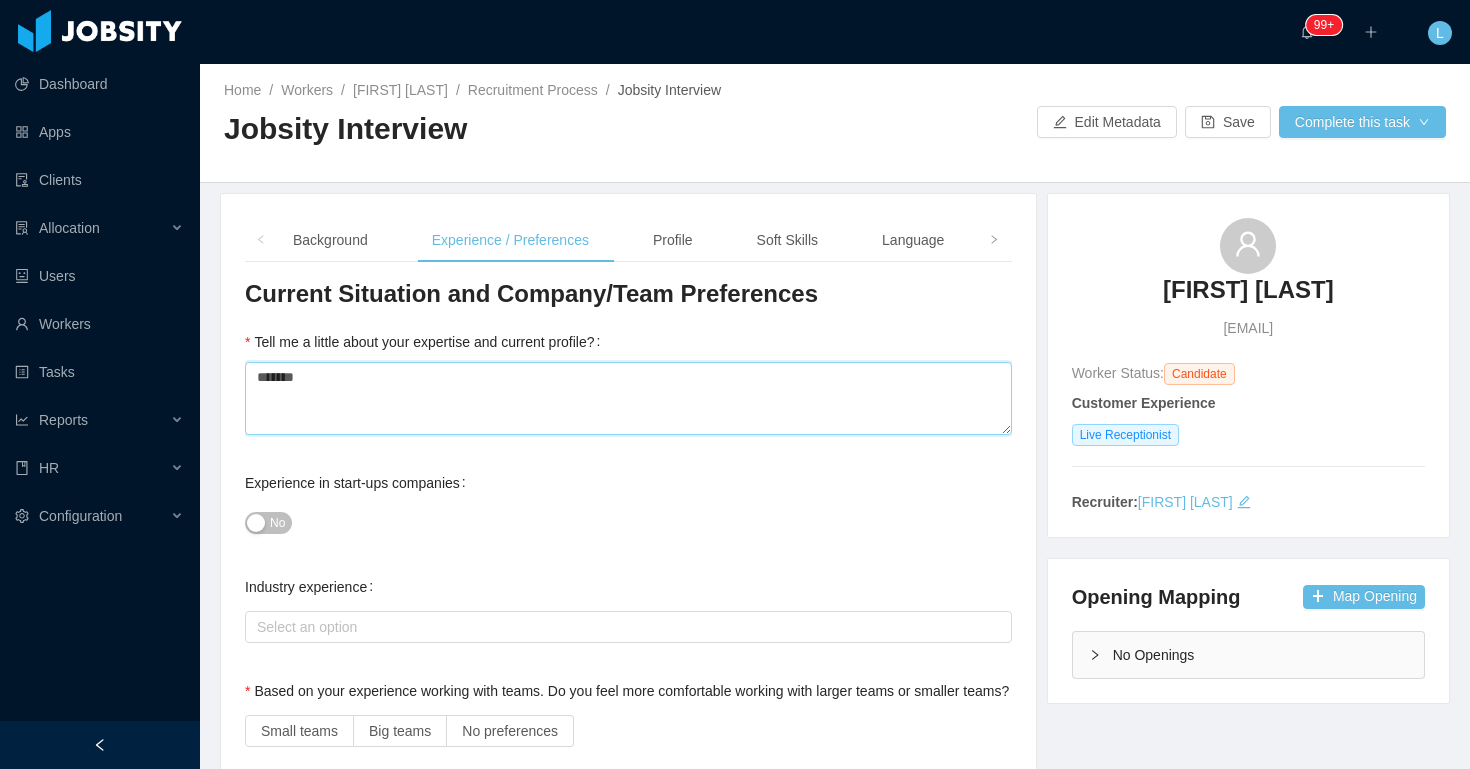 type 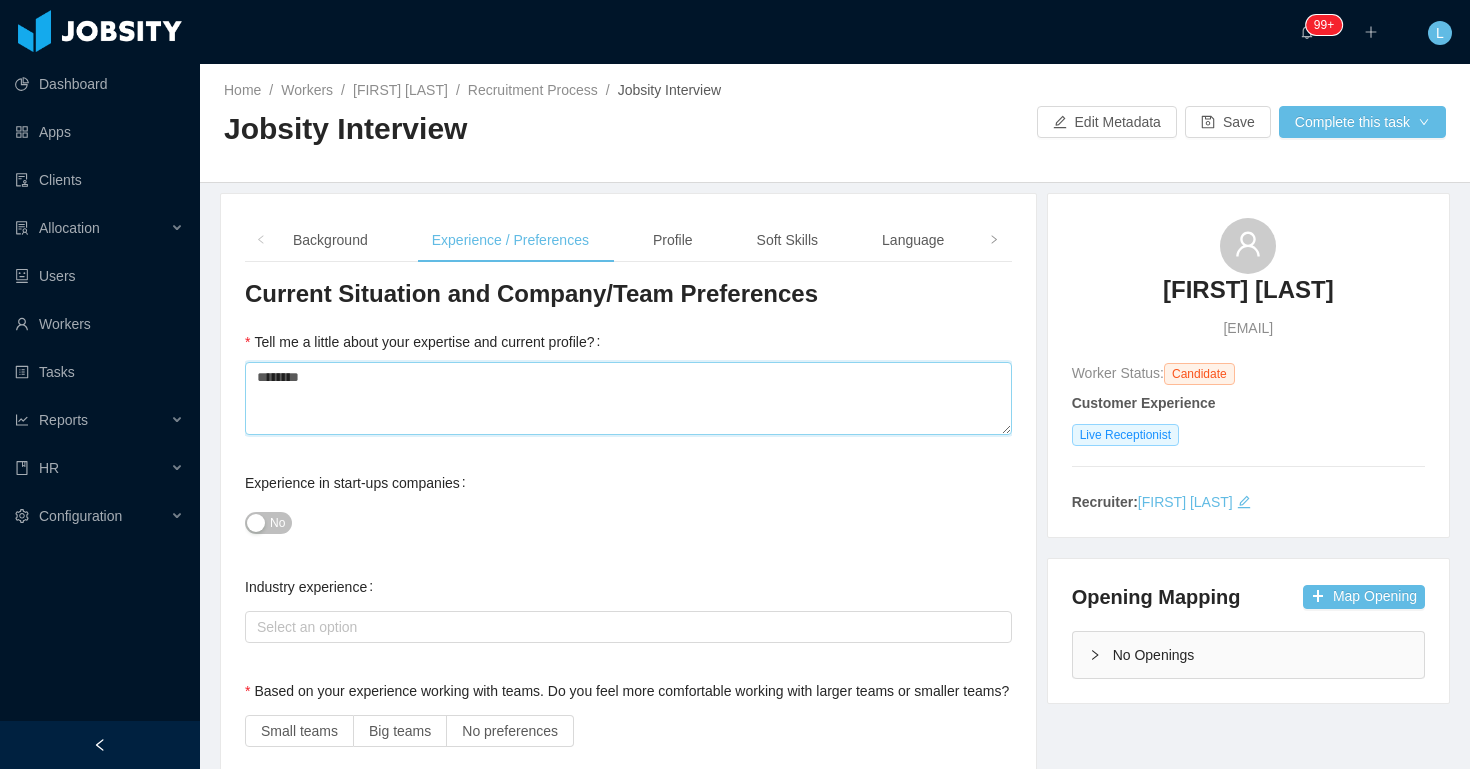 type 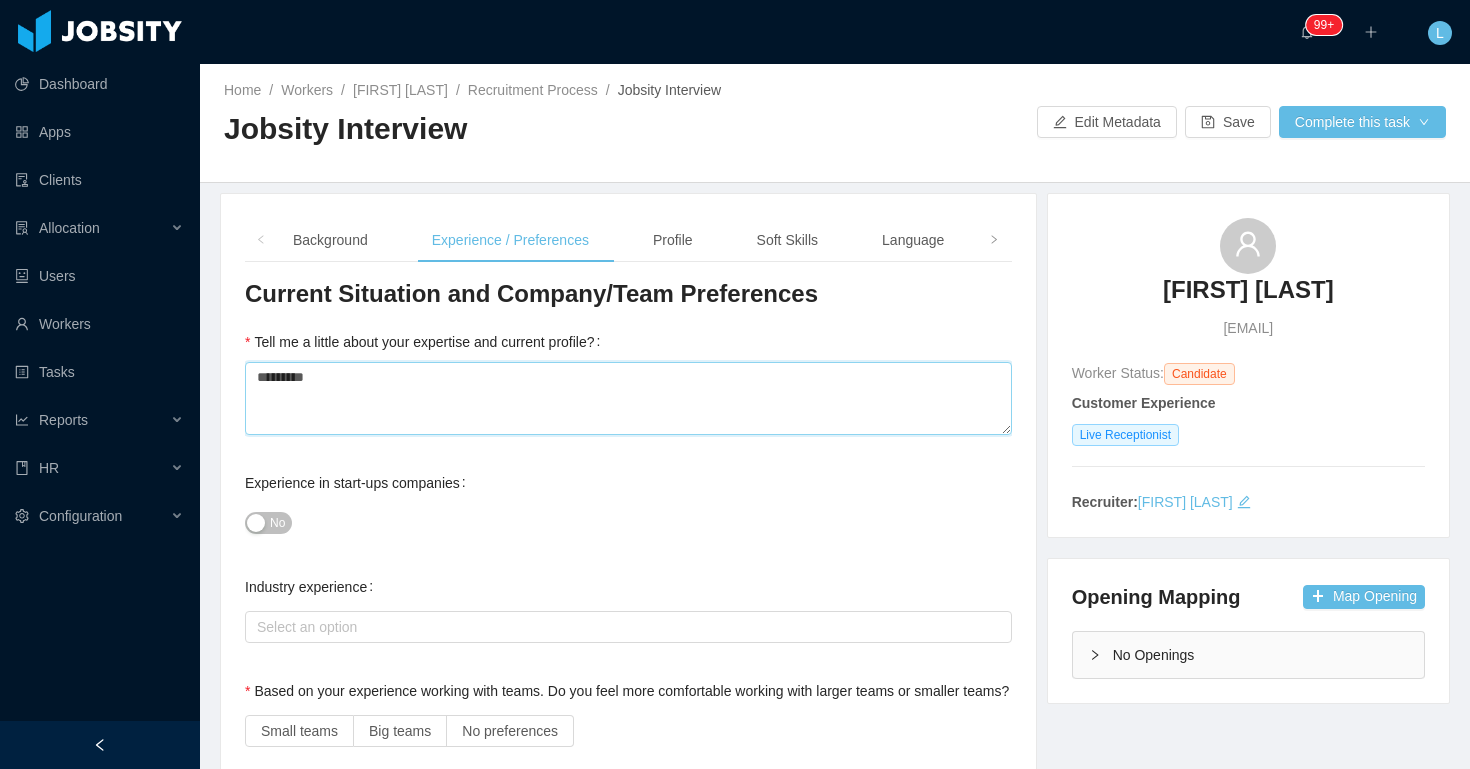 type 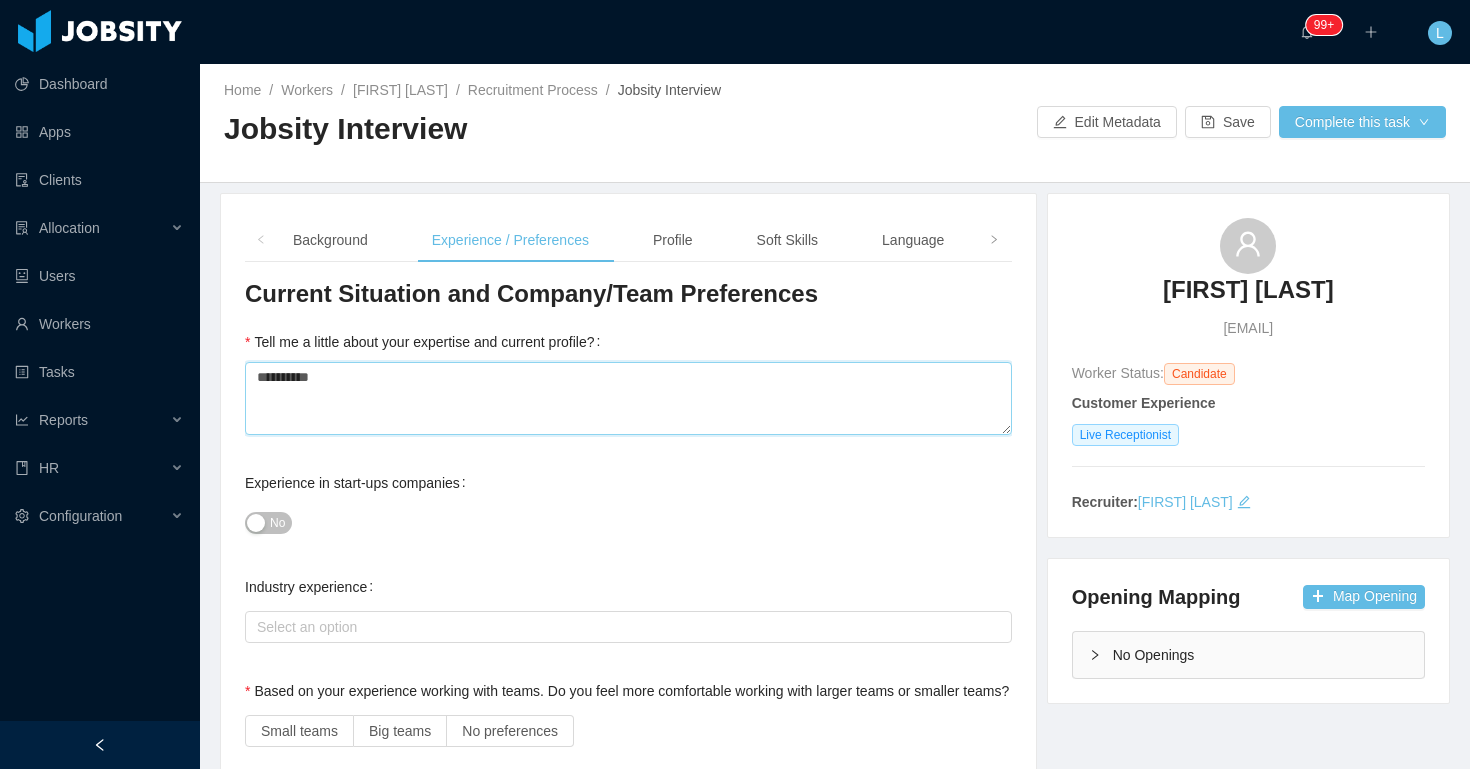 type 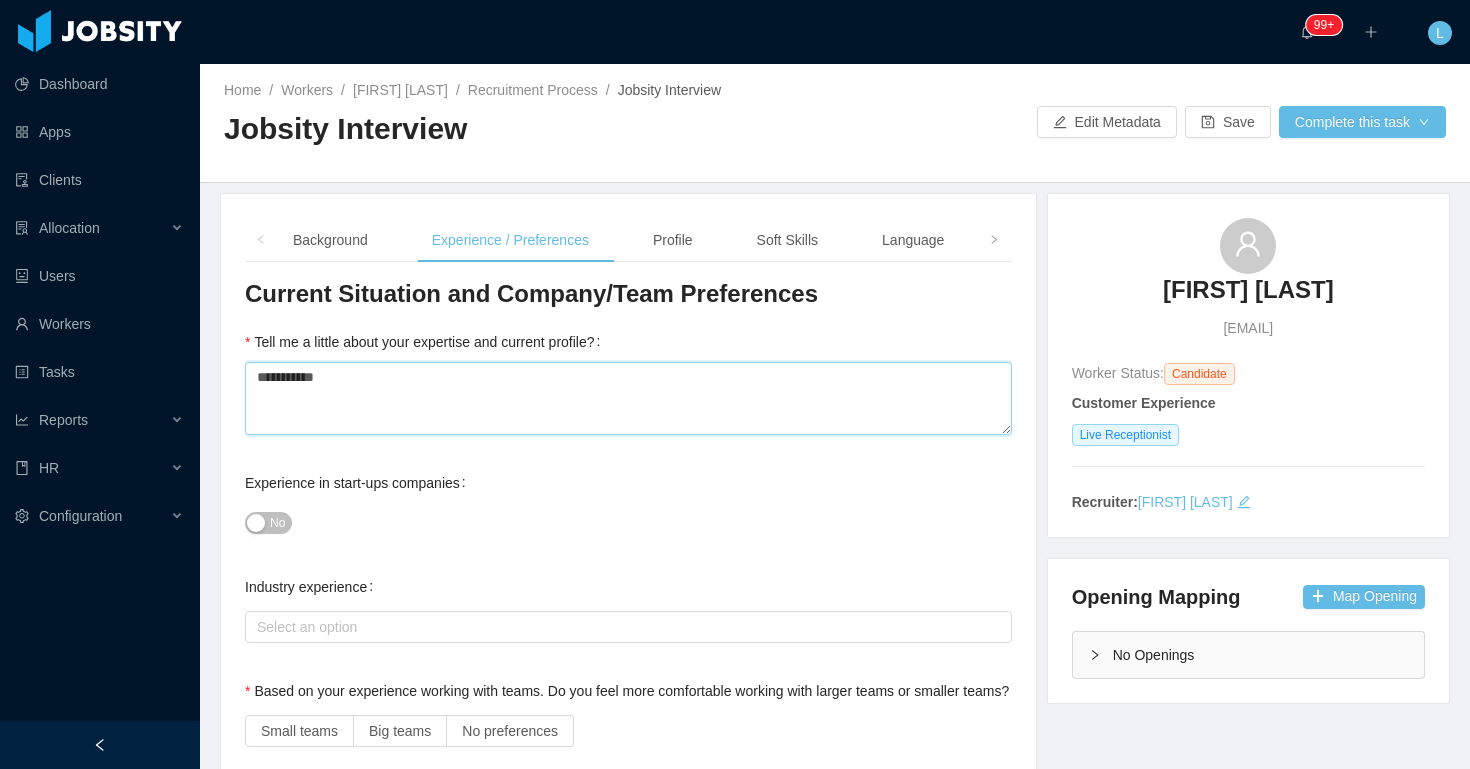 type 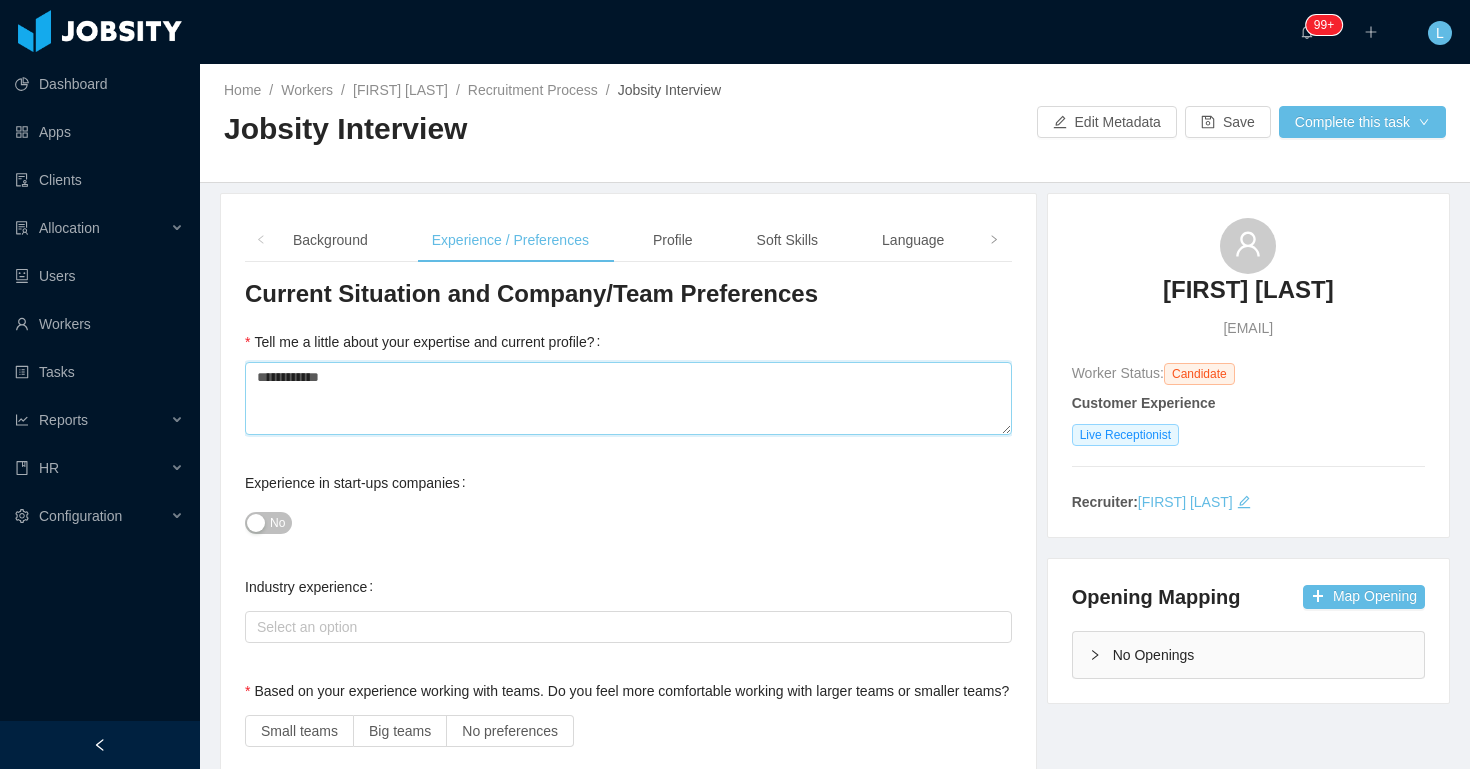 type 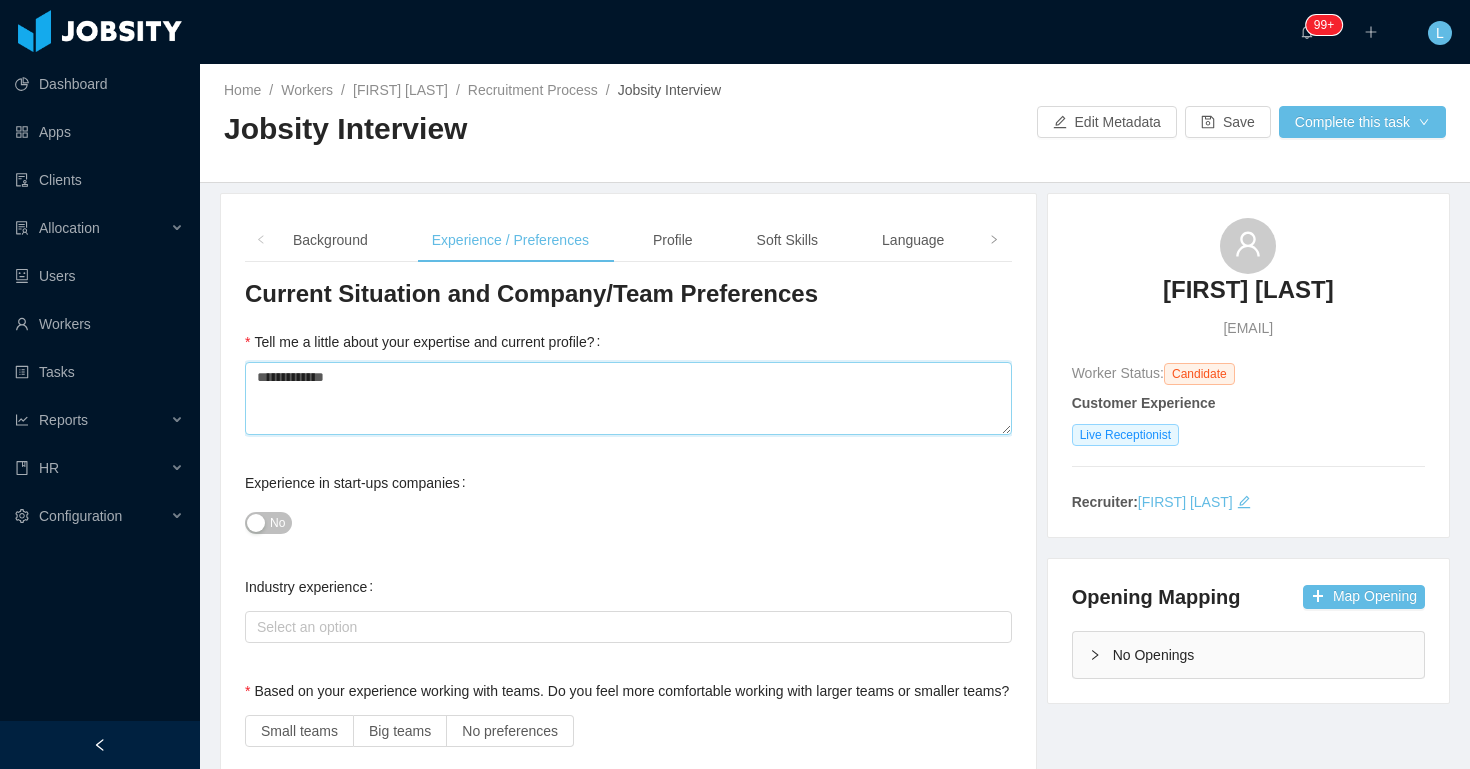 type 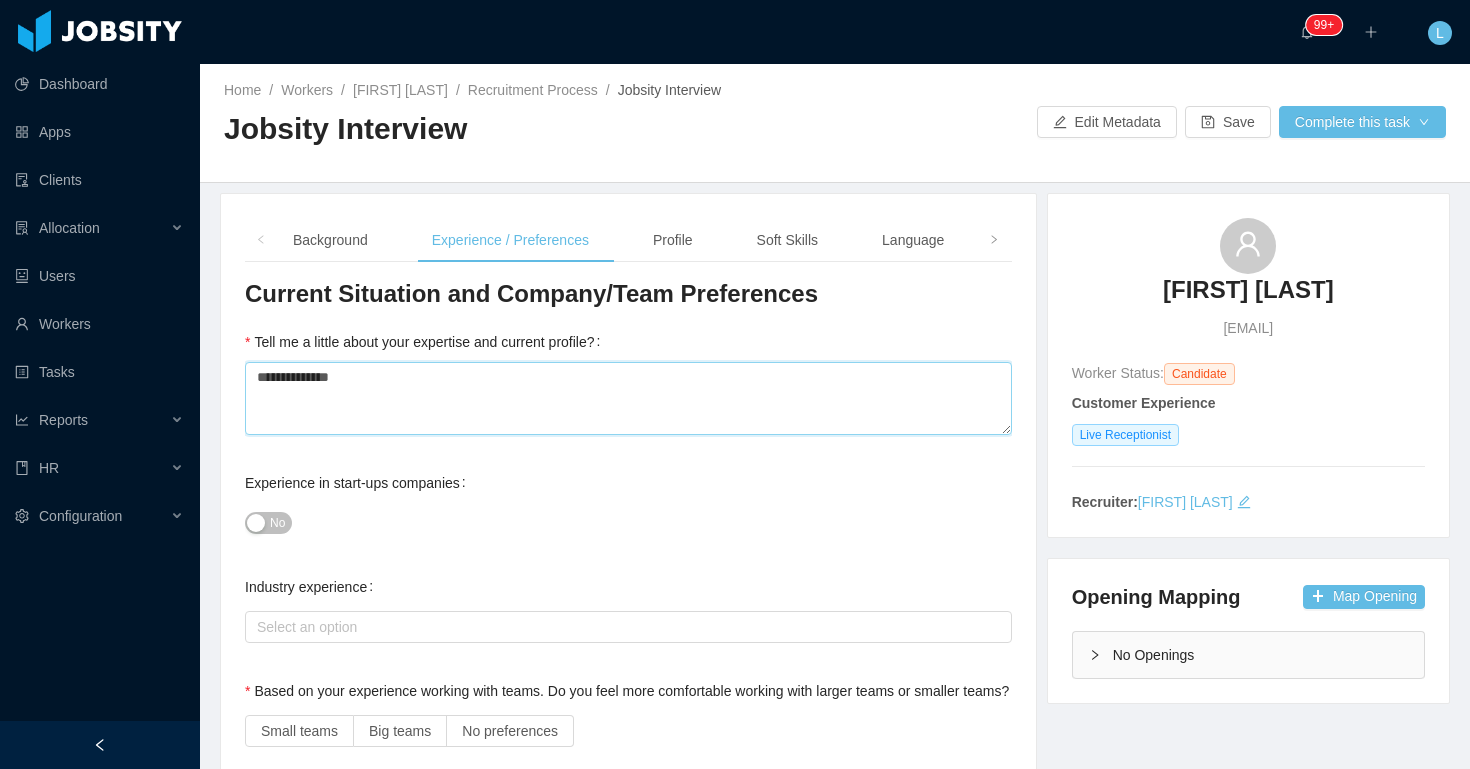 type 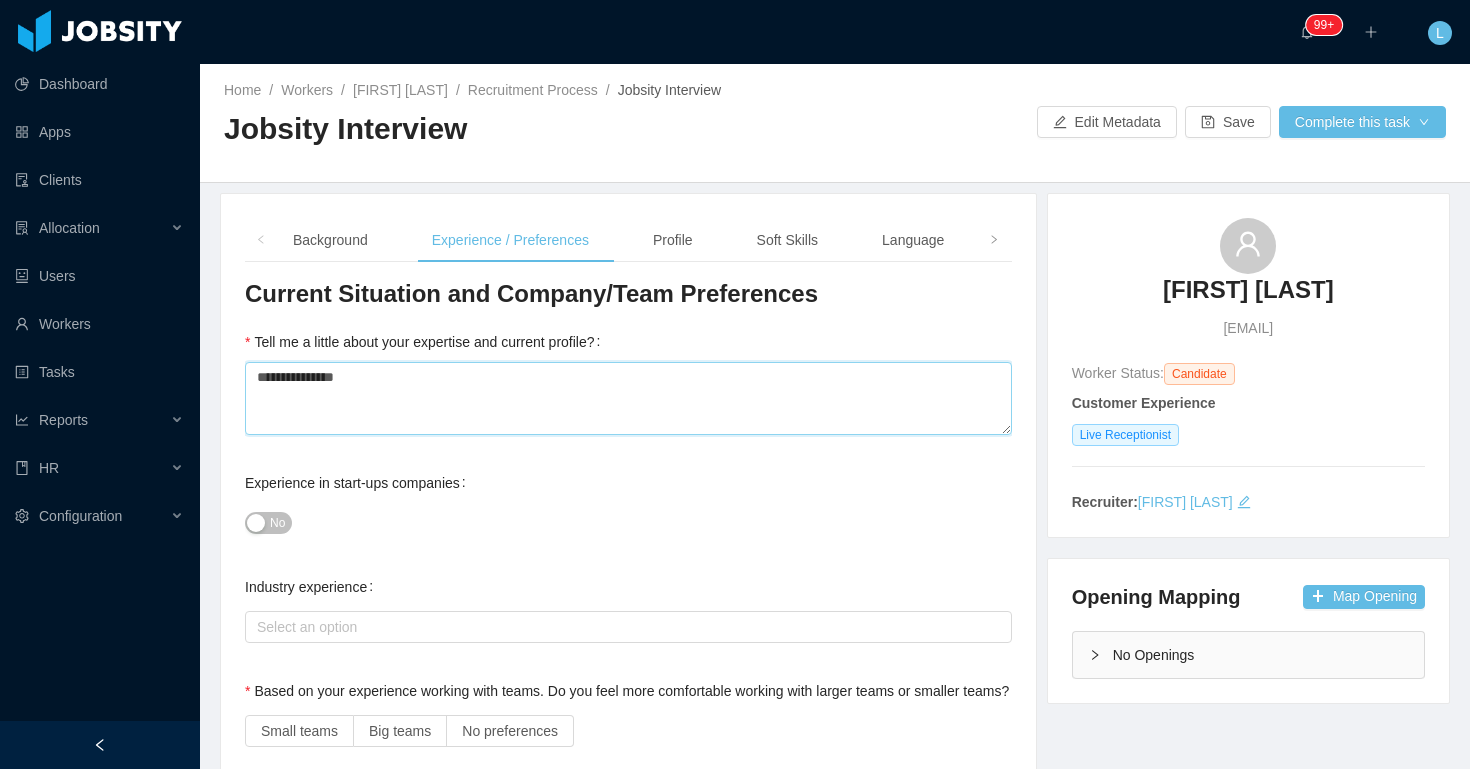 type 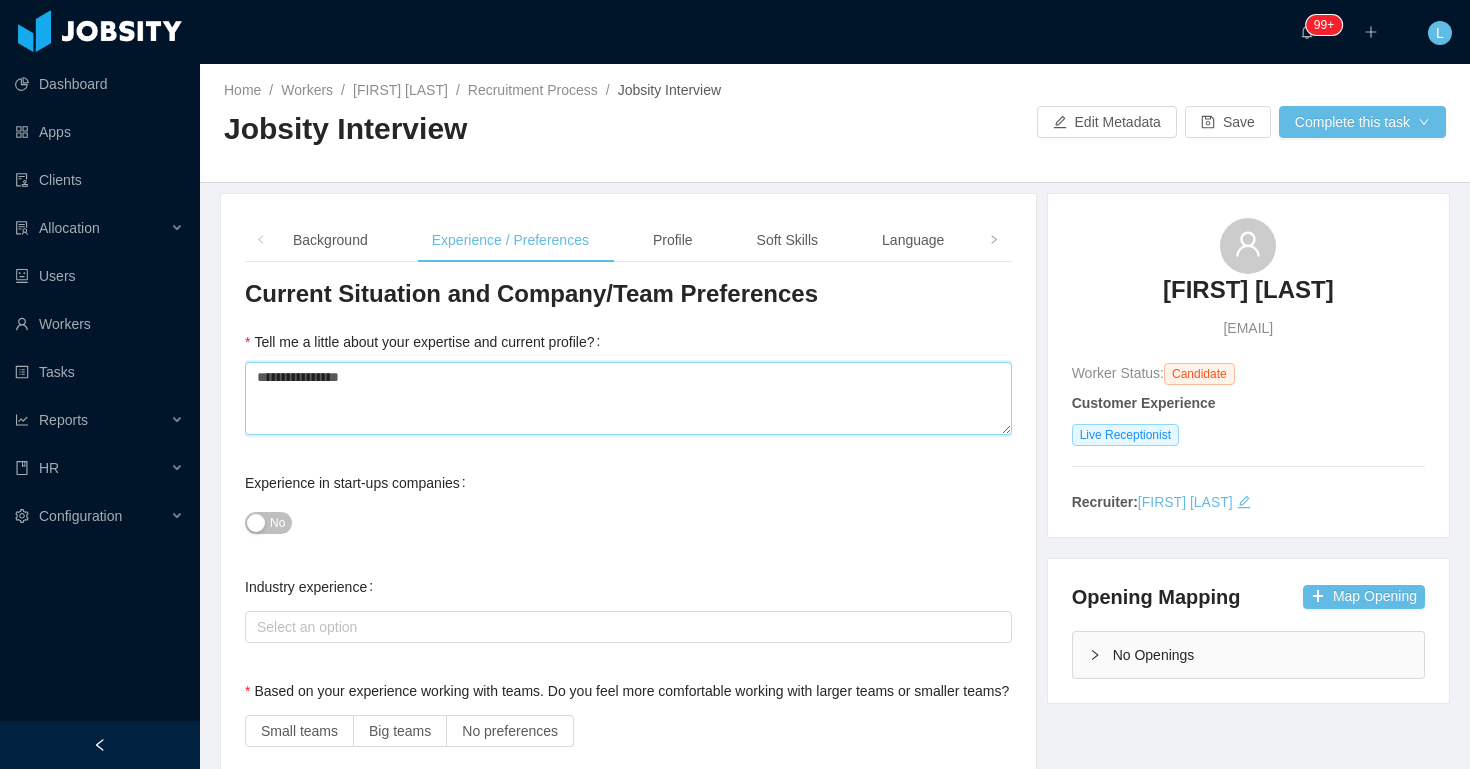 type 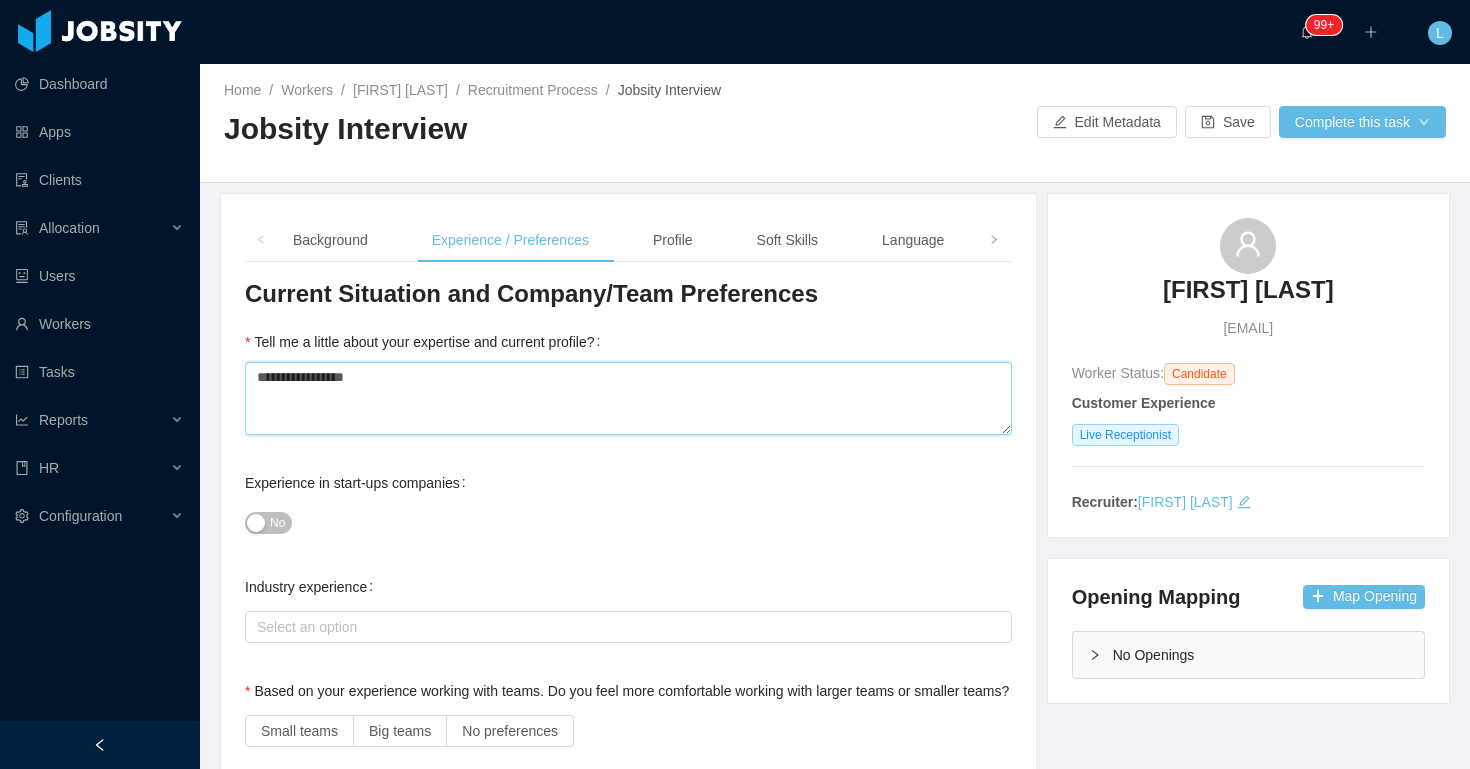 type 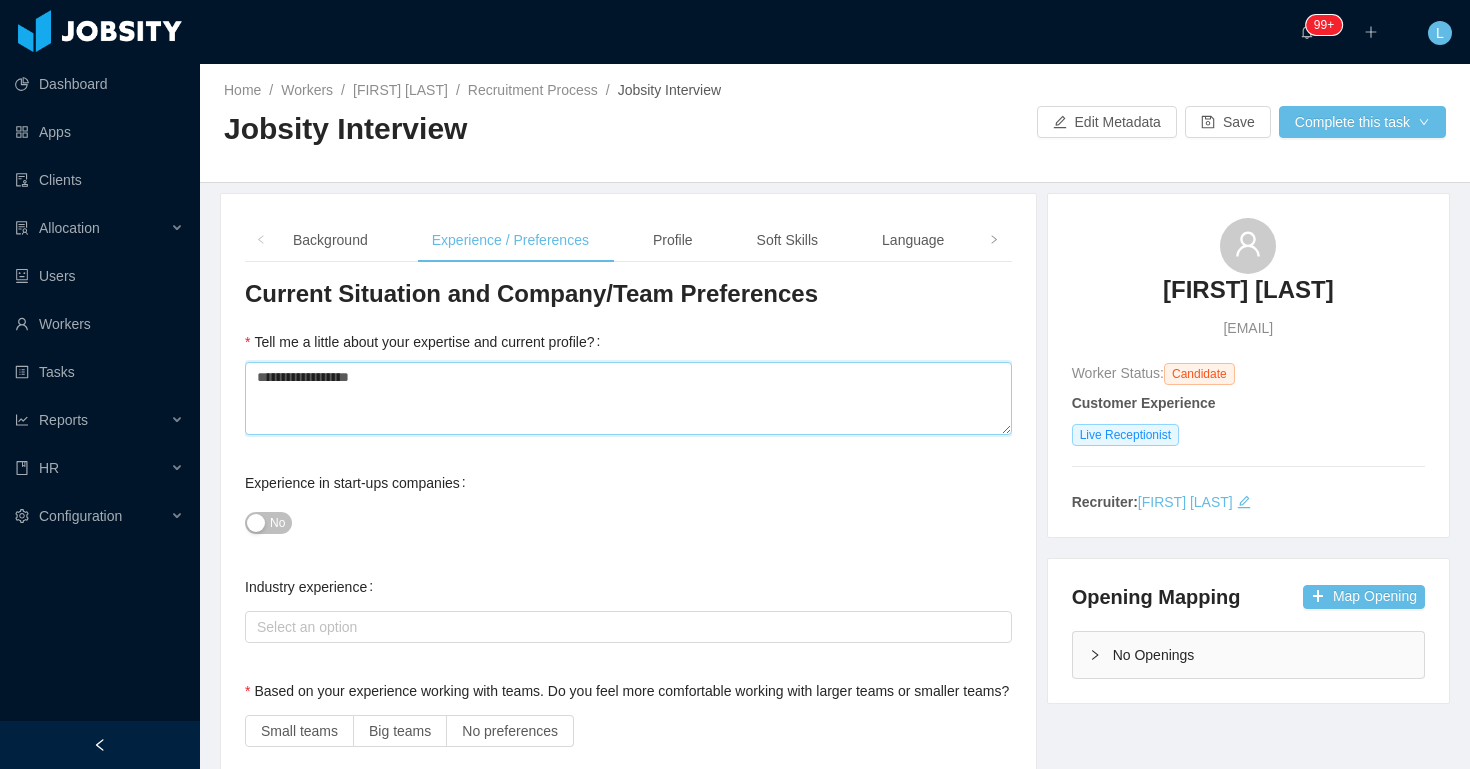 type 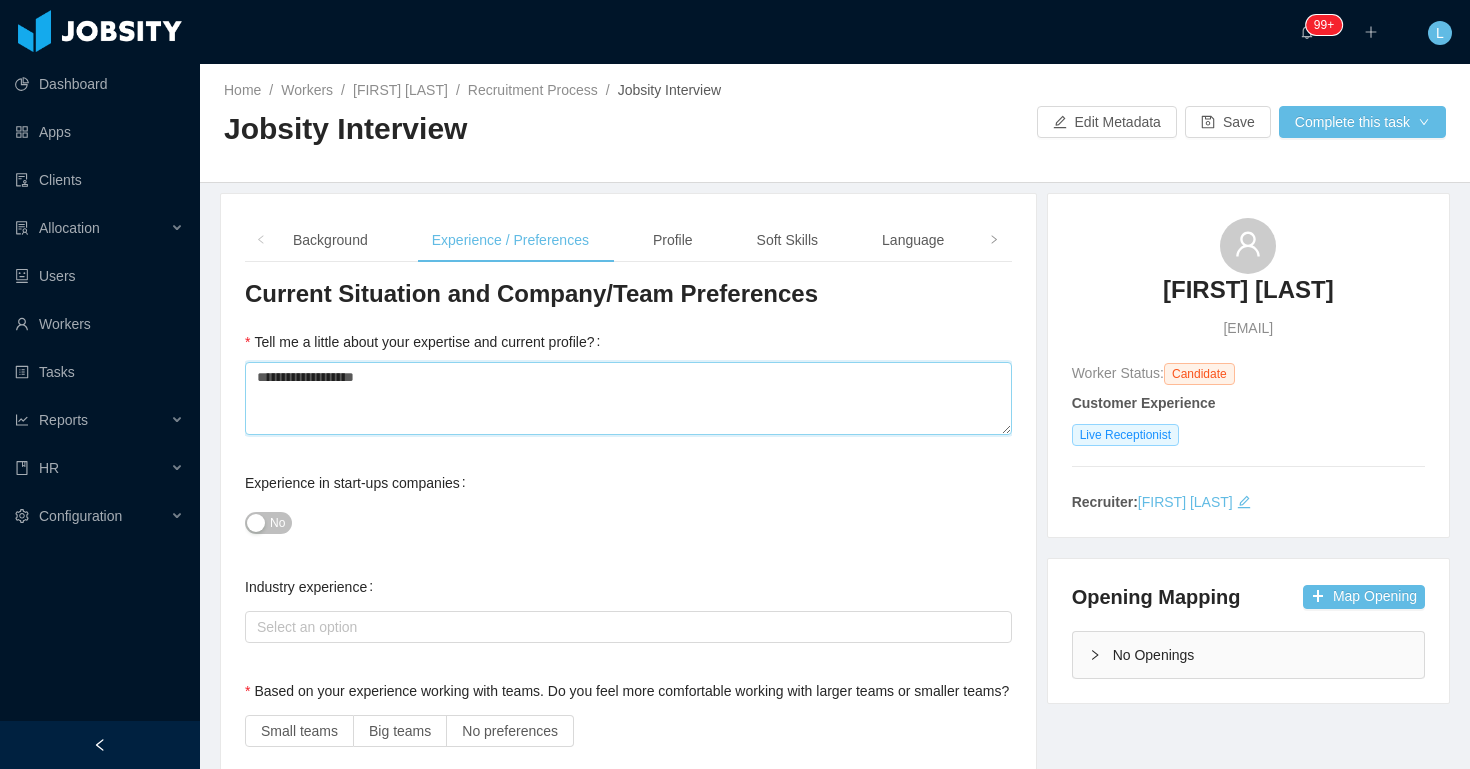 type 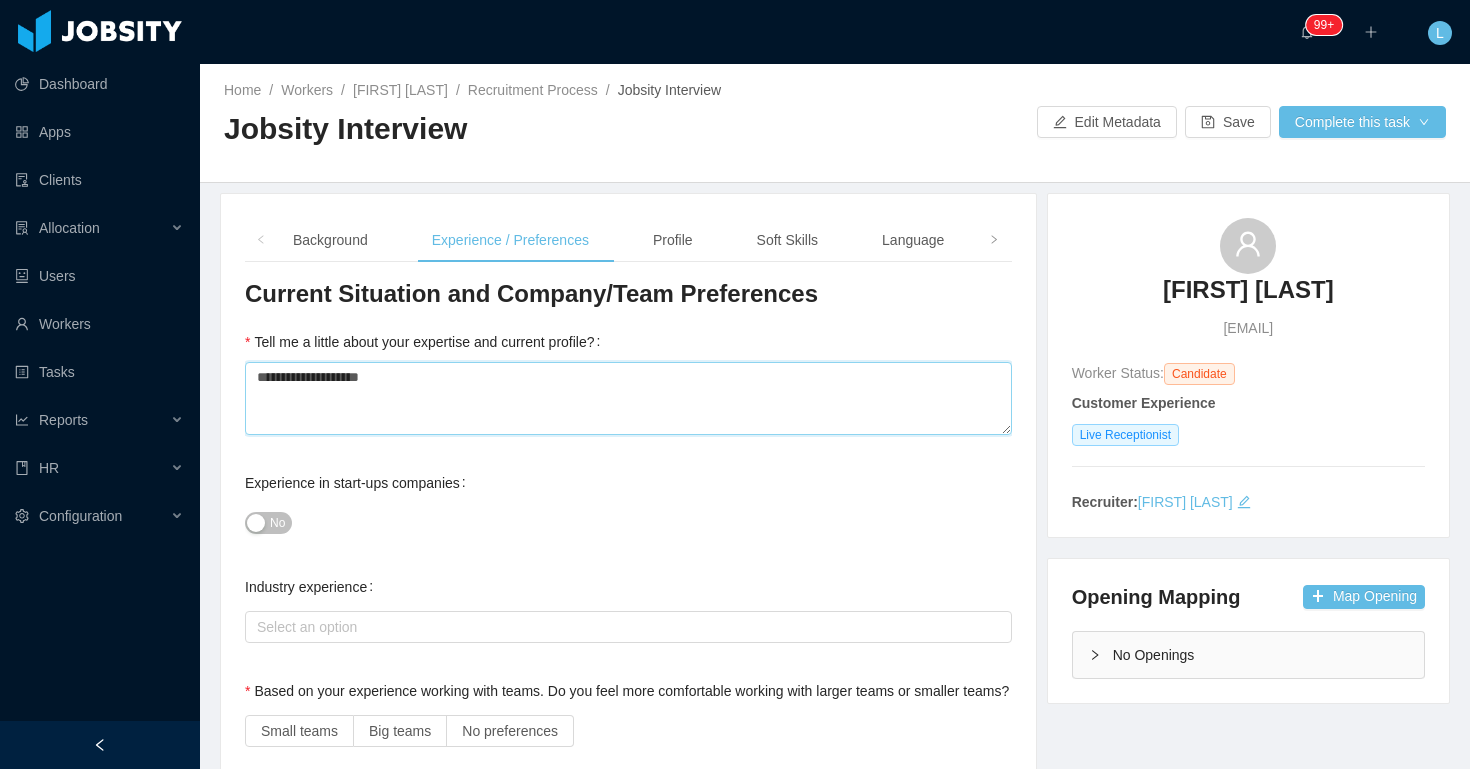 type on "**********" 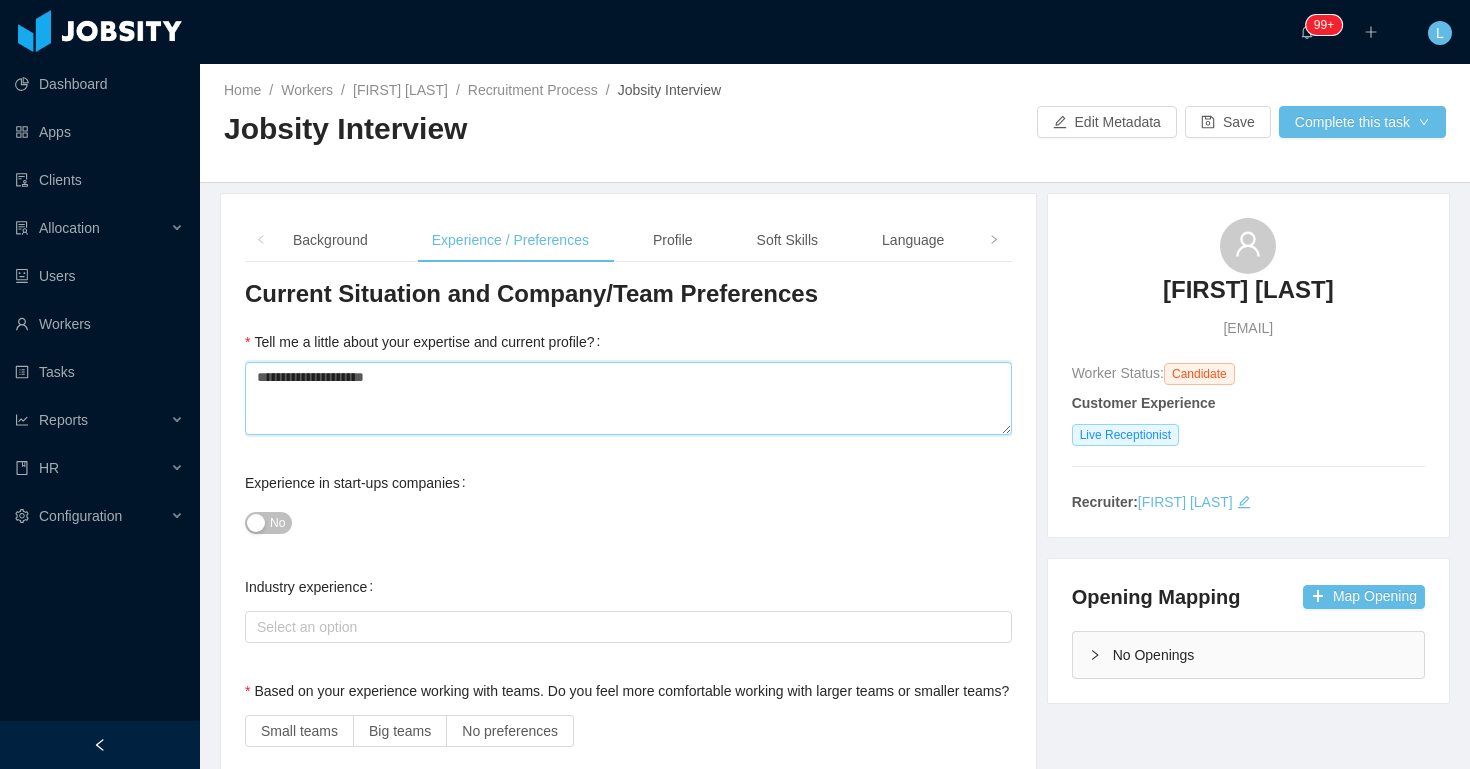 type 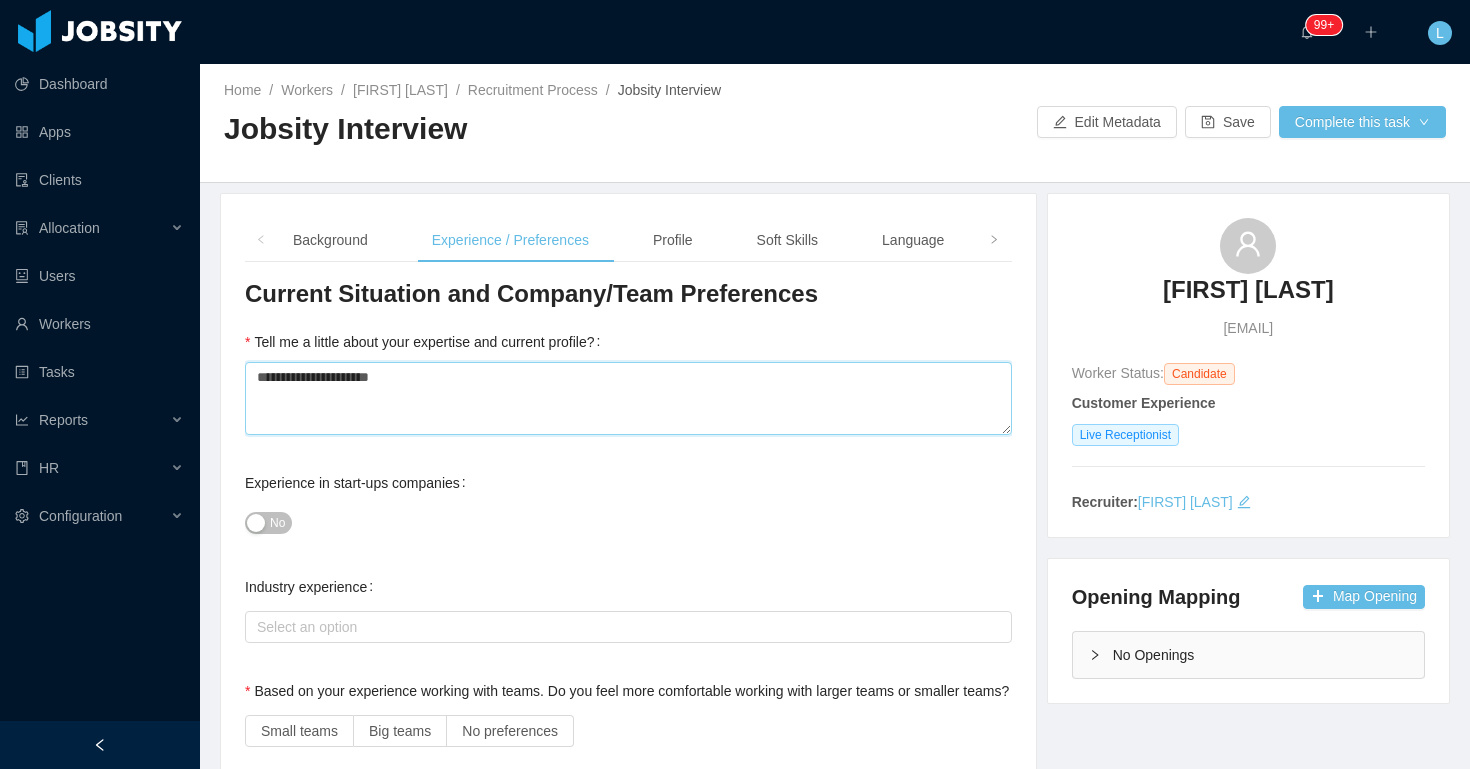 type 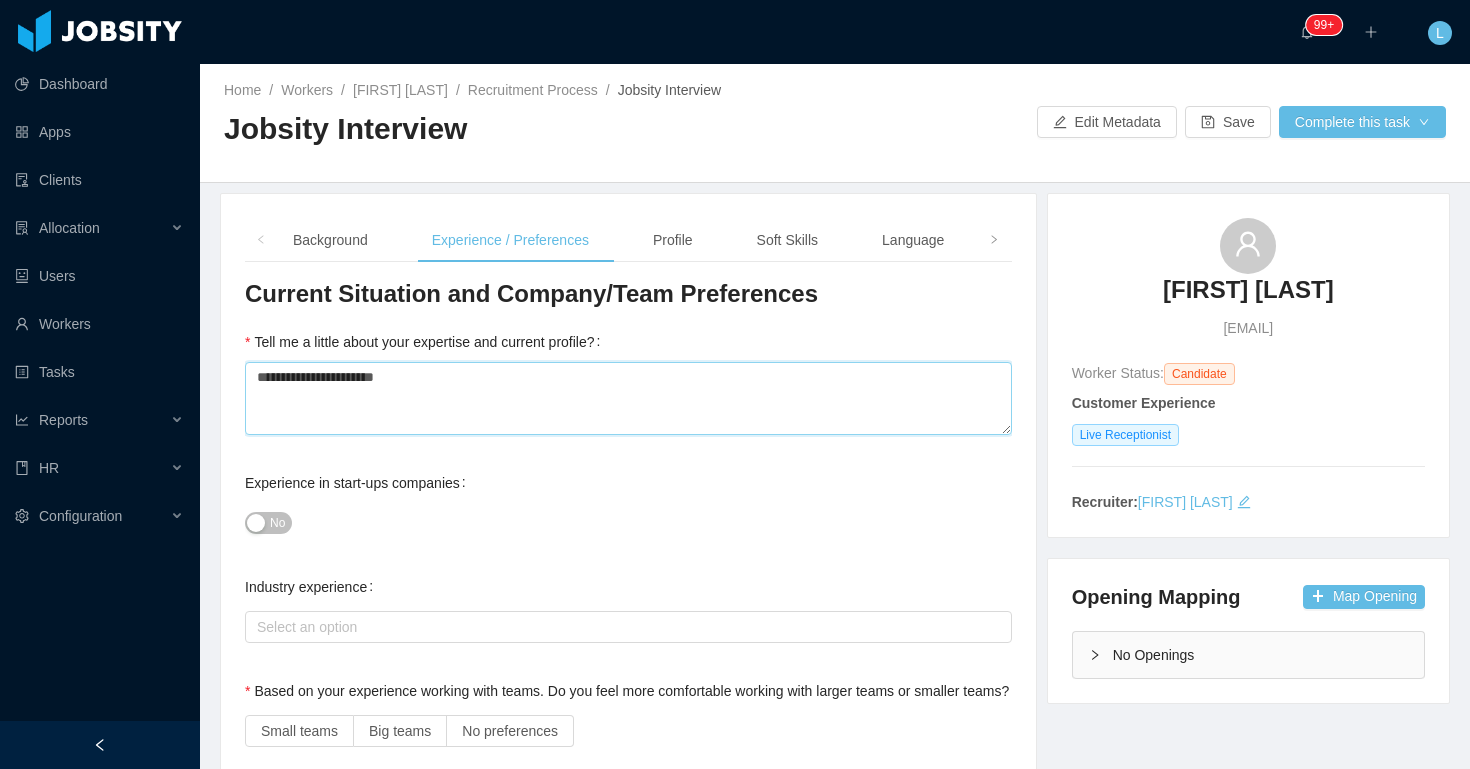 type 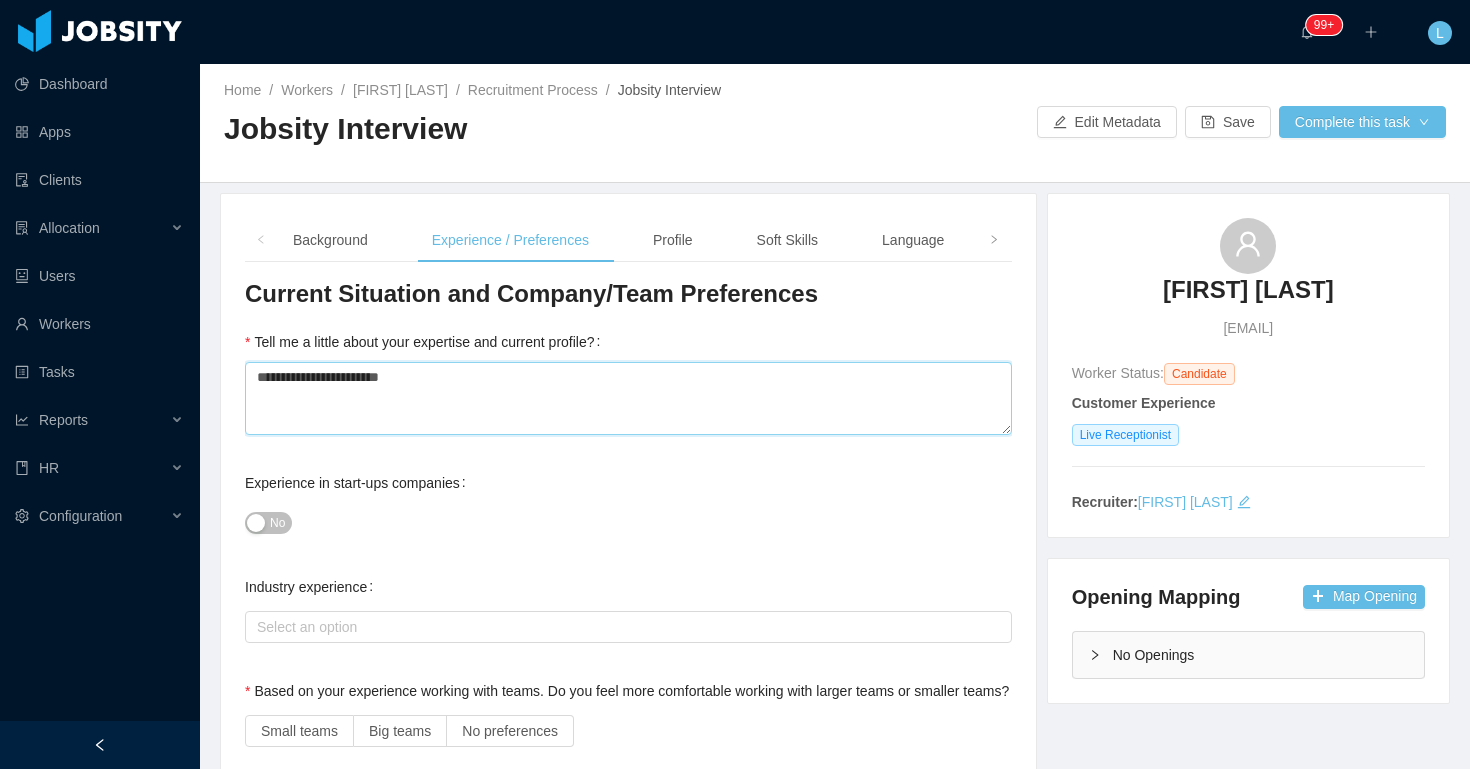 type 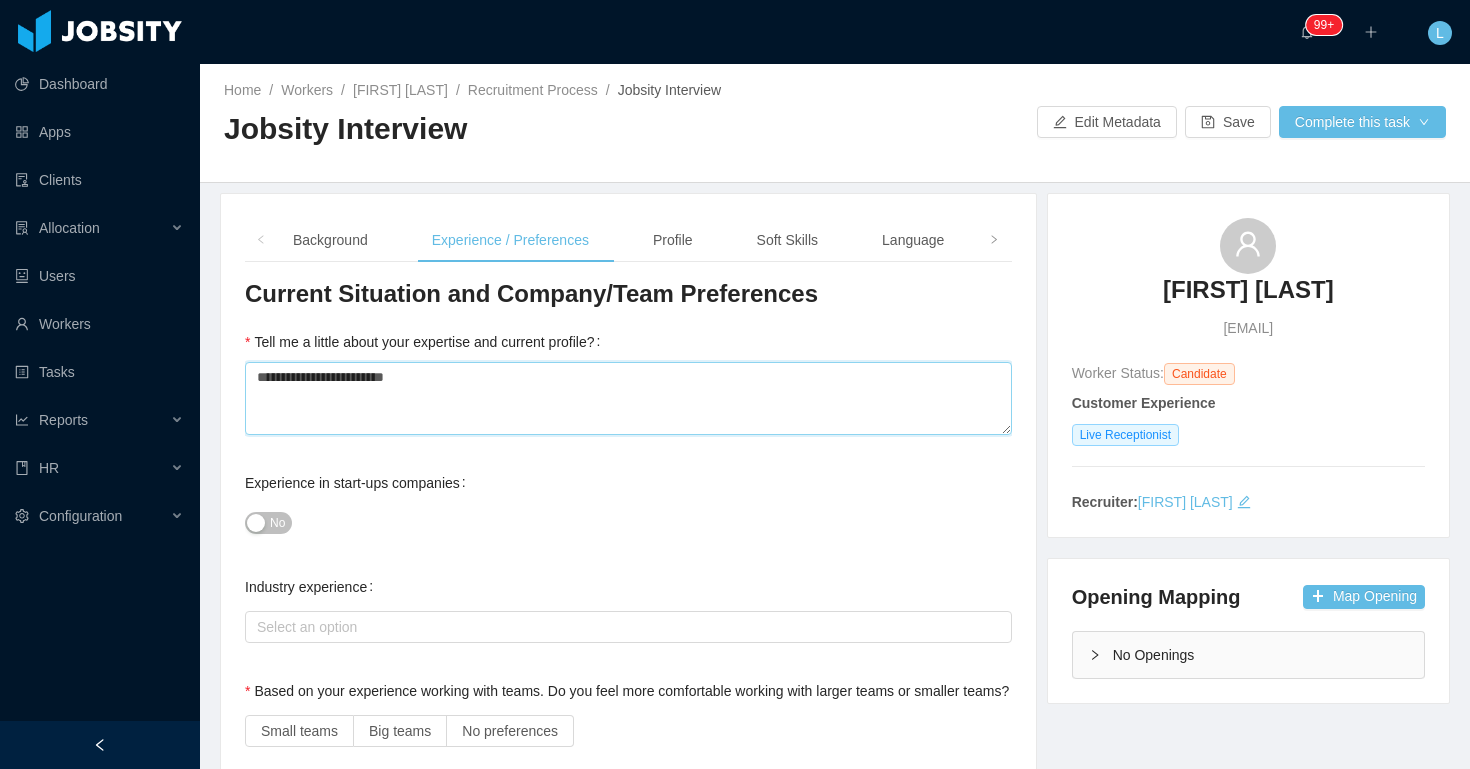 type 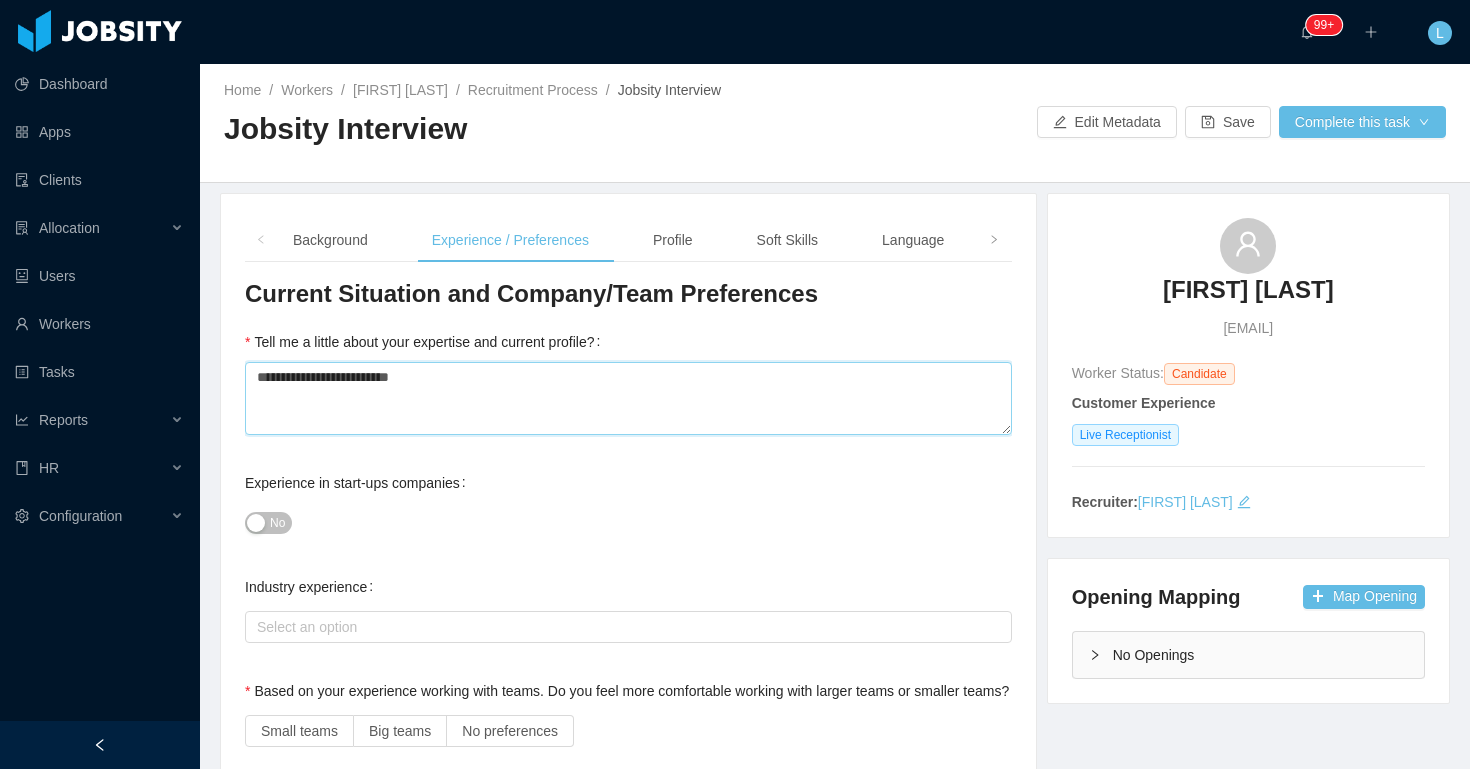 type 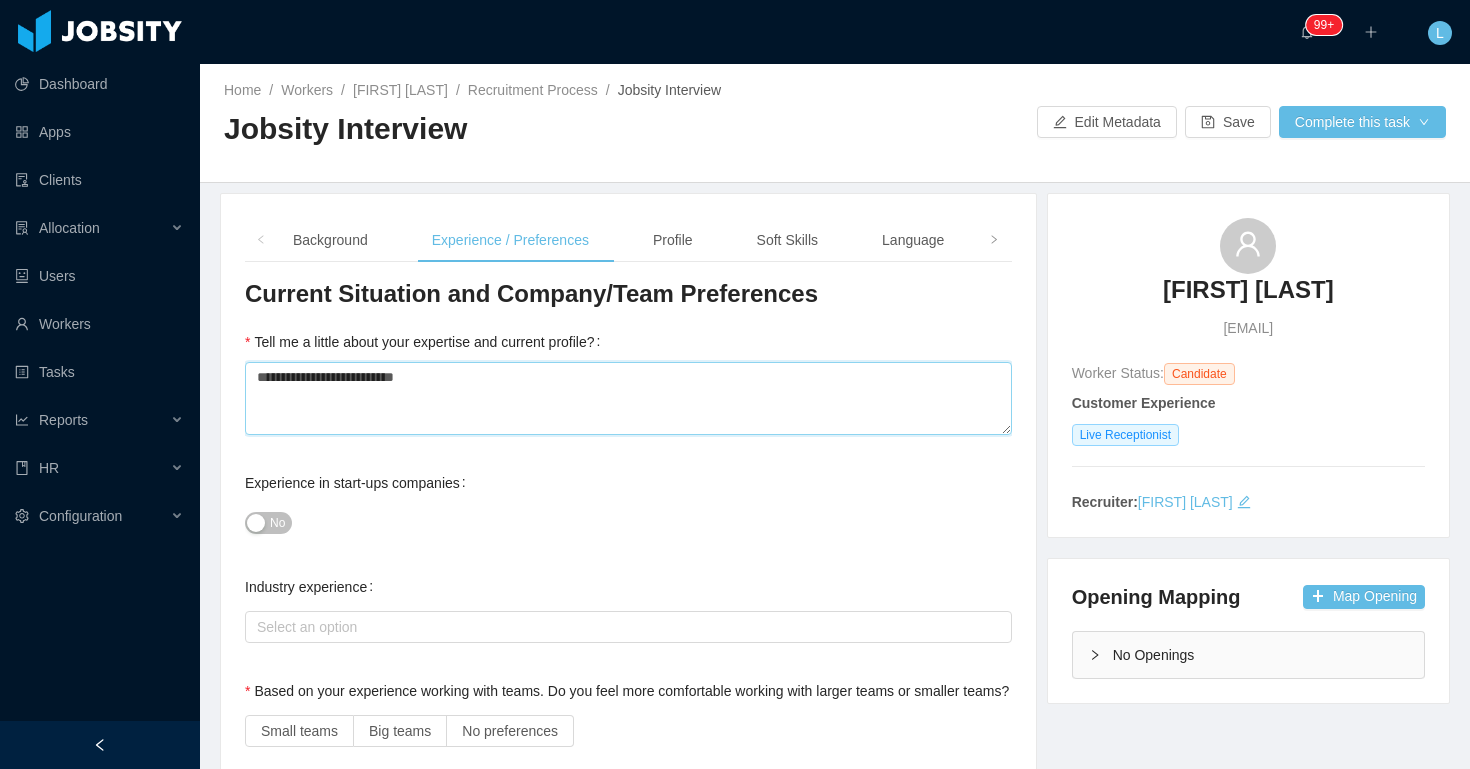 type 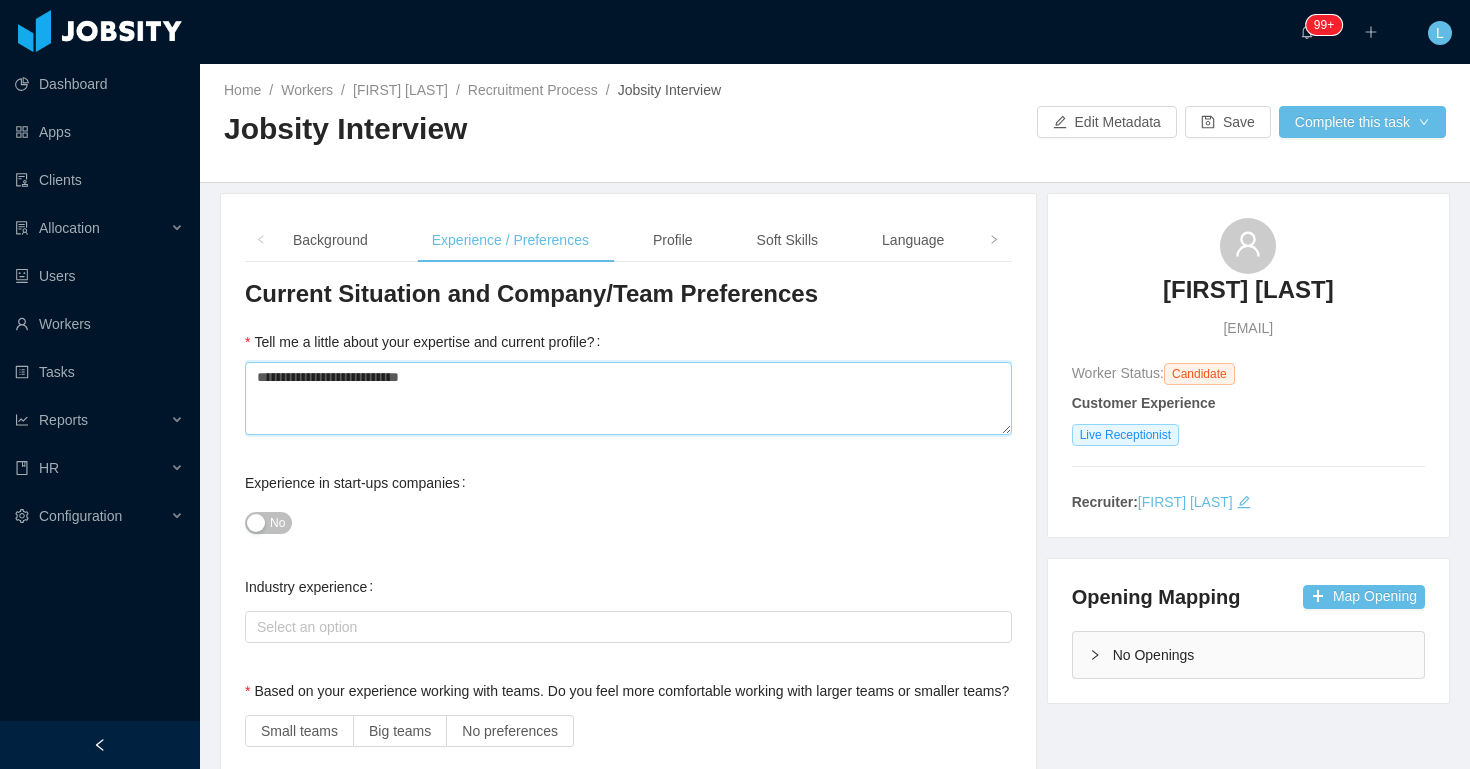 type 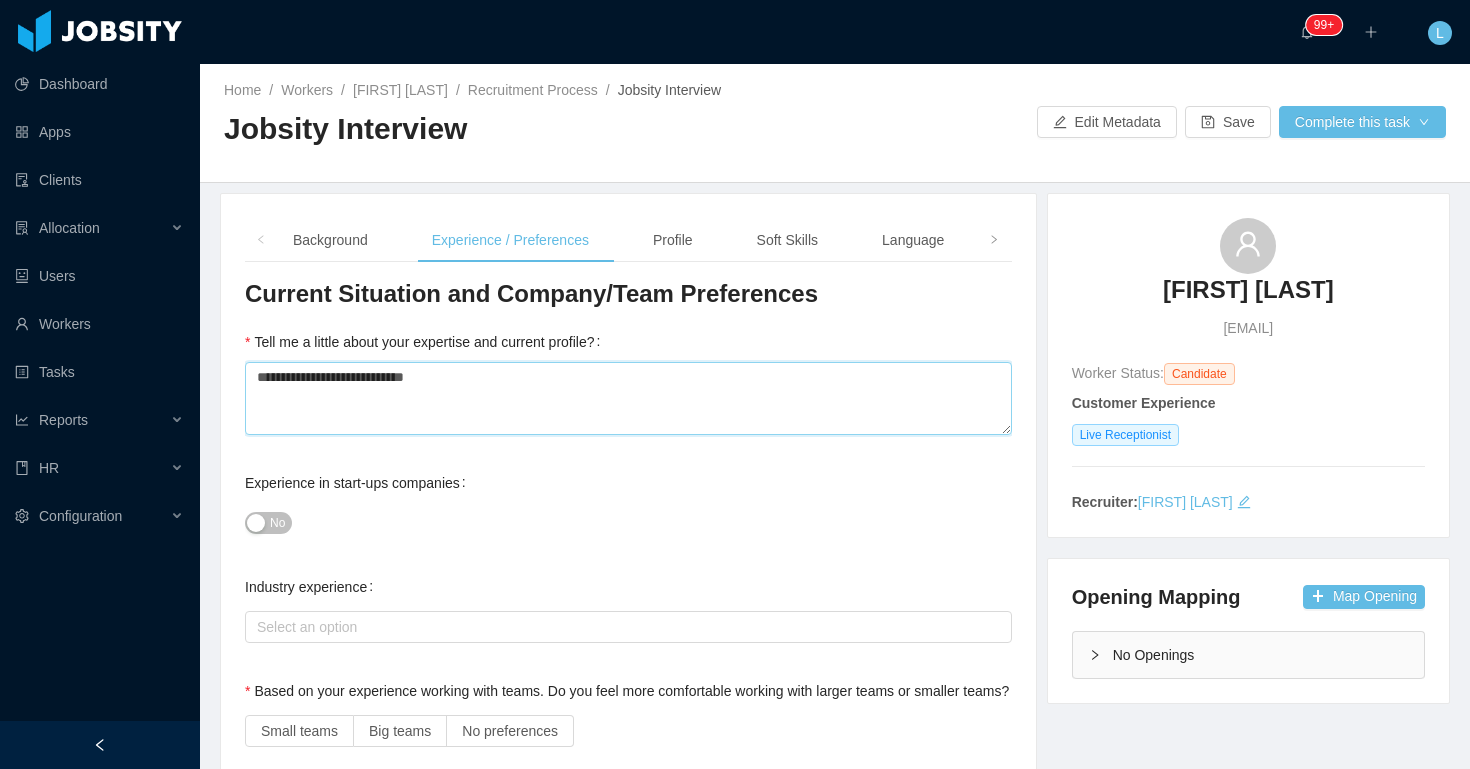 type 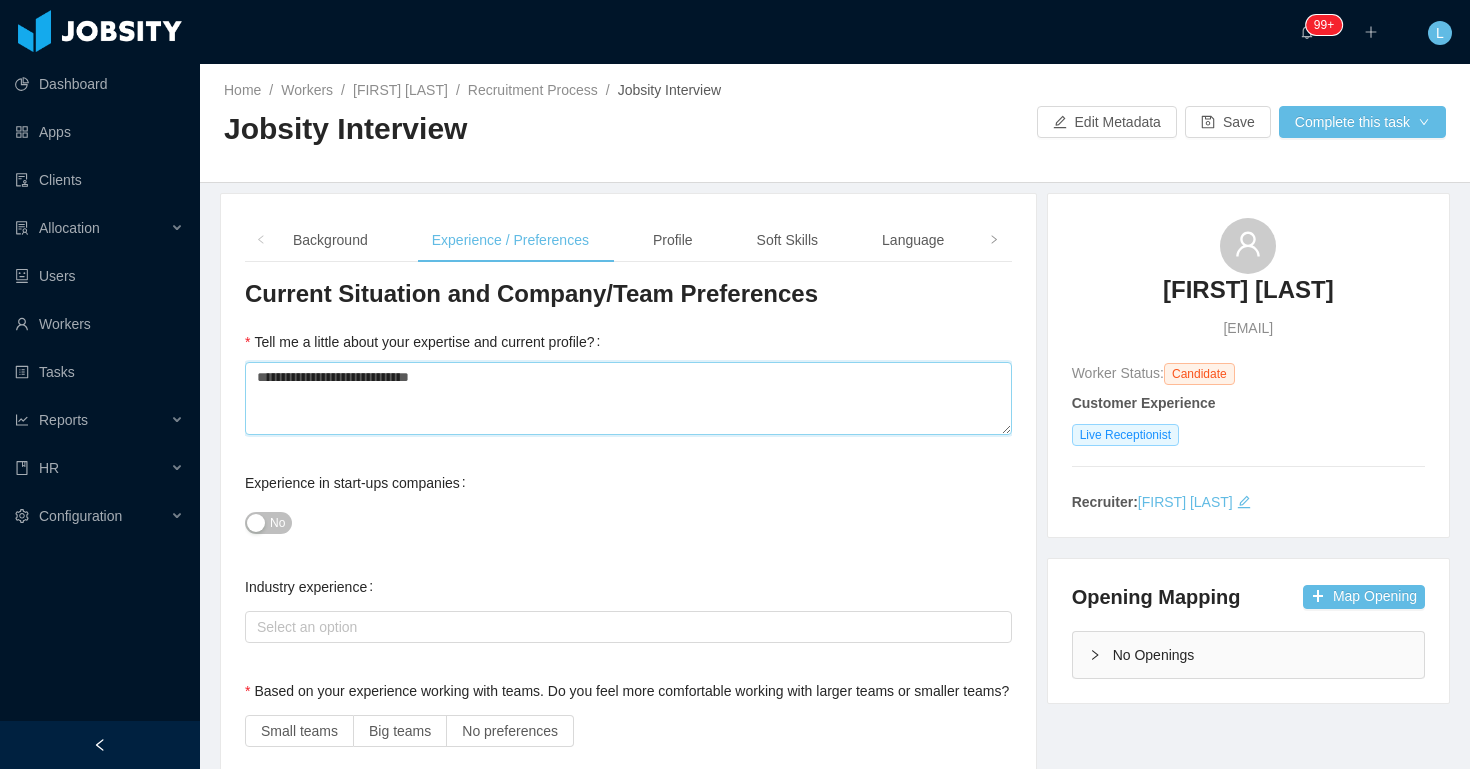 type 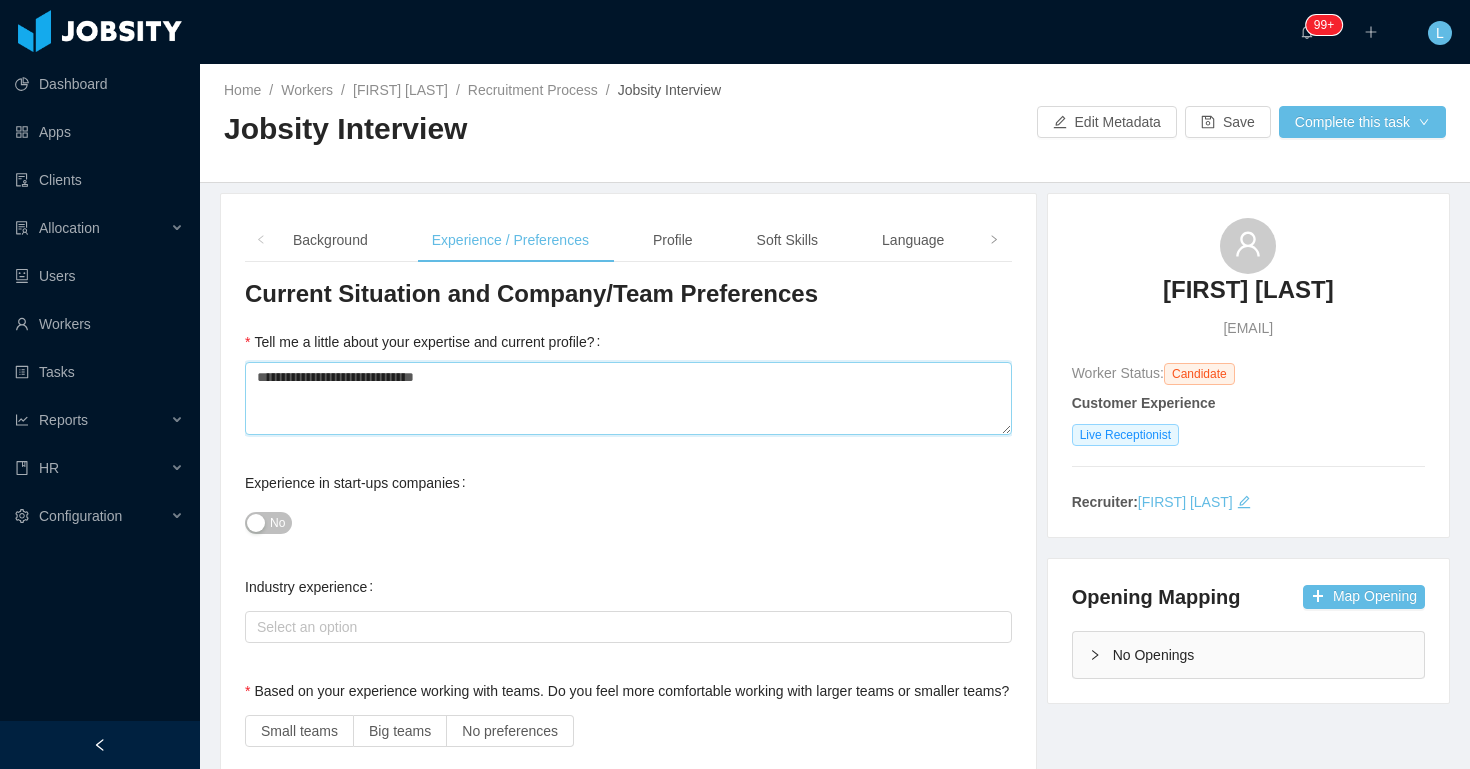 type 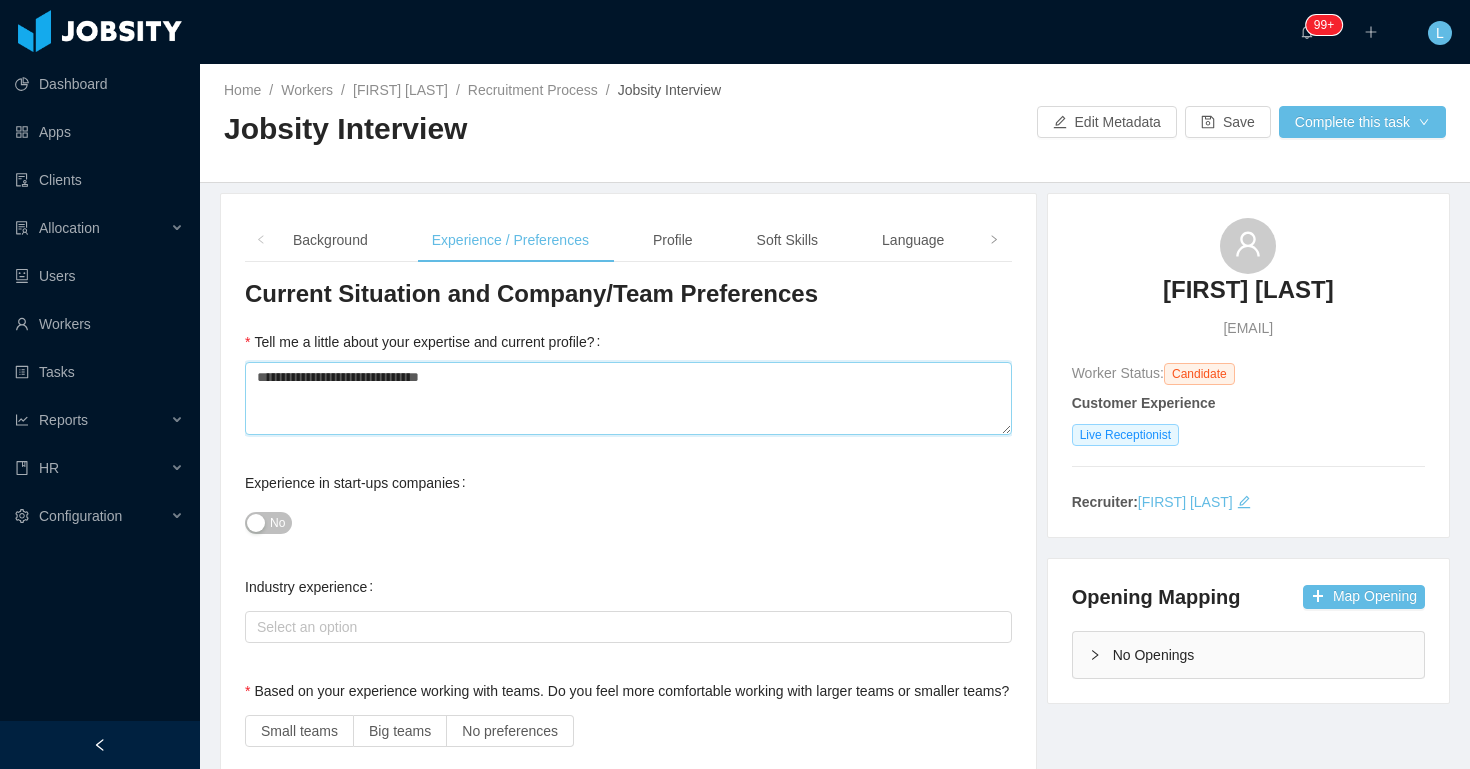 type 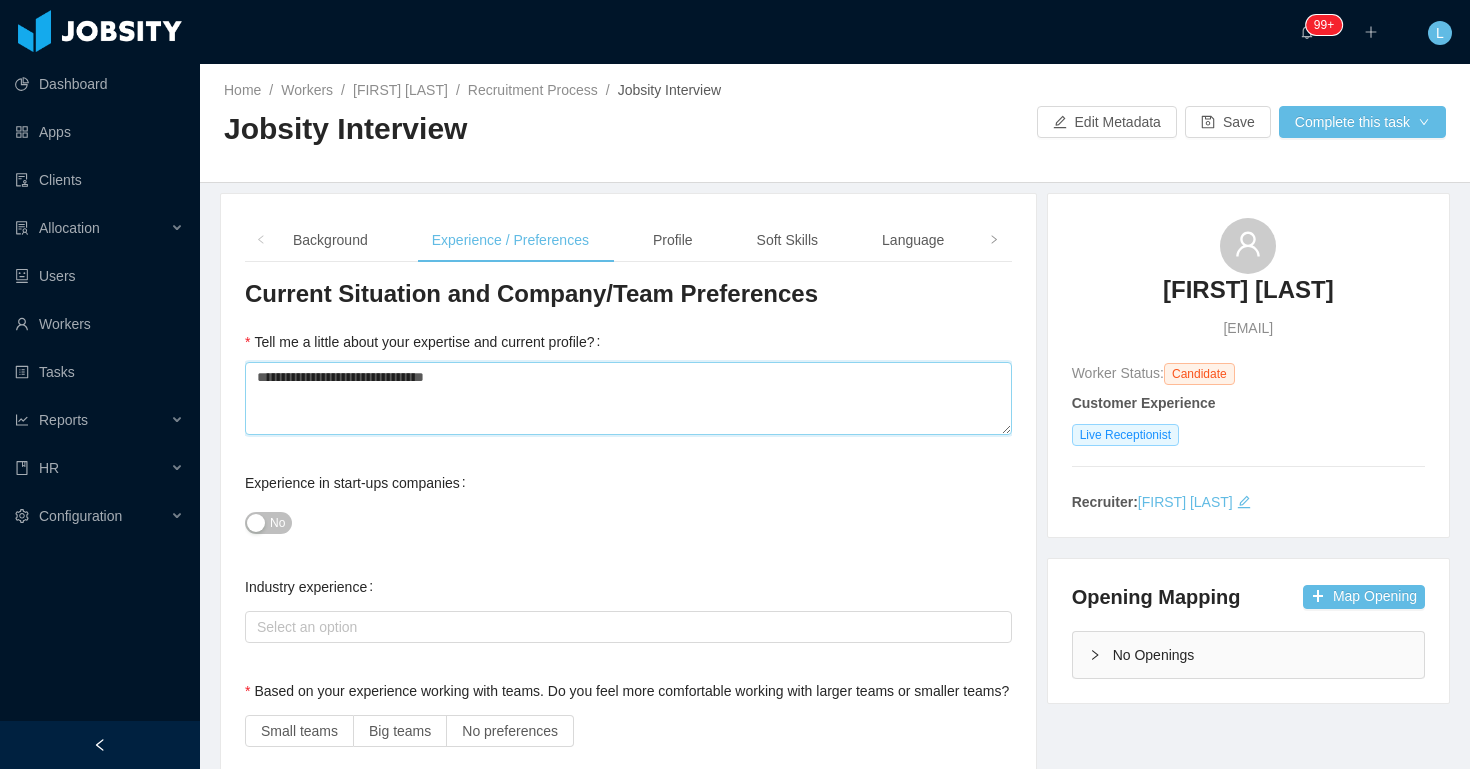 type 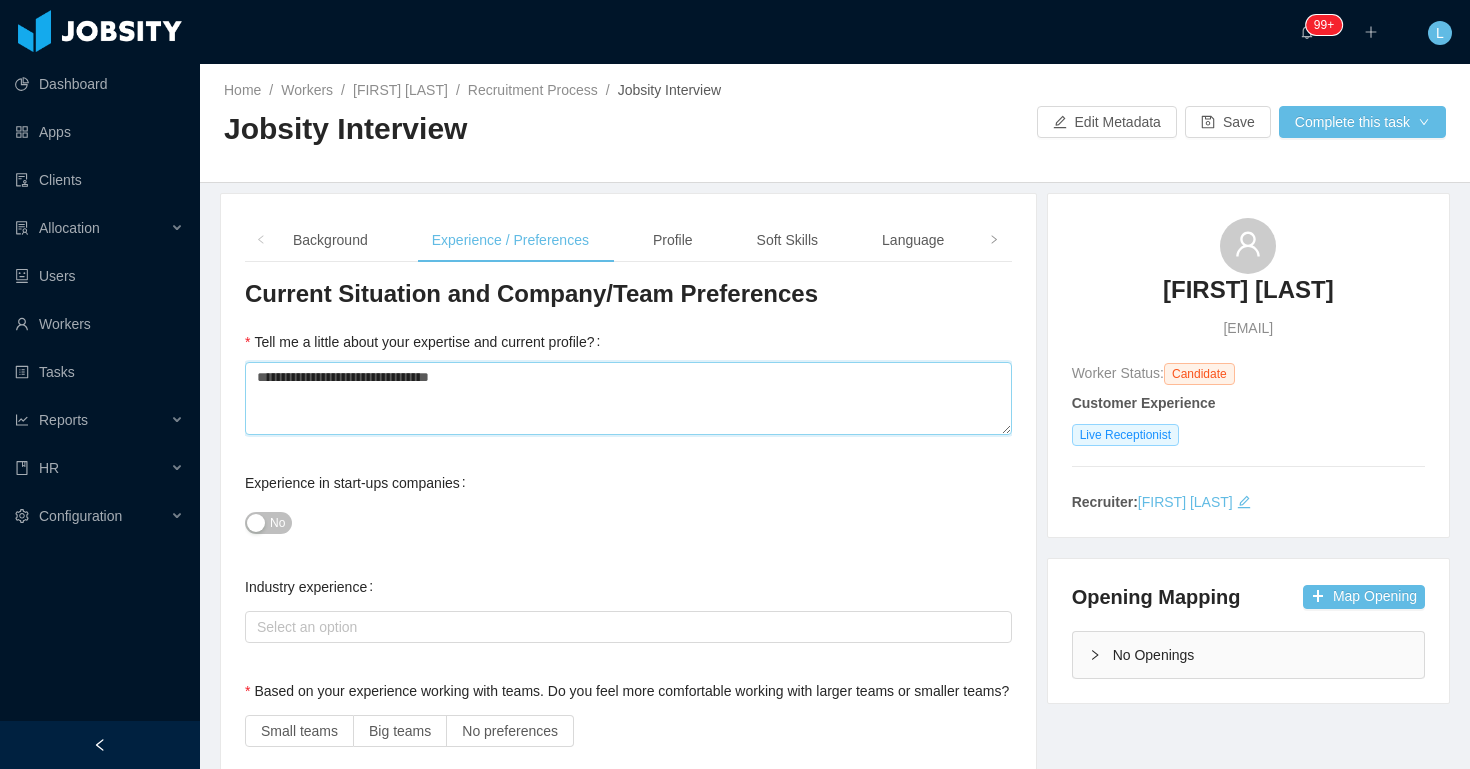type 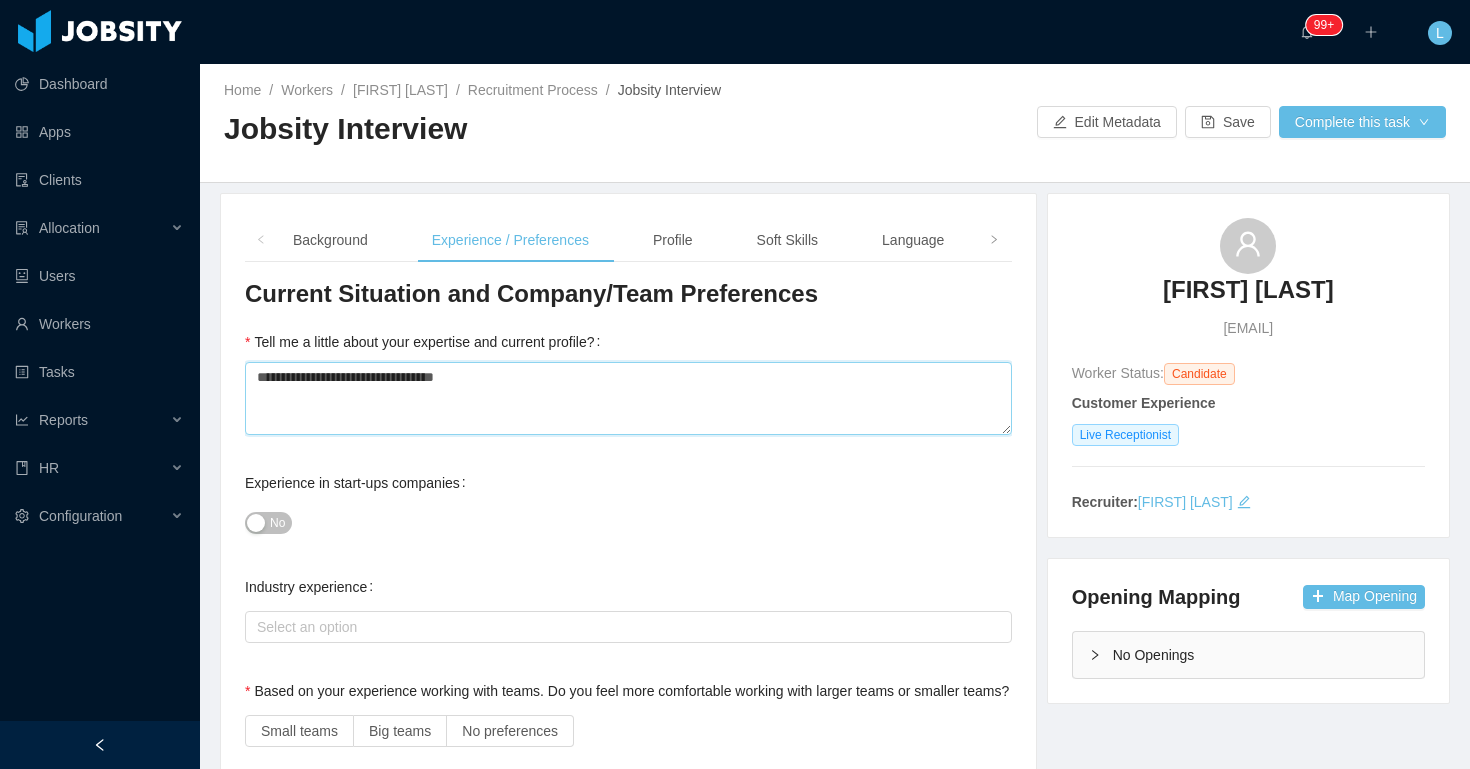 type 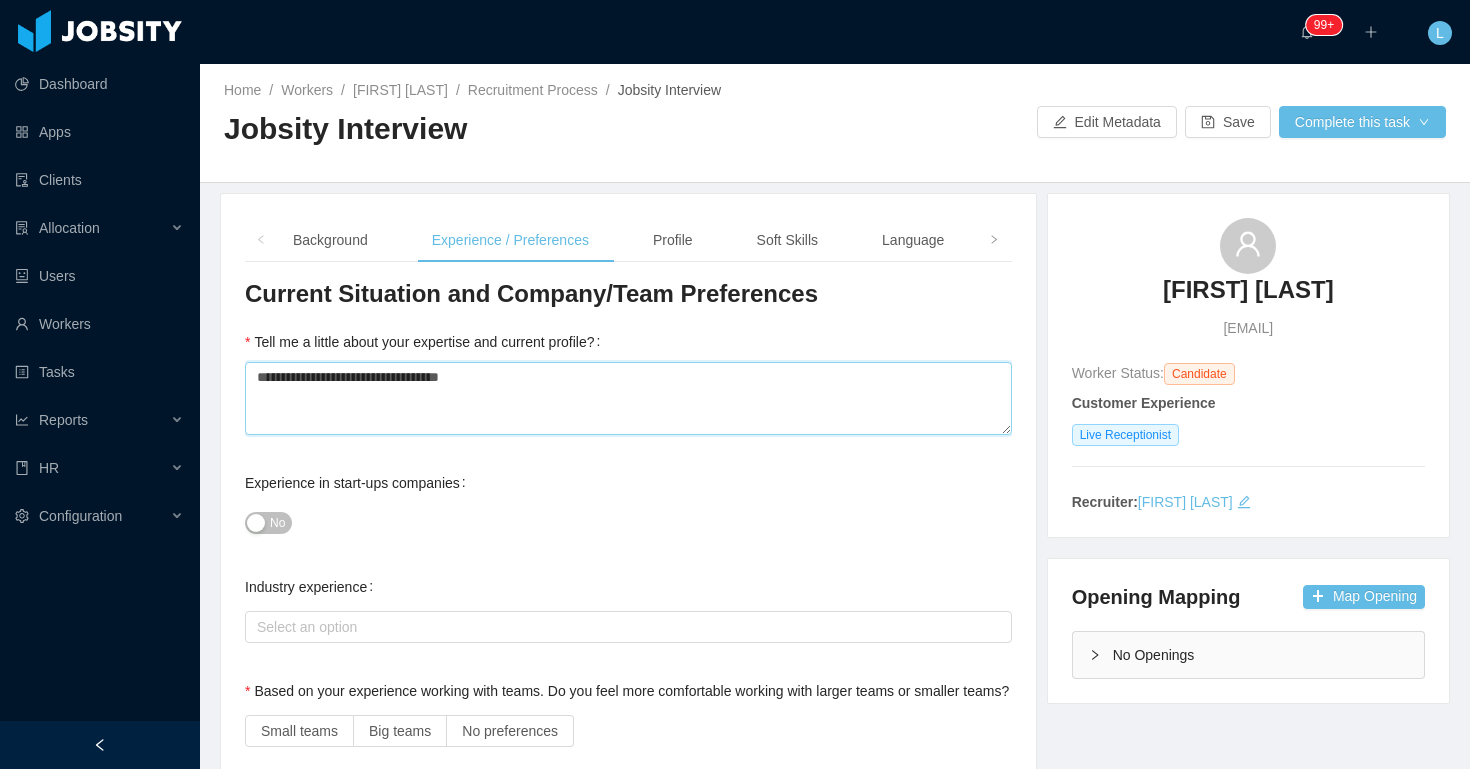 type 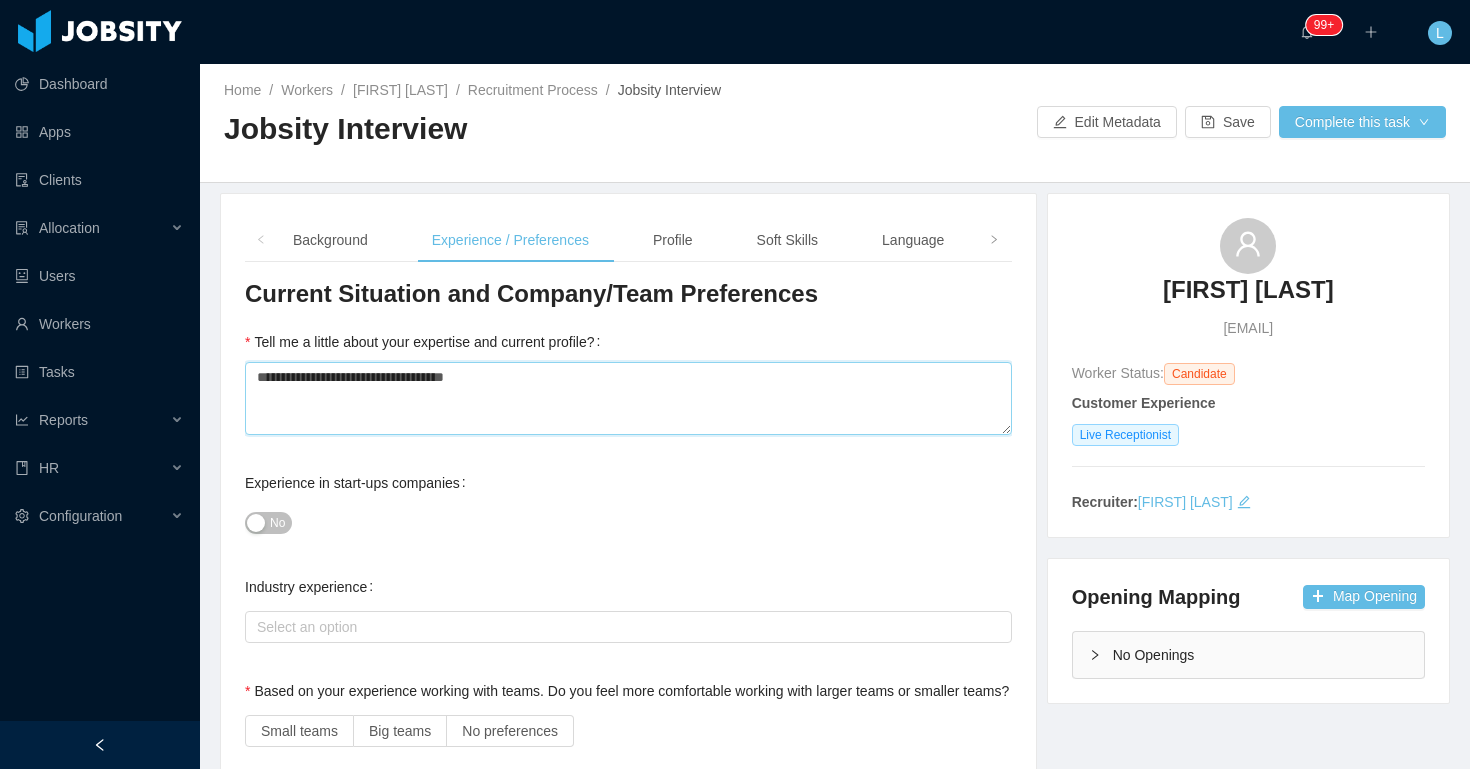 type 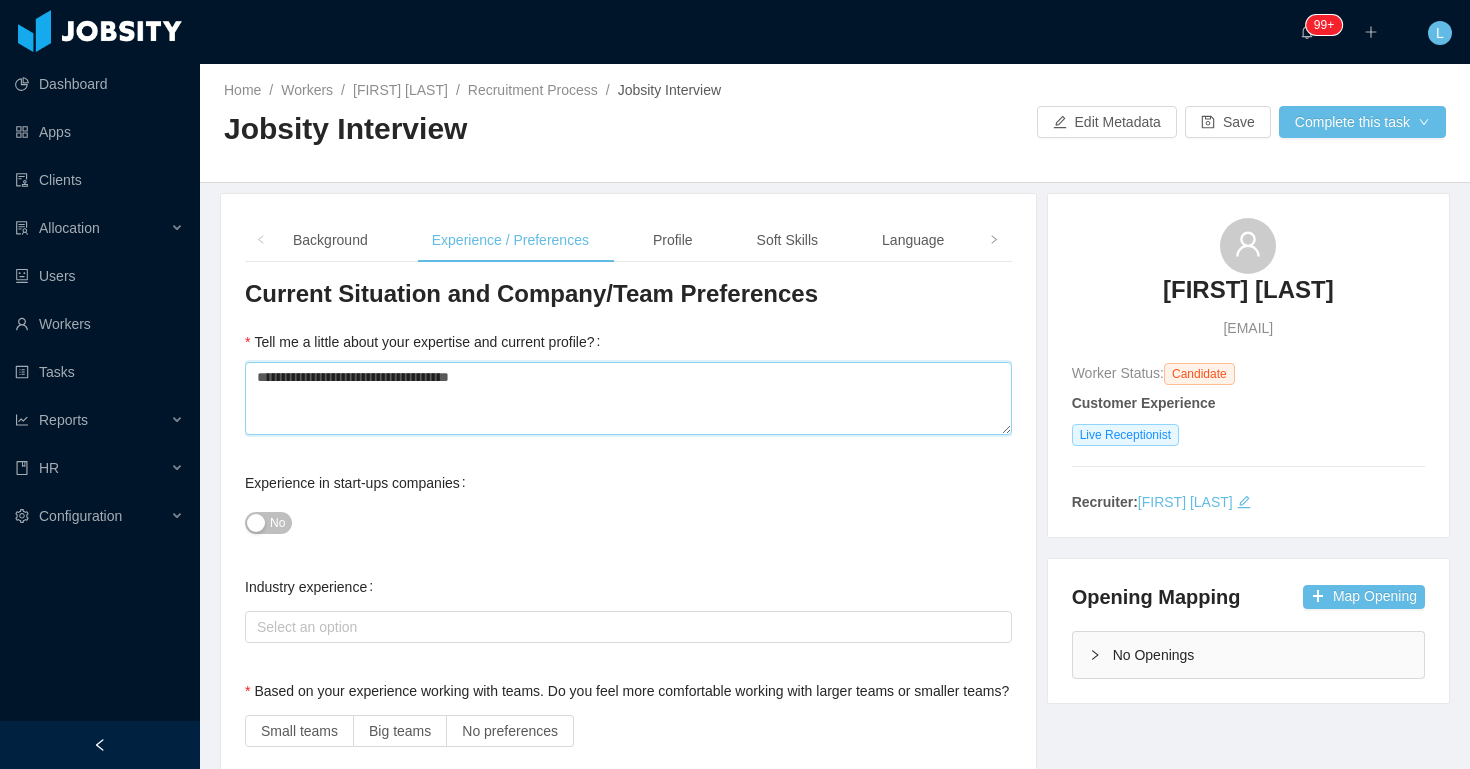 type 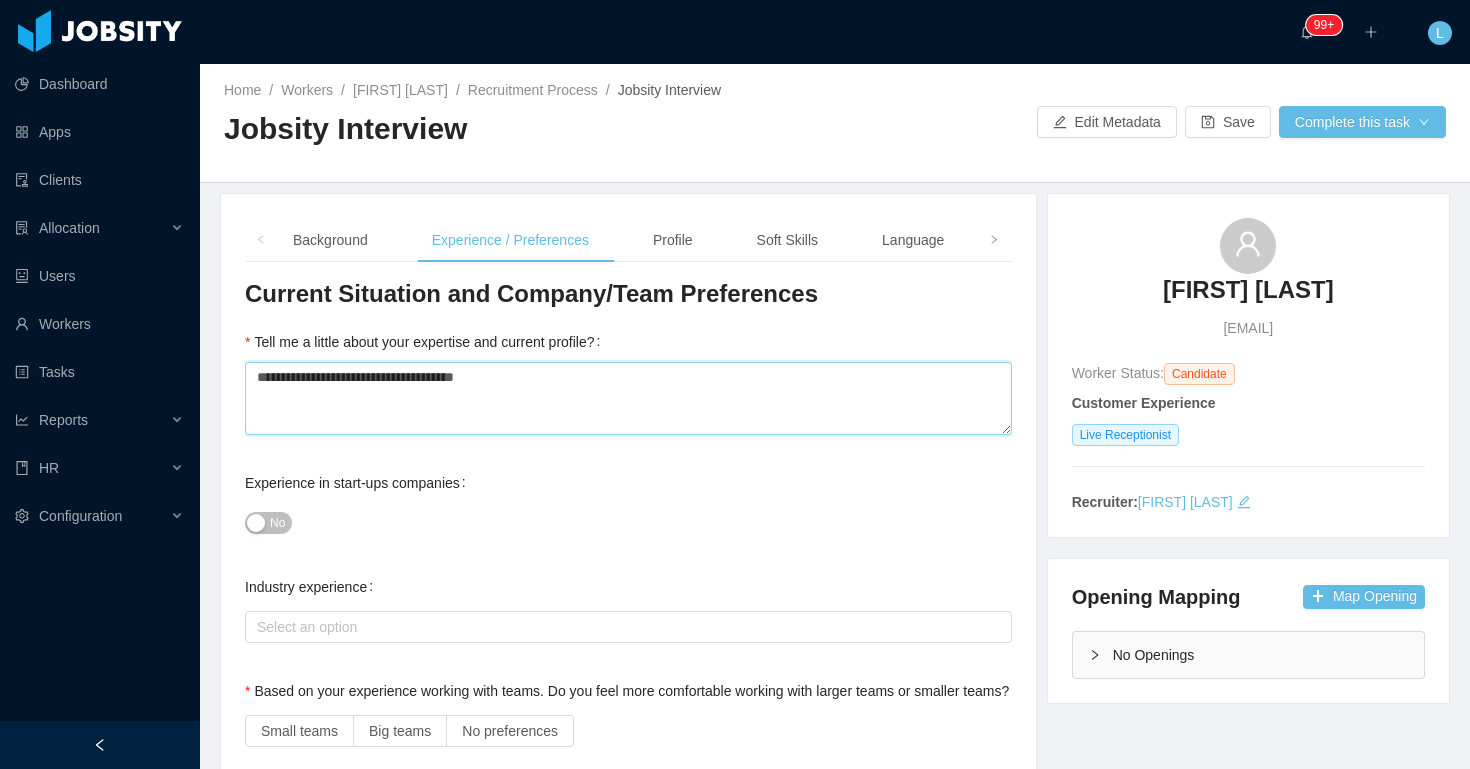 type 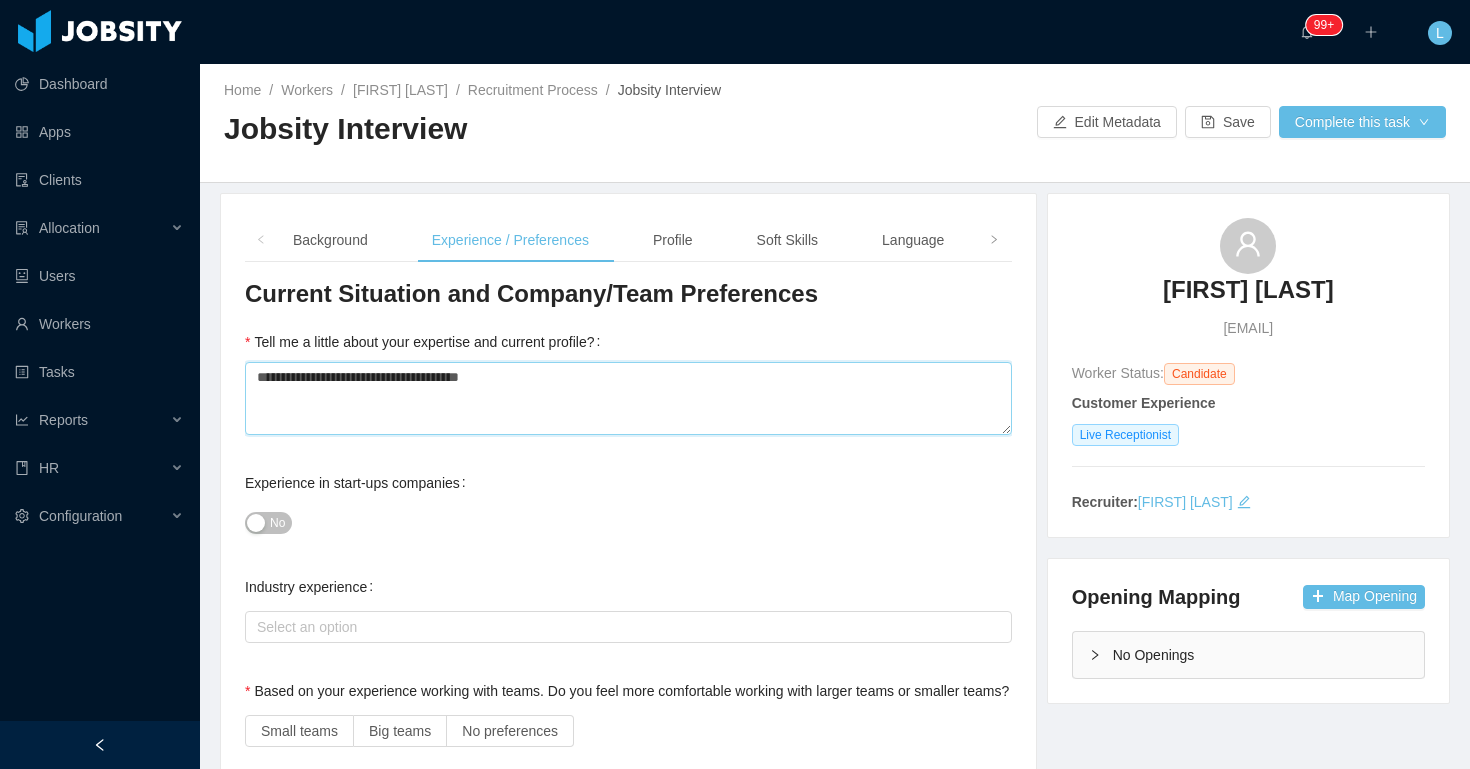 type 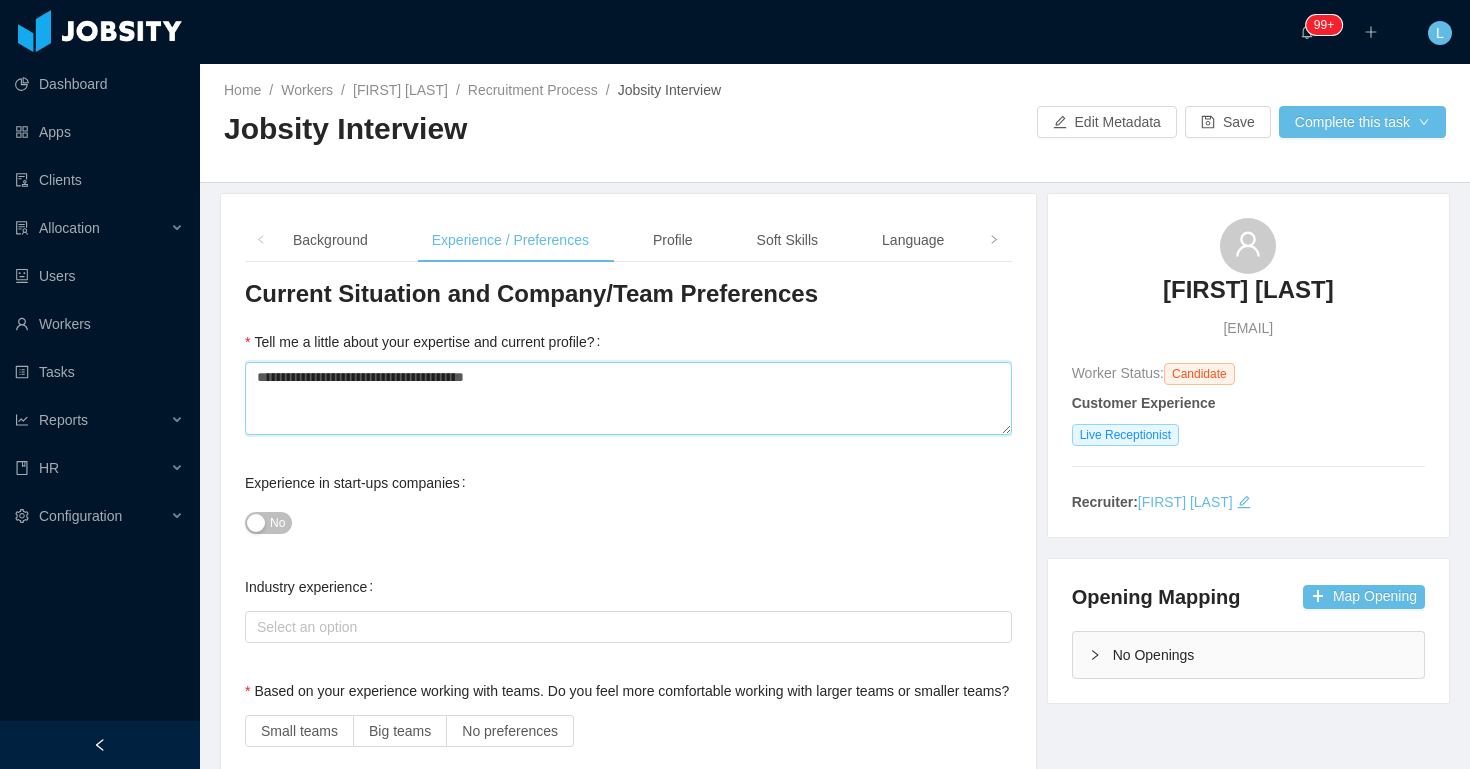 type 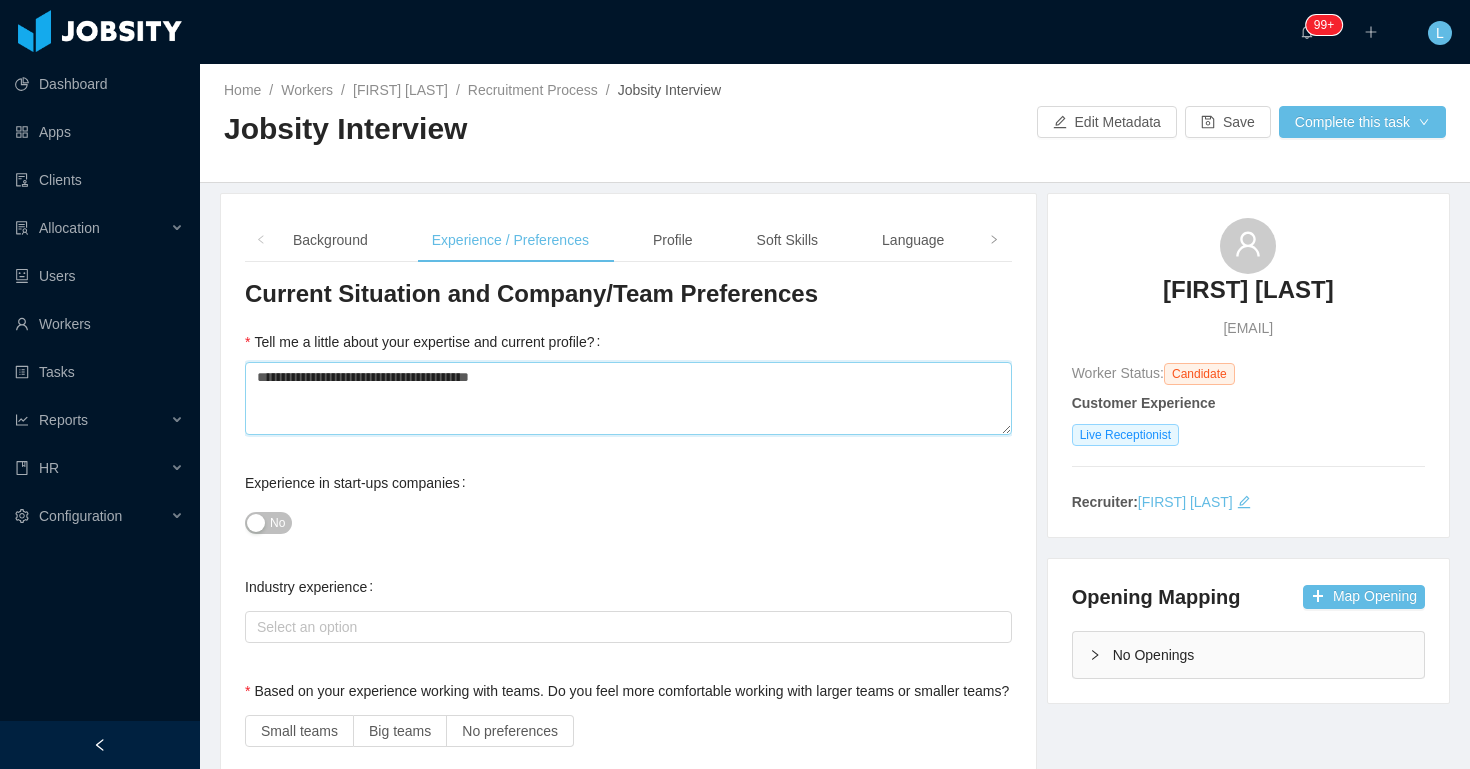 type on "**********" 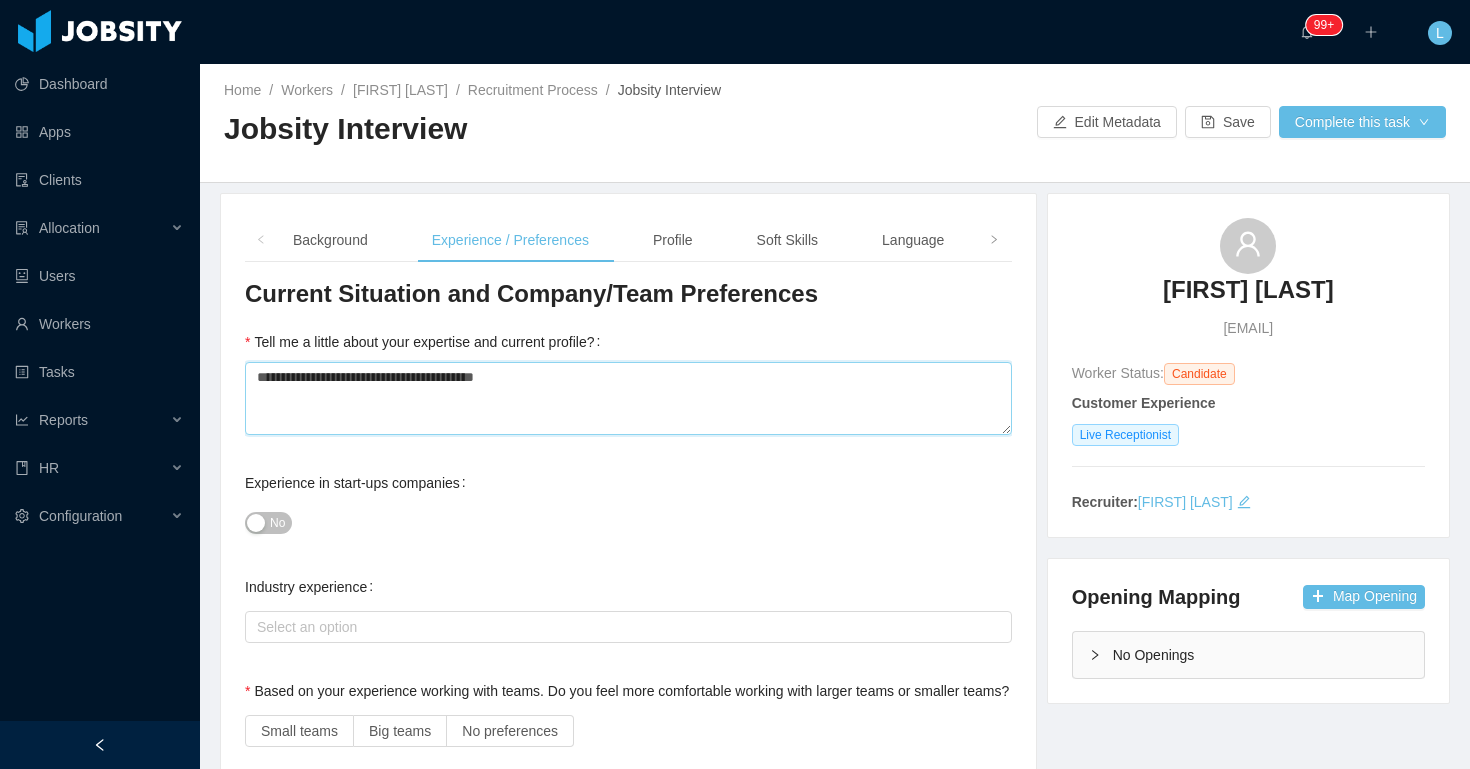 type 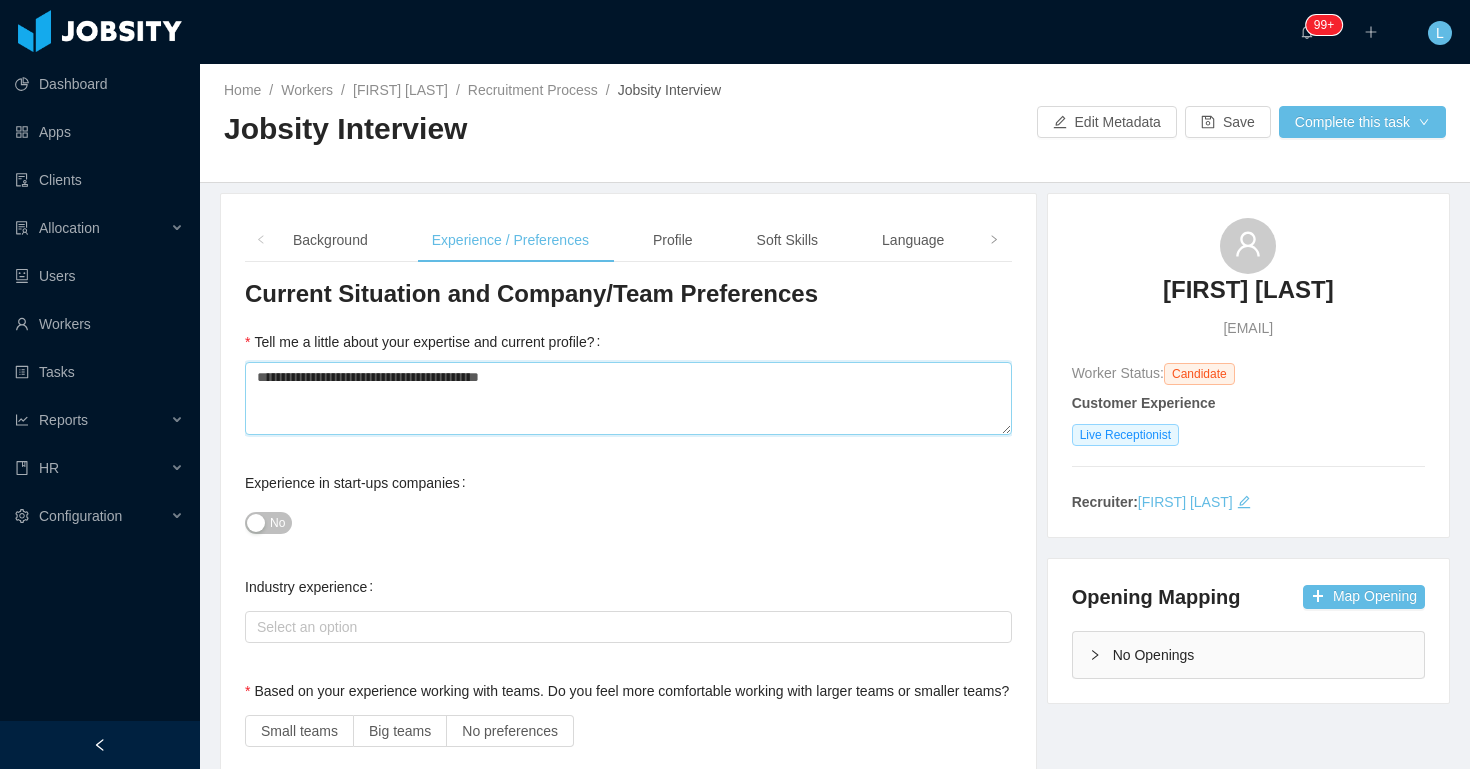 type 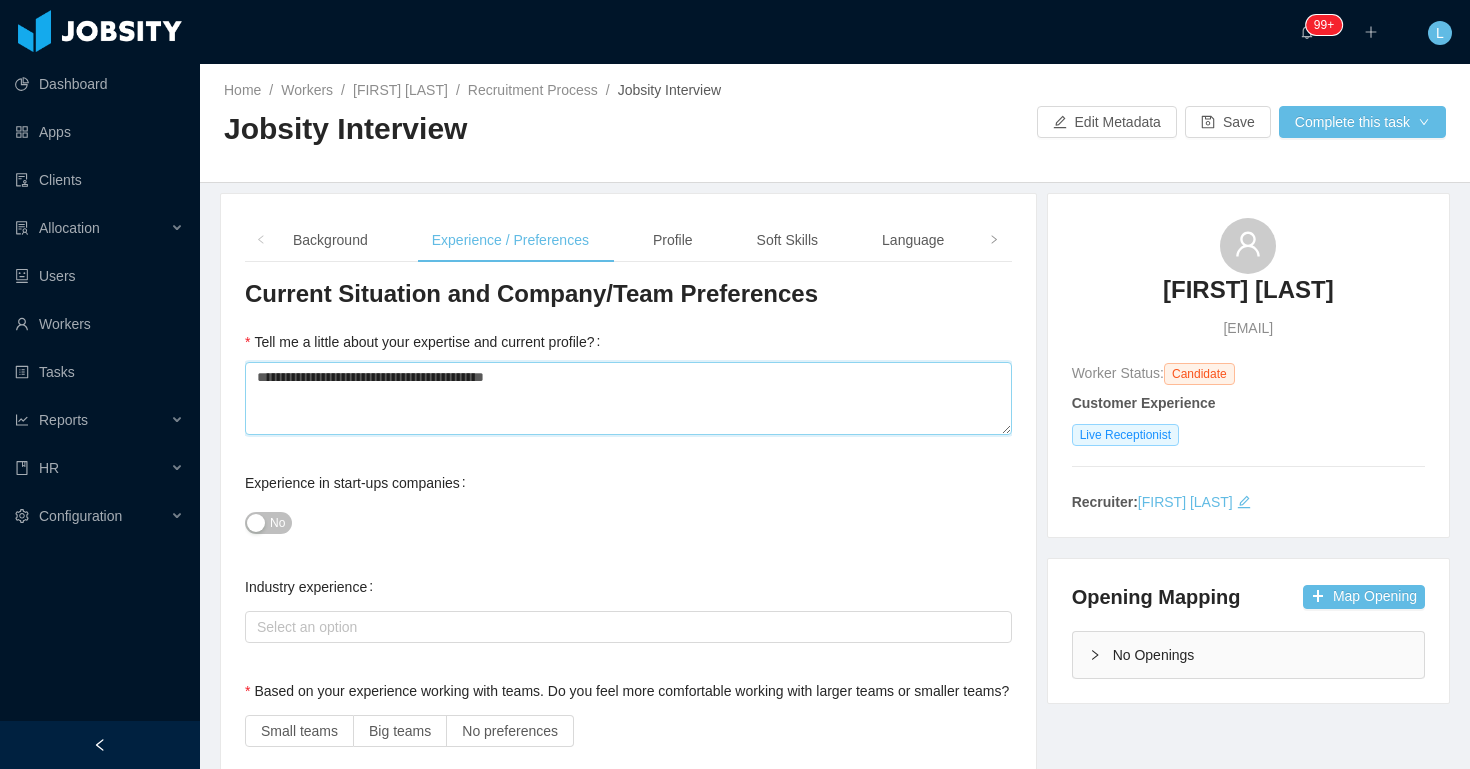type 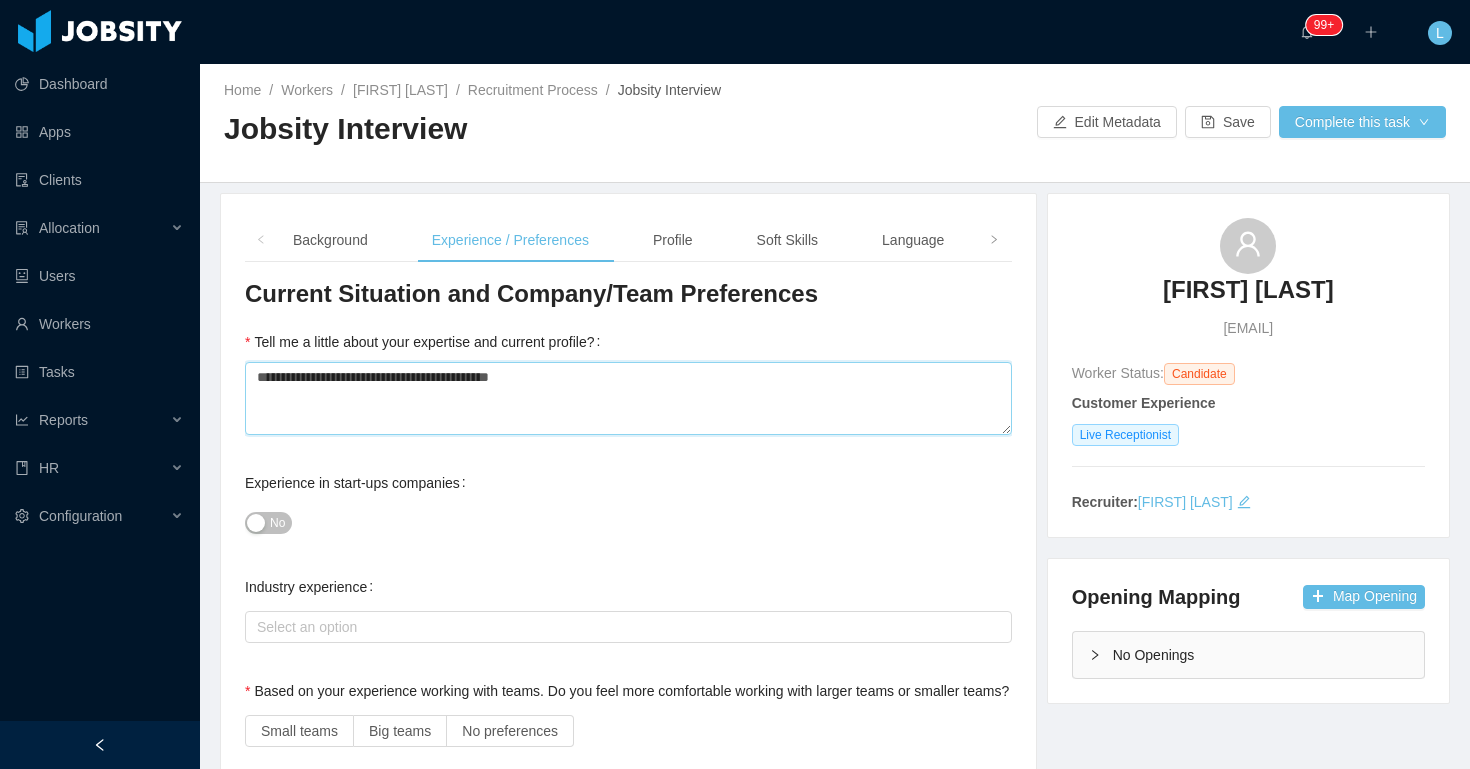 type 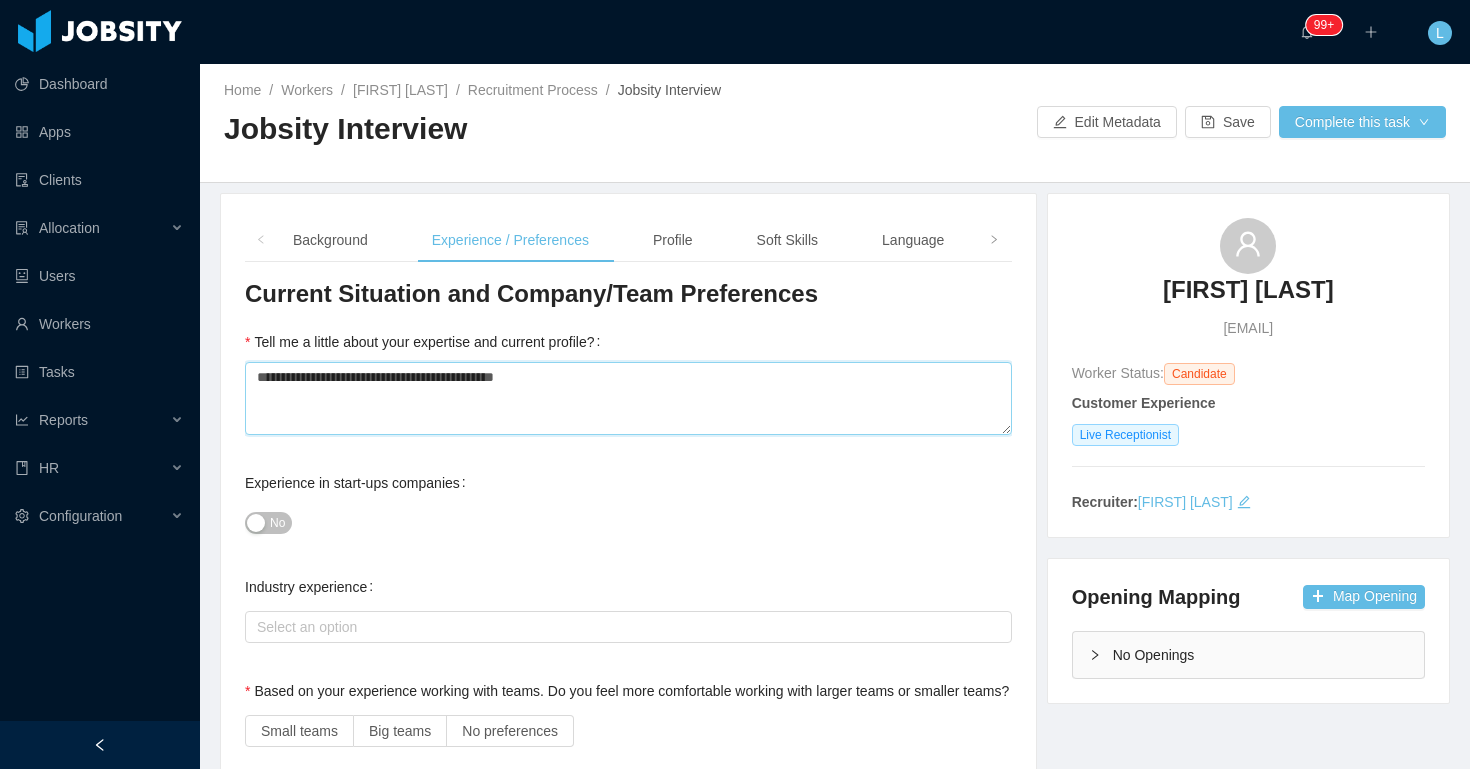 type 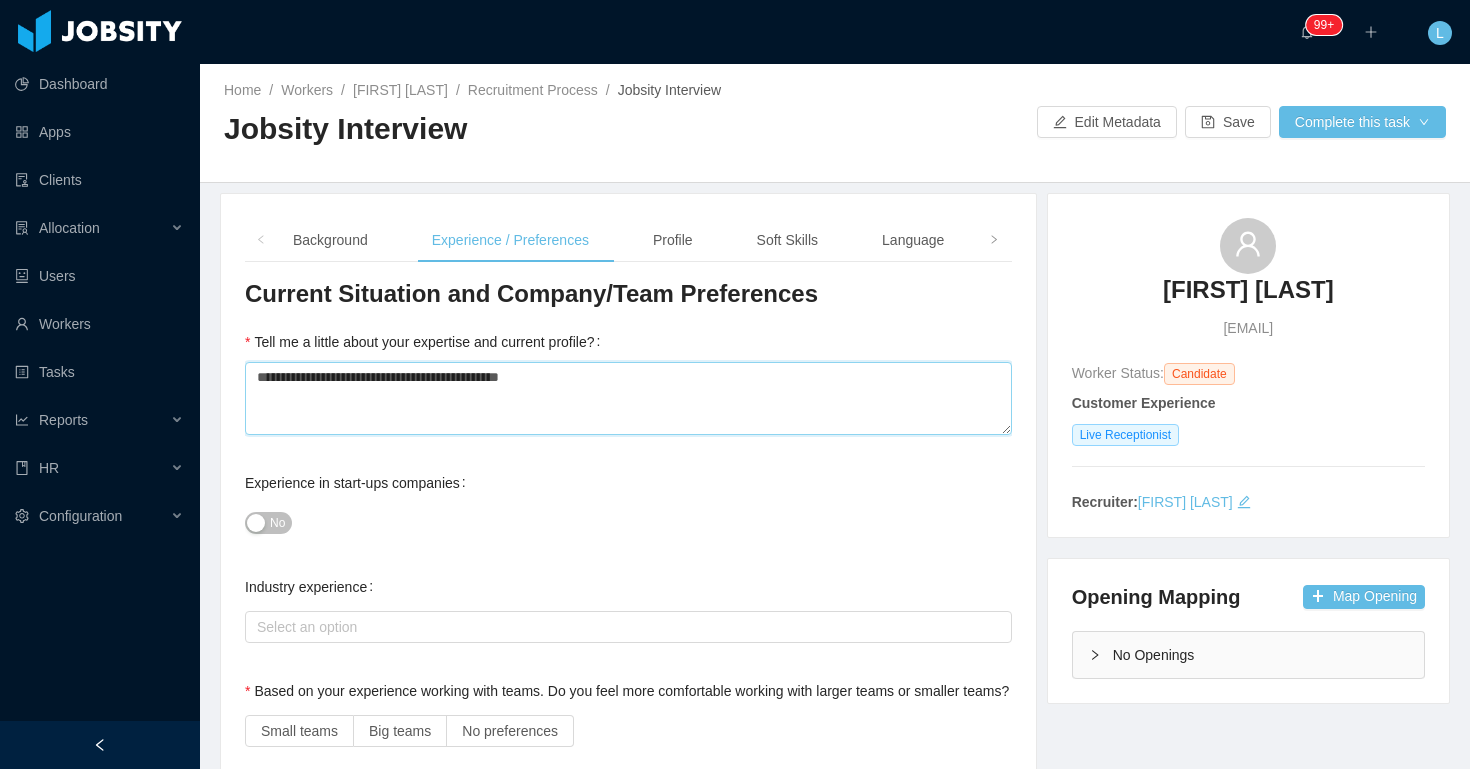 type 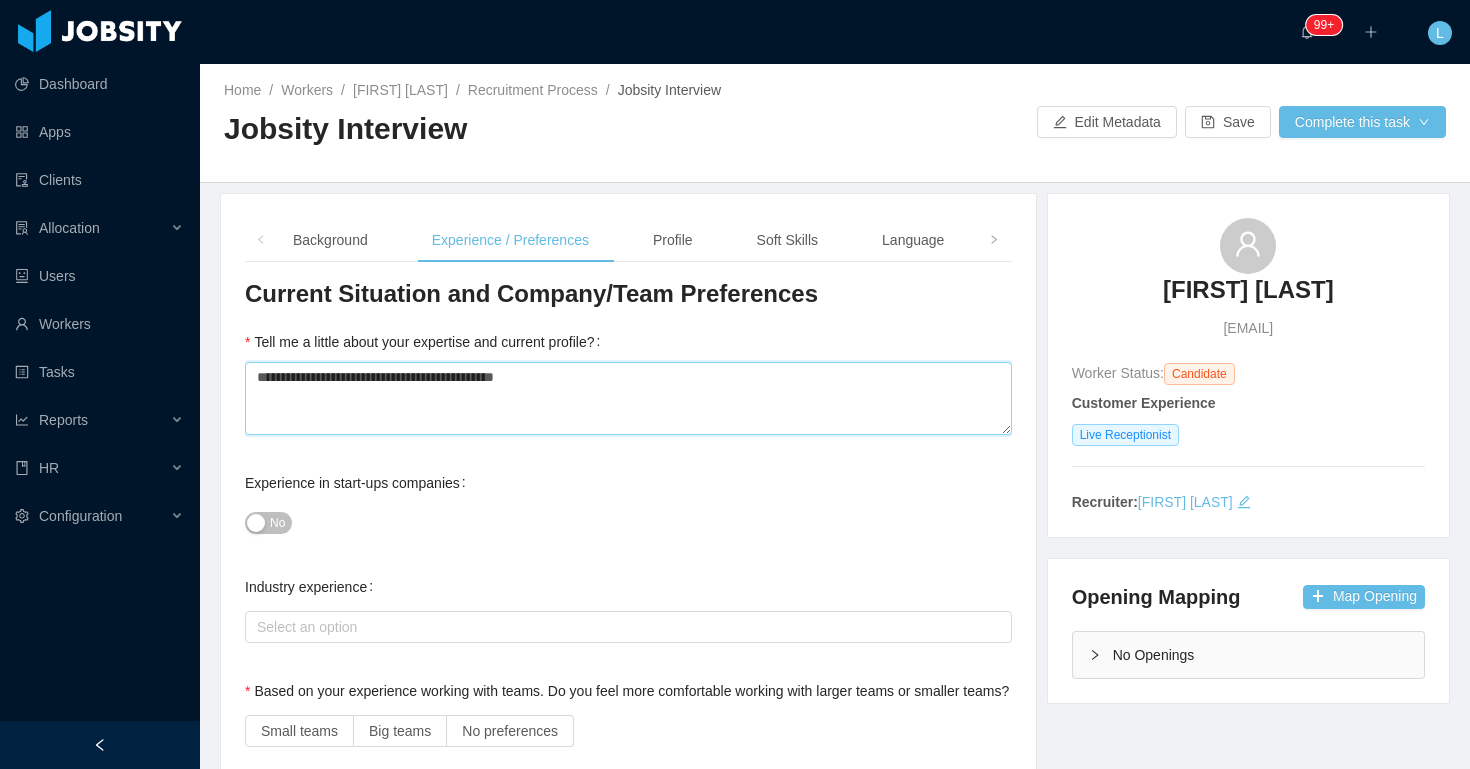 type 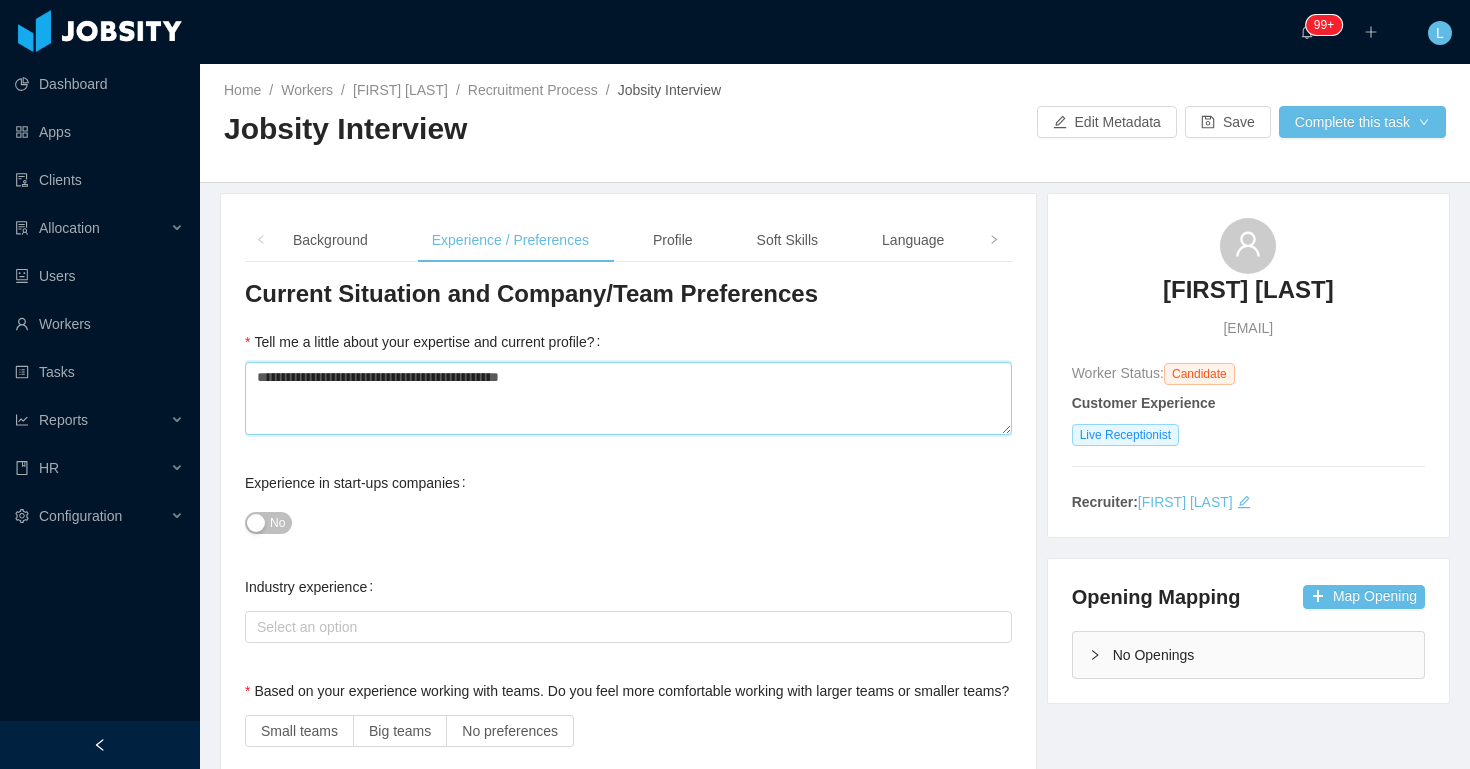 type 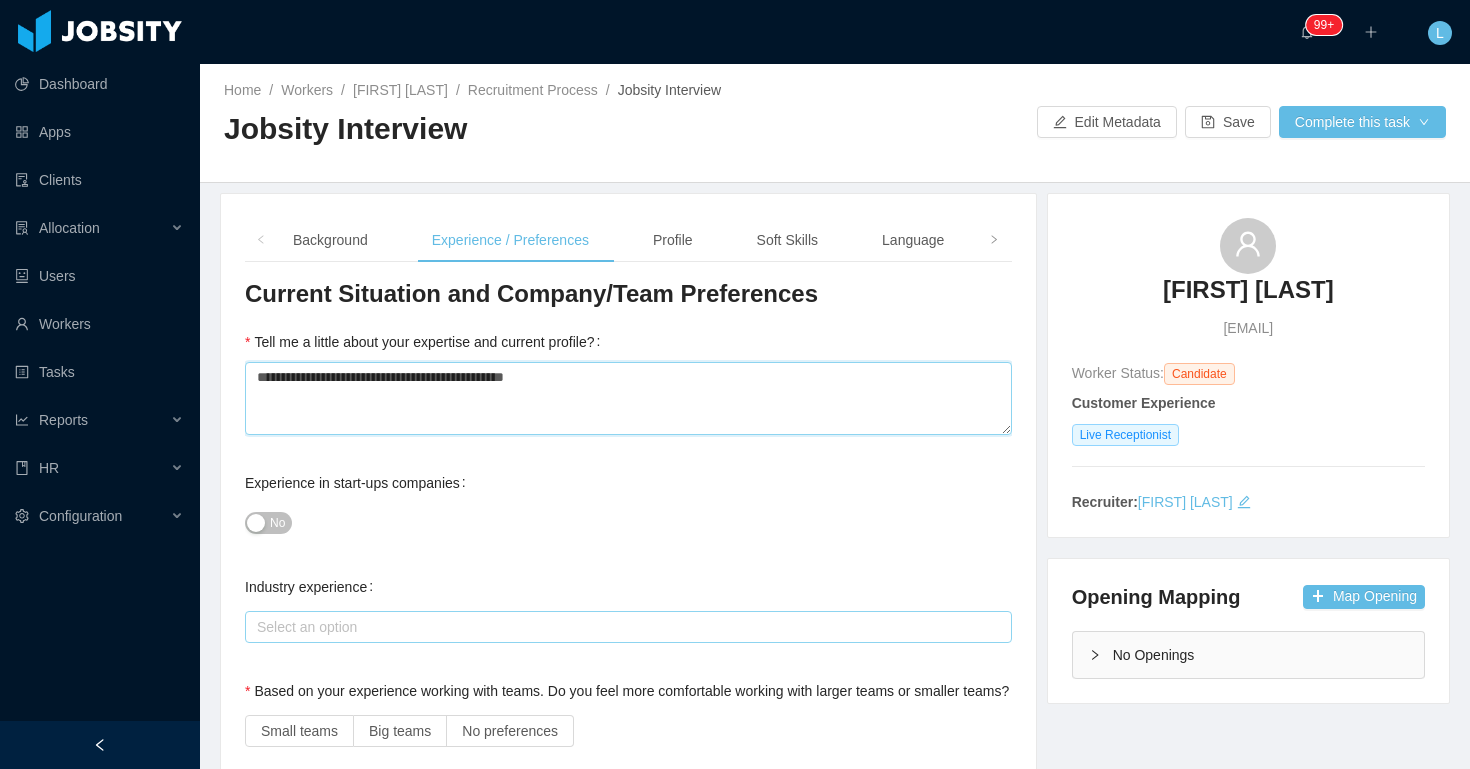 click on "Select an option" at bounding box center (624, 627) 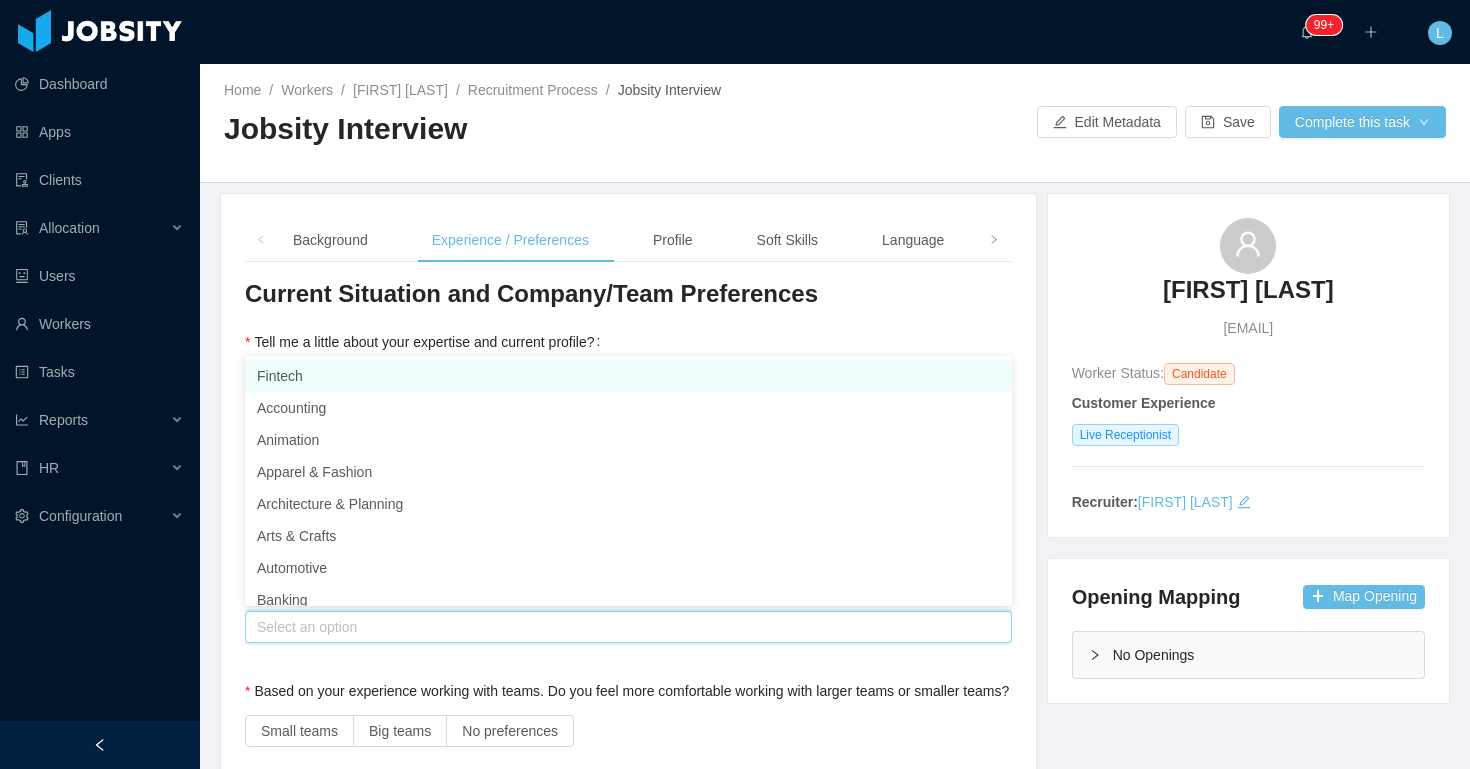 scroll, scrollTop: 199, scrollLeft: 0, axis: vertical 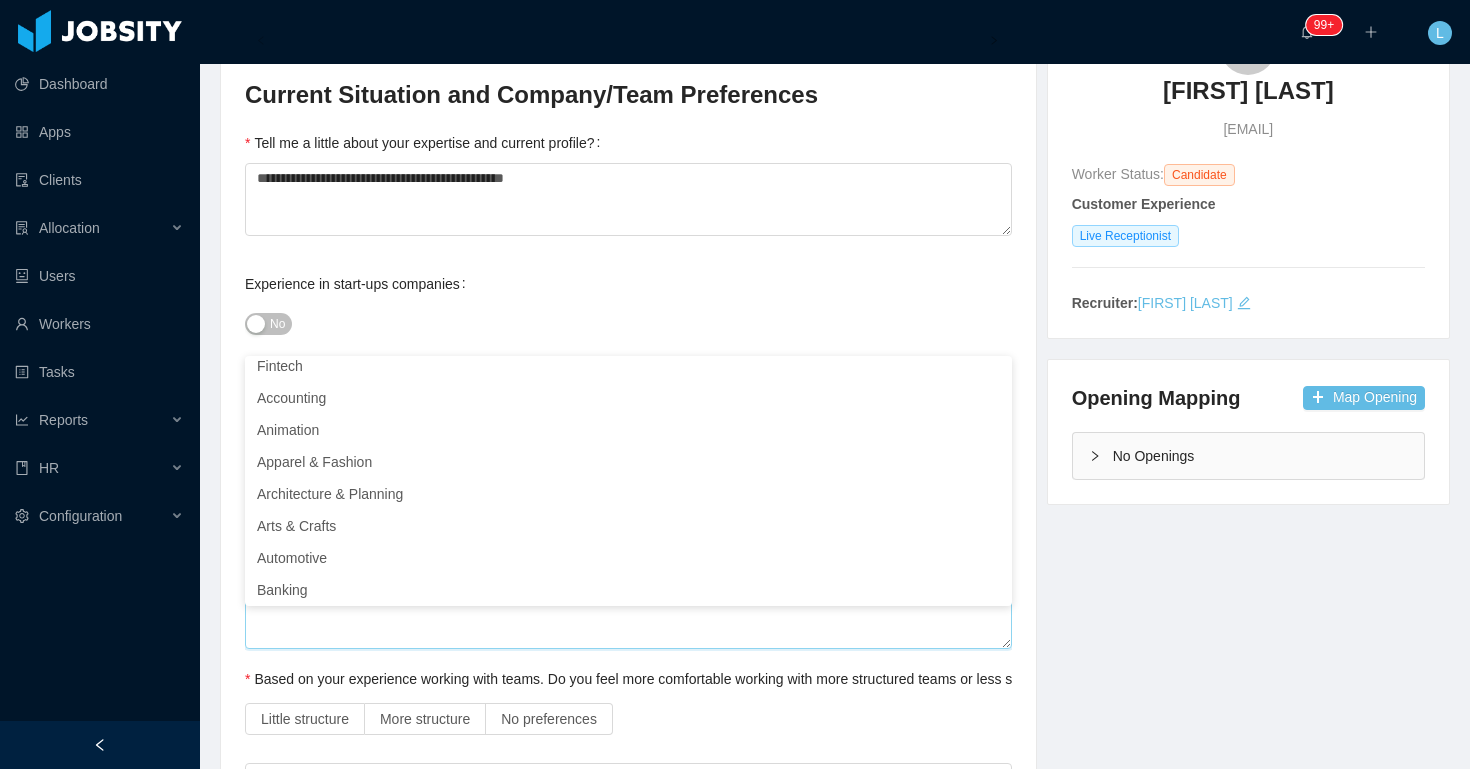 click at bounding box center (628, 612) 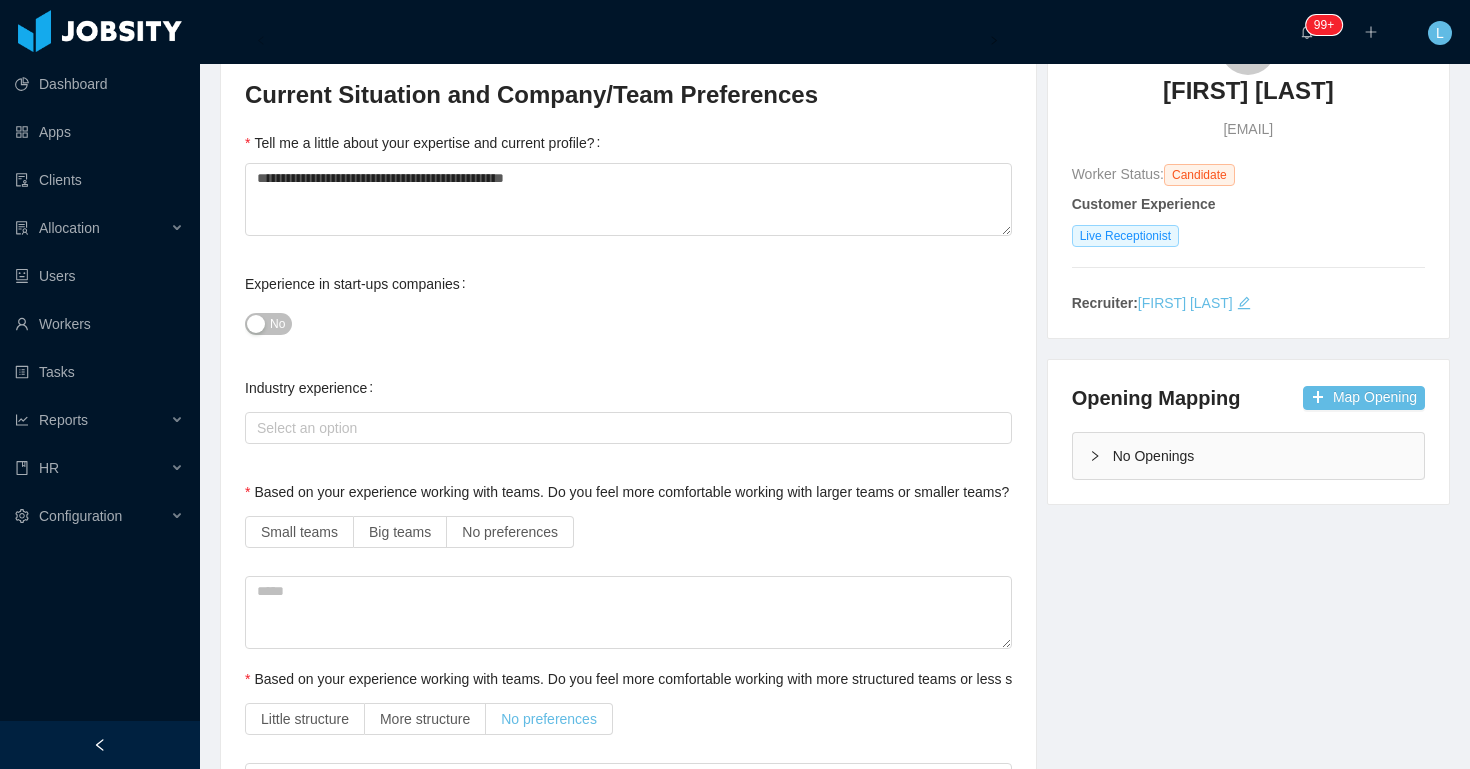 click on "No preferences" at bounding box center [549, 719] 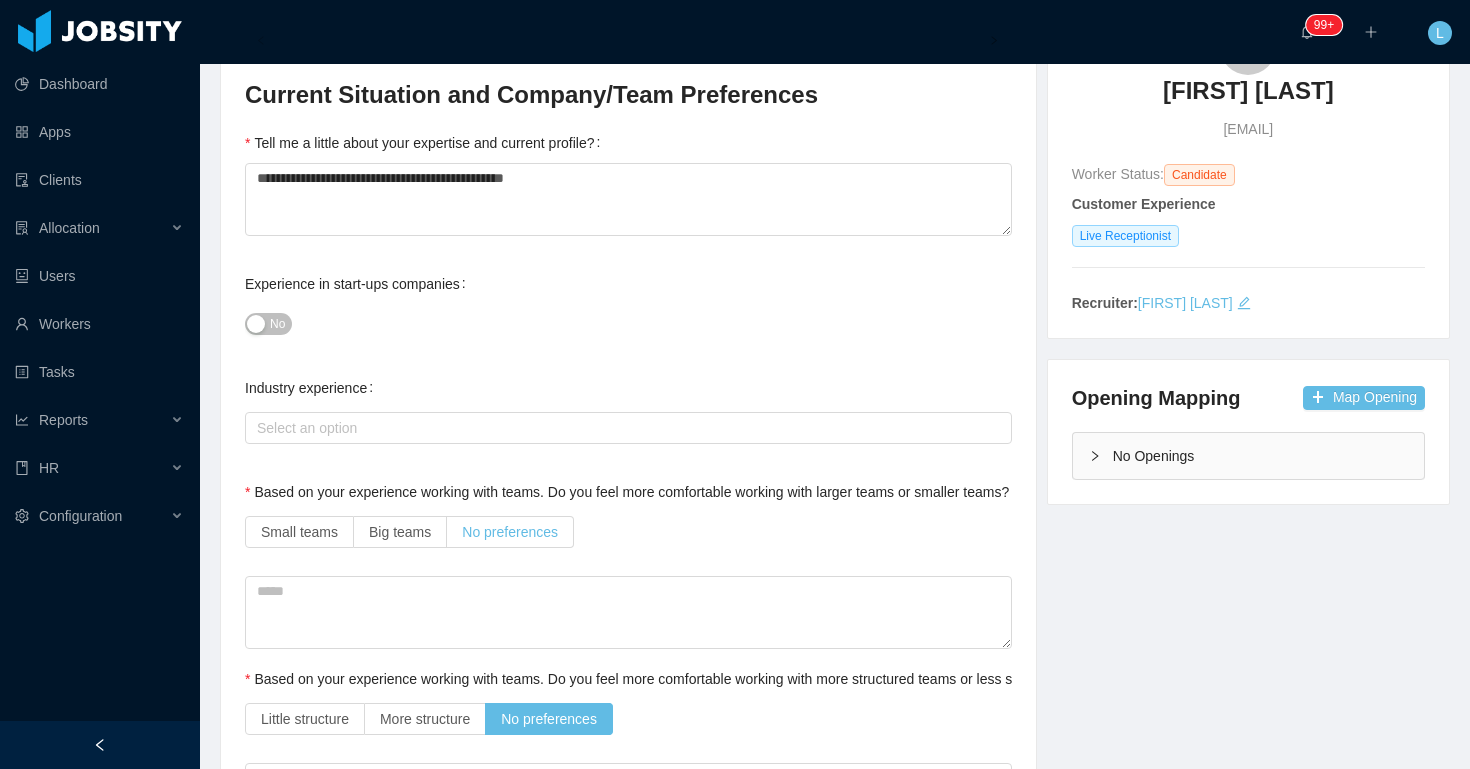 click on "No preferences" at bounding box center [510, 532] 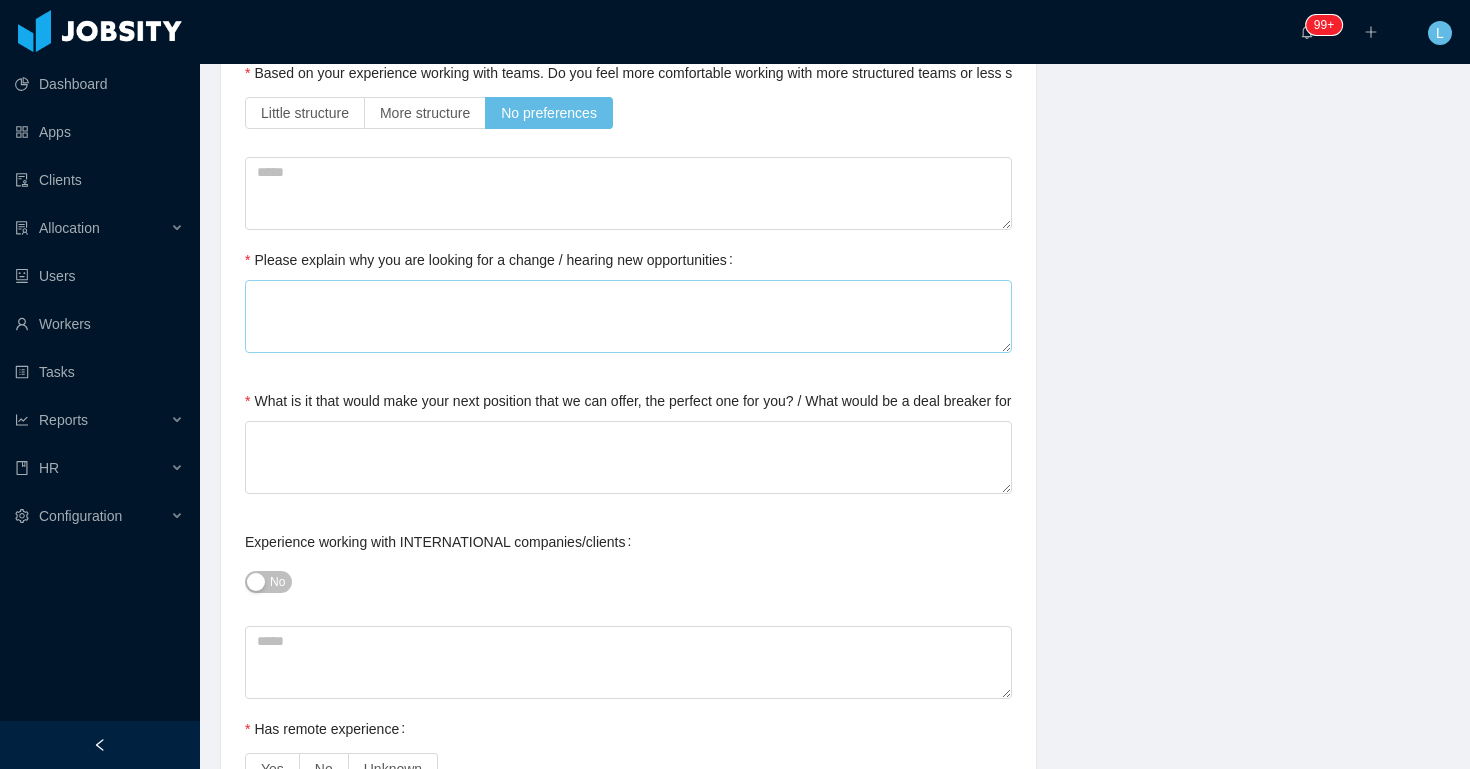scroll, scrollTop: 816, scrollLeft: 0, axis: vertical 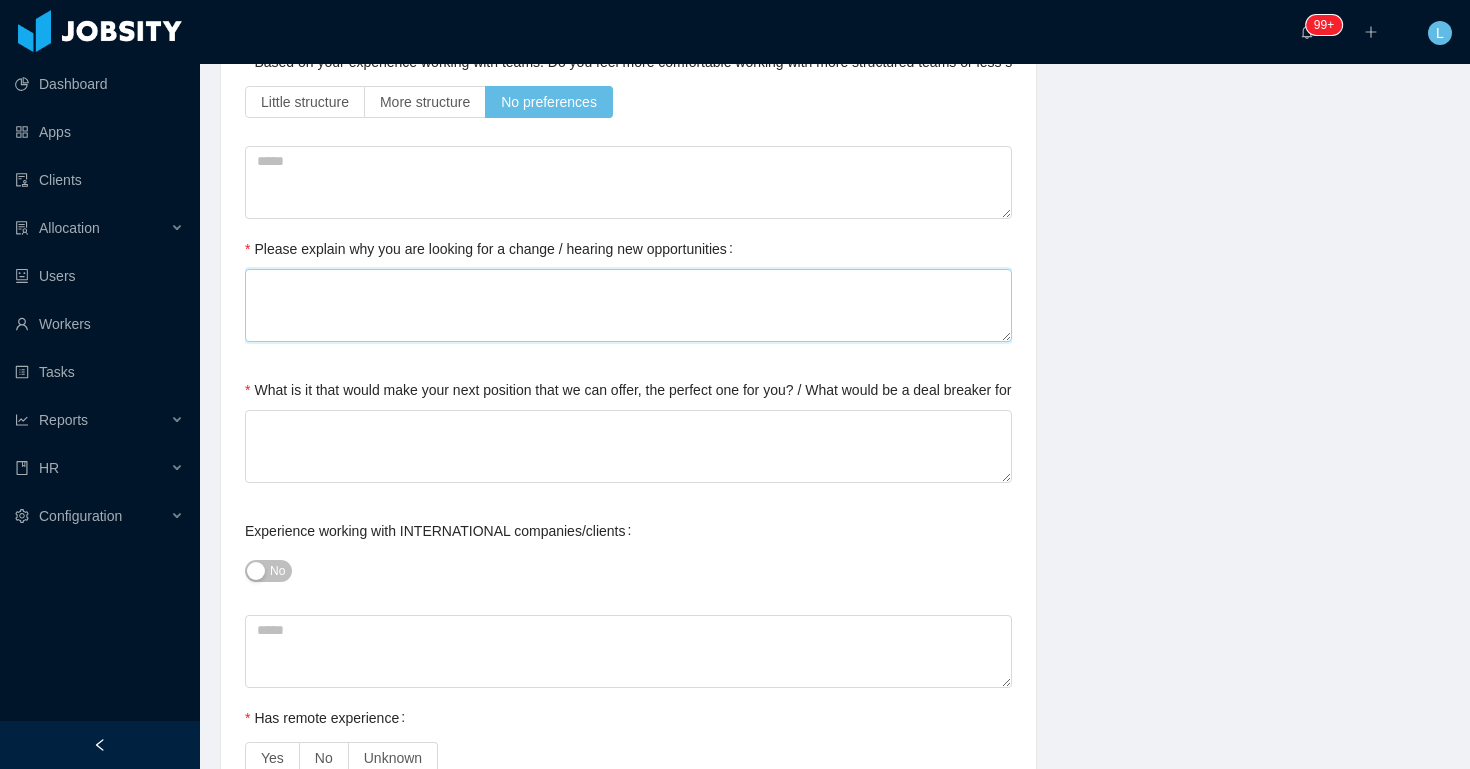 click on "Please explain why you are looking for a change / hearing new opportunities" at bounding box center [628, 305] 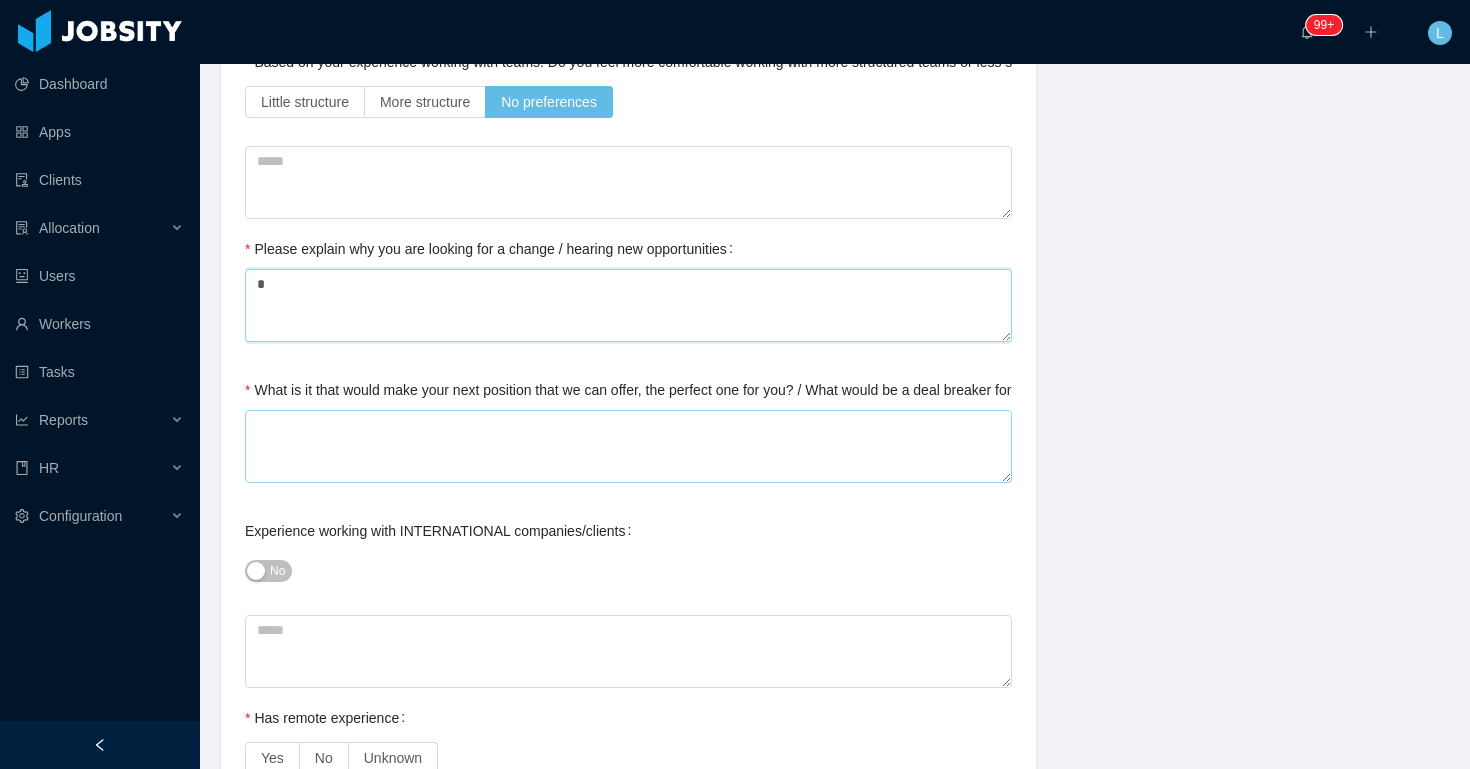 type on "*" 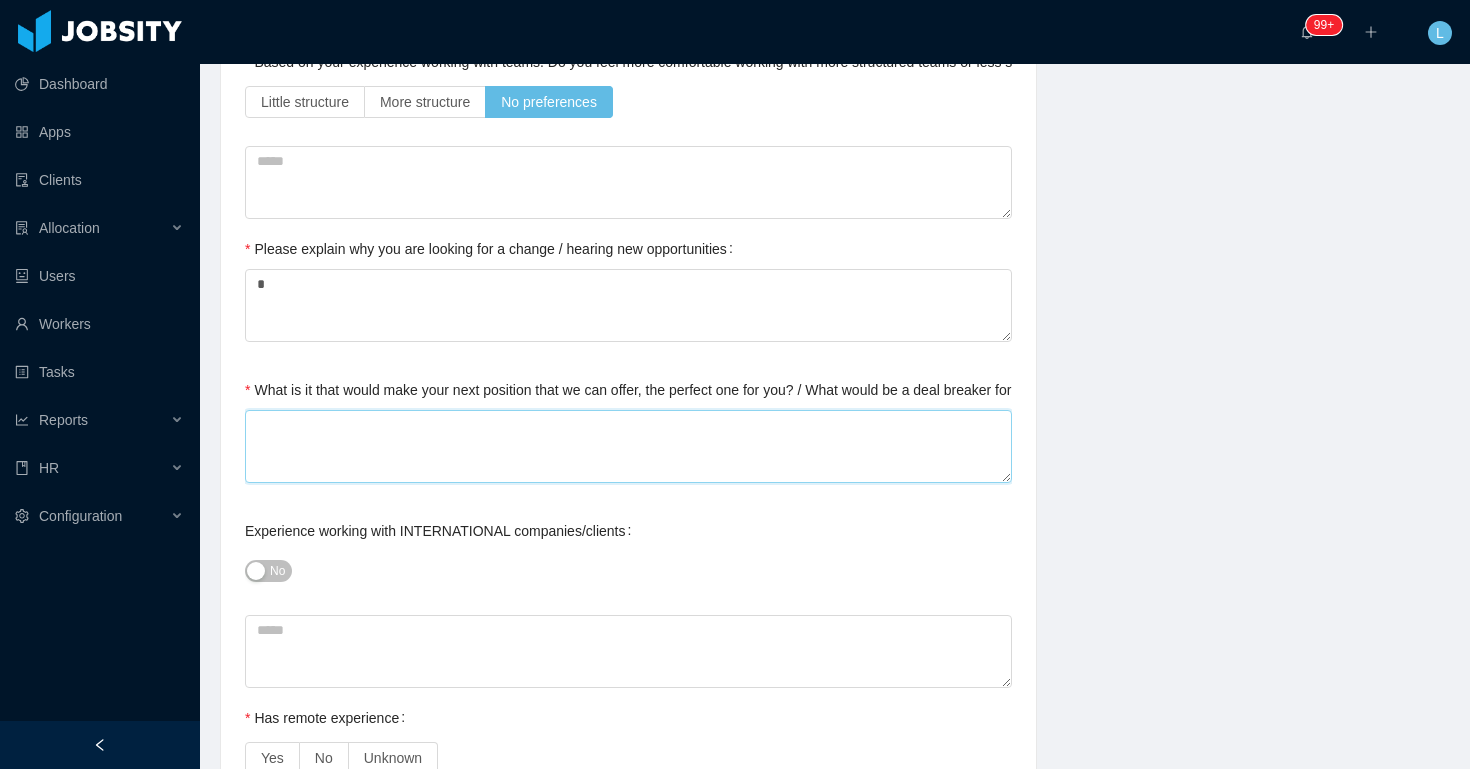 click on "What is it that would make your next position that we can offer, the perfect one for you? / What would be a deal breaker for you?" at bounding box center [628, 446] 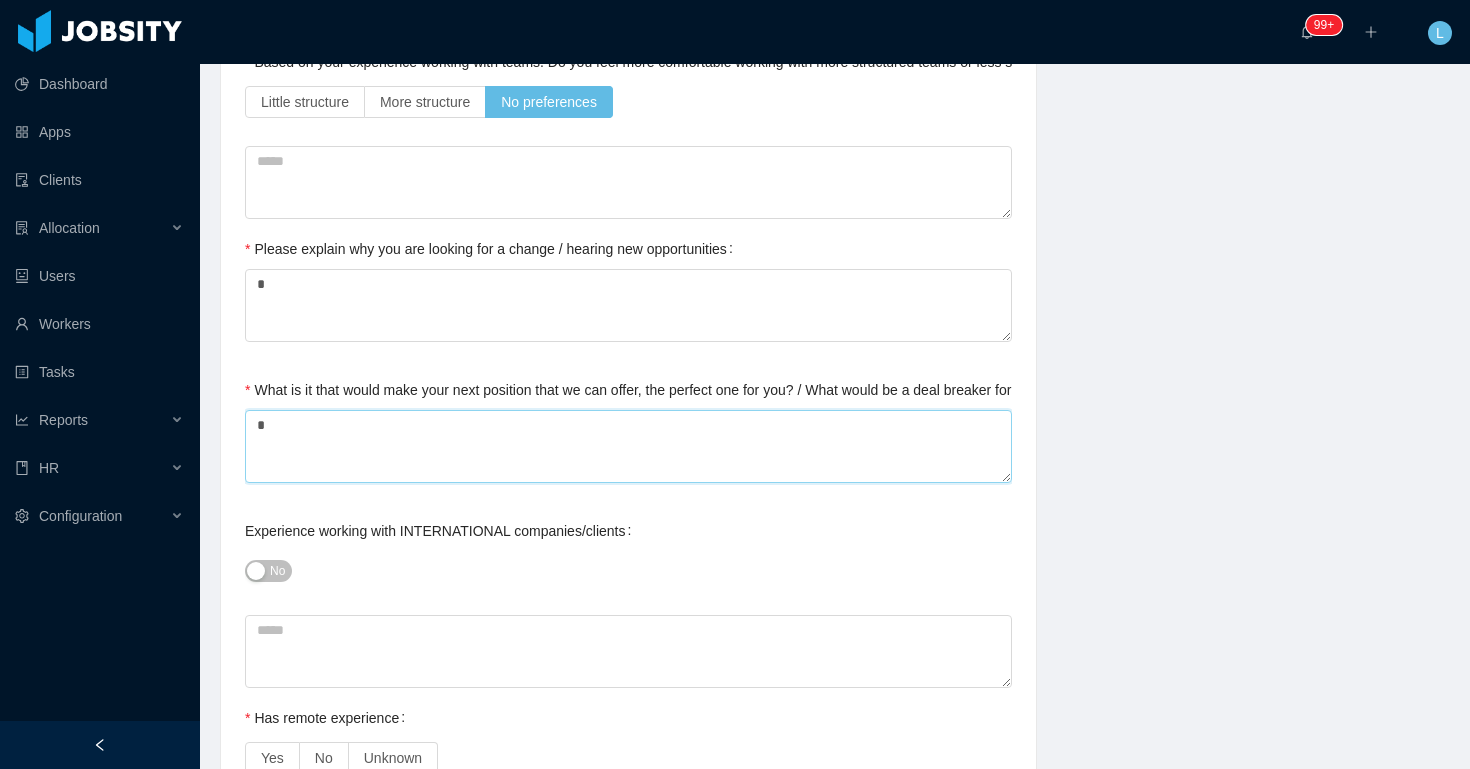 type on "*" 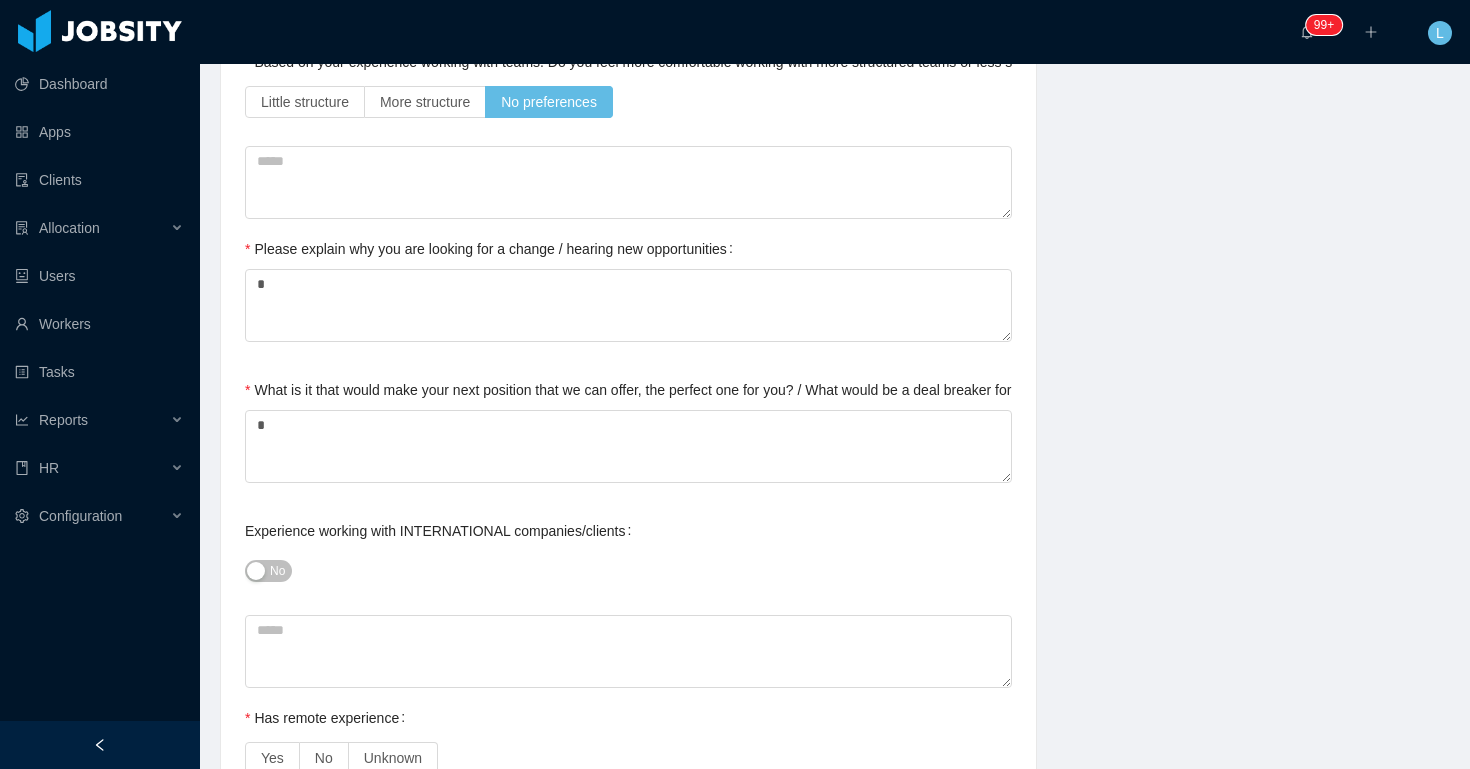 click on "No" at bounding box center (628, 571) 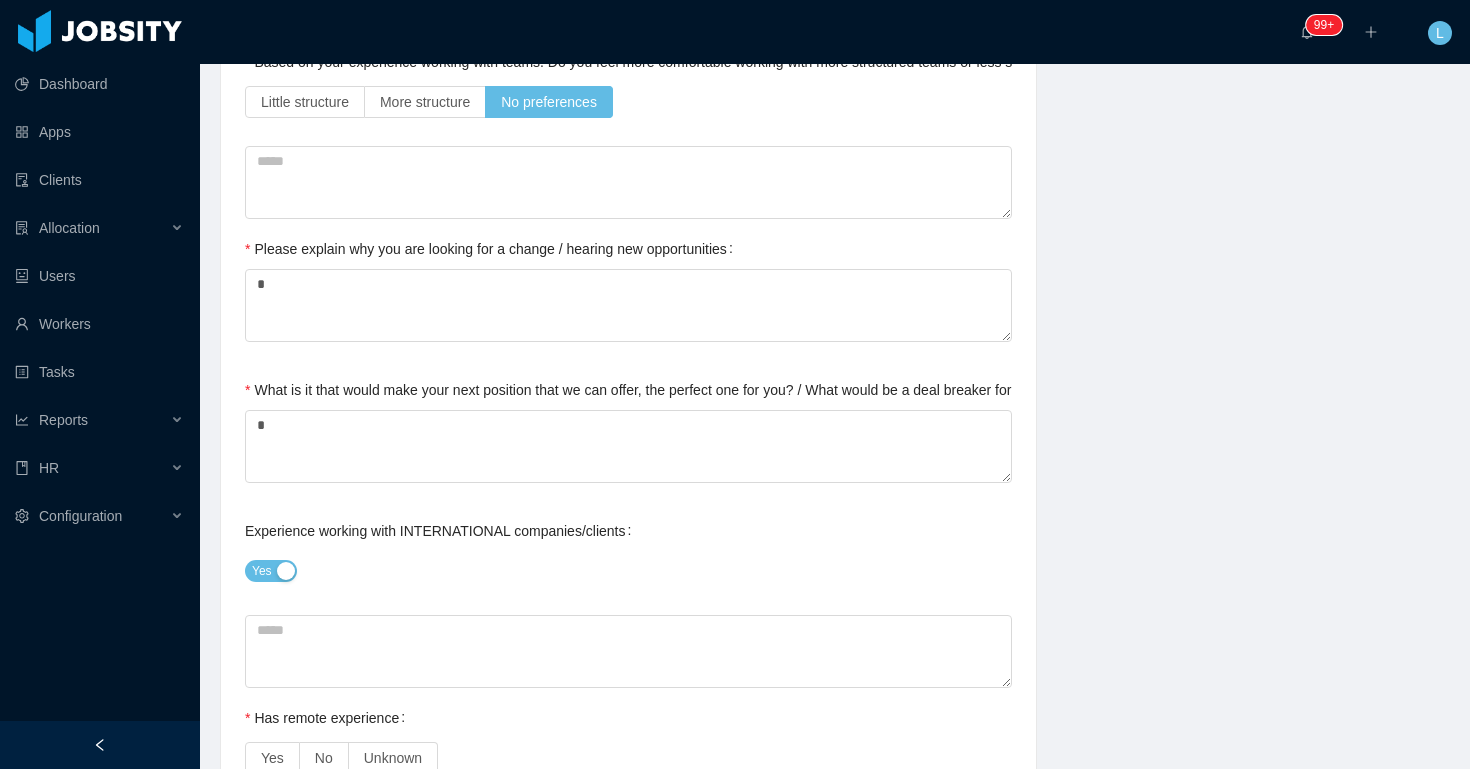 scroll, scrollTop: 0, scrollLeft: 0, axis: both 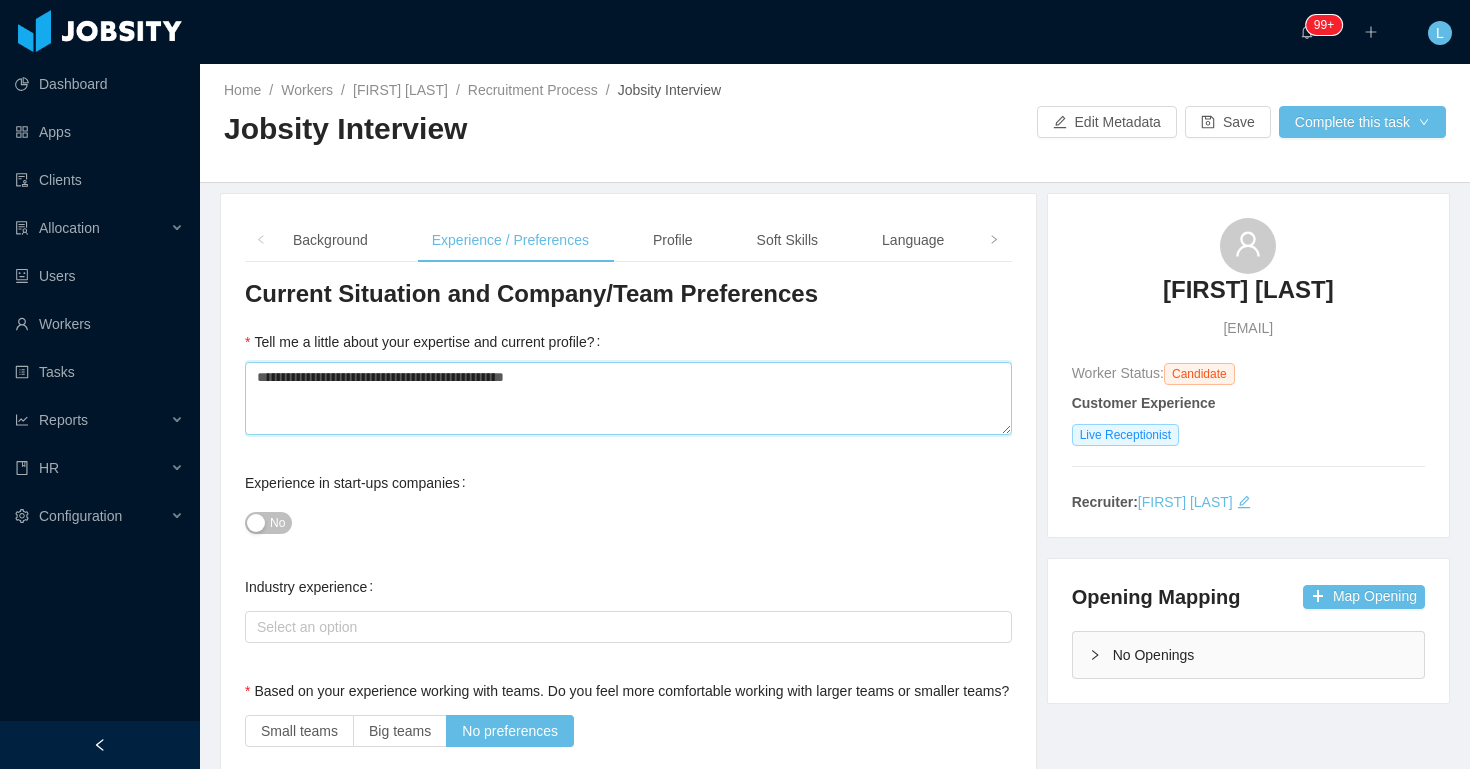 click on "**********" at bounding box center (628, 398) 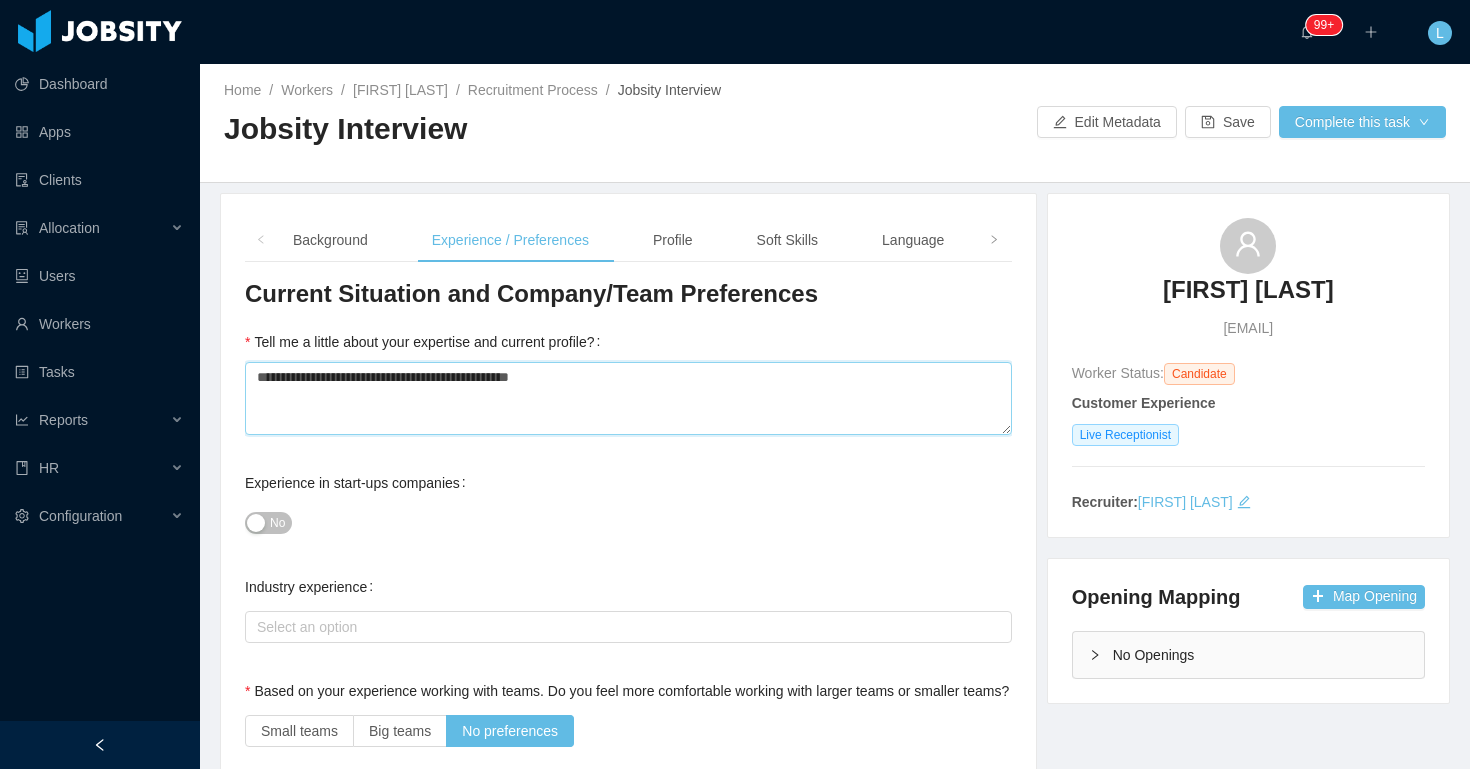 type on "**********" 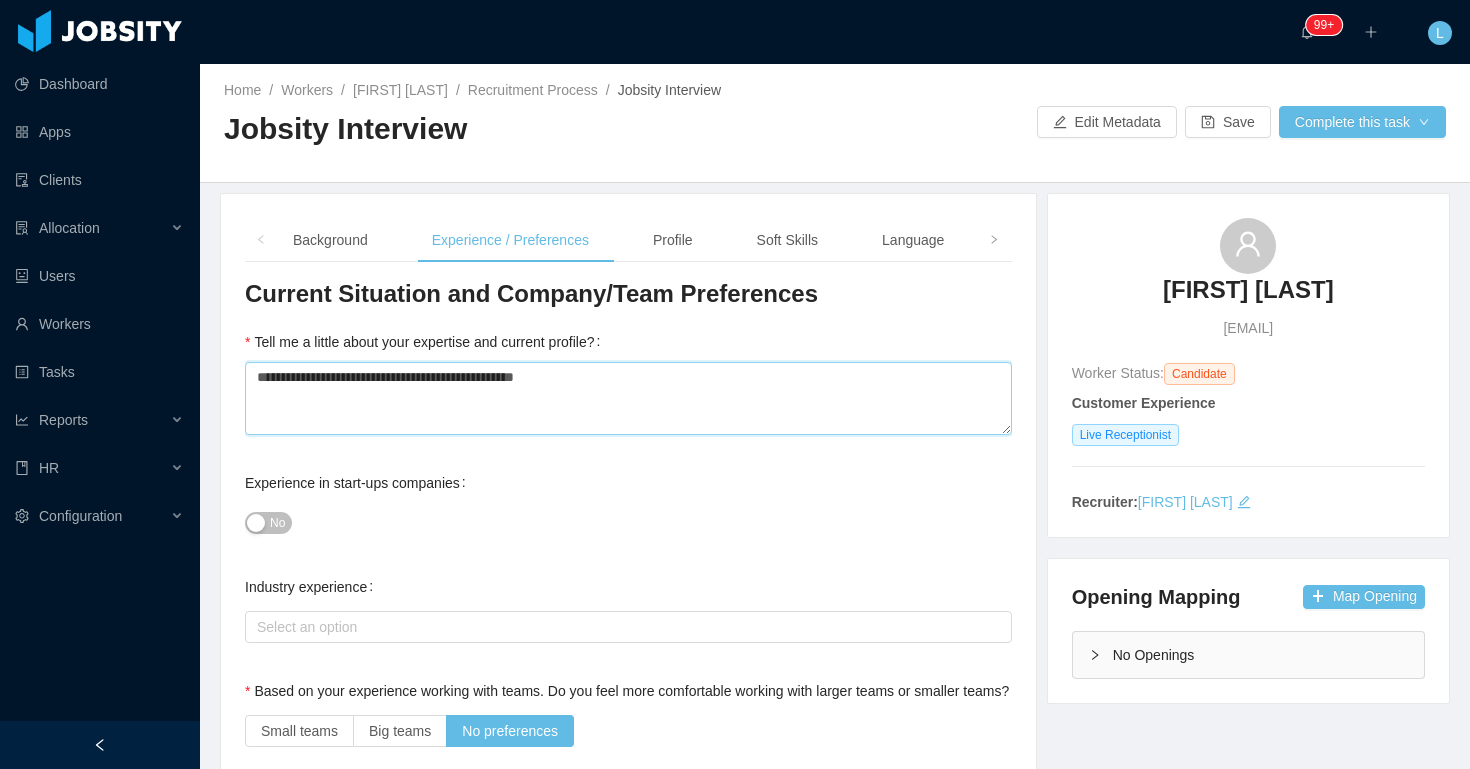 type 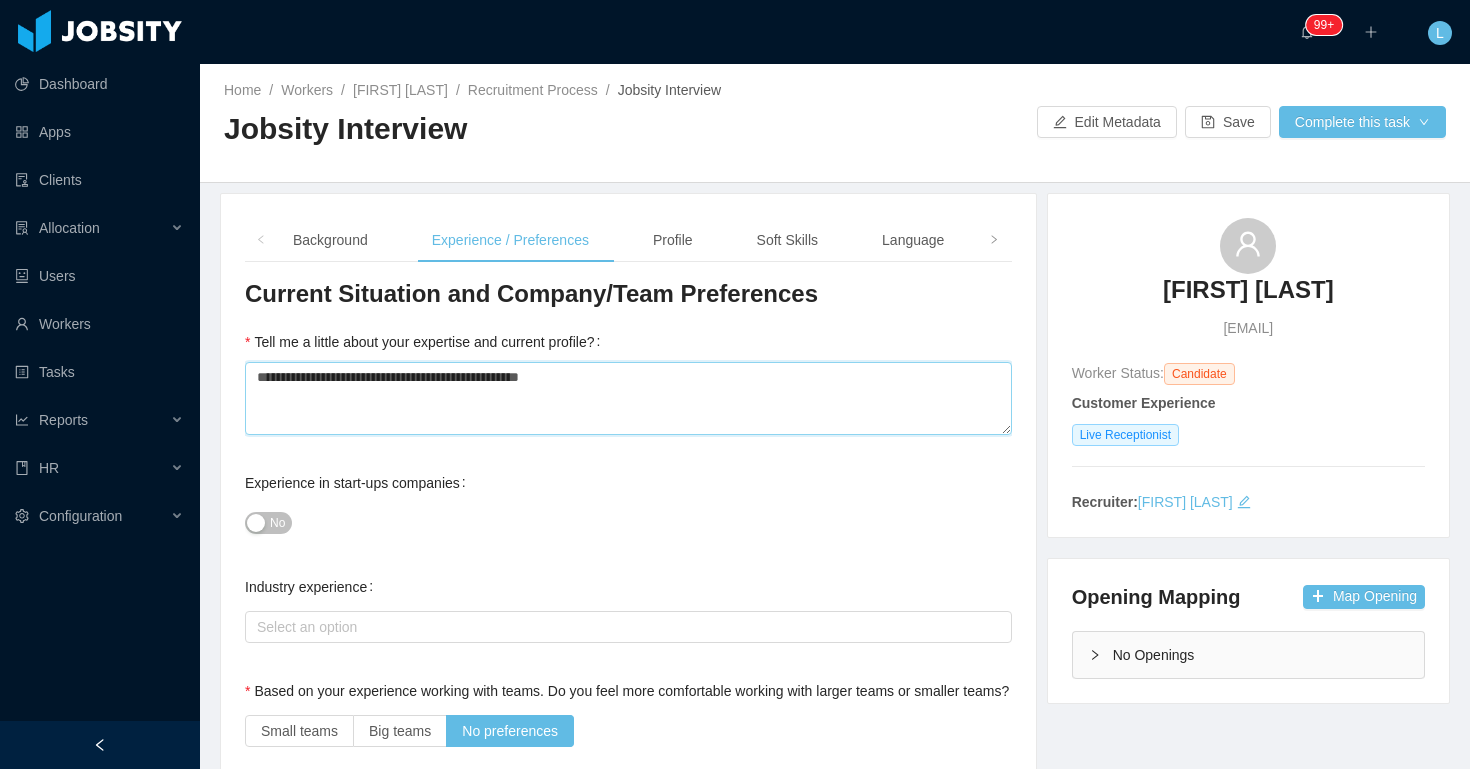 type 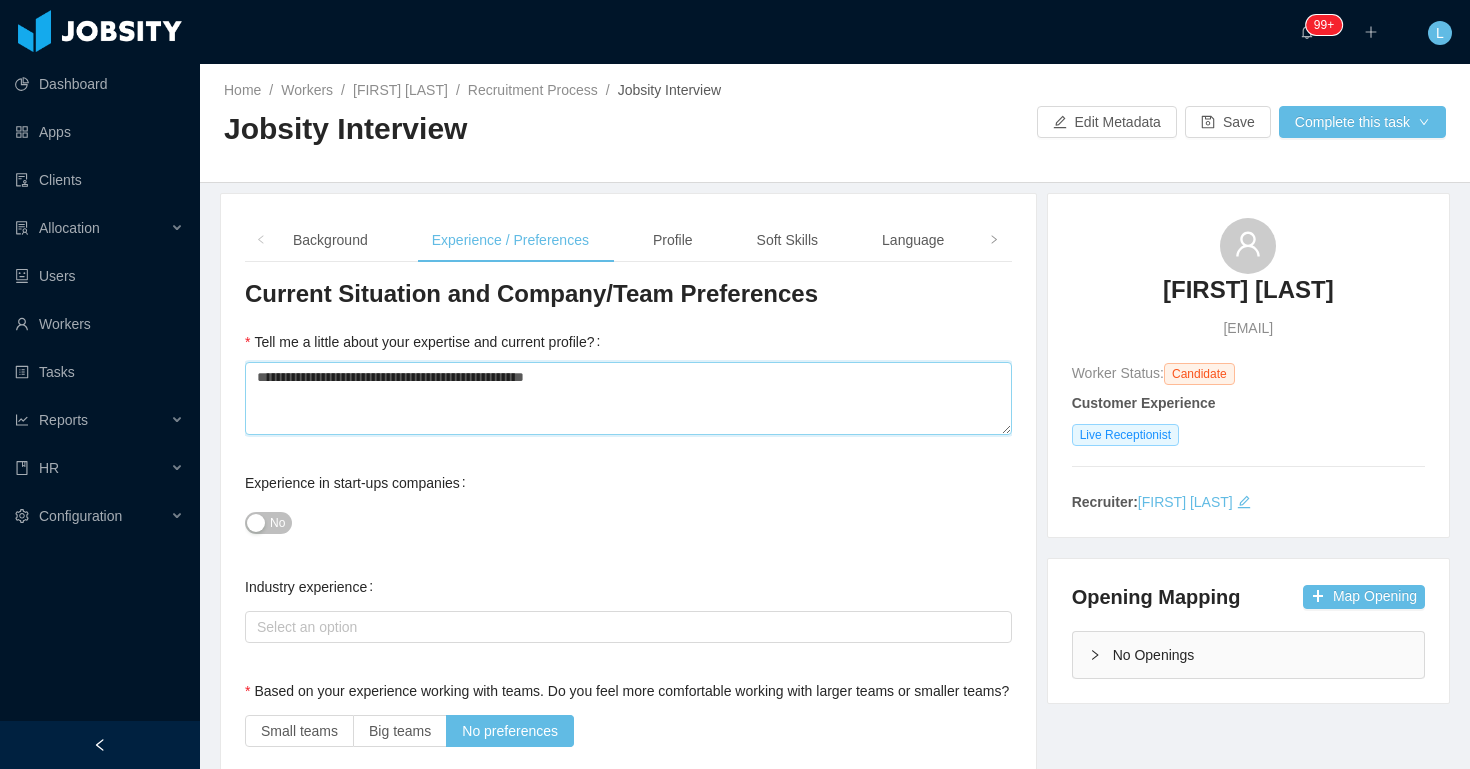type 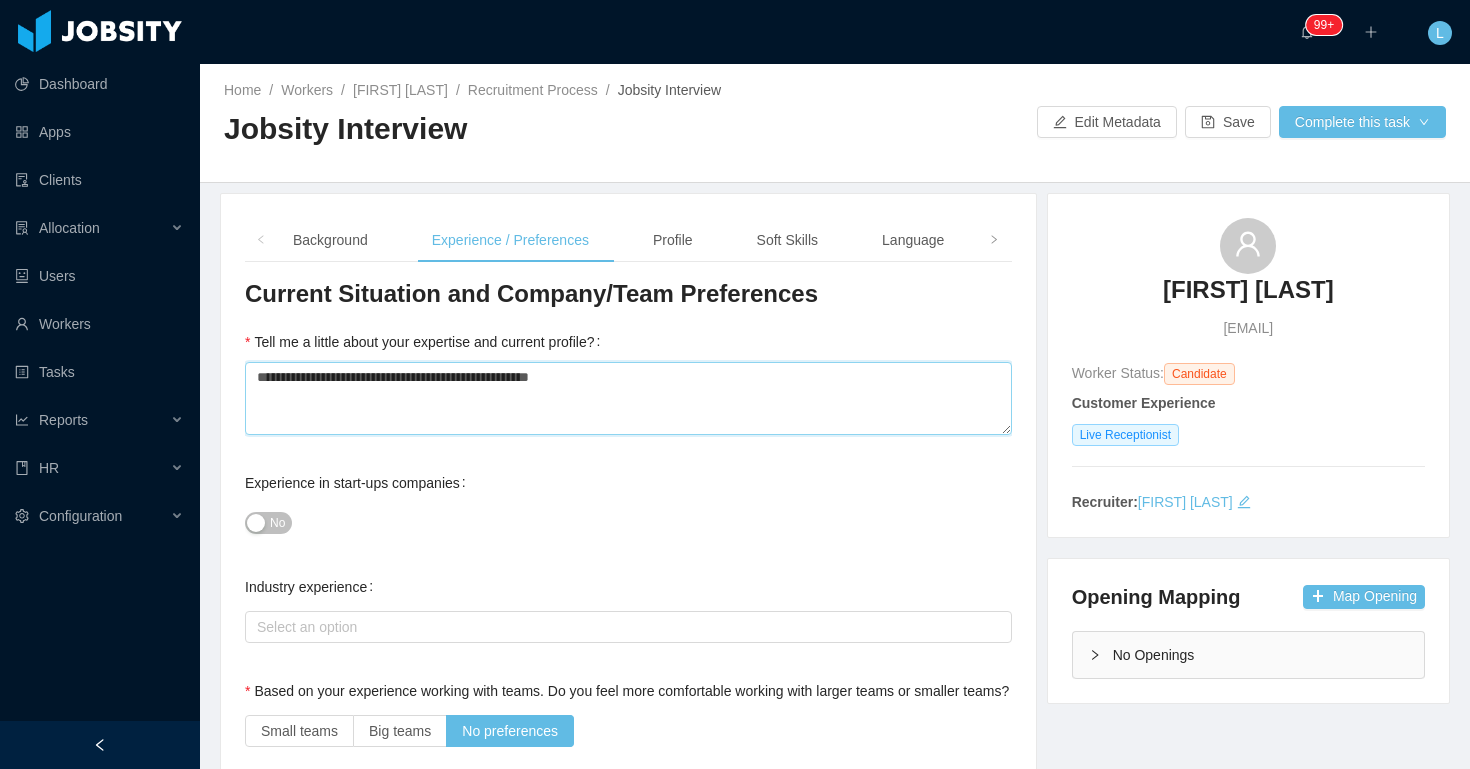 type 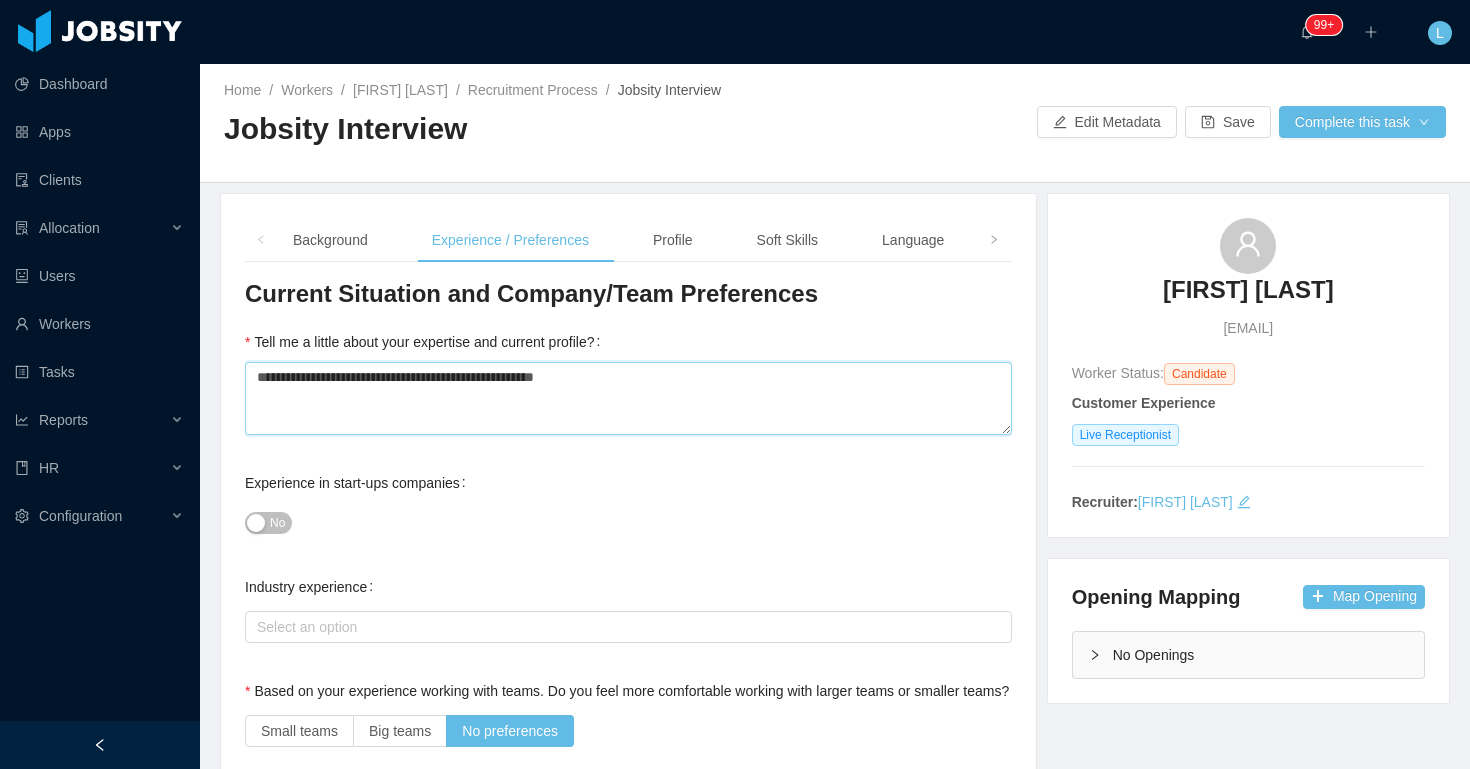 type 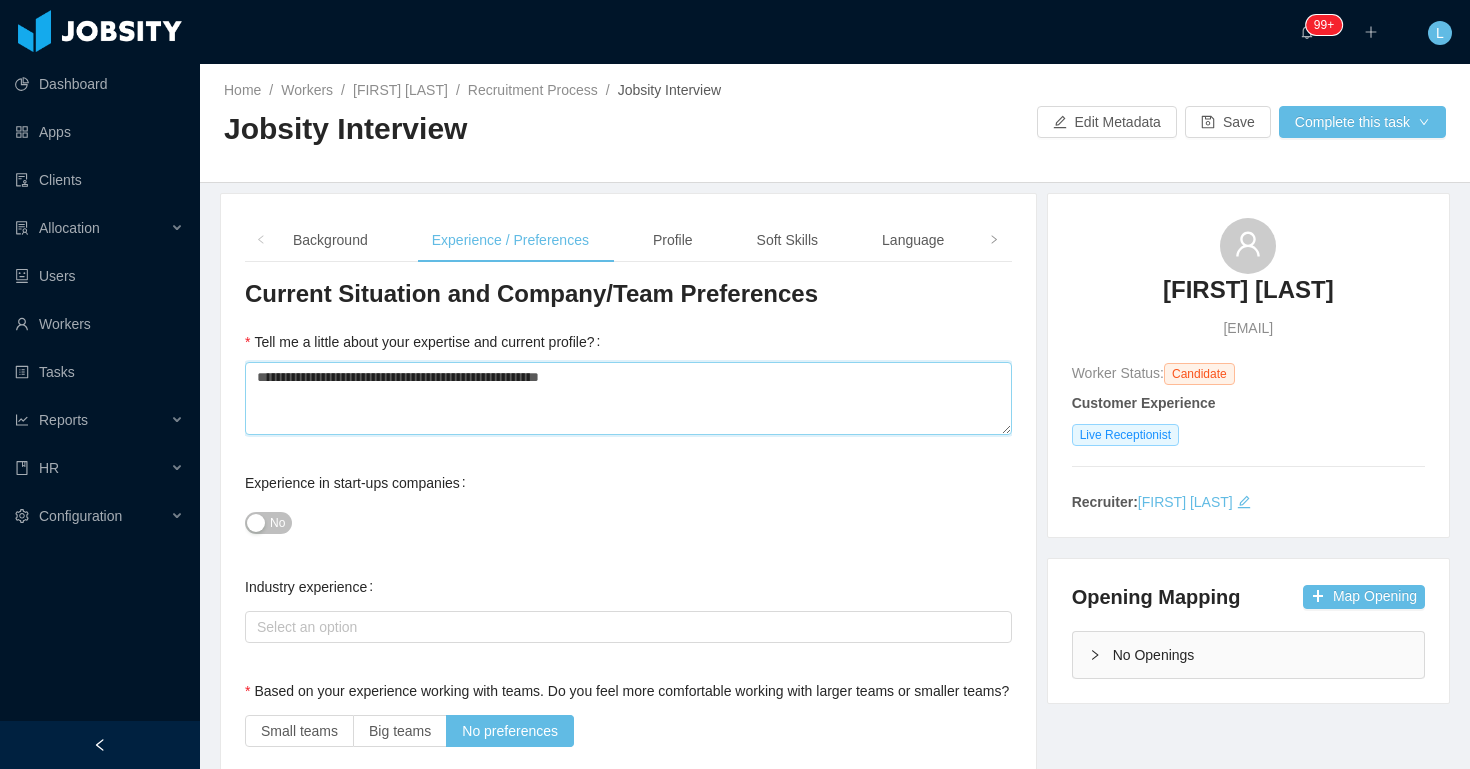 type 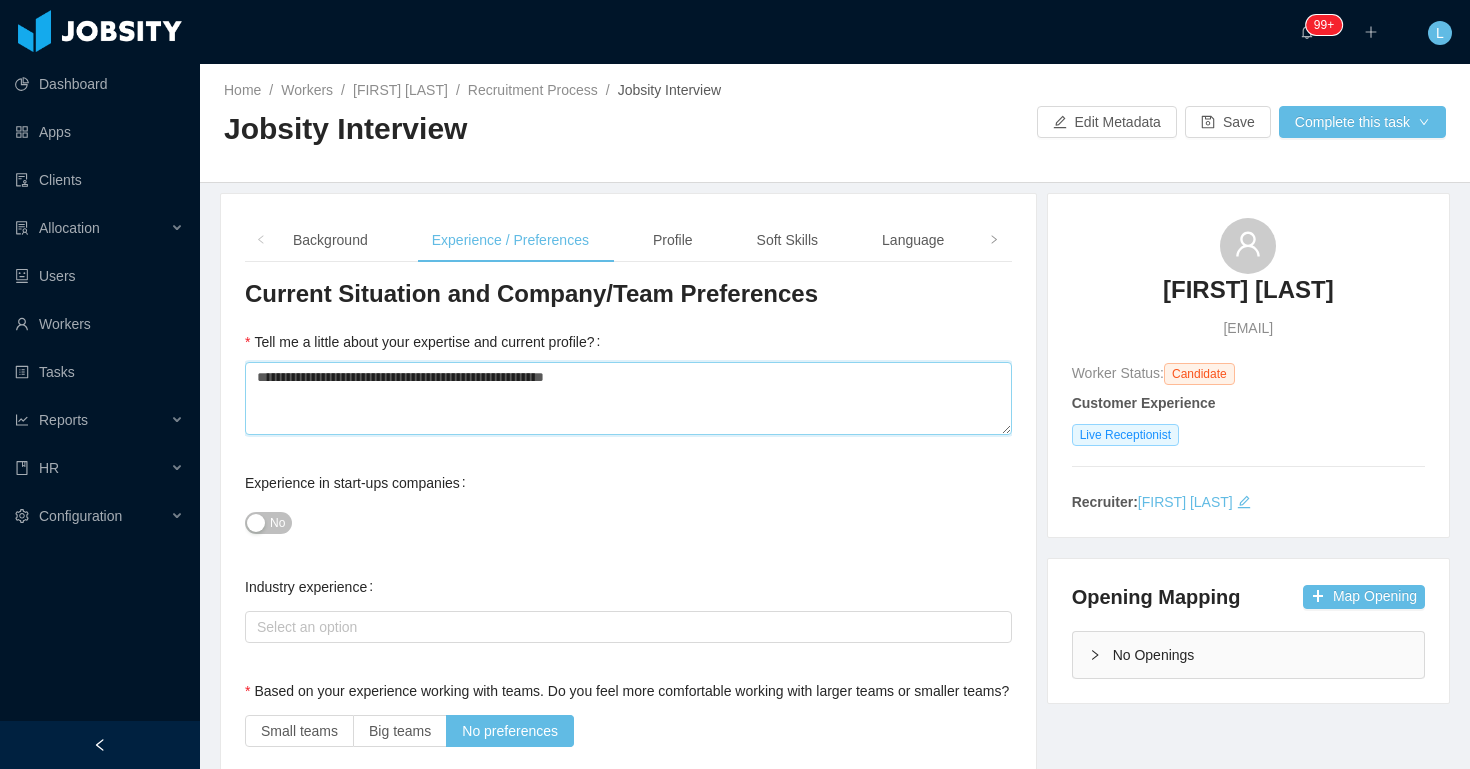 type 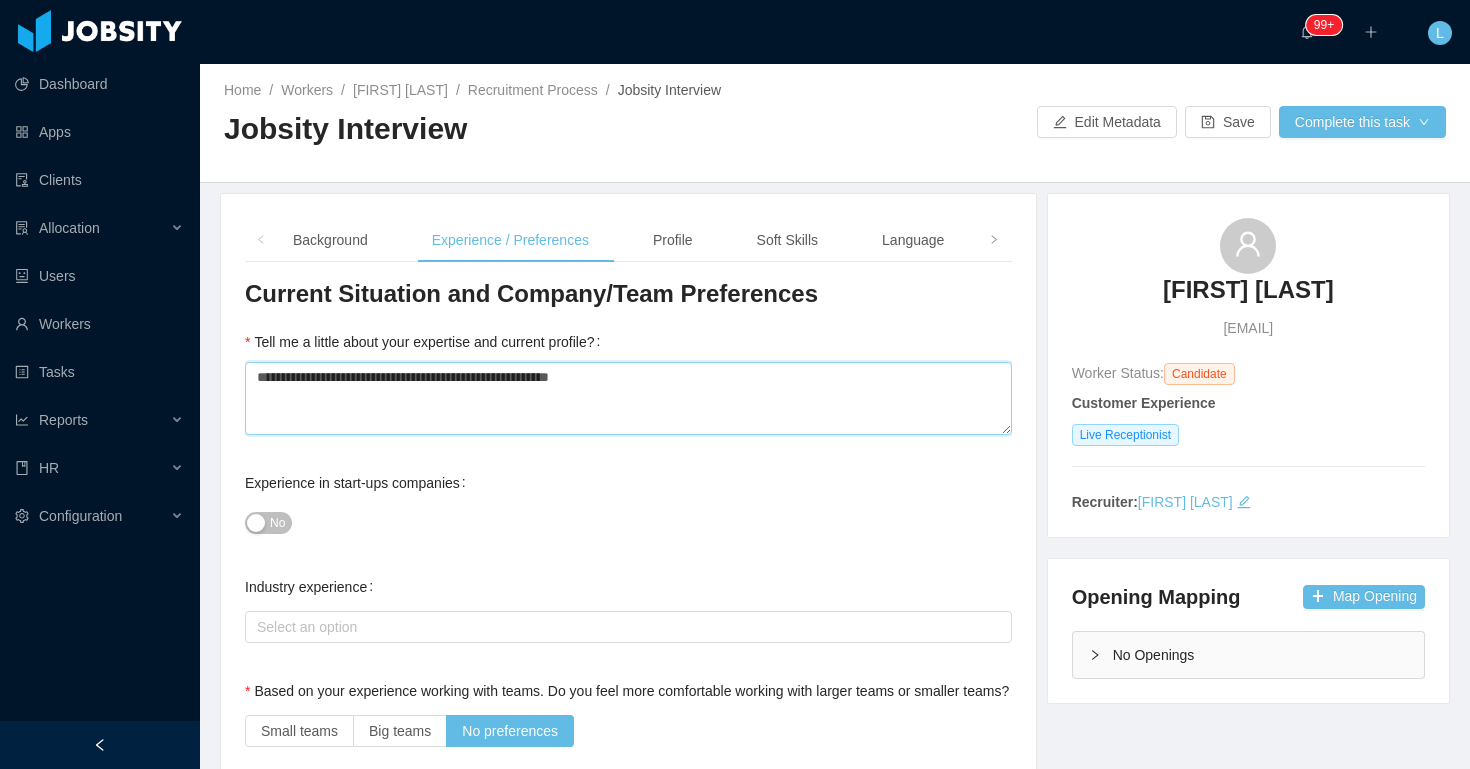 type 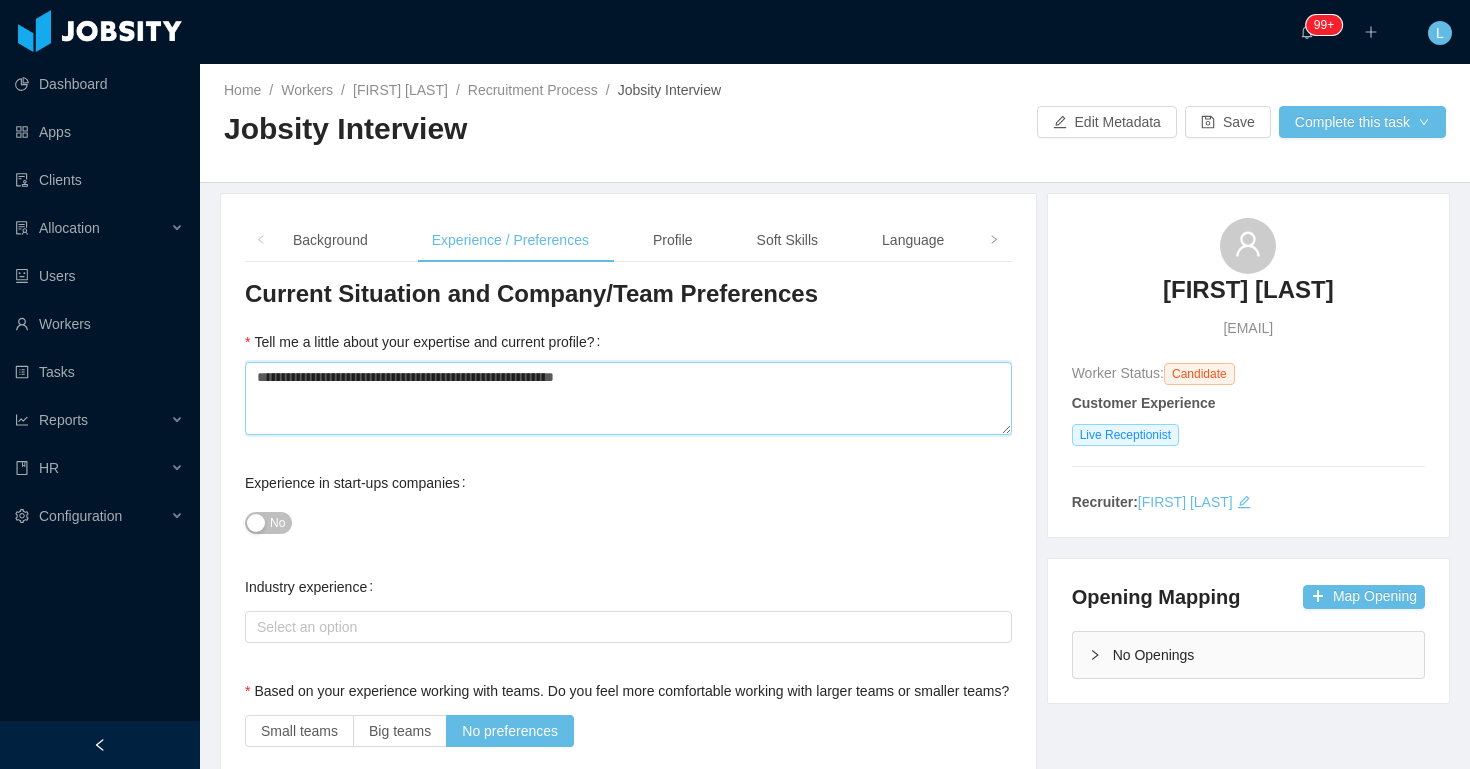 type 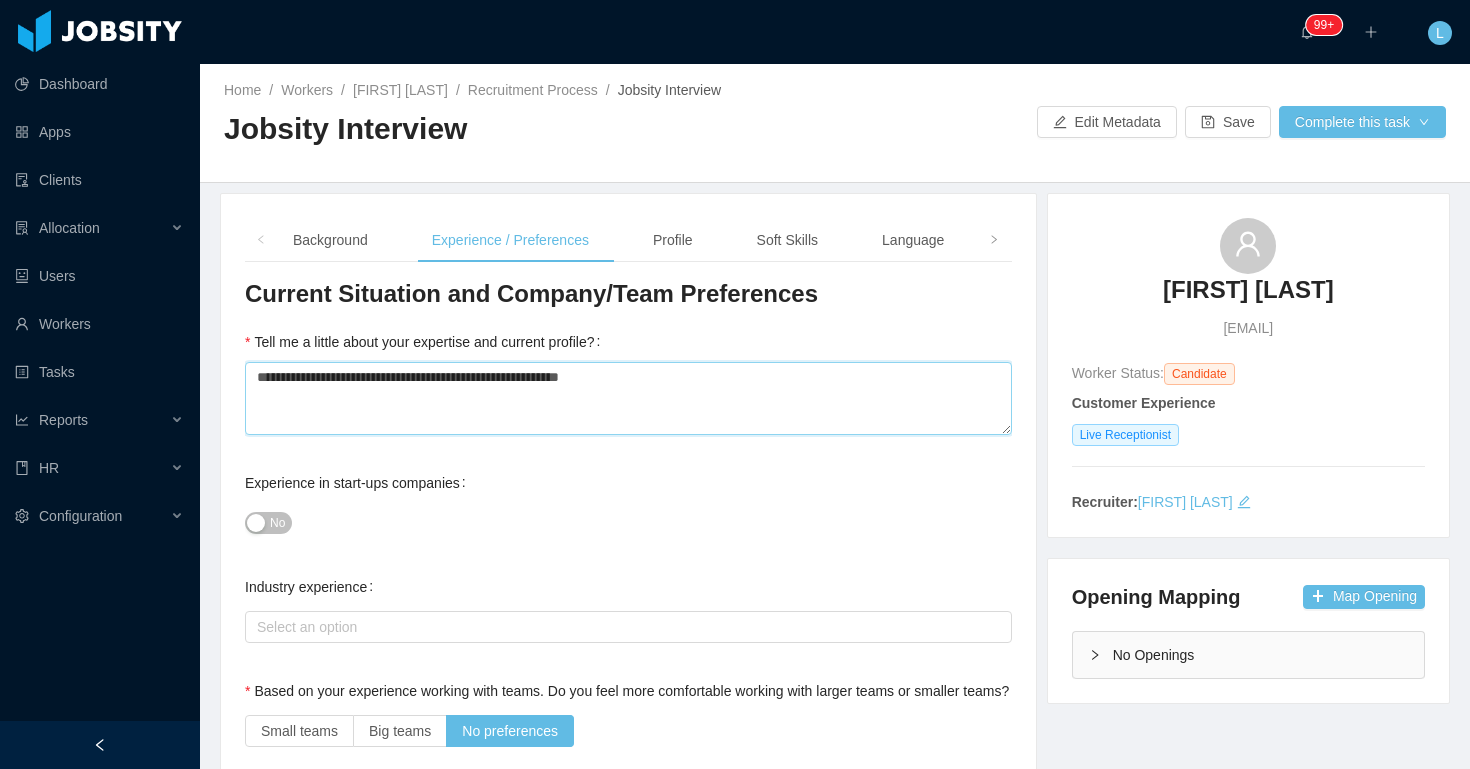 type 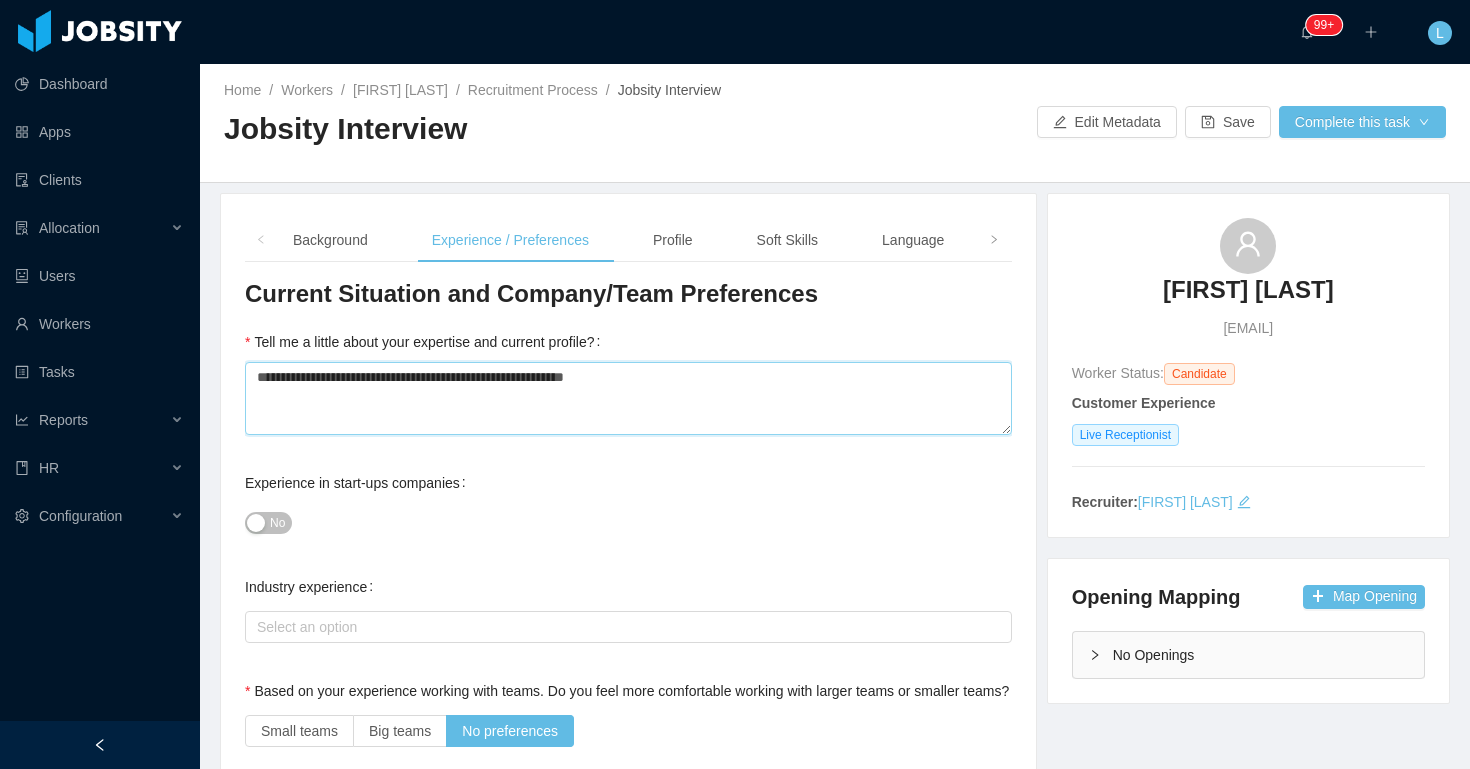 type 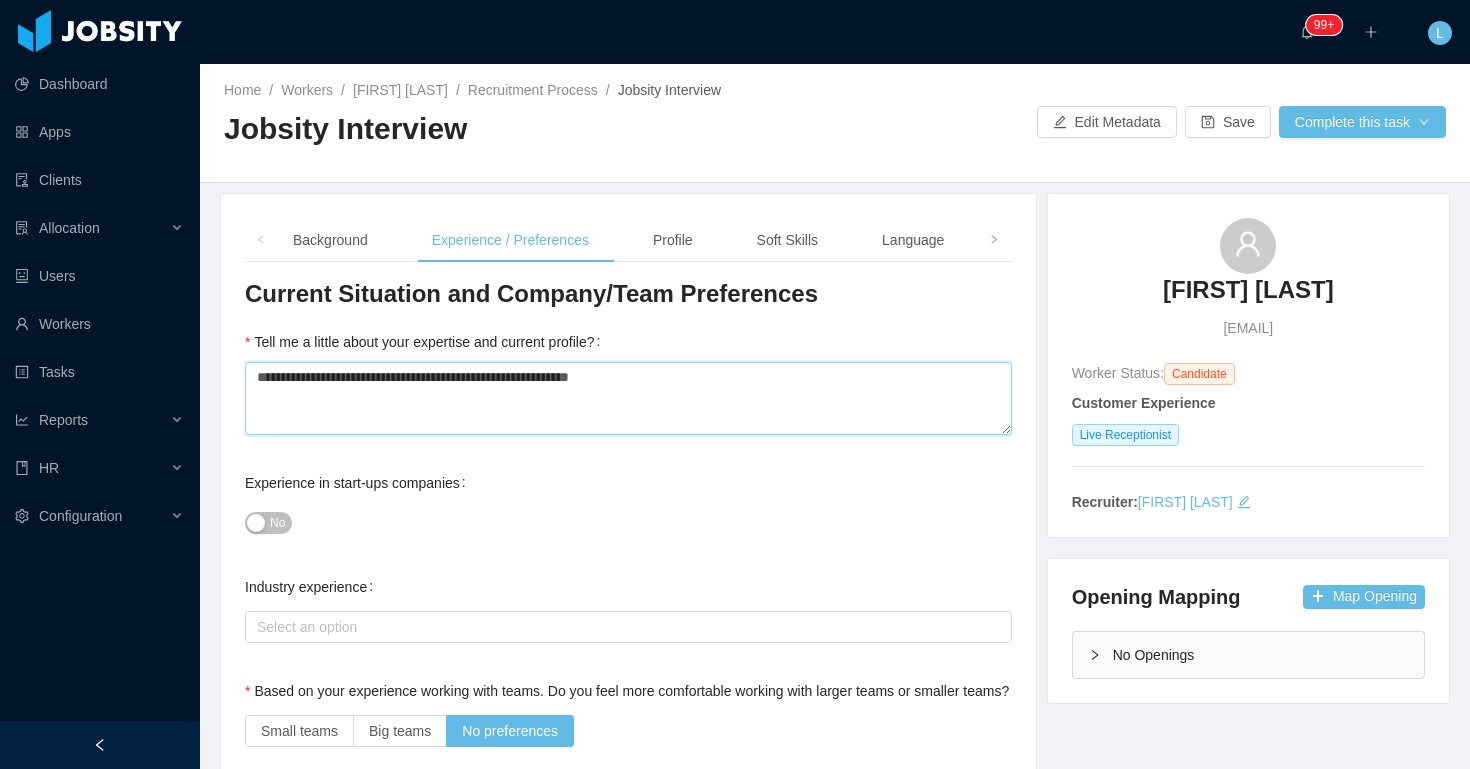 type on "**********" 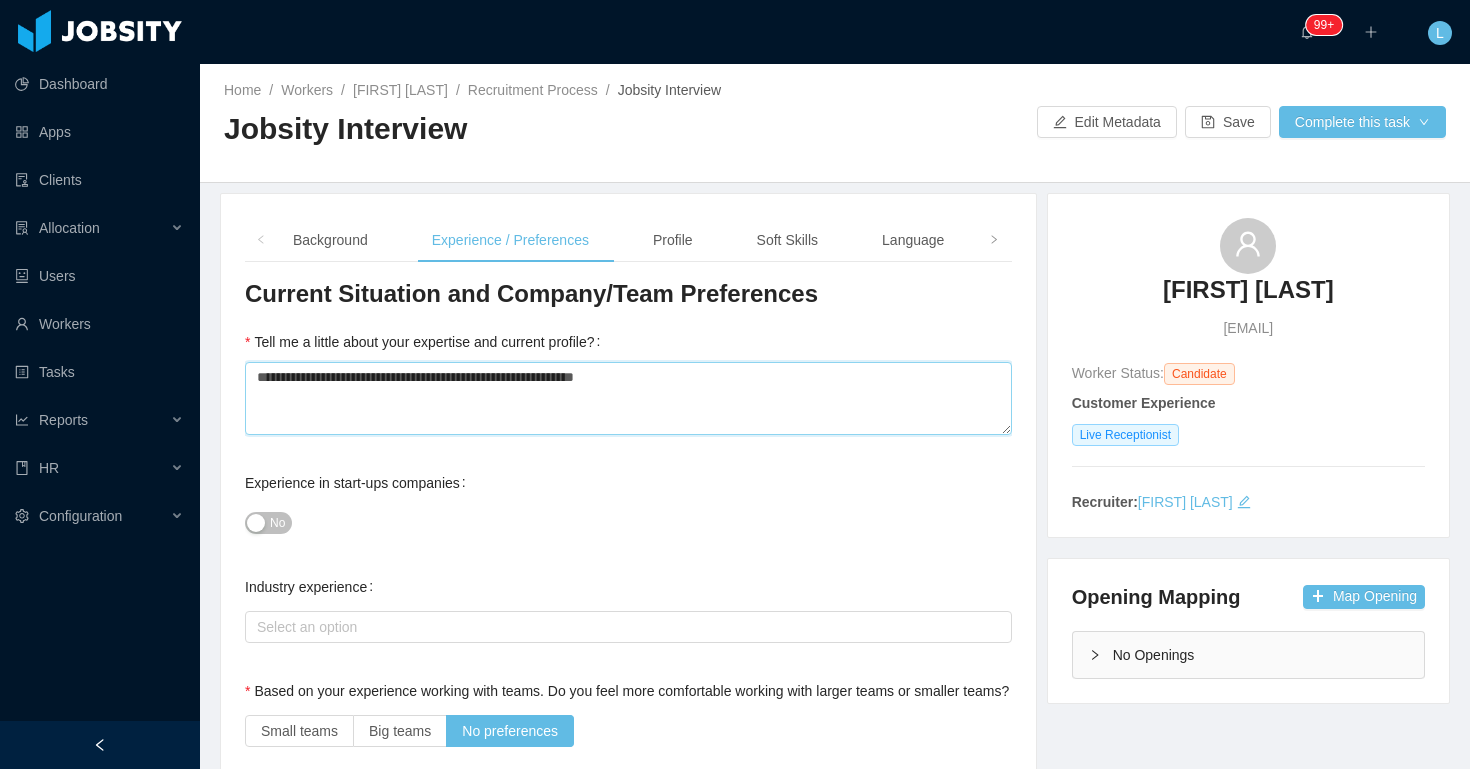 type 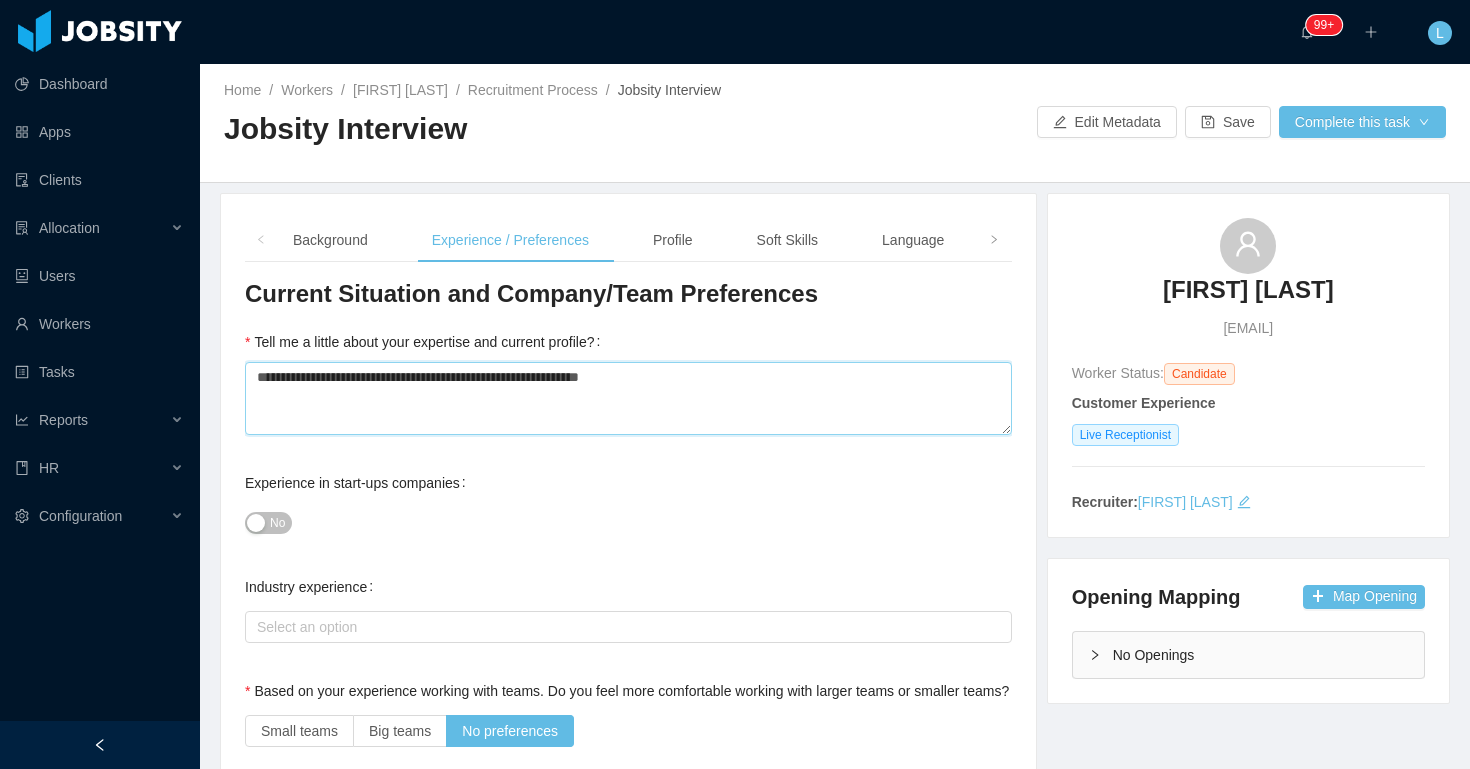 type 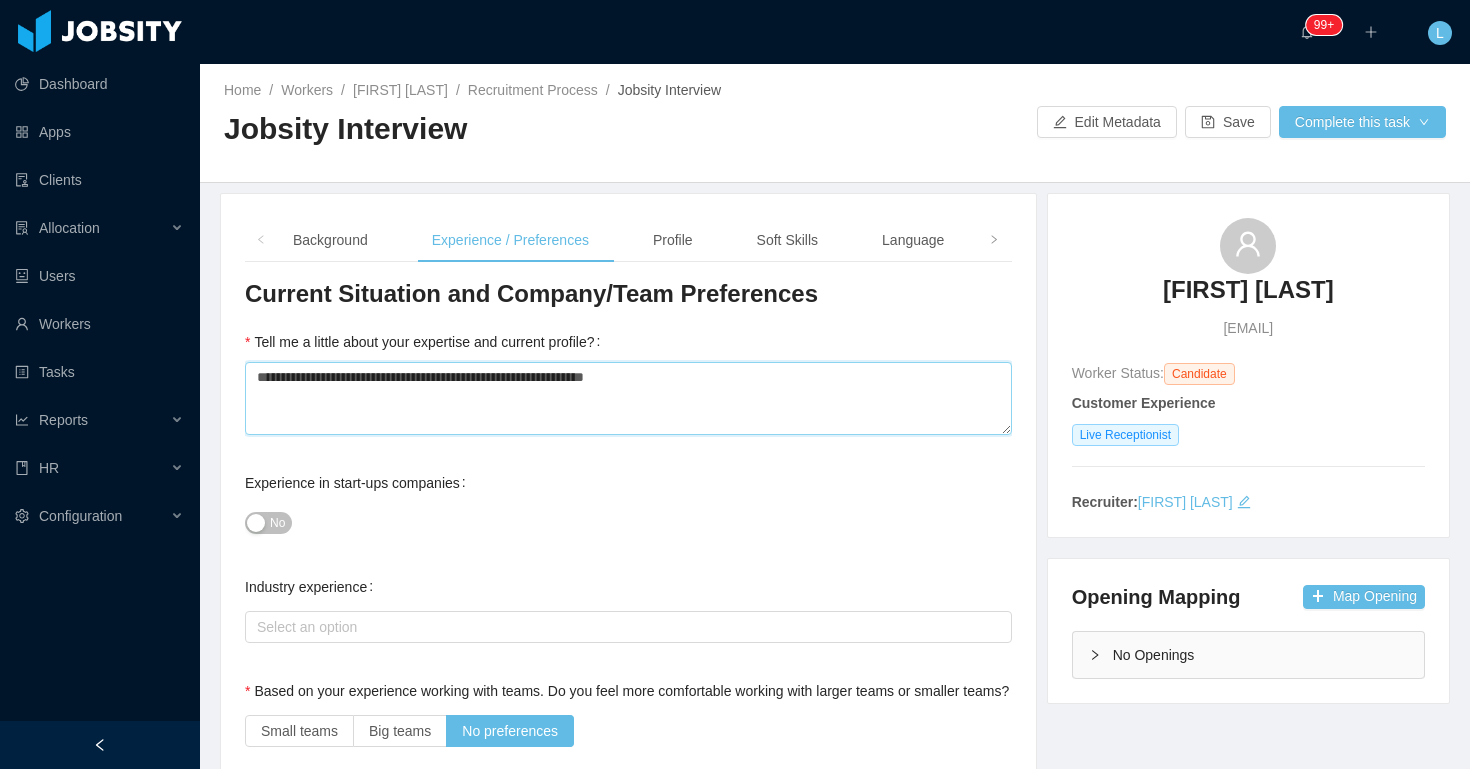 type on "**********" 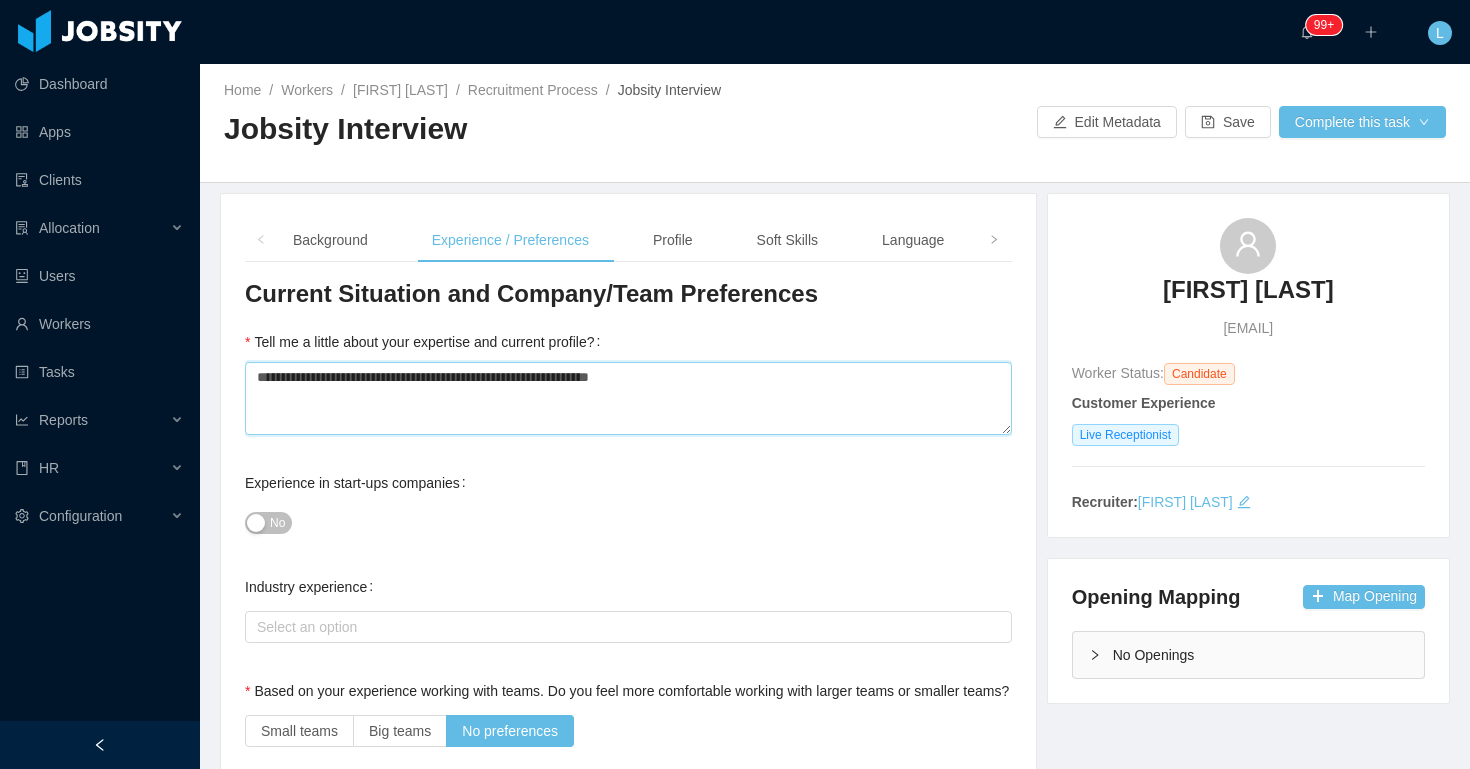type 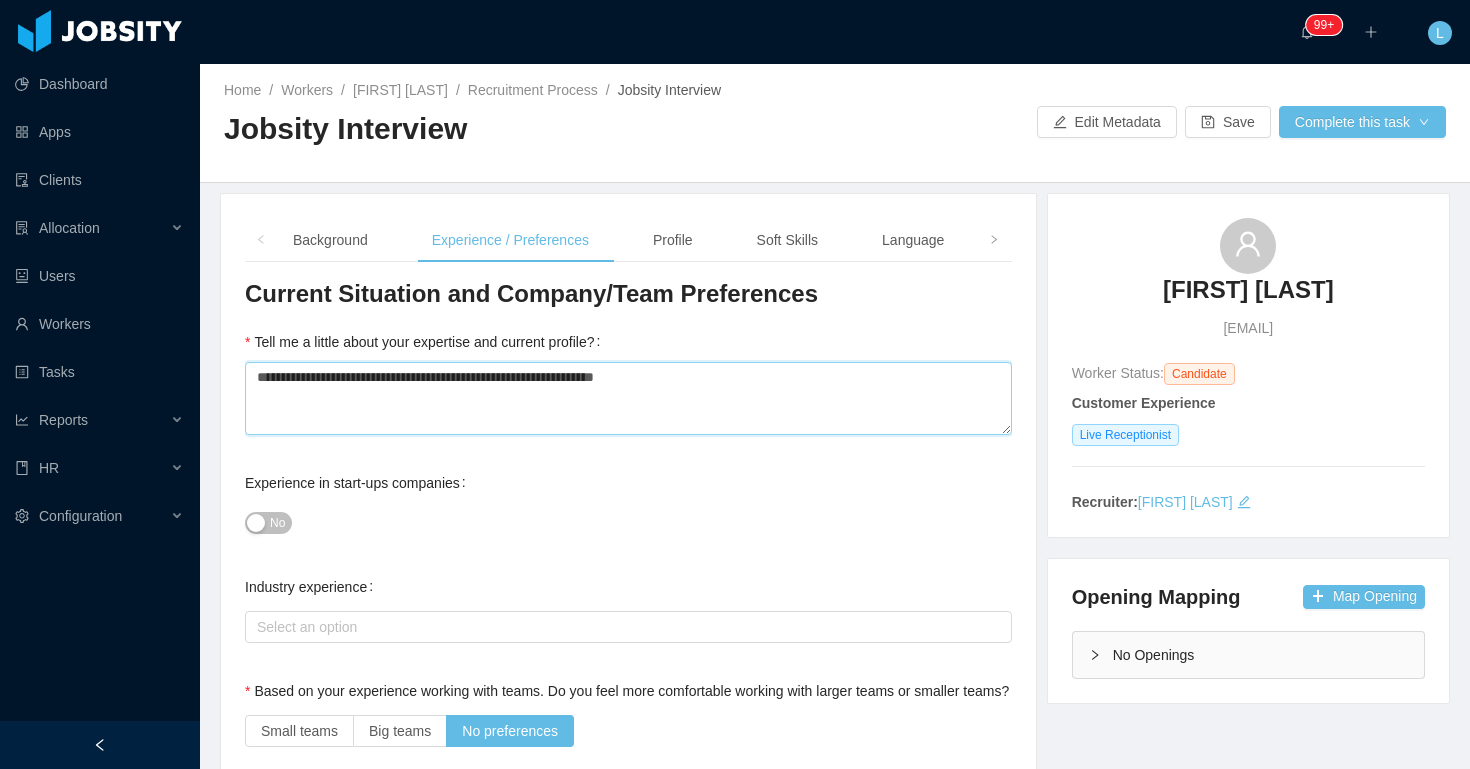 type 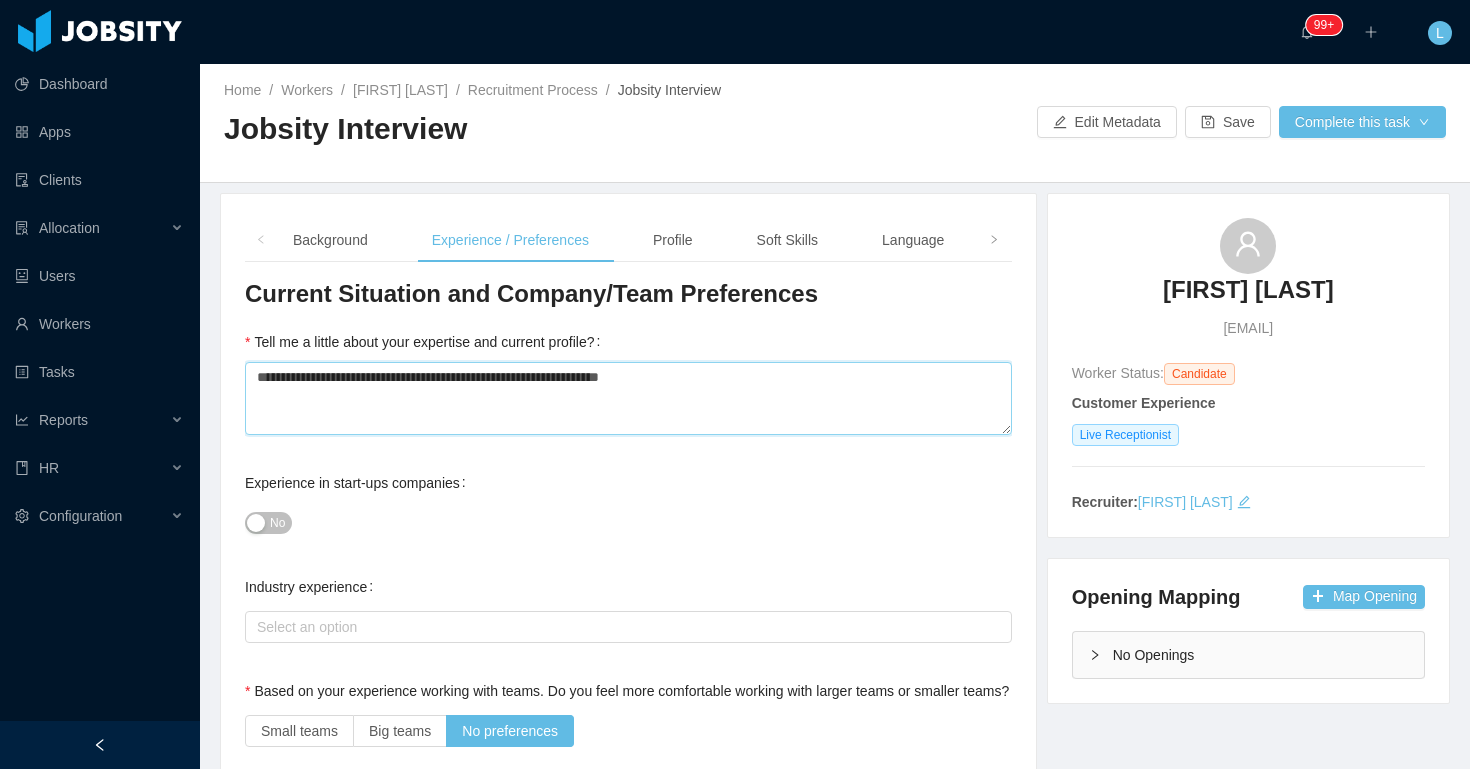 type 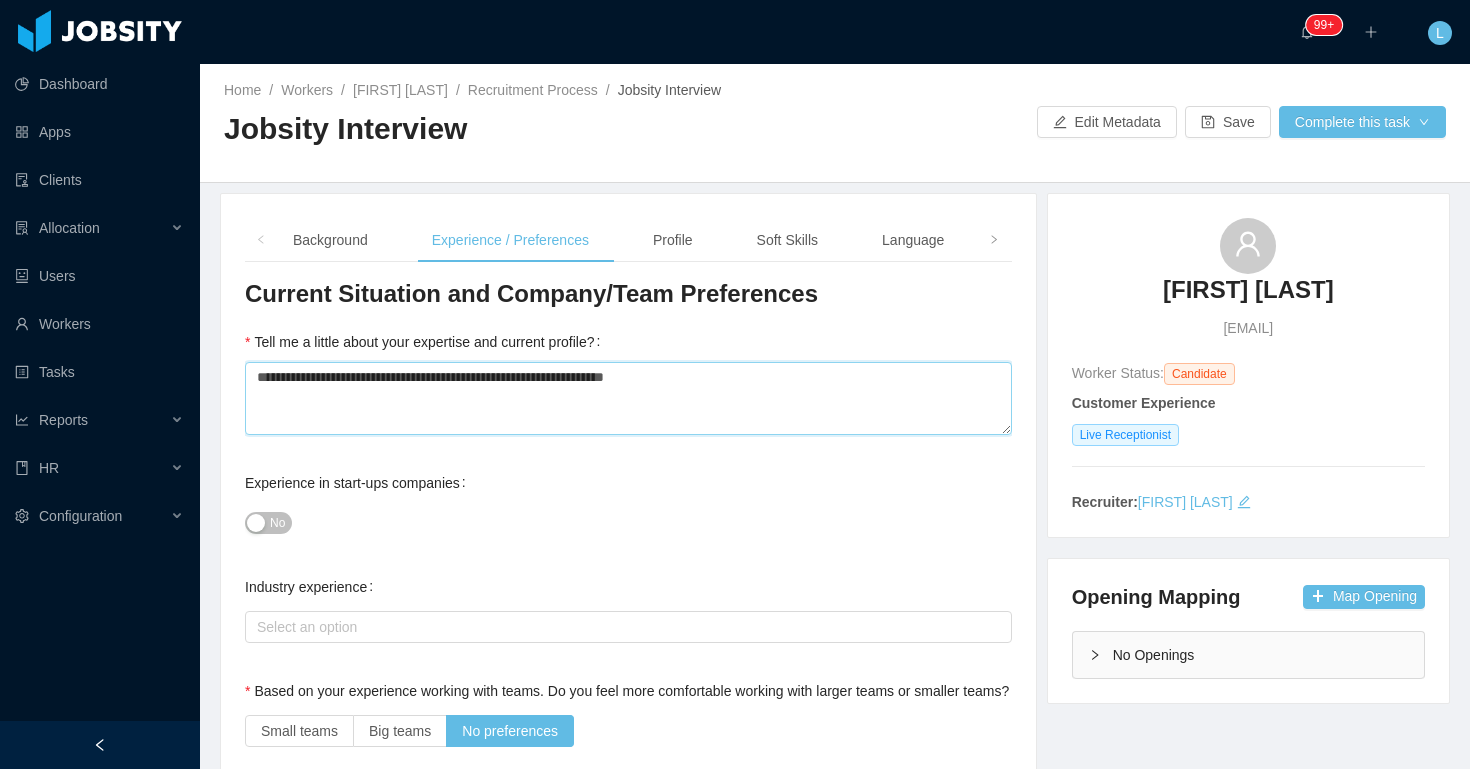 type 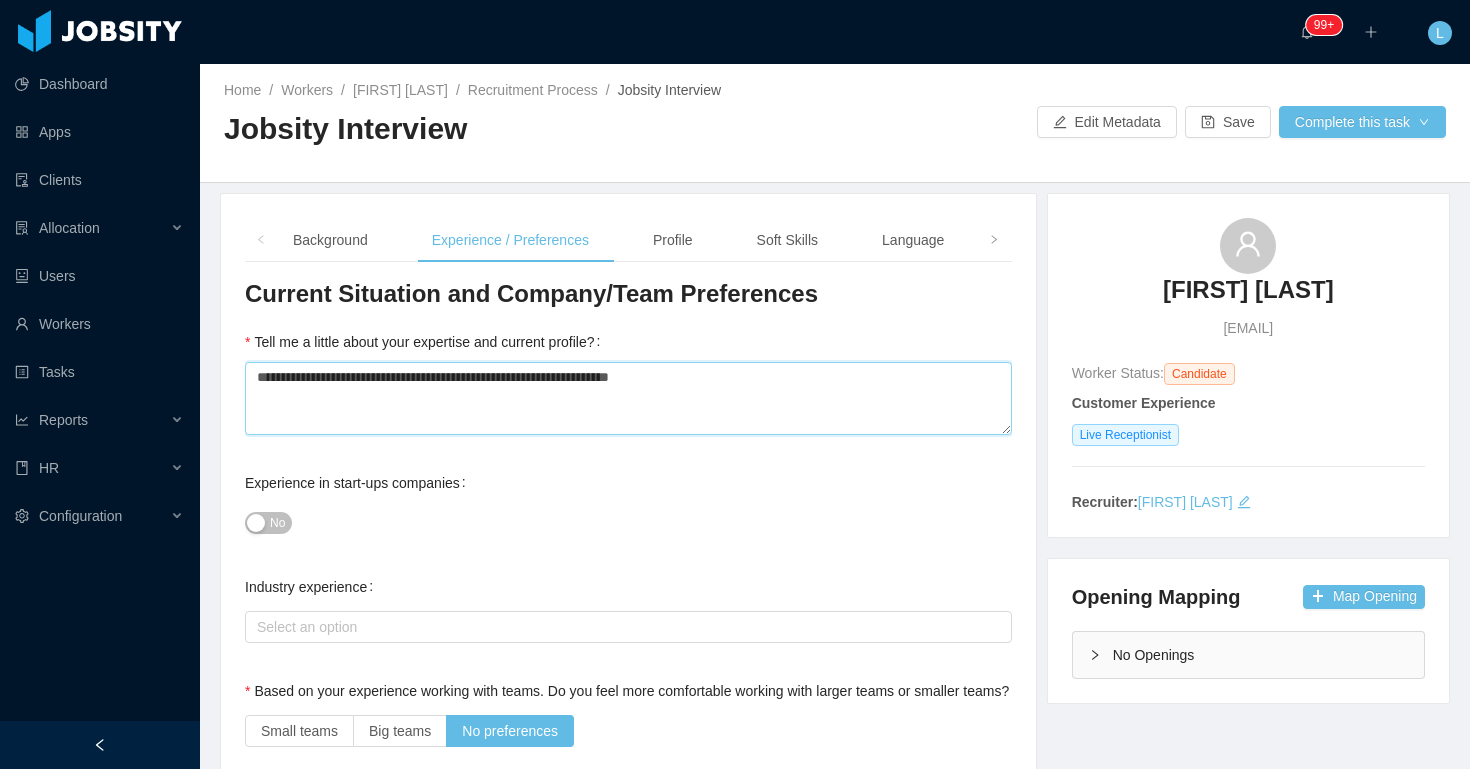 type 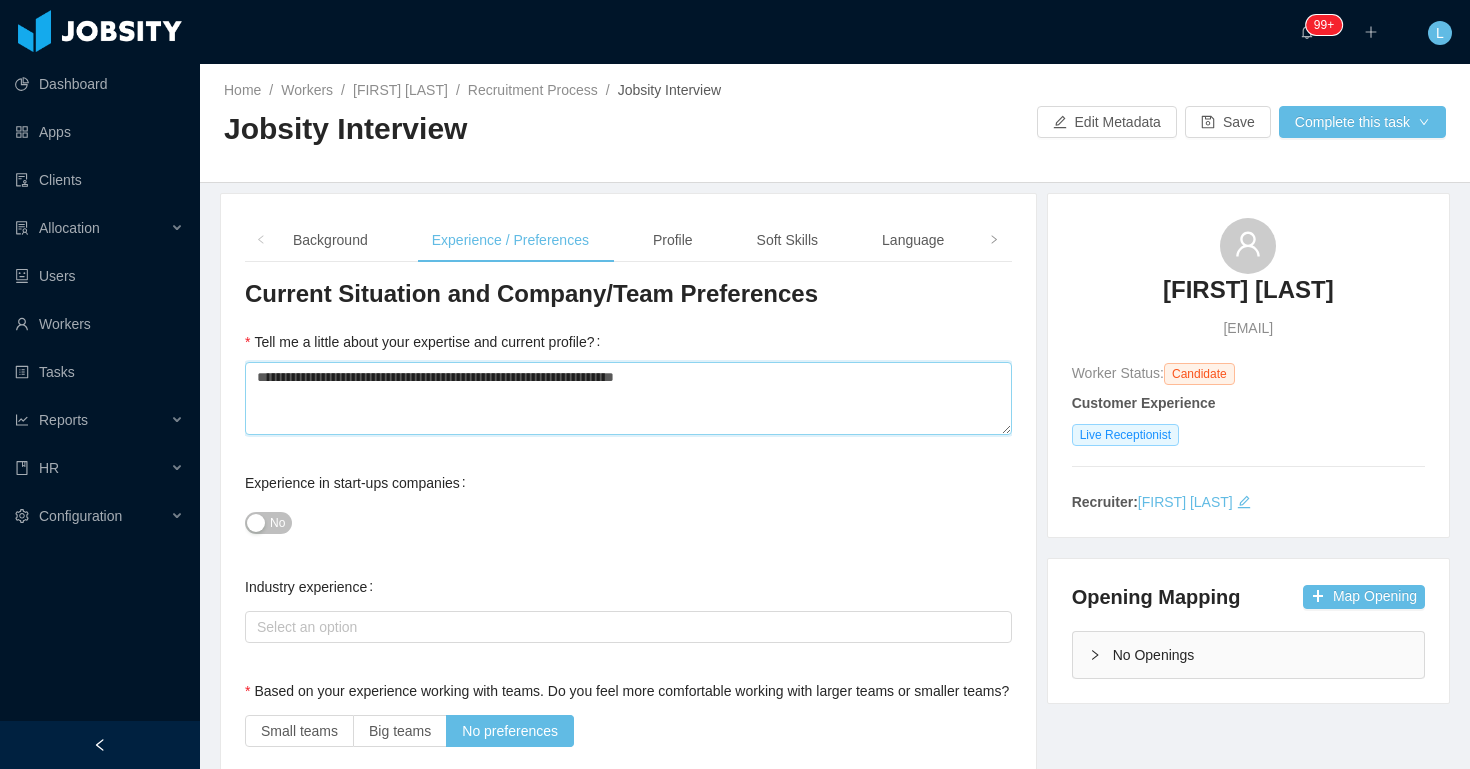 type 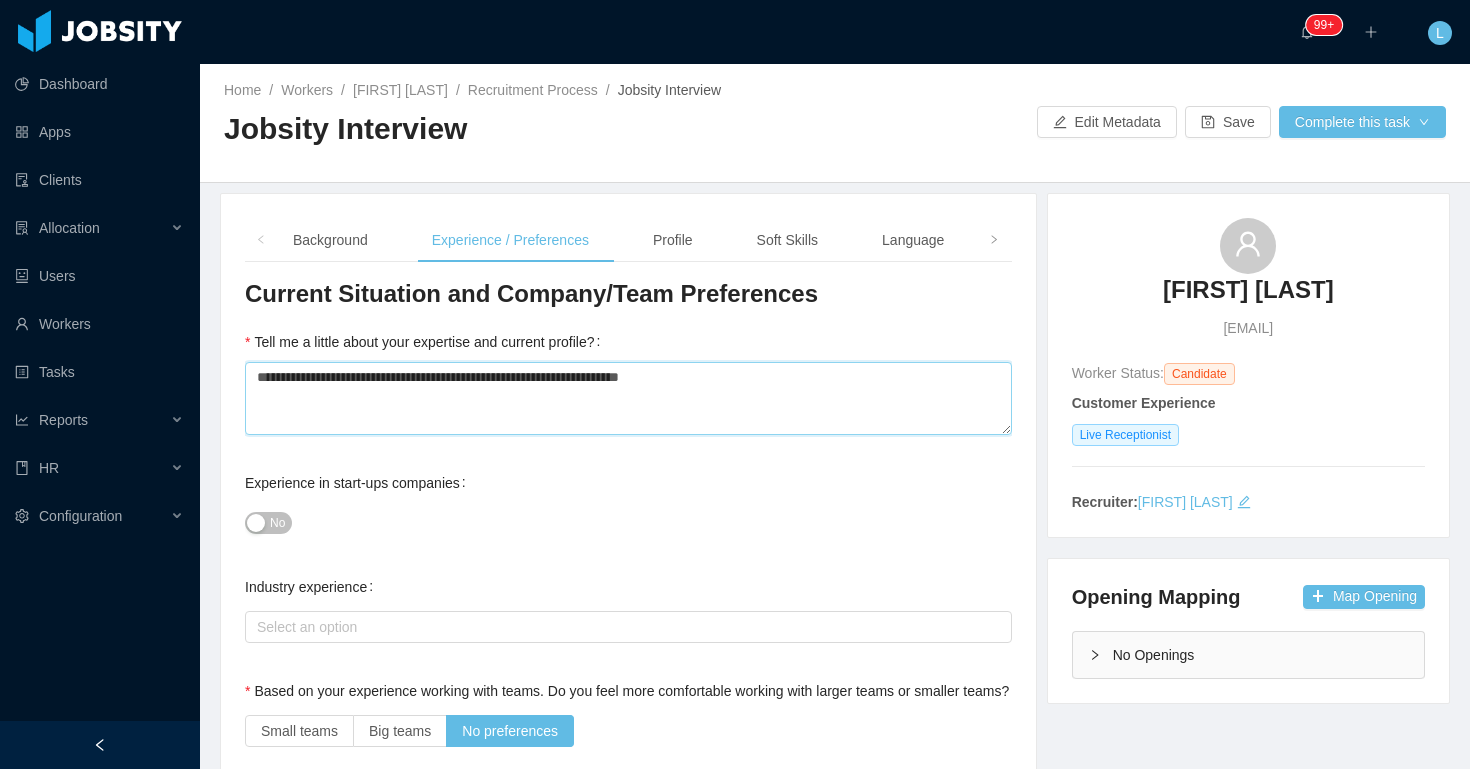 type 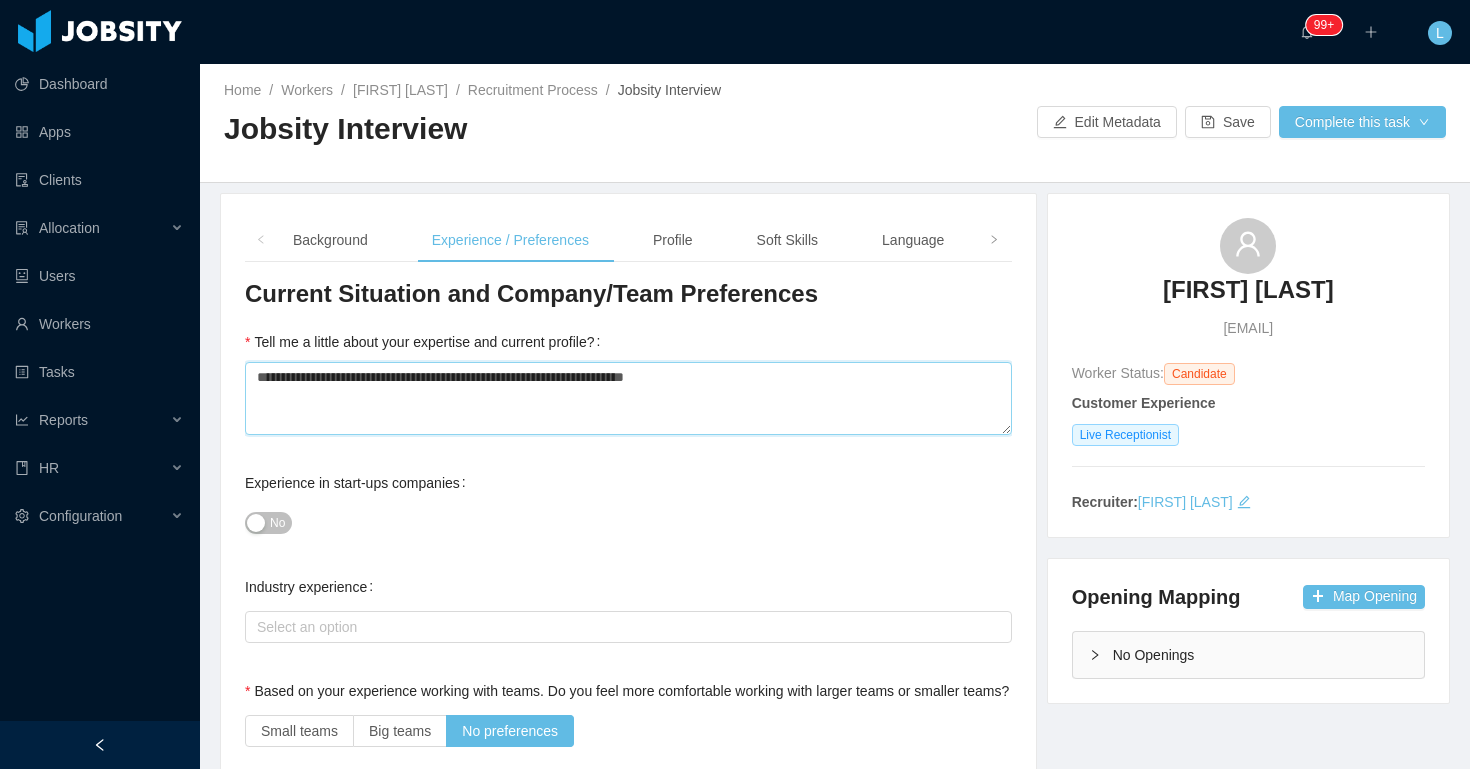 type 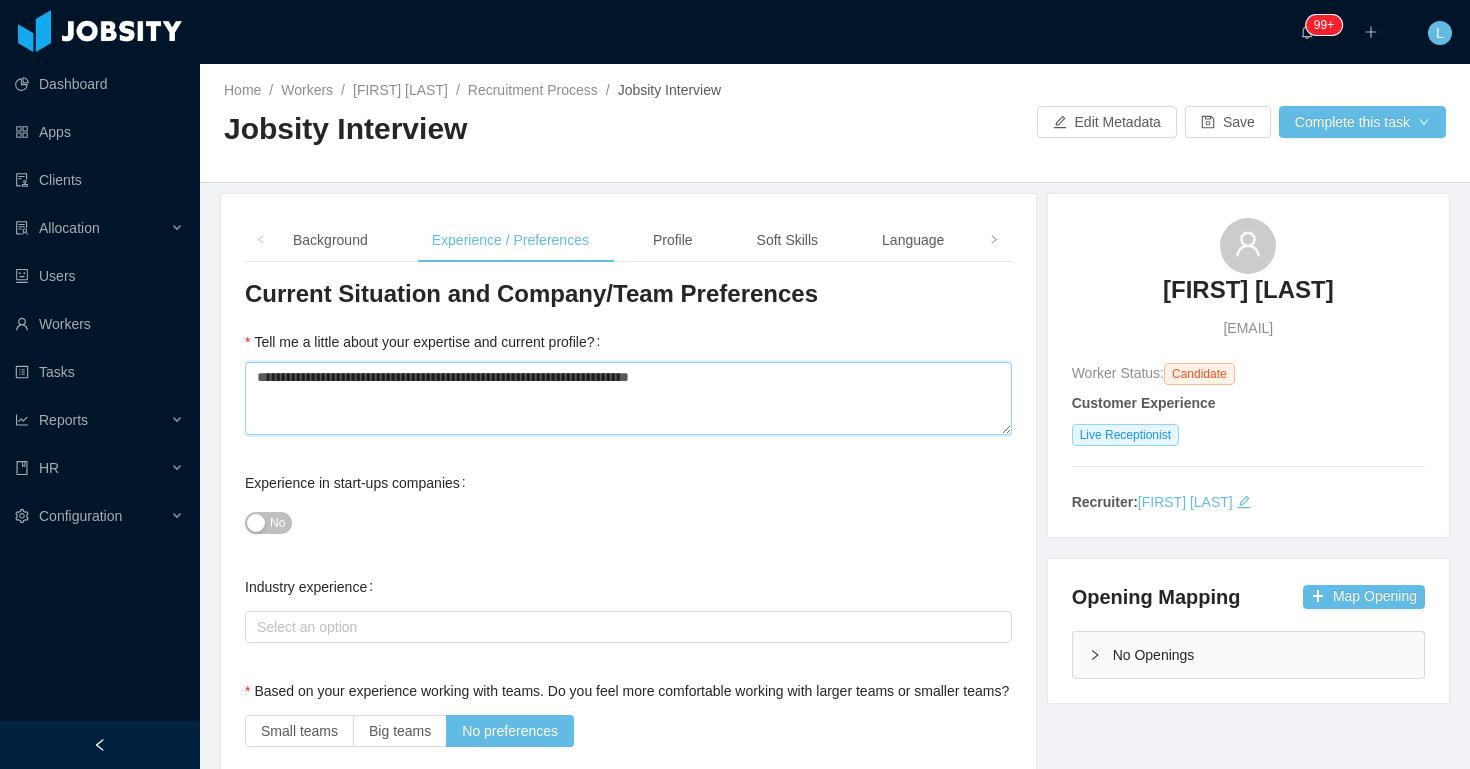 type 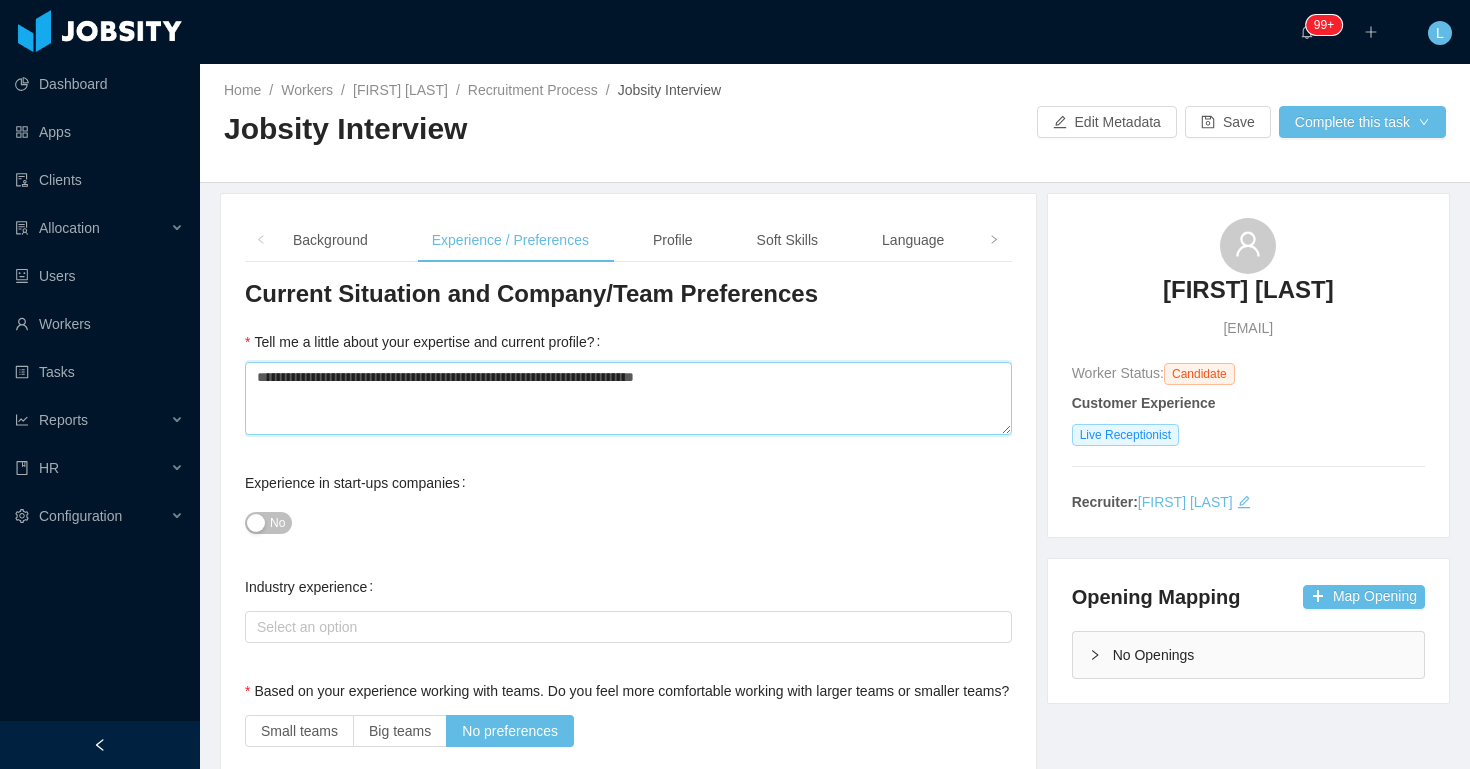type 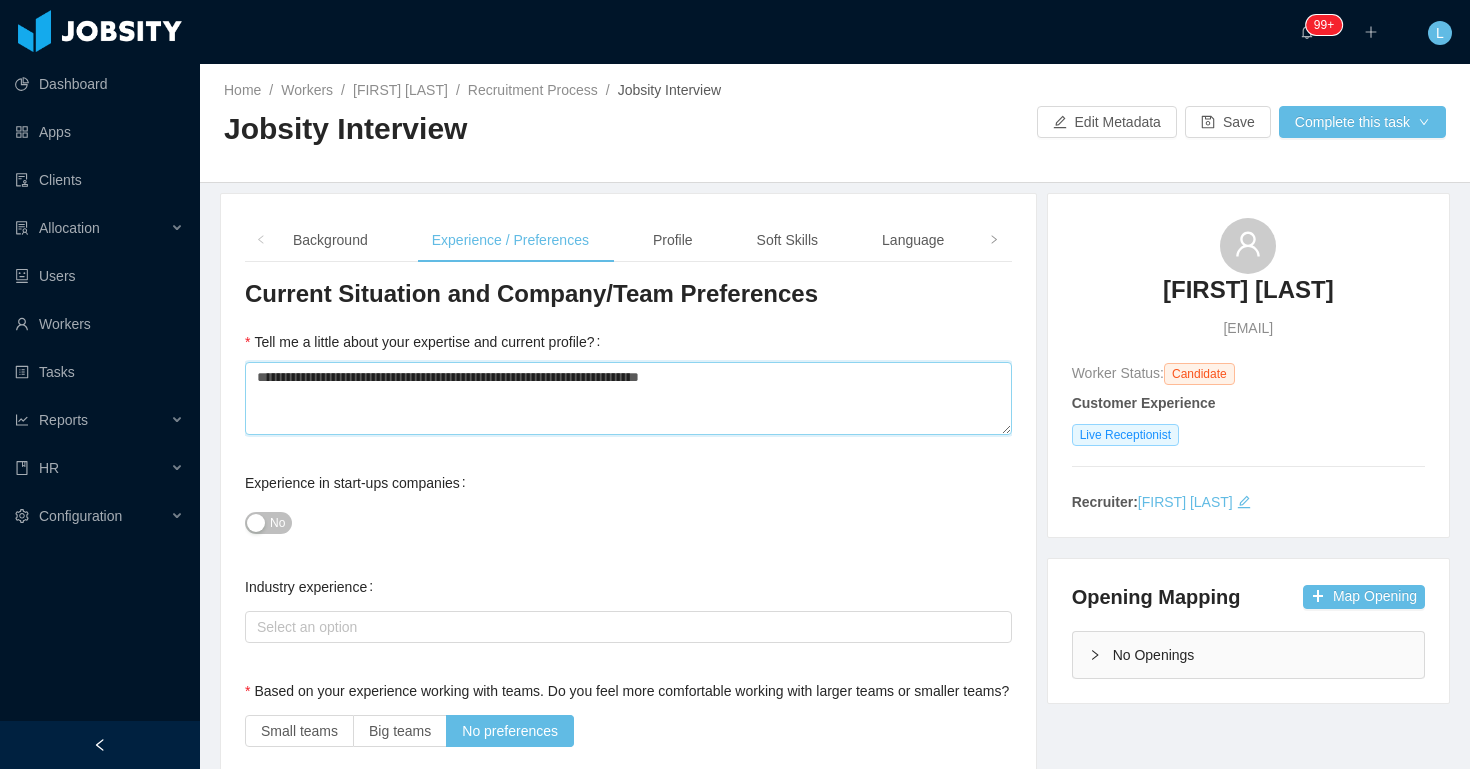 type 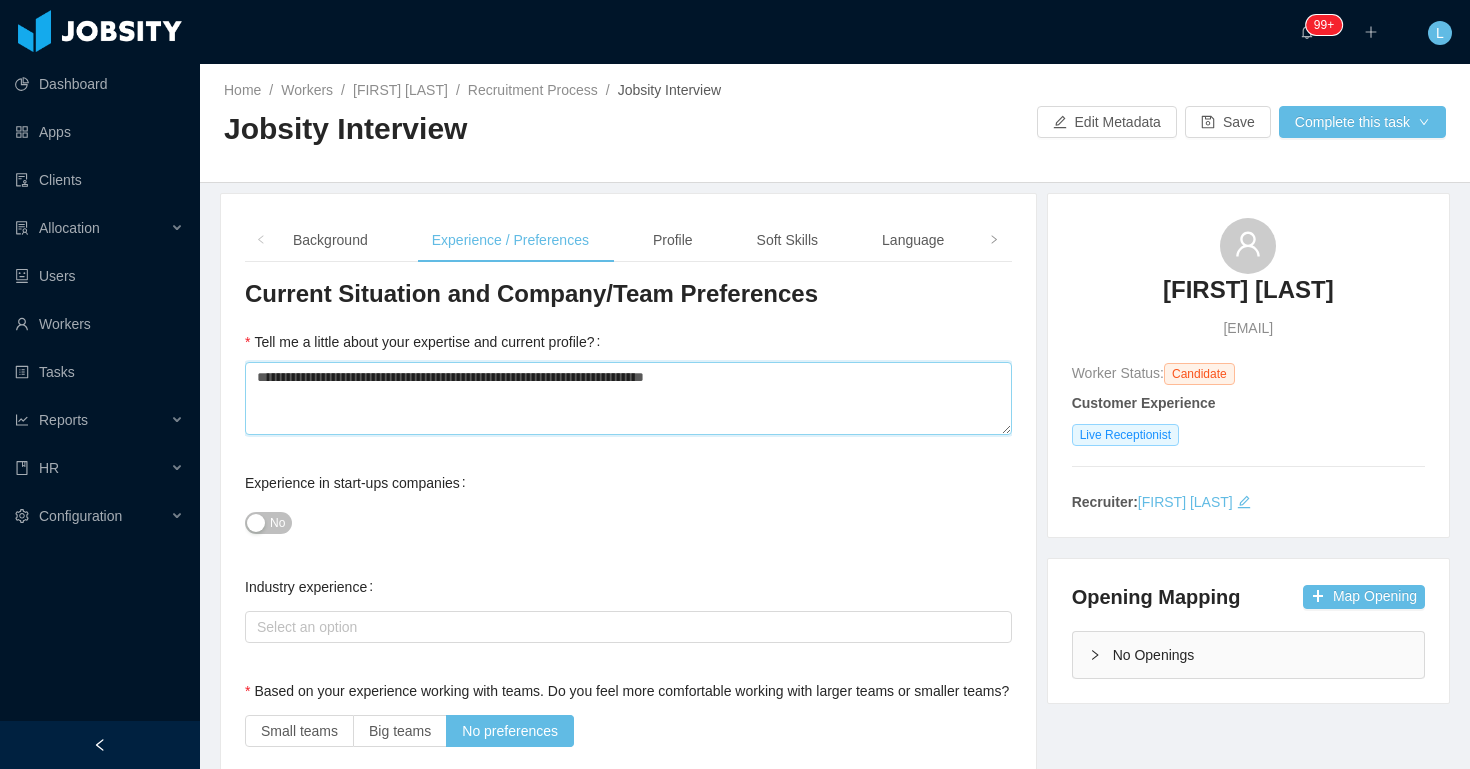 type 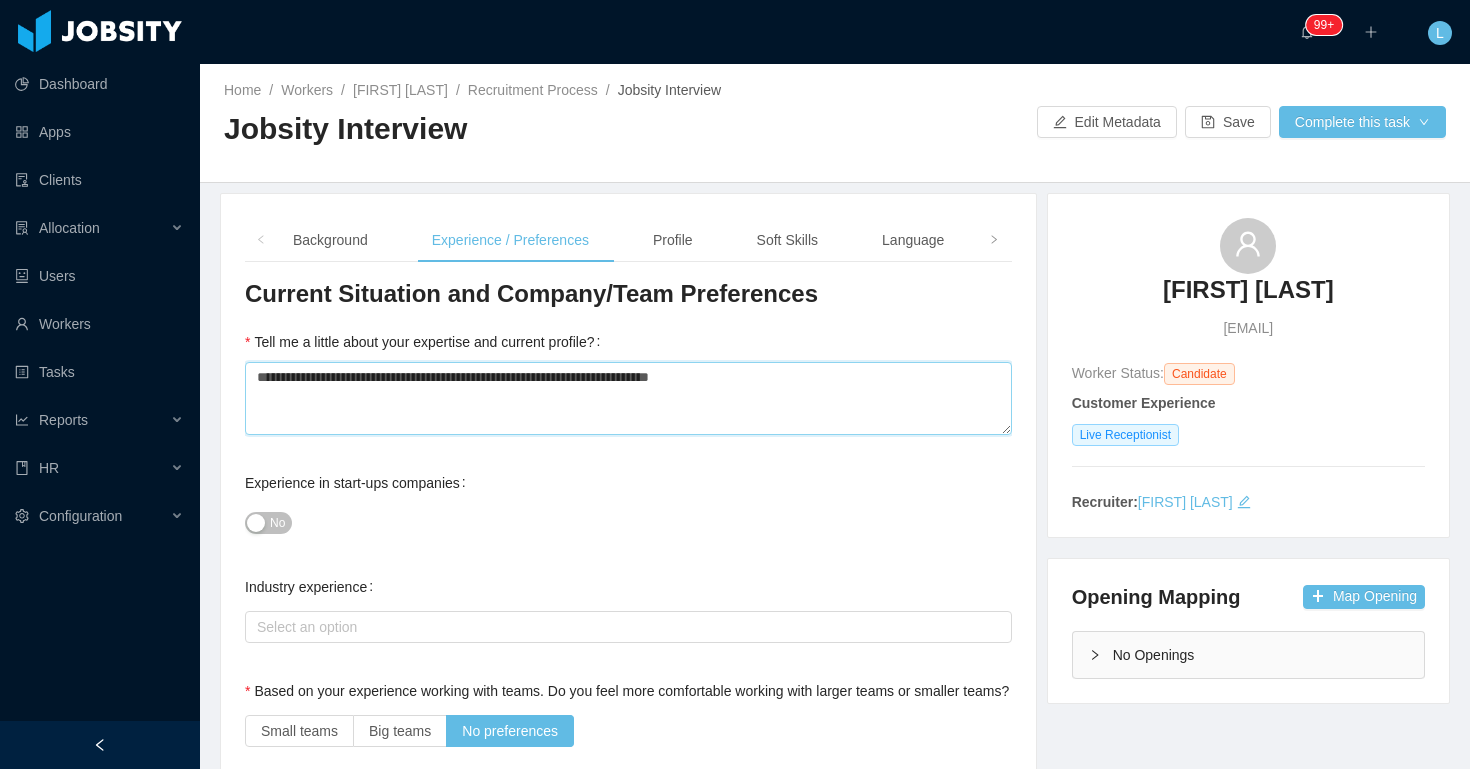 type 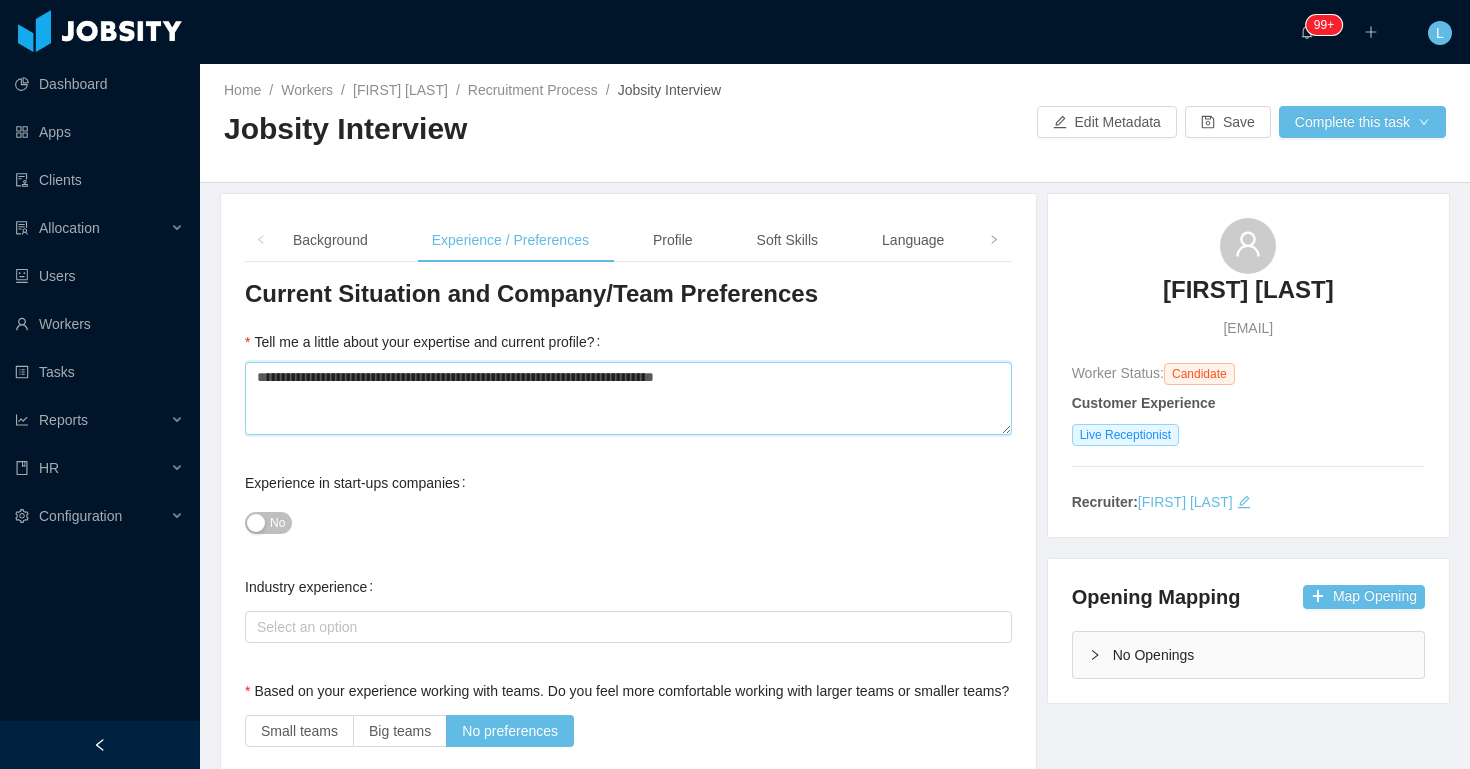 type 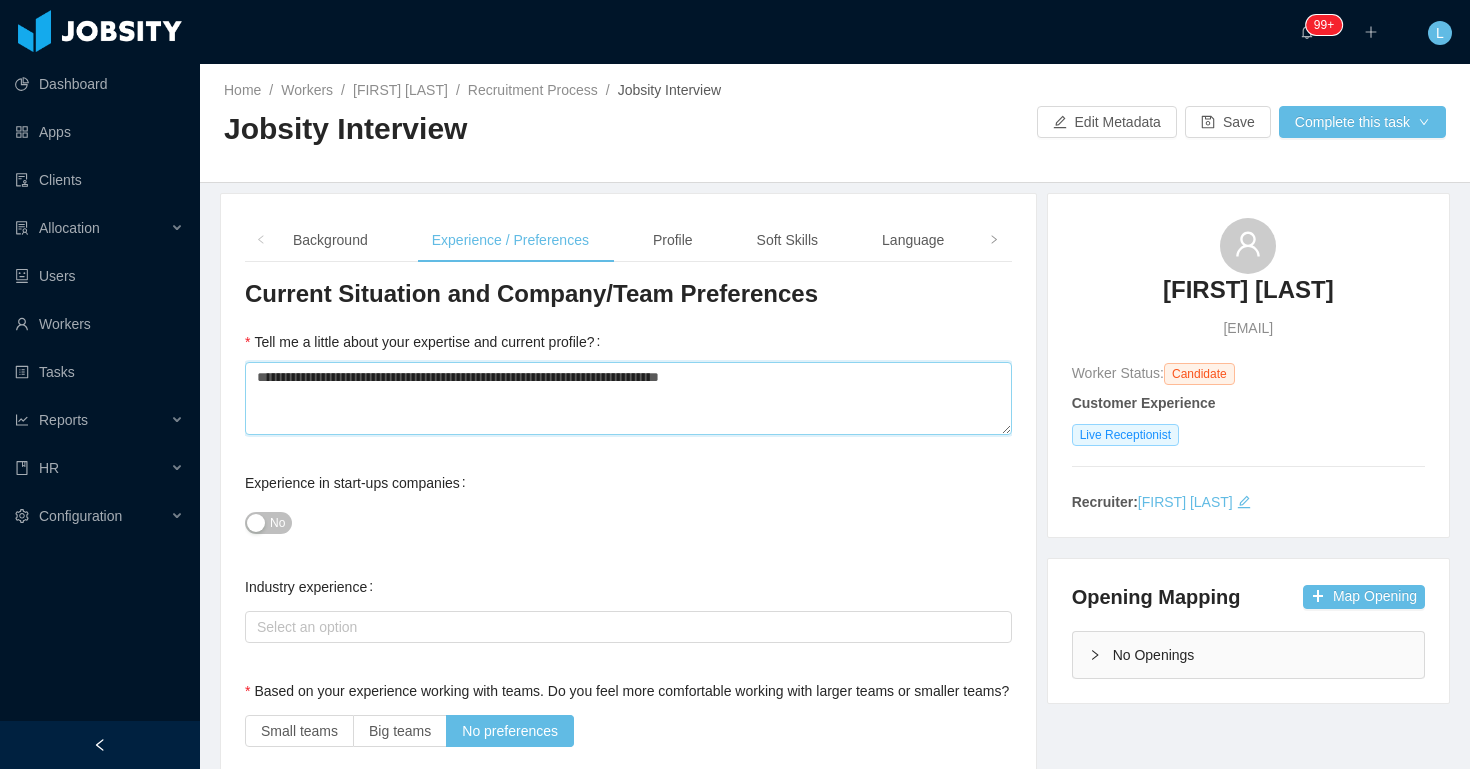 type 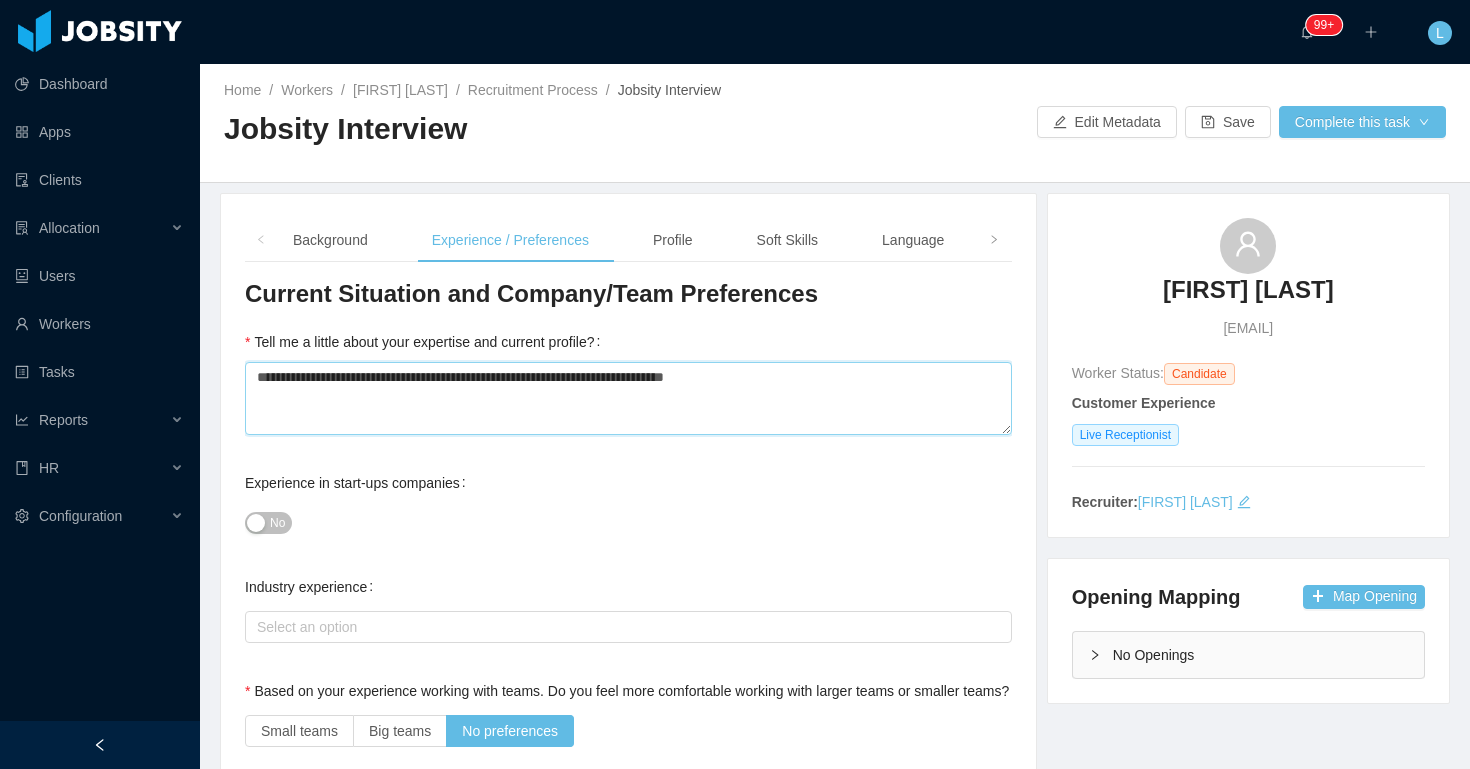type 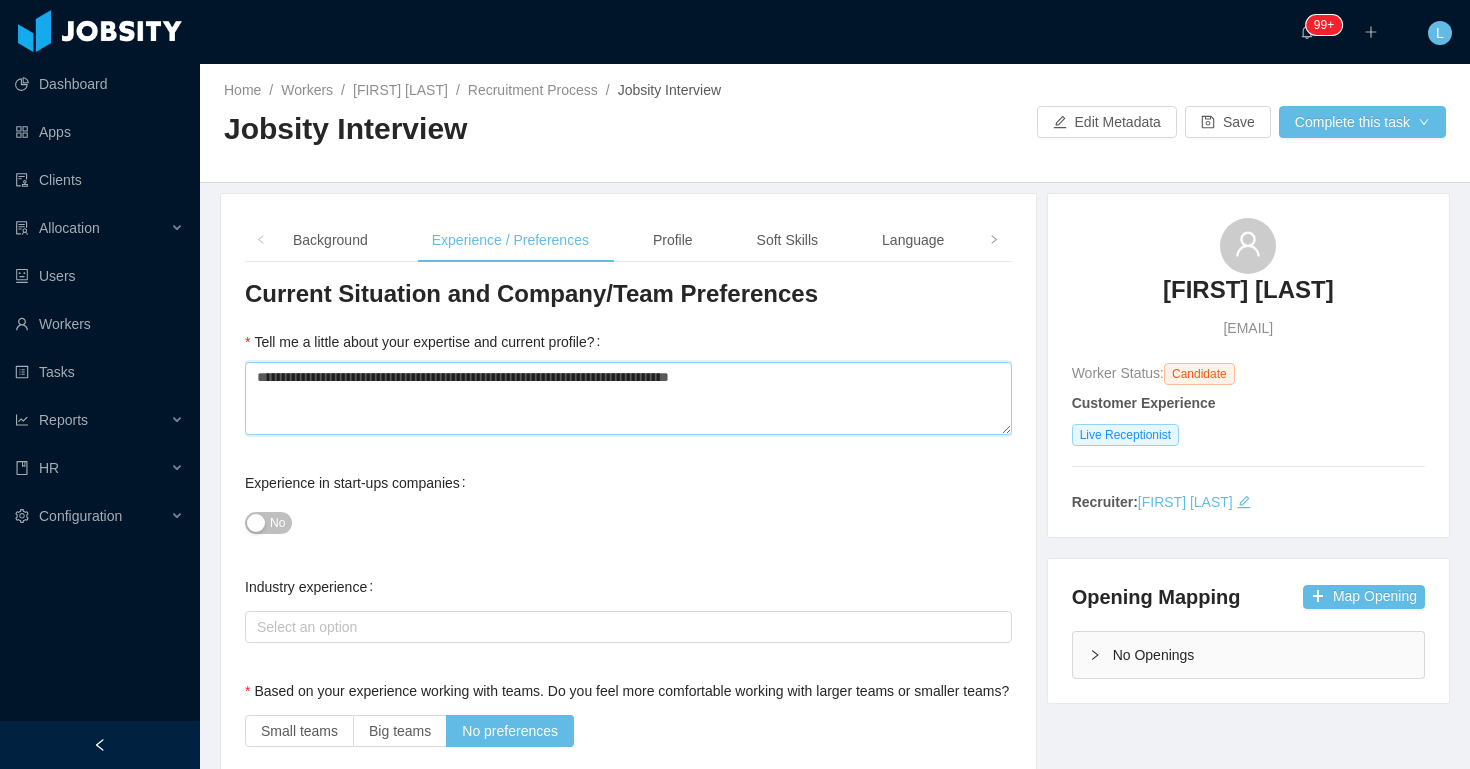 type 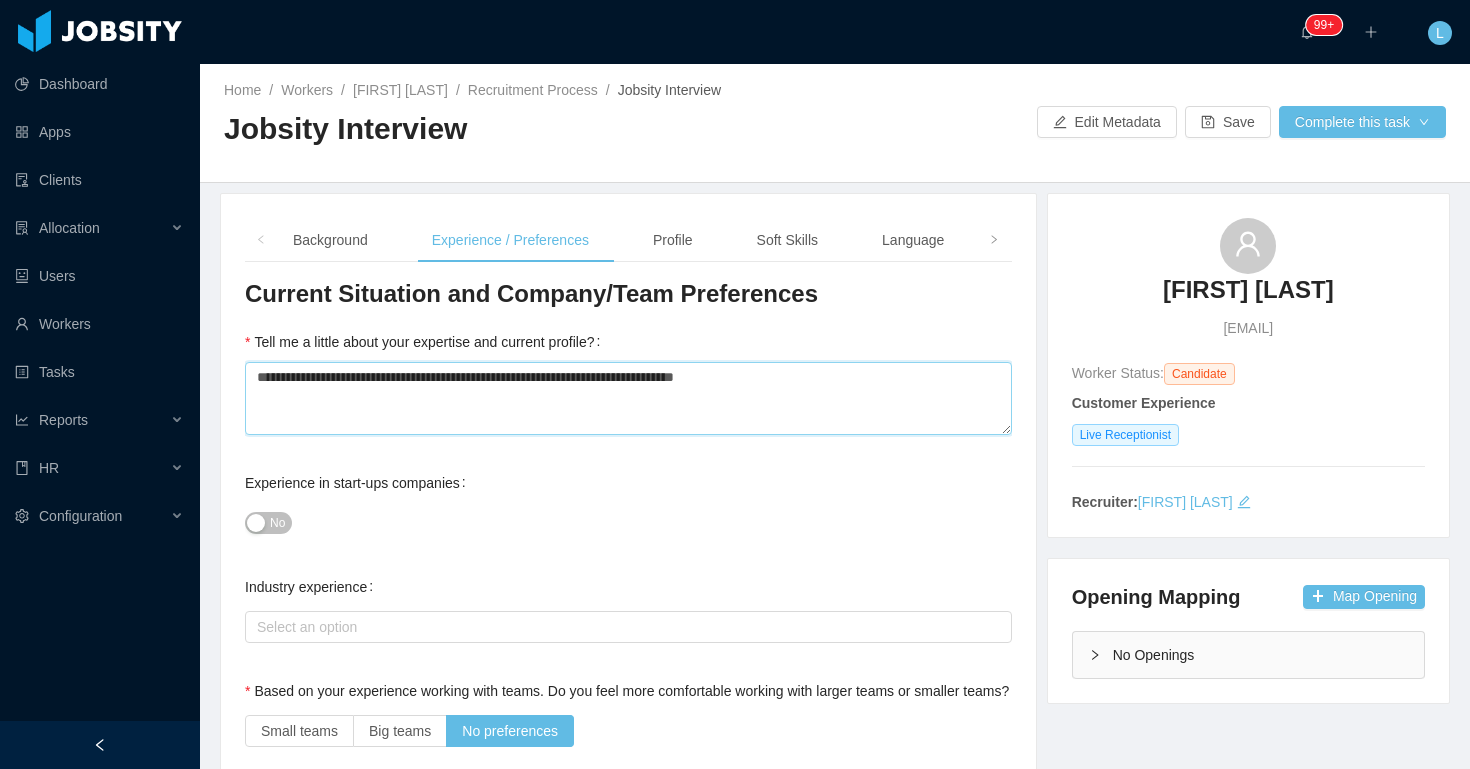 type 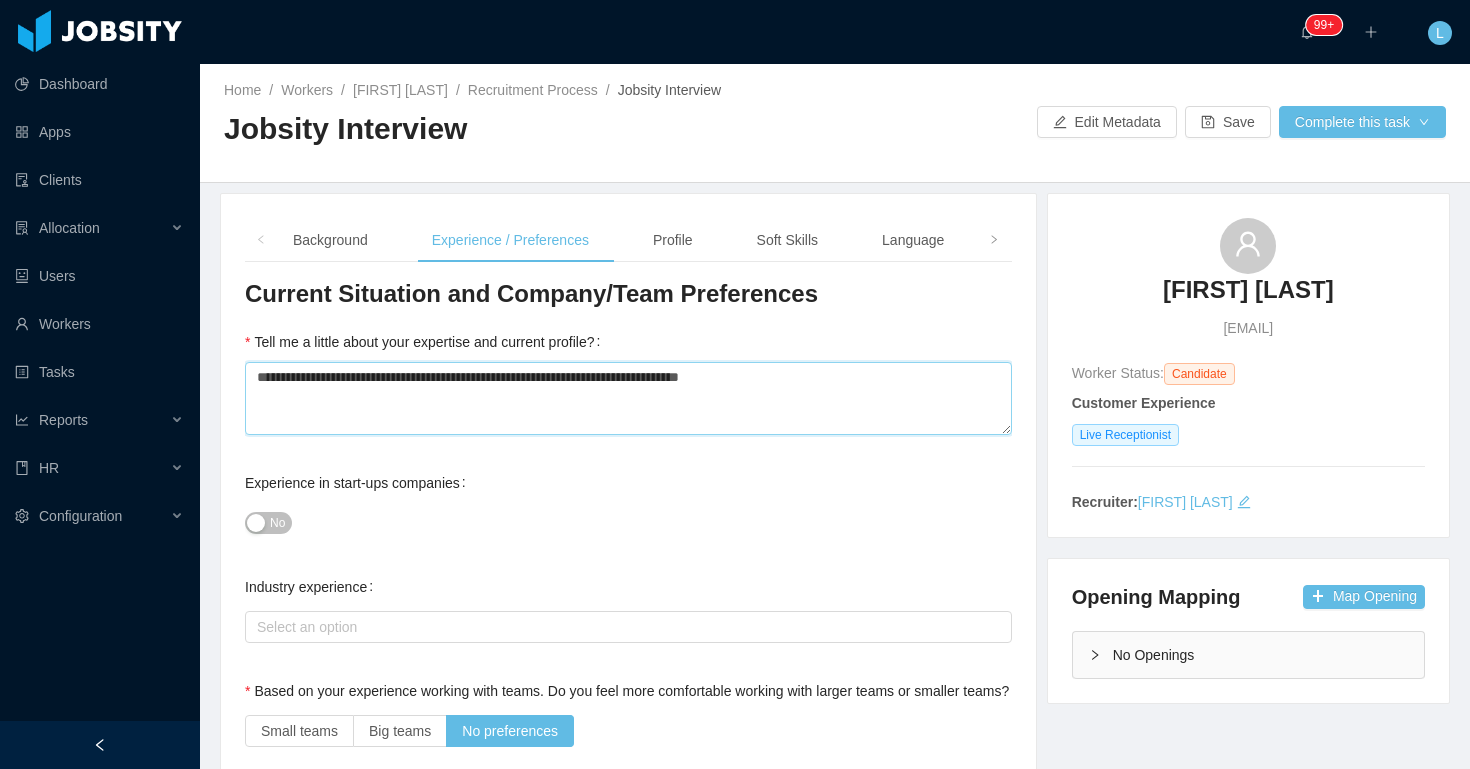 type 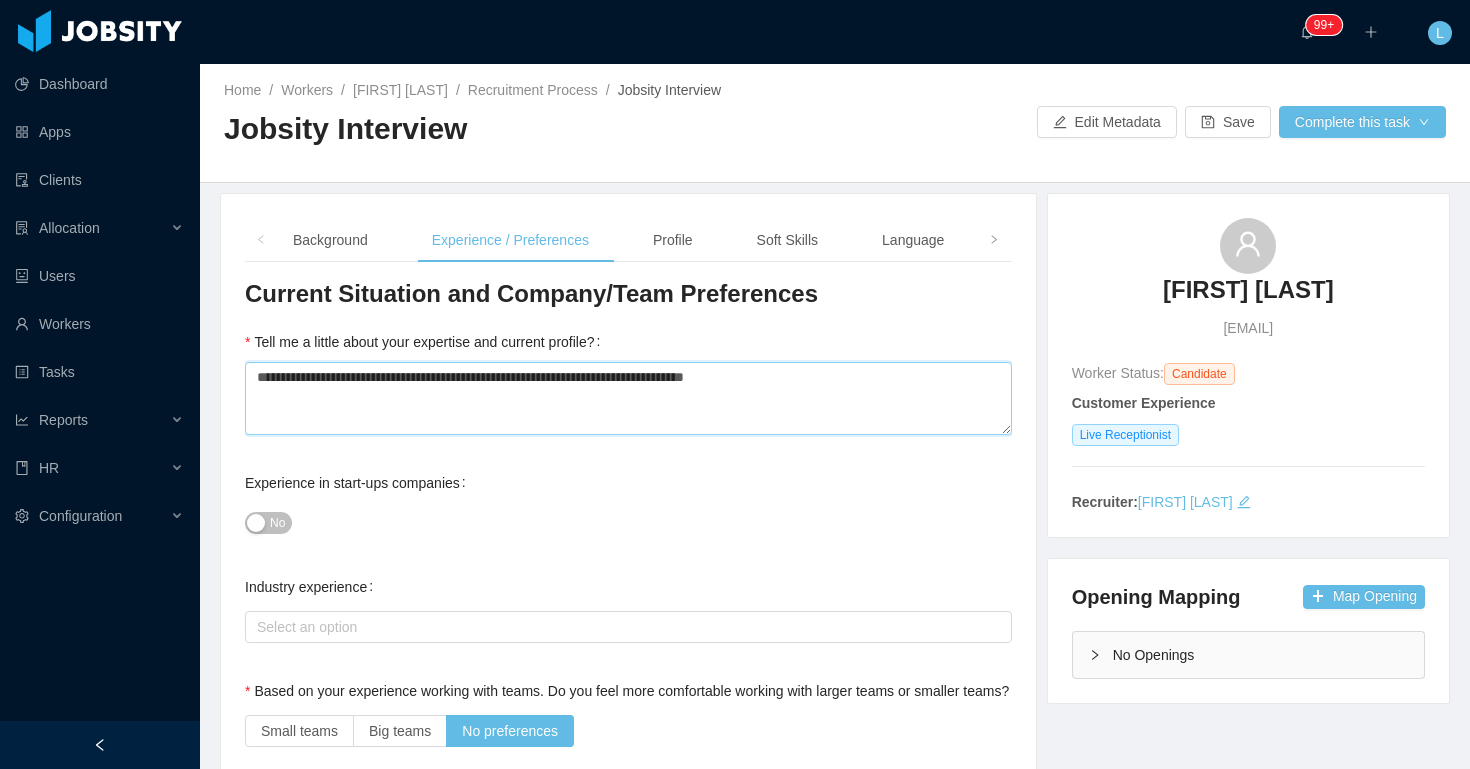 type 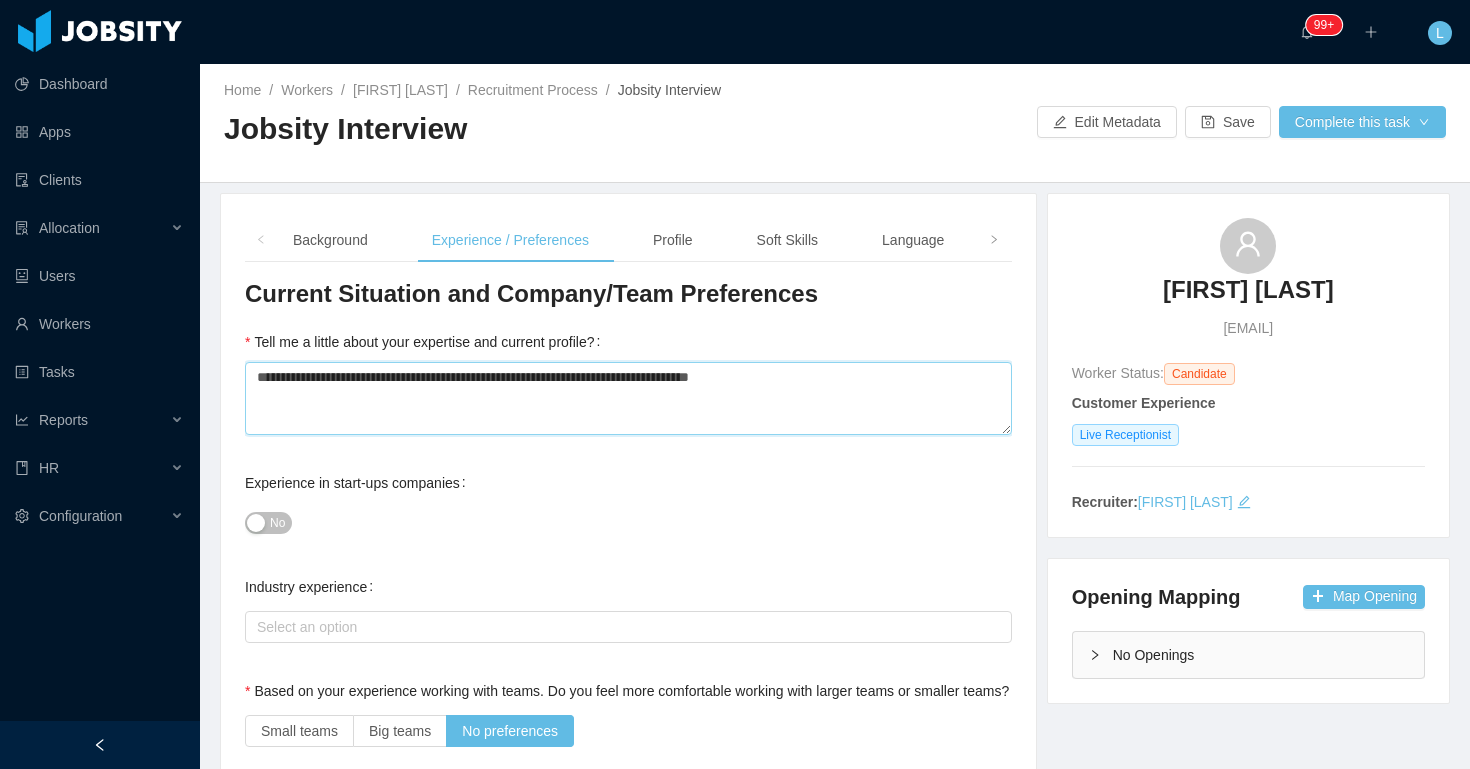 type 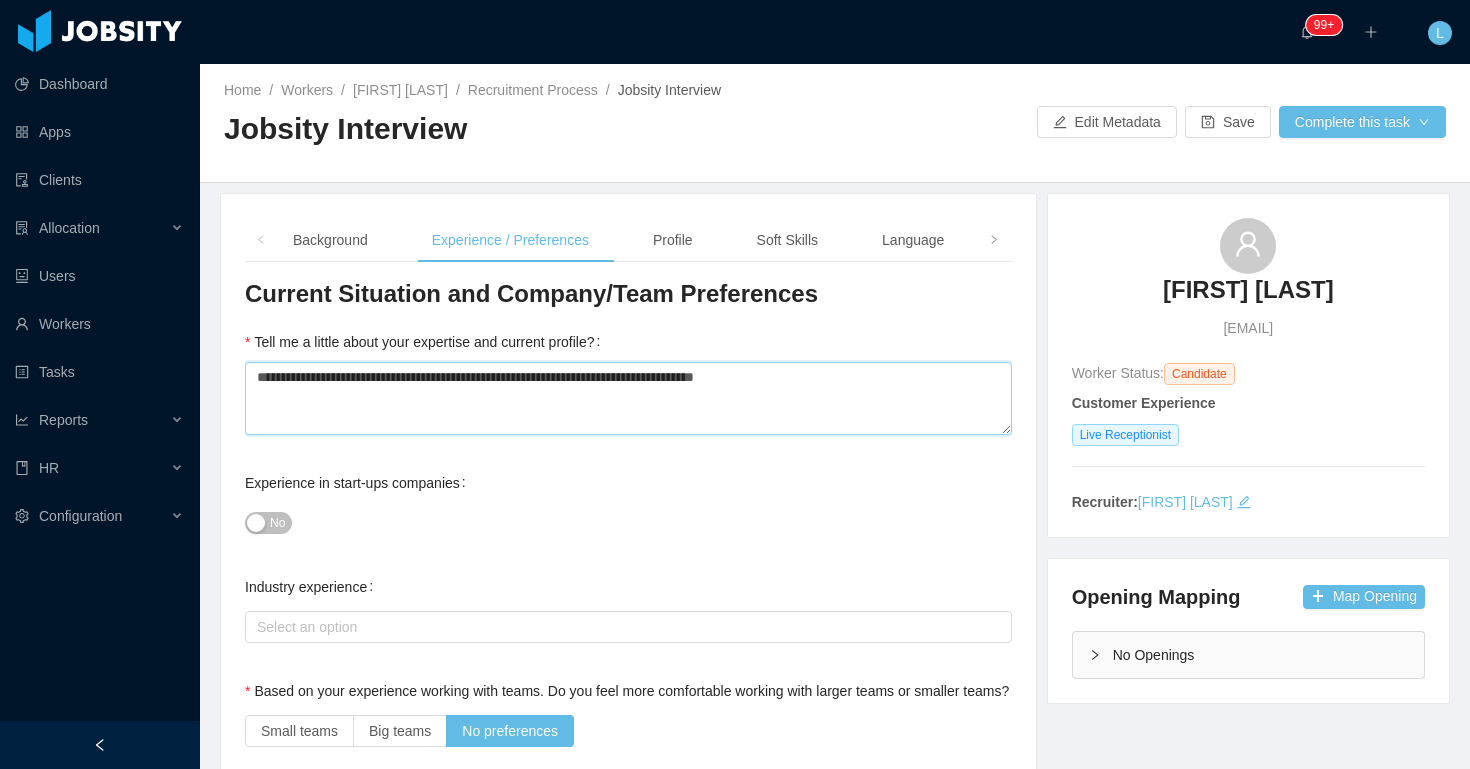click on "**********" at bounding box center [628, 398] 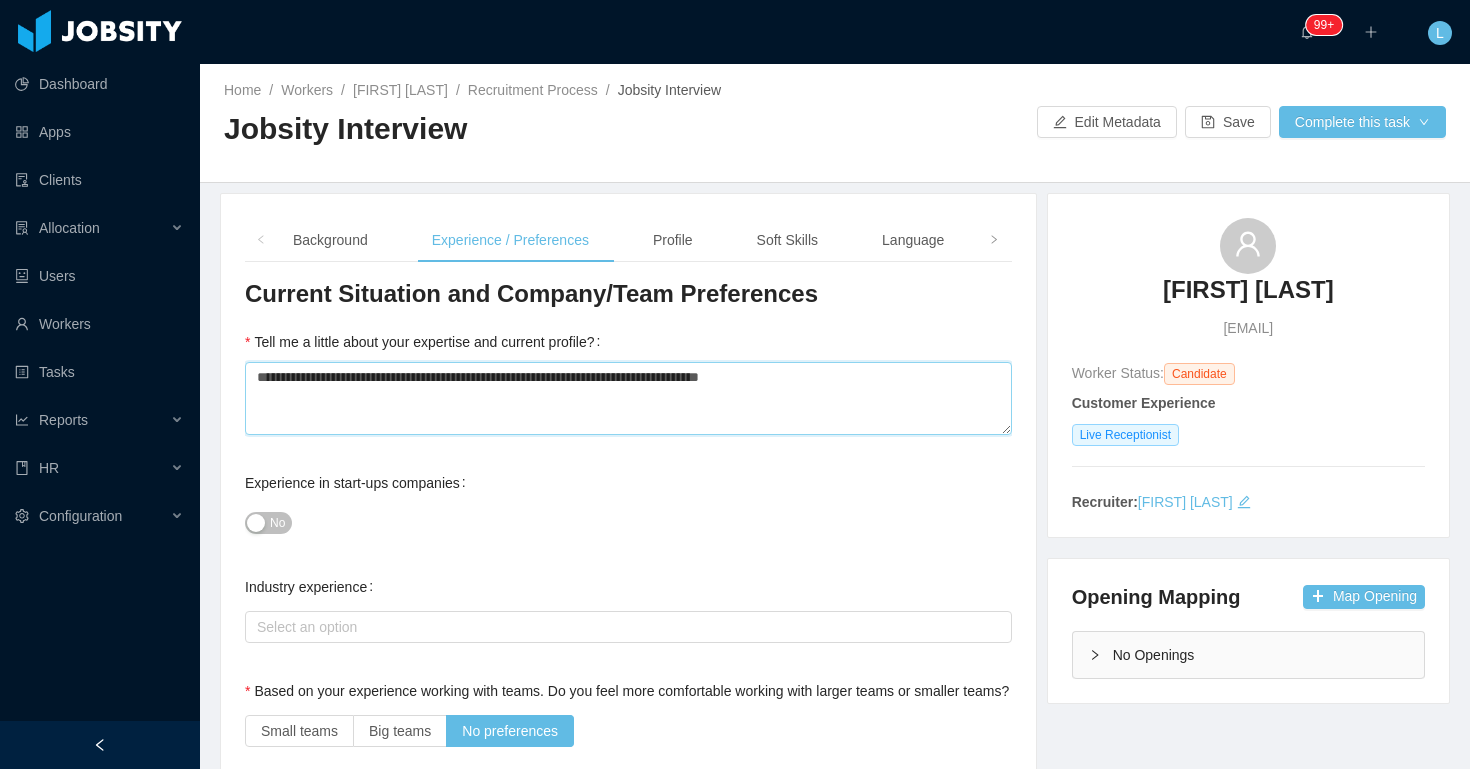 click on "**********" at bounding box center (628, 398) 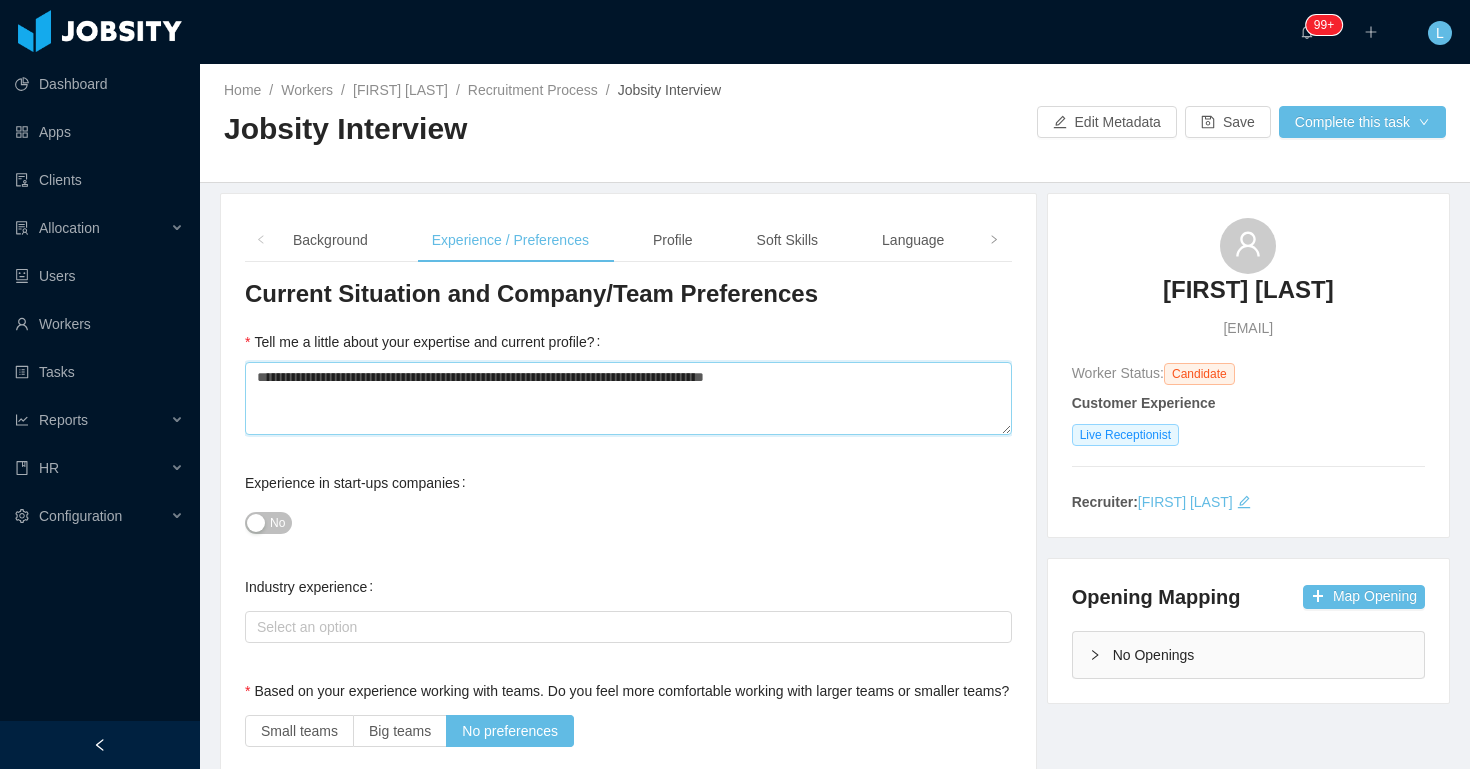 click on "**********" at bounding box center (628, 398) 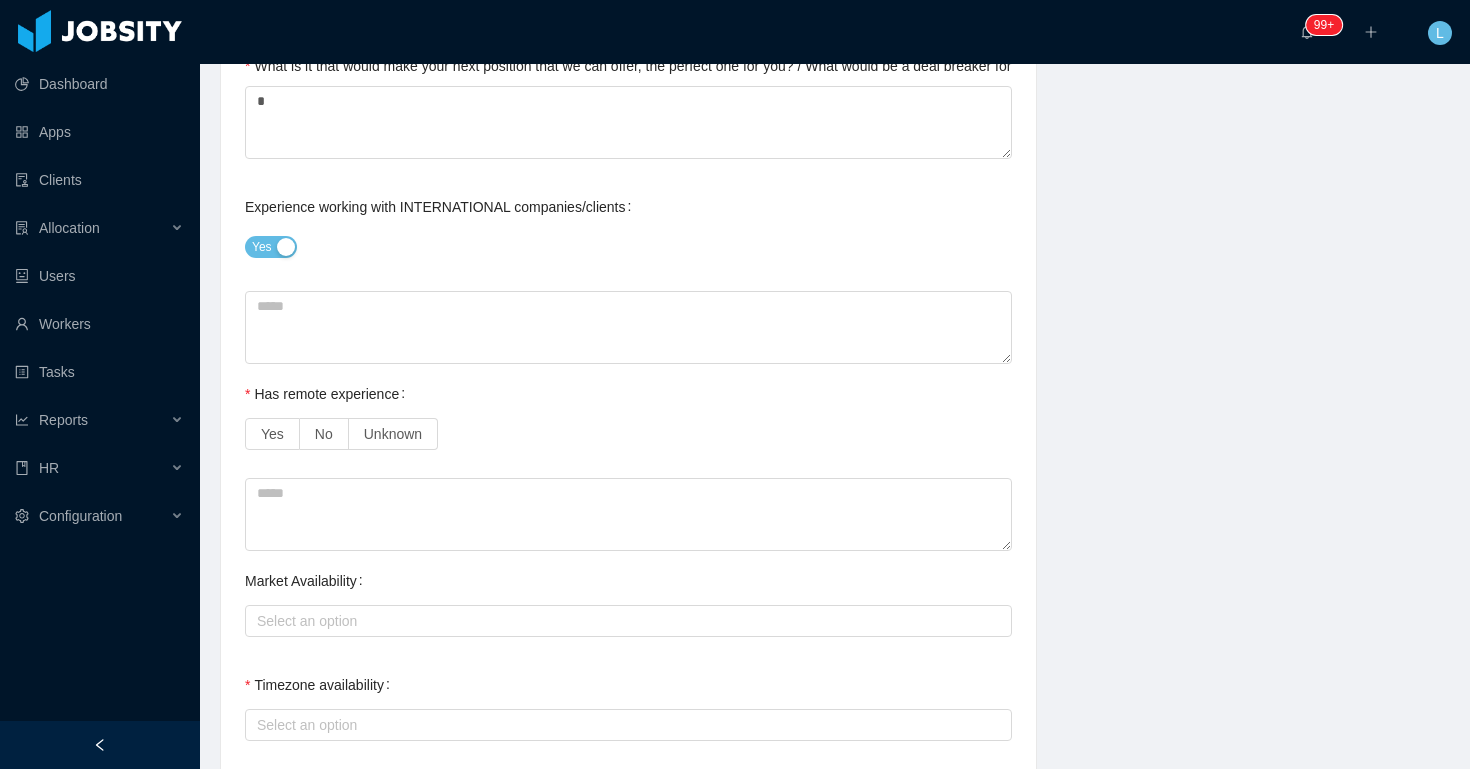 scroll, scrollTop: 1366, scrollLeft: 0, axis: vertical 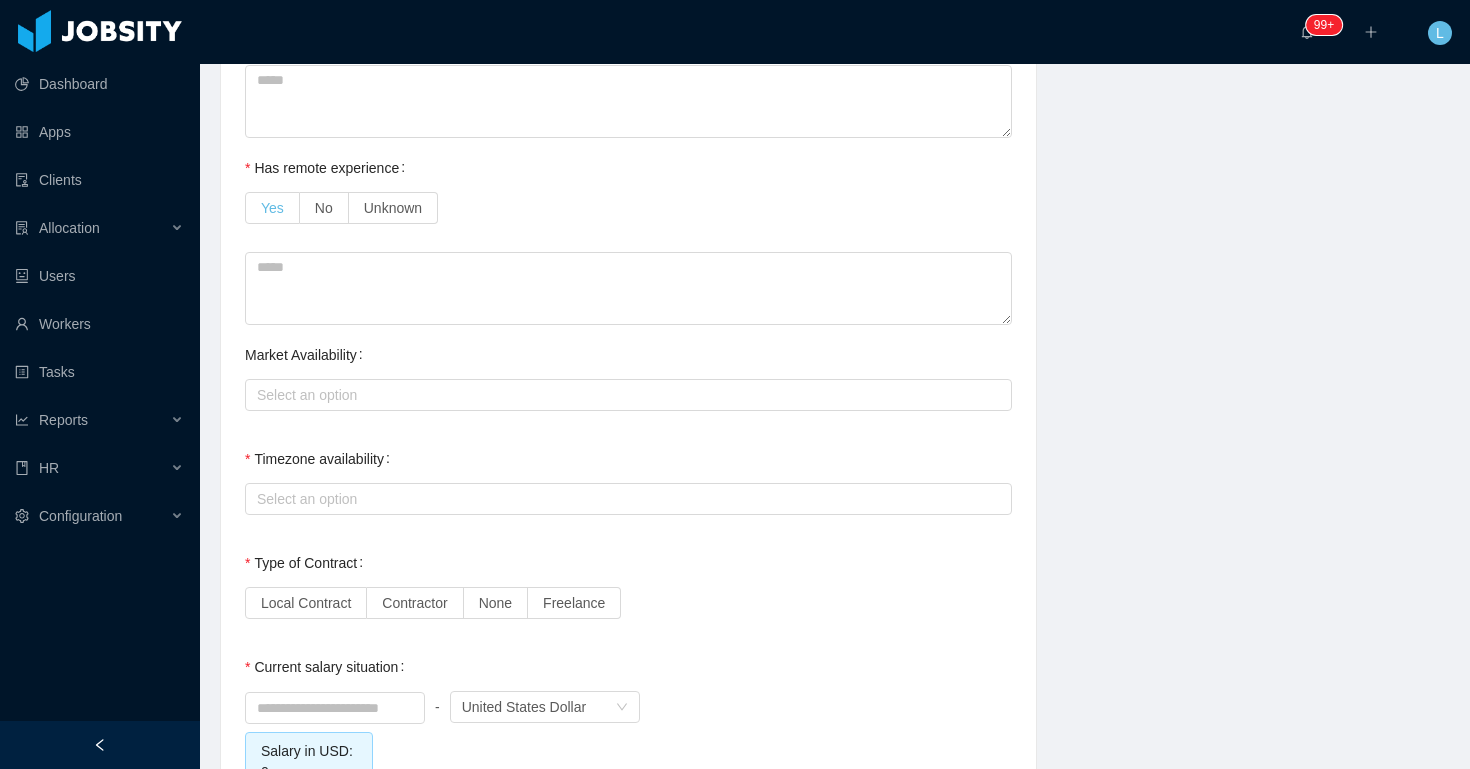 type on "**********" 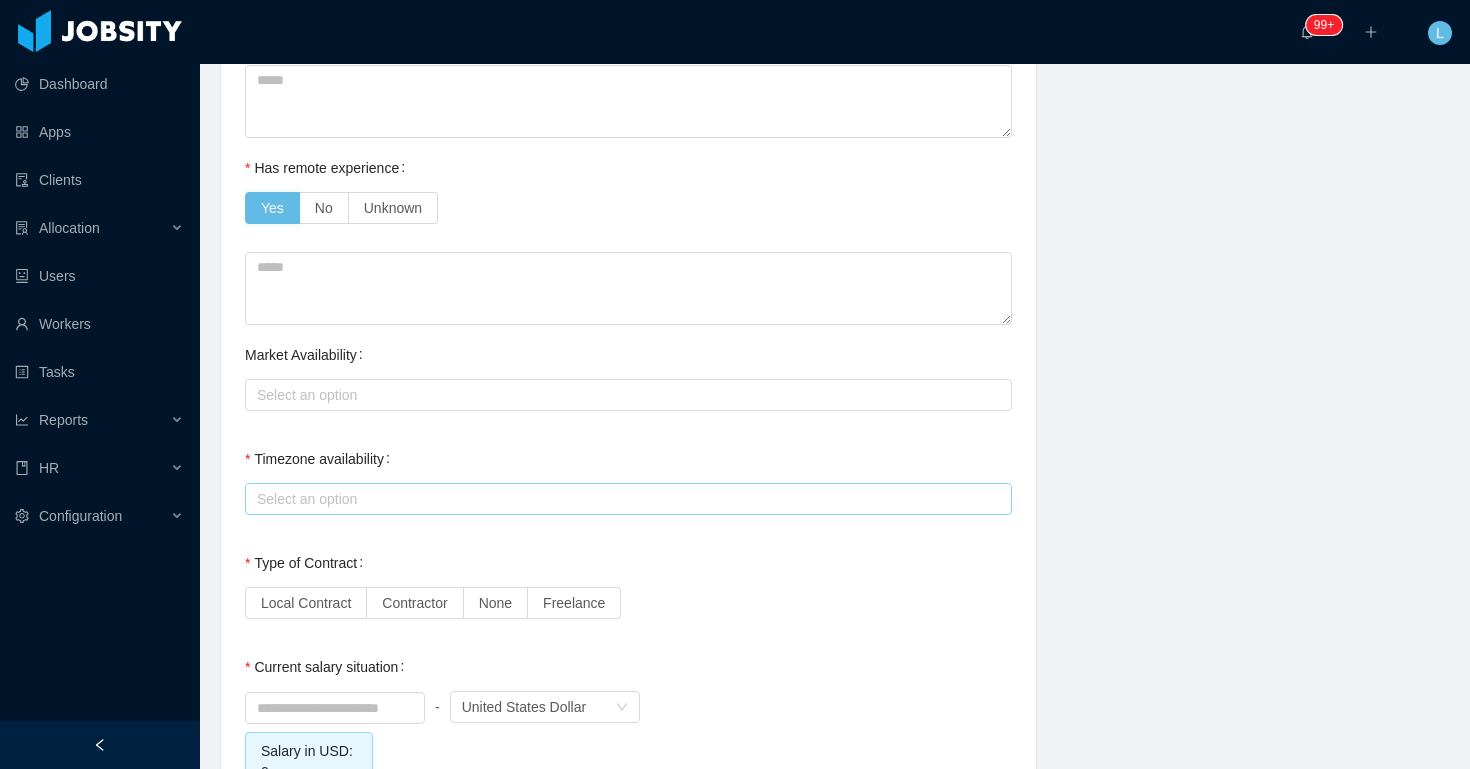 click on "Select an option" at bounding box center (624, 499) 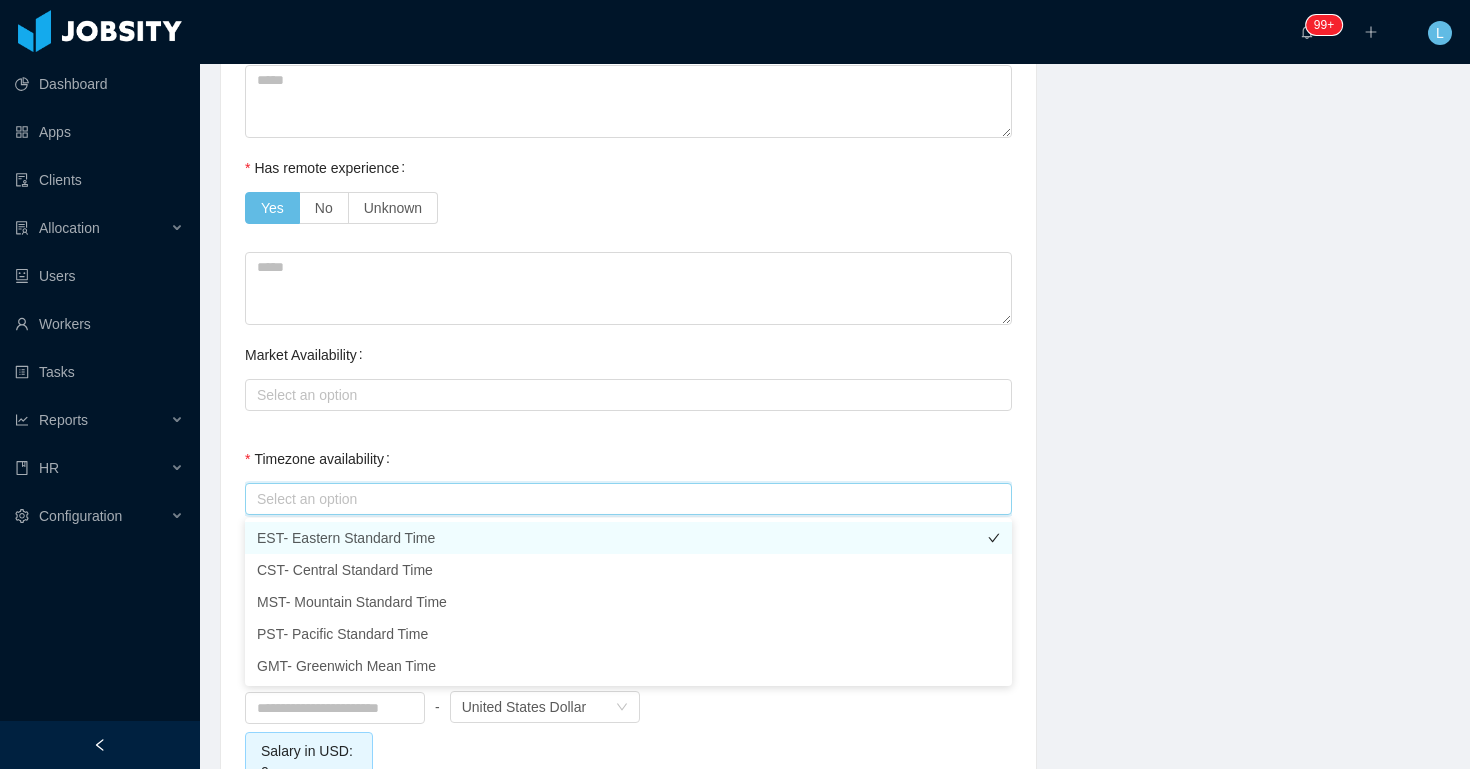 click on "EST- Eastern Standard Time" at bounding box center (628, 538) 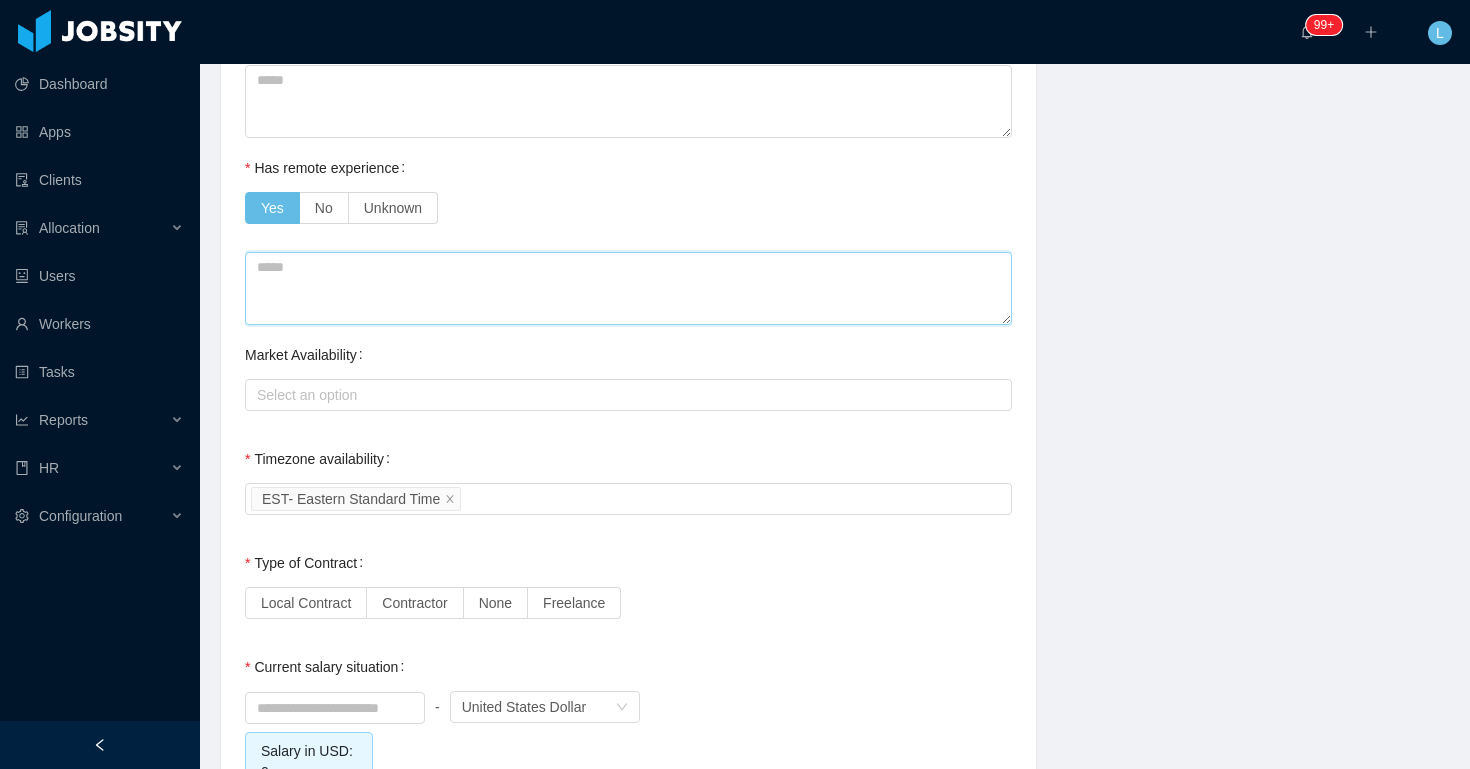 click at bounding box center (628, 288) 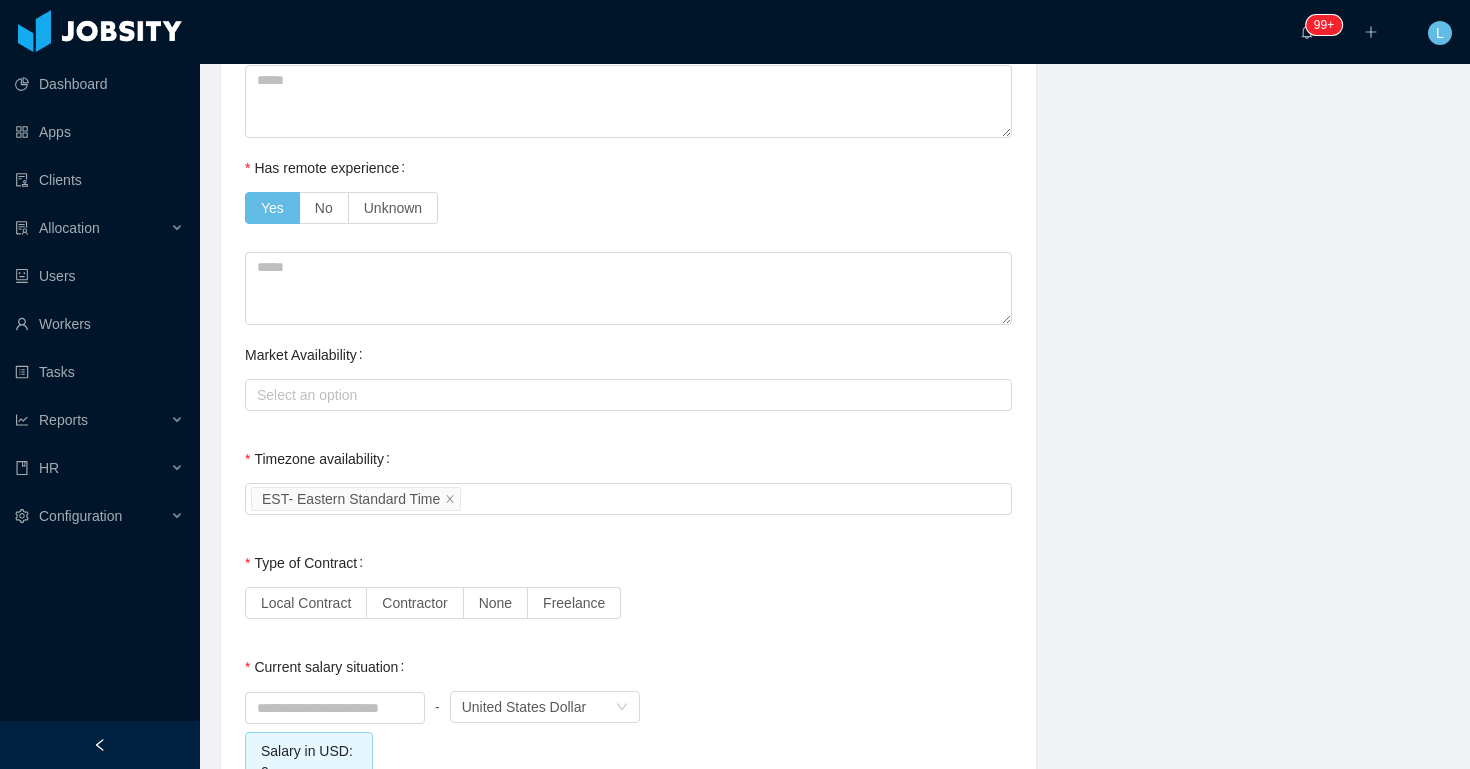 click on "**********" at bounding box center (835, 144) 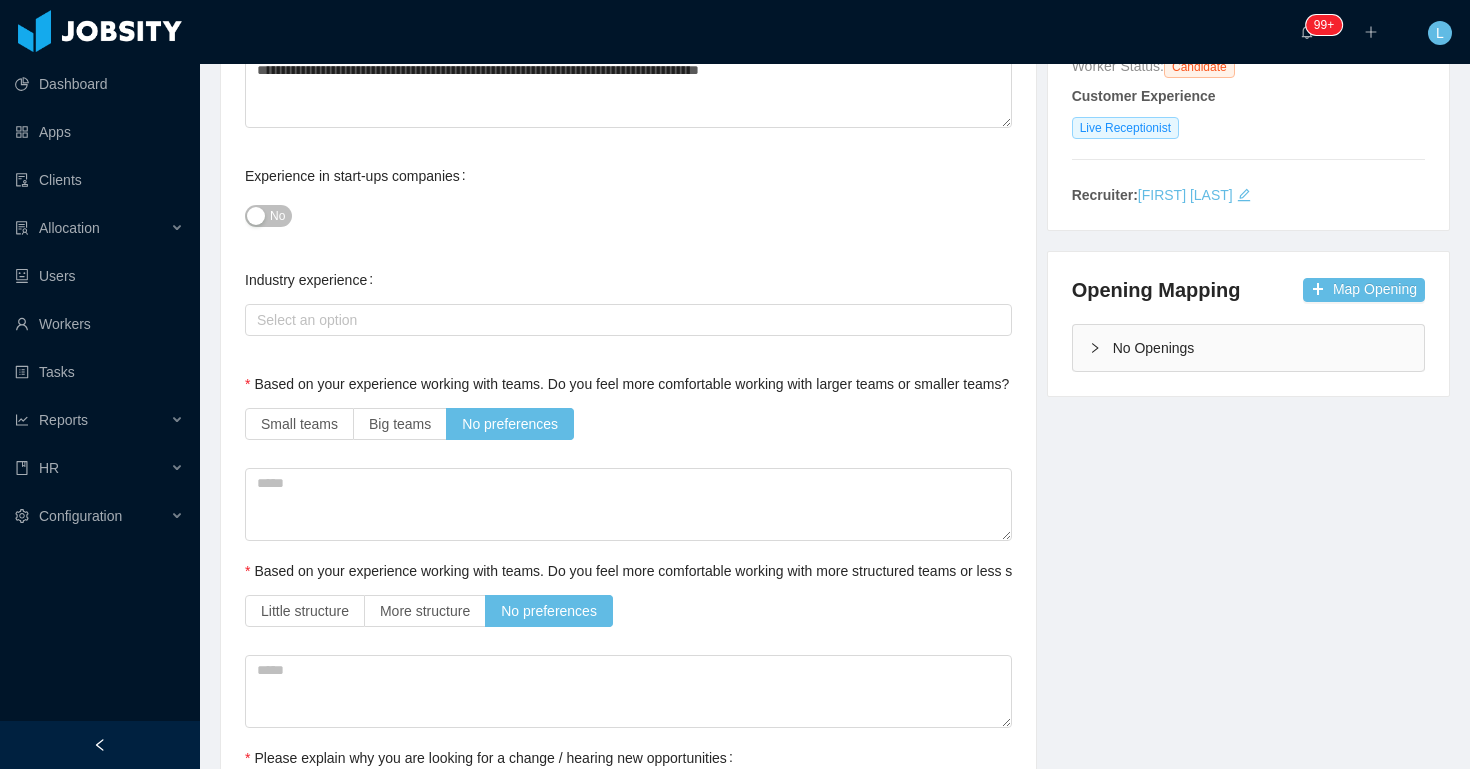 scroll, scrollTop: 0, scrollLeft: 0, axis: both 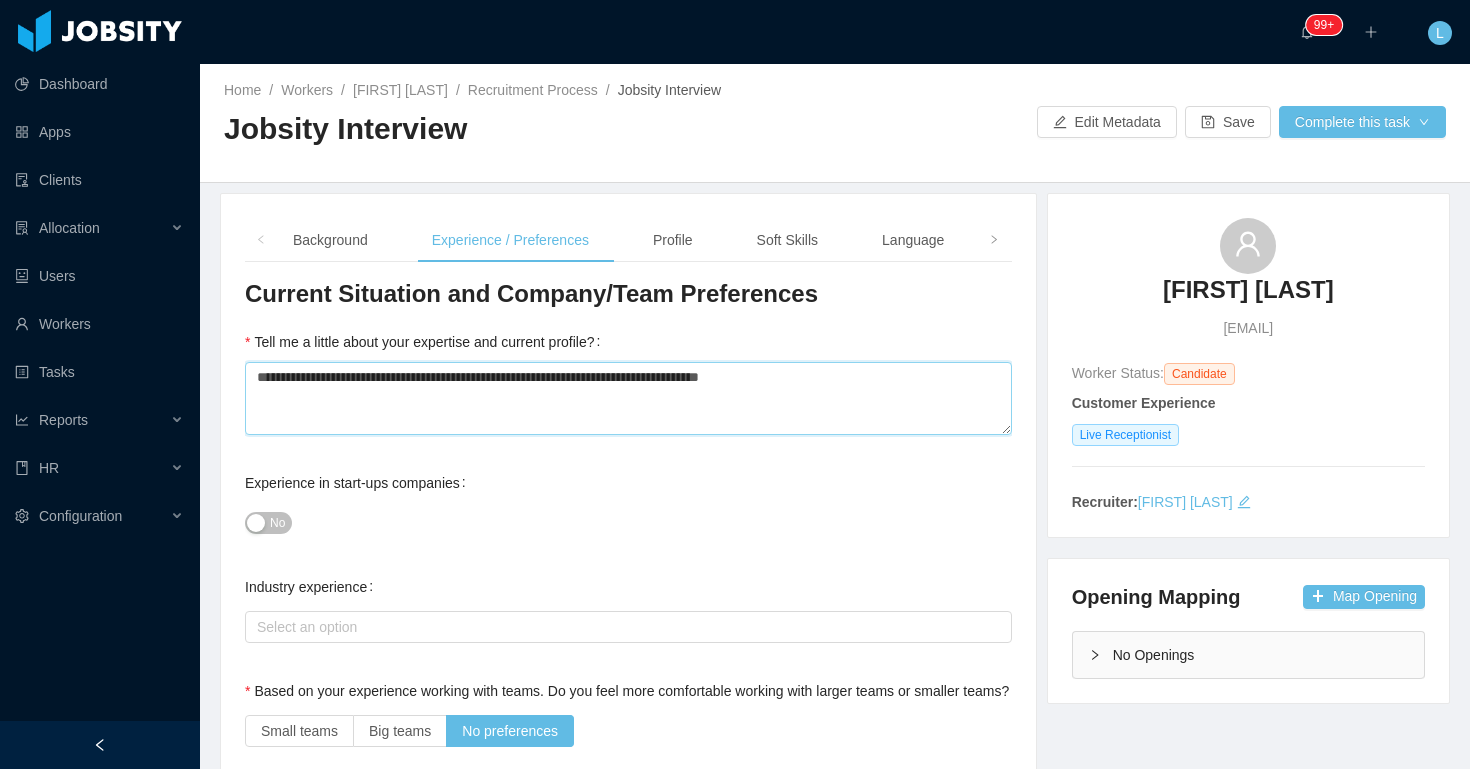 click on "**********" at bounding box center (628, 398) 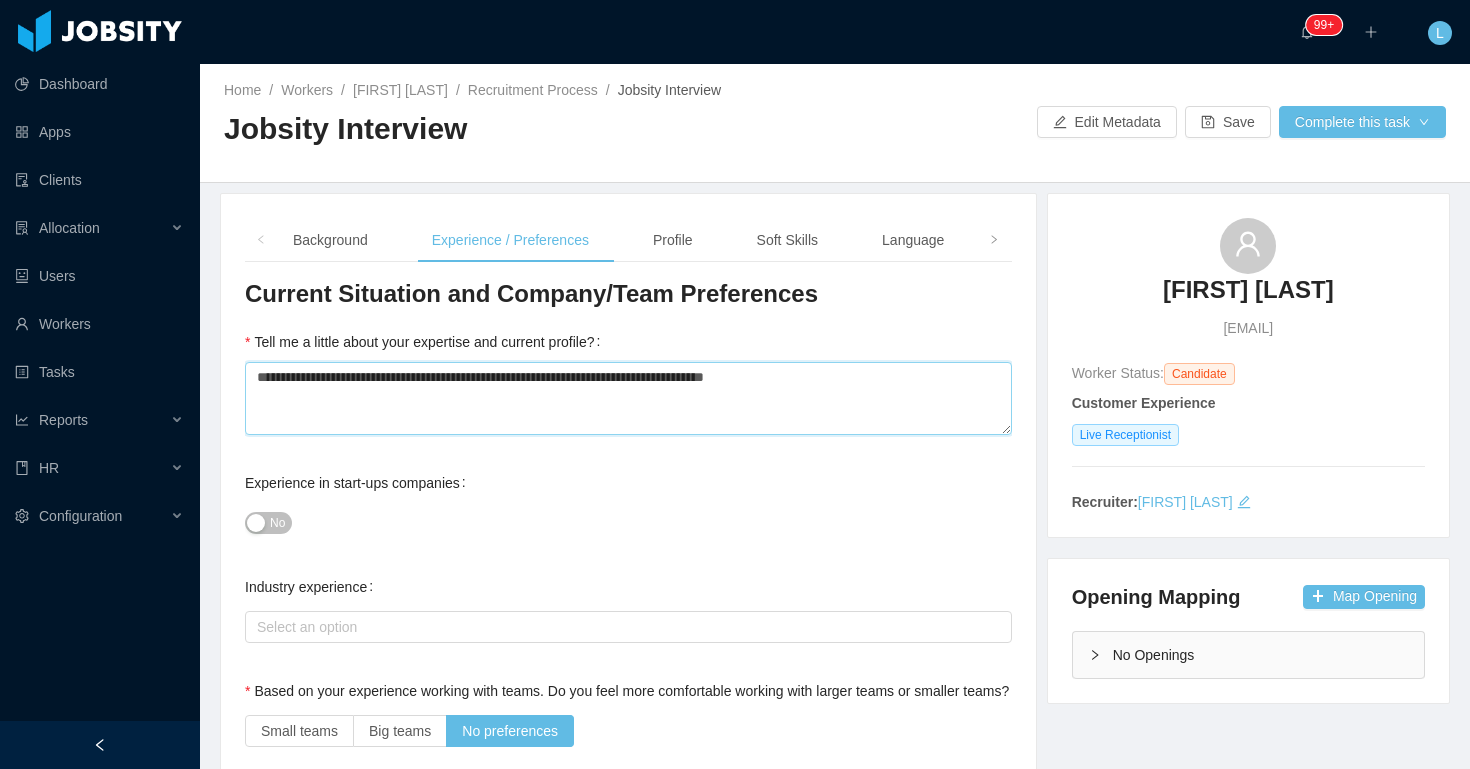type 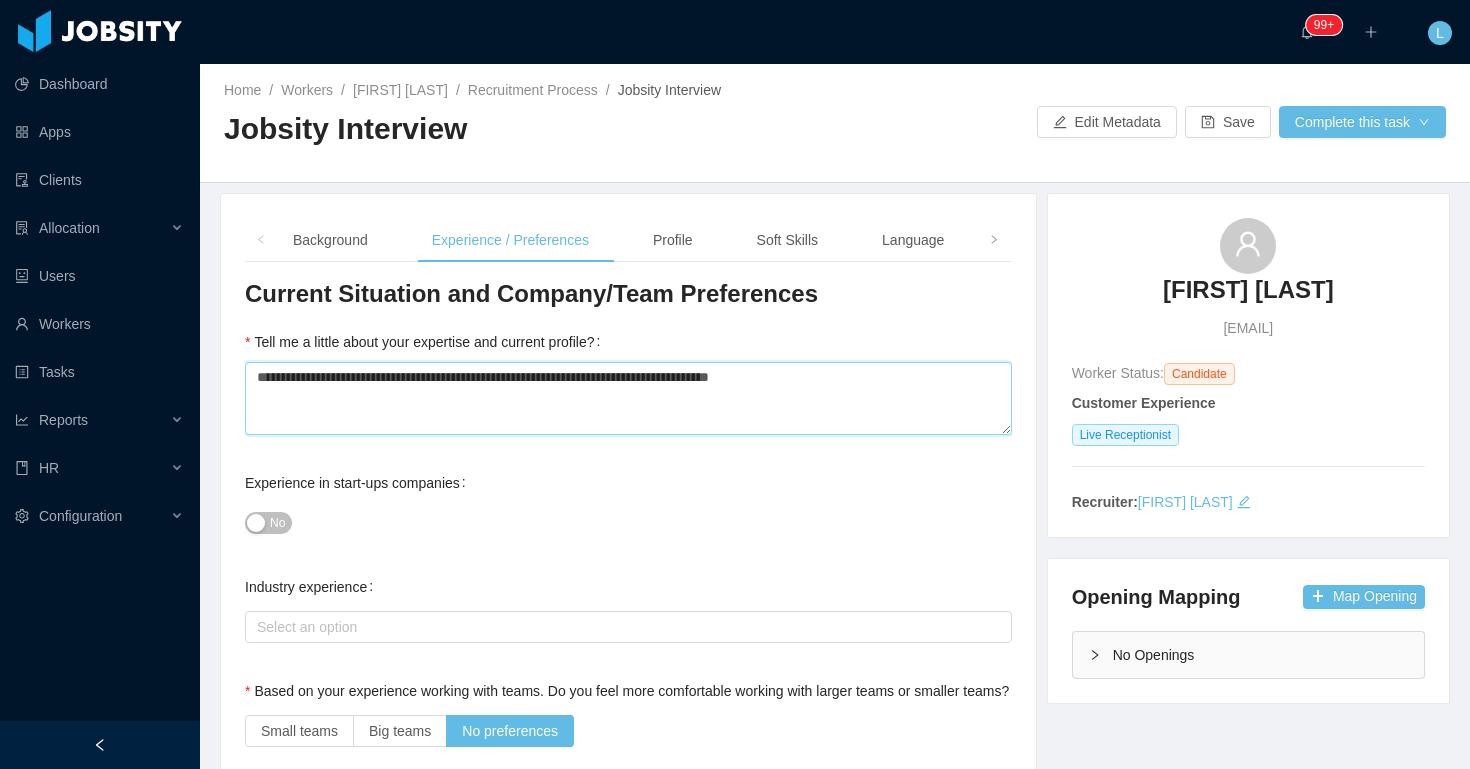 type 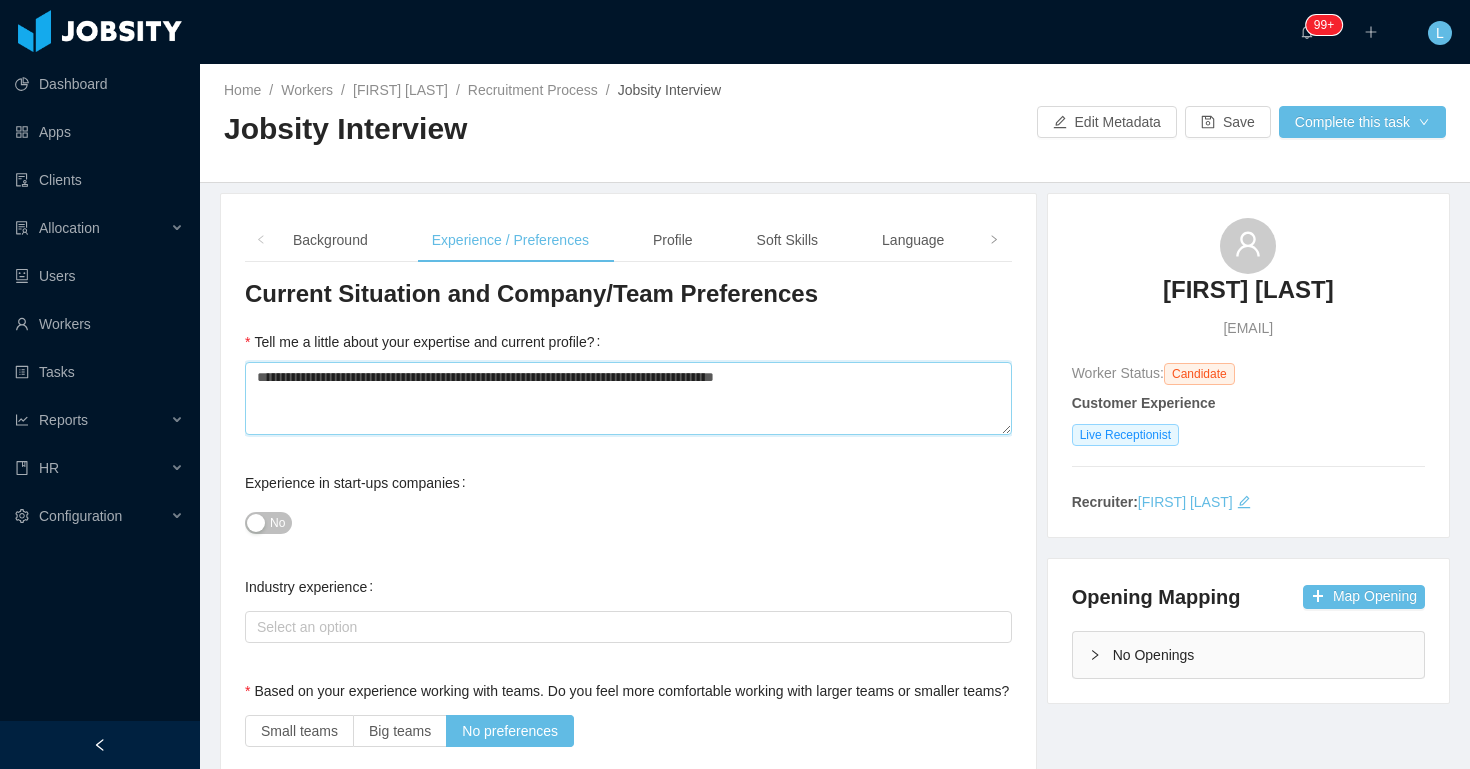 type 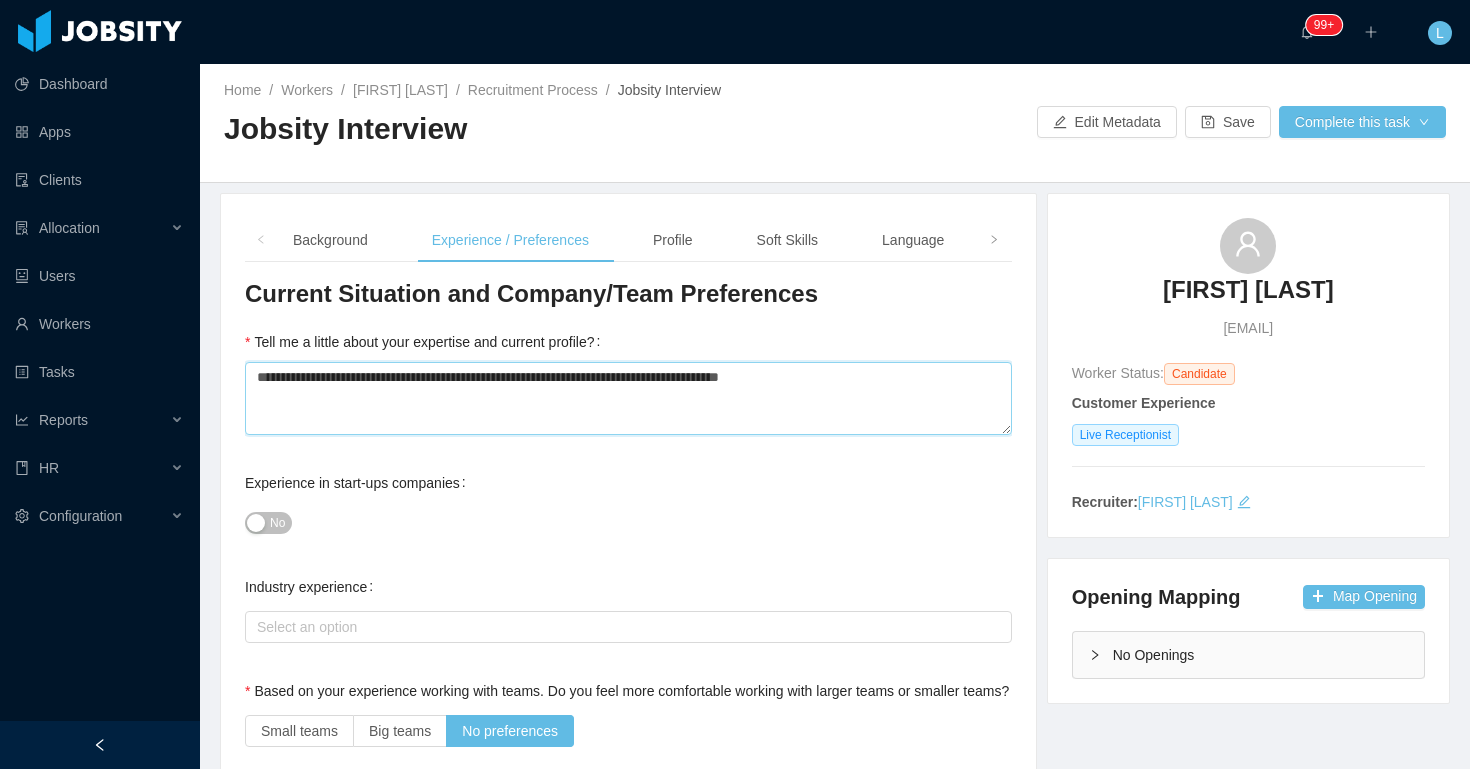 type 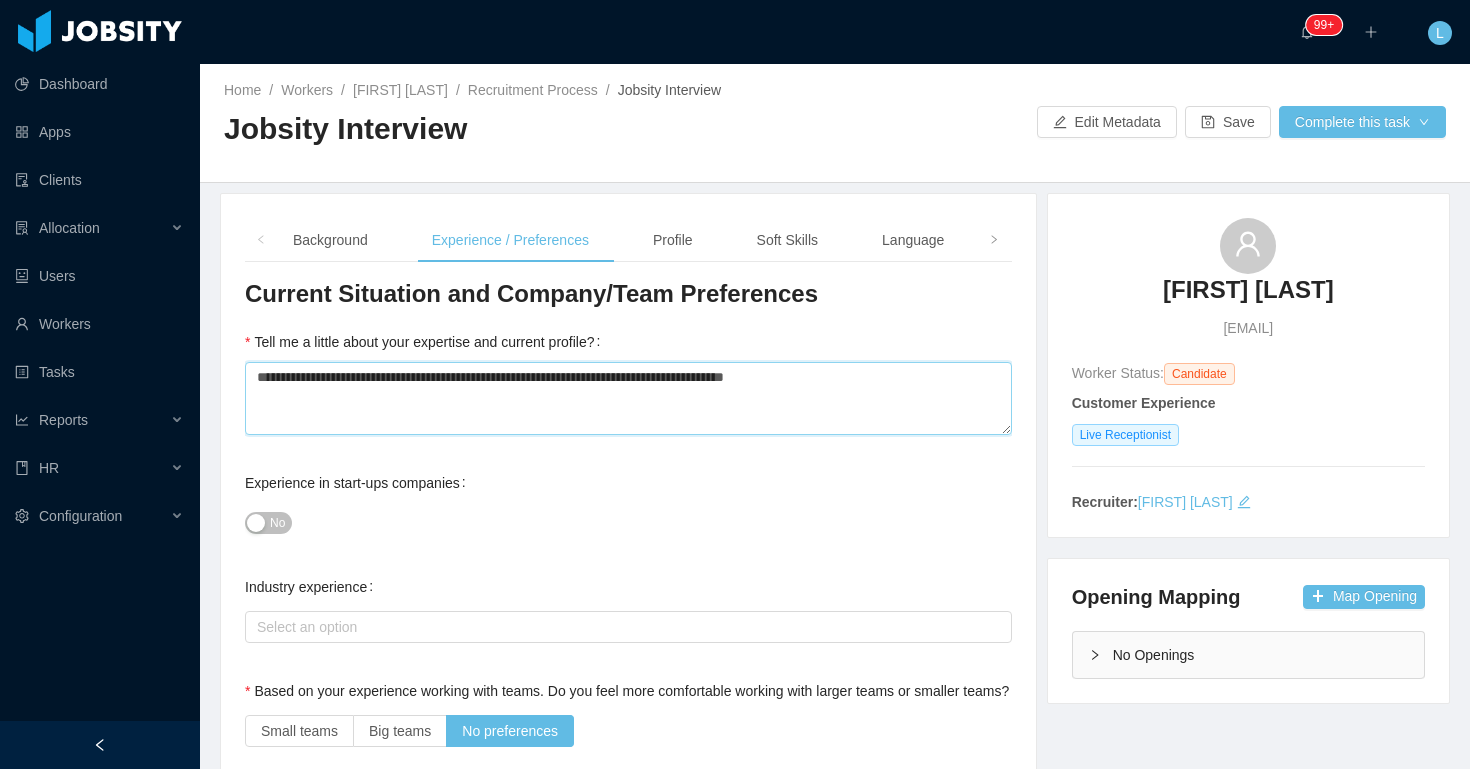 type 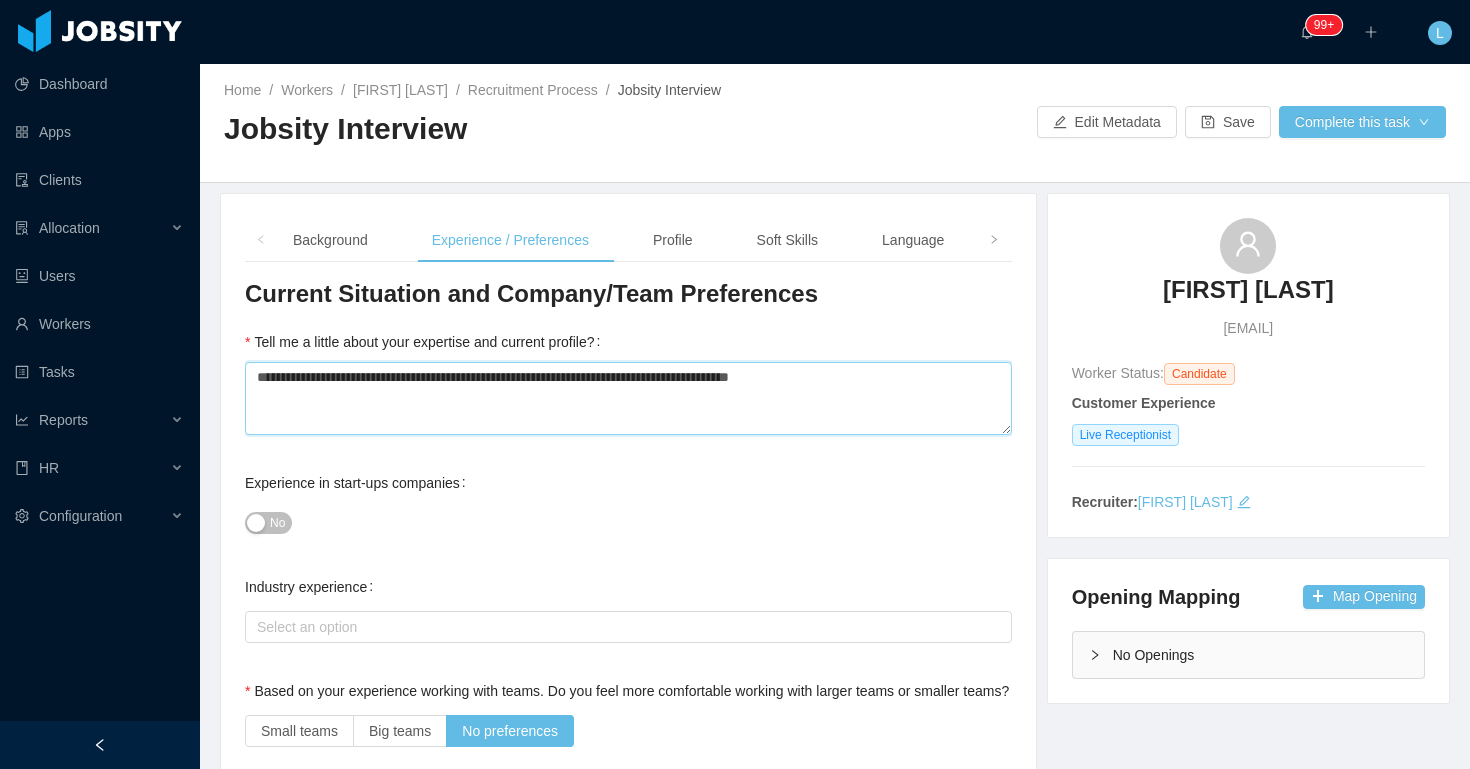 type 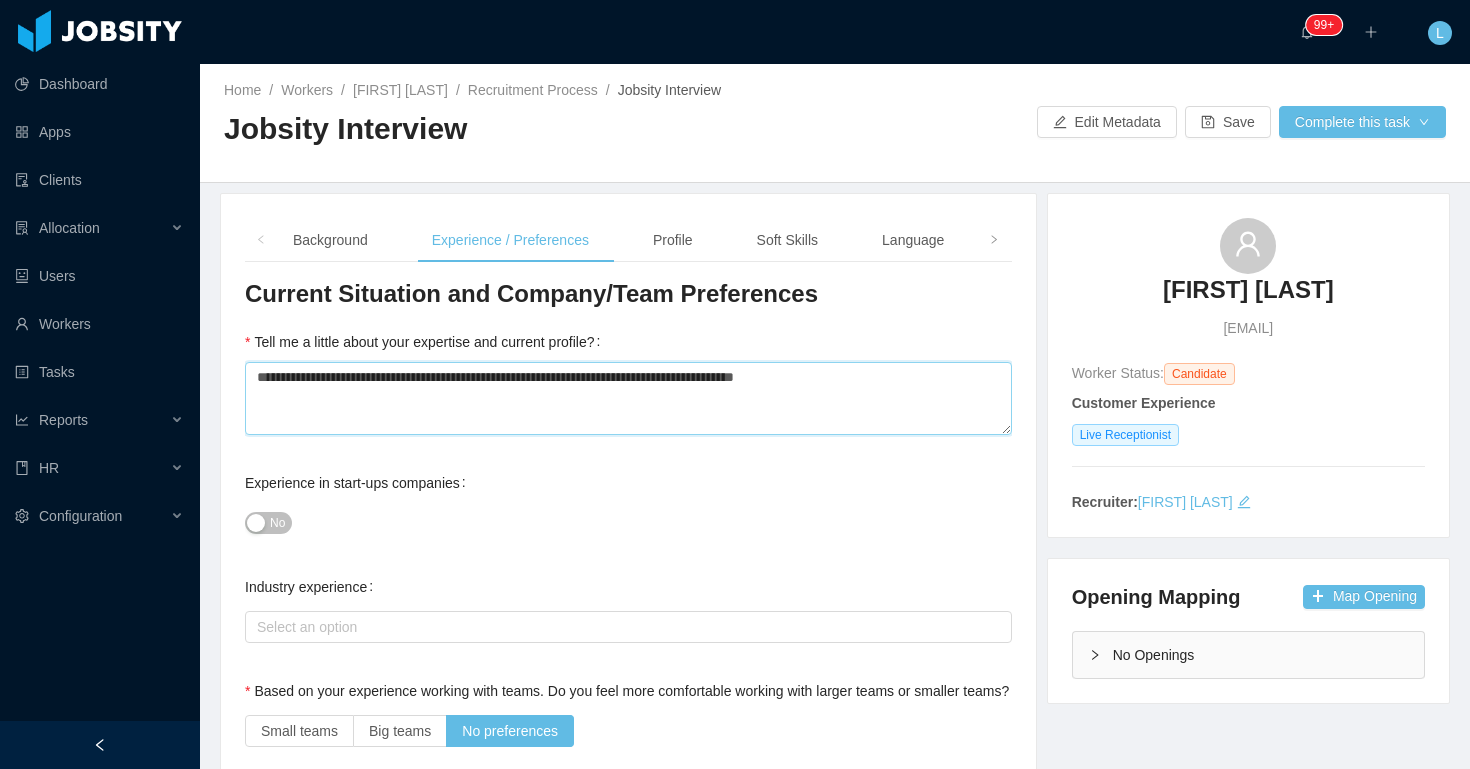 type 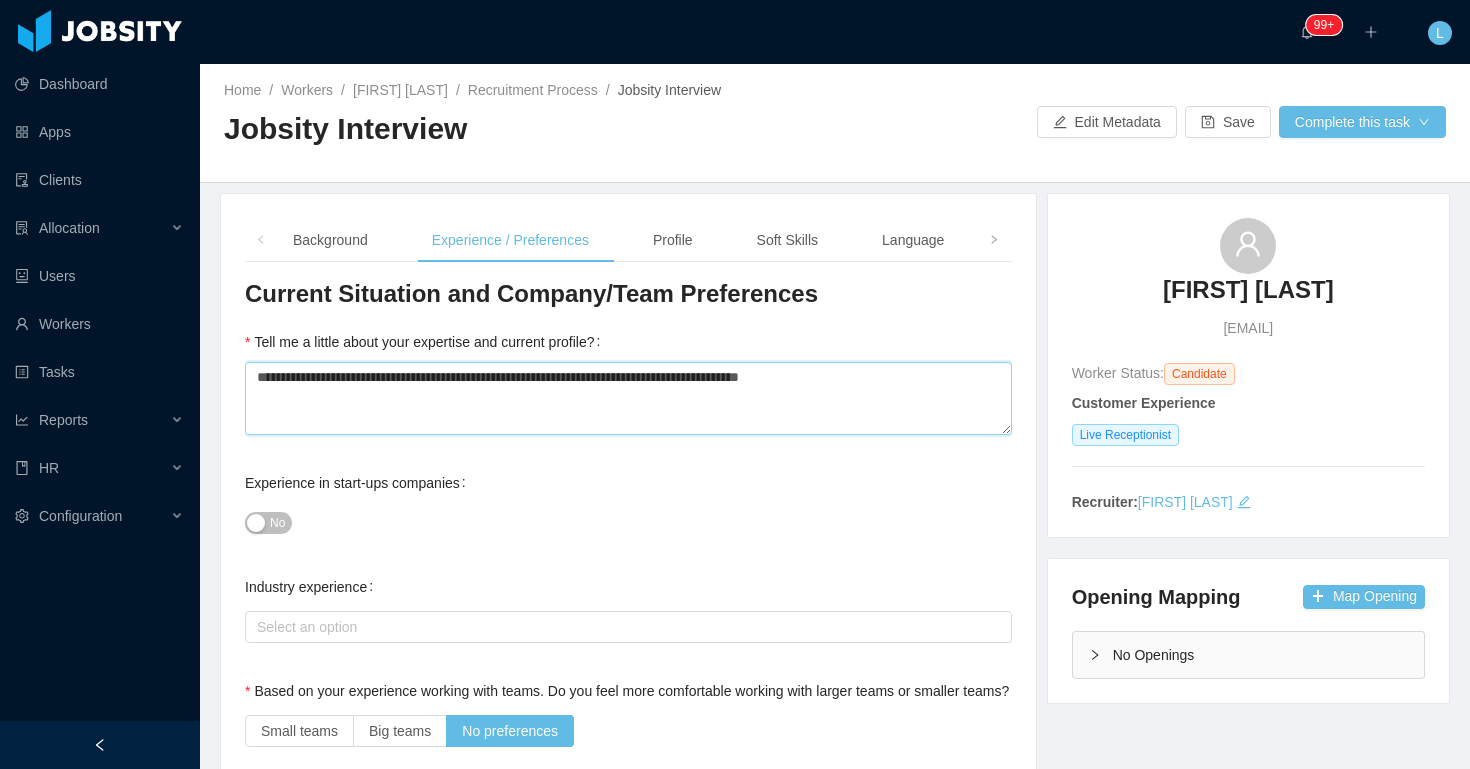 type 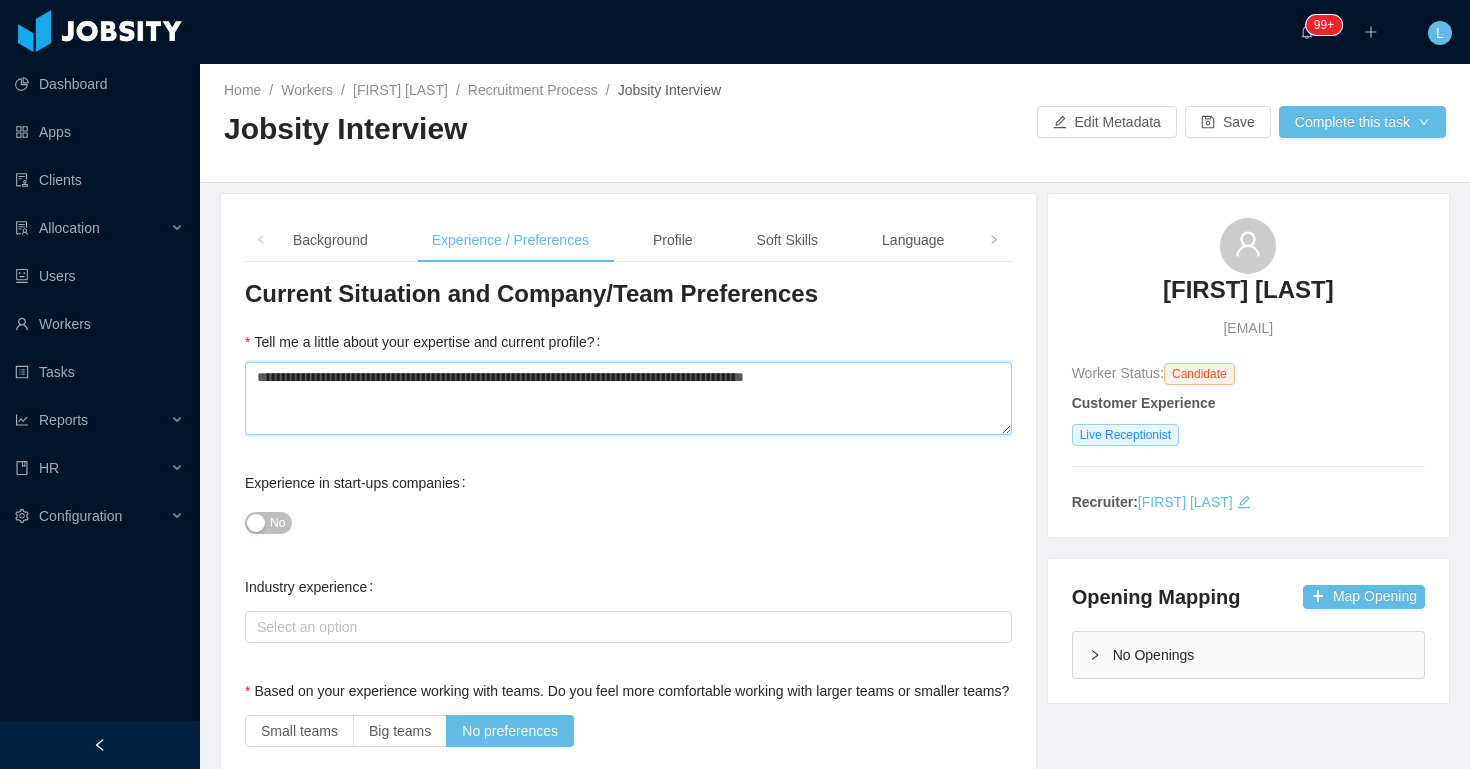 type 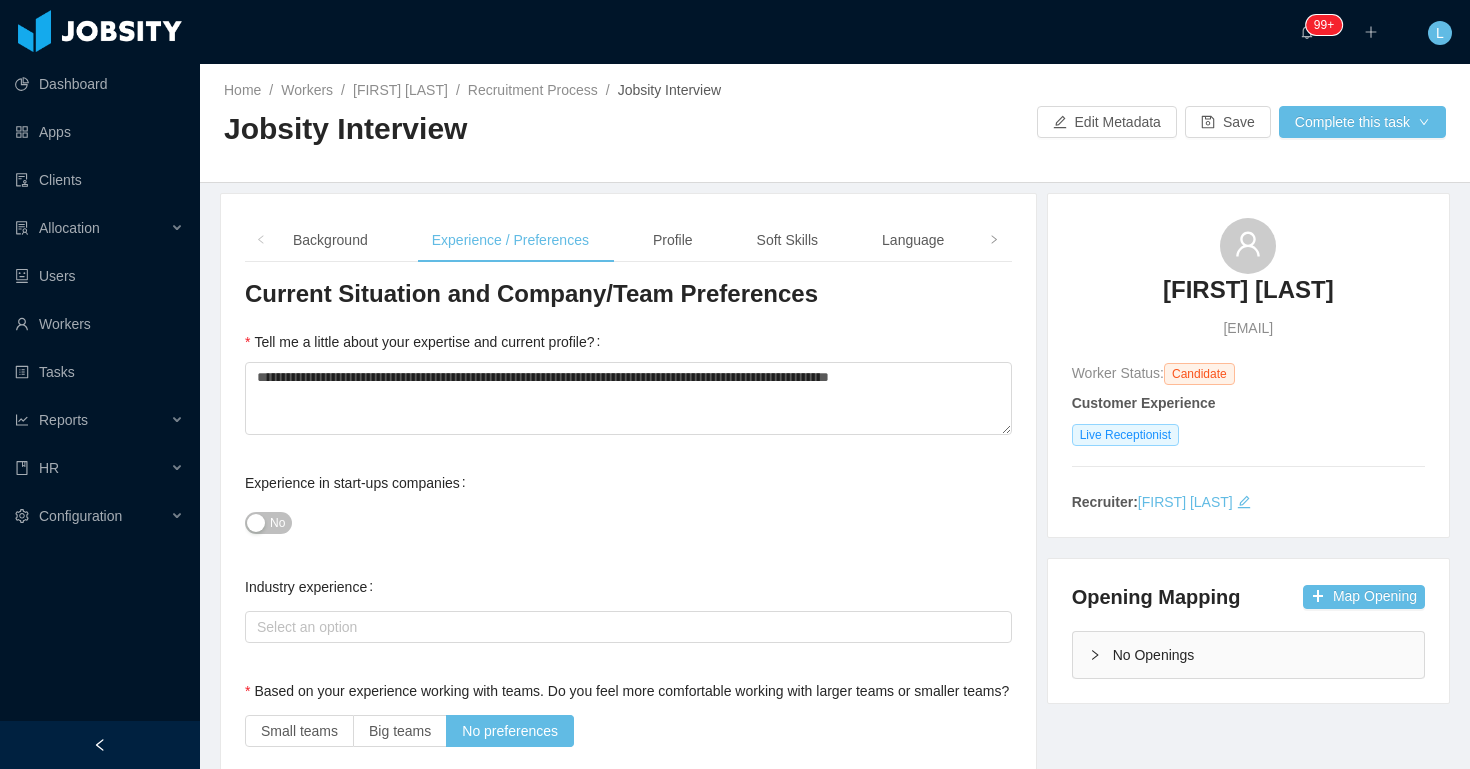 click on "No" at bounding box center (628, 523) 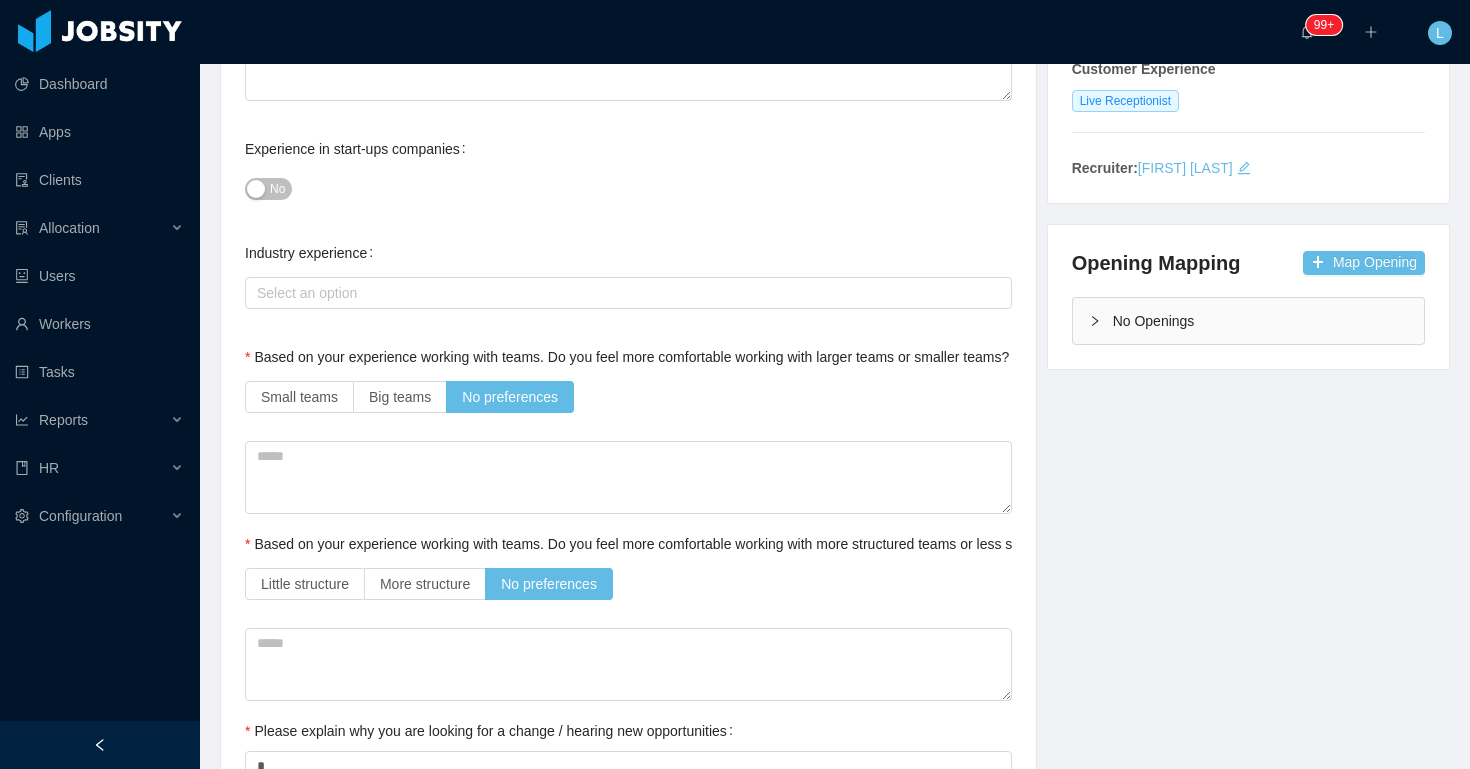 scroll, scrollTop: 0, scrollLeft: 0, axis: both 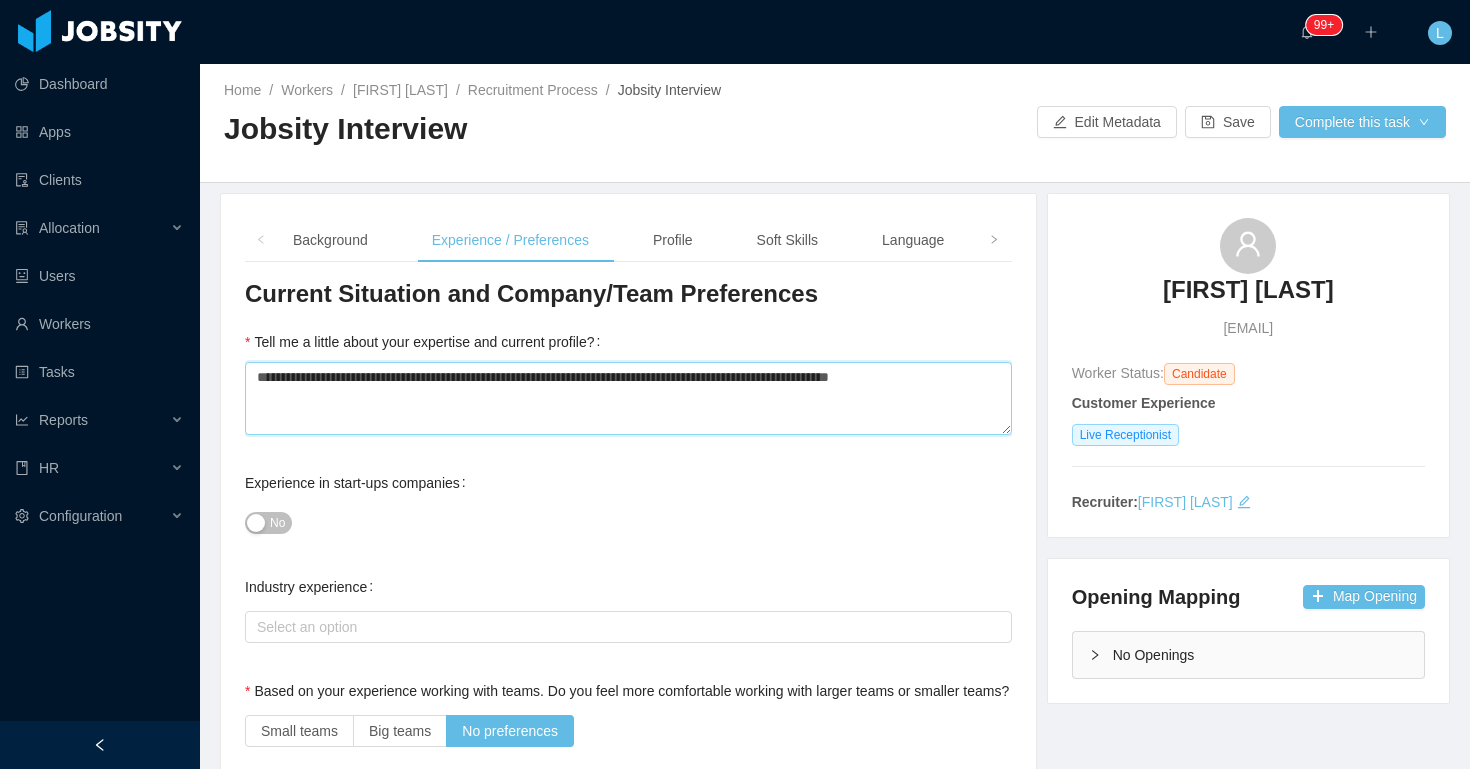 click on "**********" at bounding box center (628, 398) 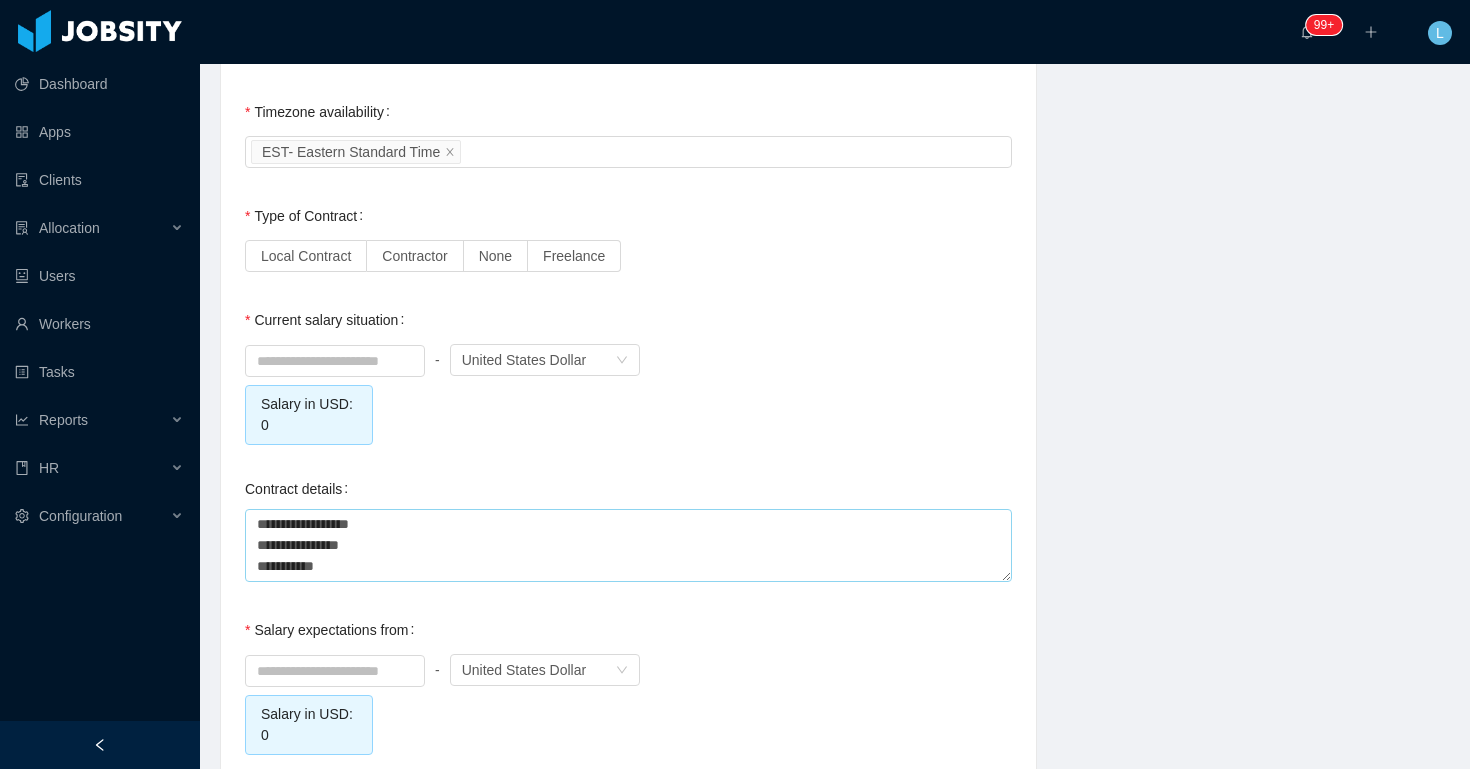 scroll, scrollTop: 1755, scrollLeft: 0, axis: vertical 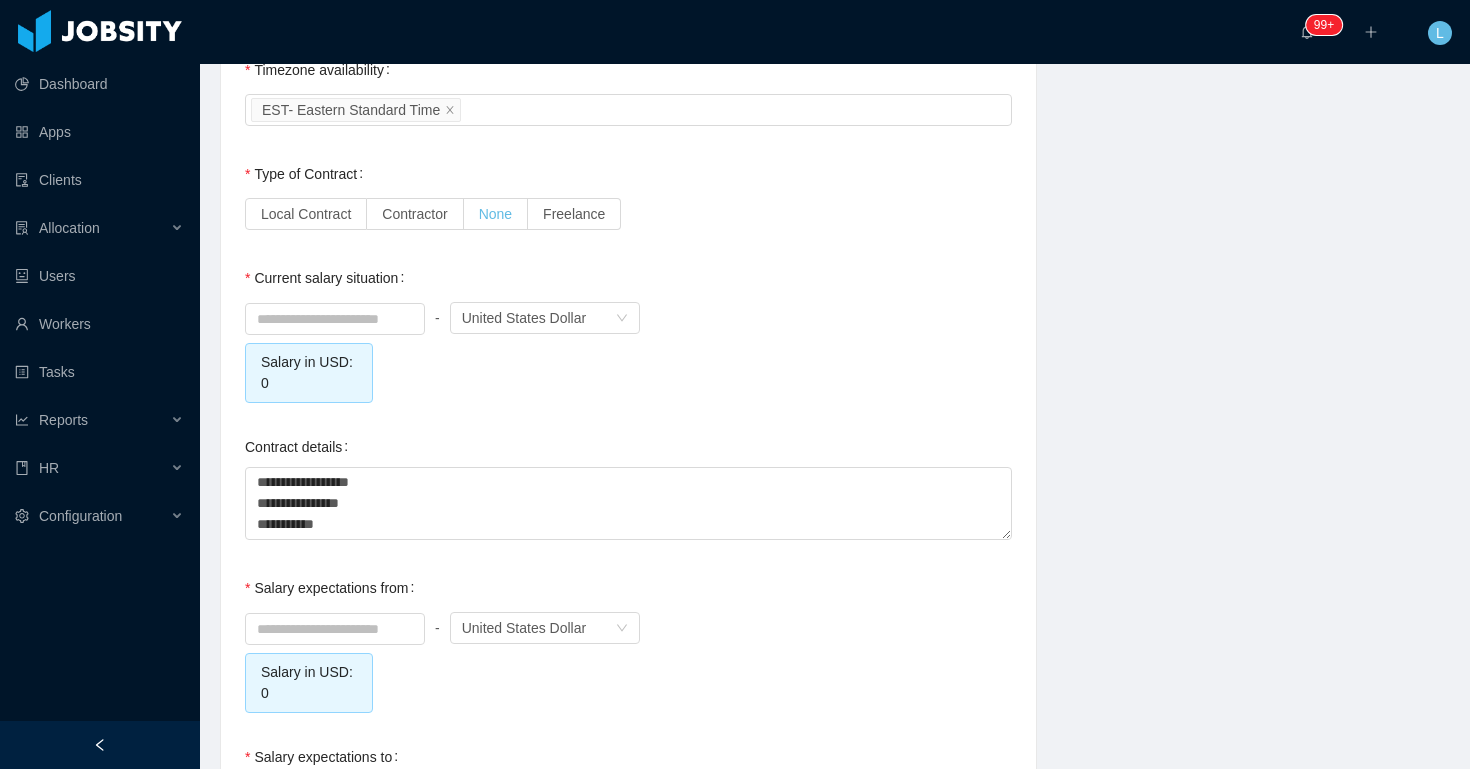 click on "None" at bounding box center [496, 214] 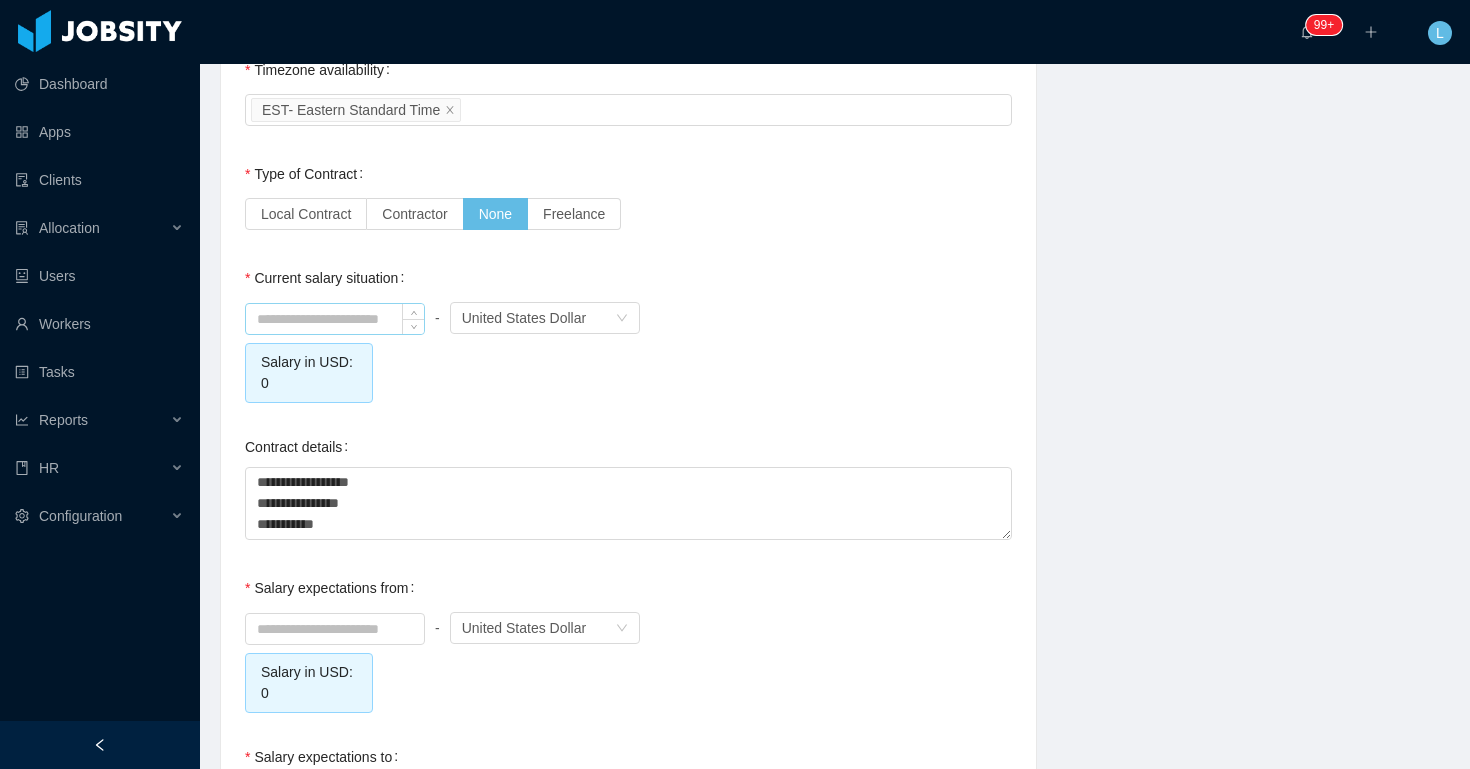 click at bounding box center [335, 319] 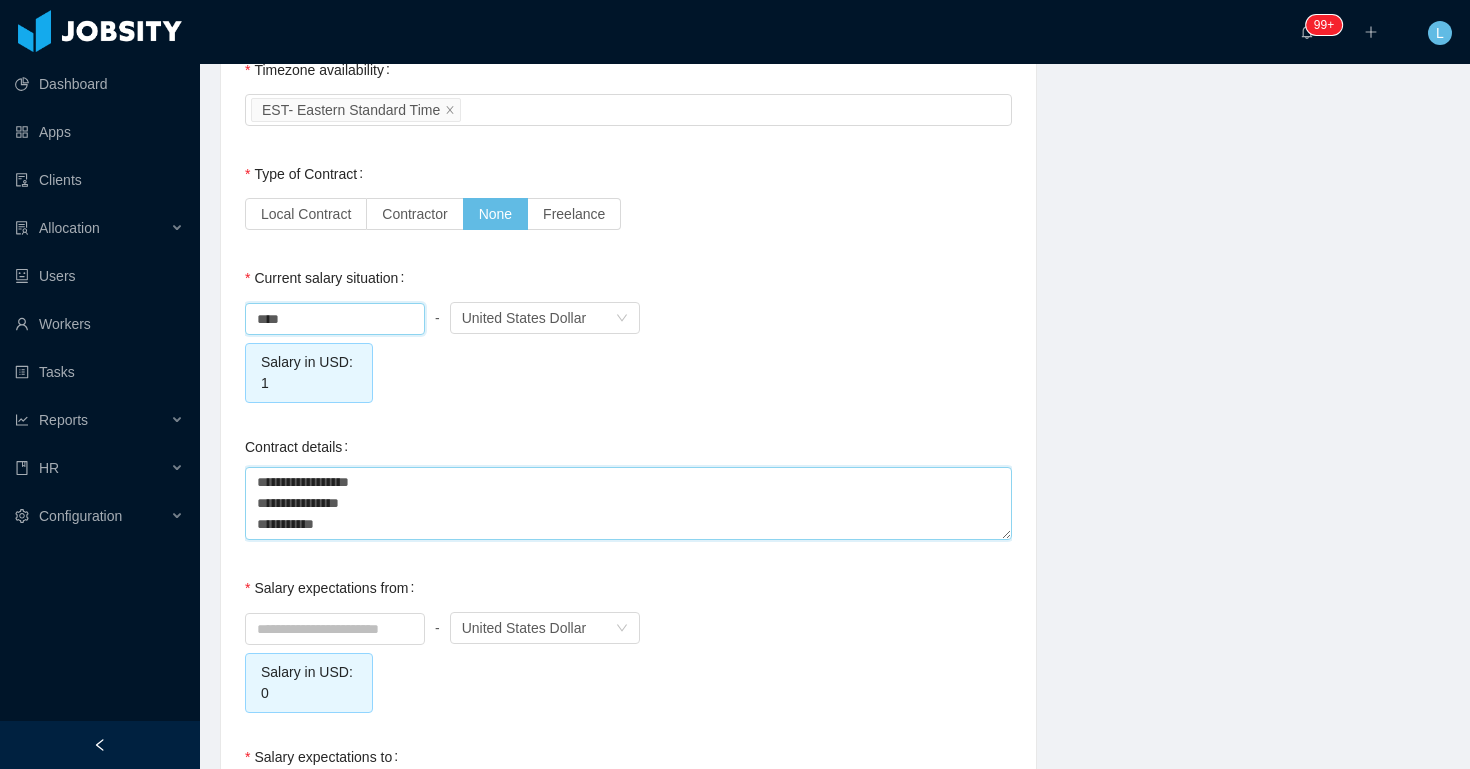click on "**********" at bounding box center (628, 503) 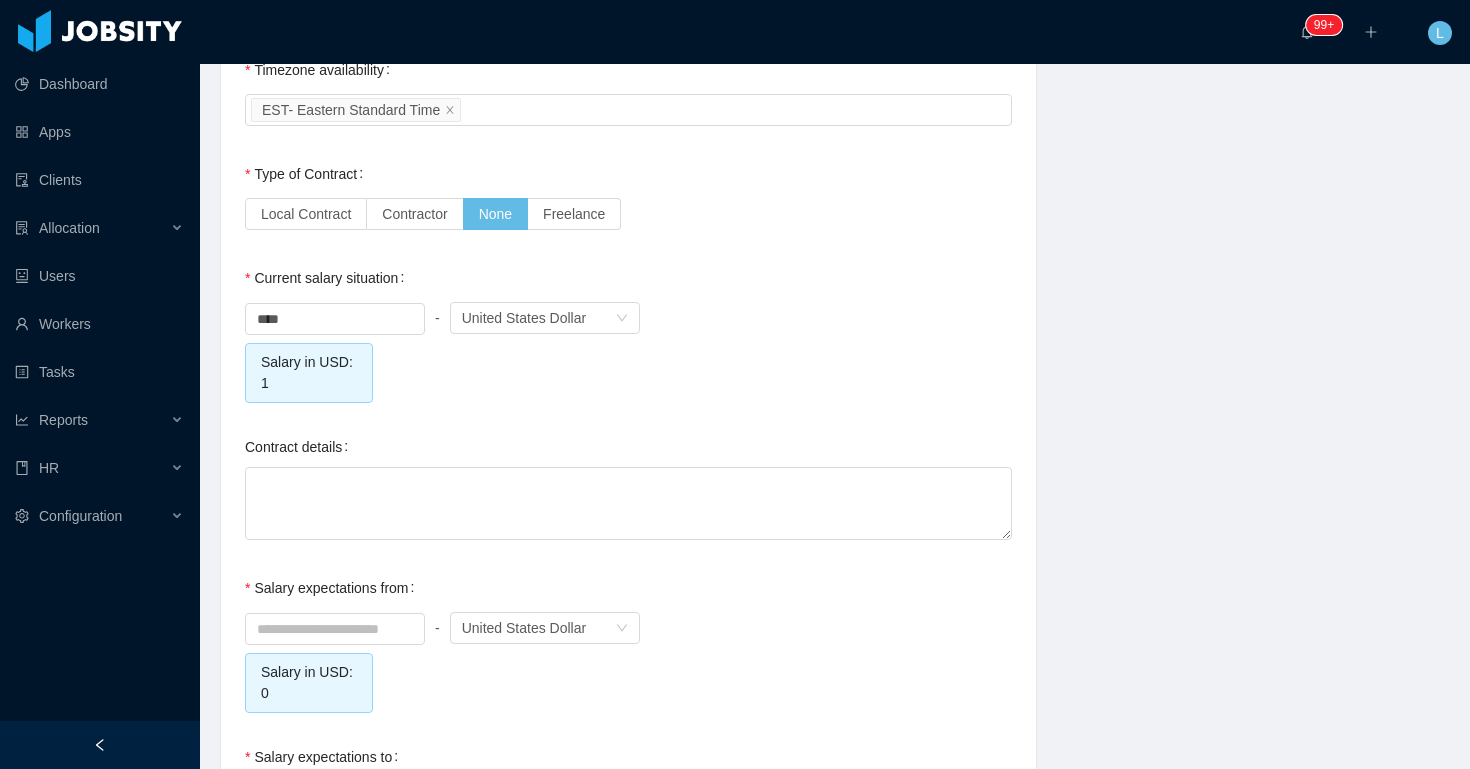 click on "Contract details" at bounding box center (628, 485) 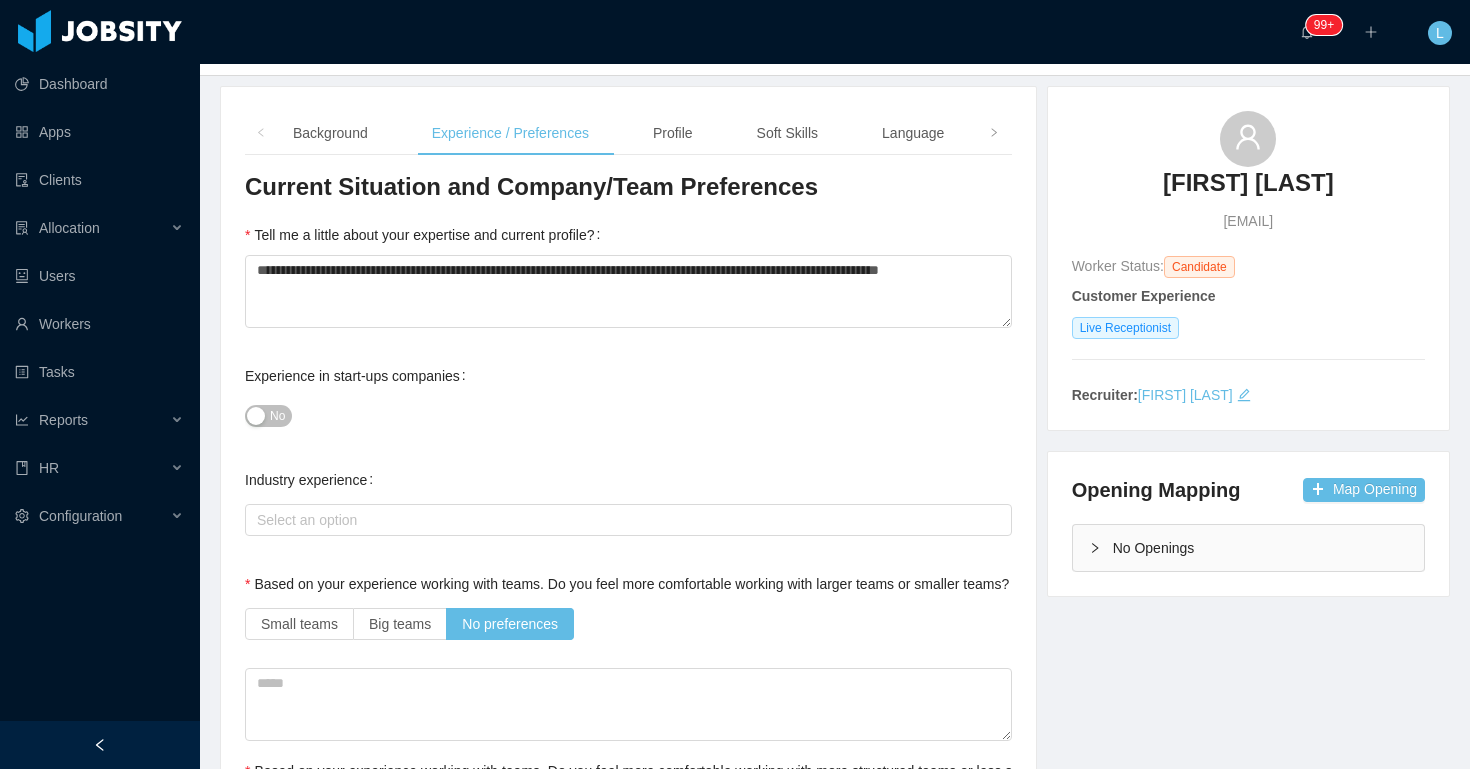 scroll, scrollTop: 0, scrollLeft: 0, axis: both 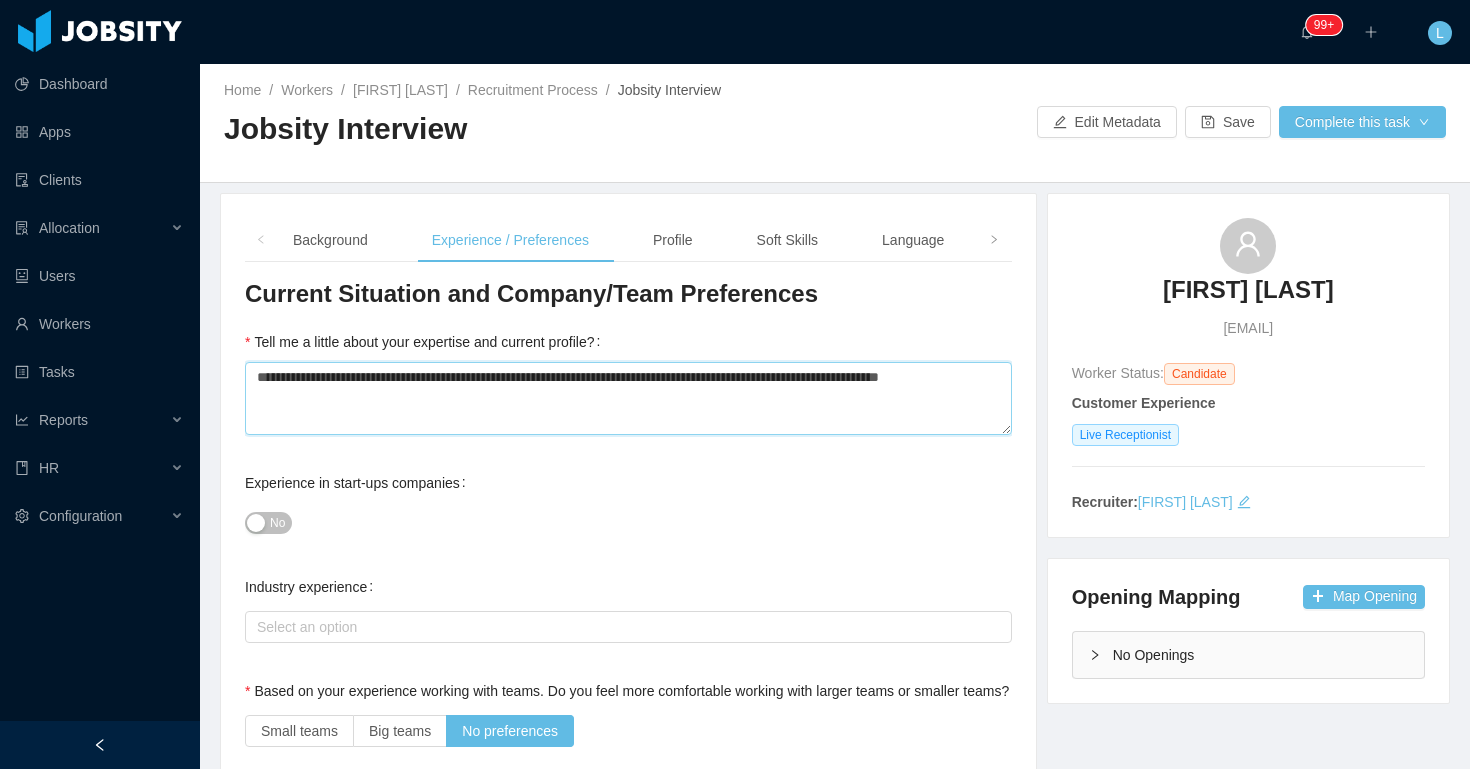 click on "**********" at bounding box center [628, 398] 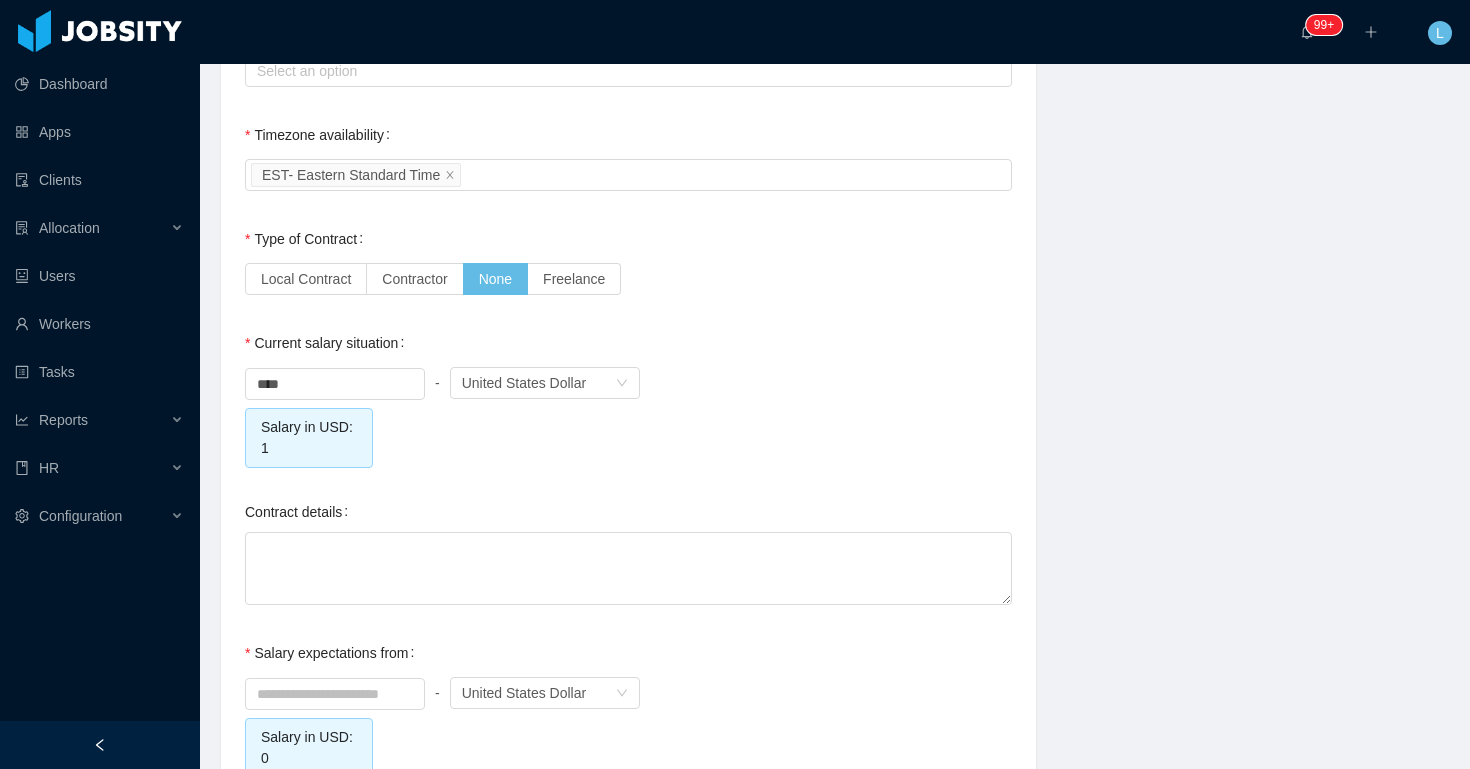 scroll, scrollTop: 2128, scrollLeft: 0, axis: vertical 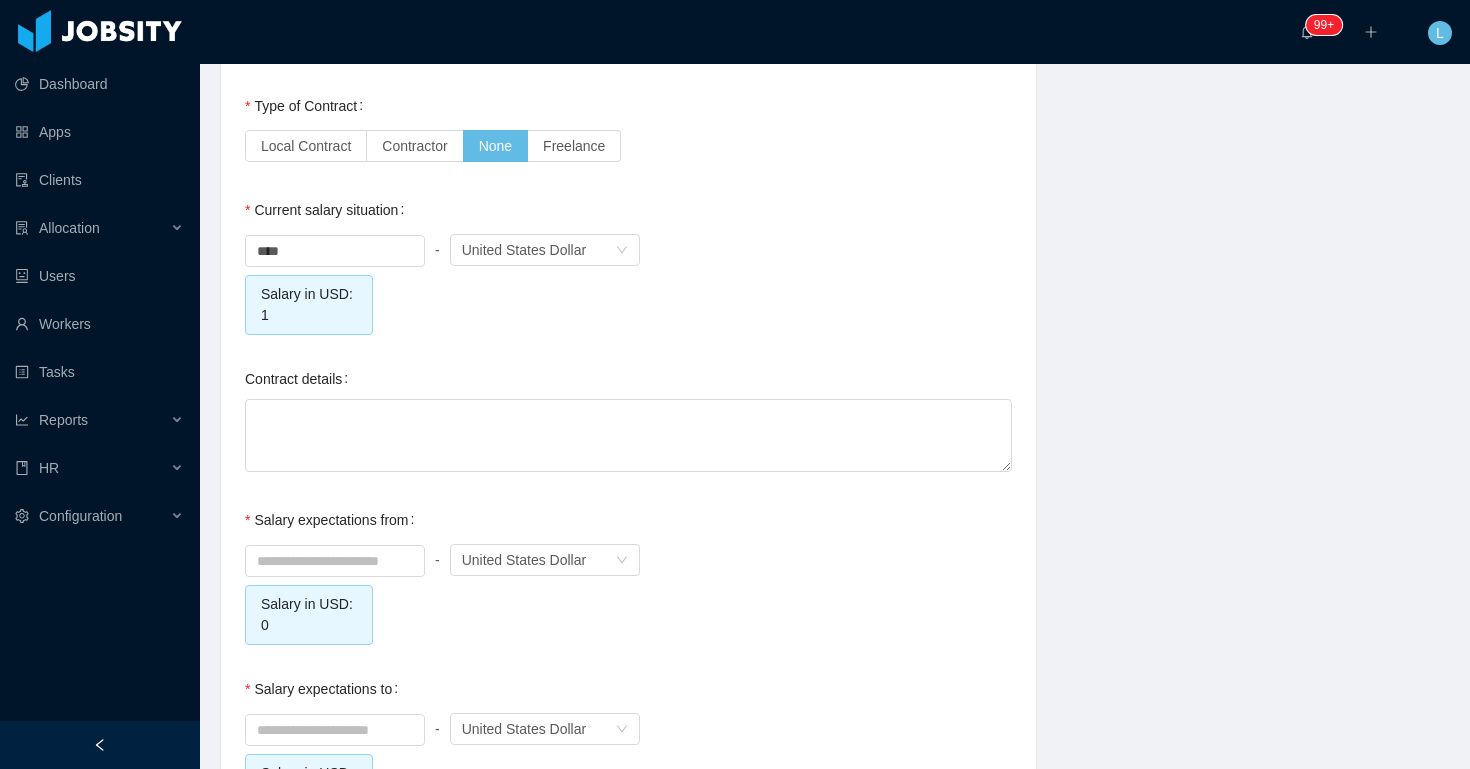 click on "**********" at bounding box center (628, -283) 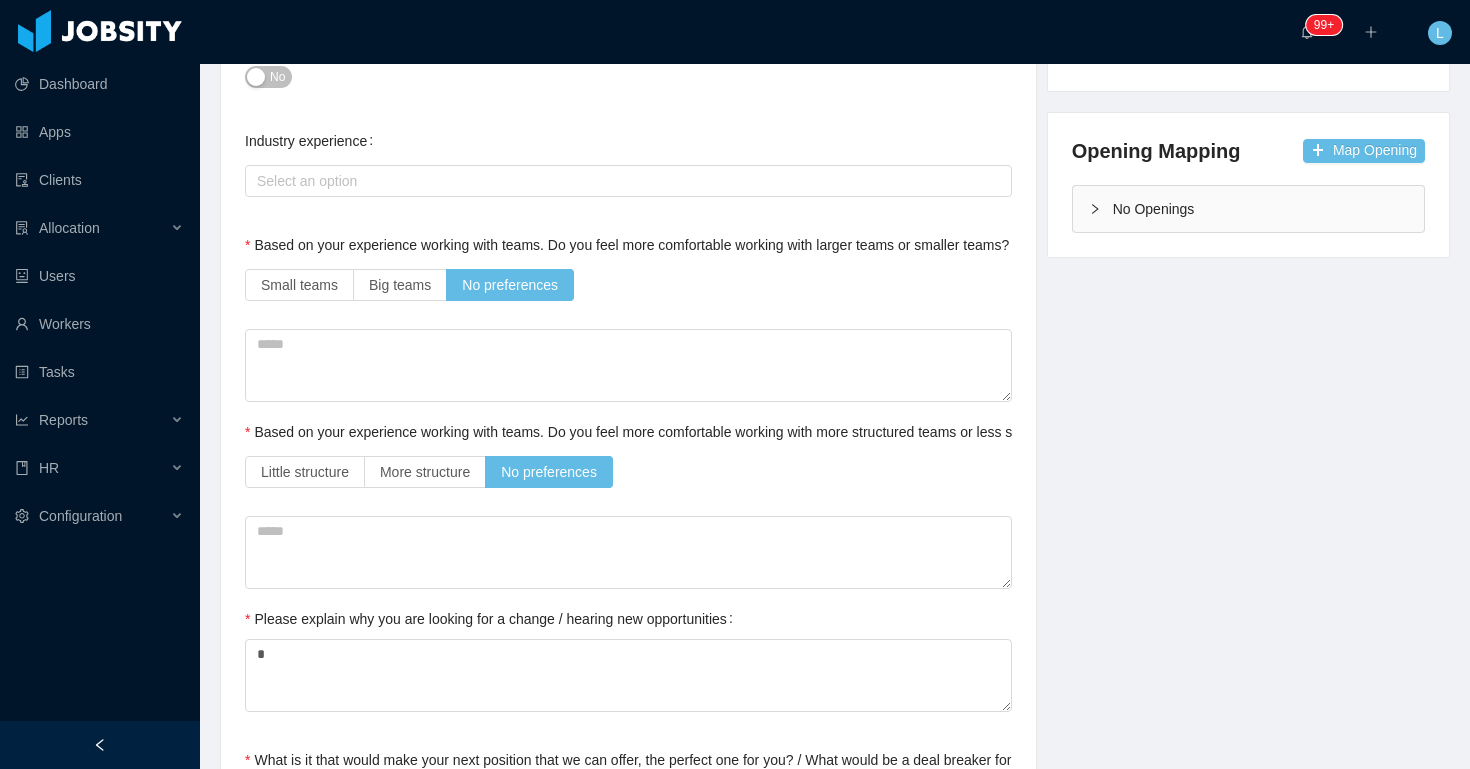 scroll, scrollTop: 0, scrollLeft: 0, axis: both 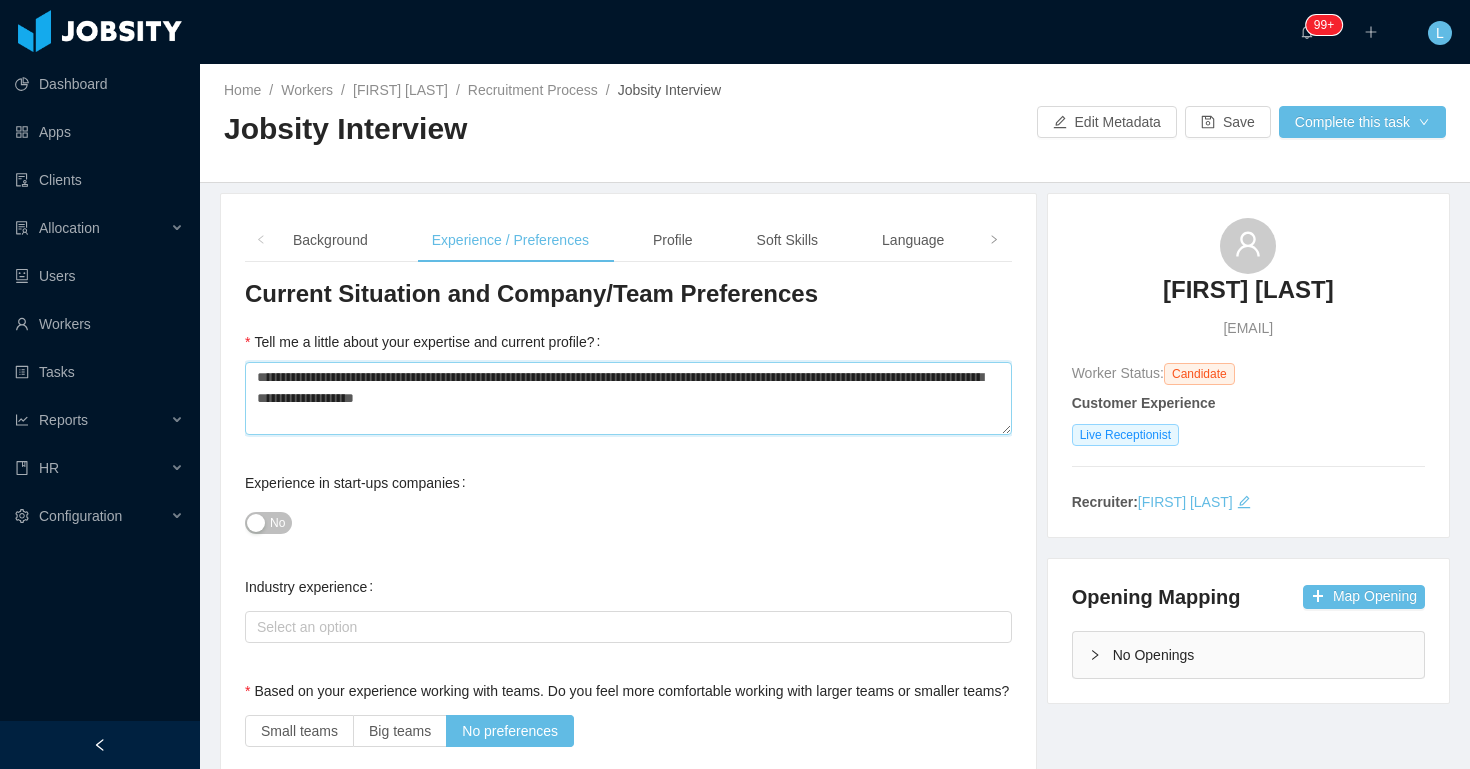 click on "**********" at bounding box center (628, 398) 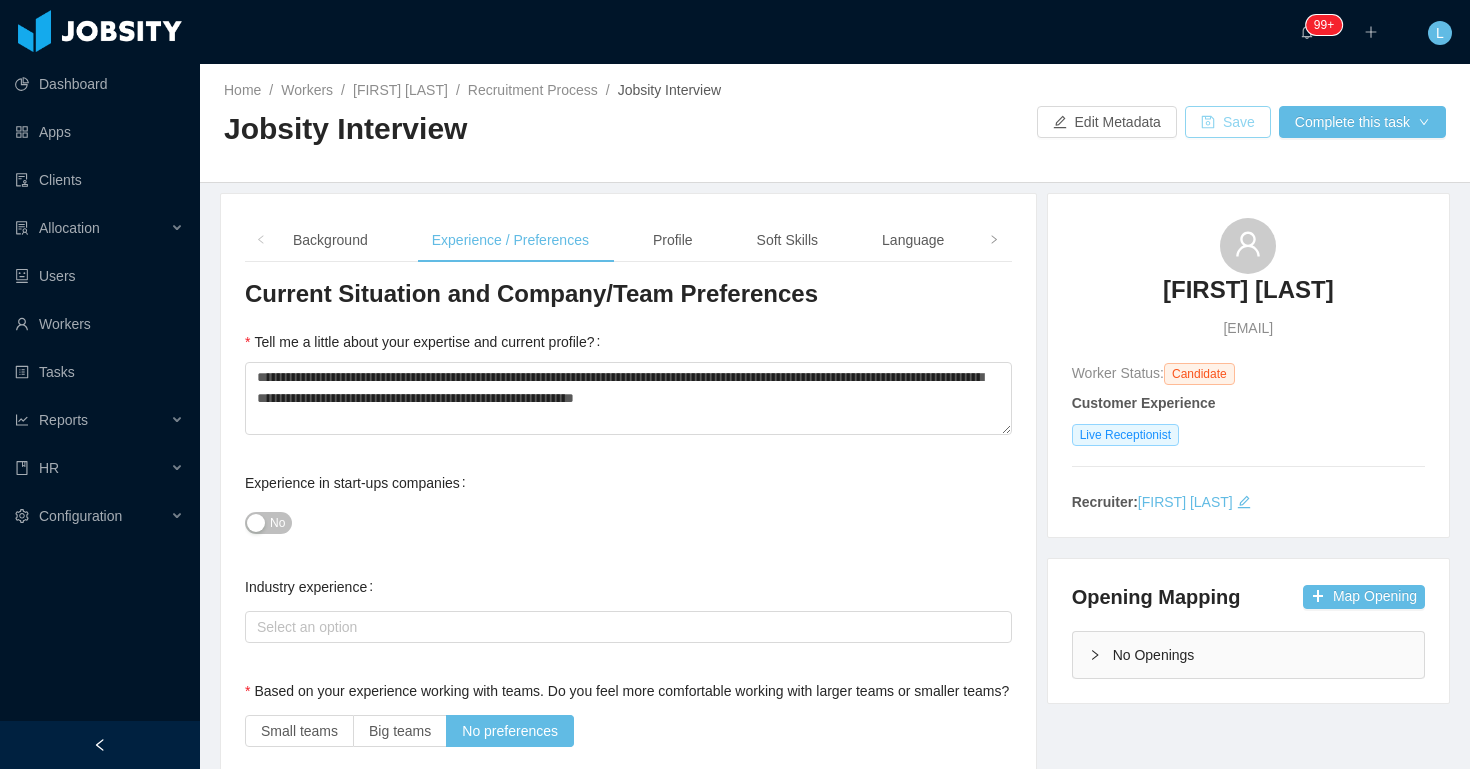 click on "Save" at bounding box center [1228, 122] 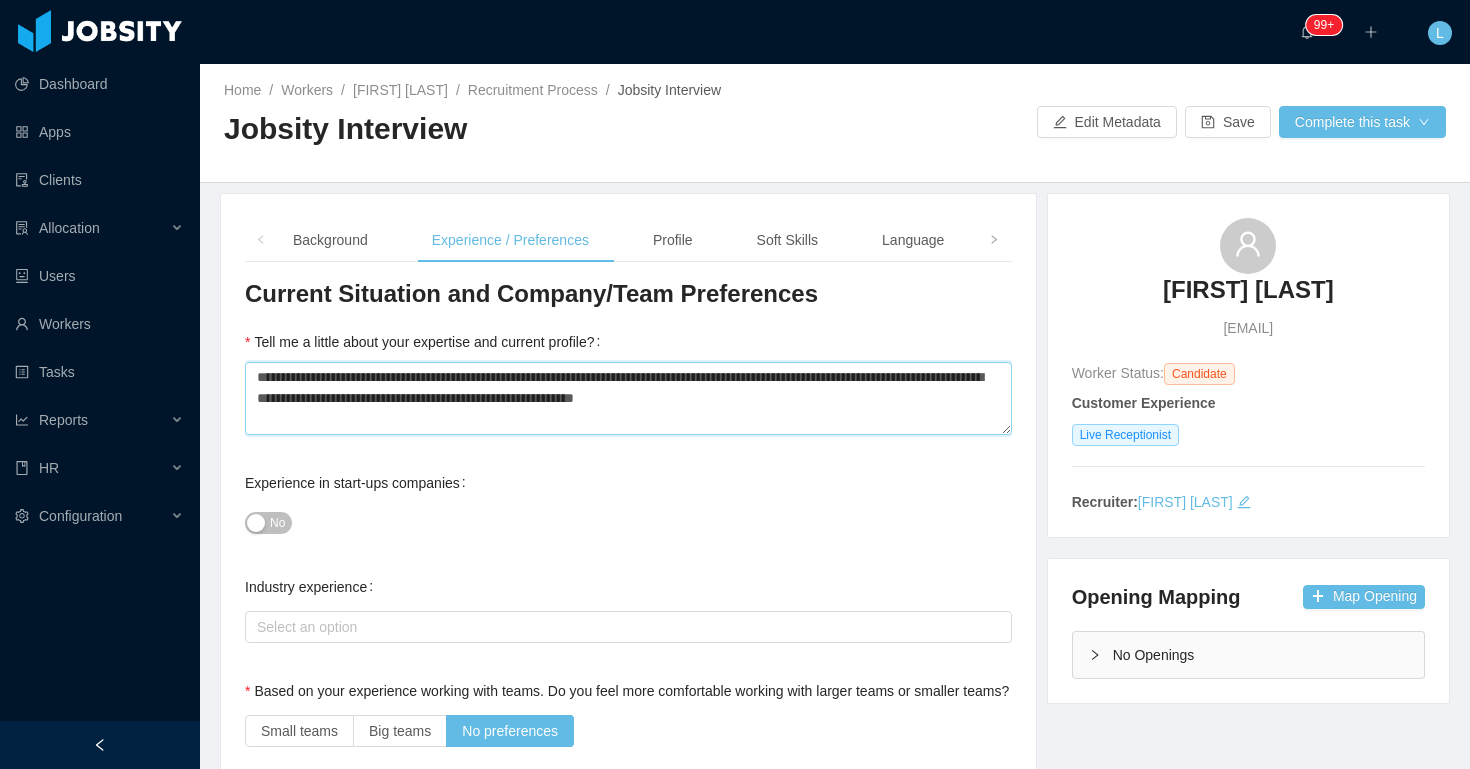click on "**********" at bounding box center [628, 398] 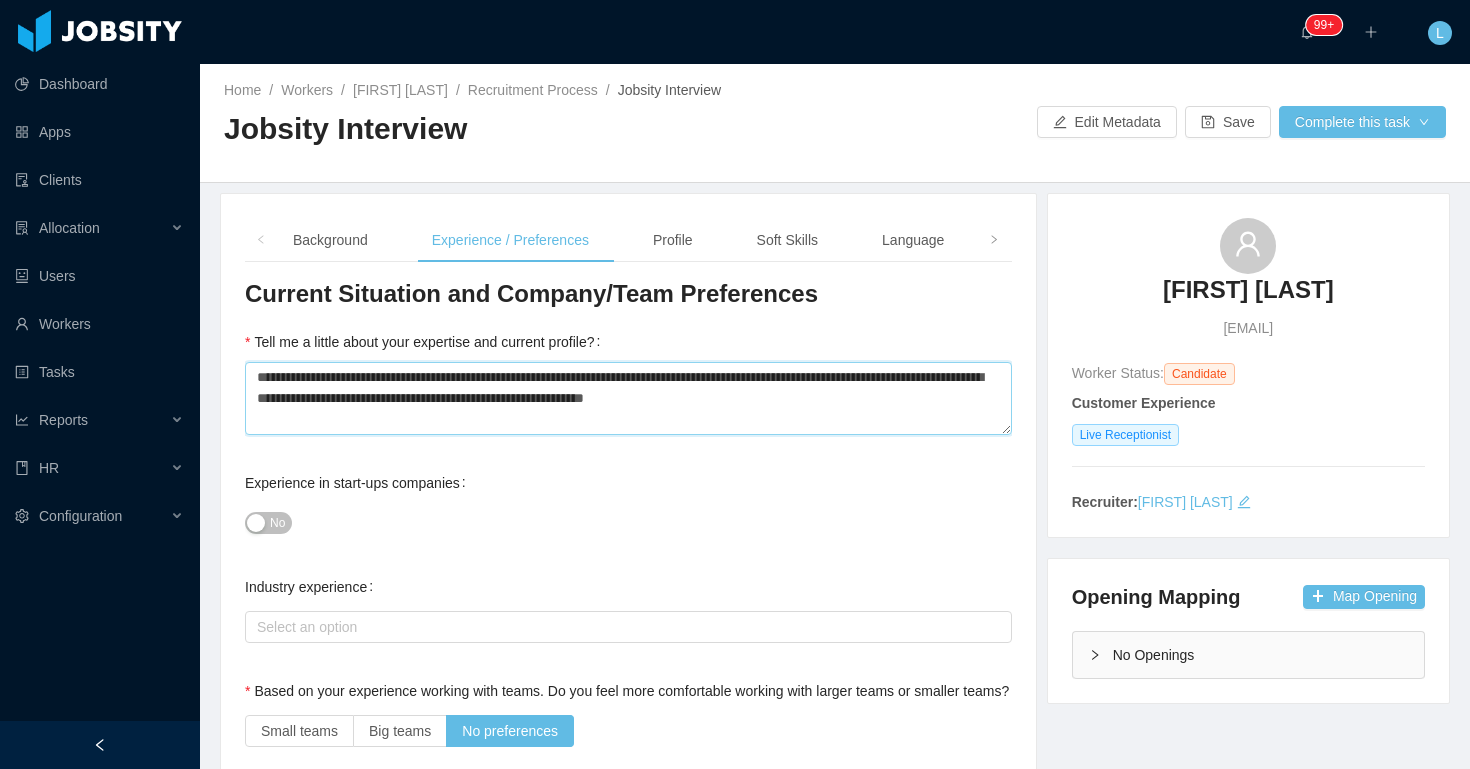 paste on "**********" 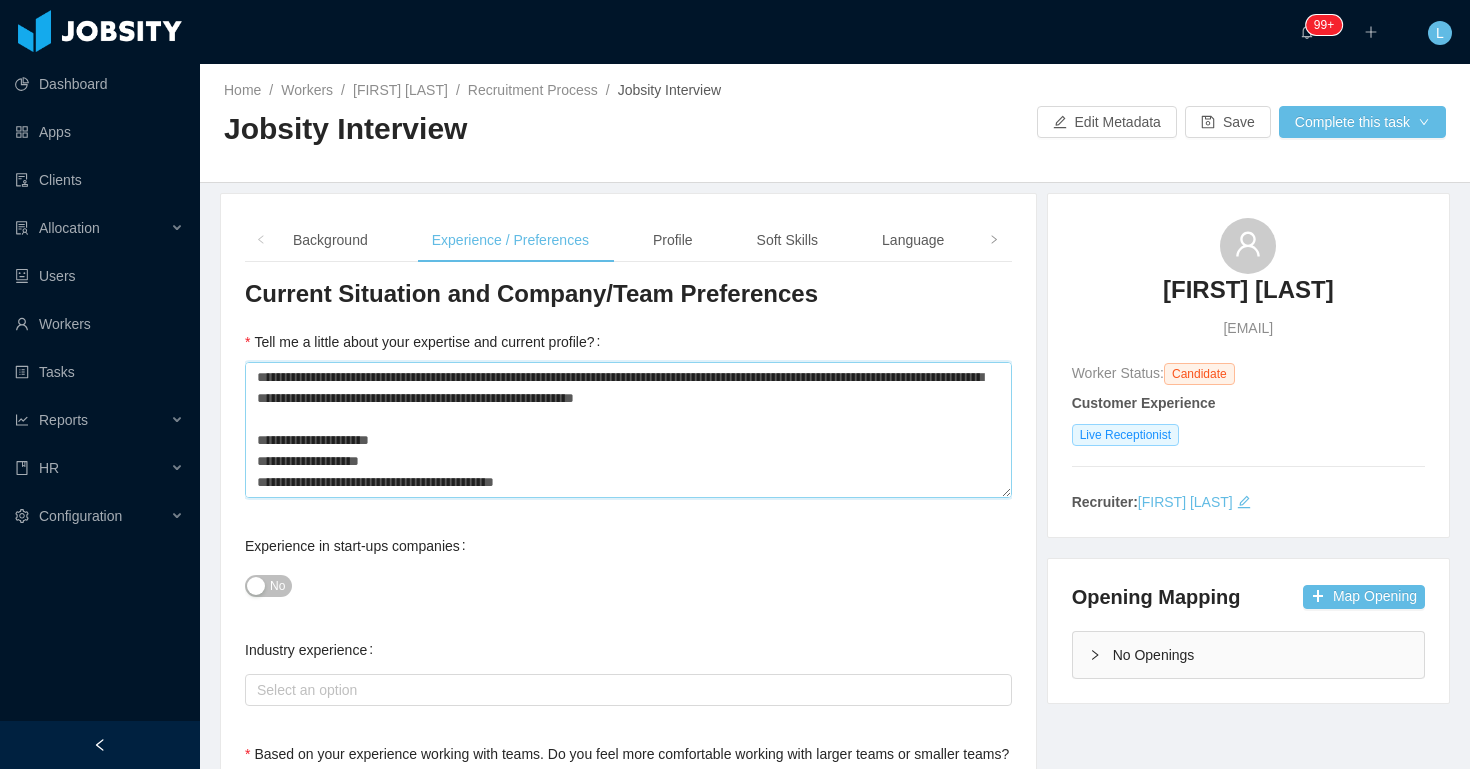 scroll, scrollTop: 56, scrollLeft: 0, axis: vertical 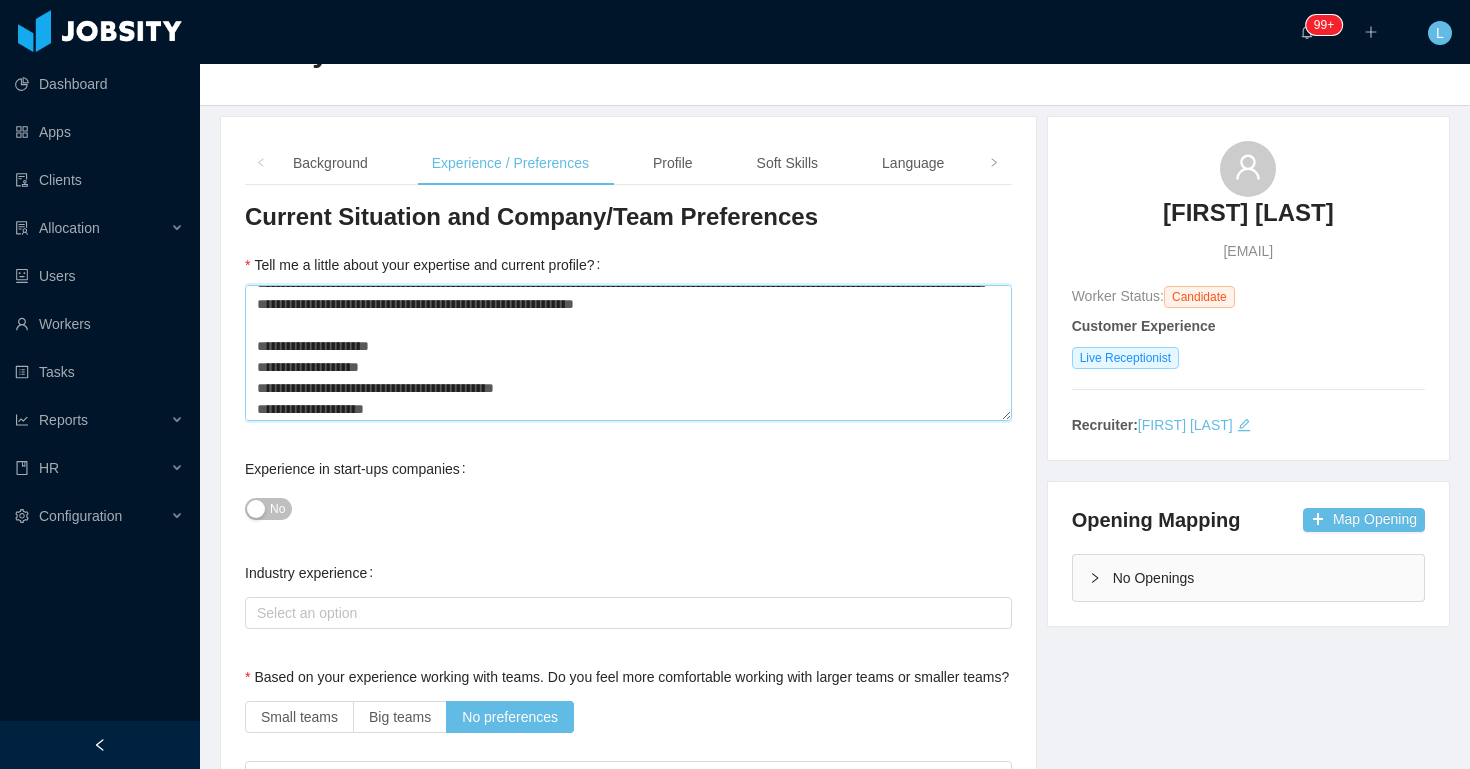 click on "**********" at bounding box center [628, 353] 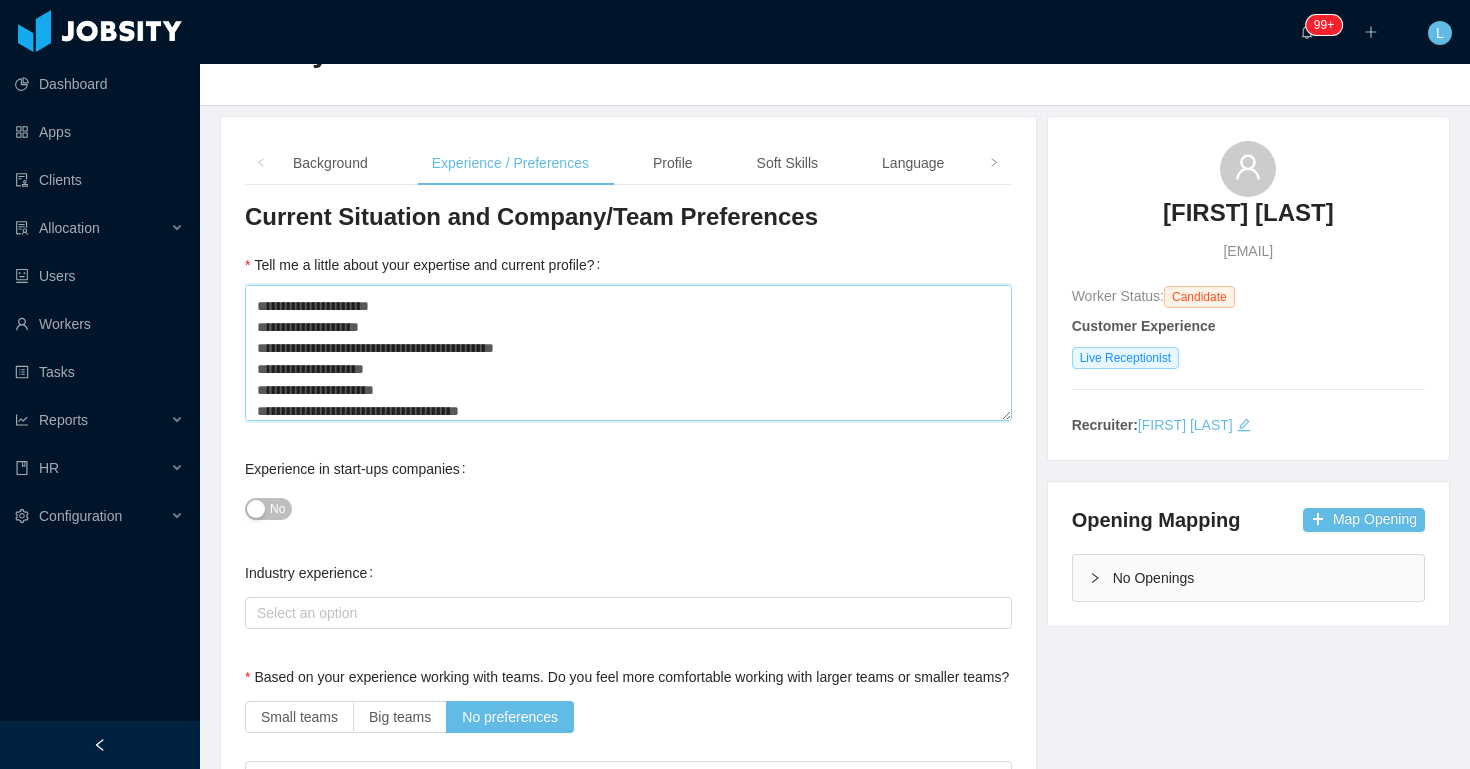 scroll, scrollTop: 63, scrollLeft: 0, axis: vertical 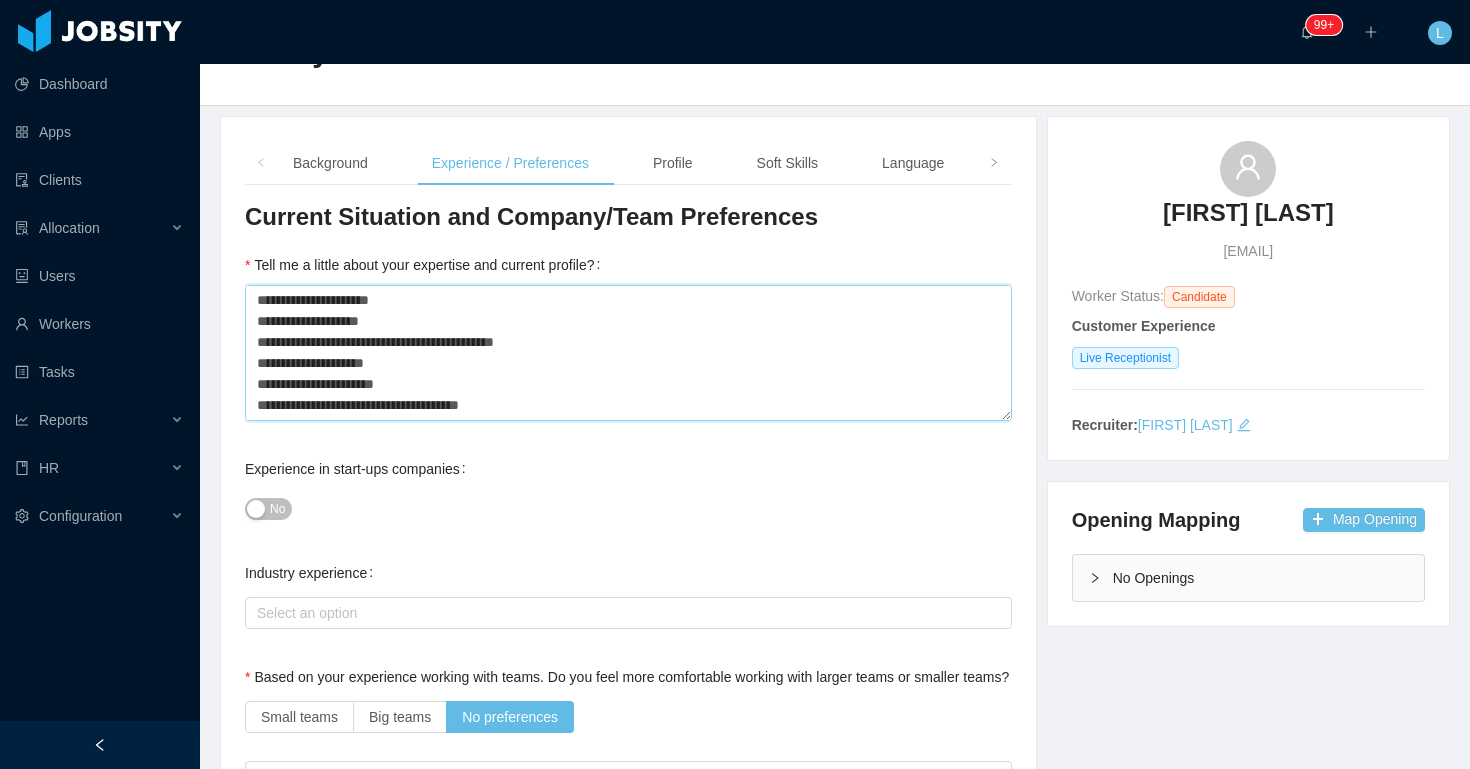 click on "**********" at bounding box center [628, 353] 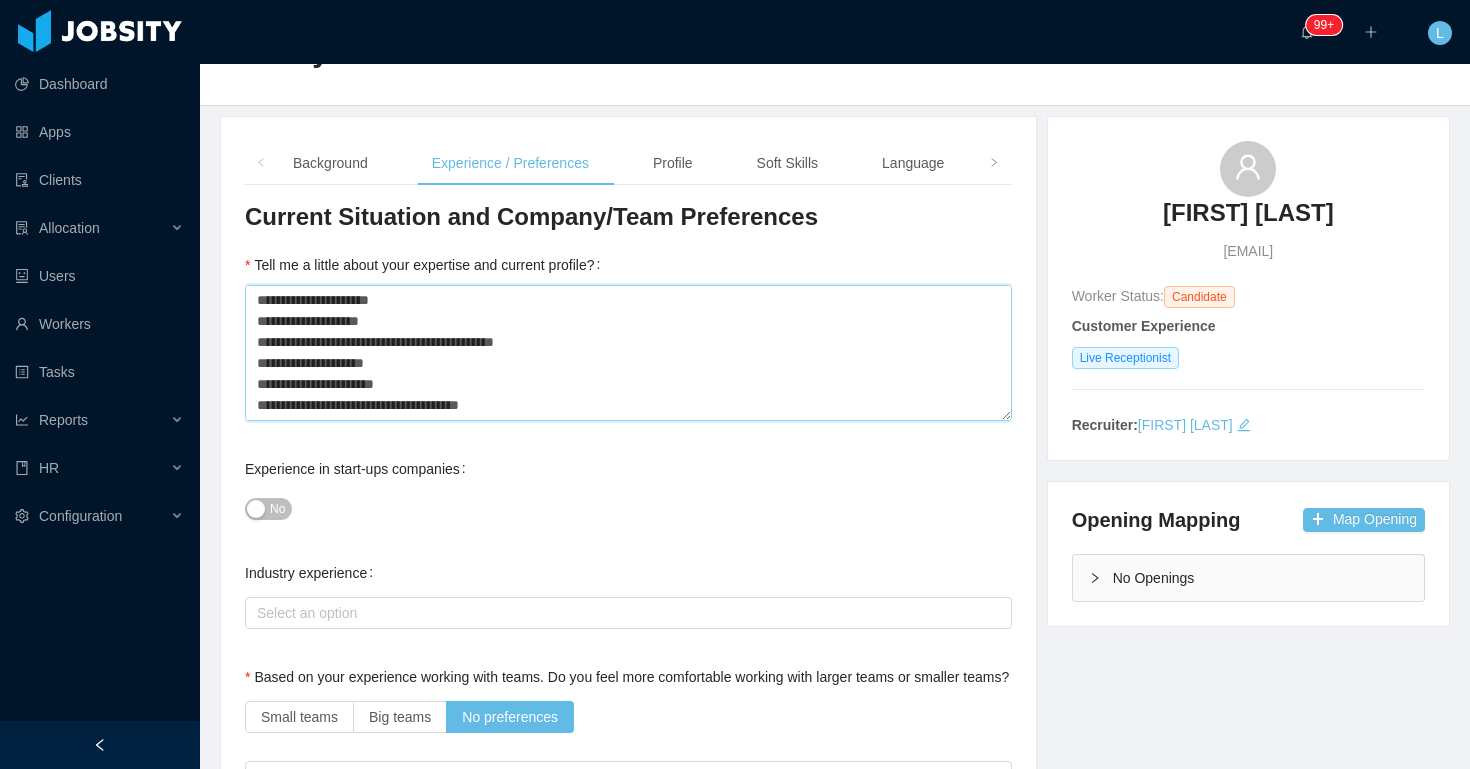 scroll, scrollTop: 0, scrollLeft: 0, axis: both 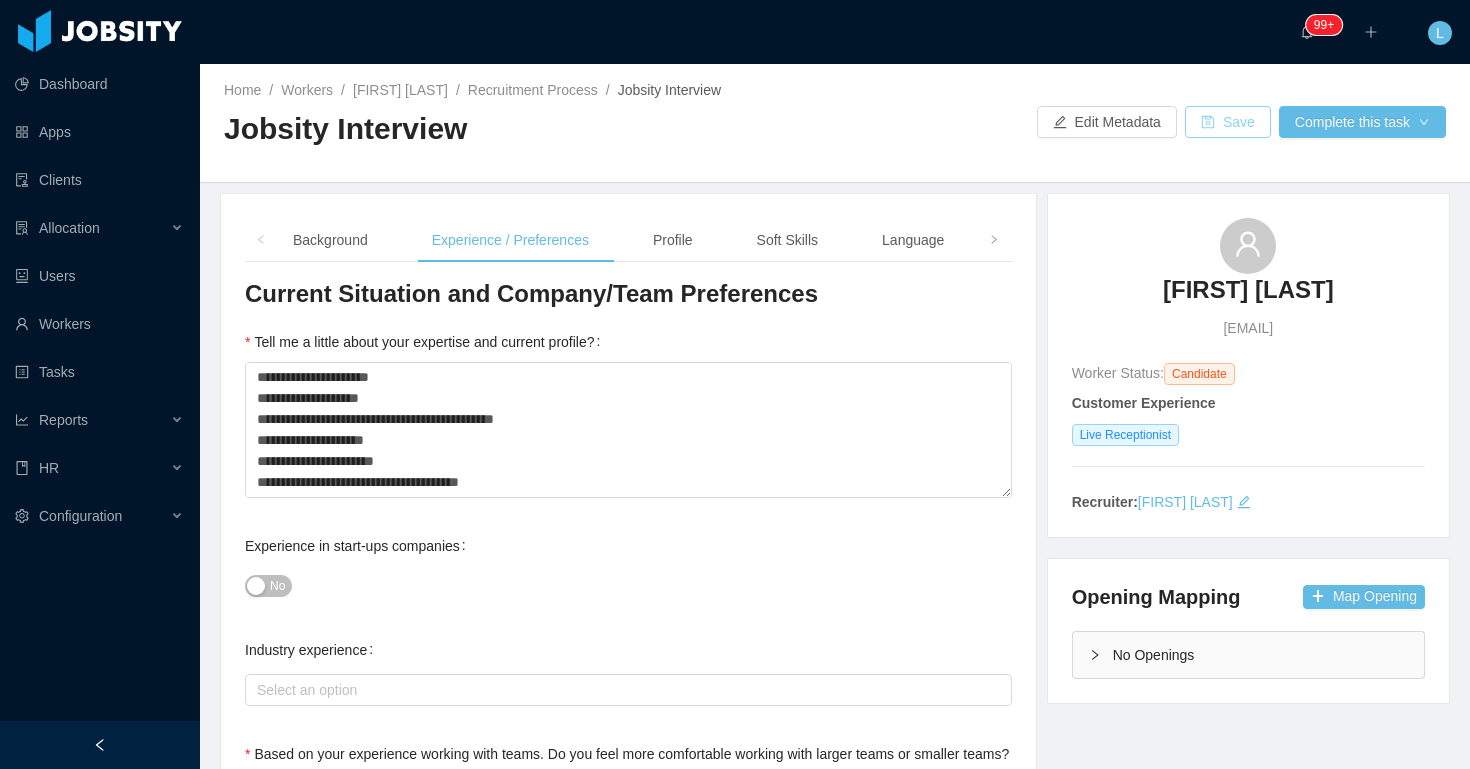 click on "Save" at bounding box center (1228, 122) 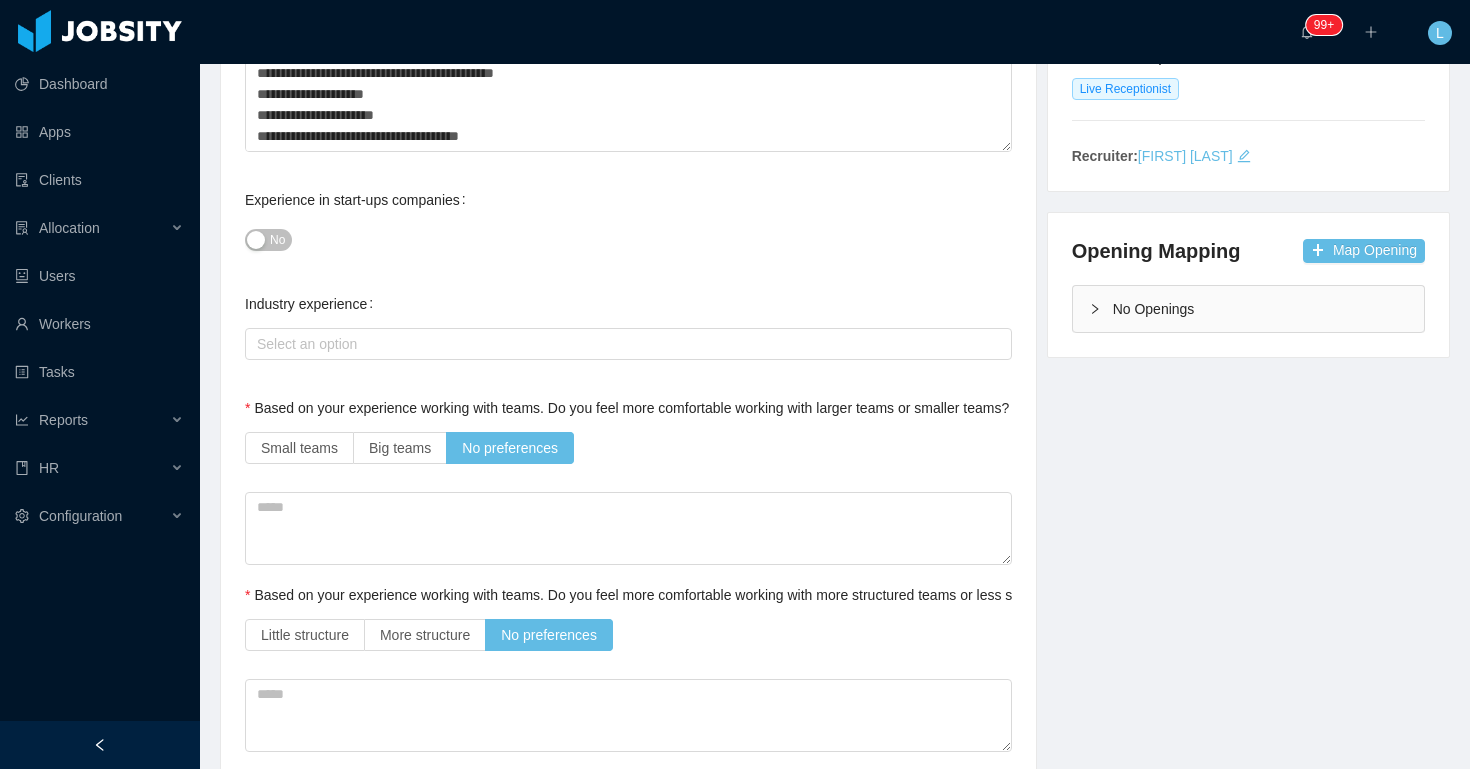 scroll, scrollTop: 0, scrollLeft: 0, axis: both 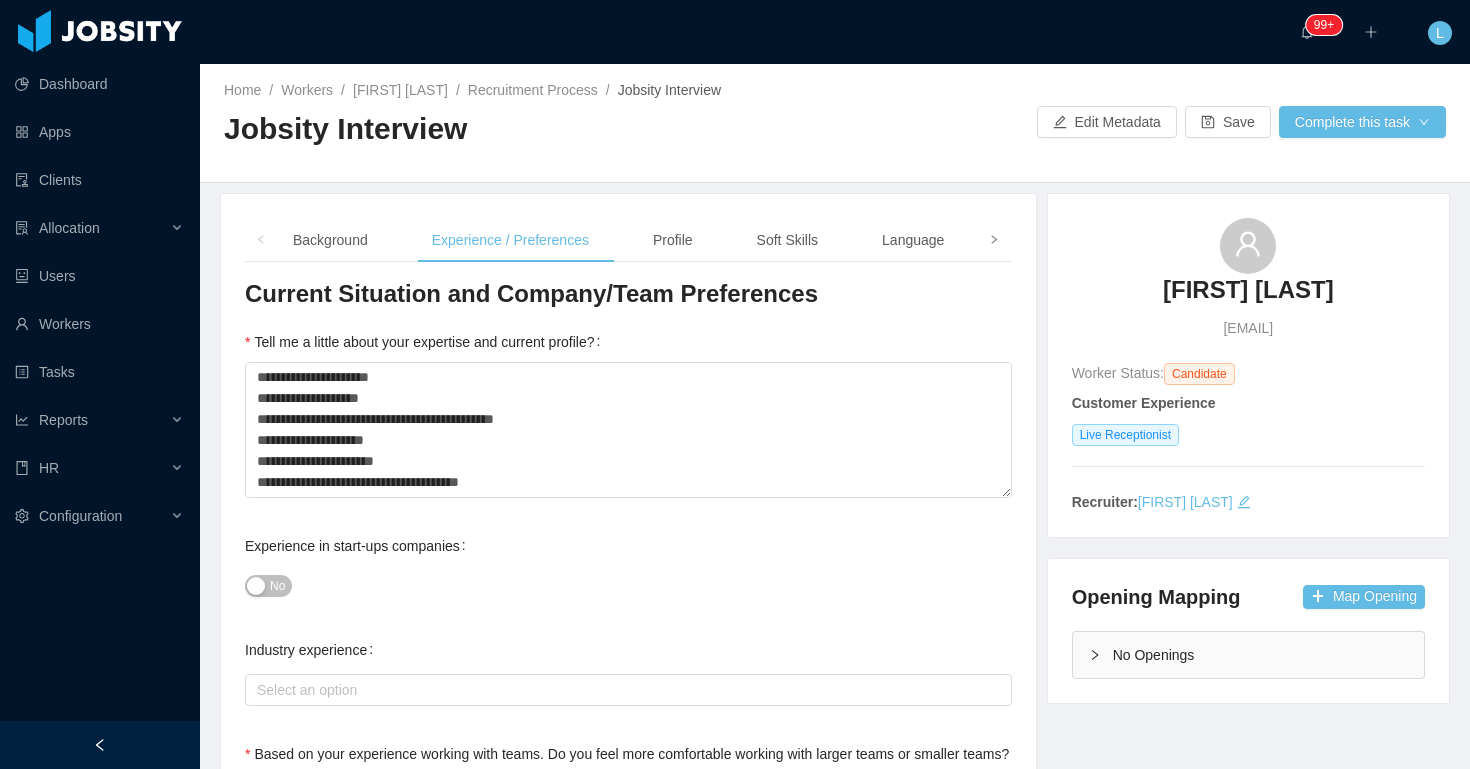 click 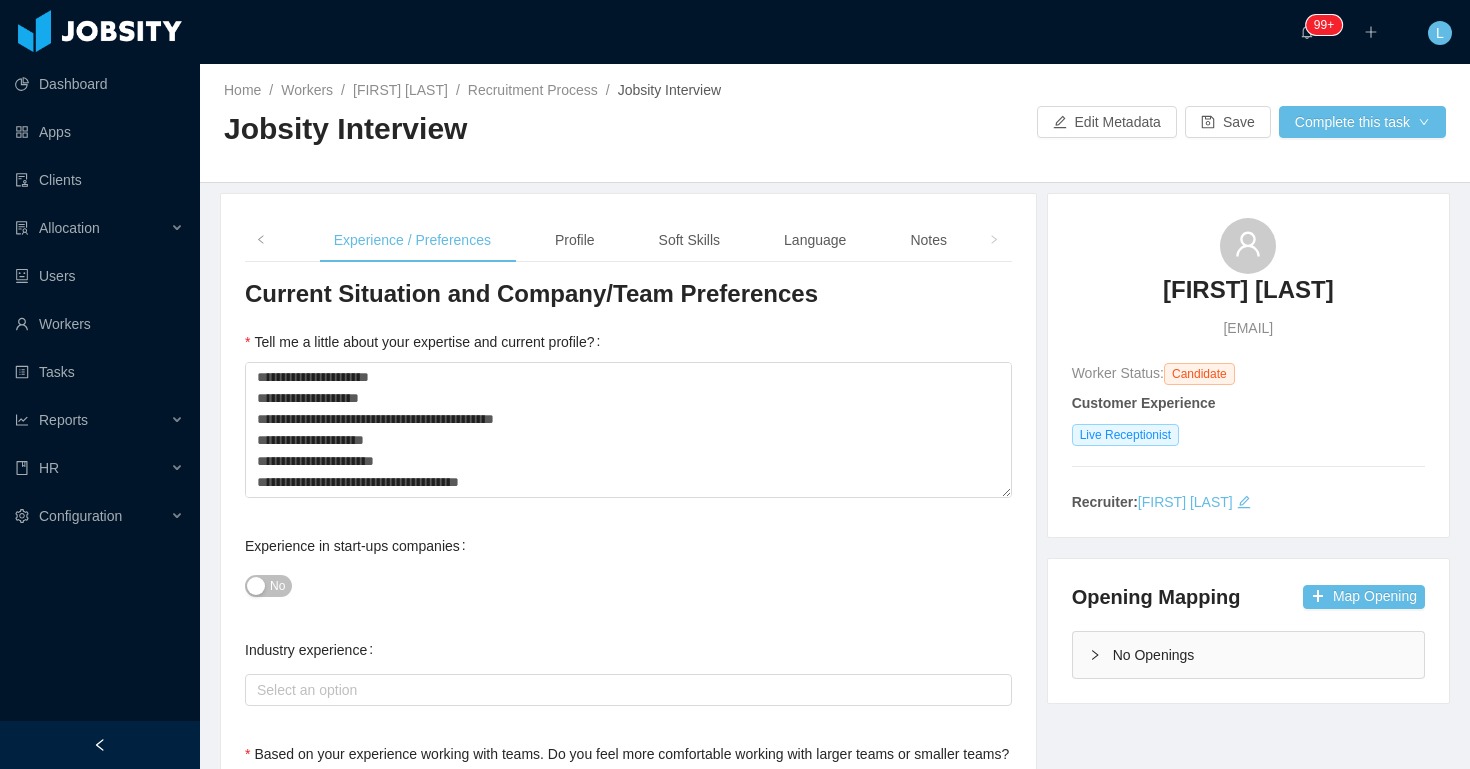 click on "Notes" at bounding box center [928, 240] 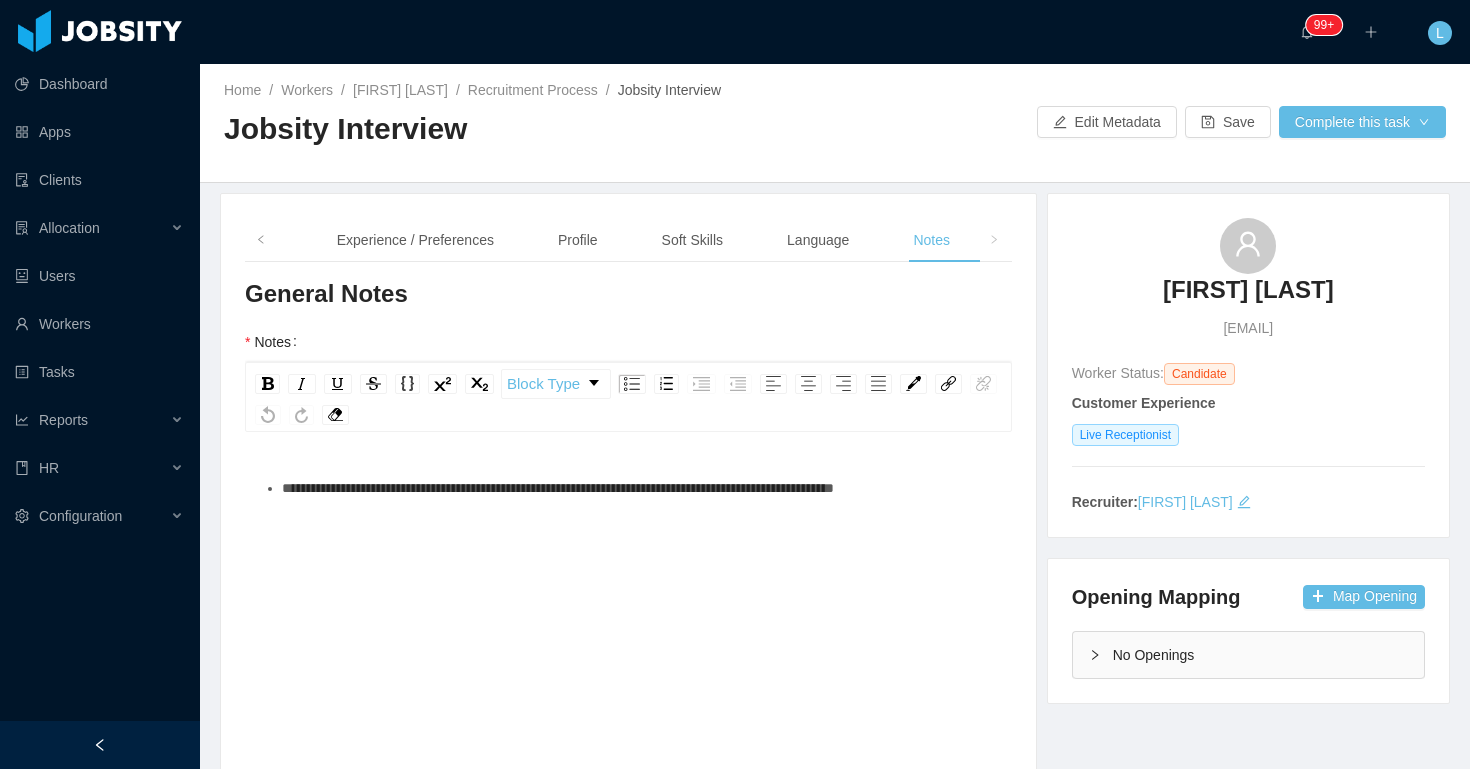 scroll, scrollTop: 46, scrollLeft: 0, axis: vertical 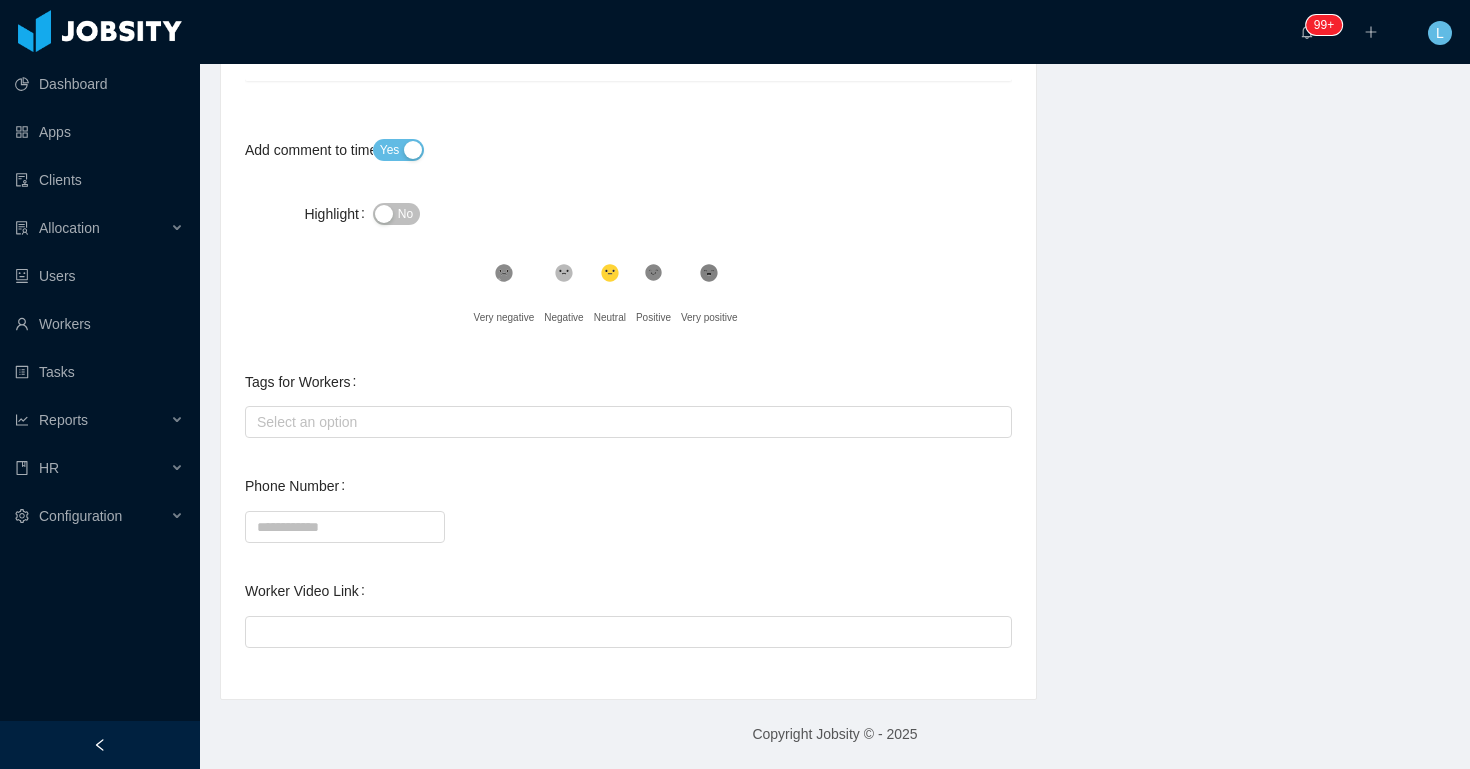 click on "Phone Number [PHONE]" at bounding box center (628, 123) 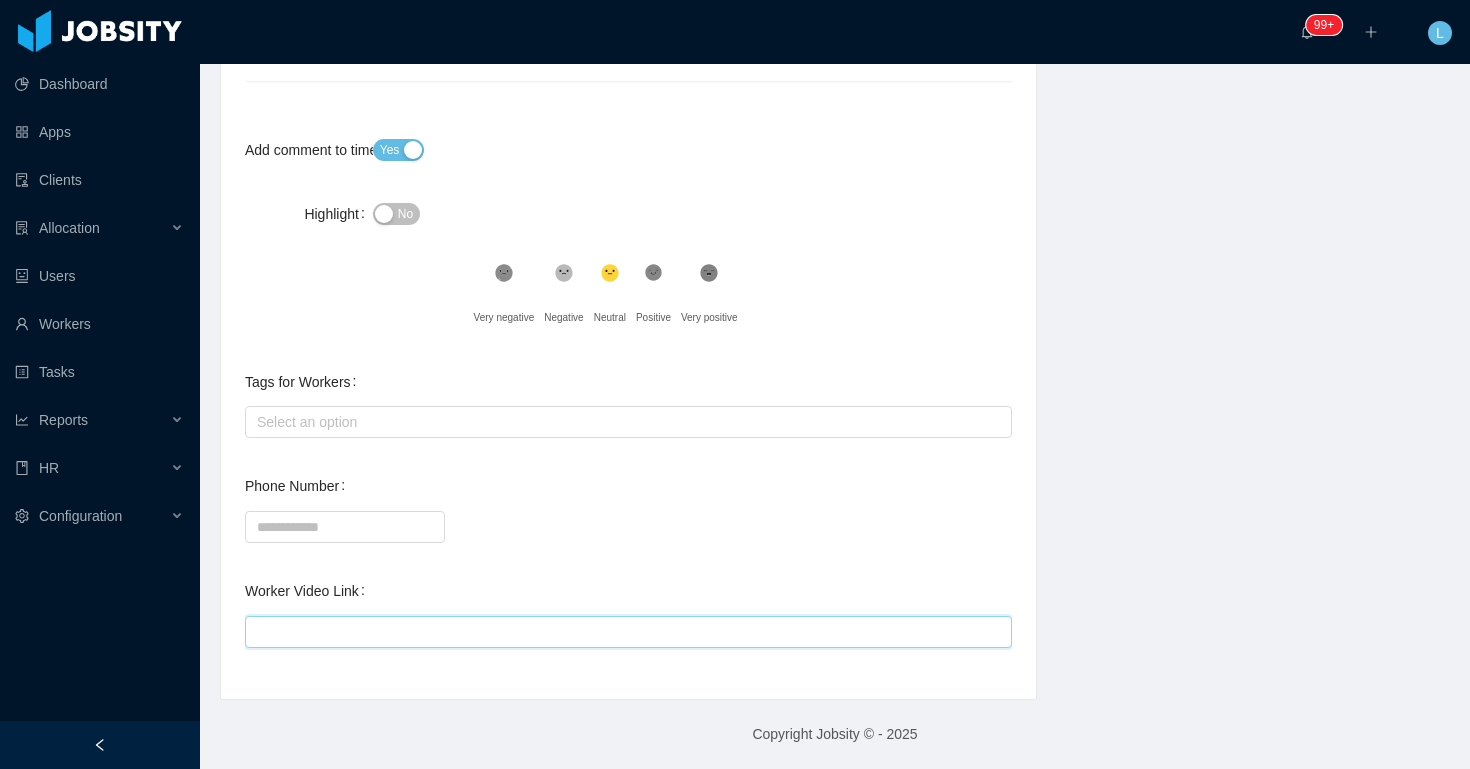 click on "Worker Video Link" at bounding box center (628, 632) 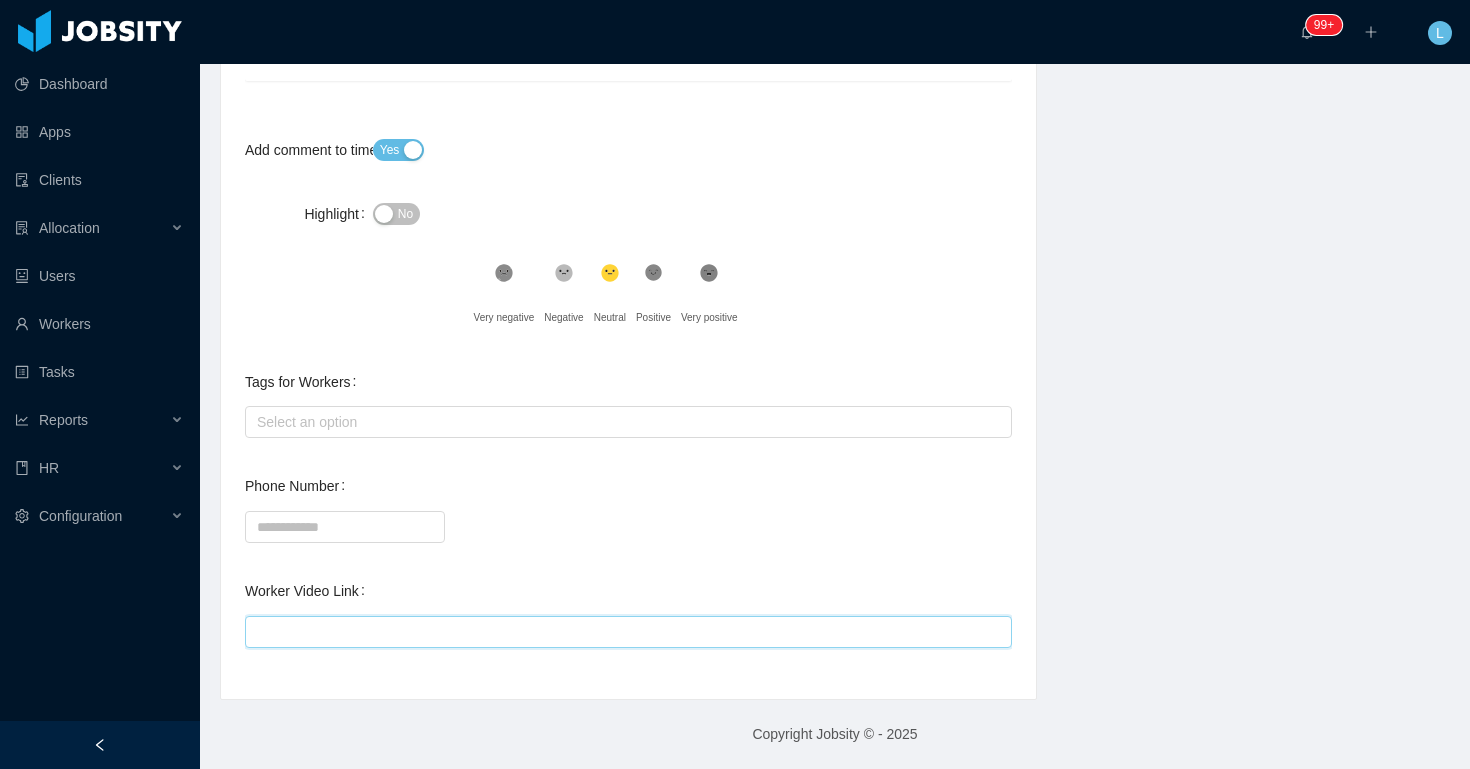 paste on "**********" 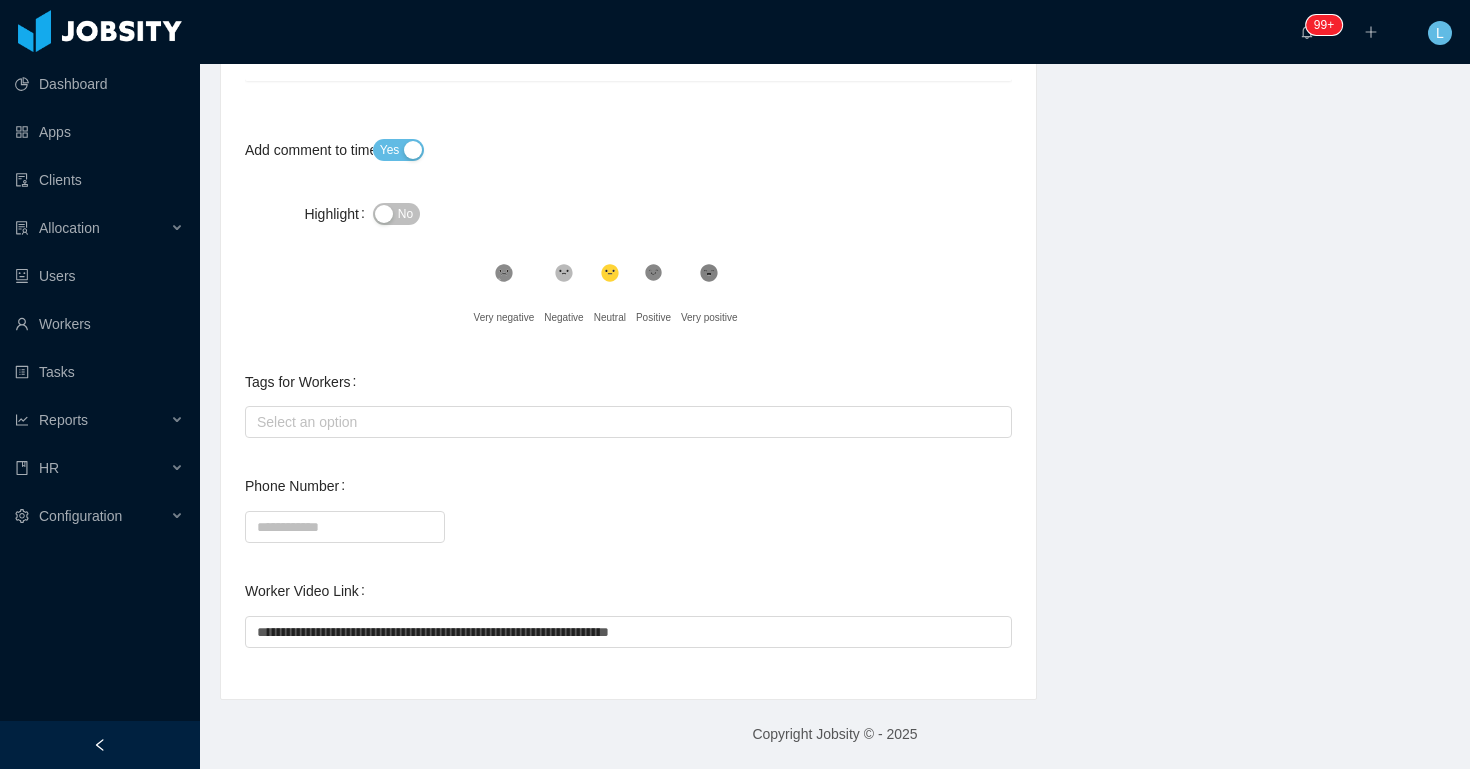 click on "Phone Number [PHONE]" at bounding box center (628, 123) 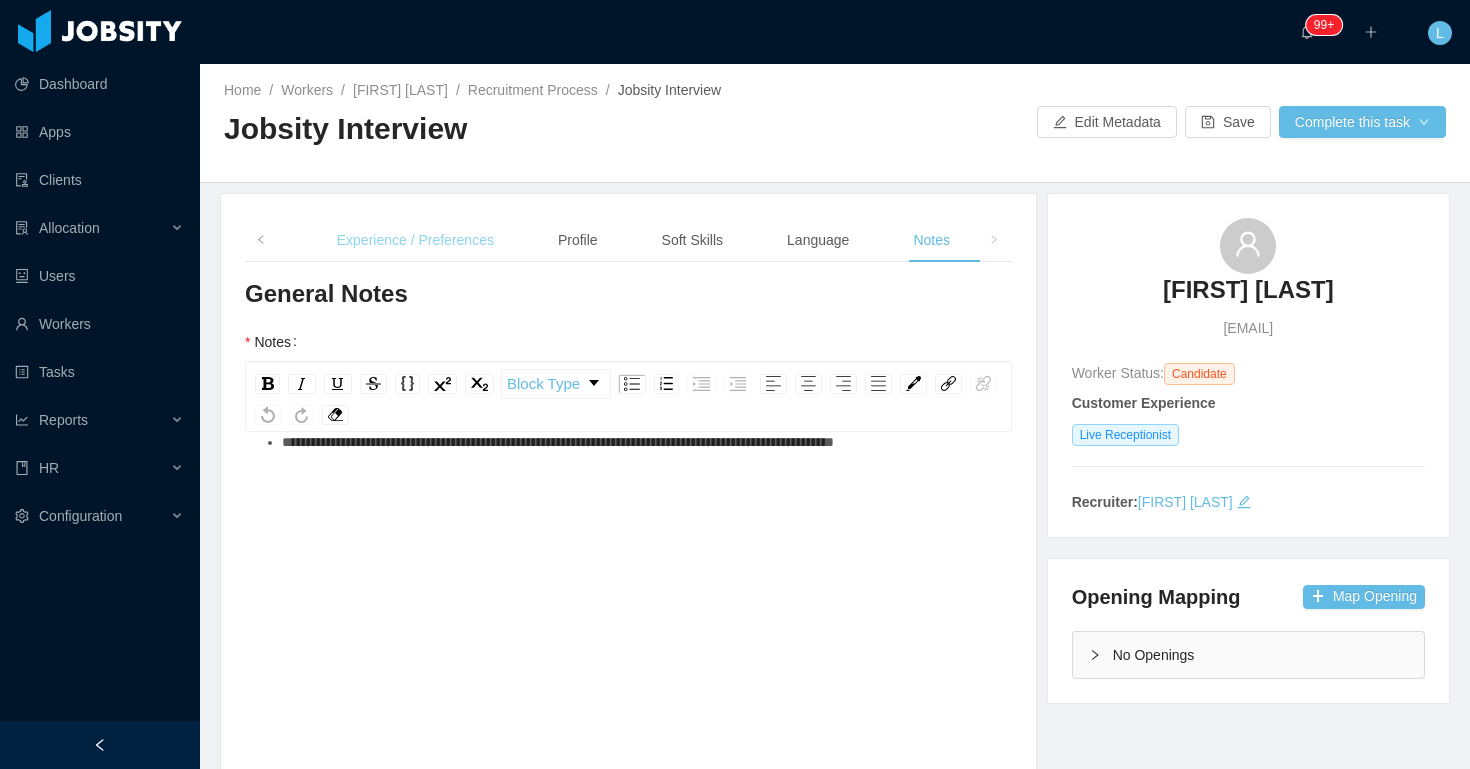 click on "Experience / Preferences" at bounding box center (415, 240) 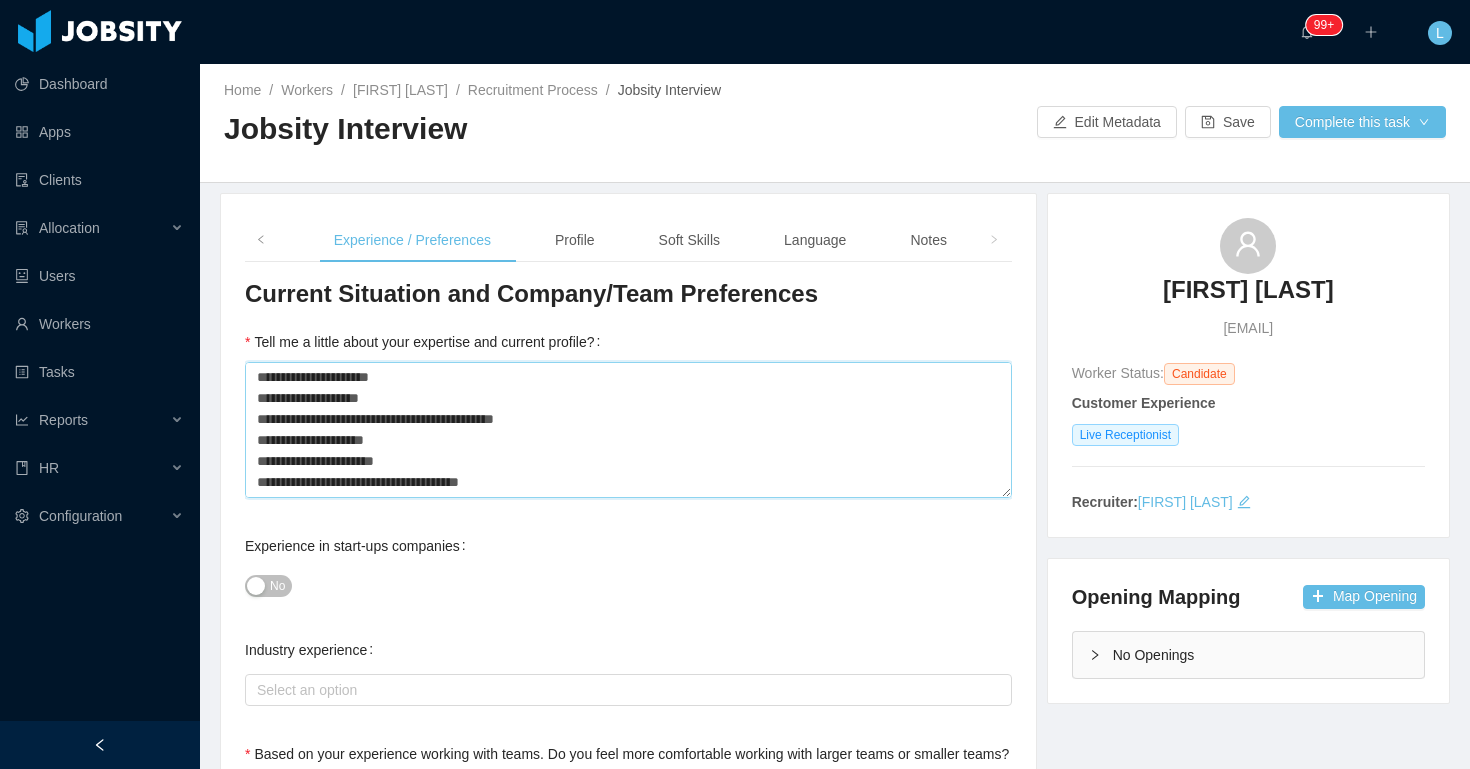 click on "**********" at bounding box center [628, 430] 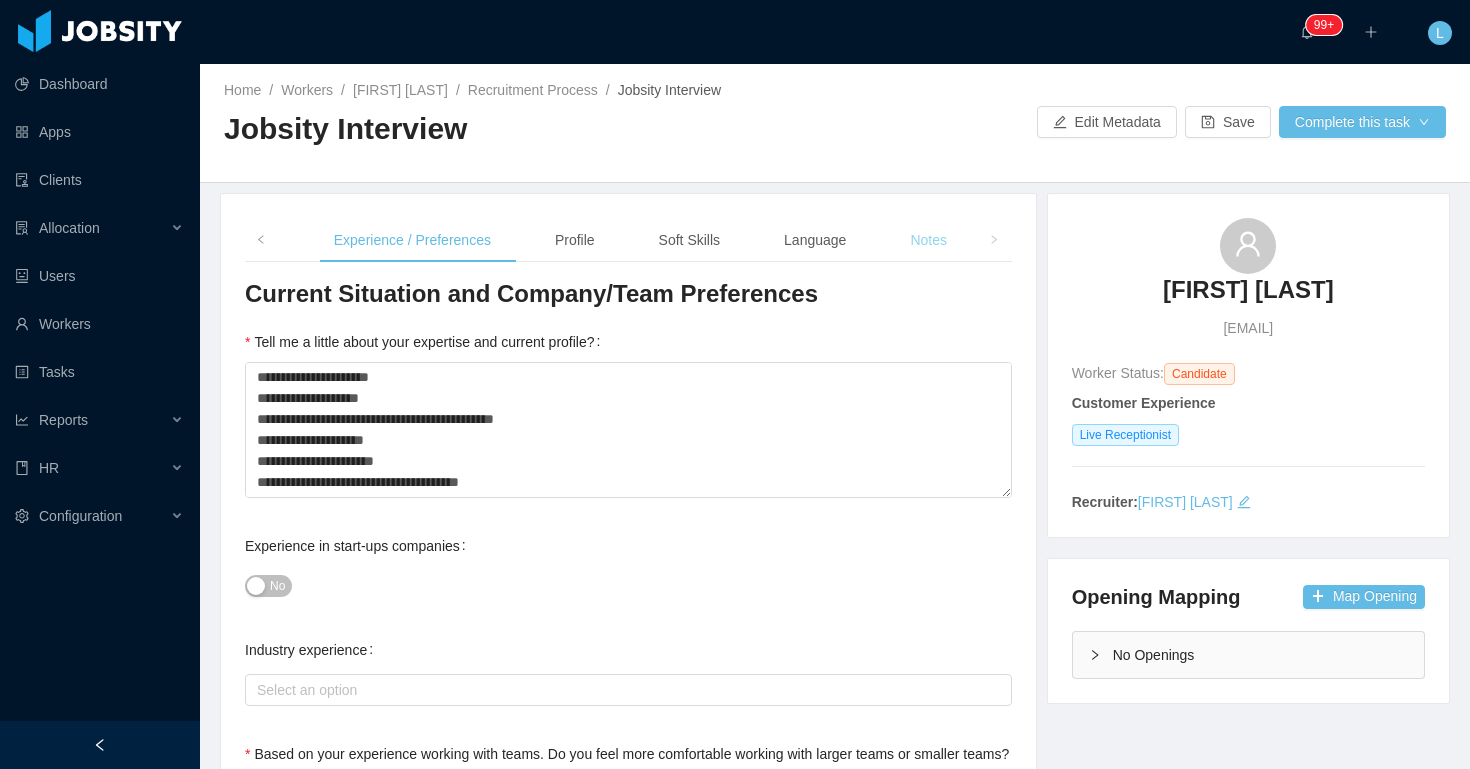 click on "Notes" at bounding box center (928, 240) 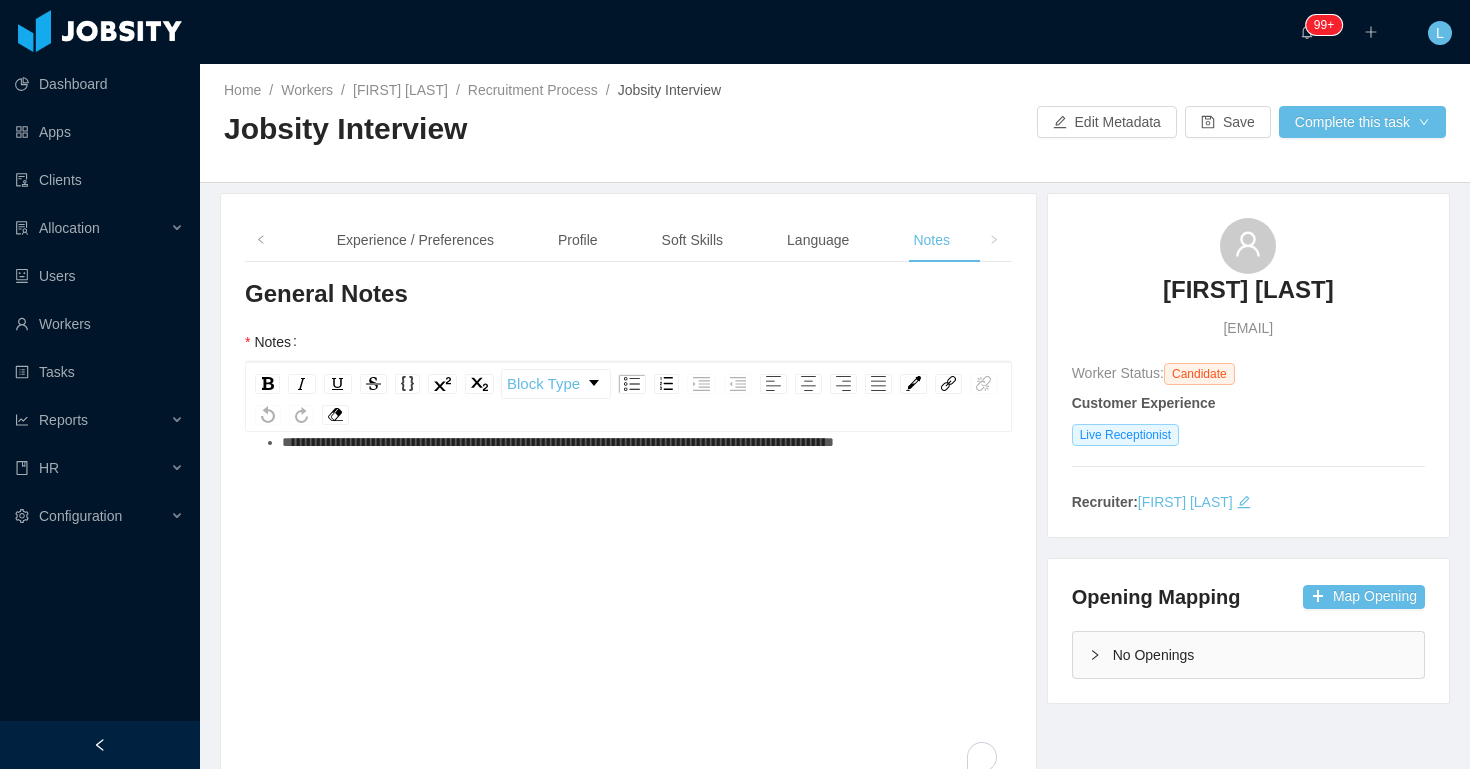 click on "**********" at bounding box center (629, 597) 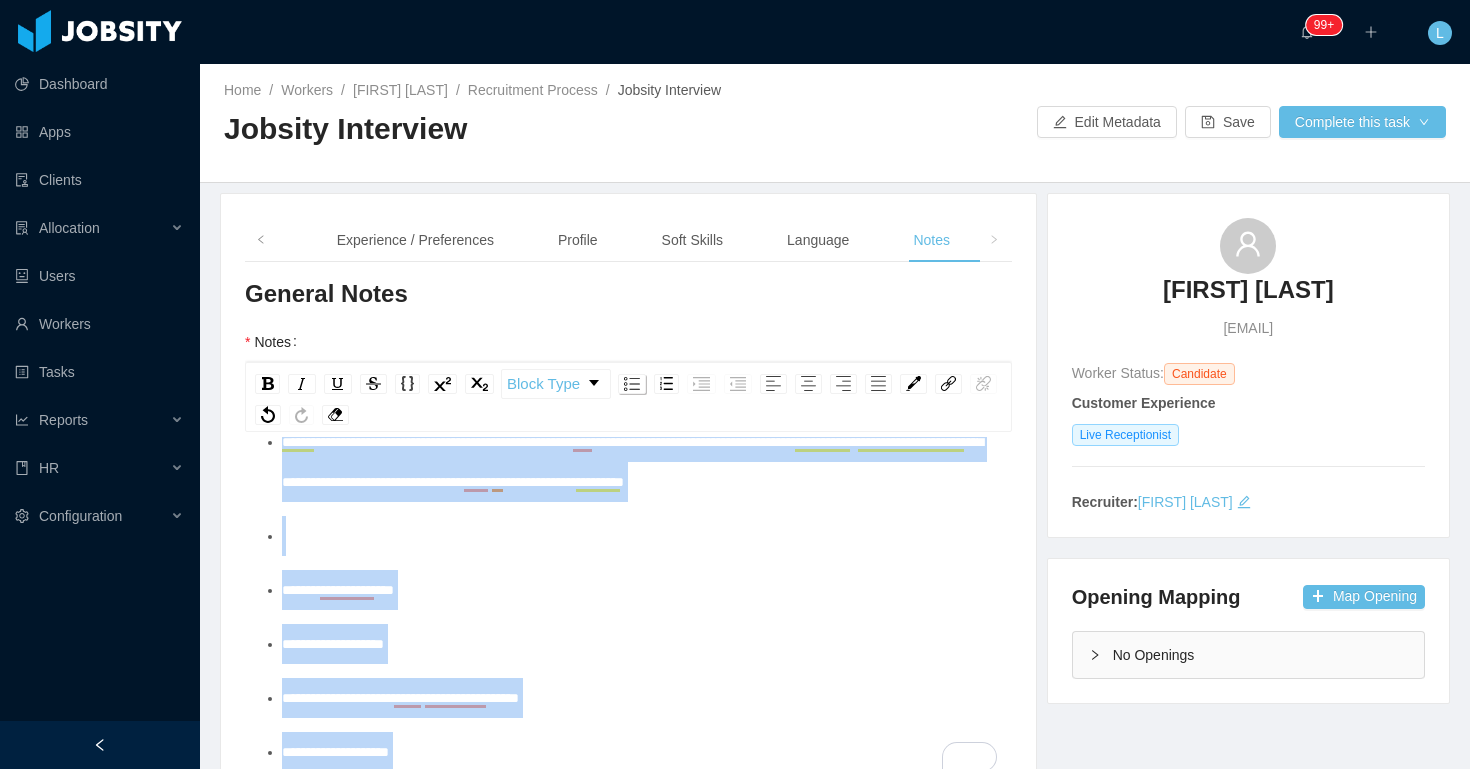 click at bounding box center (632, 384) 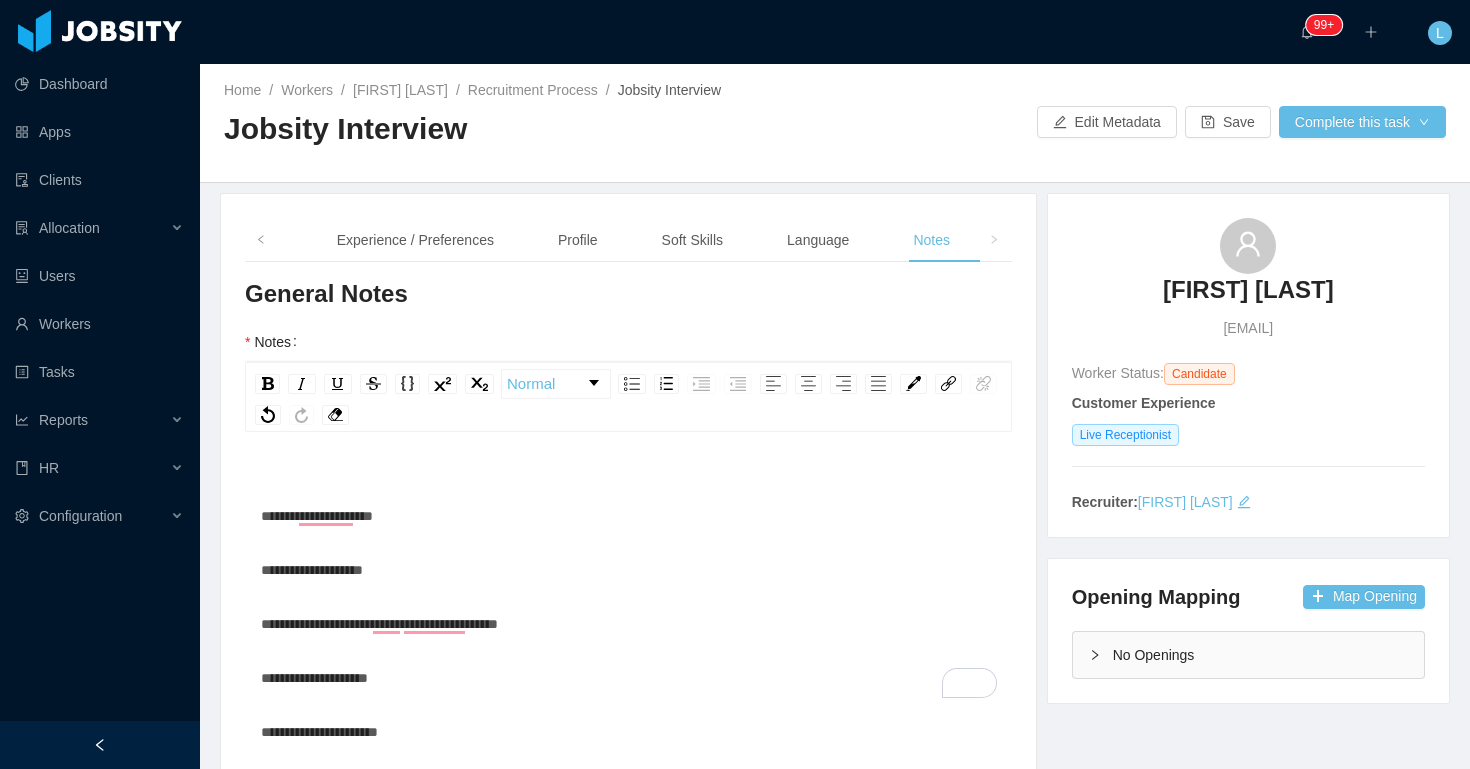 scroll, scrollTop: 0, scrollLeft: 0, axis: both 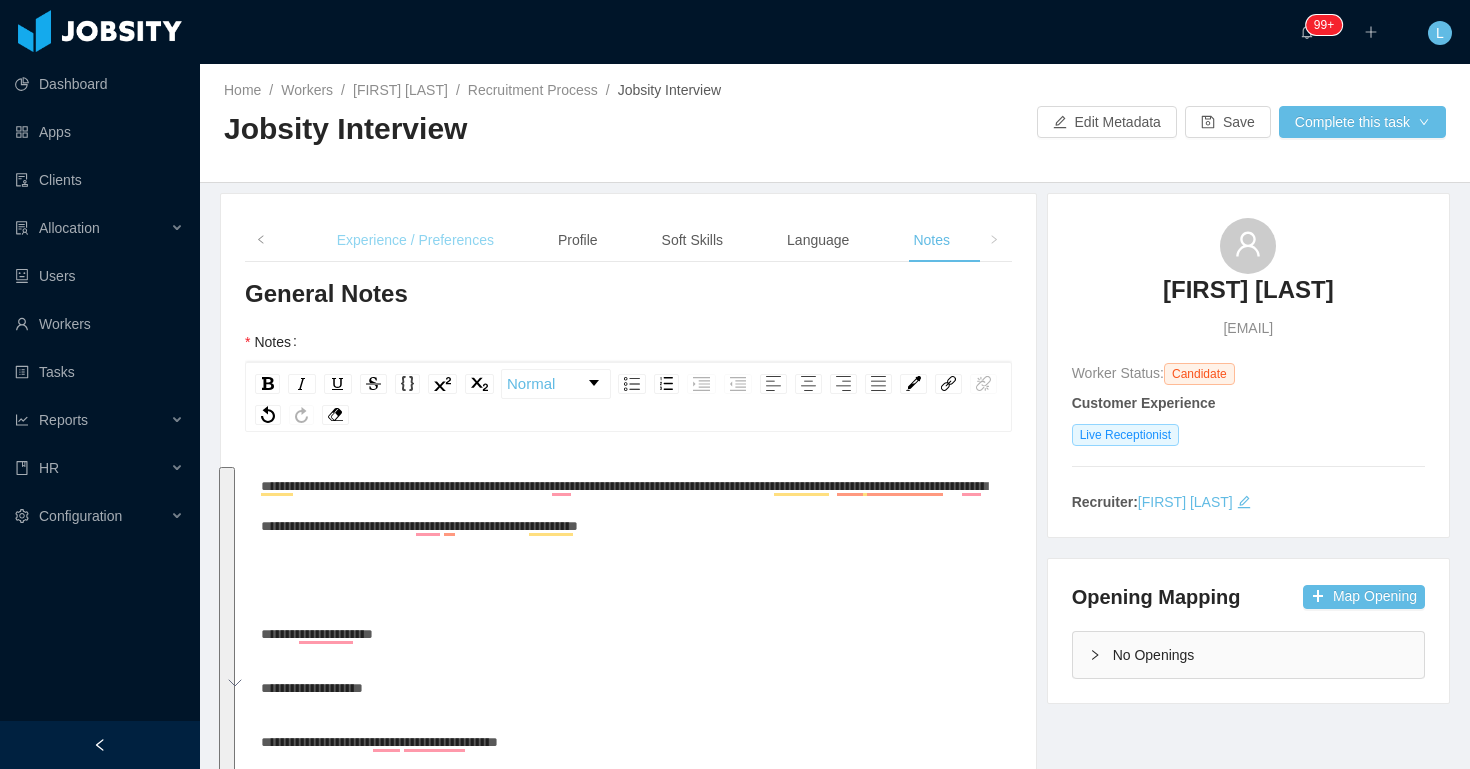 click on "Experience / Preferences" at bounding box center (415, 240) 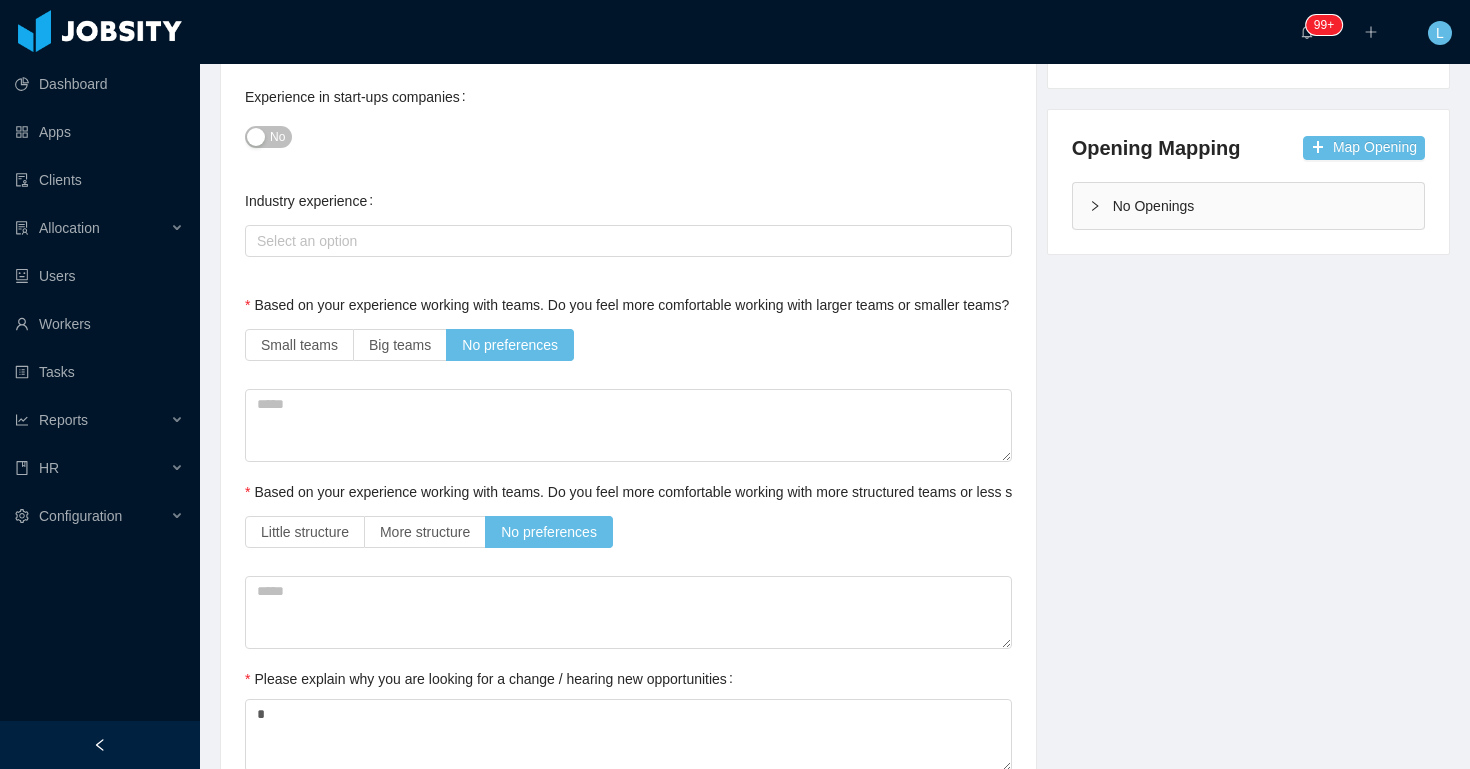scroll, scrollTop: 0, scrollLeft: 0, axis: both 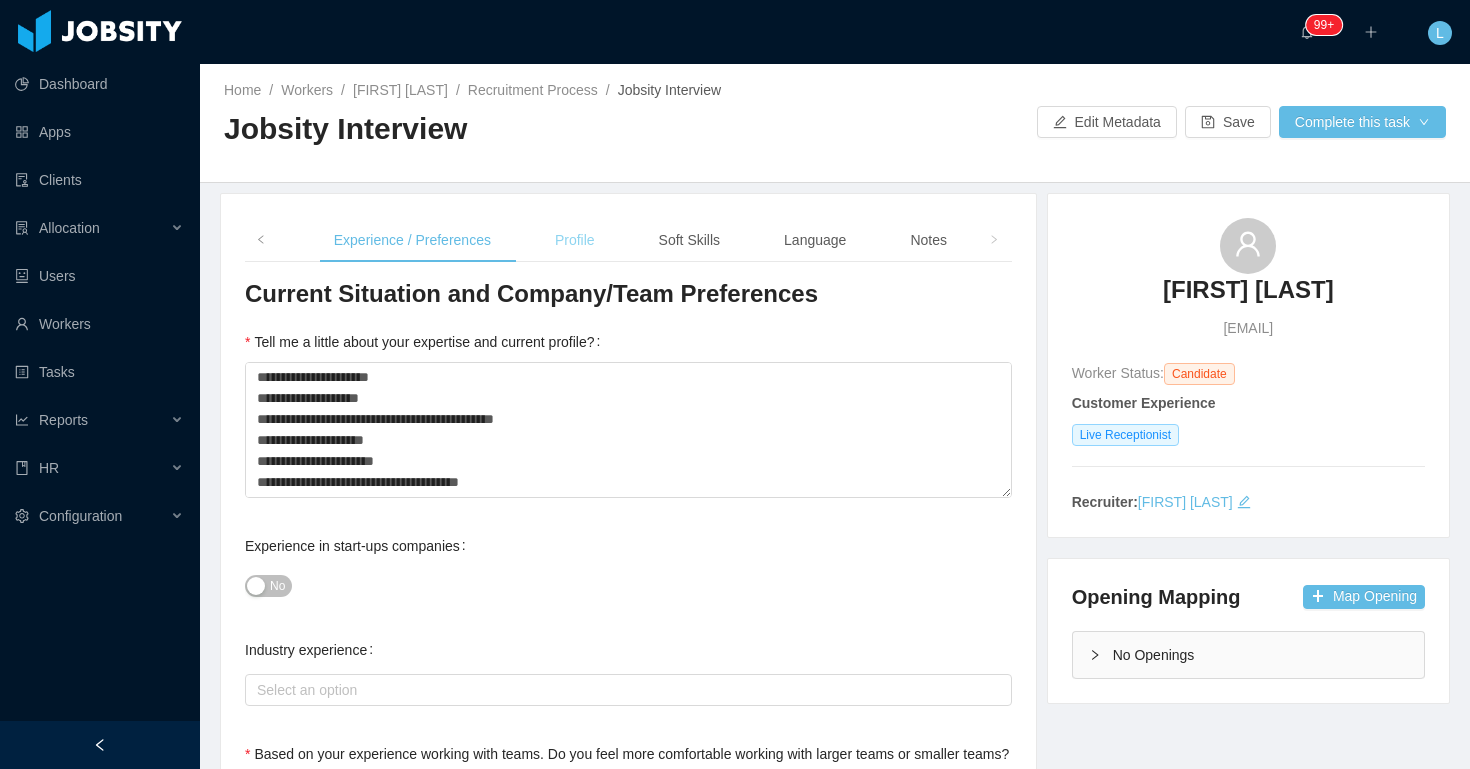 click on "Profile" at bounding box center [575, 240] 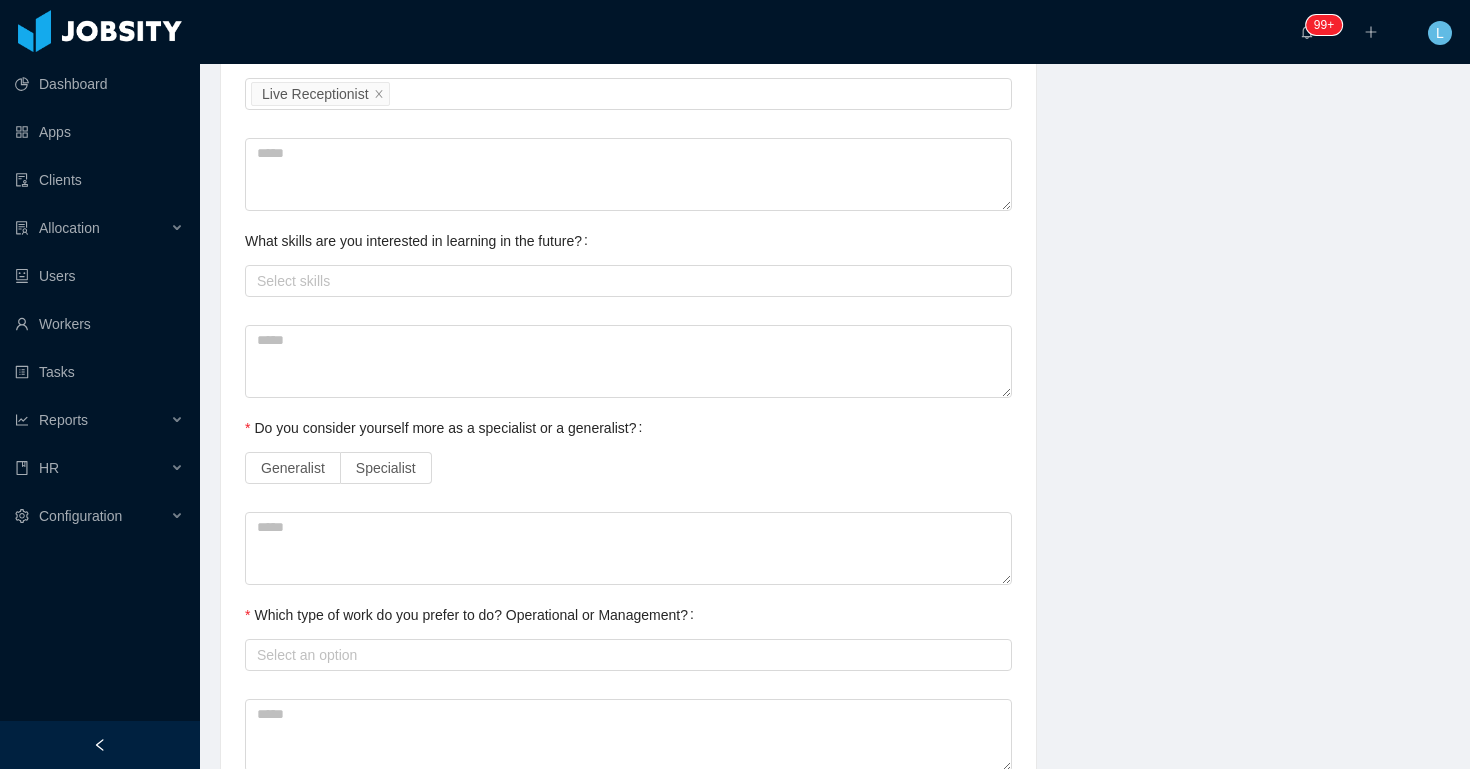 scroll, scrollTop: 834, scrollLeft: 0, axis: vertical 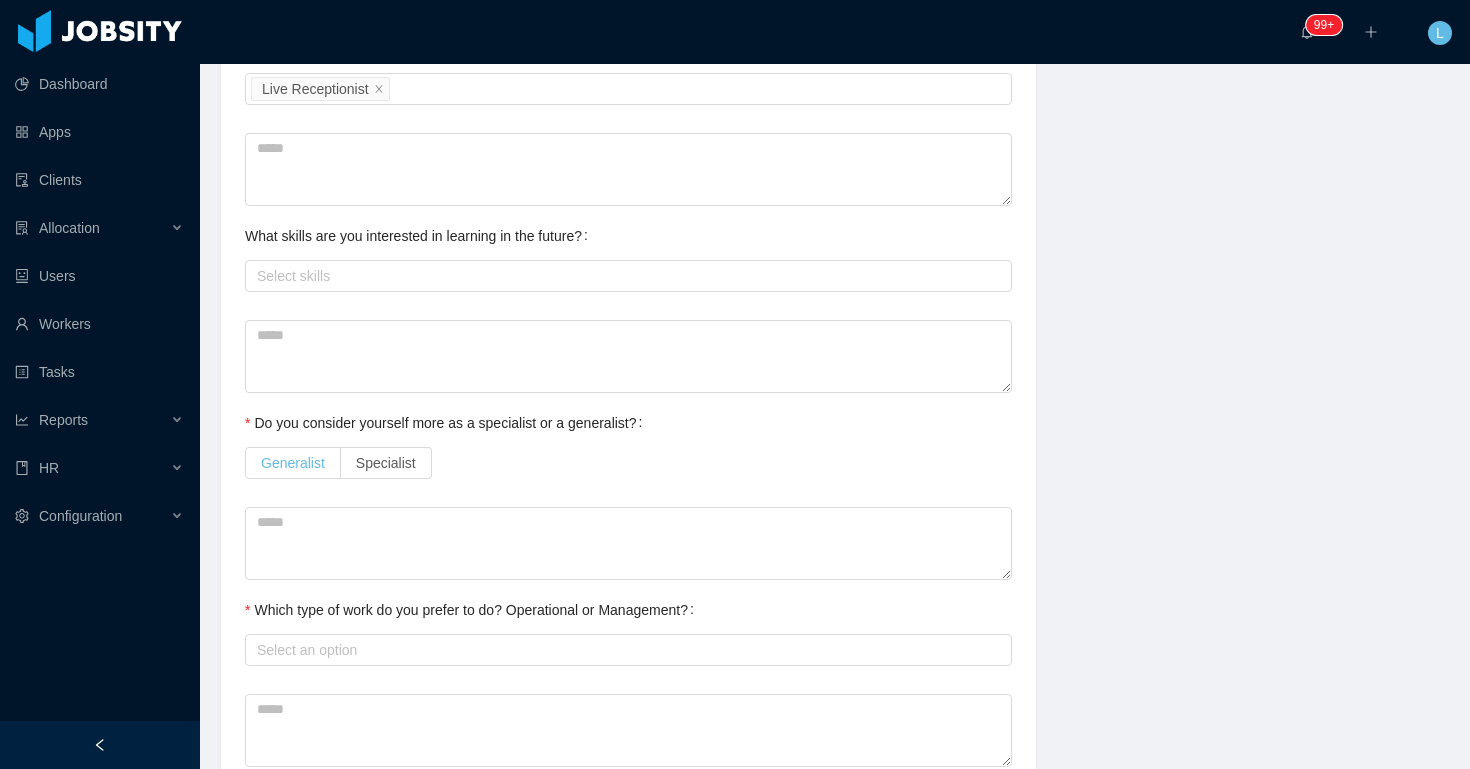 click on "Generalist" at bounding box center (293, 463) 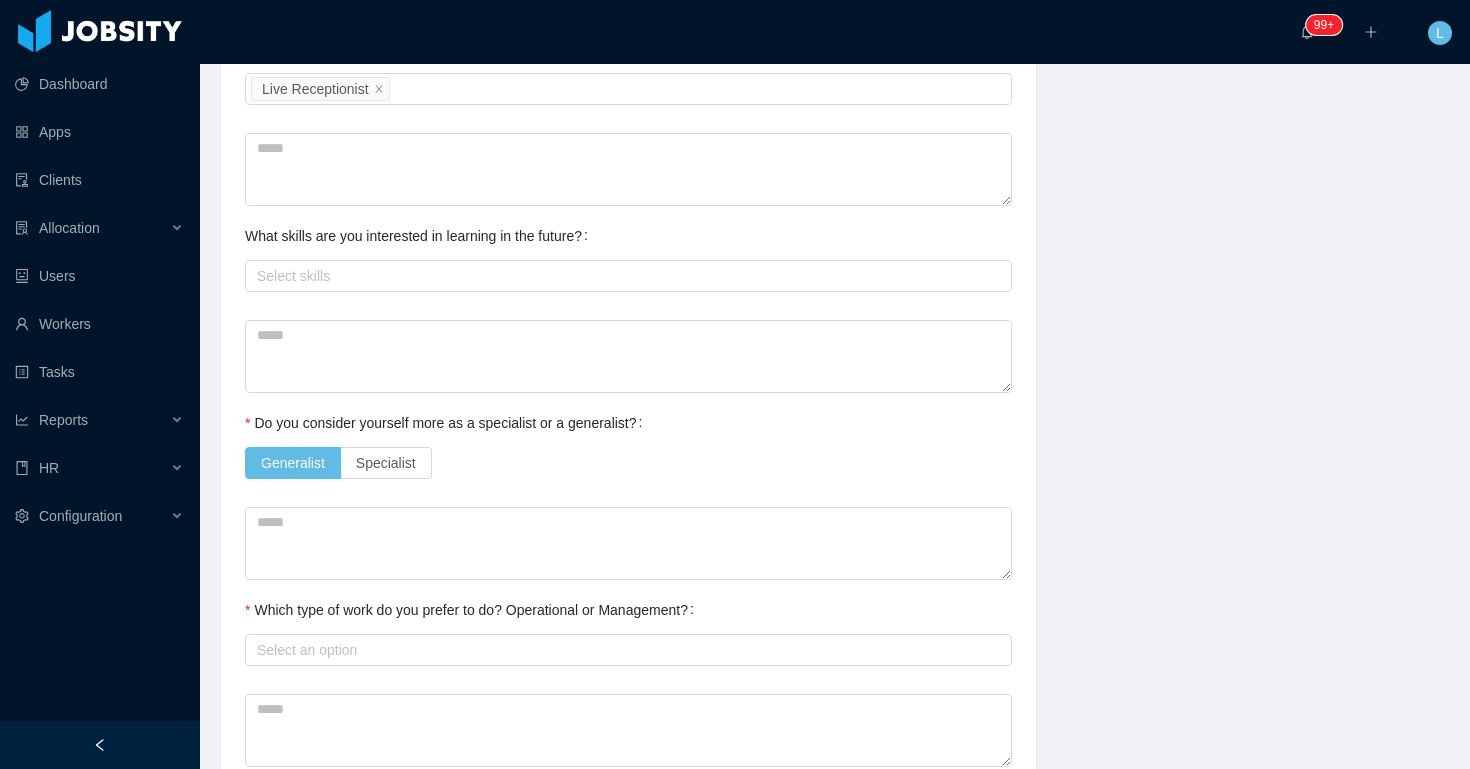 scroll, scrollTop: 937, scrollLeft: 0, axis: vertical 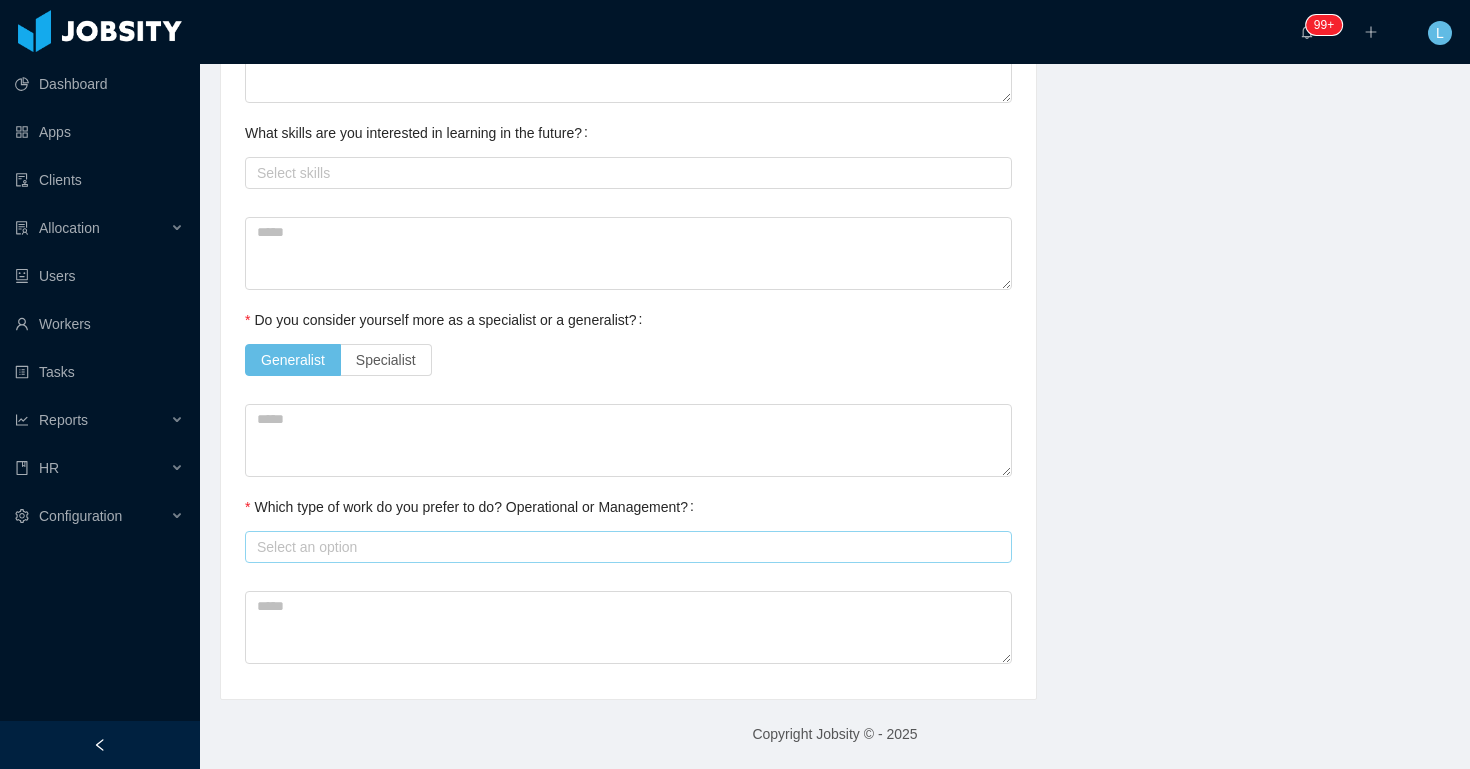 click on "Select an option" at bounding box center [625, 547] 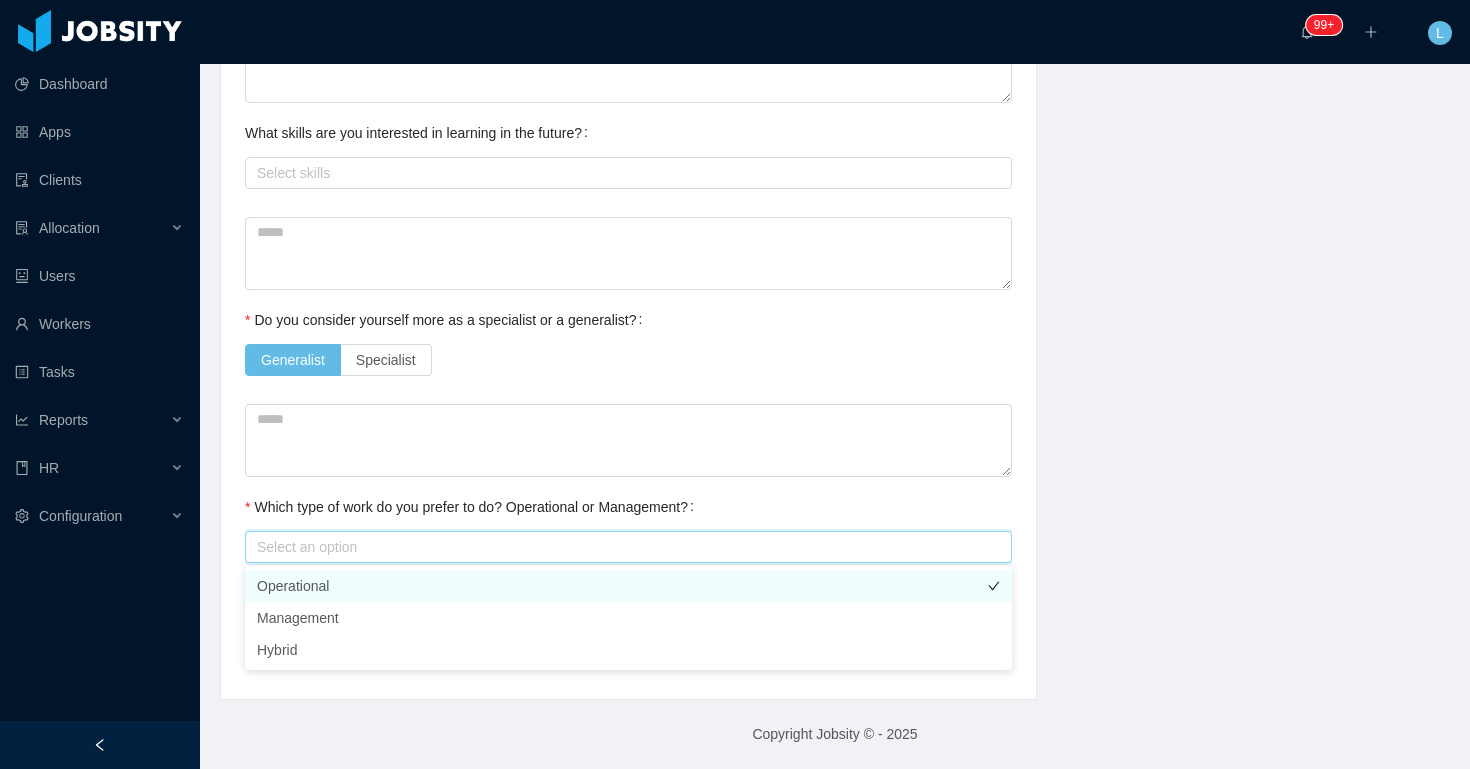 click on "Operational" at bounding box center (628, 586) 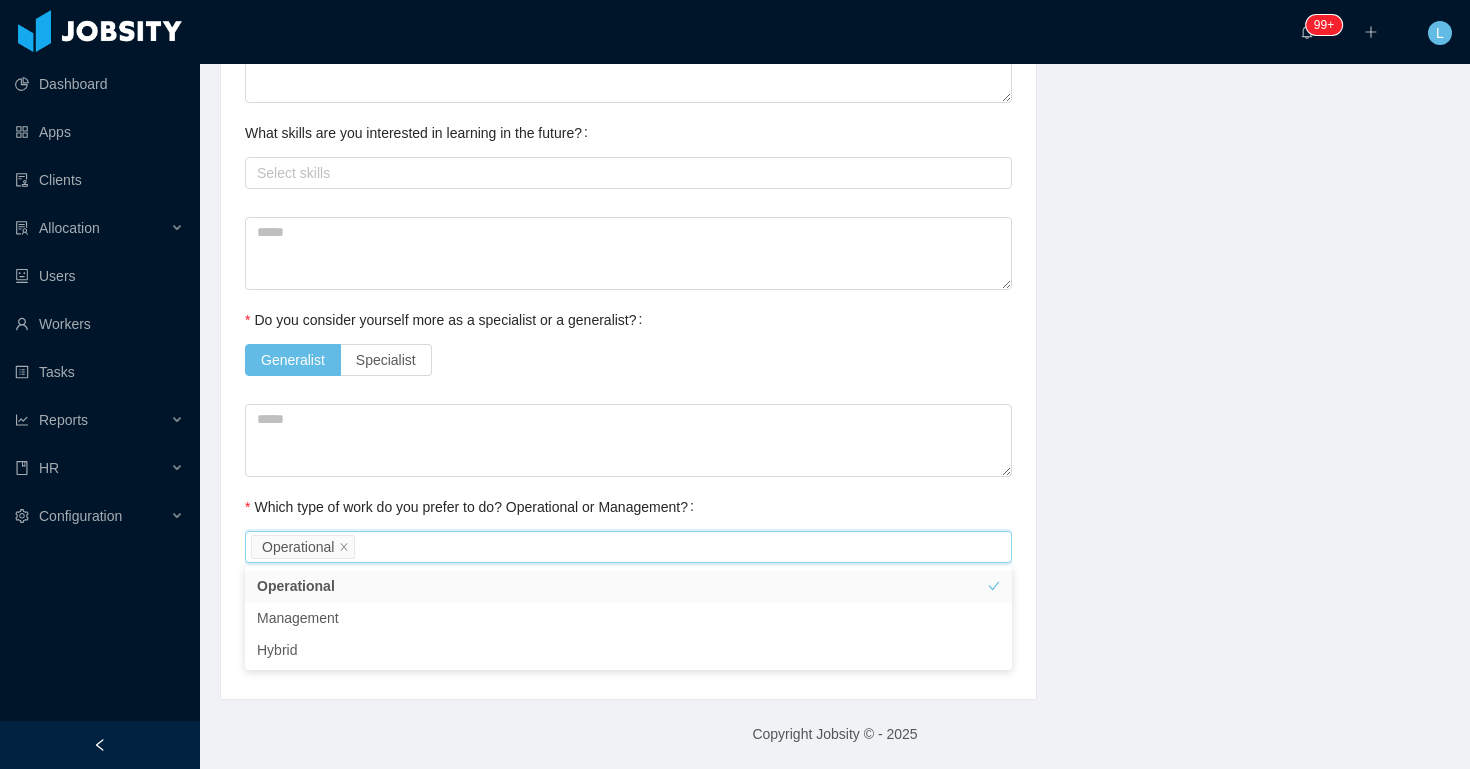 click on "Technical Profile and Role Preference Which technologies have you been most involved and committed to? Customer Experience Remove Edit Live Receptionist Add Type In which technologies do you have experience with? Live Receptionist Skills by Job Title Other Skills + Add Do you feel more comfortable in the BE, FE or in both, as a full stack? Select an option   Which technologies are you interested in working with? Select Job Titles Live Receptionist   What skills are you interested in learning in the future? Select skills   Do you consider yourself more as a specialist or a generalist? Generalist Specialist Which type of work do you prefer to do? Operational or Management? Select an option Operational" at bounding box center (628, 8) 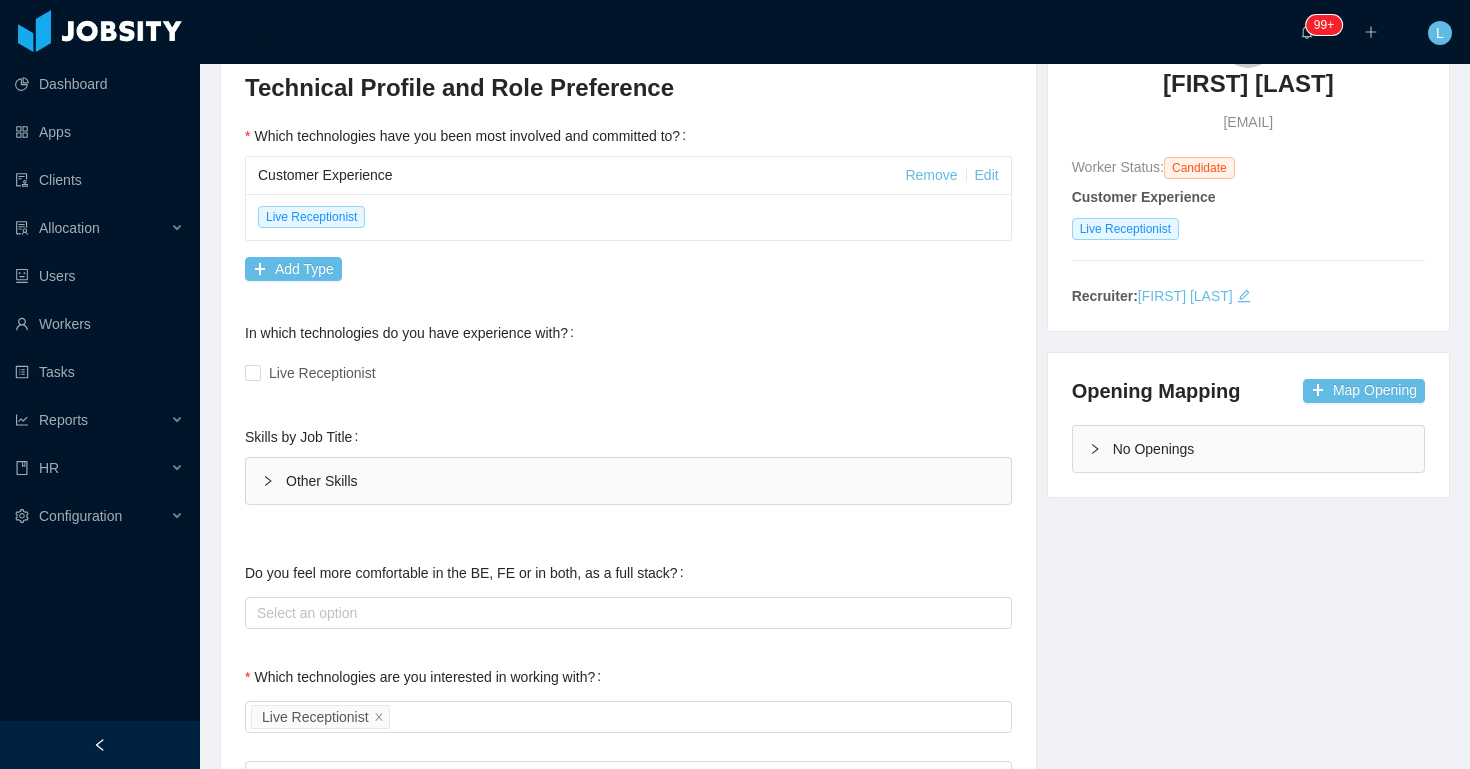 scroll, scrollTop: 0, scrollLeft: 0, axis: both 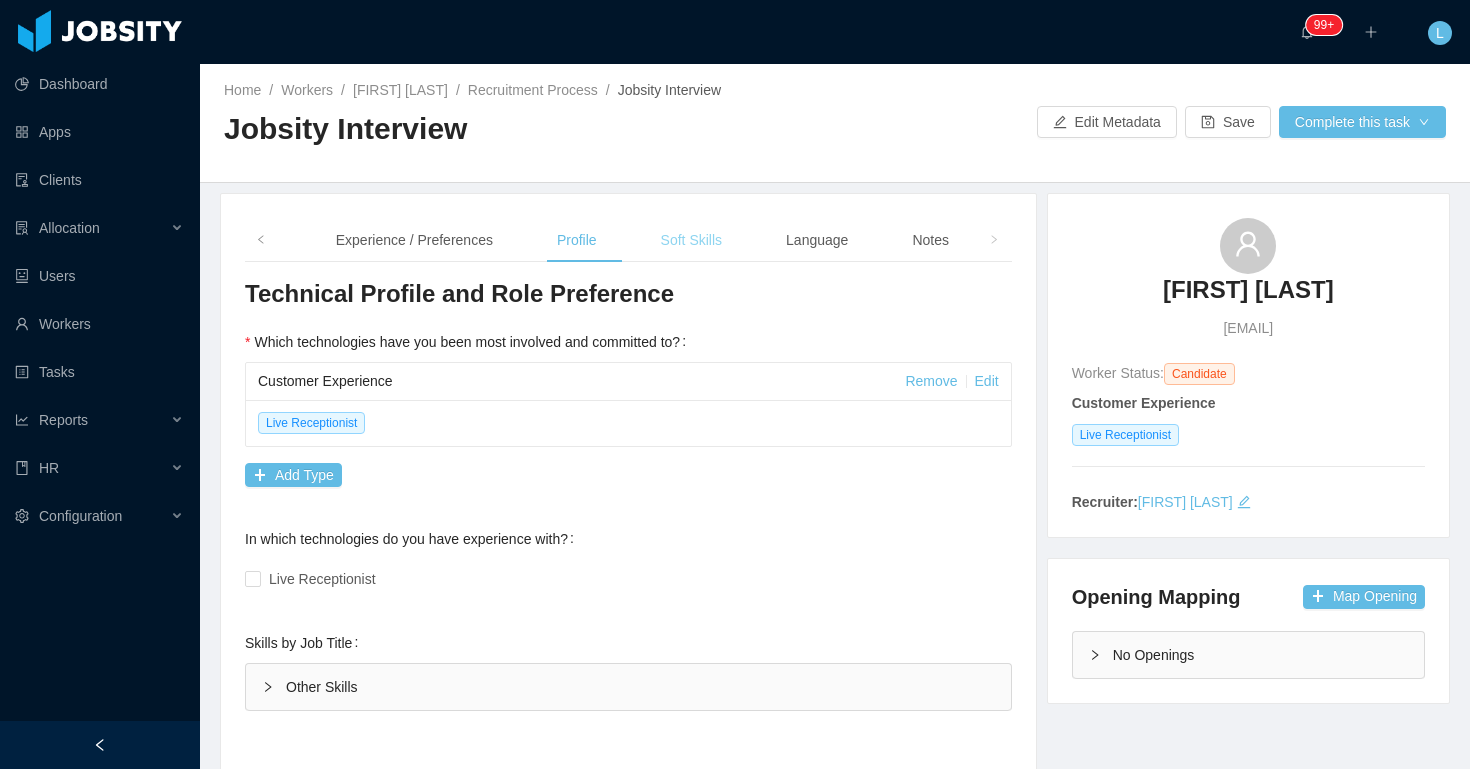click on "Soft Skills" at bounding box center [691, 240] 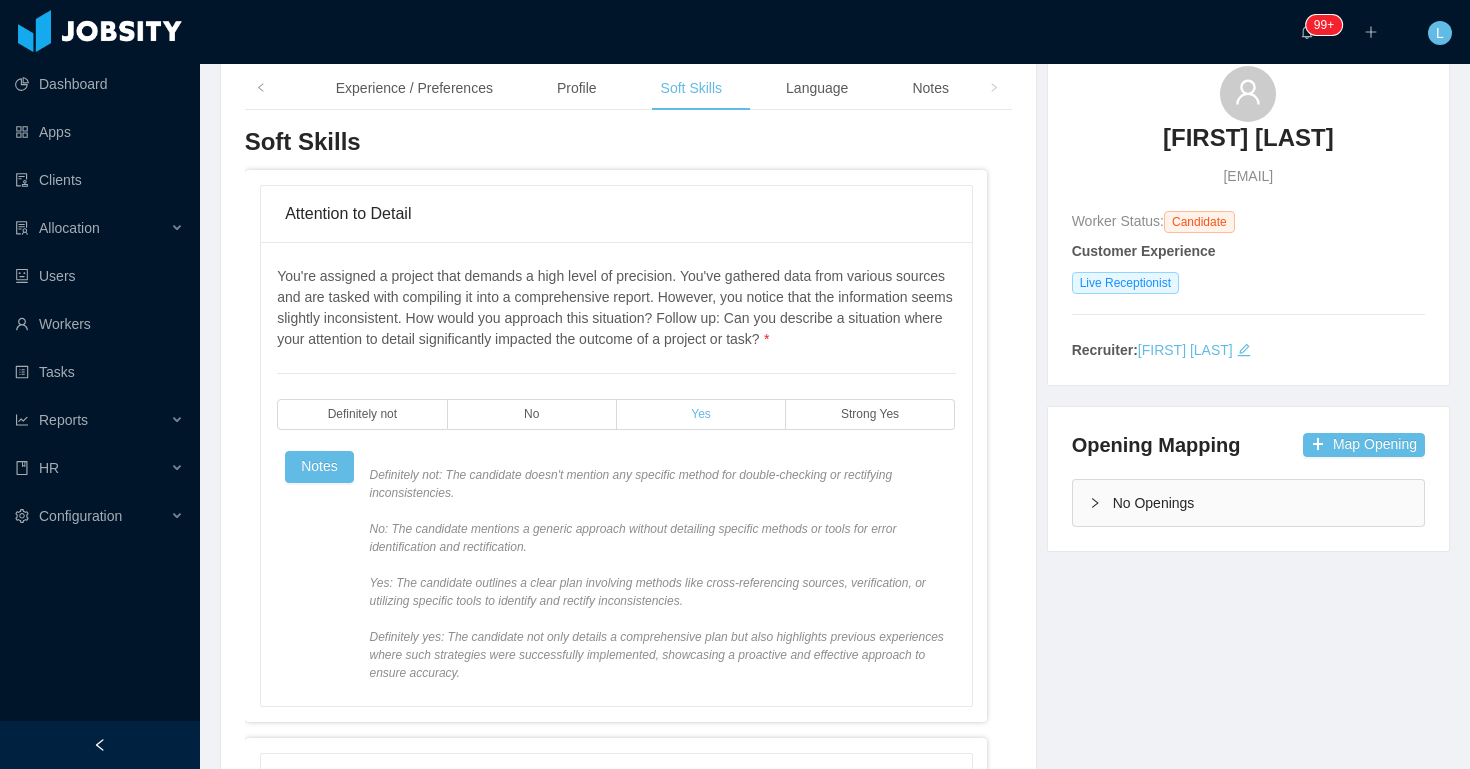 click on "Yes" at bounding box center (701, 414) 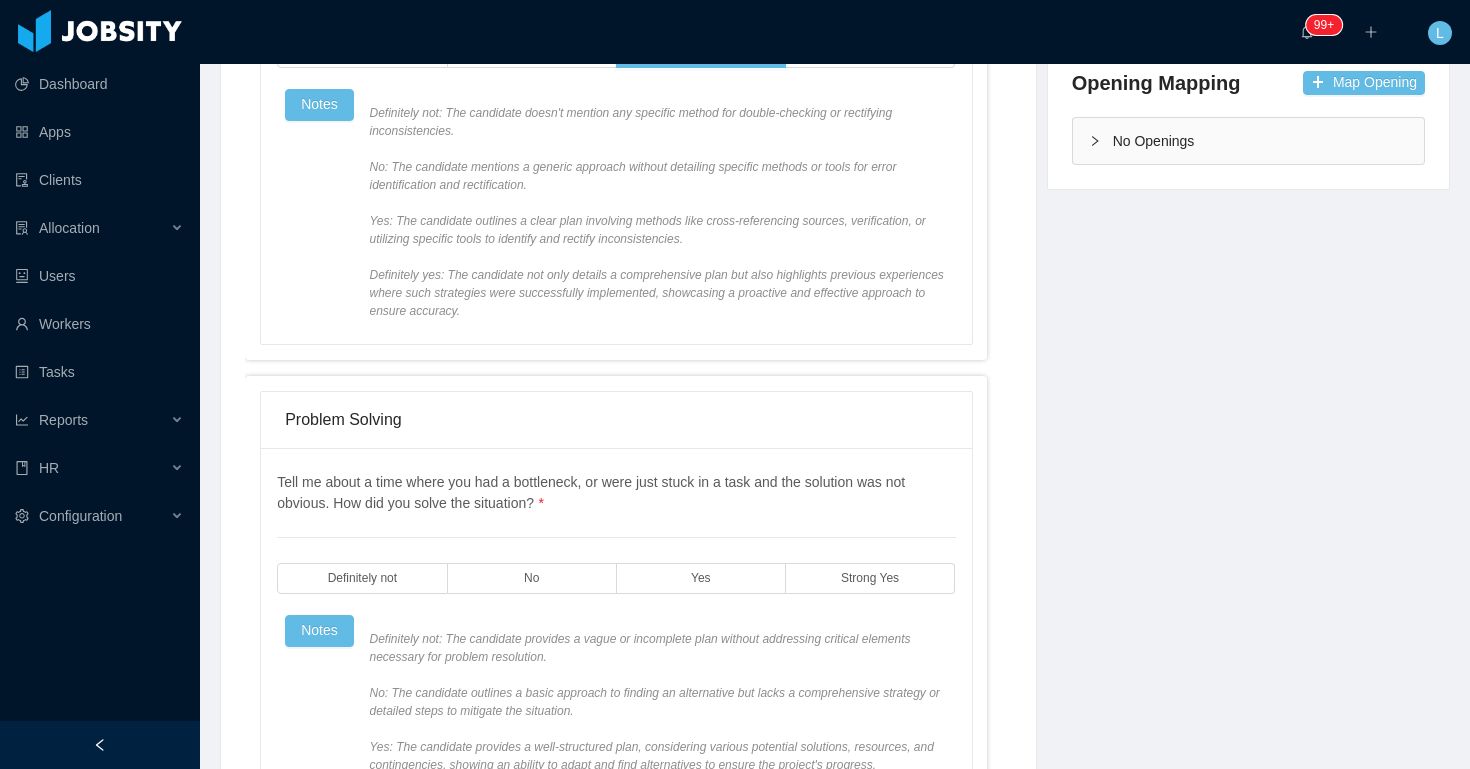 scroll, scrollTop: 624, scrollLeft: 0, axis: vertical 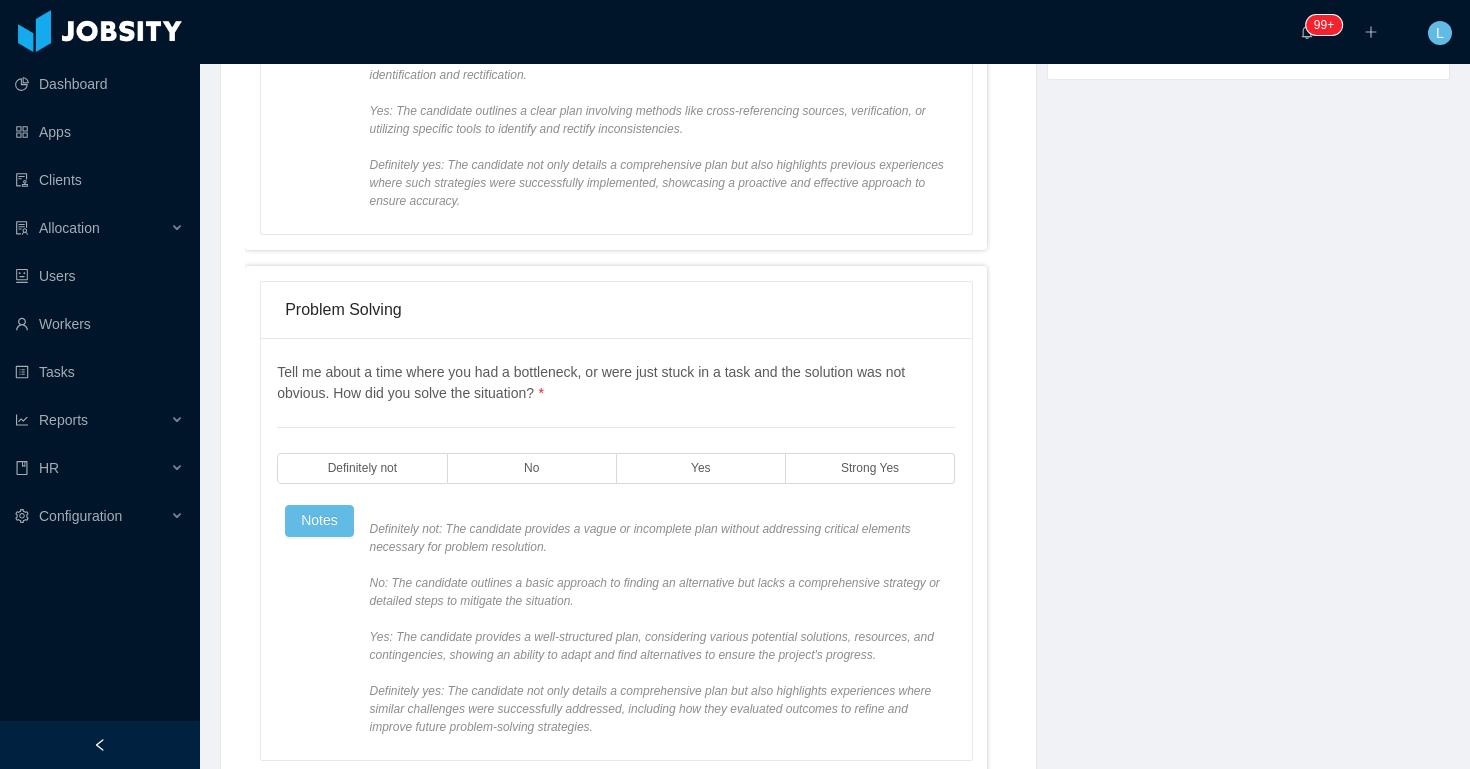 click on "Tell me about a time where you had a bottleneck, or were just stuck in a task and the solution was not obvious. How did you solve the situation? * Definitely not No Yes Strong Yes Notes Definitely not: The candidate provides a vague or incomplete plan without addressing critical elements necessary for problem resolution.
No: The candidate outlines a basic approach to finding an alternative but lacks a comprehensive strategy or detailed steps to mitigate the situation.
Yes: The candidate provides a well-structured plan, considering various potential solutions, resources, and contingencies, showing an ability to adapt and find alternatives to ensure the project's progress.
Definitely yes: The candidate not only details a comprehensive plan but also highlights experiences where similar challenges were successfully addressed, including how they evaluated outcomes to refine and improve future problem-solving strategies." at bounding box center (616, 549) 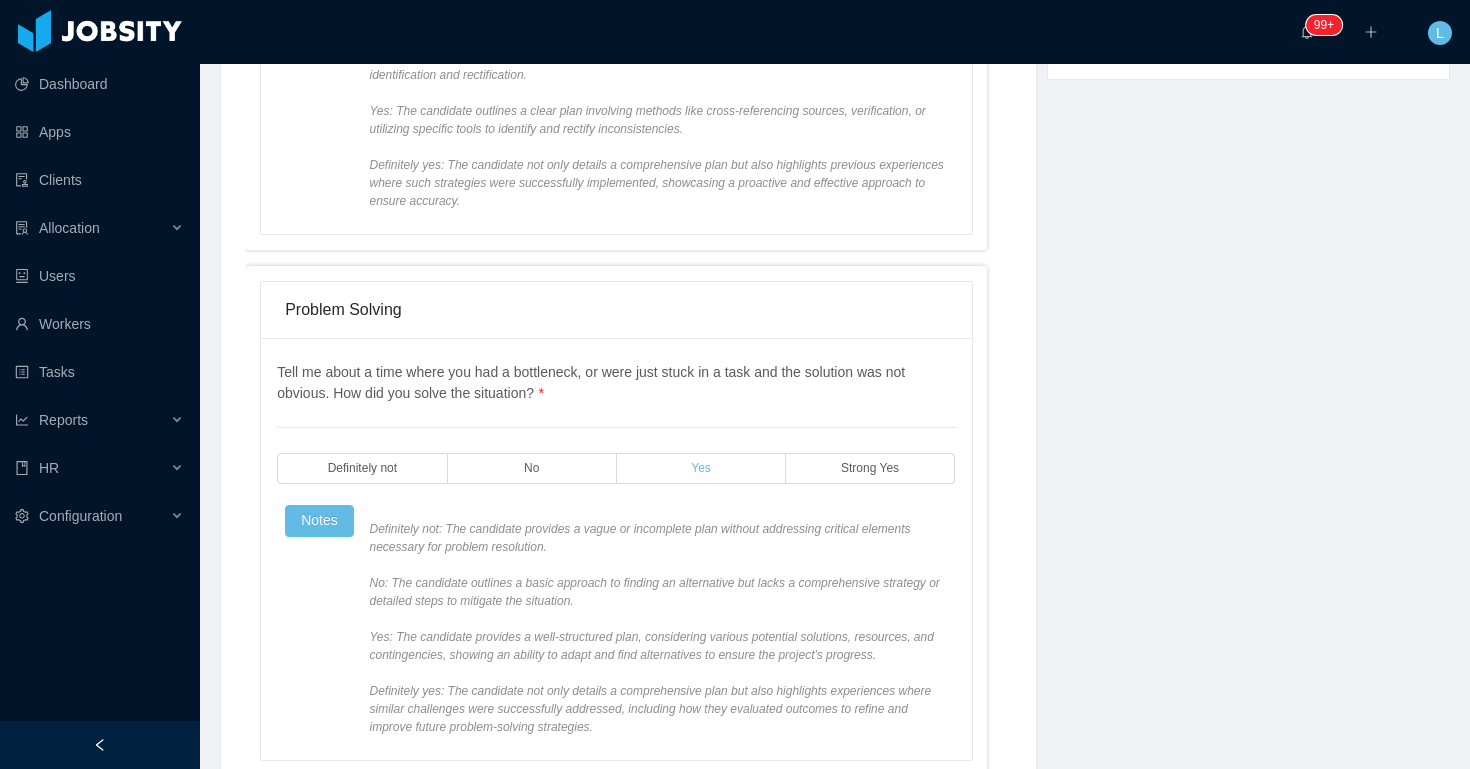 click on "Yes" at bounding box center (701, 468) 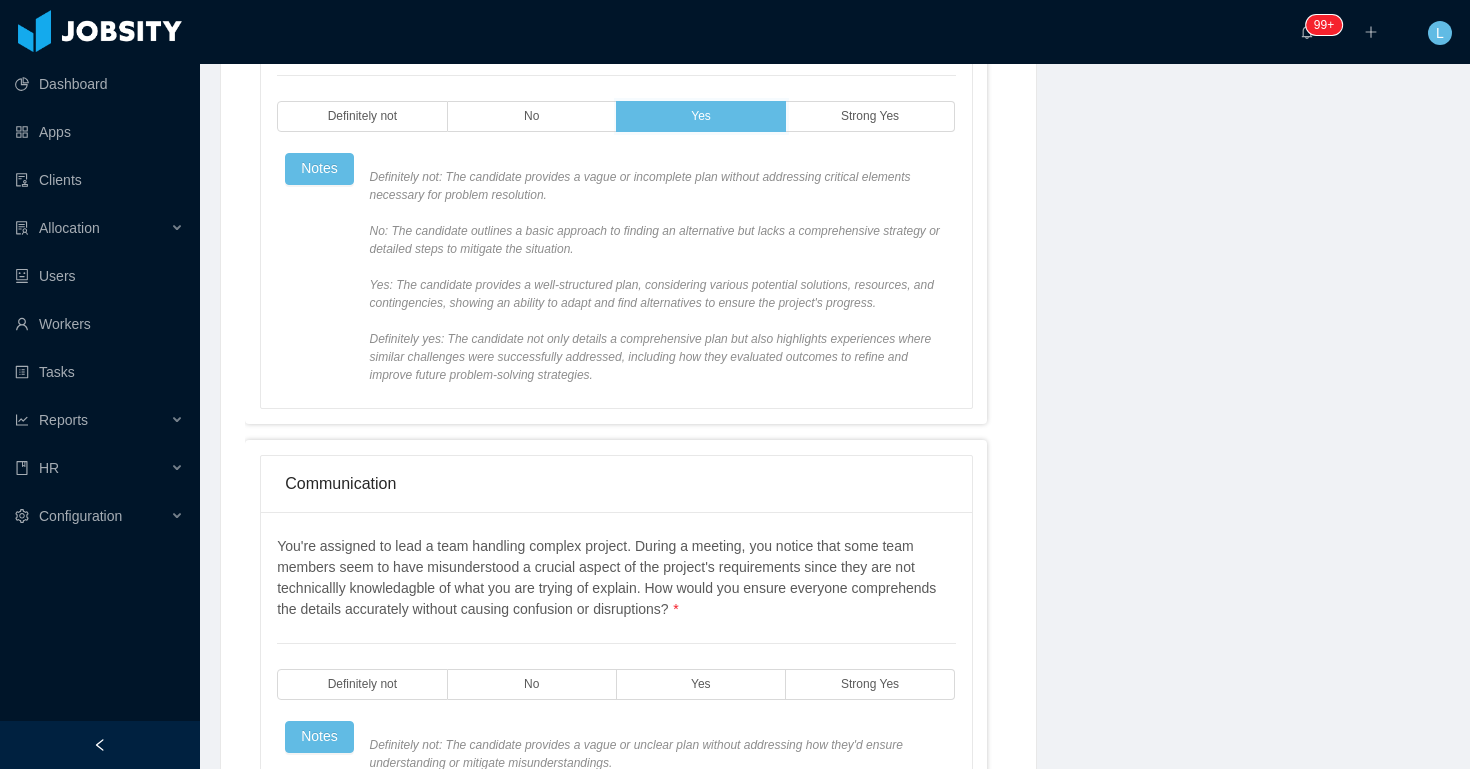 scroll, scrollTop: 1037, scrollLeft: 0, axis: vertical 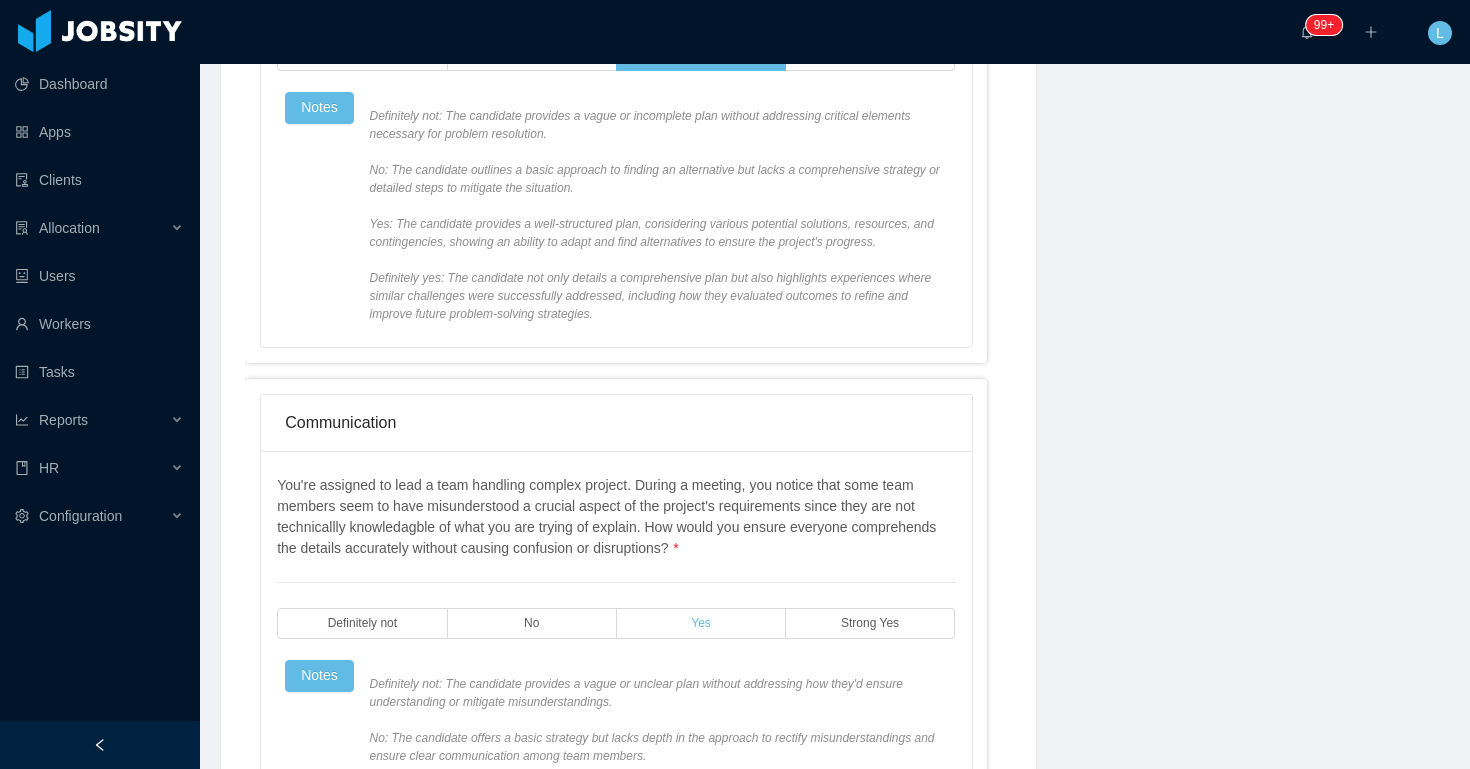 click on "Yes" at bounding box center (701, 623) 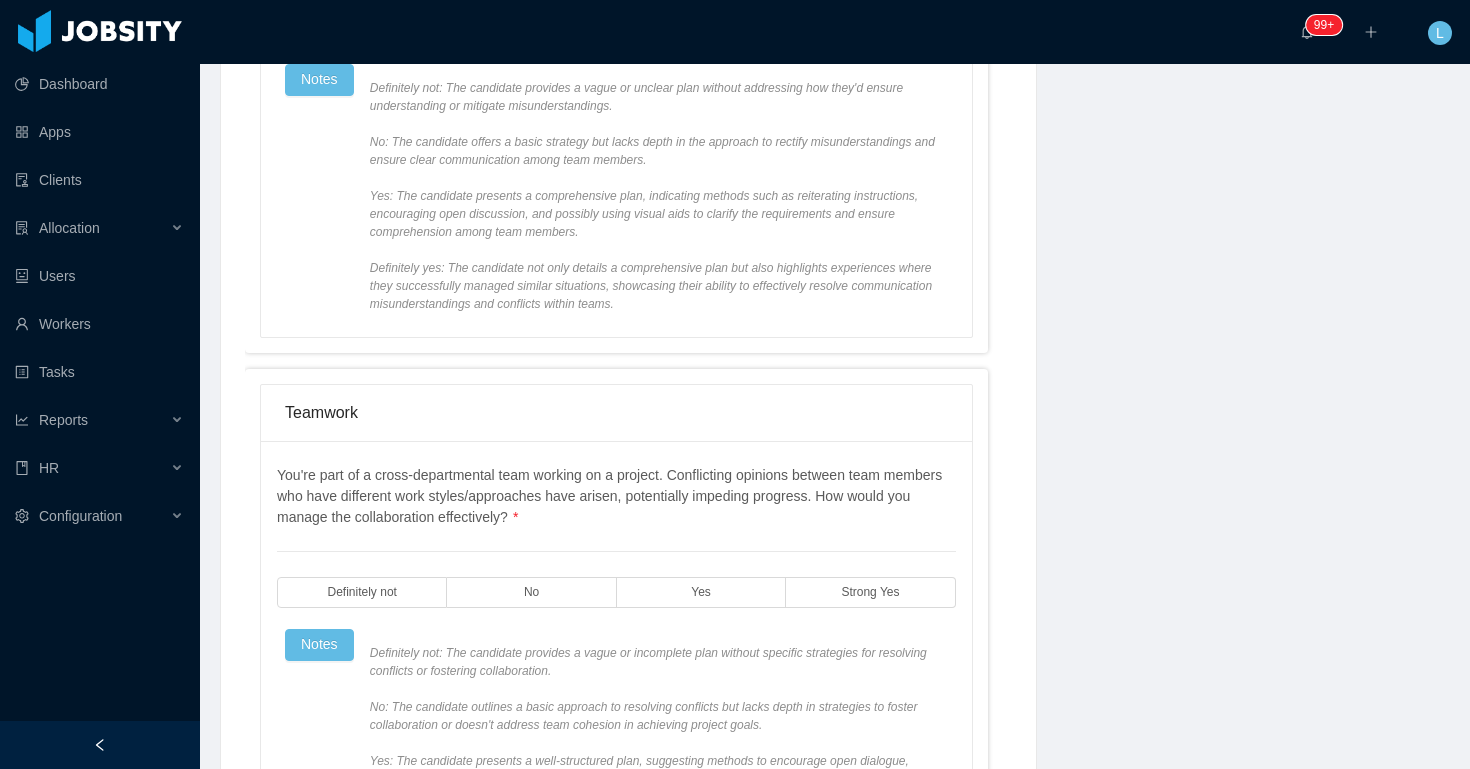 scroll, scrollTop: 1691, scrollLeft: 0, axis: vertical 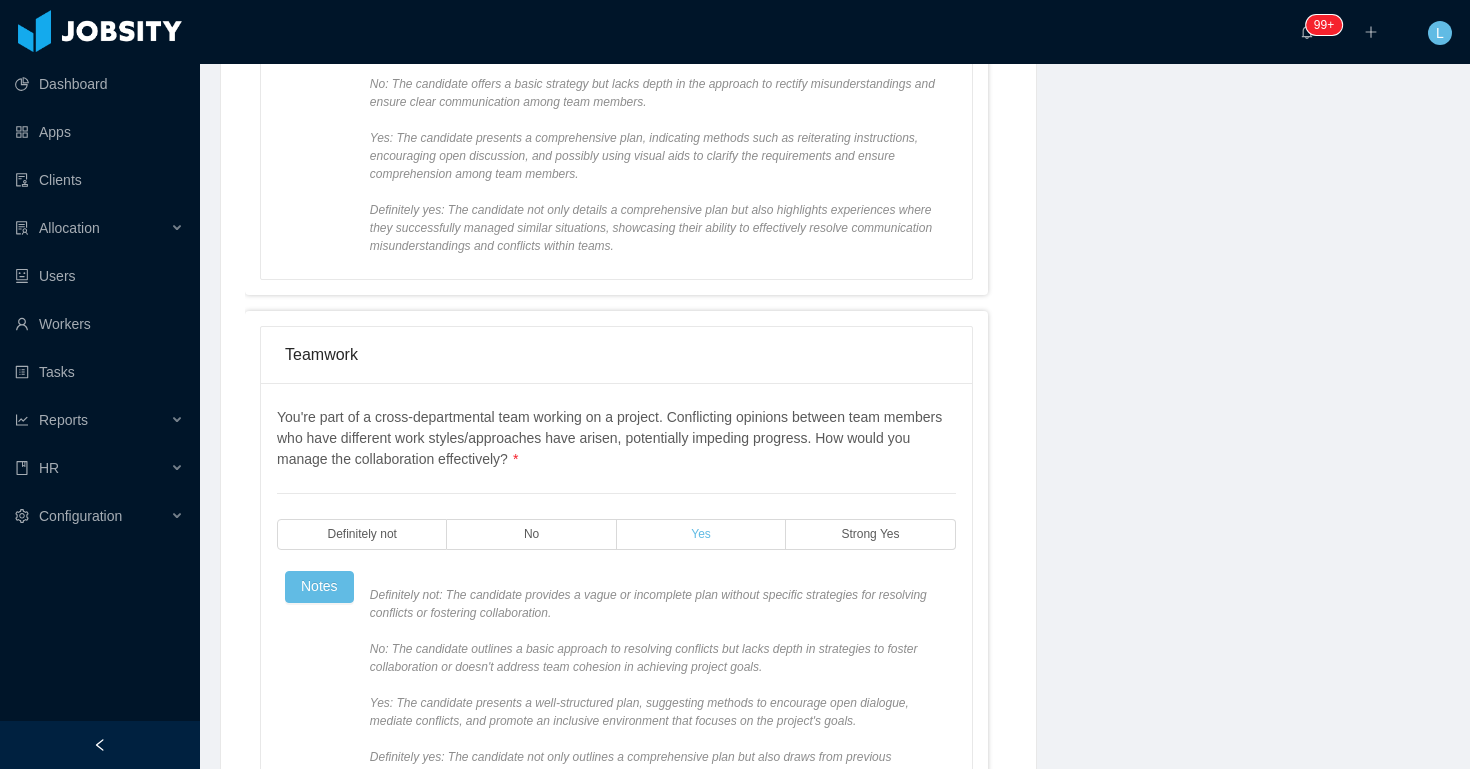 click on "Yes" at bounding box center [701, 534] 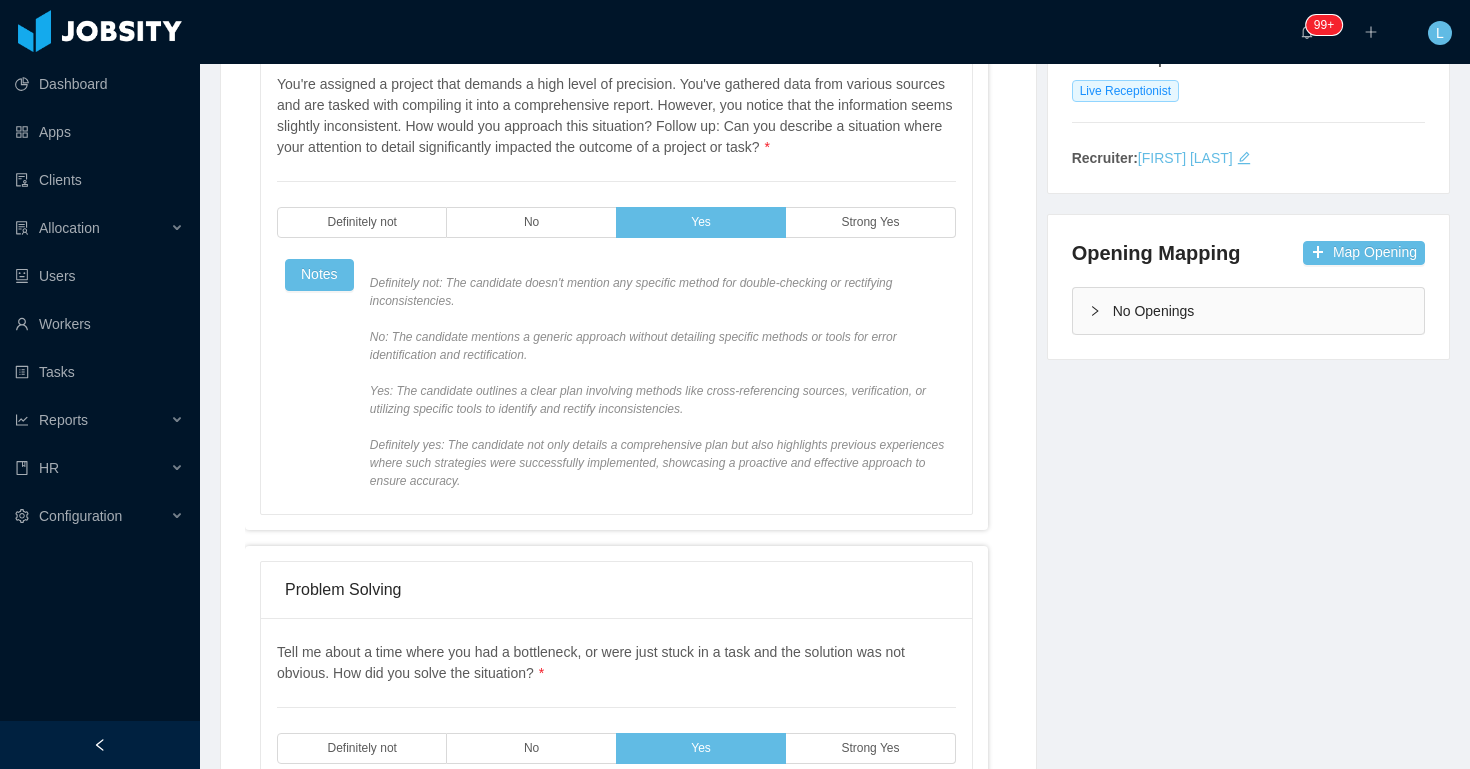scroll, scrollTop: 0, scrollLeft: 0, axis: both 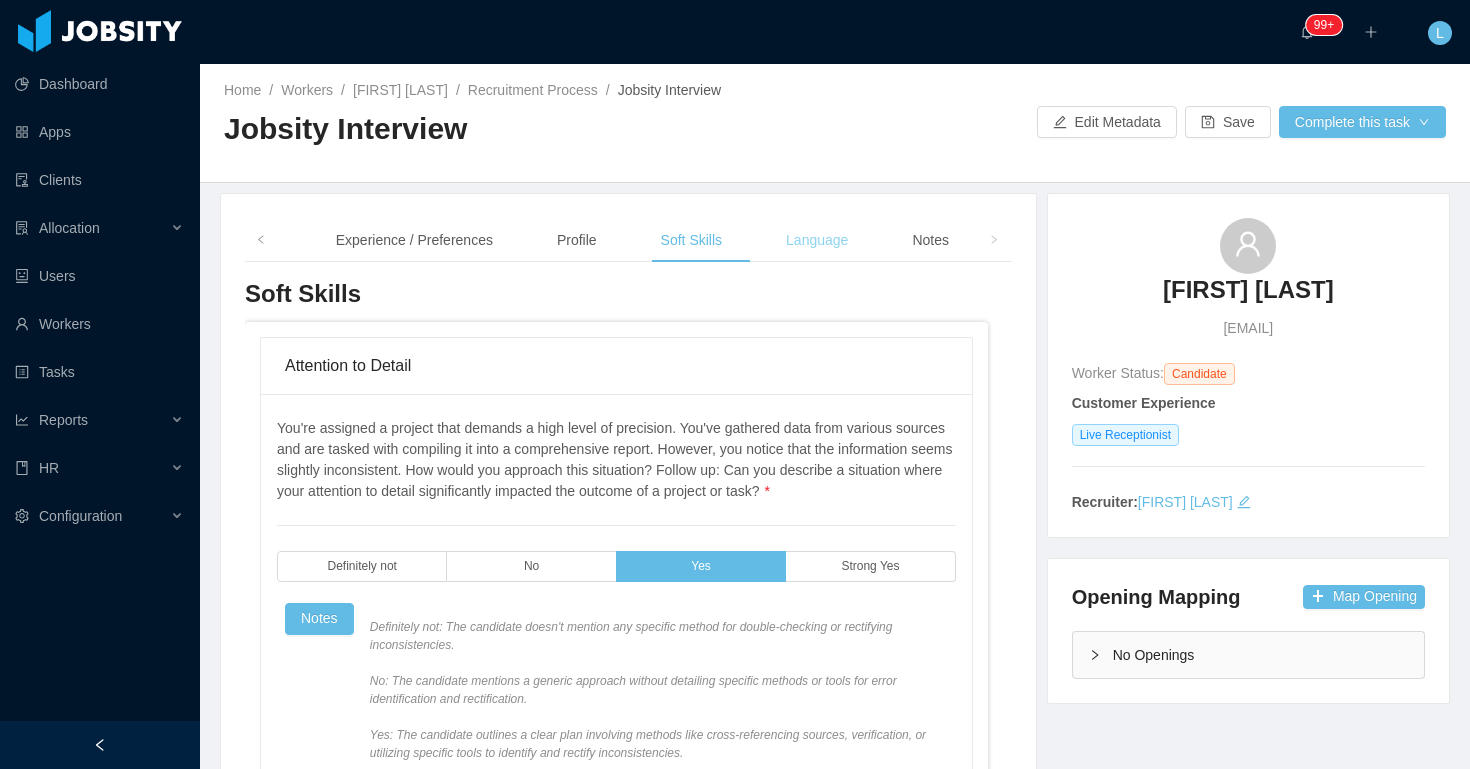 click on "Language" at bounding box center [817, 240] 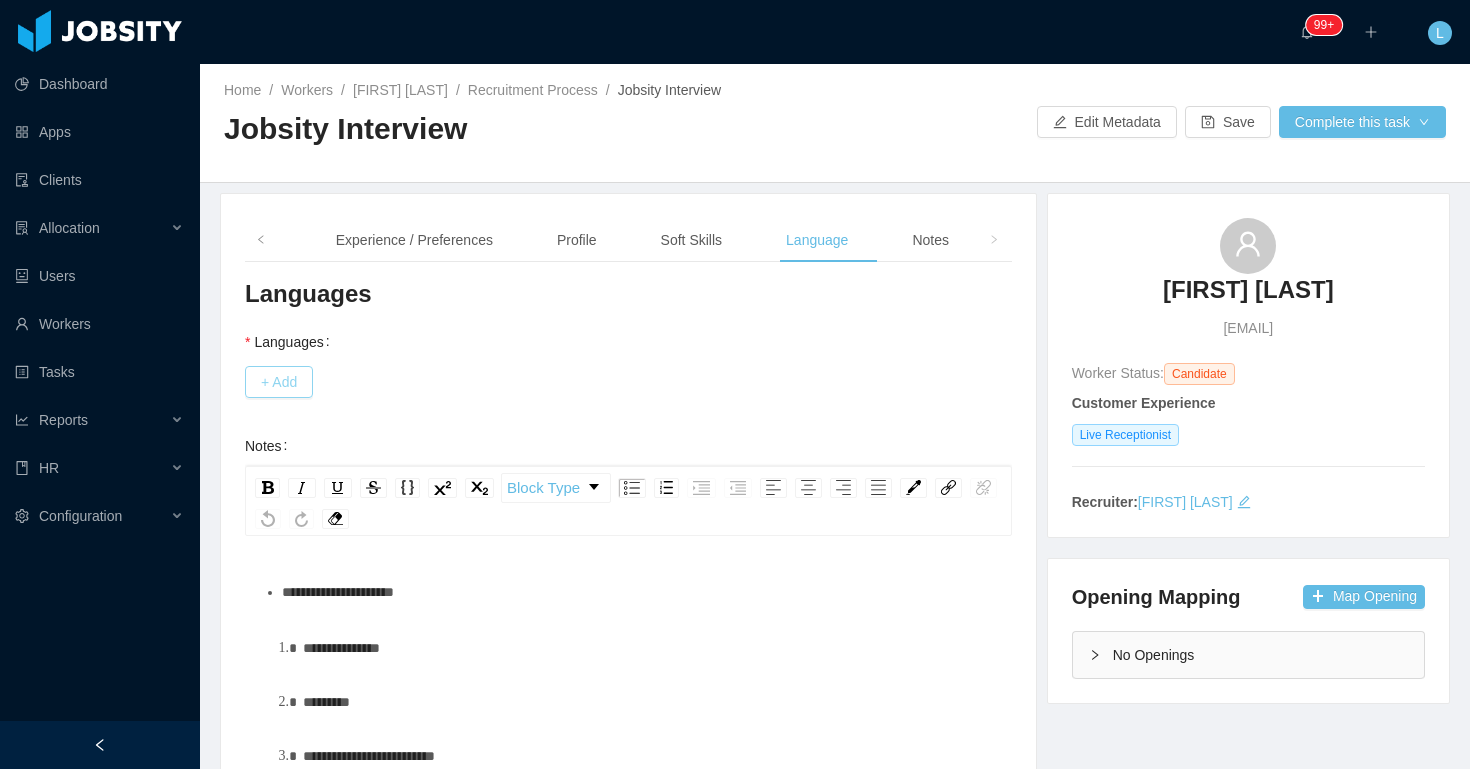 click on "+ Add" at bounding box center [279, 382] 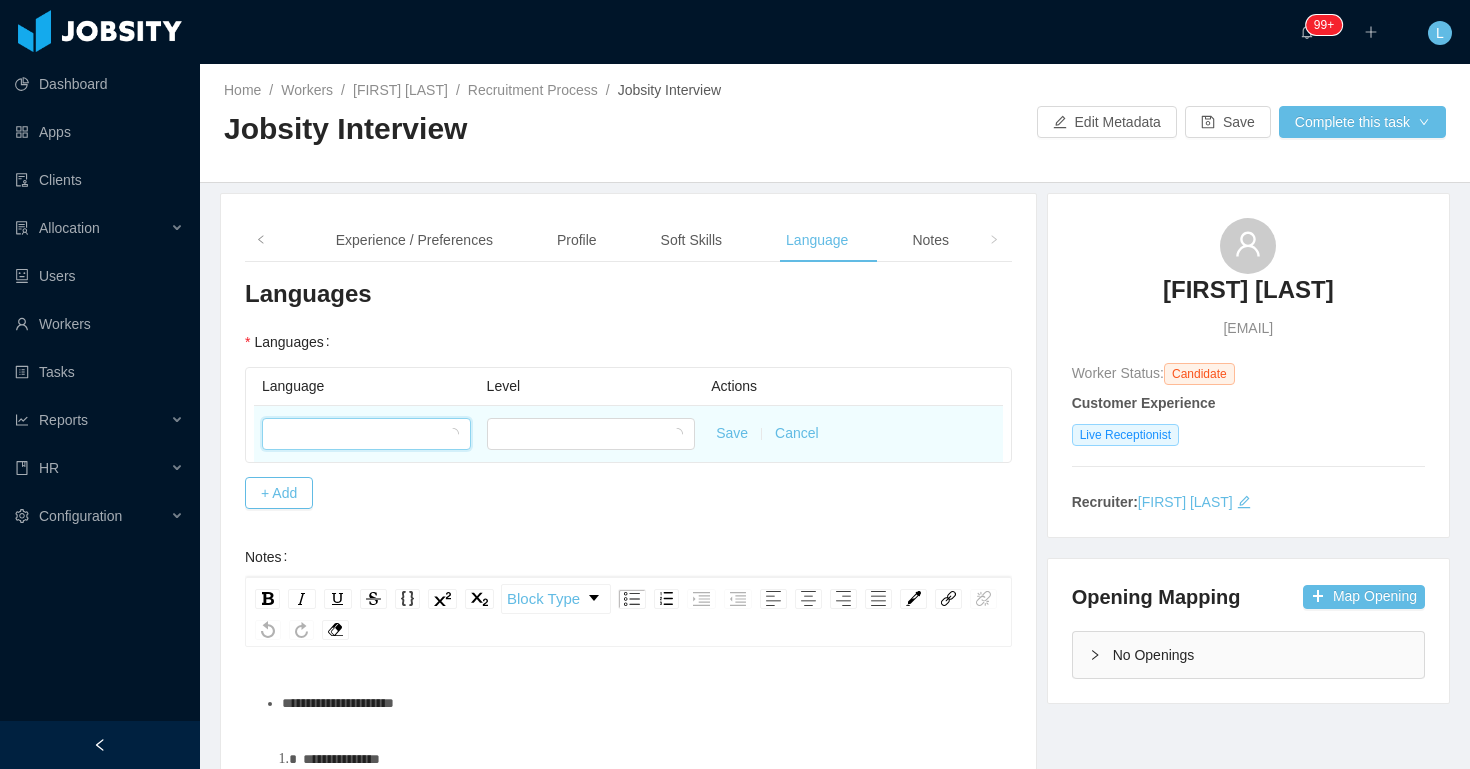 click at bounding box center [360, 434] 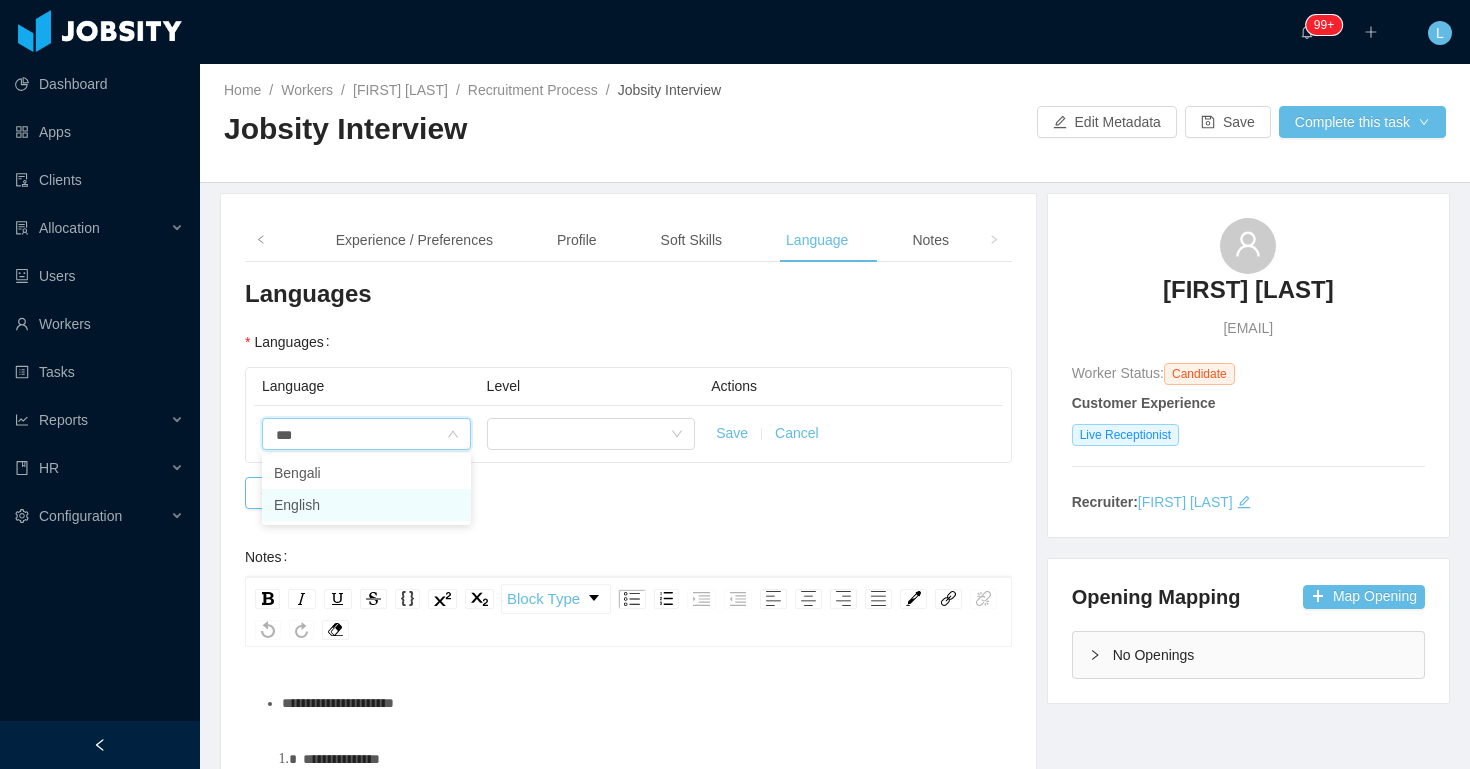 click on "English" at bounding box center (366, 505) 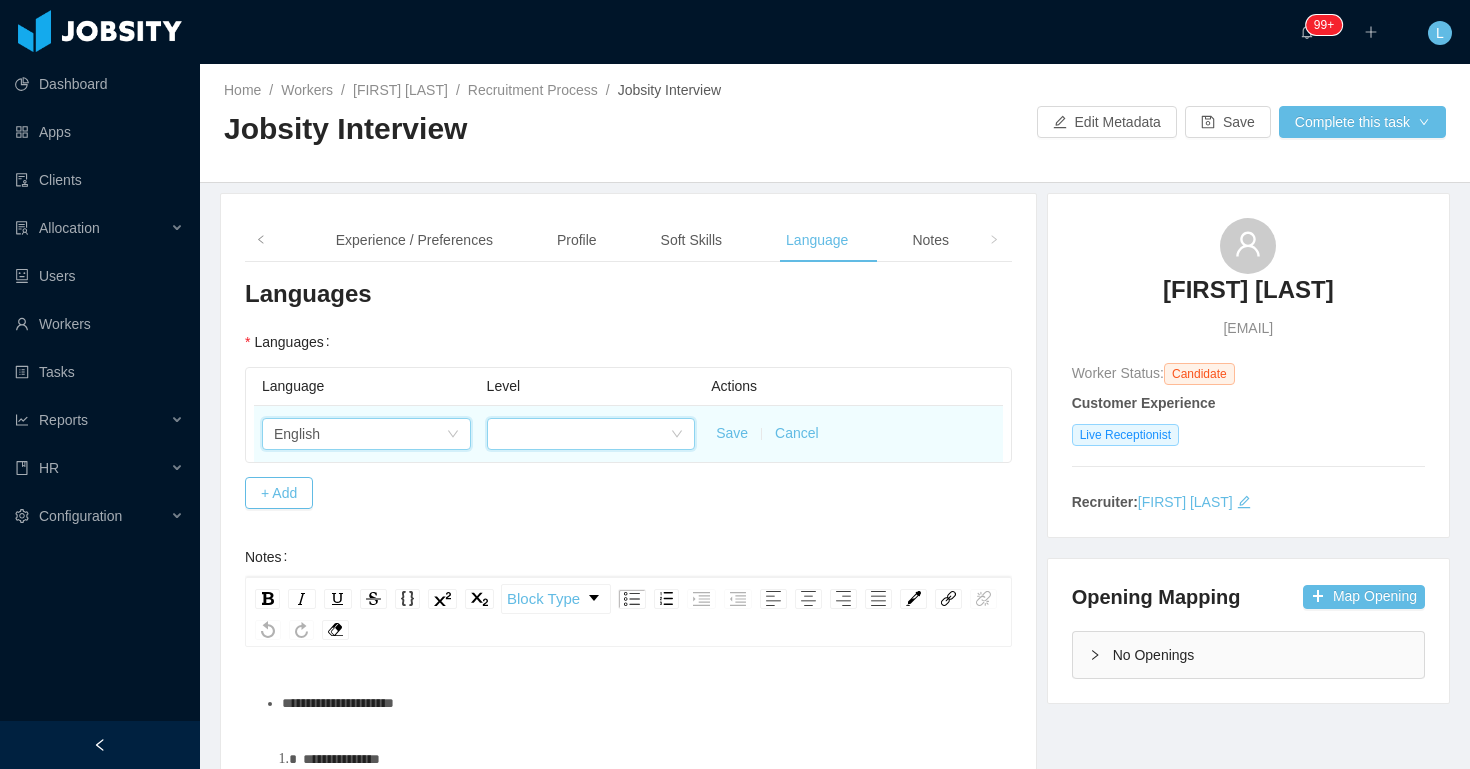 click at bounding box center (585, 434) 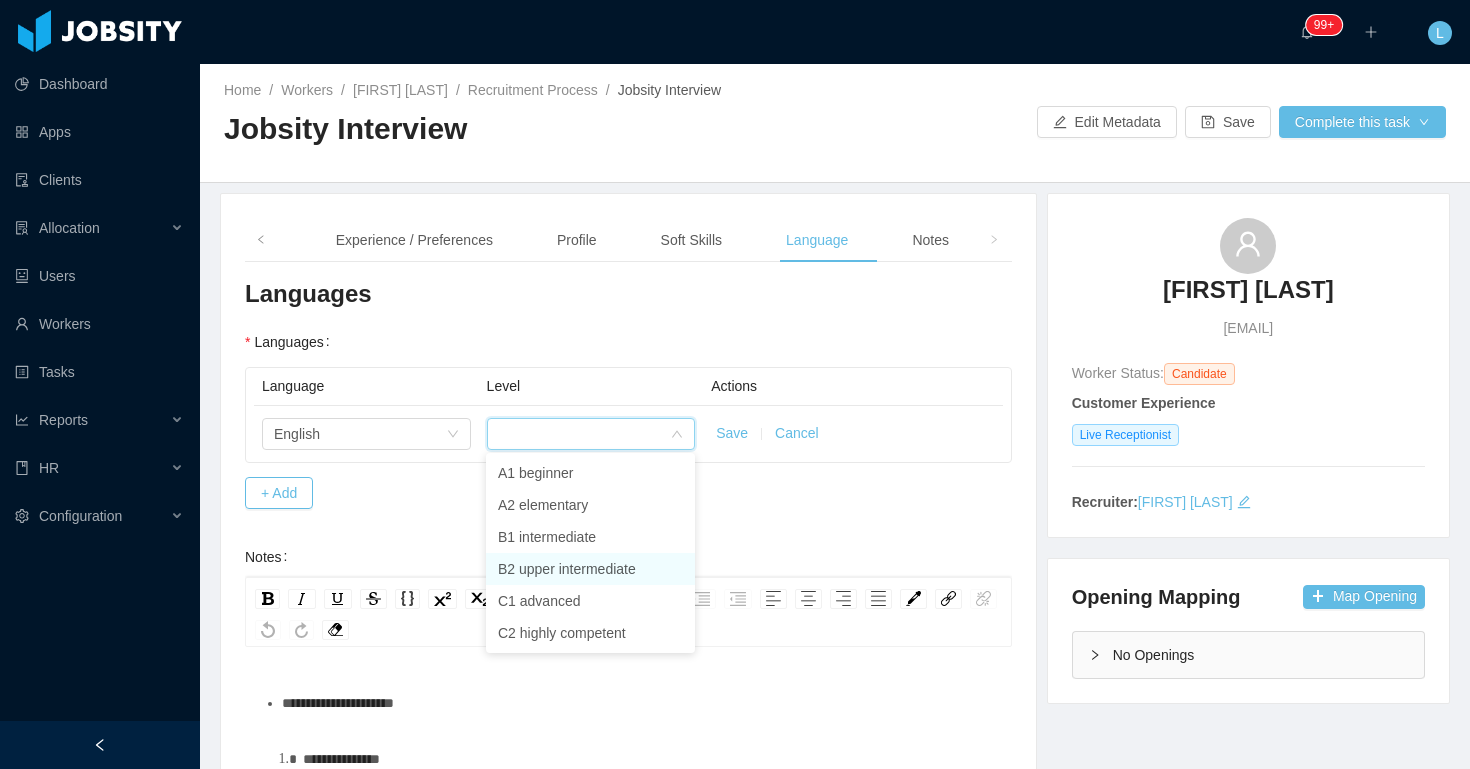 click on "B2 upper intermediate" at bounding box center [590, 569] 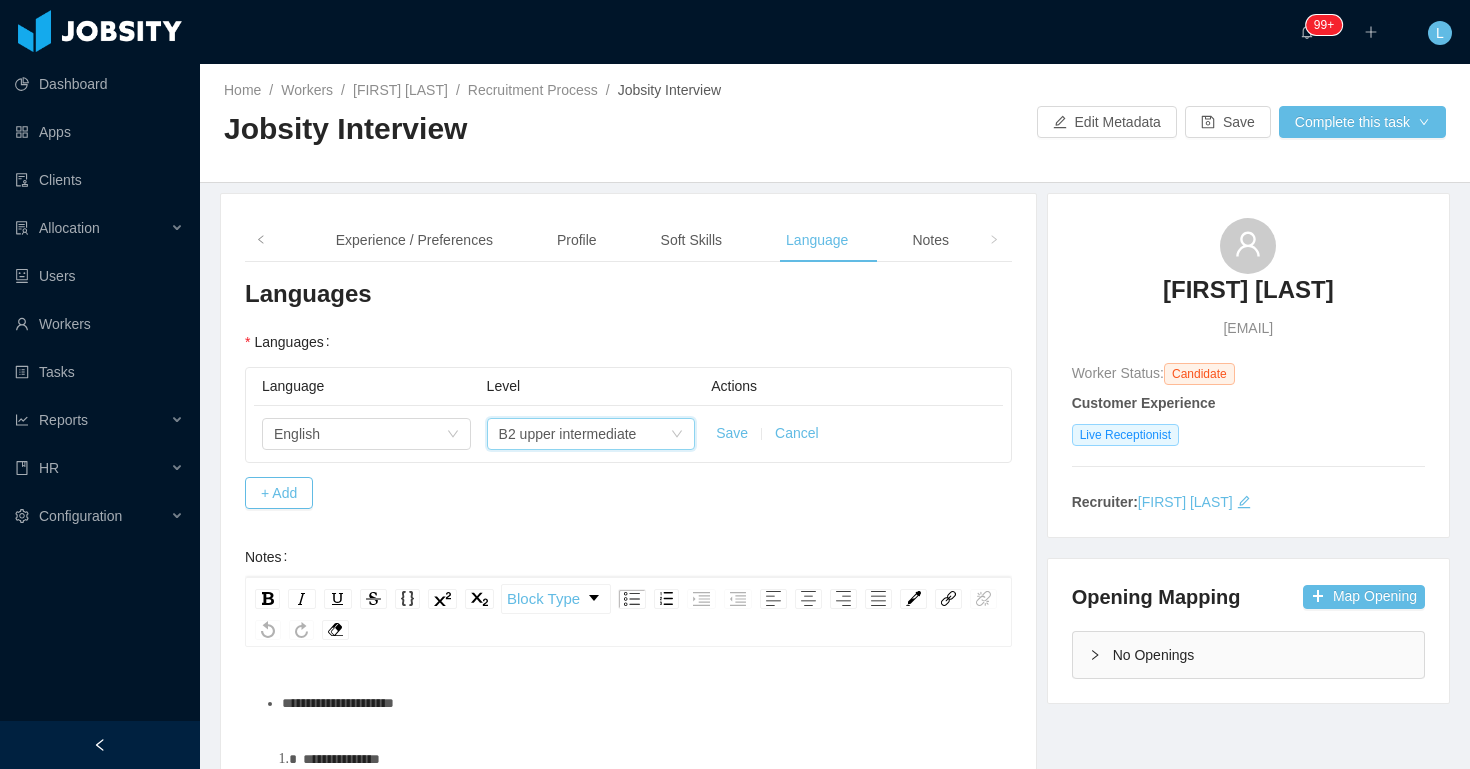 click on "**********" at bounding box center [628, 622] 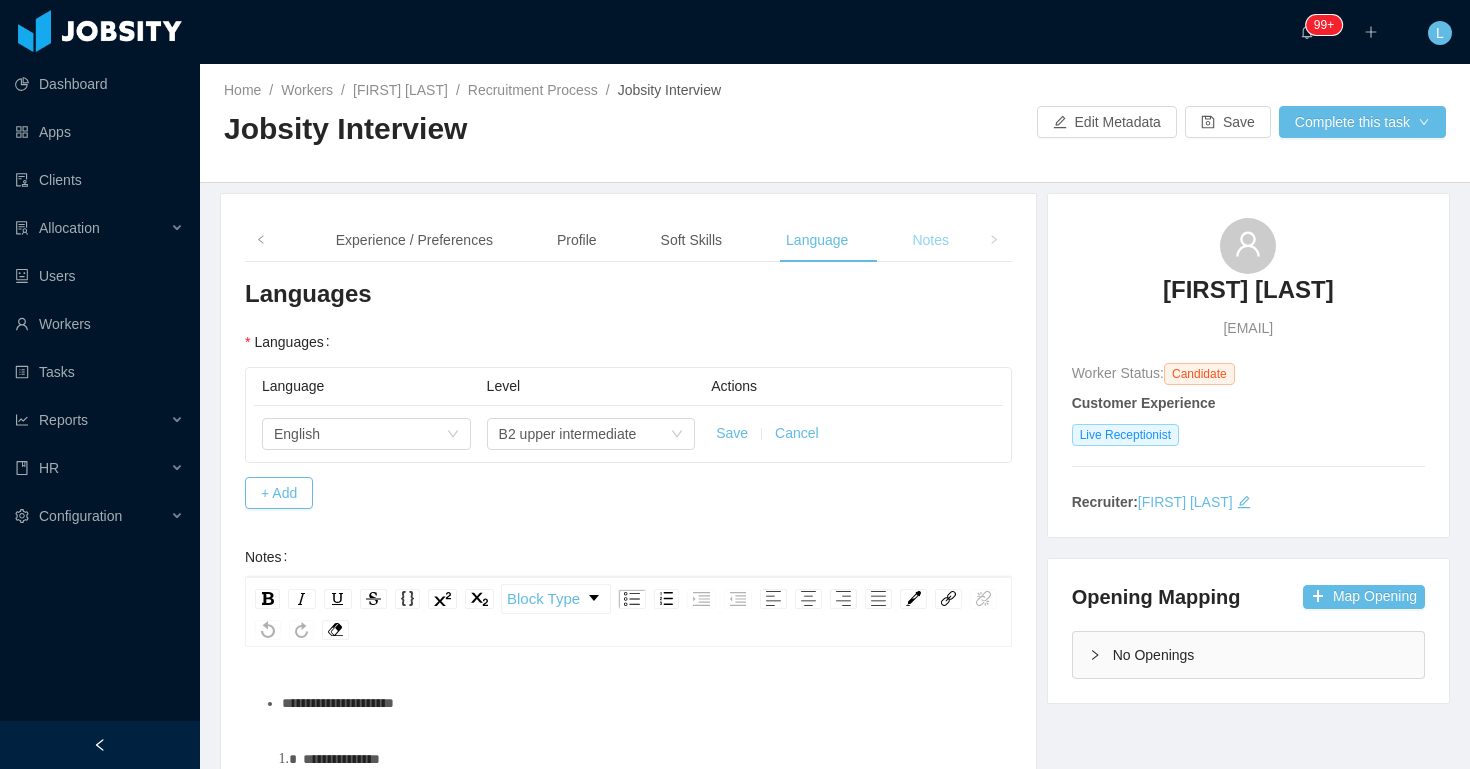 click on "Notes" at bounding box center [930, 240] 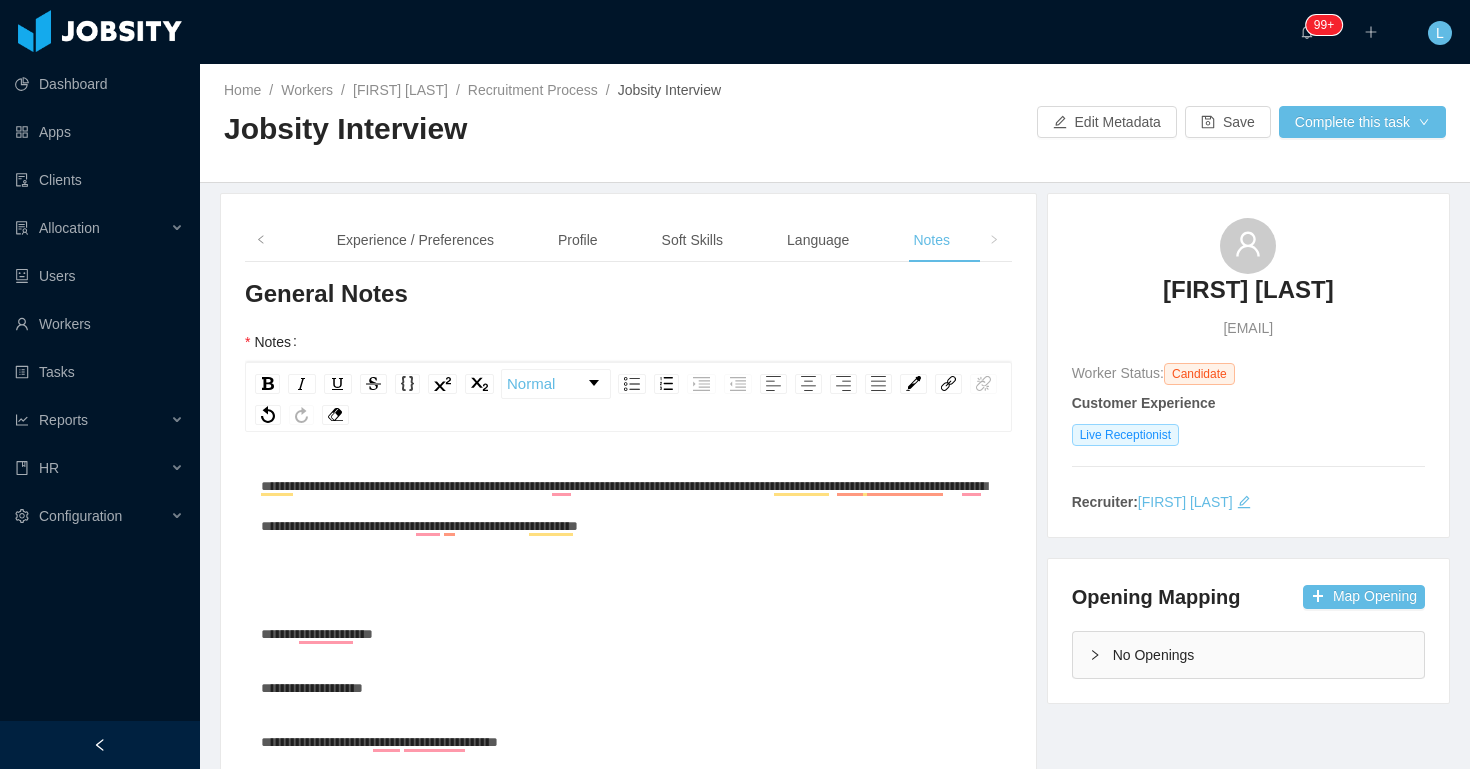 scroll, scrollTop: 137, scrollLeft: 0, axis: vertical 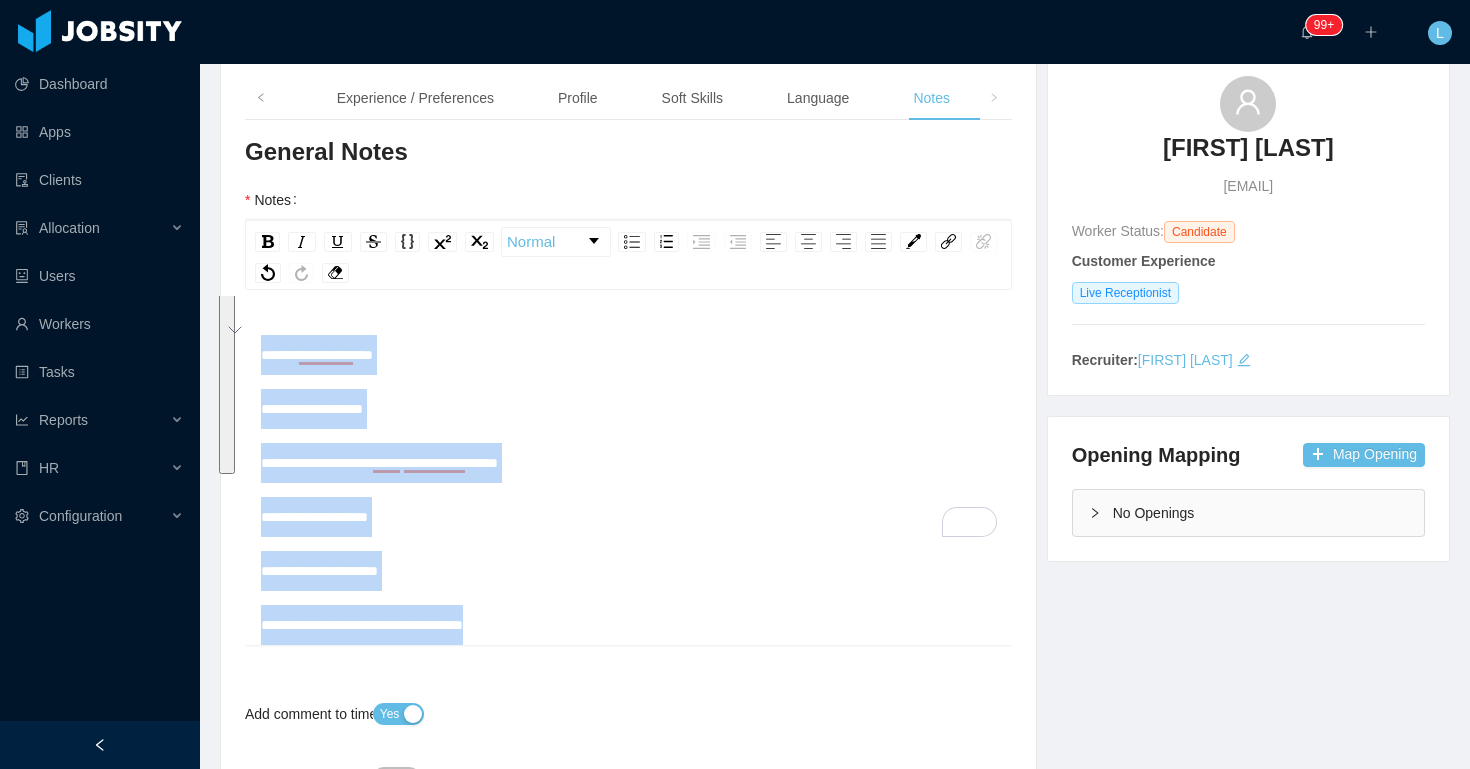 drag, startPoint x: 565, startPoint y: 622, endPoint x: 222, endPoint y: 343, distance: 442.14252 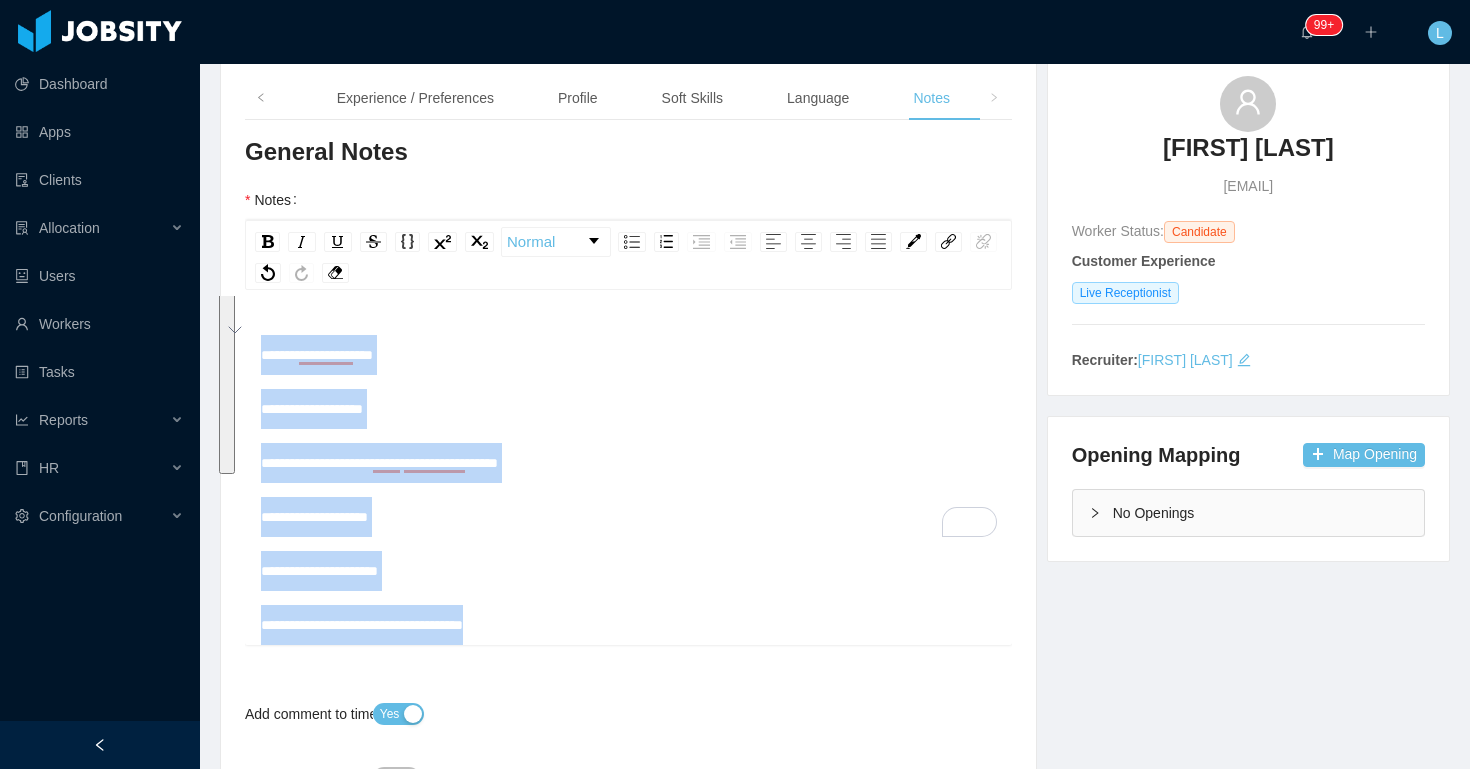 scroll, scrollTop: 0, scrollLeft: 0, axis: both 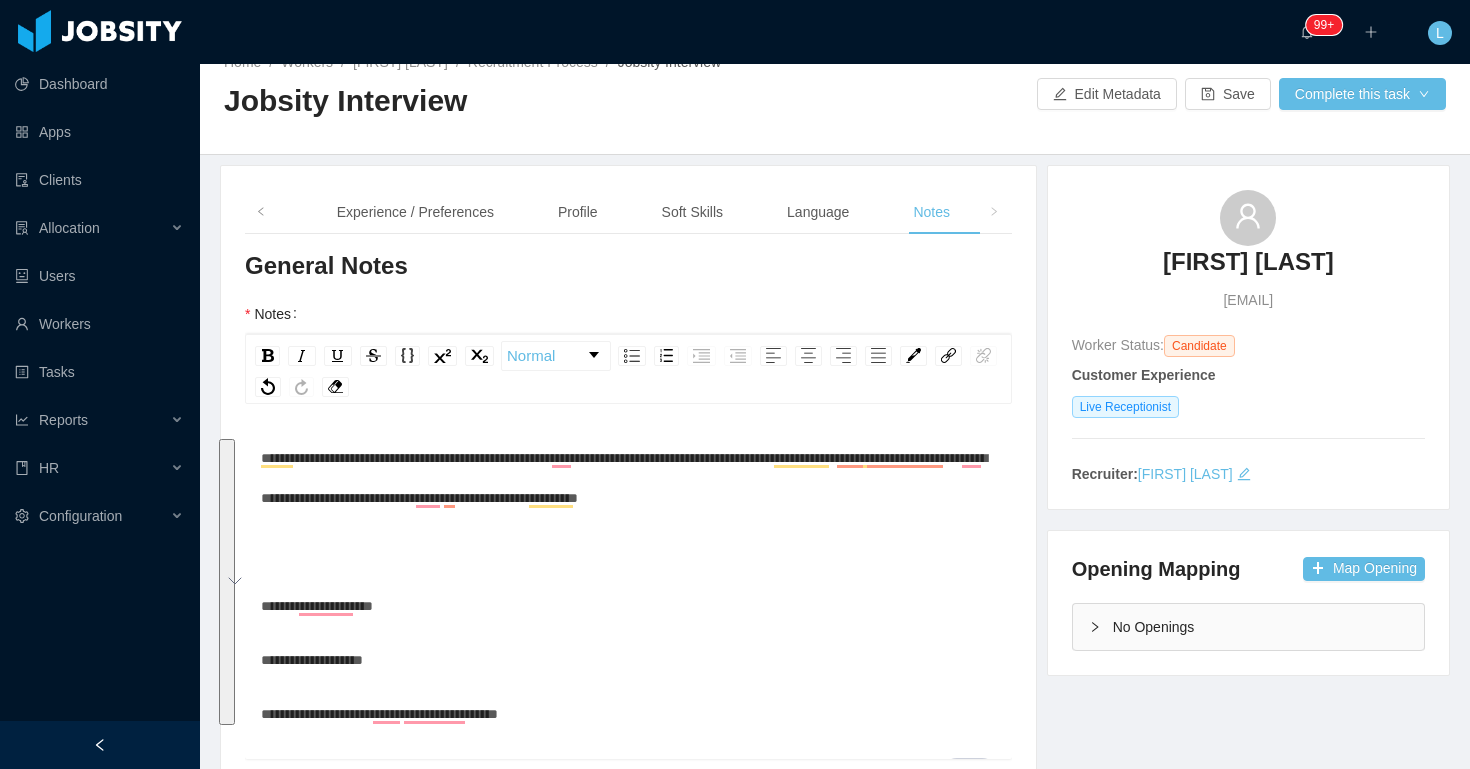 click on "**********" at bounding box center [629, 478] 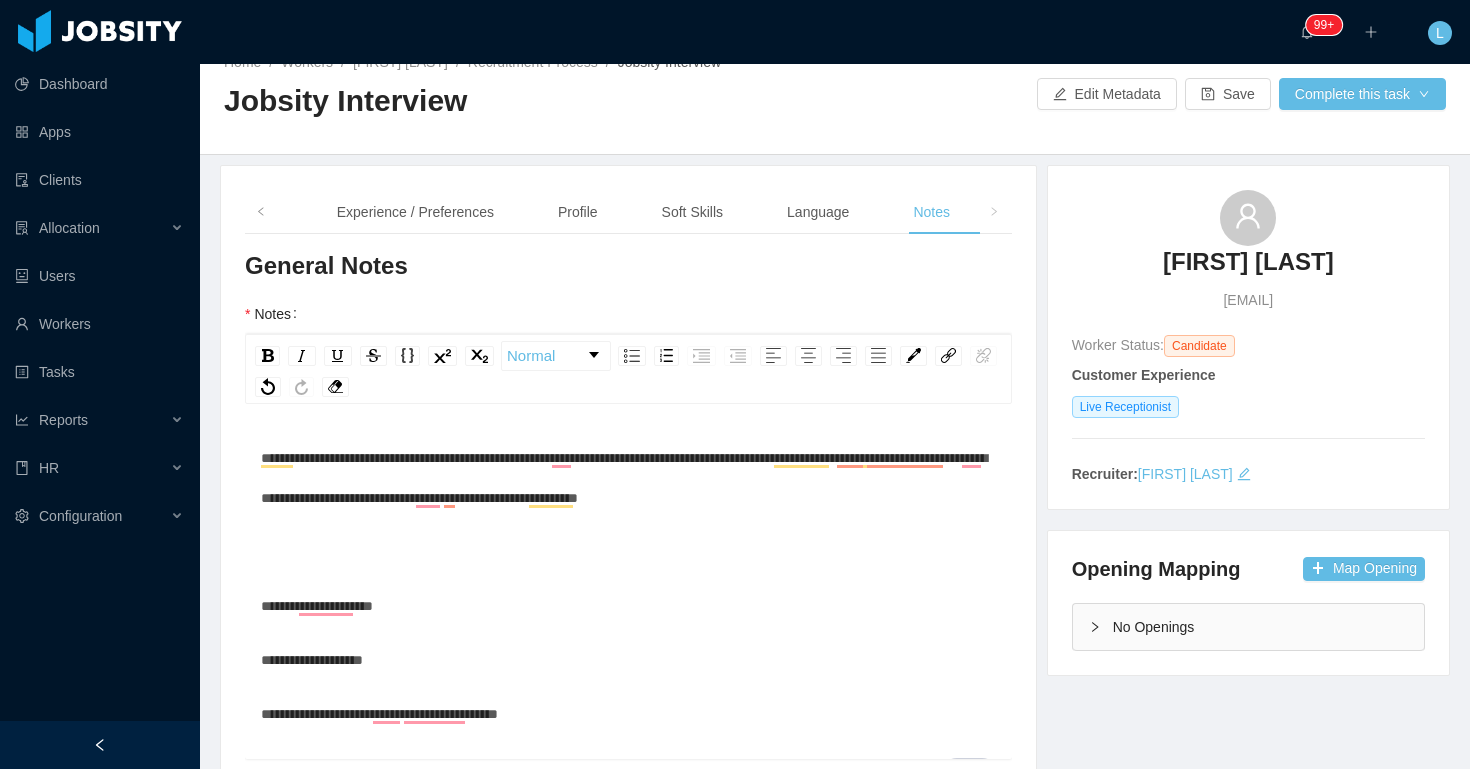 scroll, scrollTop: 137, scrollLeft: 0, axis: vertical 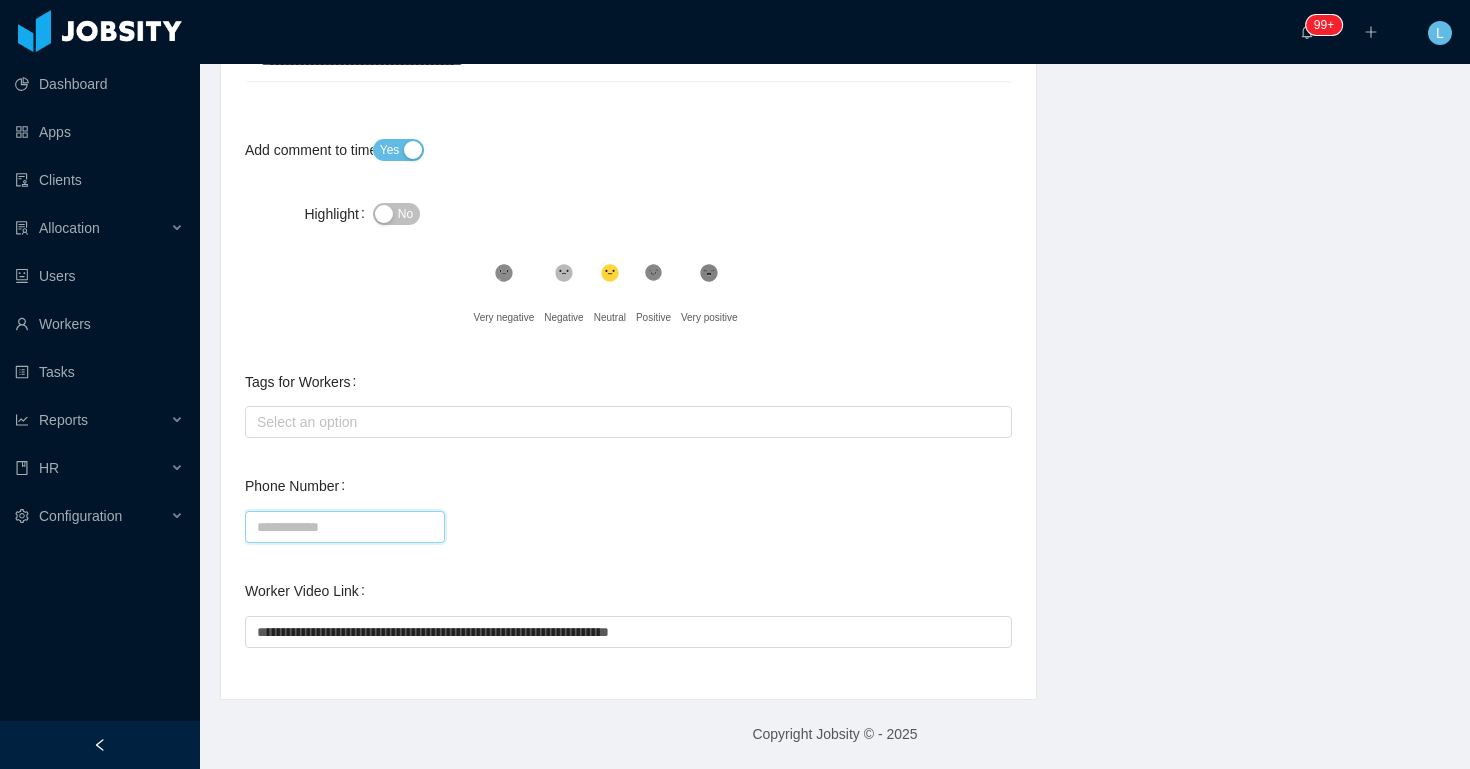 paste on "**********" 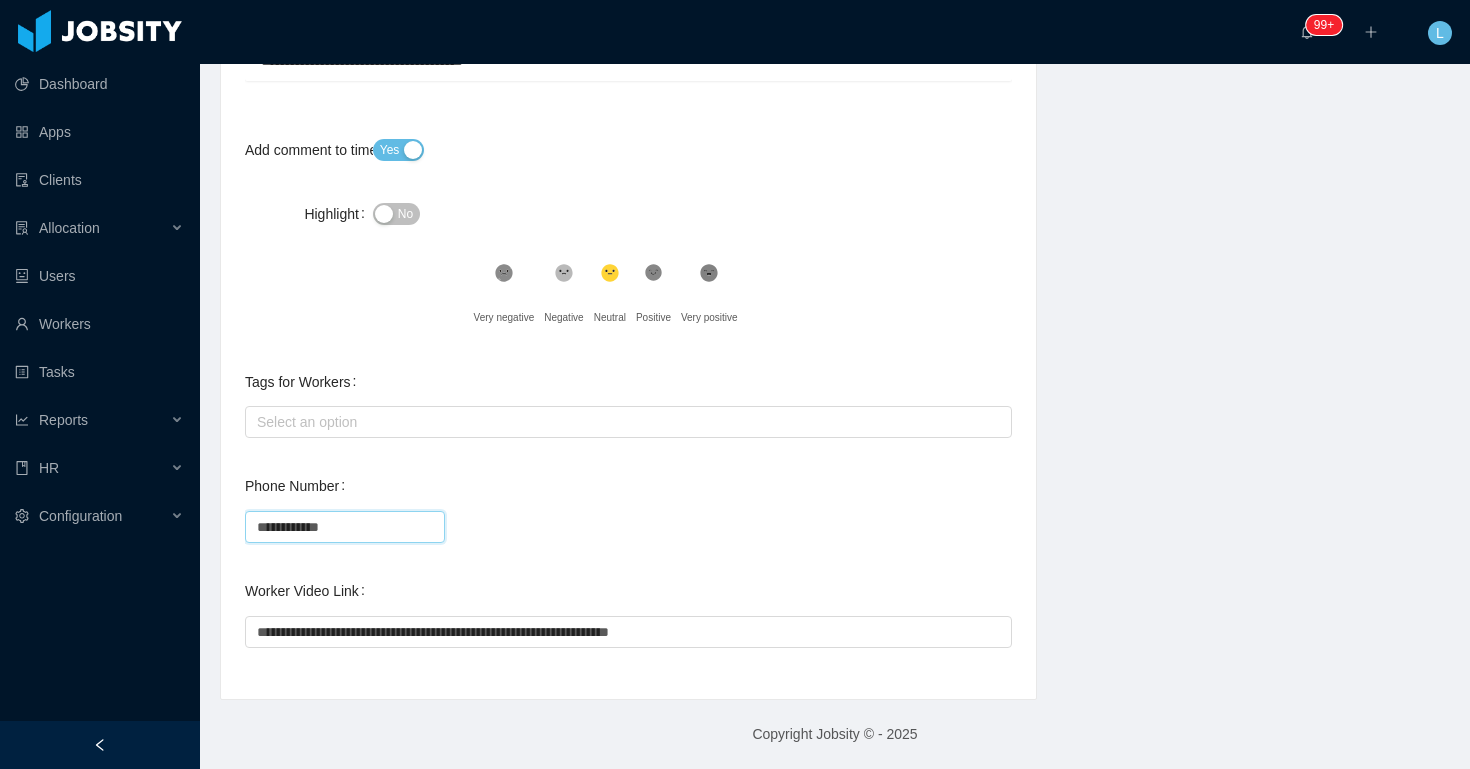 click on "**********" at bounding box center (345, 527) 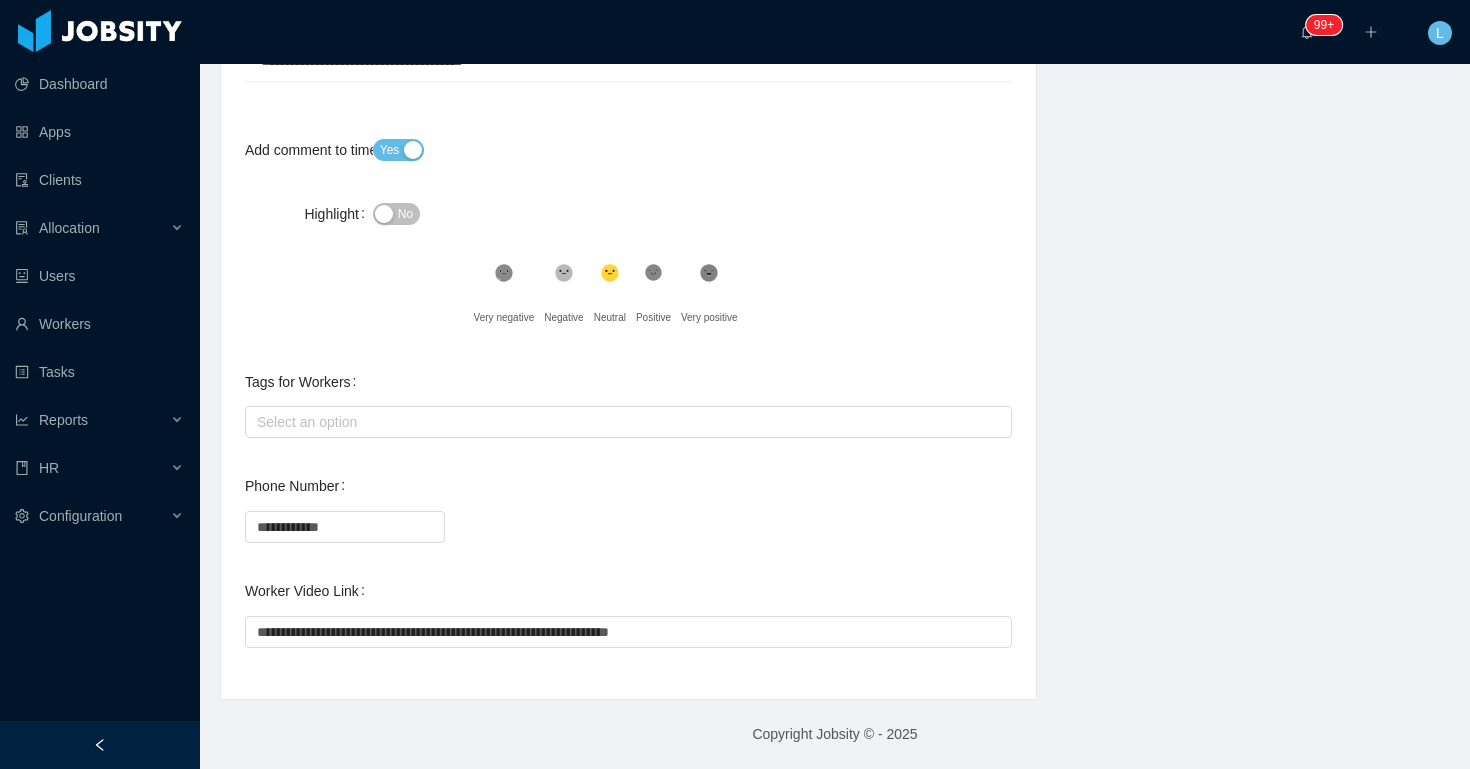 click on "Phone Number [PHONE]" at bounding box center (628, 506) 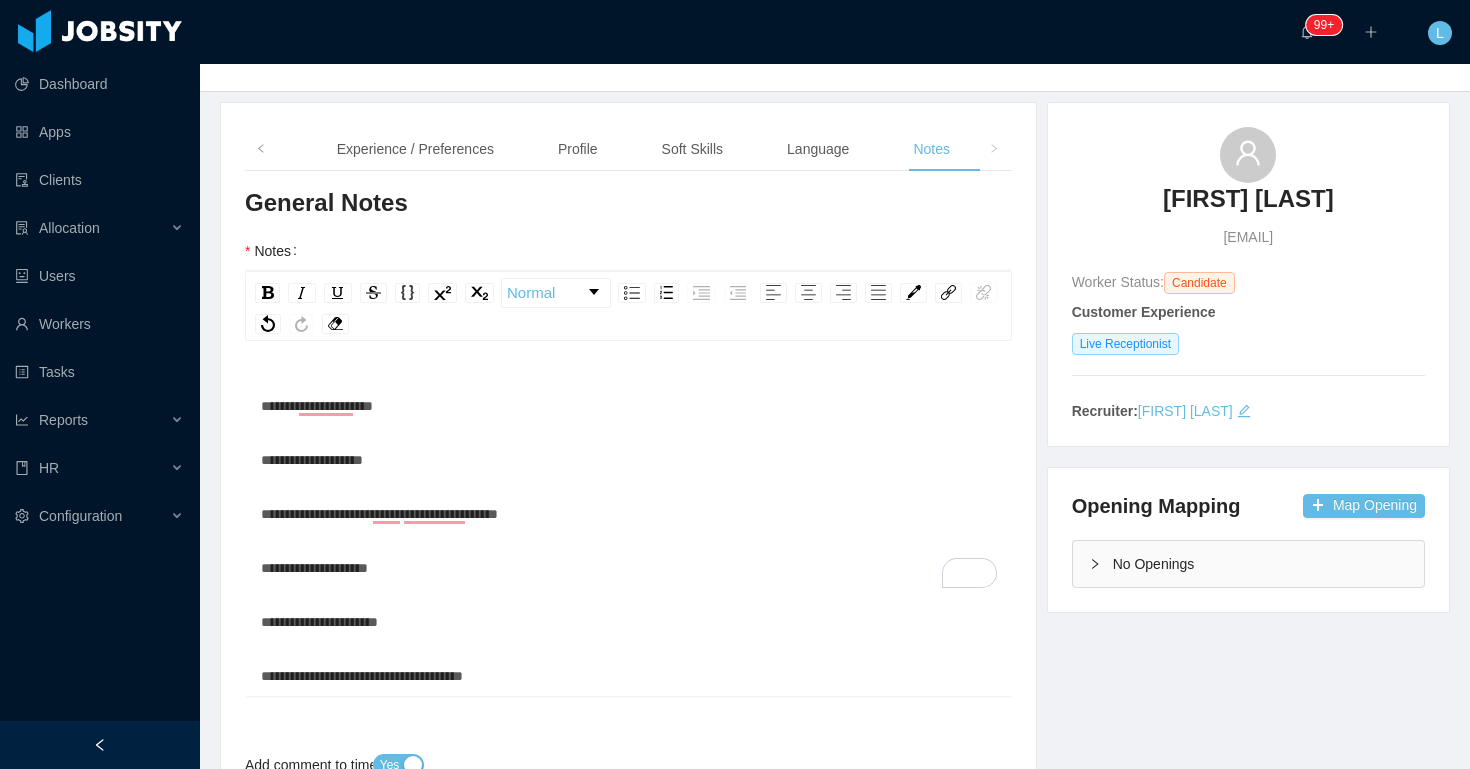 scroll, scrollTop: 97, scrollLeft: 0, axis: vertical 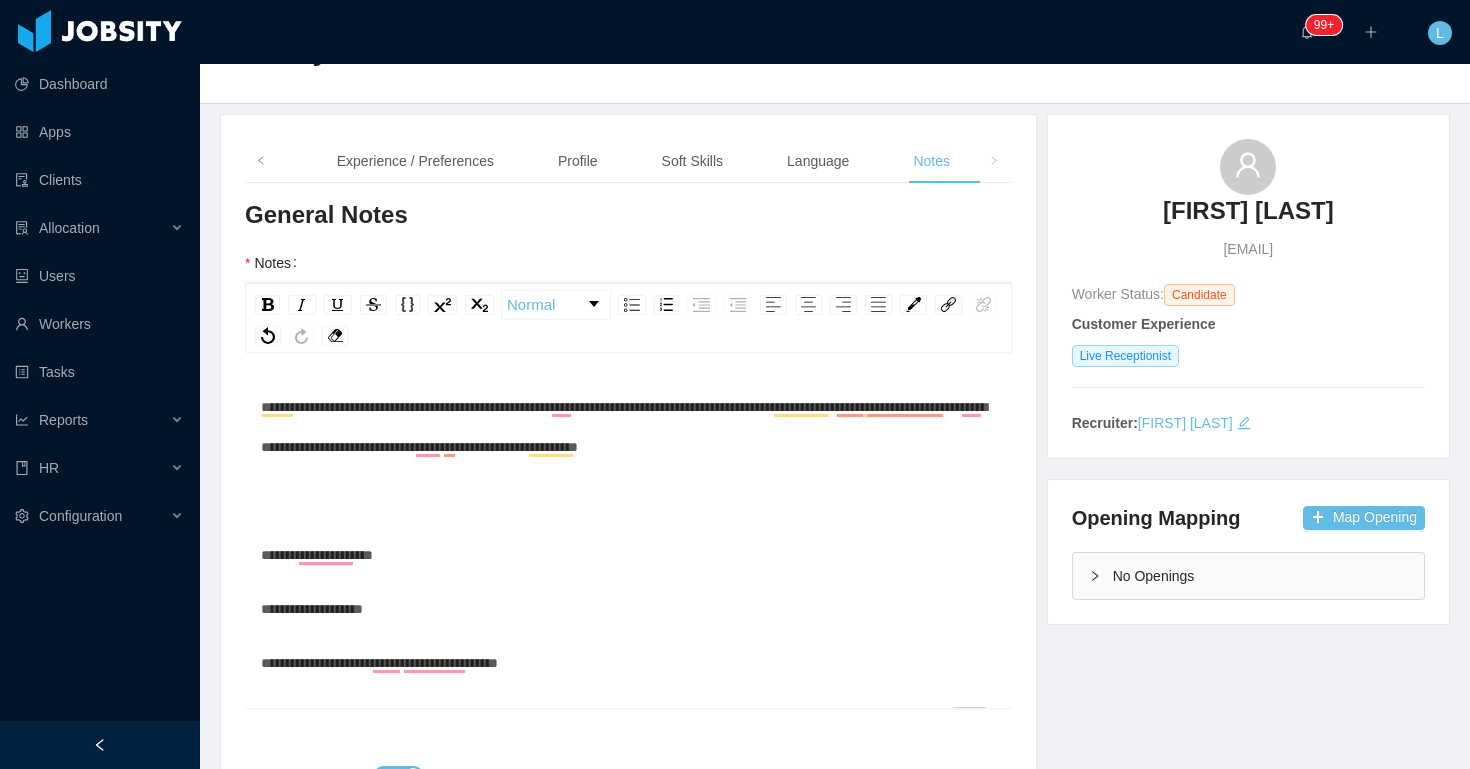 click on "**********" at bounding box center [624, 427] 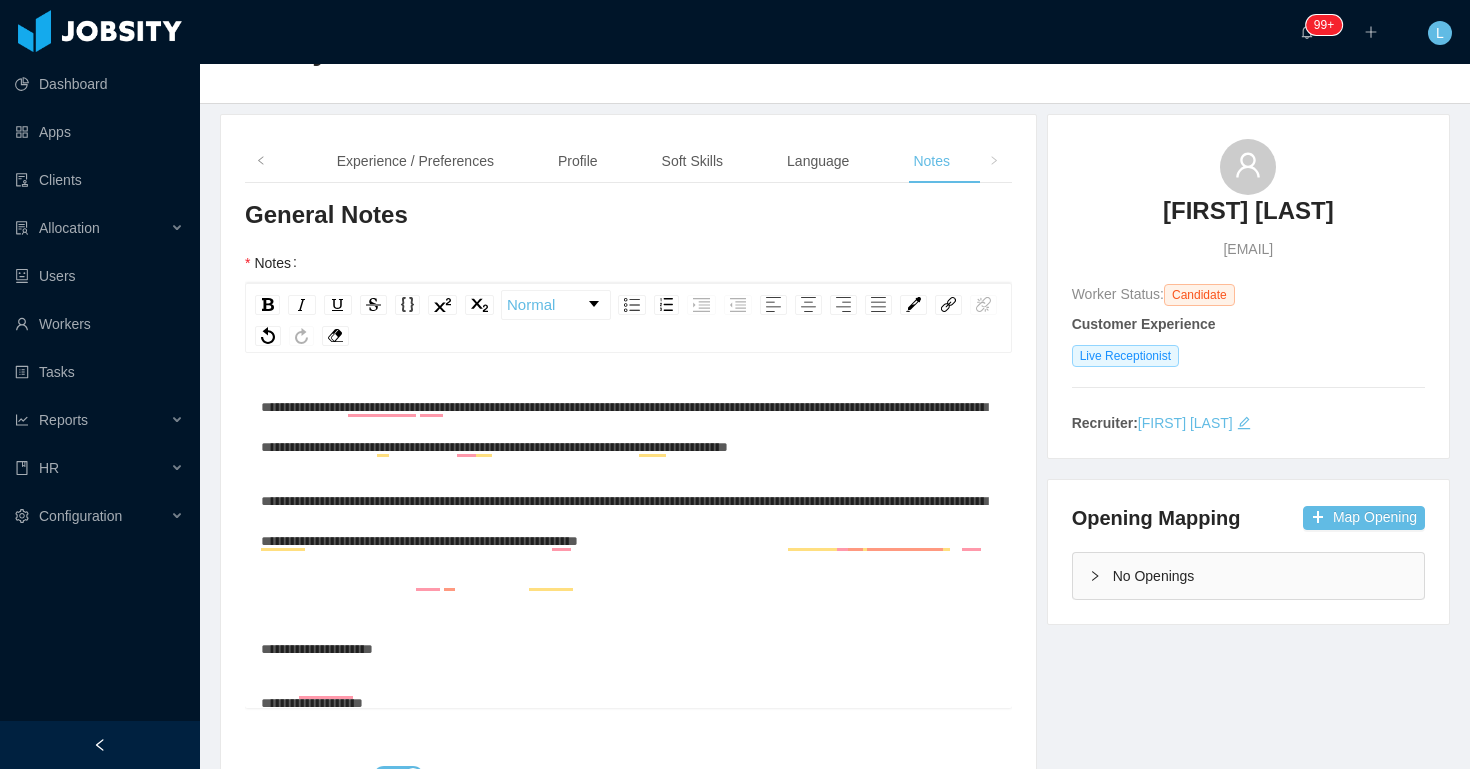 scroll, scrollTop: 0, scrollLeft: 0, axis: both 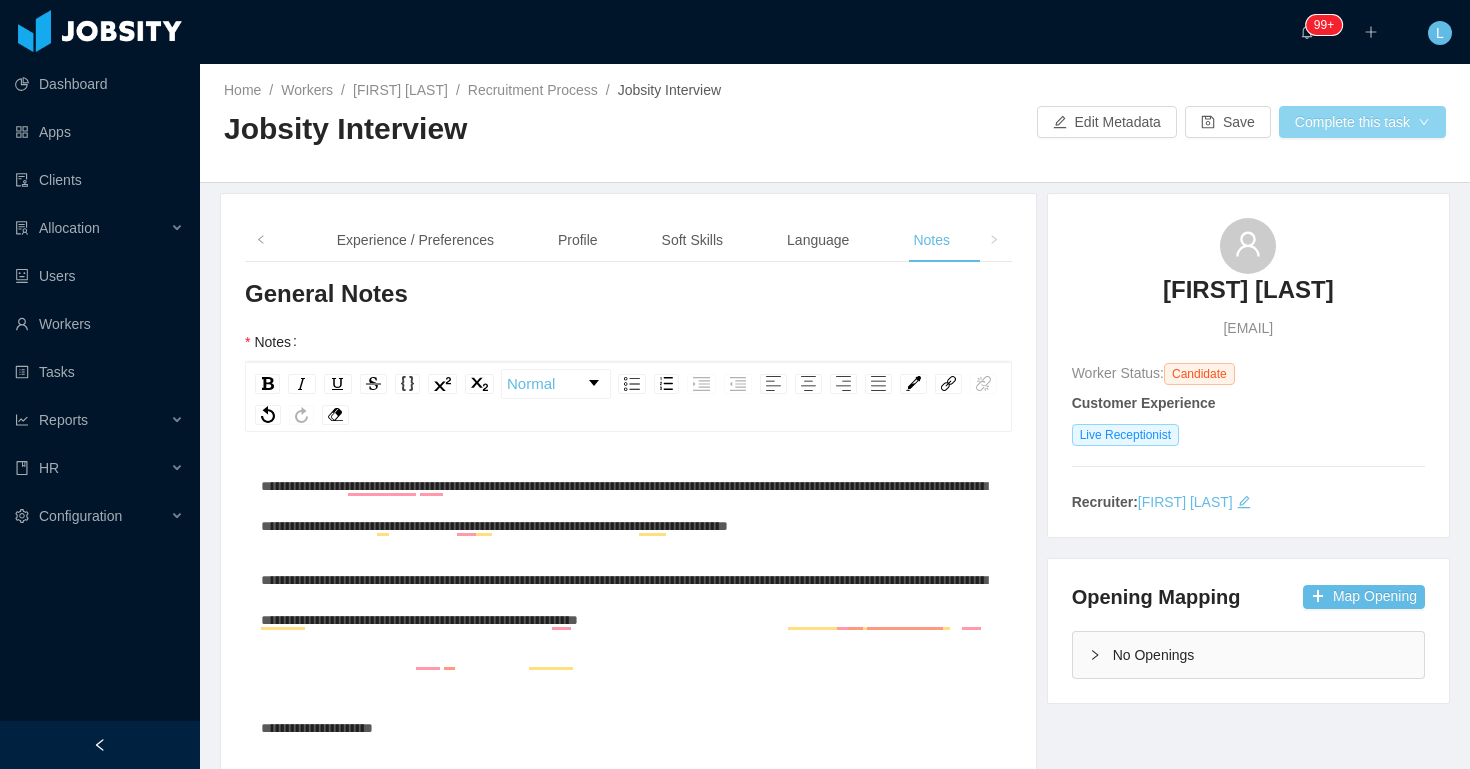 click on "Complete this task" at bounding box center [1362, 122] 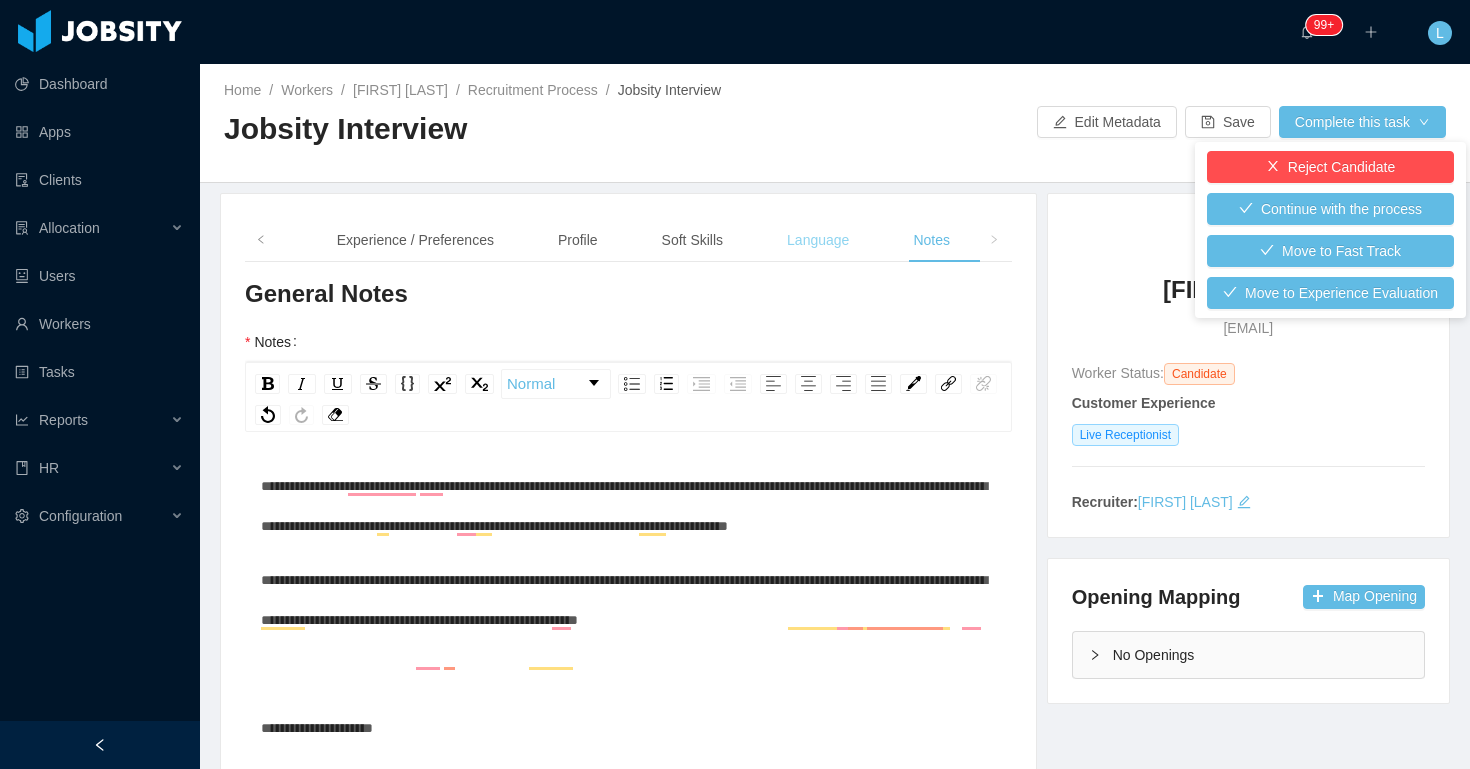 click on "Language" at bounding box center [818, 240] 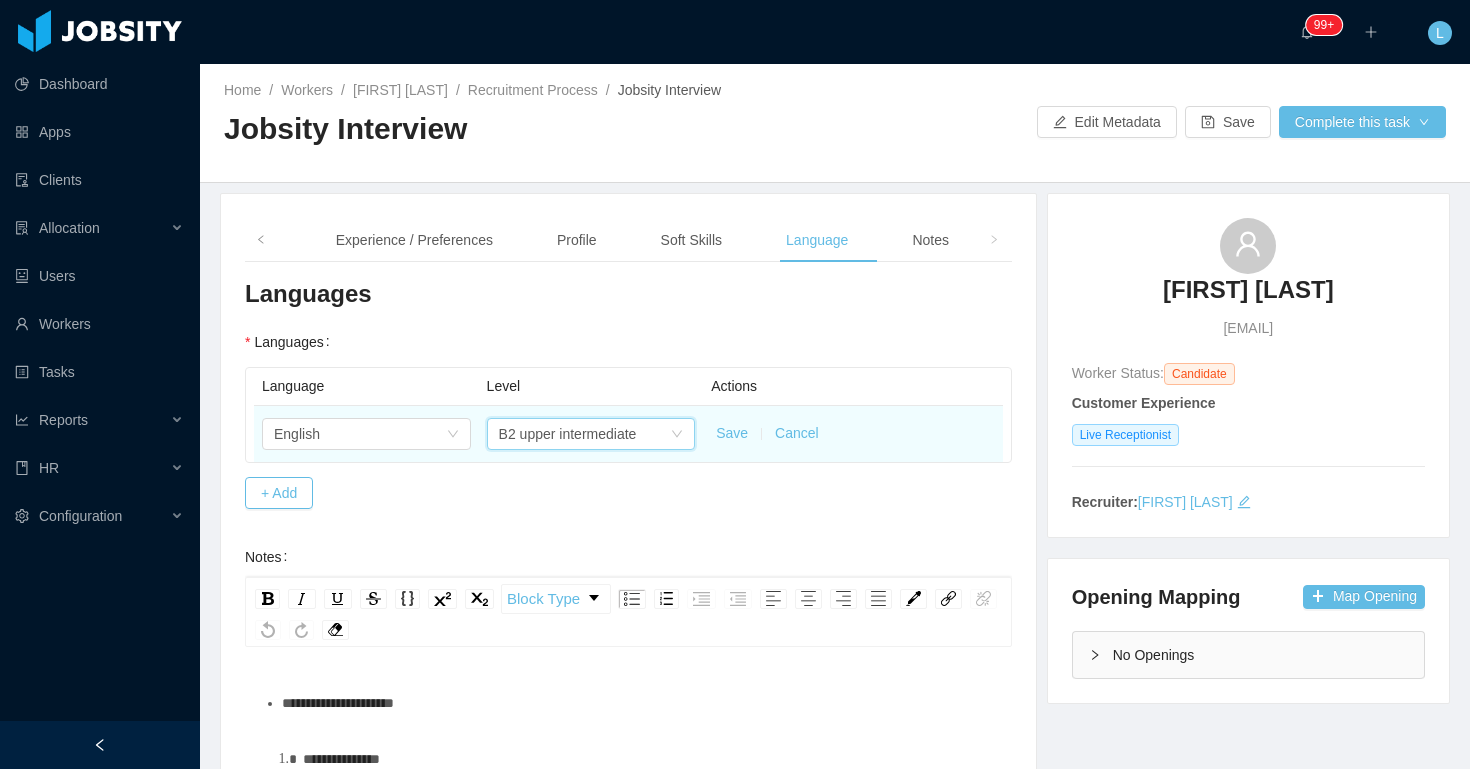 click on "B2 upper intermediate" at bounding box center [568, 434] 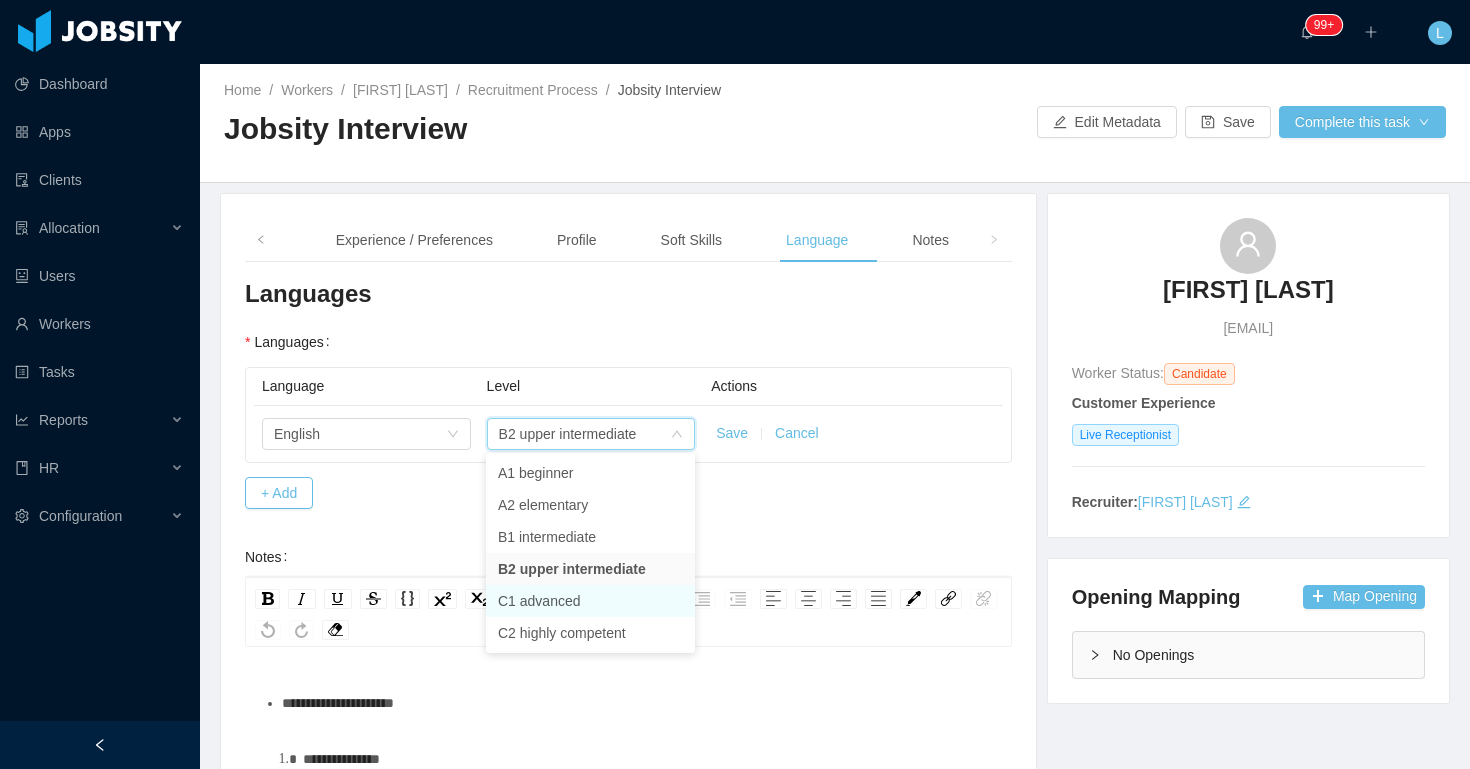 click on "C1 advanced" at bounding box center (590, 601) 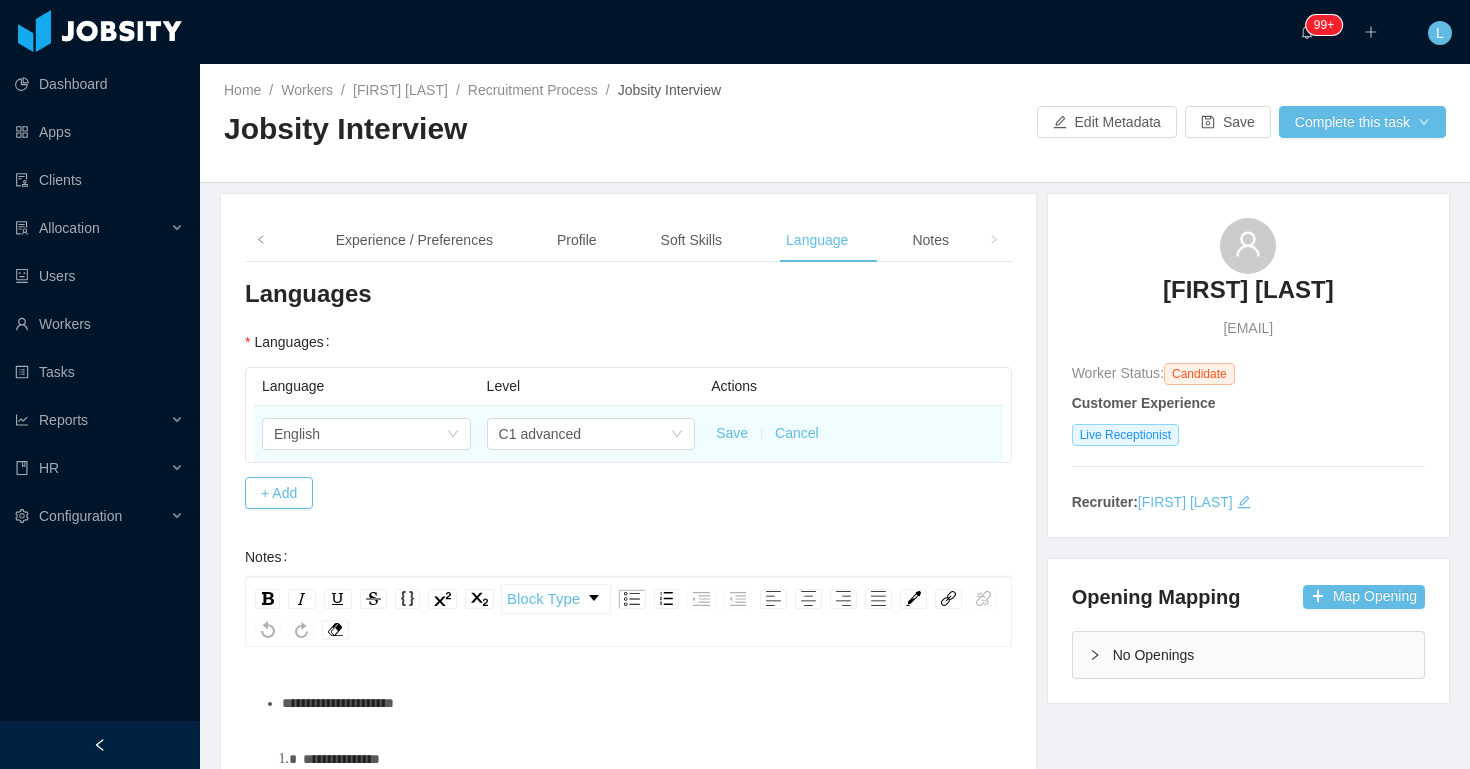 click on "Save" at bounding box center (732, 433) 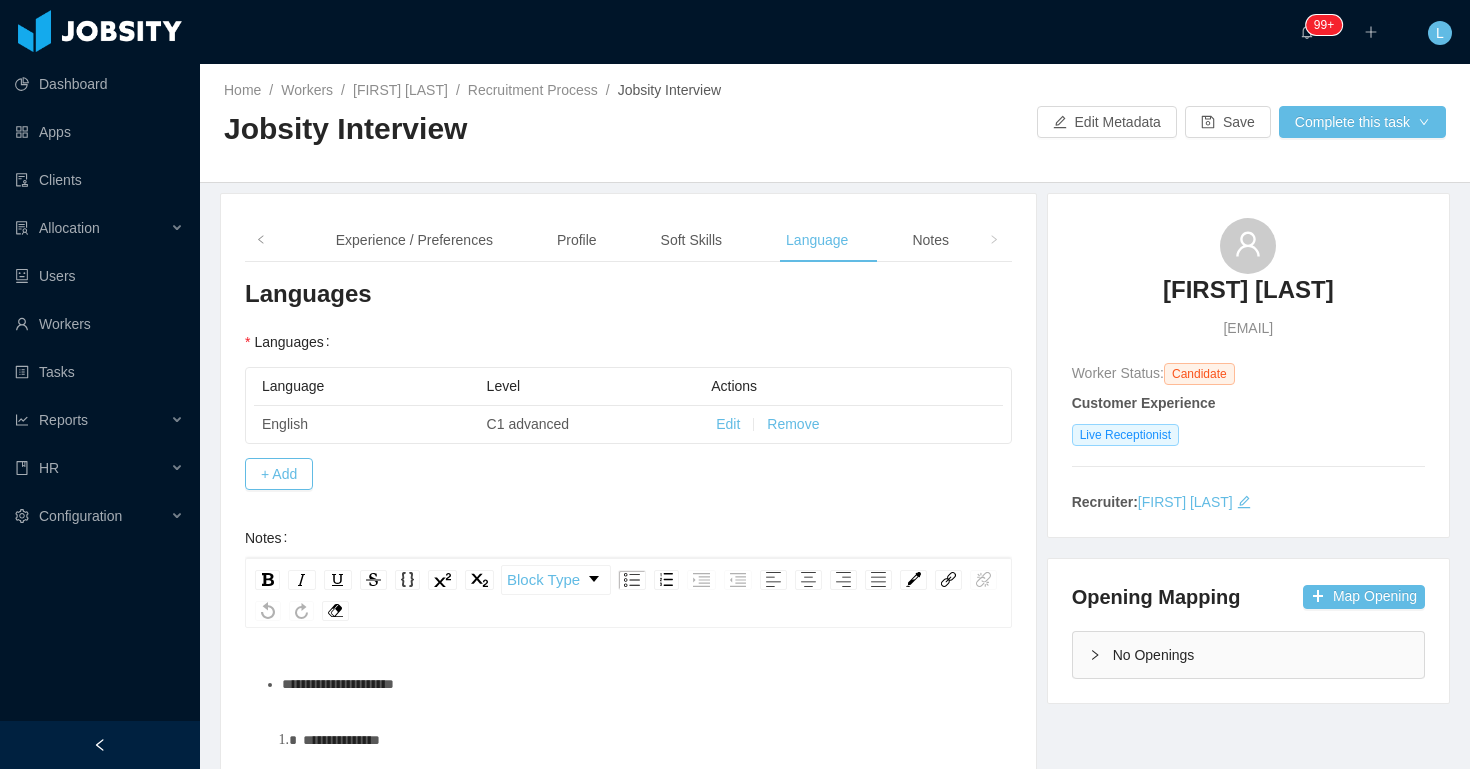 scroll, scrollTop: 167, scrollLeft: 0, axis: vertical 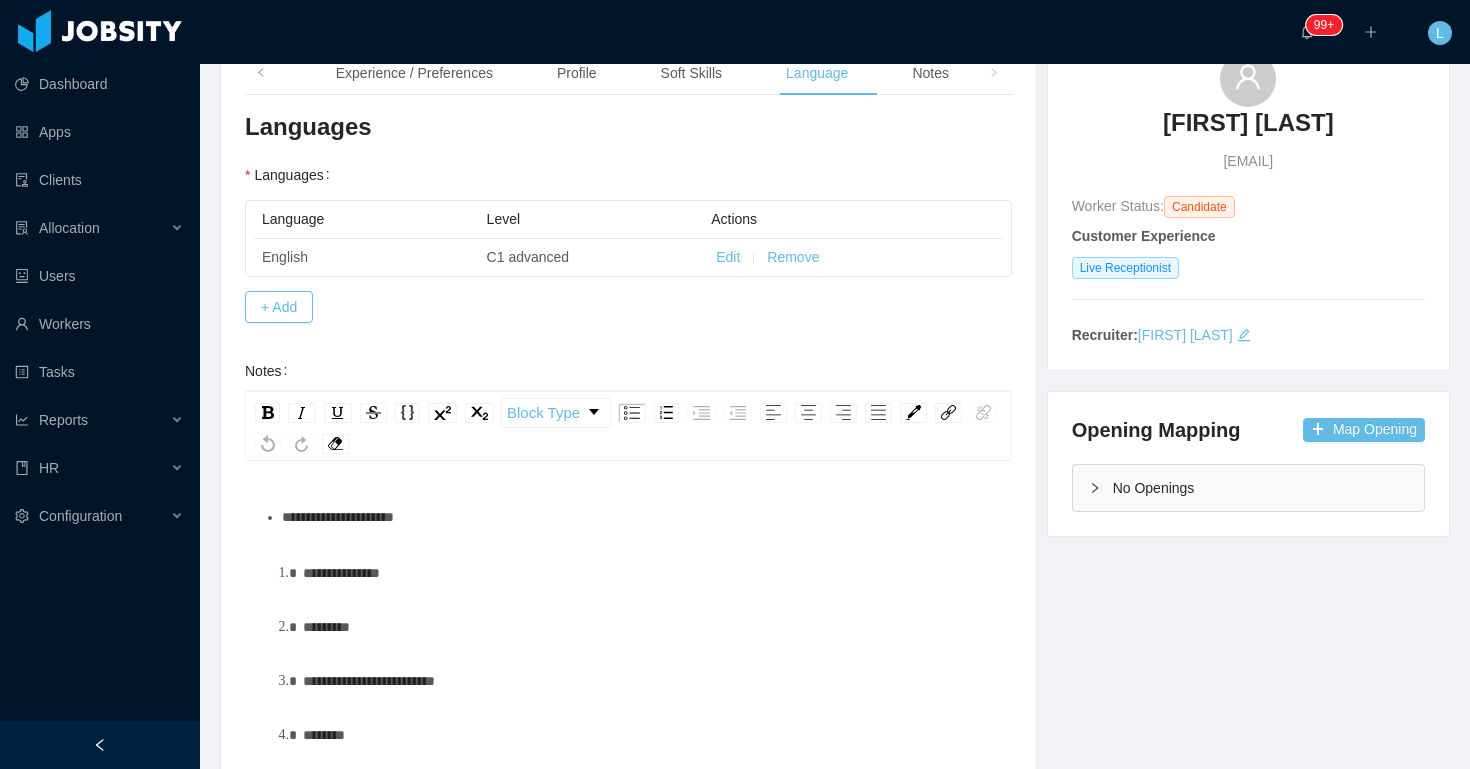 click on "**********" at bounding box center (650, 573) 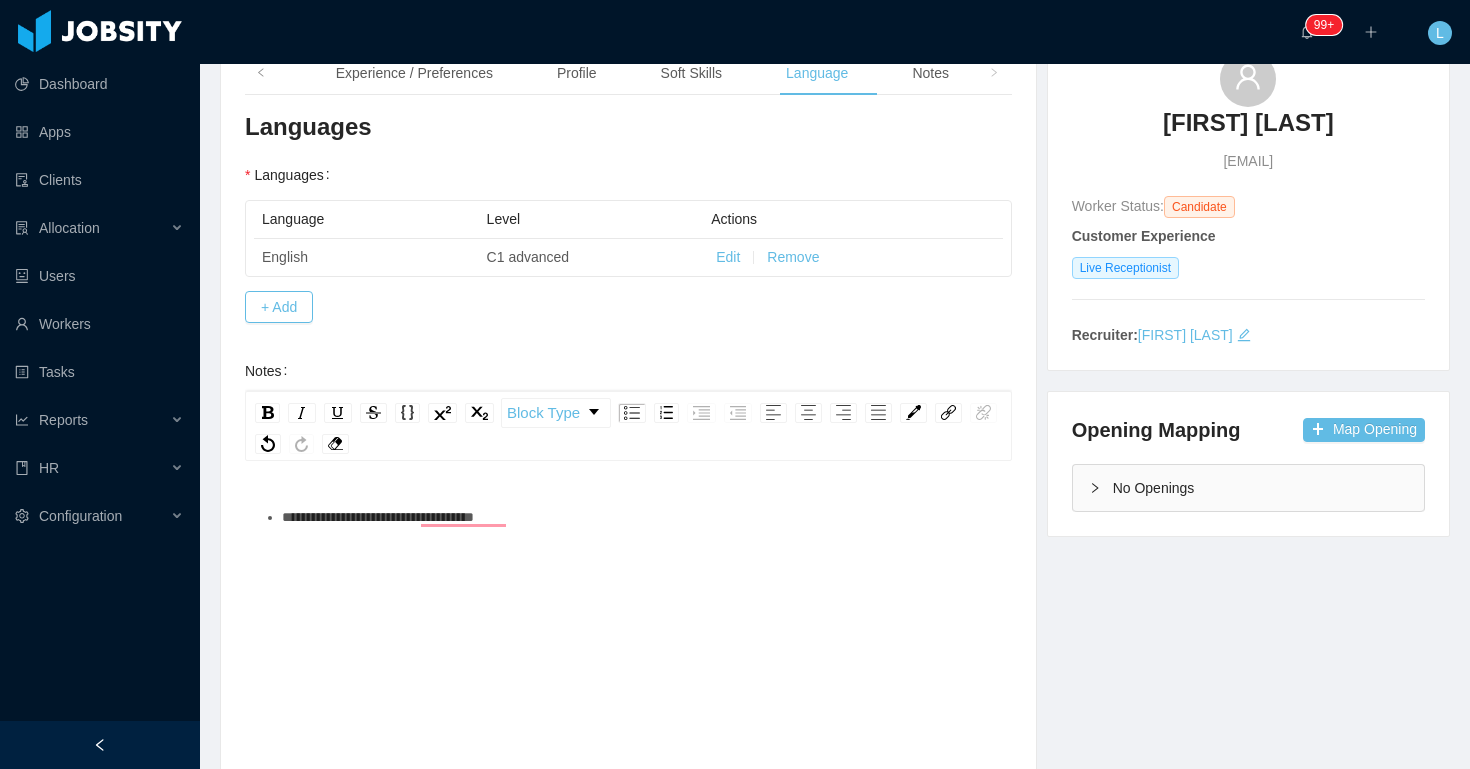 scroll, scrollTop: 0, scrollLeft: 0, axis: both 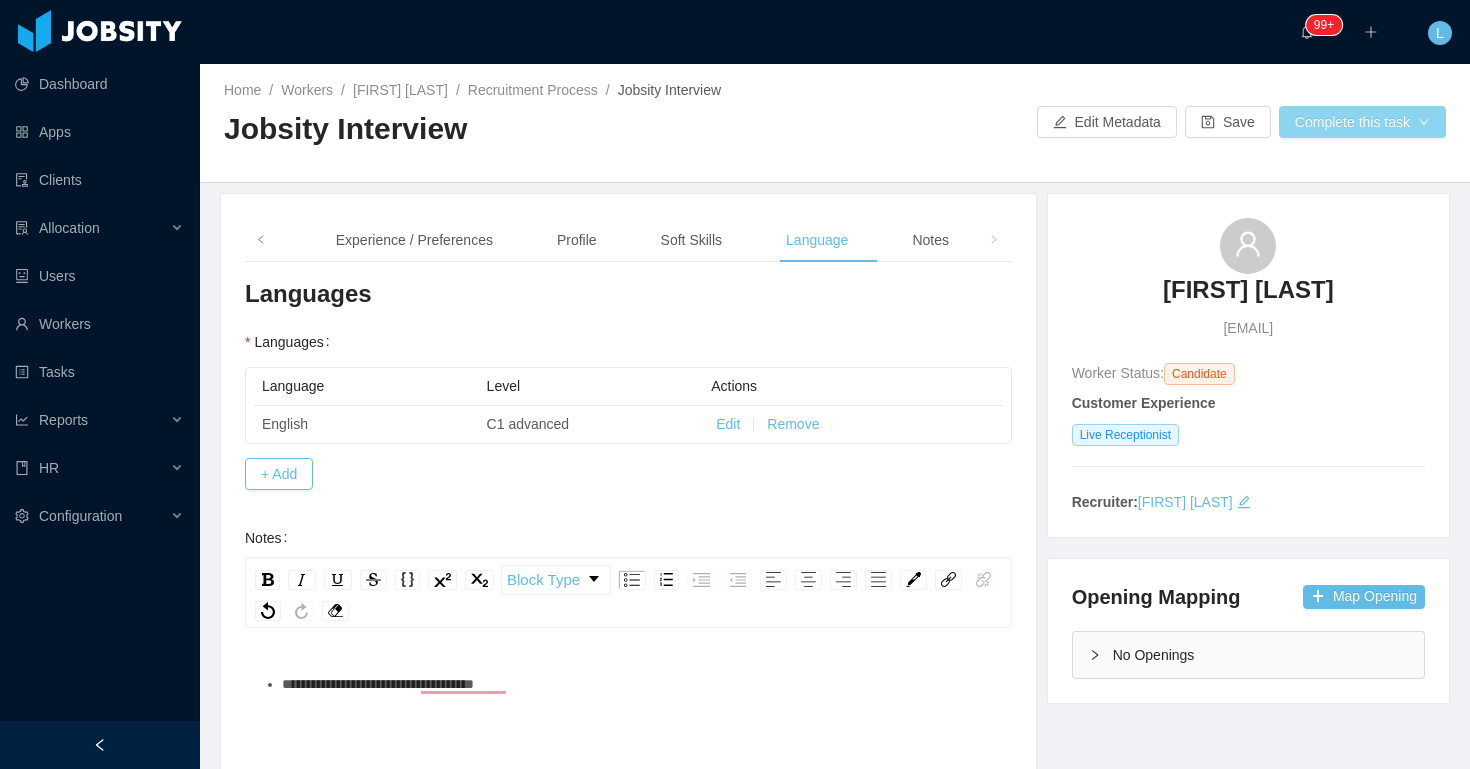 click on "Complete this task" at bounding box center (1362, 122) 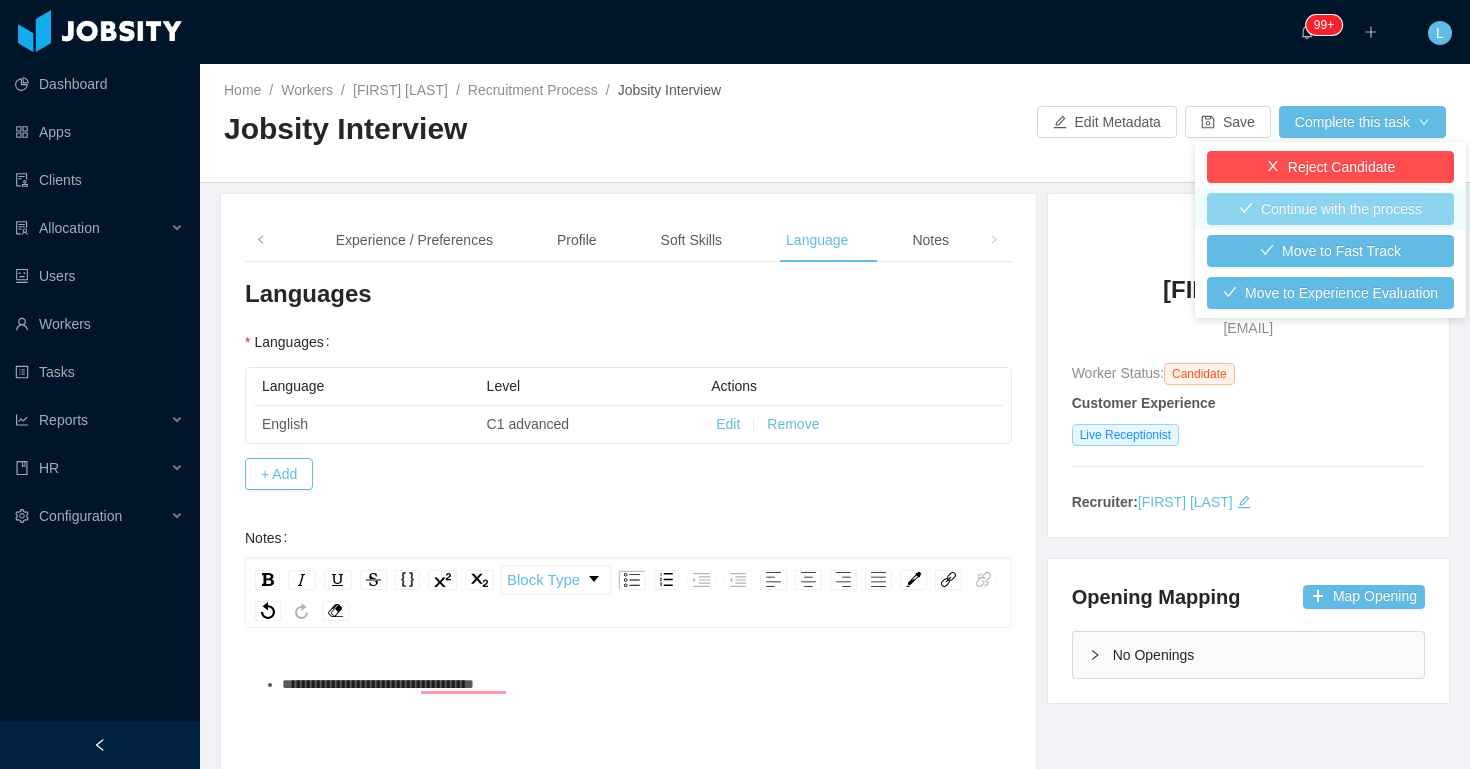 click on "Continue with the process" at bounding box center (1330, 209) 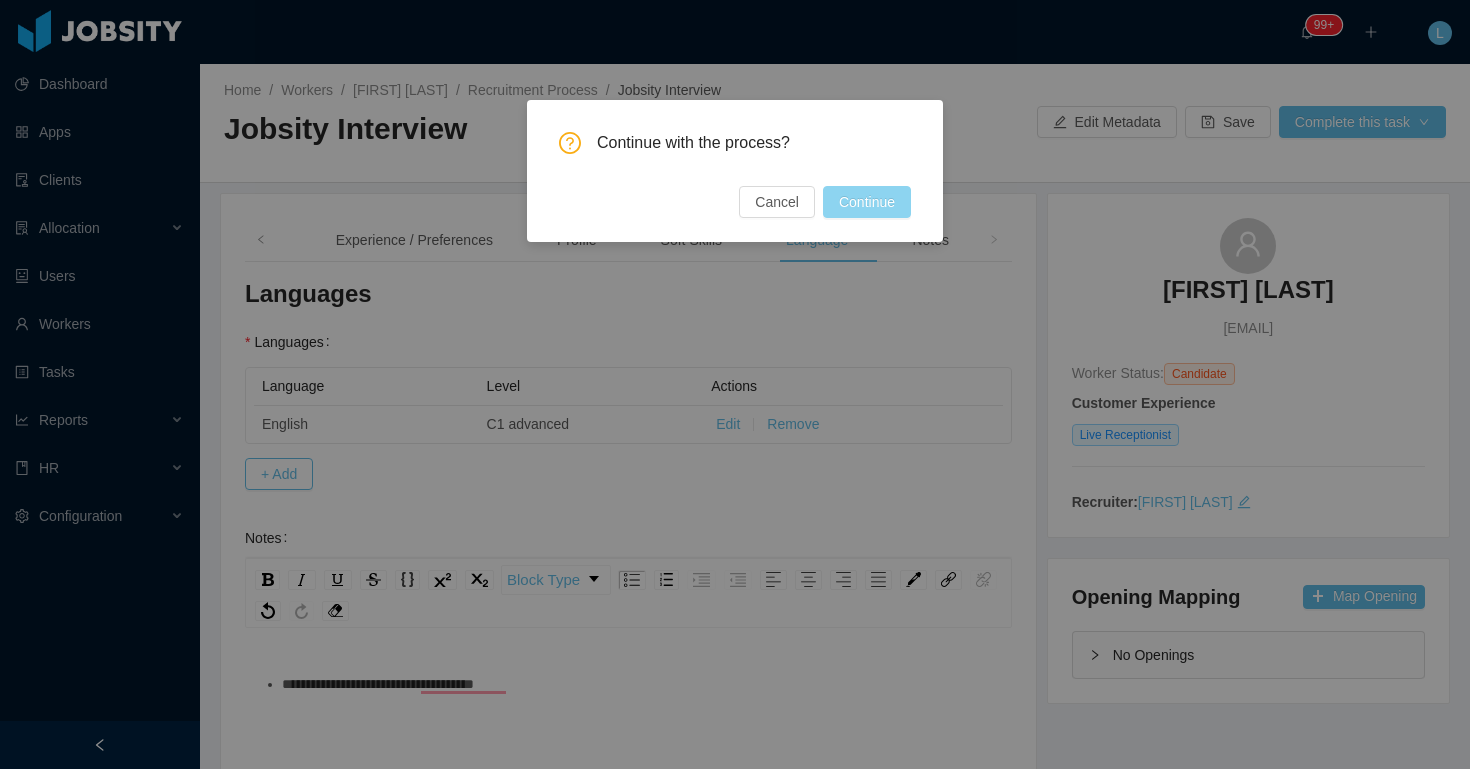click on "Continue" at bounding box center [867, 202] 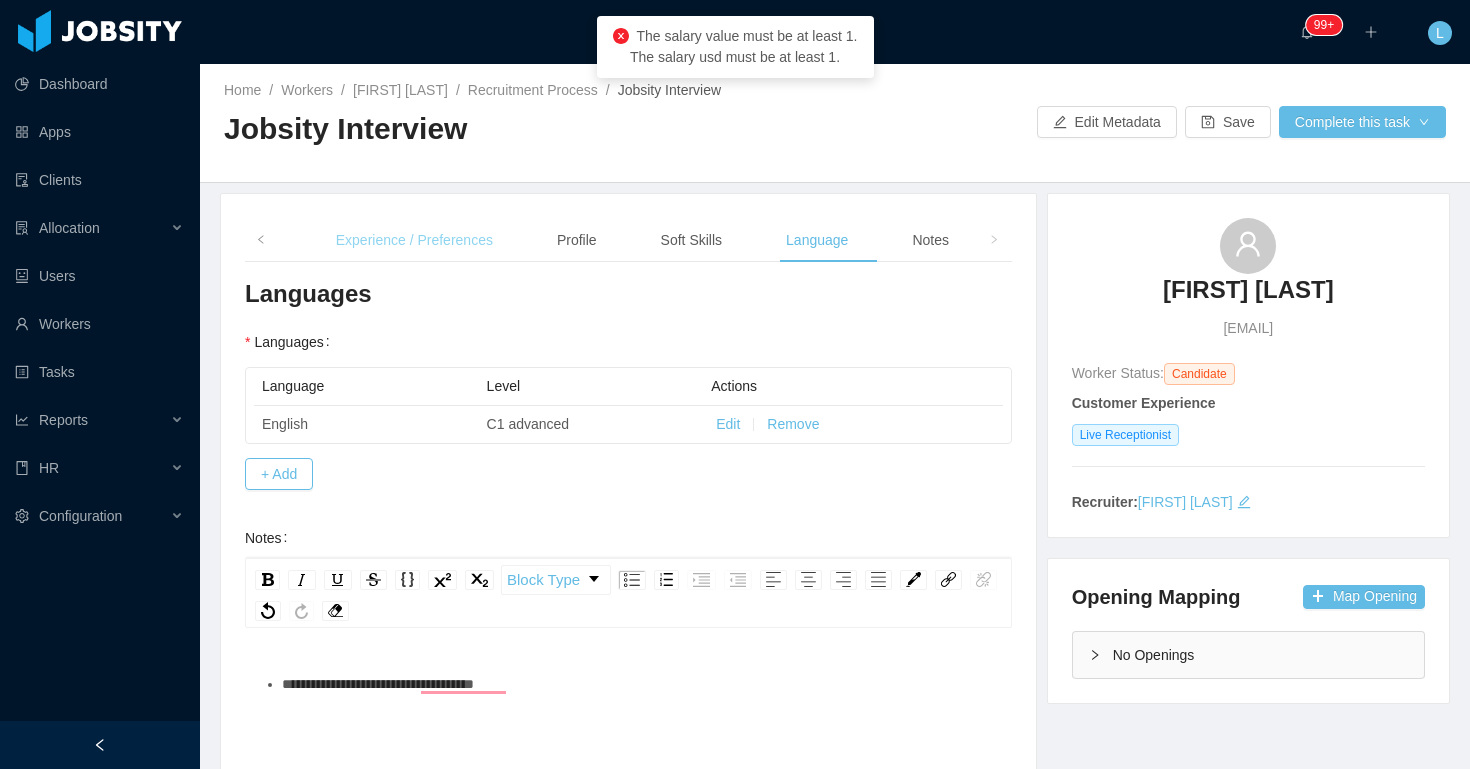 click on "Experience / Preferences" at bounding box center [414, 240] 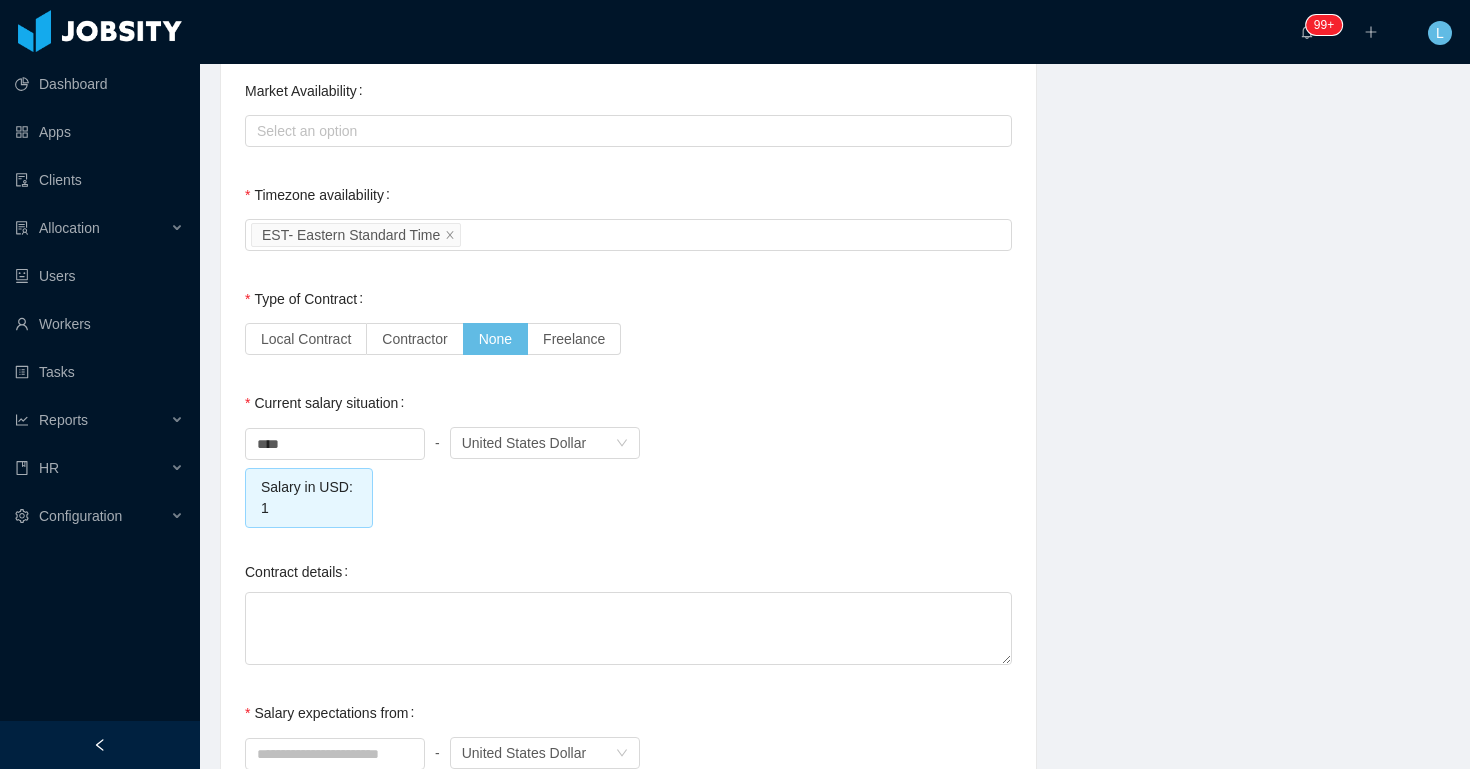 scroll, scrollTop: 2191, scrollLeft: 0, axis: vertical 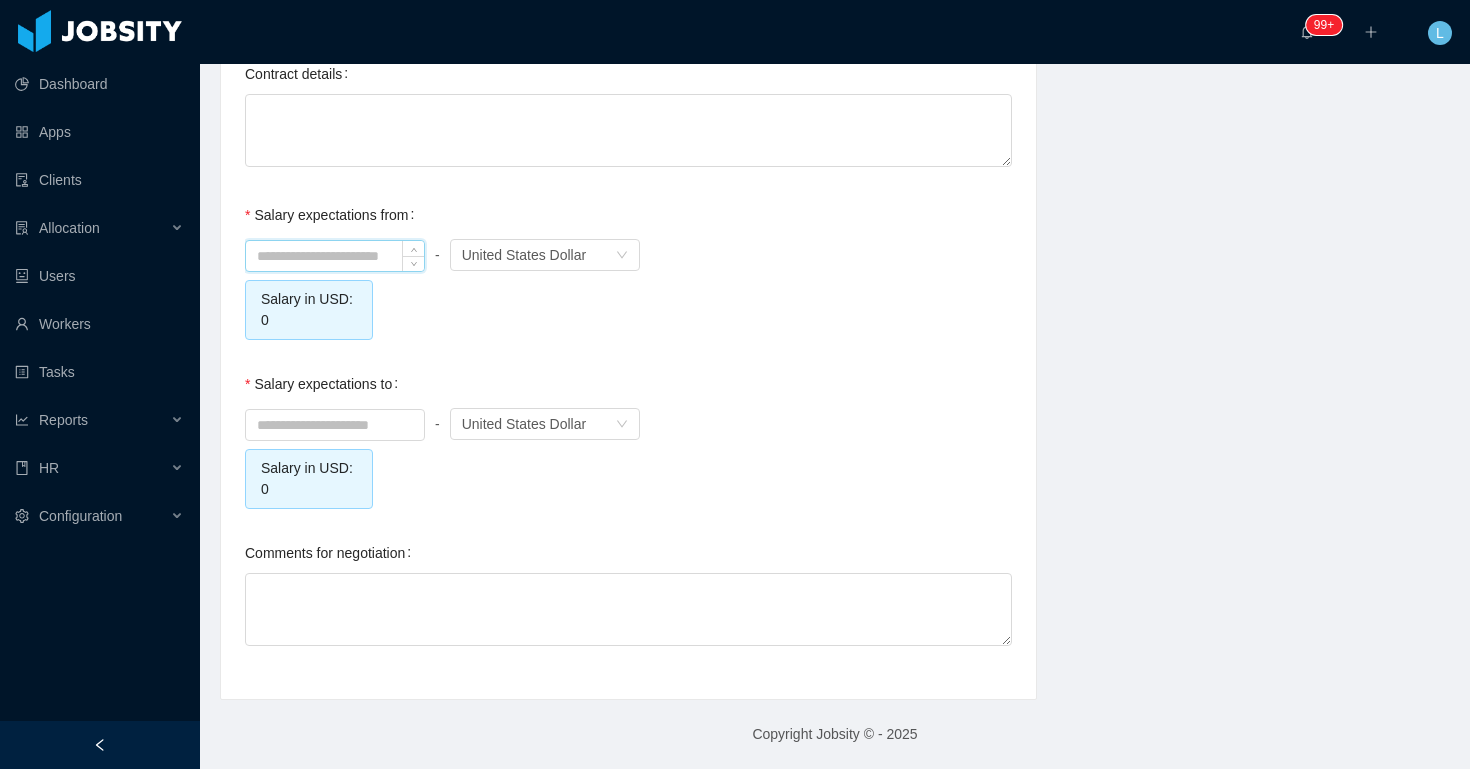 click at bounding box center (335, 256) 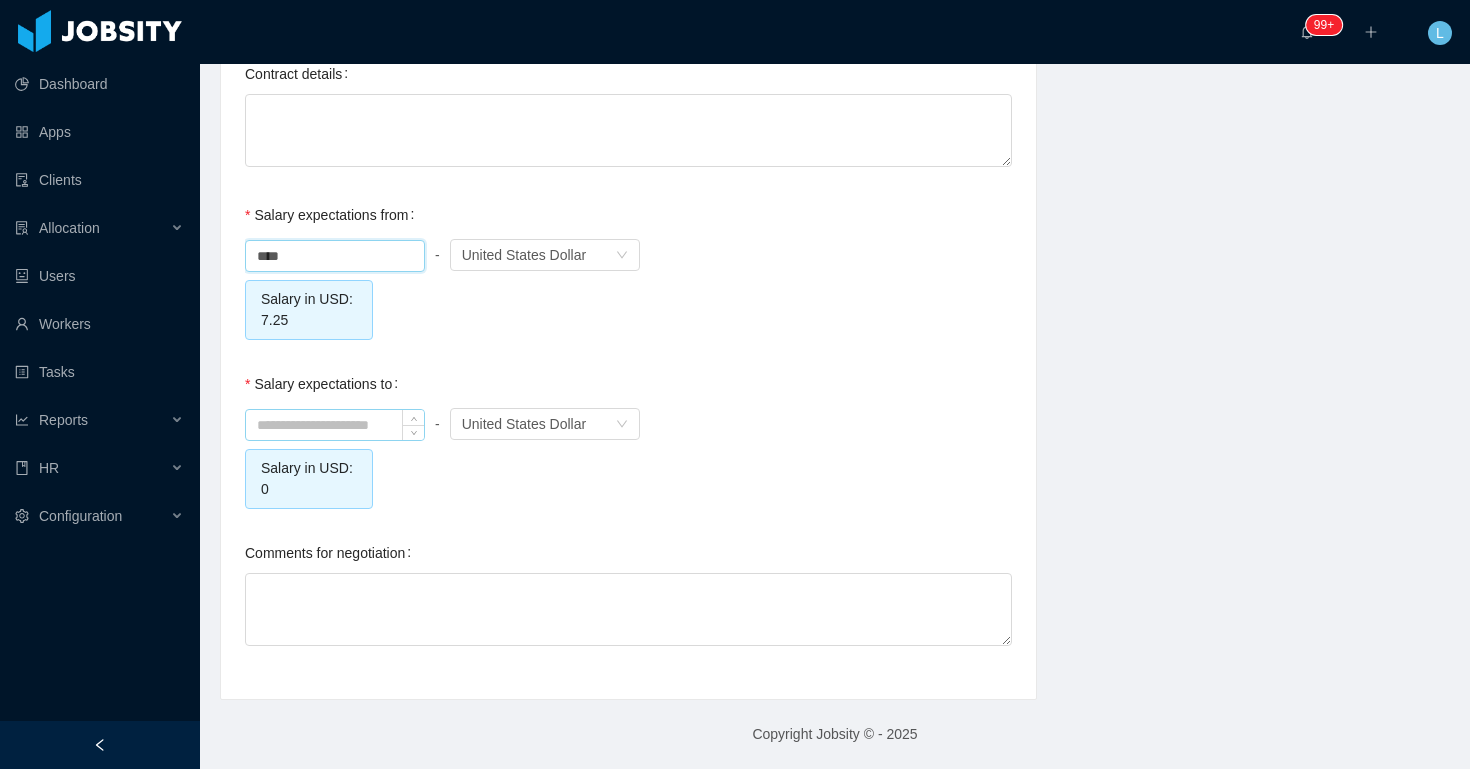 click at bounding box center (335, 425) 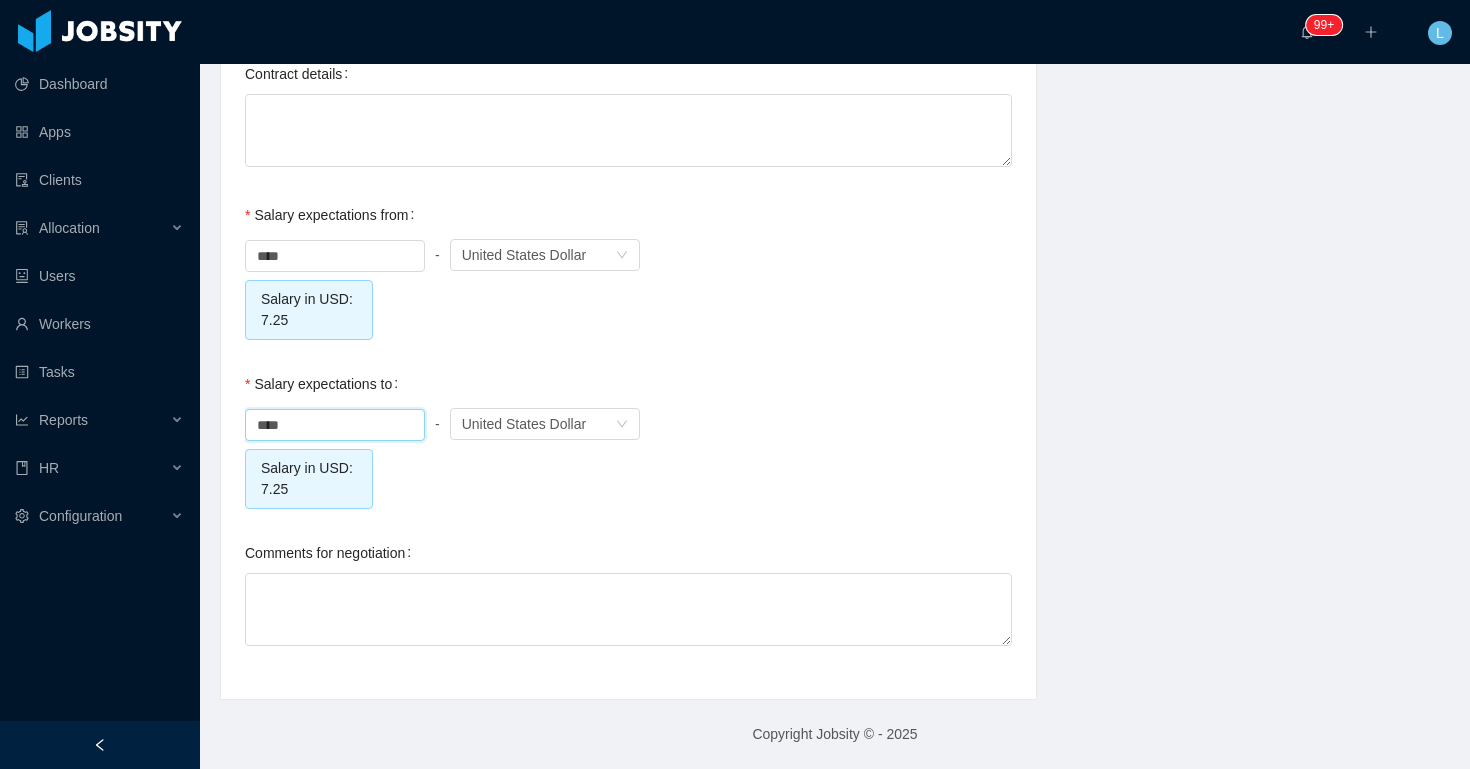 click on "Salary in USD: 7.25" at bounding box center (628, 287) 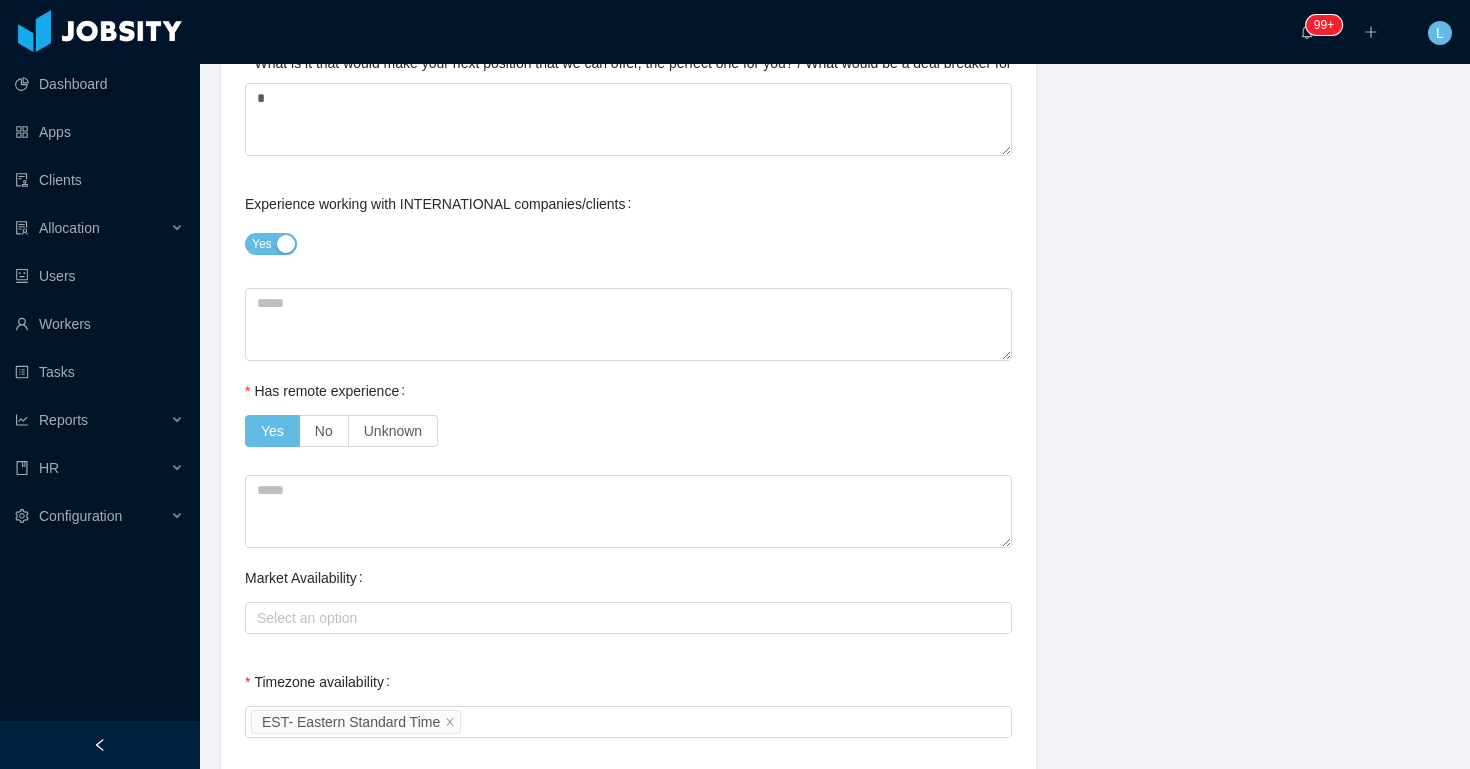 scroll, scrollTop: 0, scrollLeft: 0, axis: both 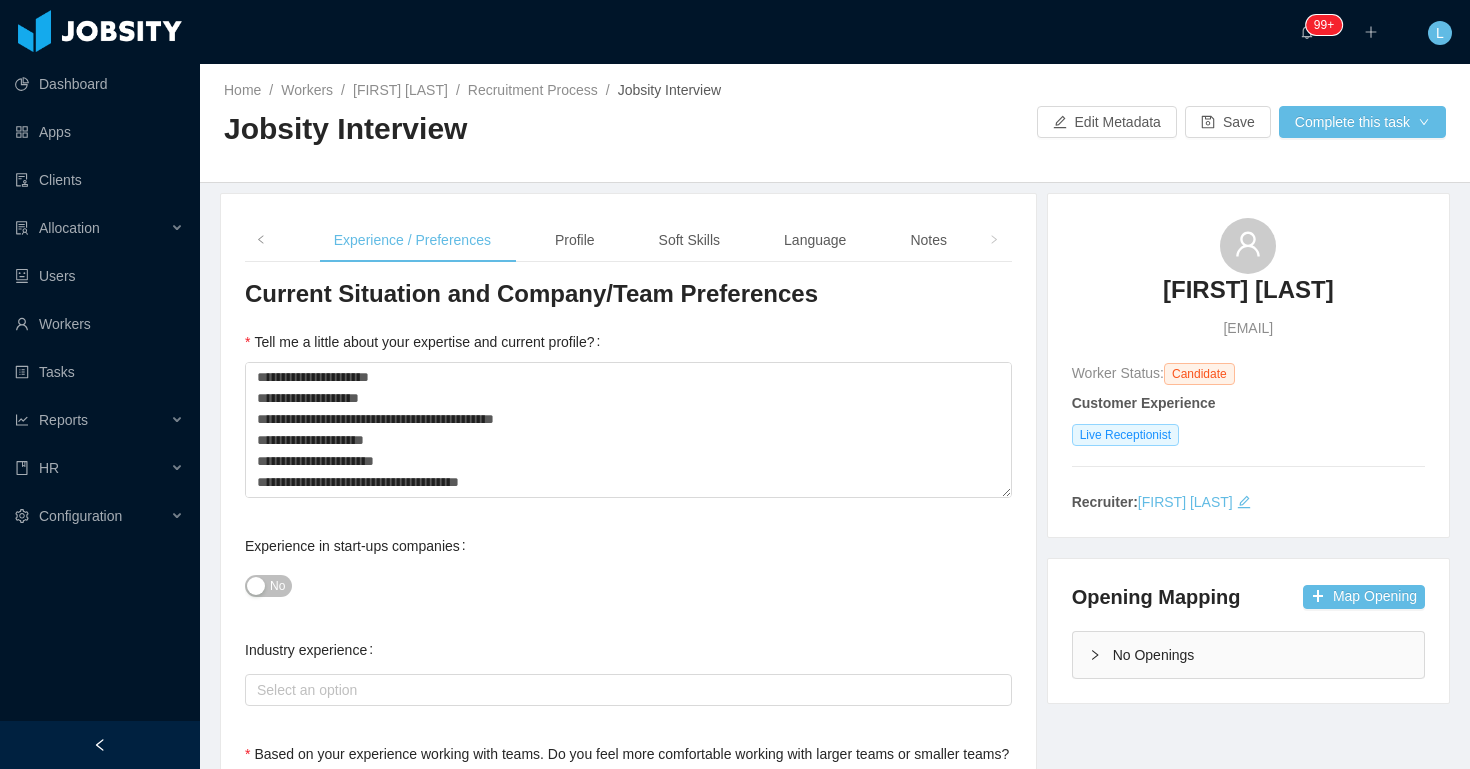 click on "Home / Workers / [FIRST] [LAST] / Recruitment Process / Jobsity Interview / Jobsity Interview Edit Metadata Save Complete this task" at bounding box center [835, 123] 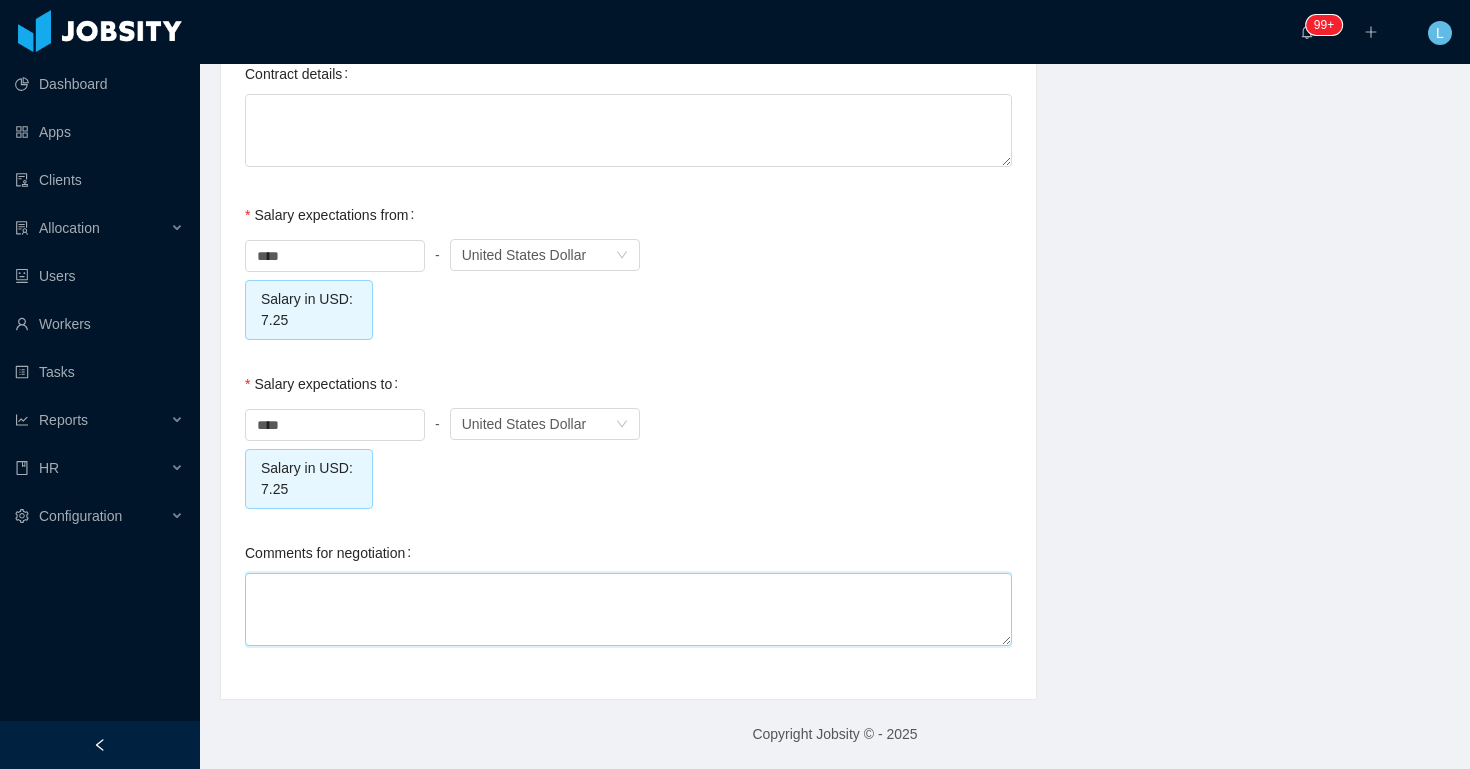 click on "Comments for negotiation" at bounding box center (628, 609) 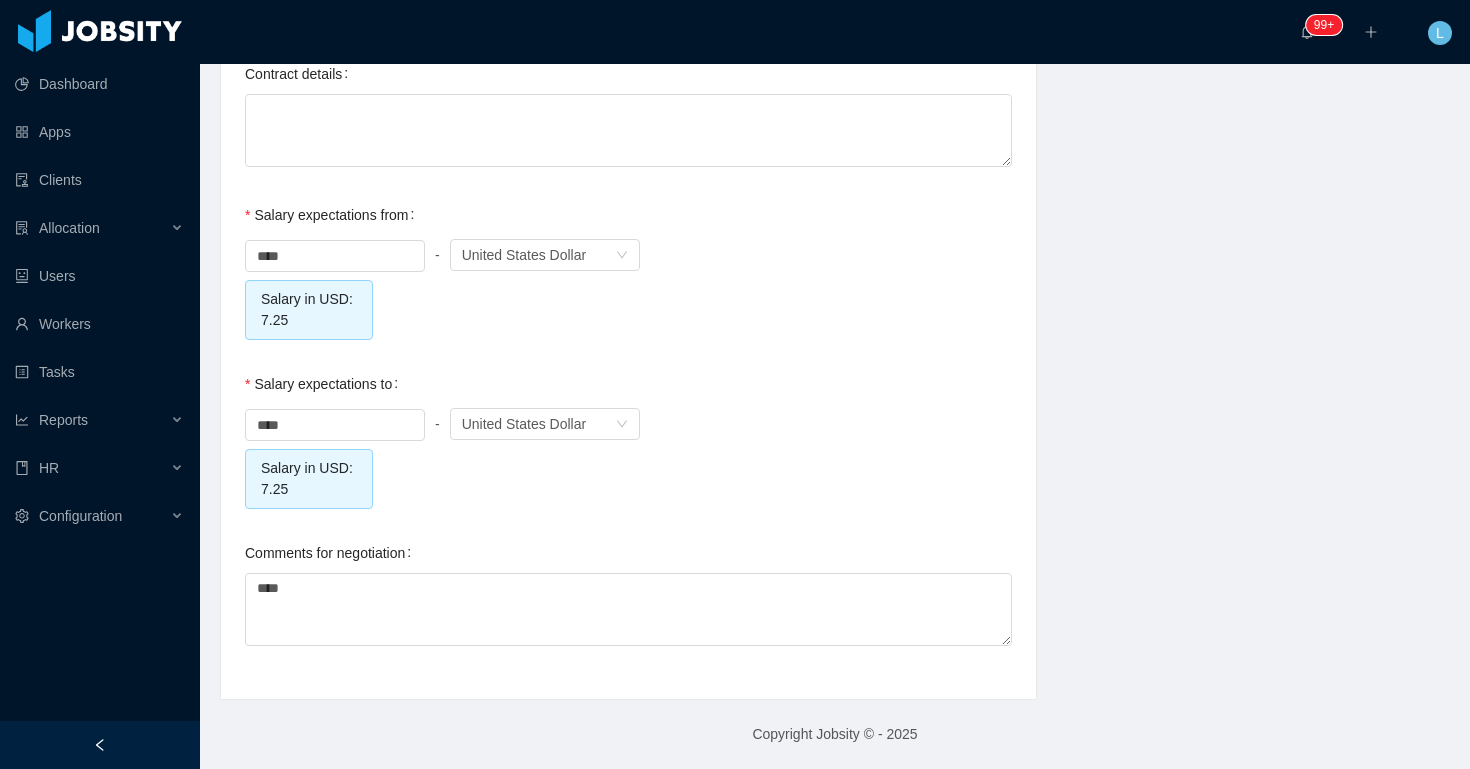 click on "Salary in USD: 7.25" at bounding box center [628, 456] 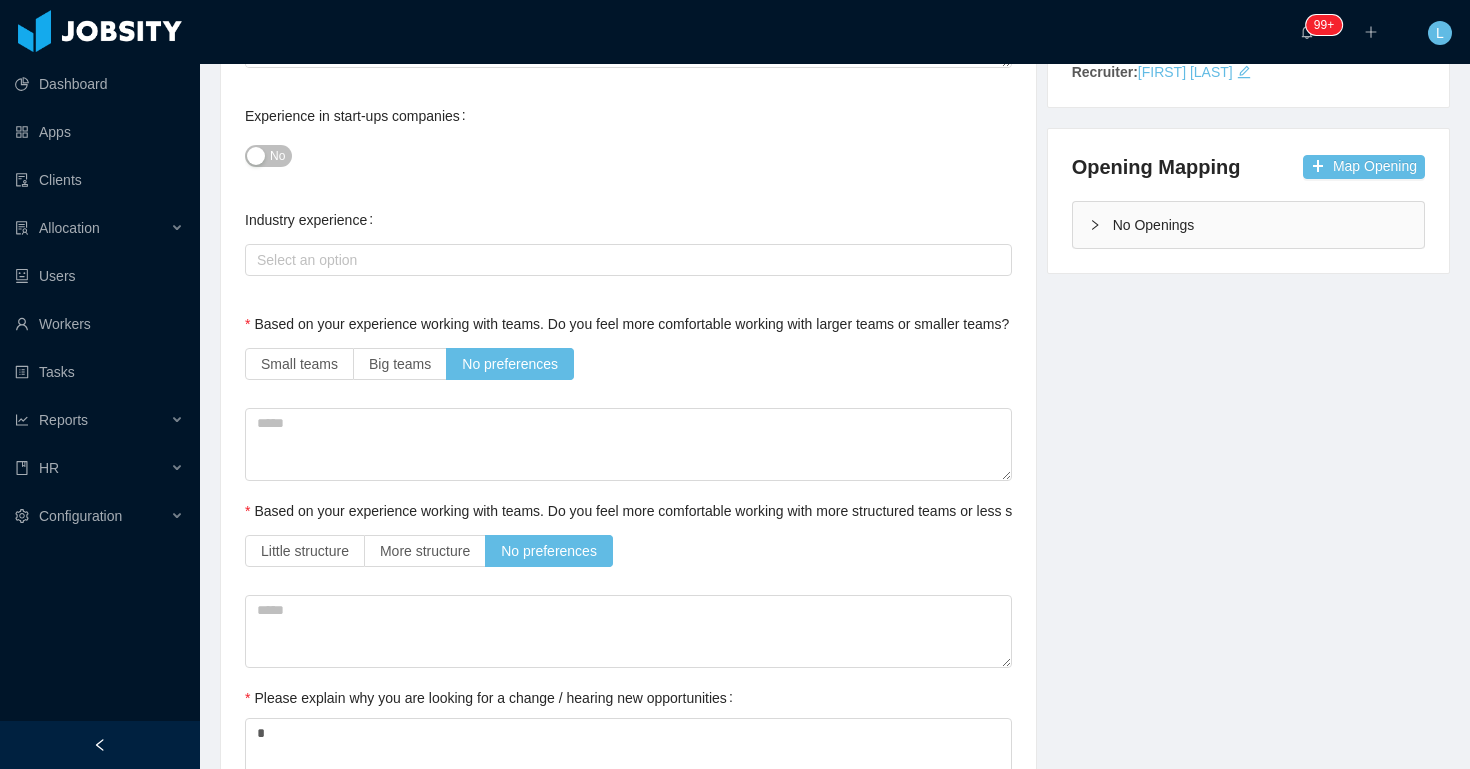 scroll, scrollTop: 0, scrollLeft: 0, axis: both 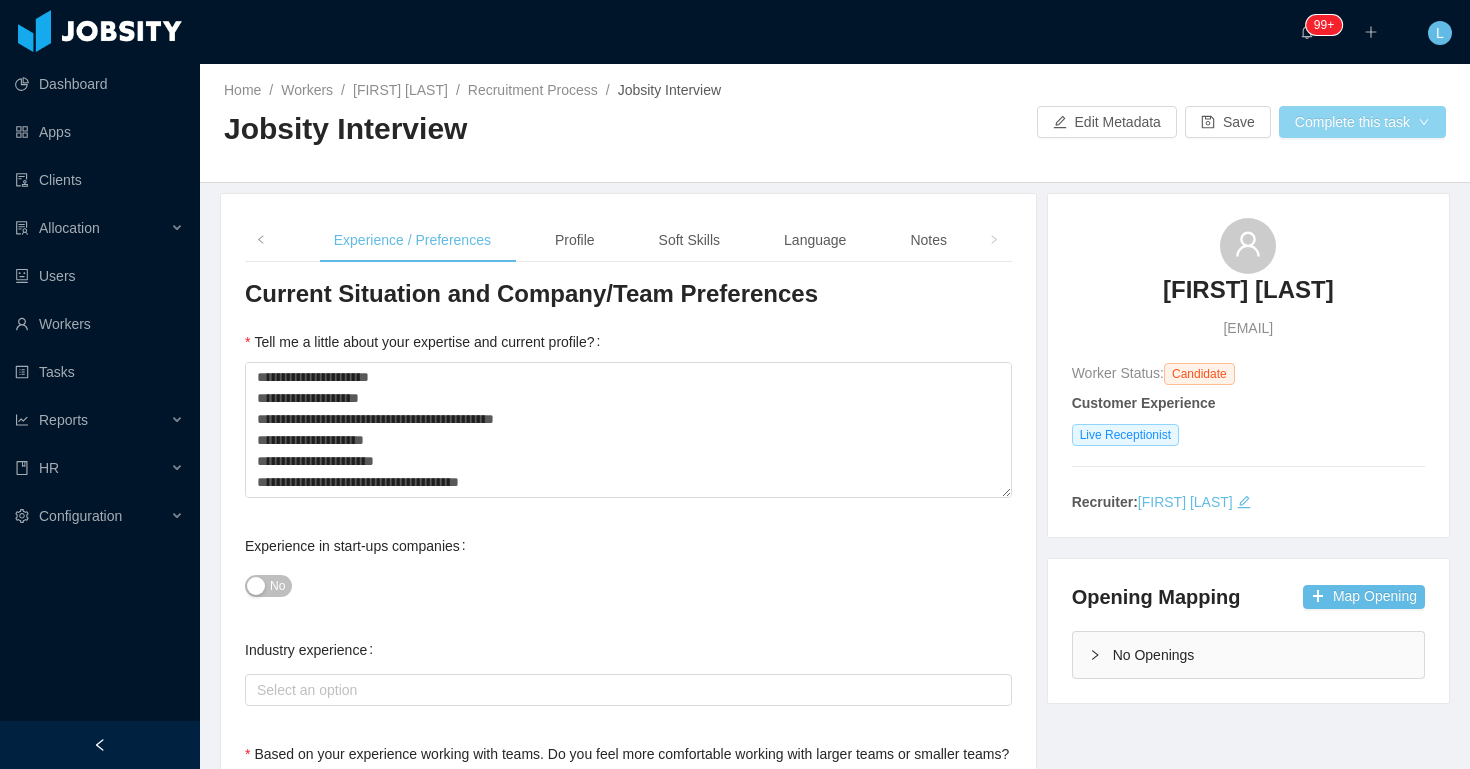 click on "Complete this task" at bounding box center (1362, 122) 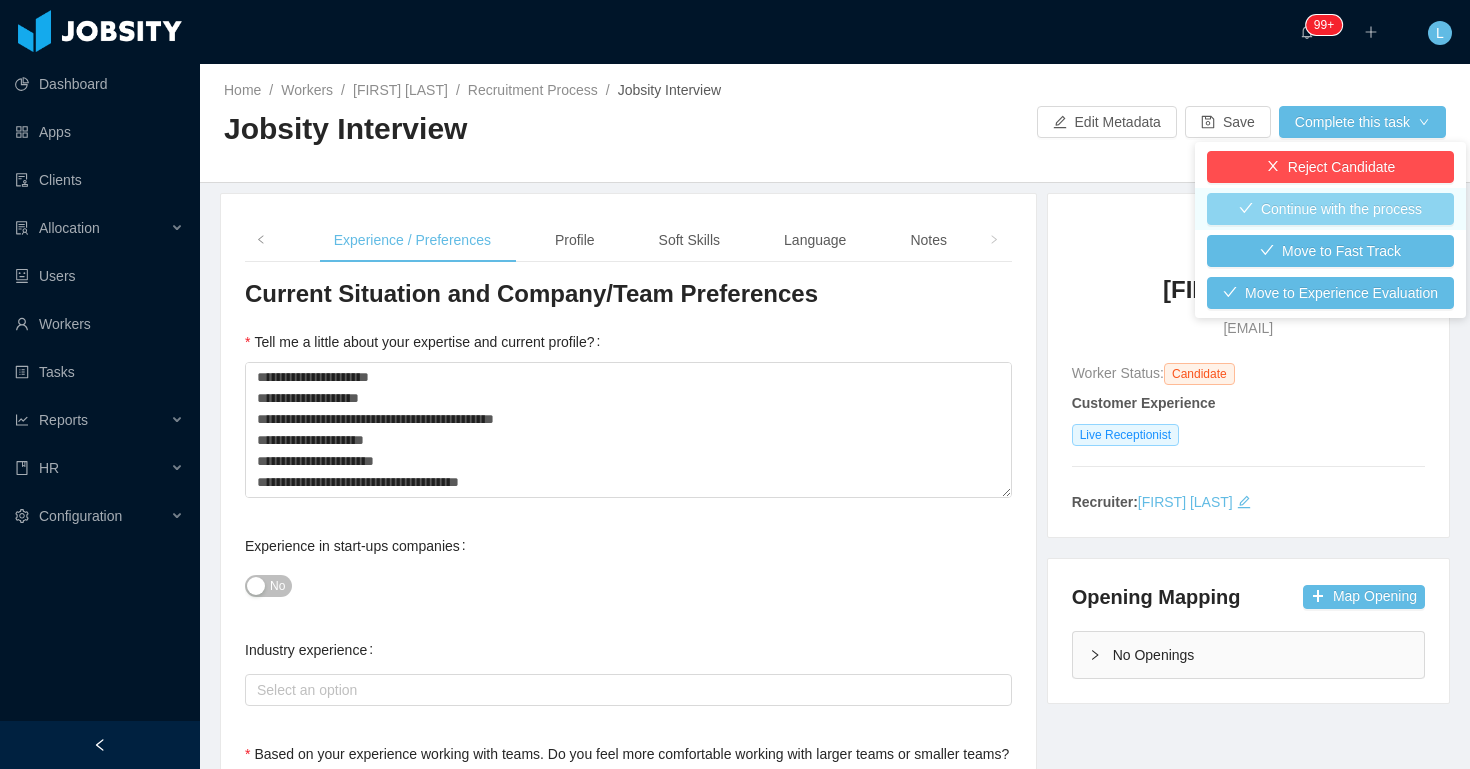 click on "Continue with the process" at bounding box center (1330, 209) 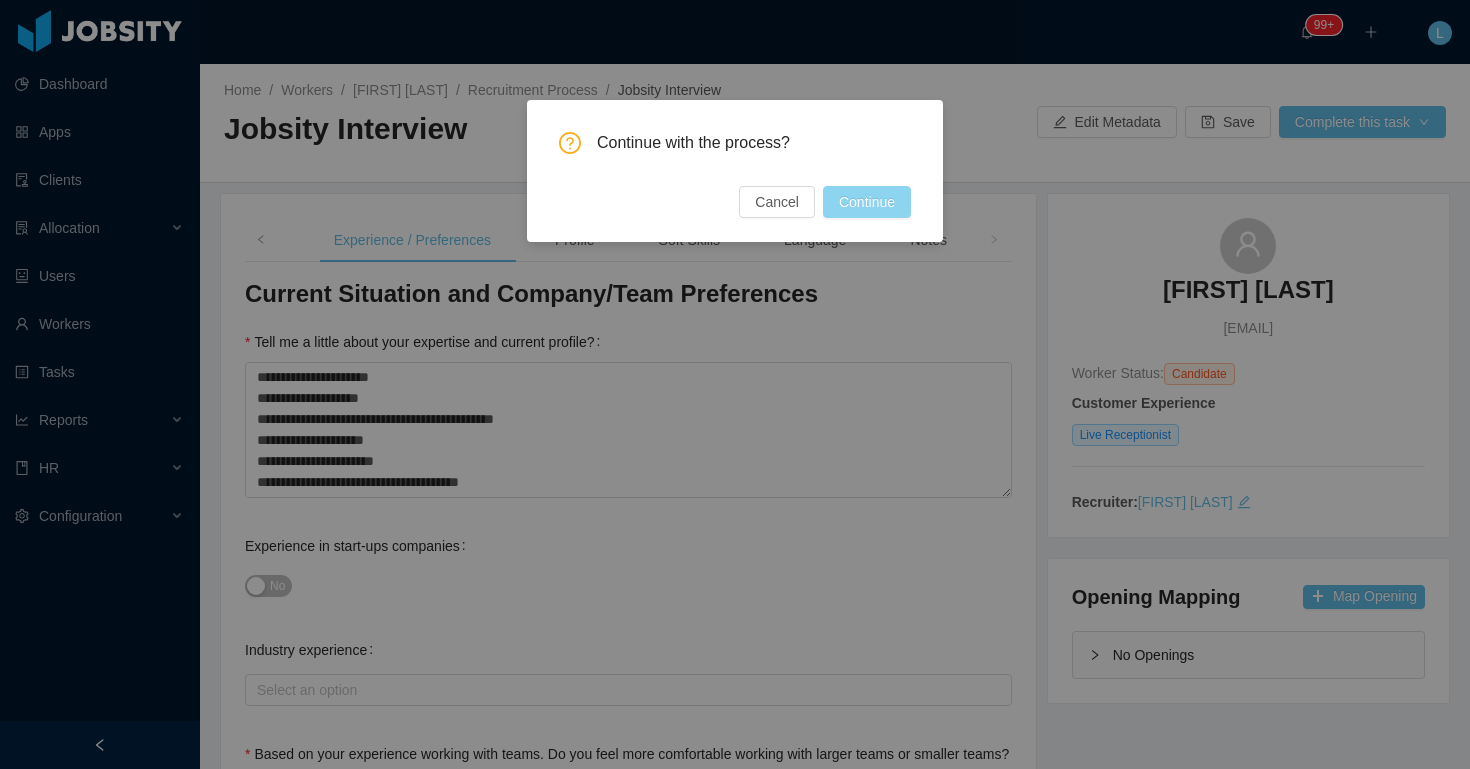 click on "Continue" at bounding box center (867, 202) 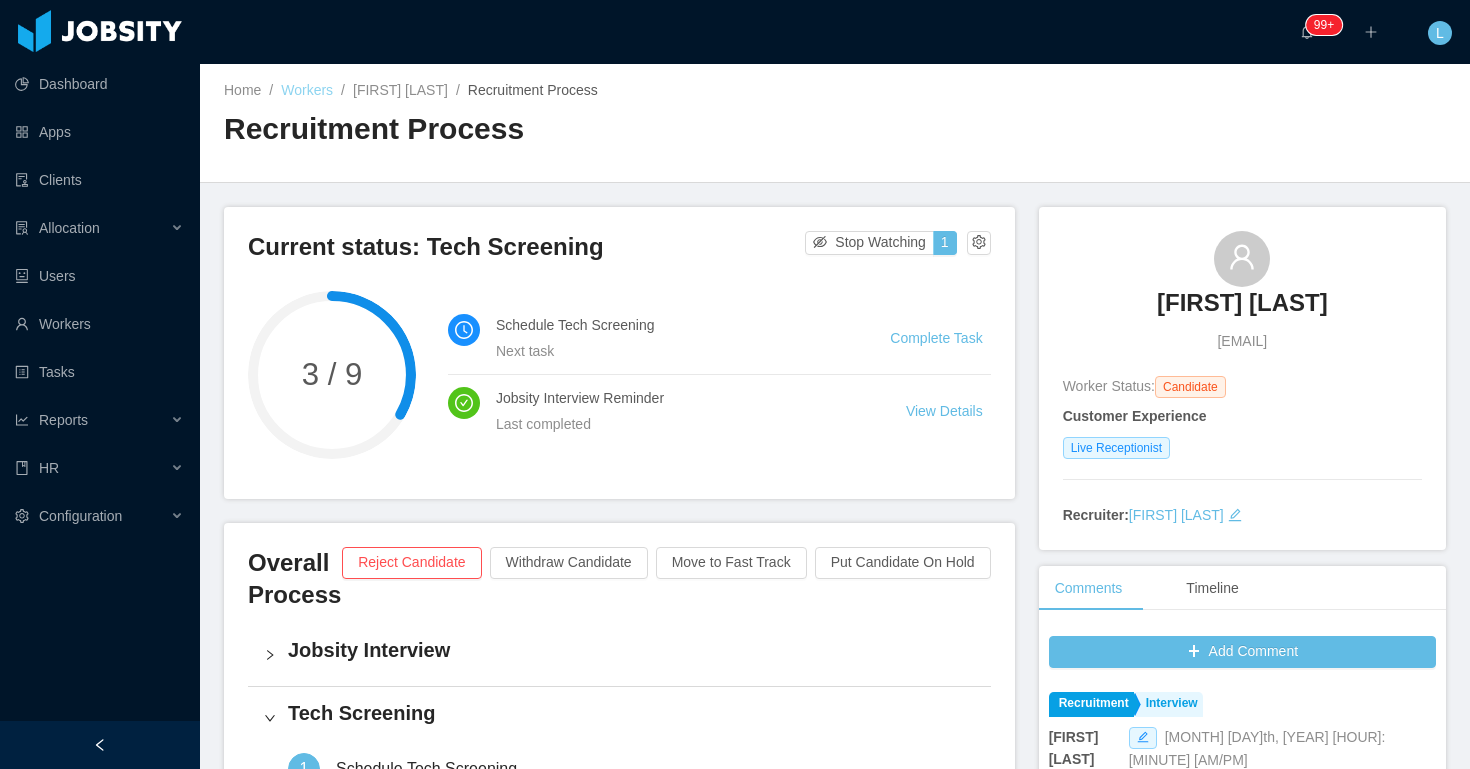 click on "Workers" at bounding box center (307, 90) 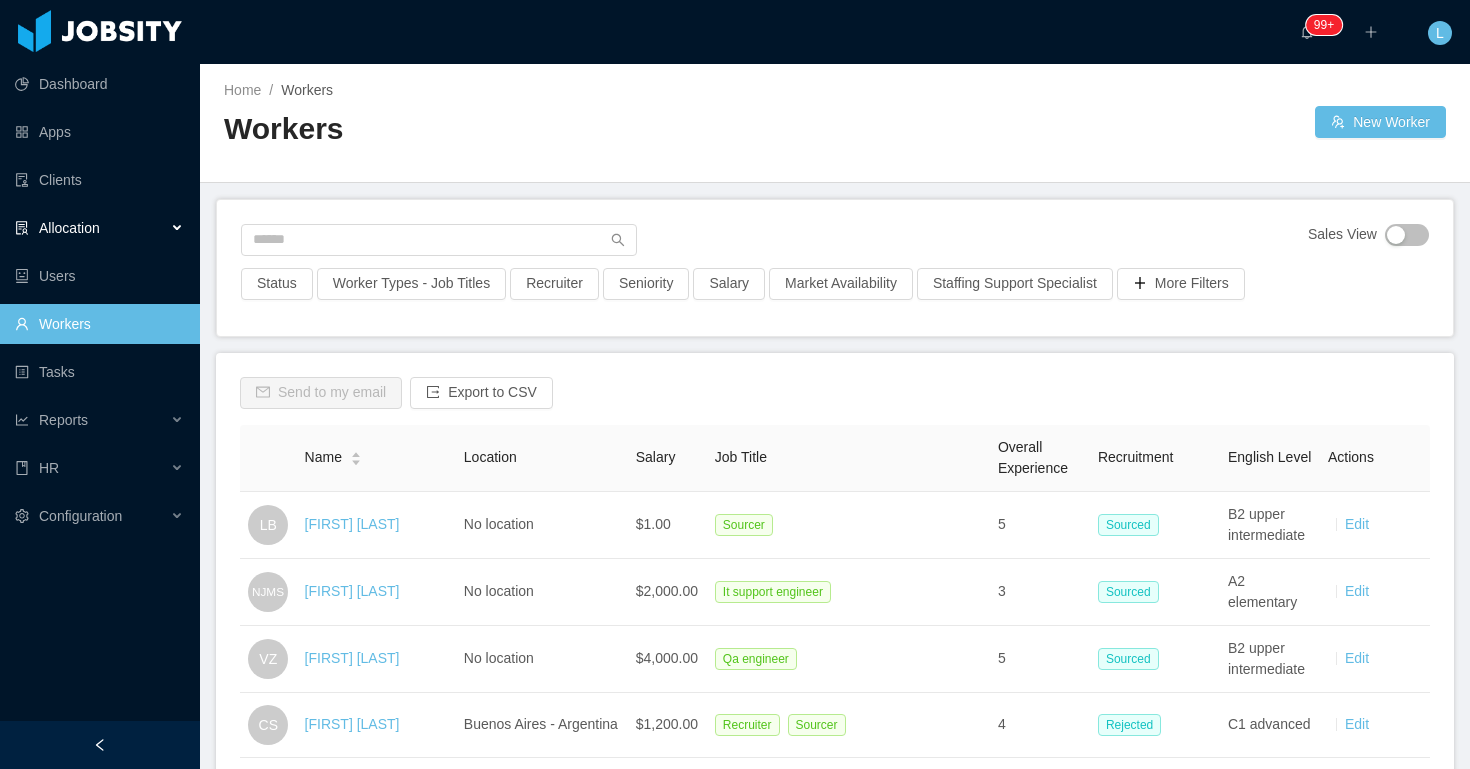 click on "Allocation" at bounding box center (100, 228) 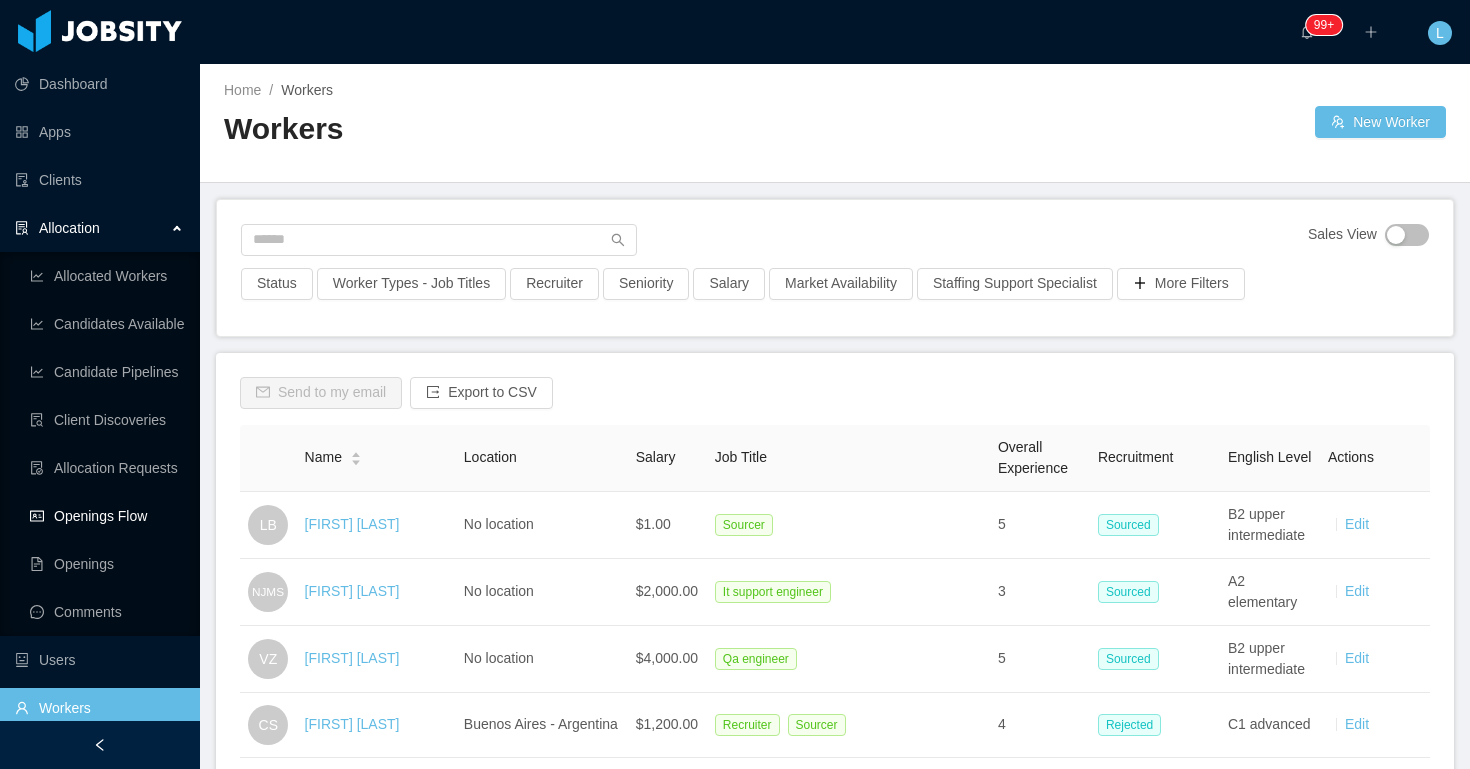 click on "Openings Flow" at bounding box center [107, 516] 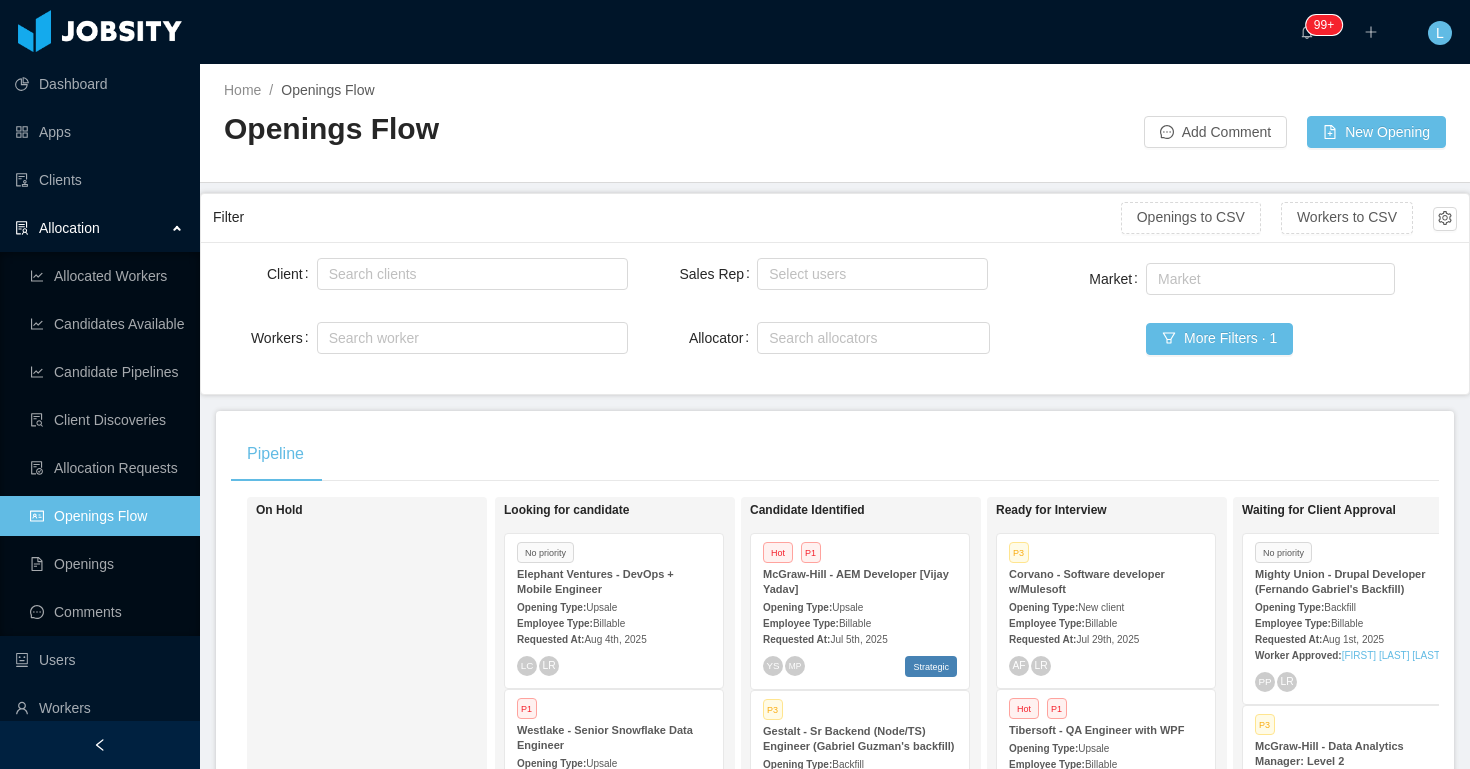 scroll, scrollTop: 429, scrollLeft: 0, axis: vertical 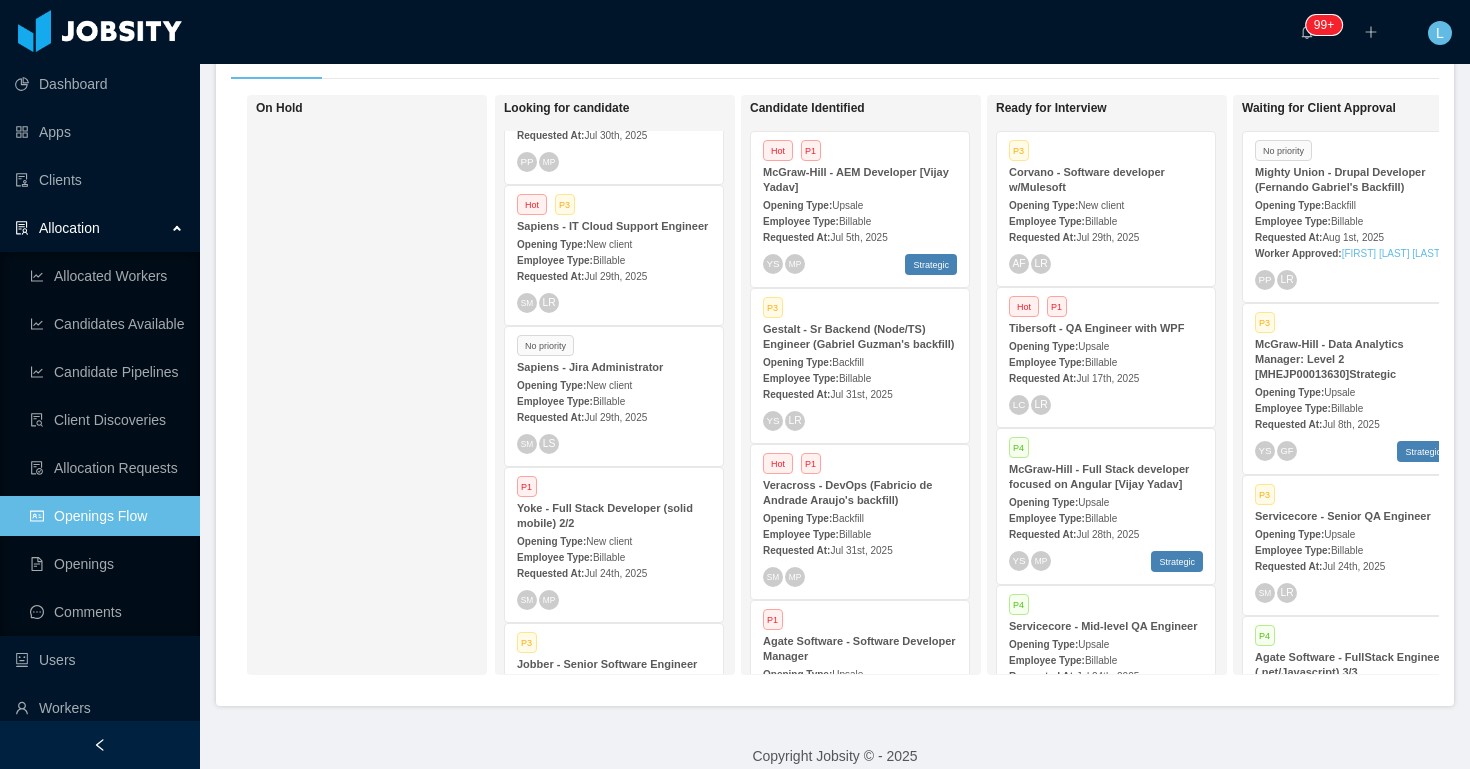 click on "Opening Type:   New client" at bounding box center (614, 384) 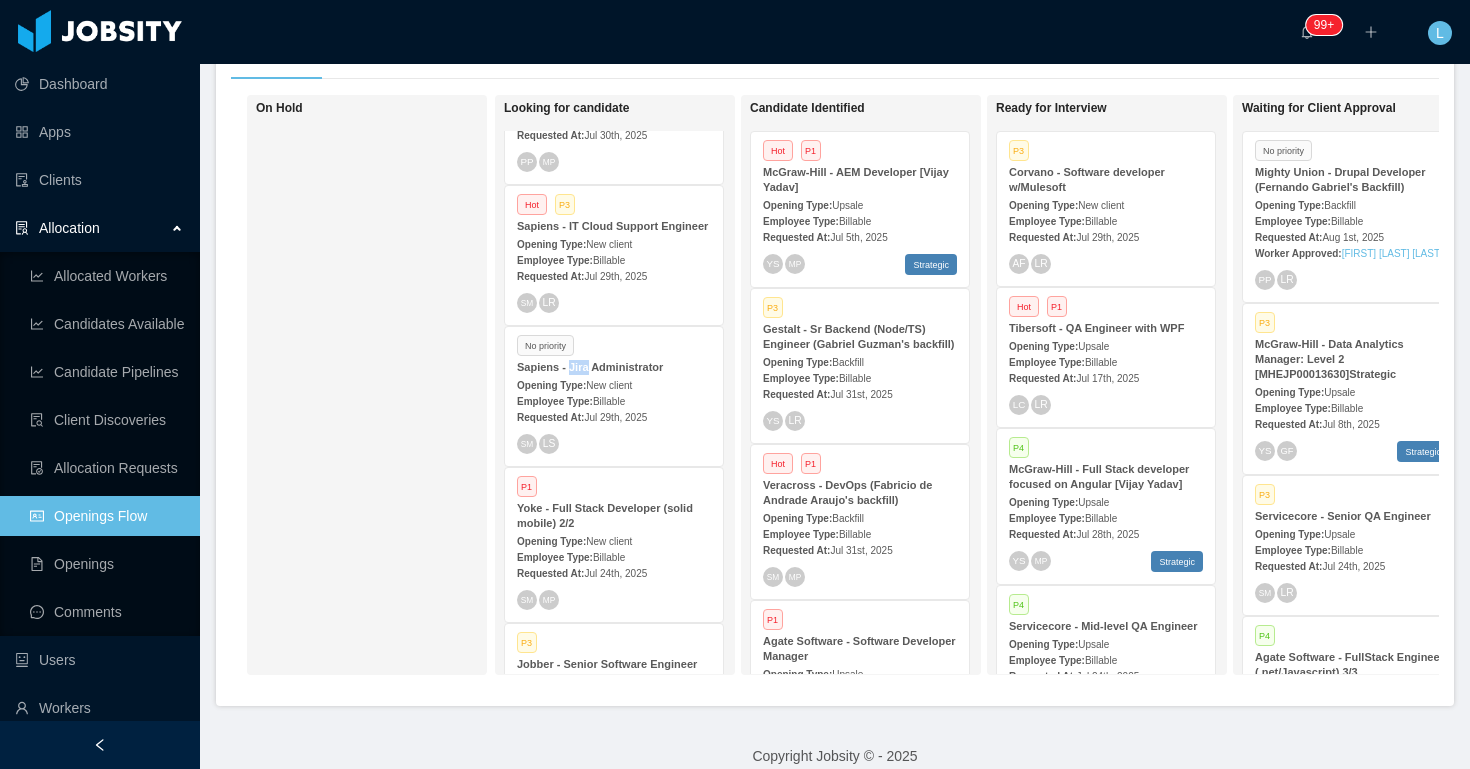 click on "Requested At:   [MONTH] [DAY]th, [YEAR]" at bounding box center (614, 416) 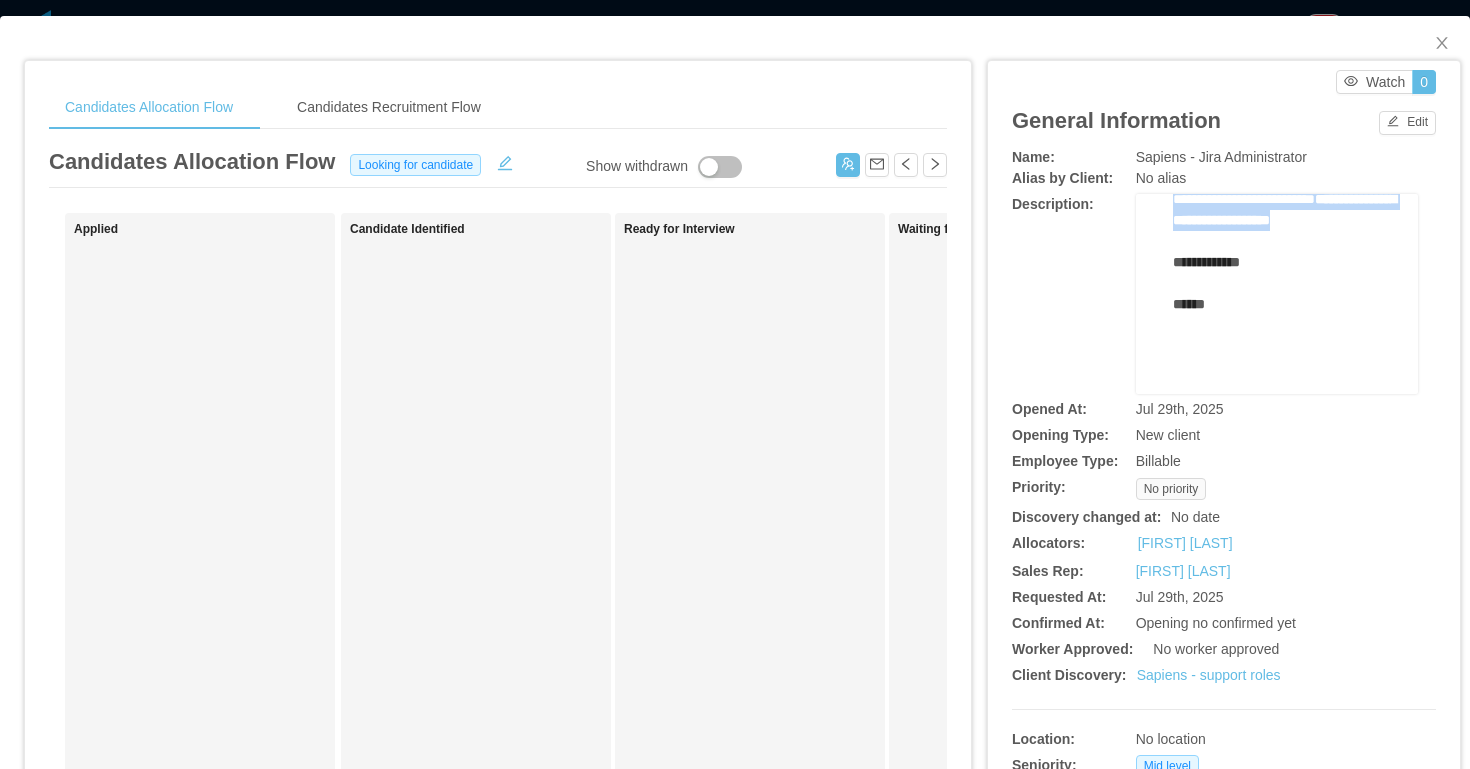 drag, startPoint x: 1154, startPoint y: 277, endPoint x: 1362, endPoint y: 221, distance: 215.40659 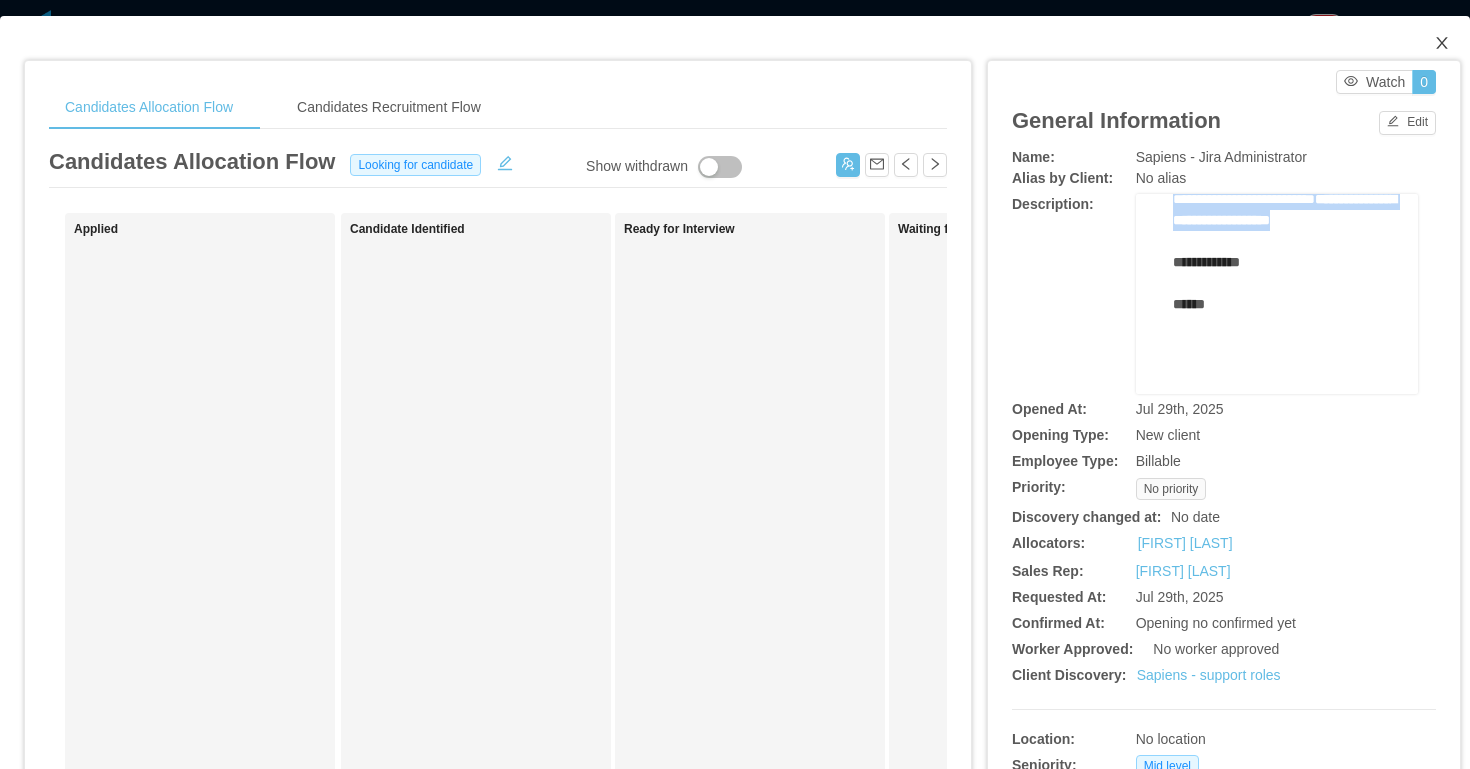 click 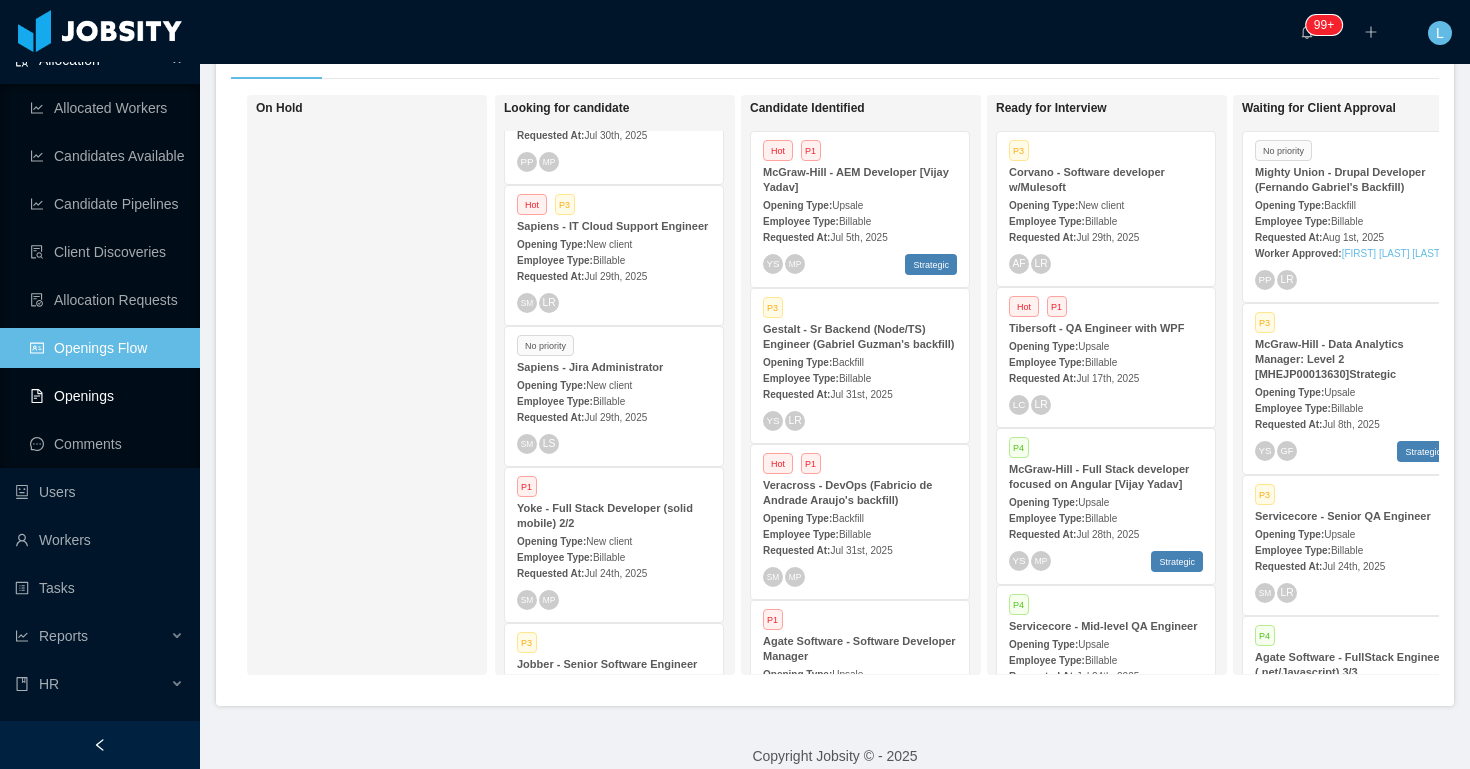 scroll, scrollTop: 203, scrollLeft: 0, axis: vertical 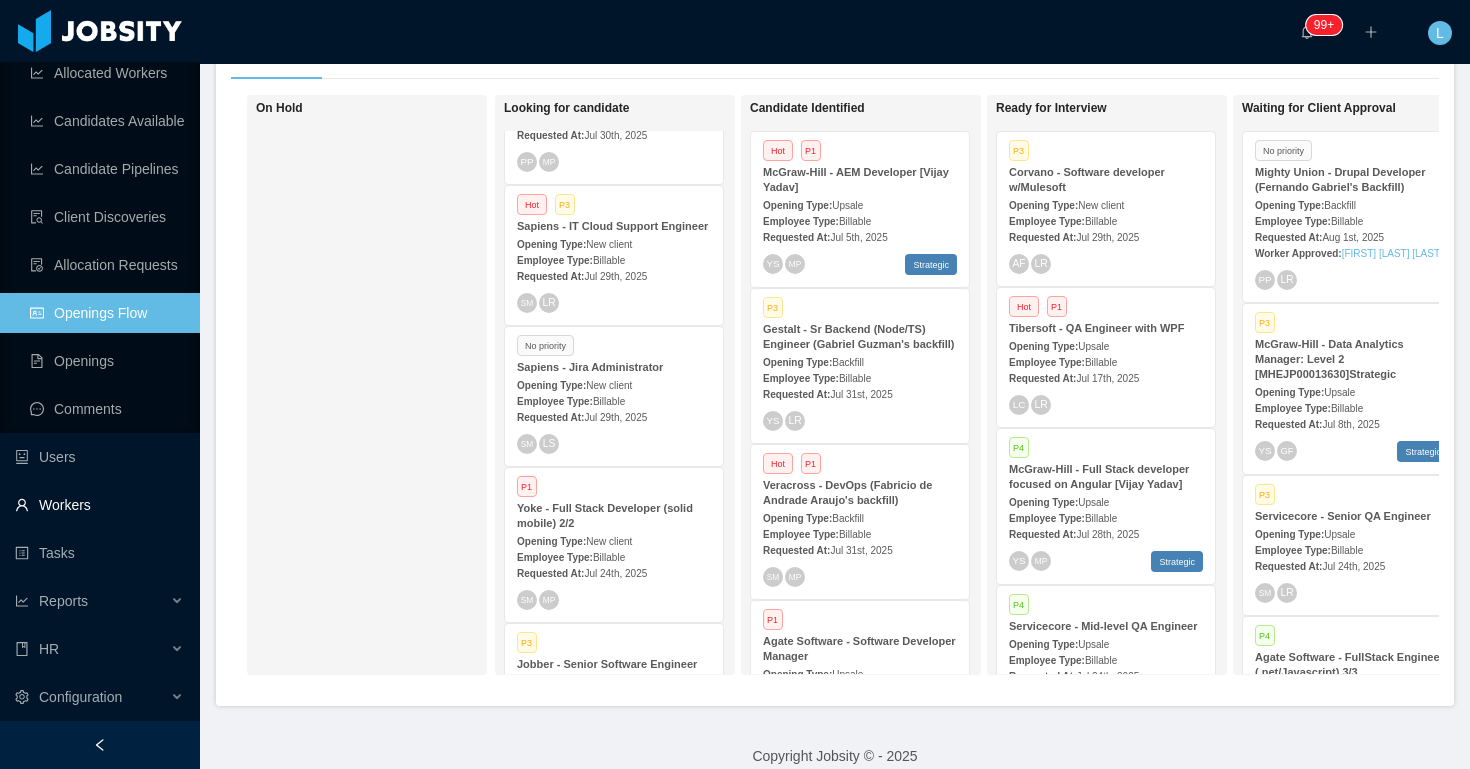click on "Workers" at bounding box center (99, 505) 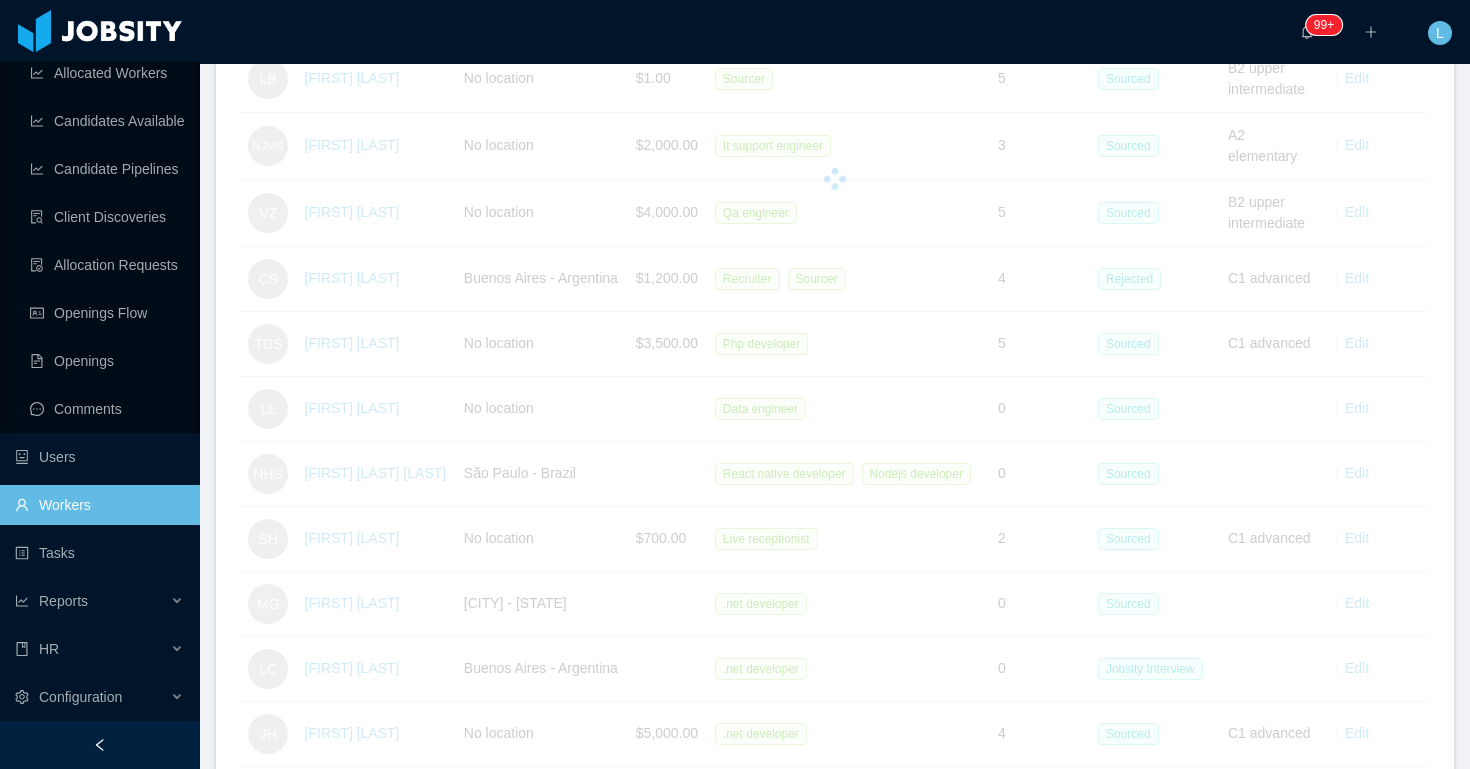scroll, scrollTop: 3160, scrollLeft: 0, axis: vertical 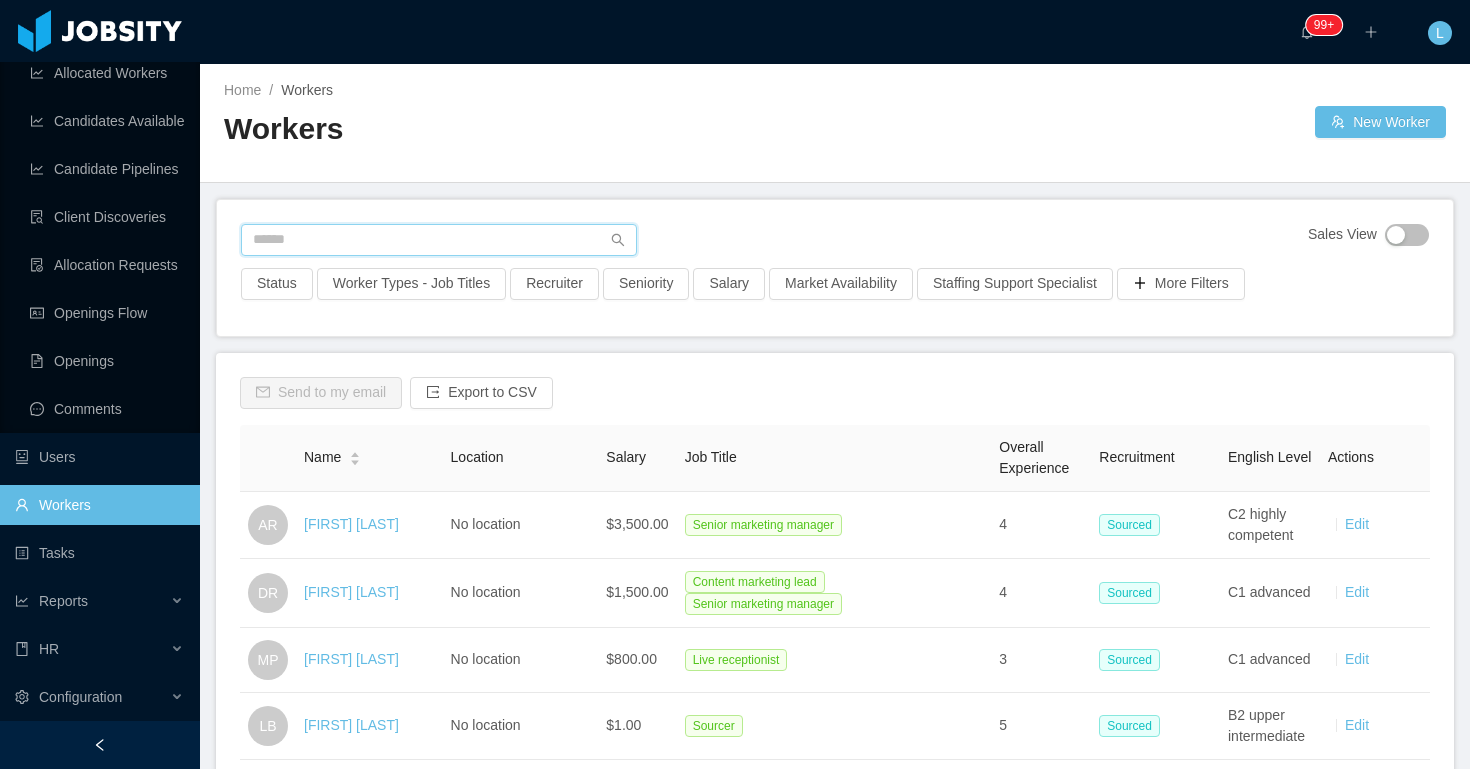 click at bounding box center (439, 240) 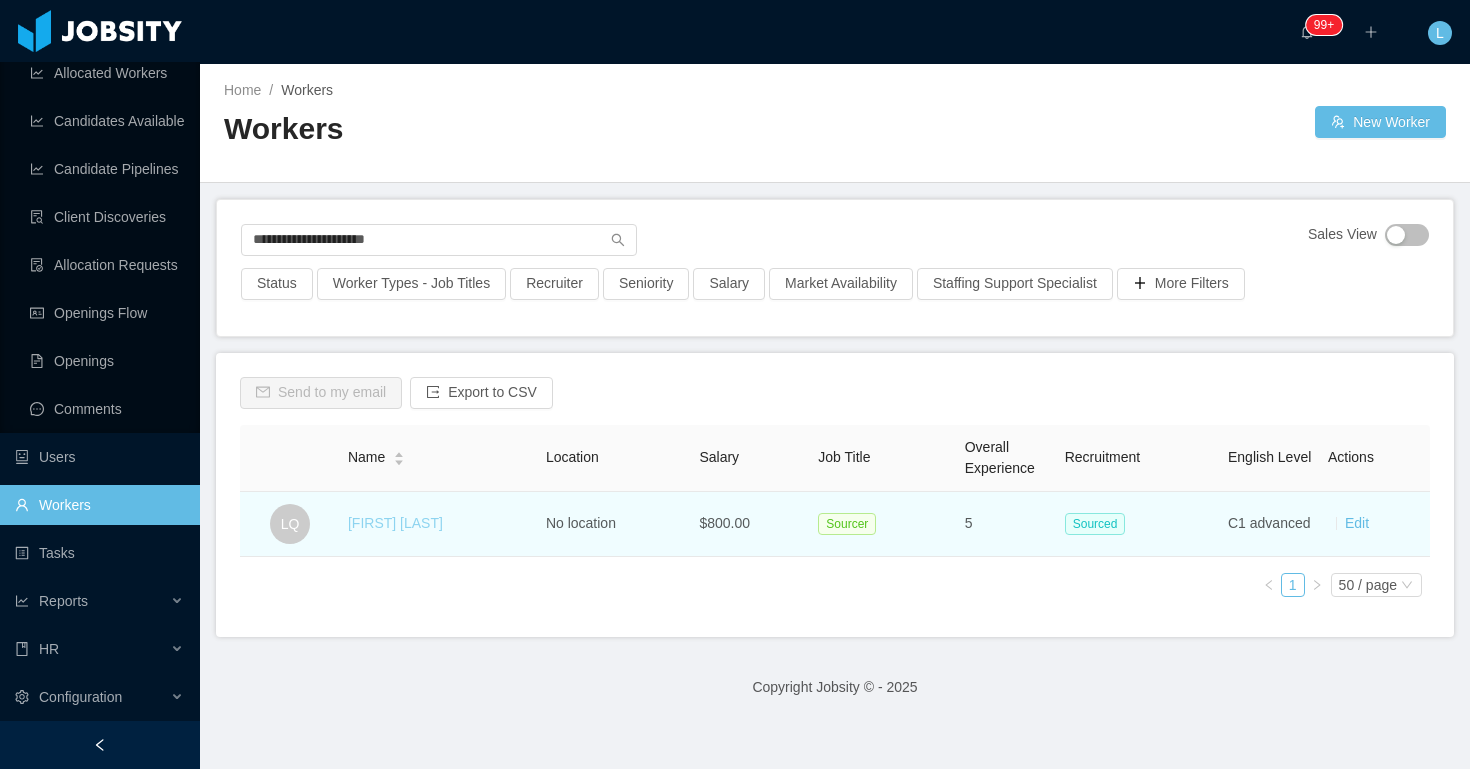 click on "[FIRST] [LAST]" at bounding box center (395, 523) 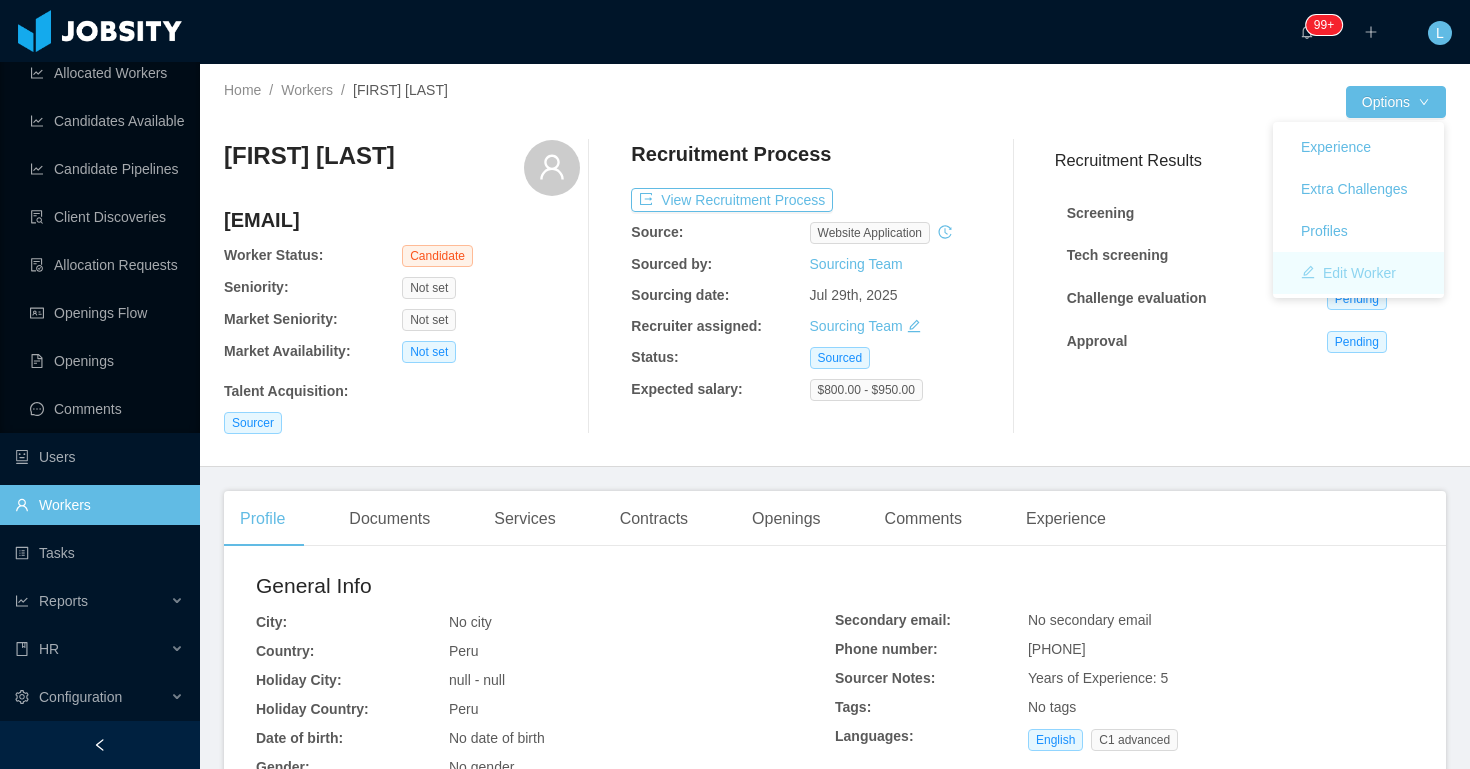 click on "Edit Worker" at bounding box center (1348, 273) 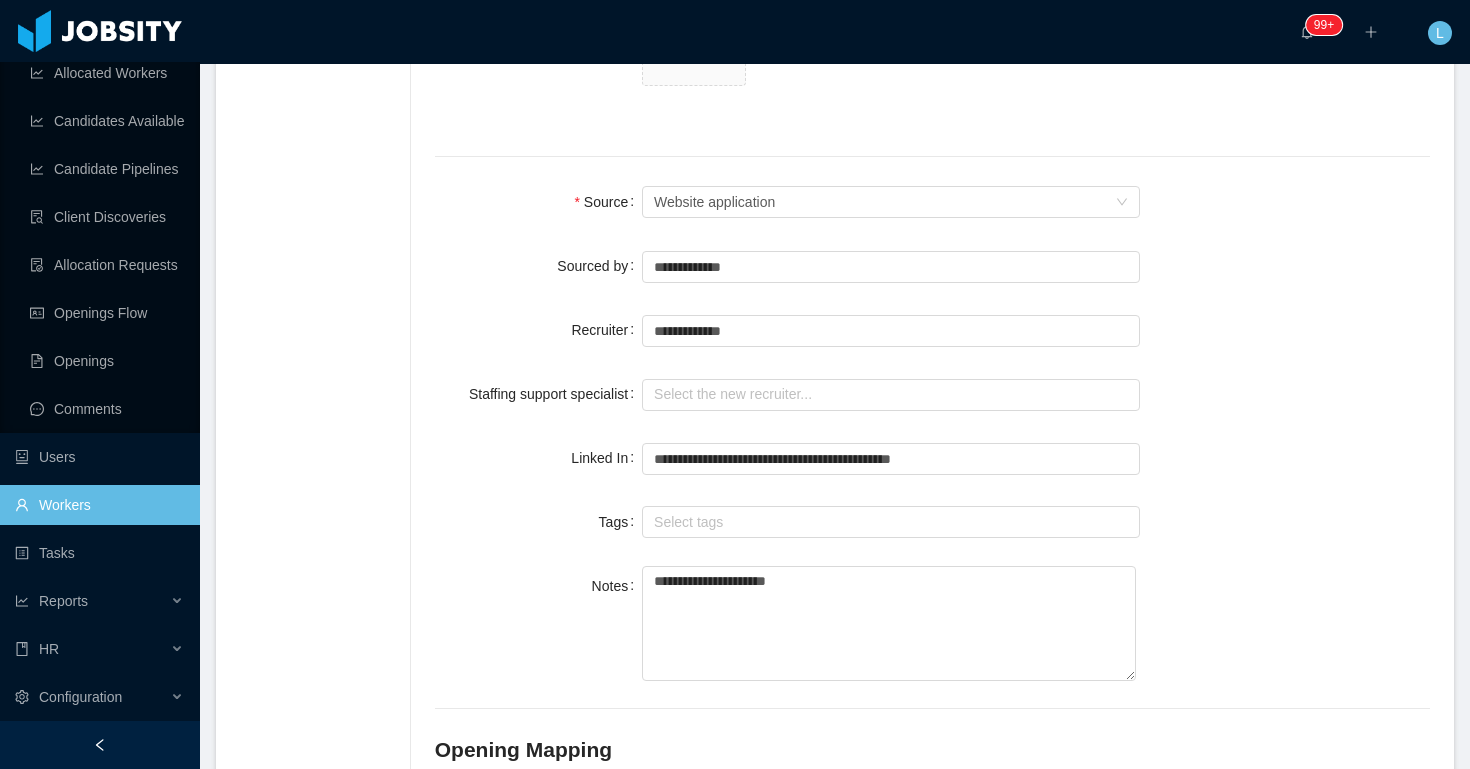 scroll, scrollTop: 1493, scrollLeft: 0, axis: vertical 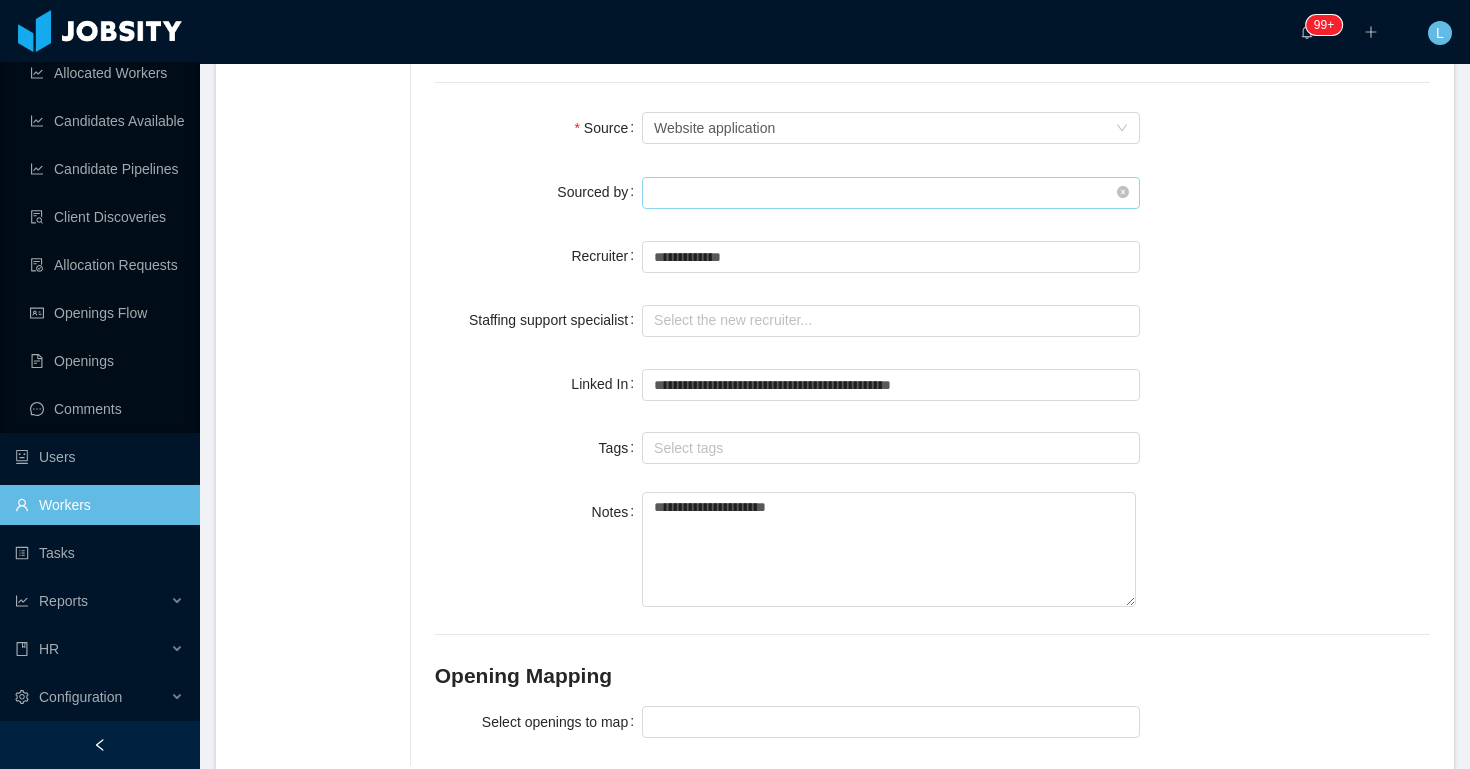 click at bounding box center [891, 193] 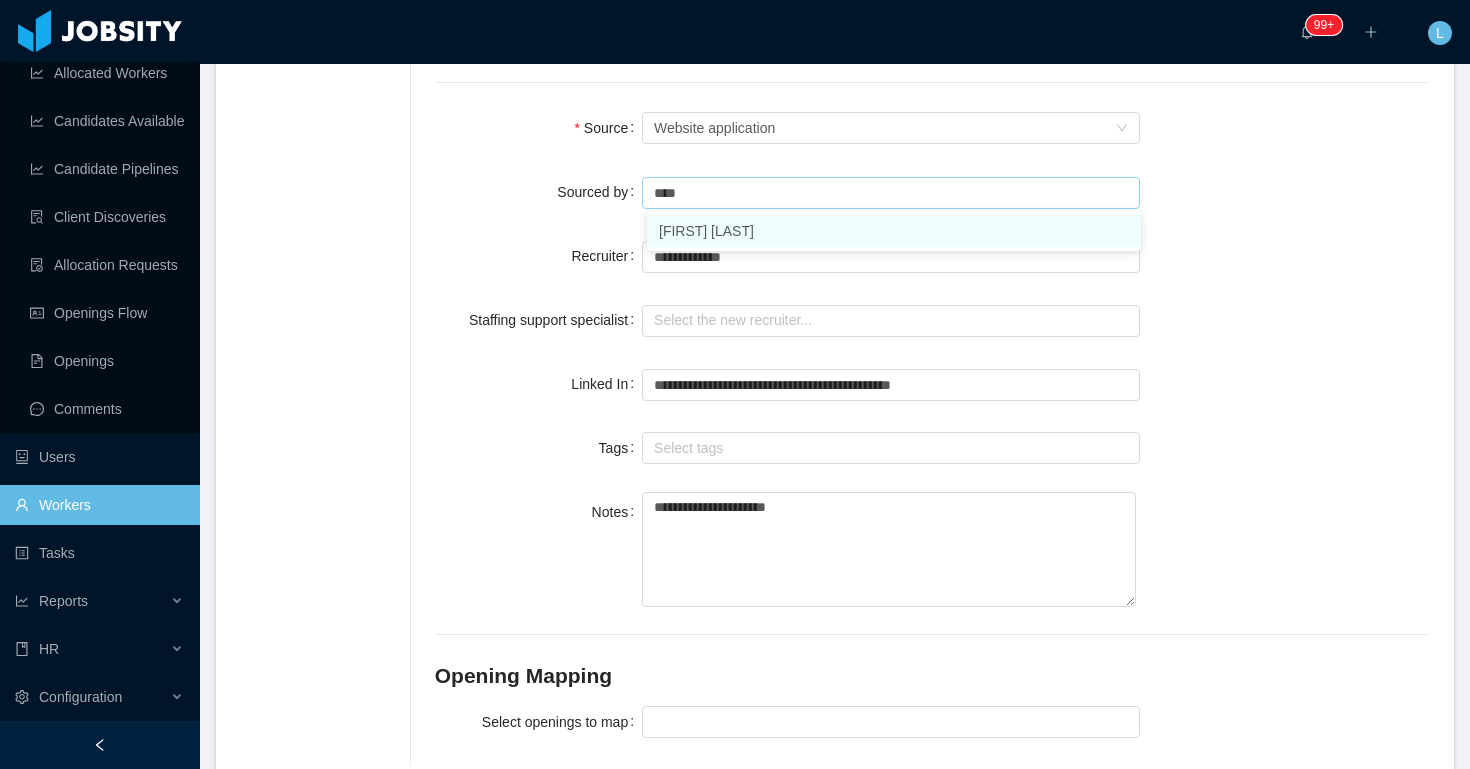 click on "[FIRST] [LAST]" at bounding box center [894, 231] 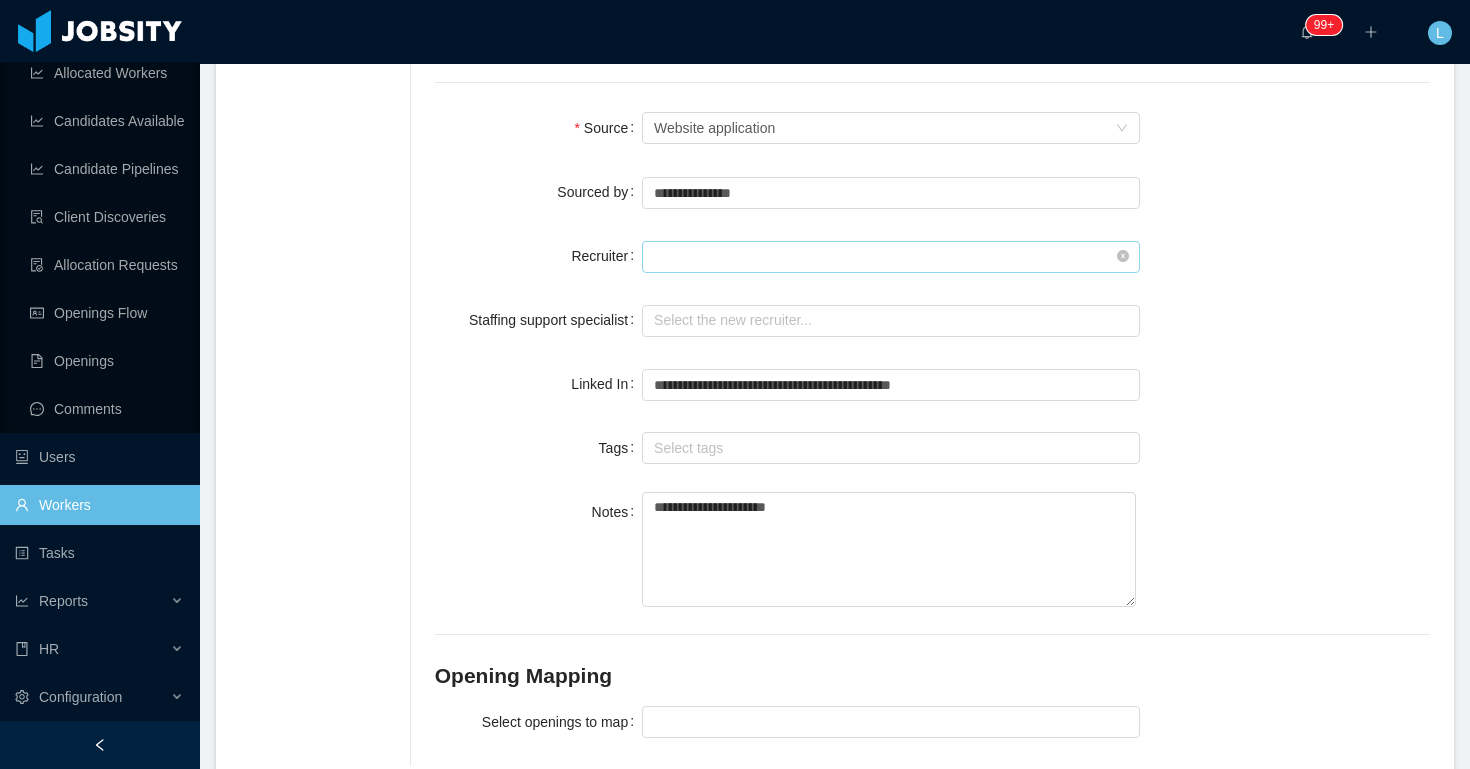click at bounding box center (891, 257) 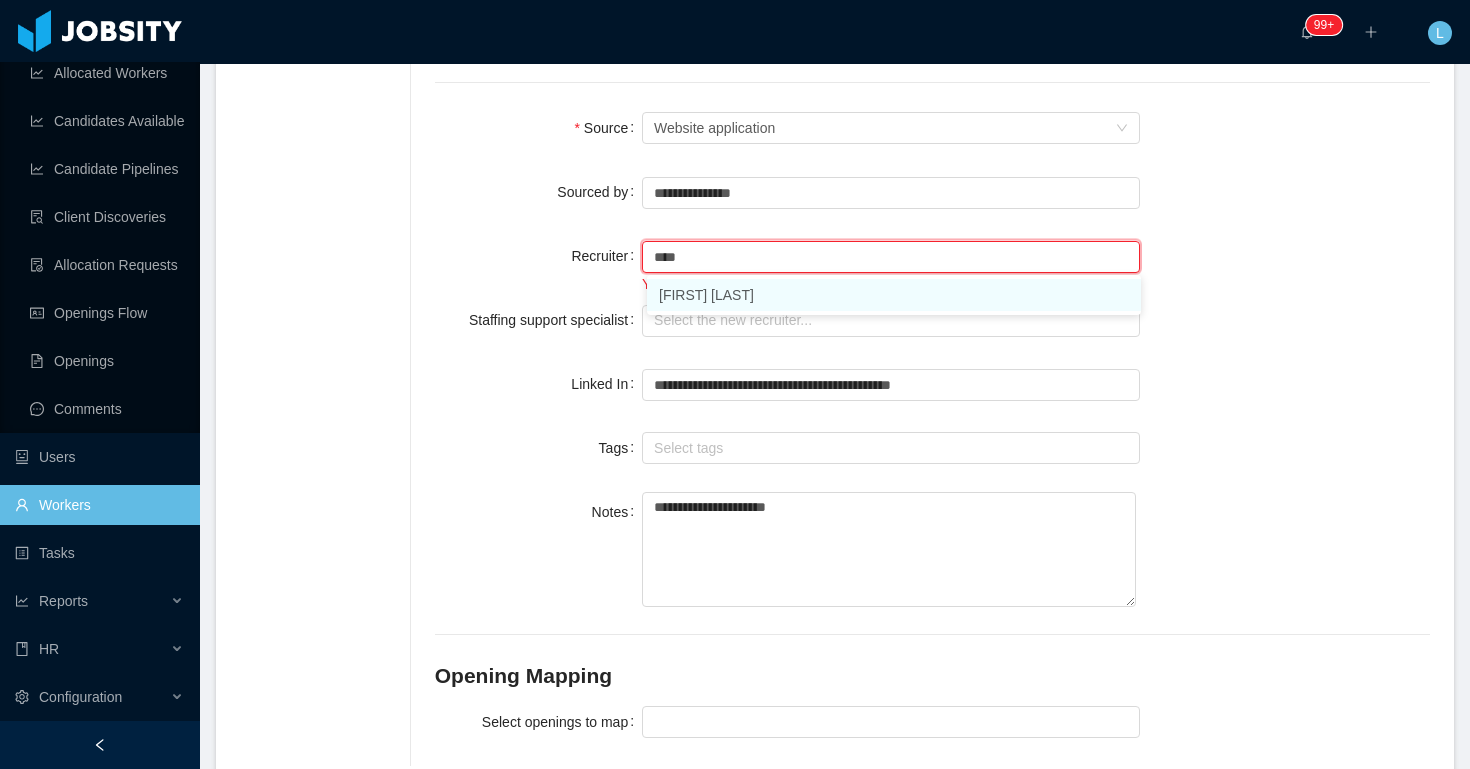click on "[FIRST] [LAST]" at bounding box center (894, 295) 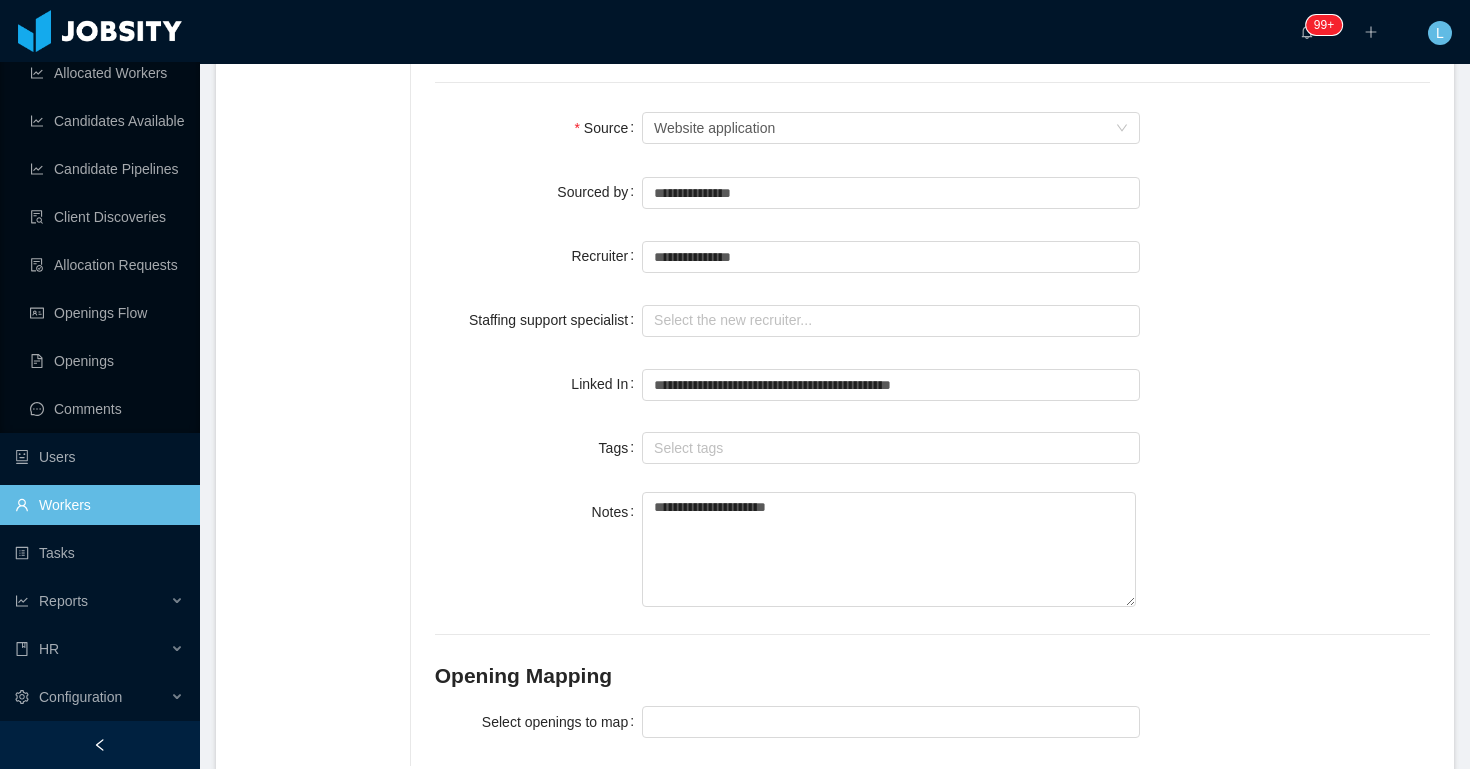 click on "**********" at bounding box center [932, -264] 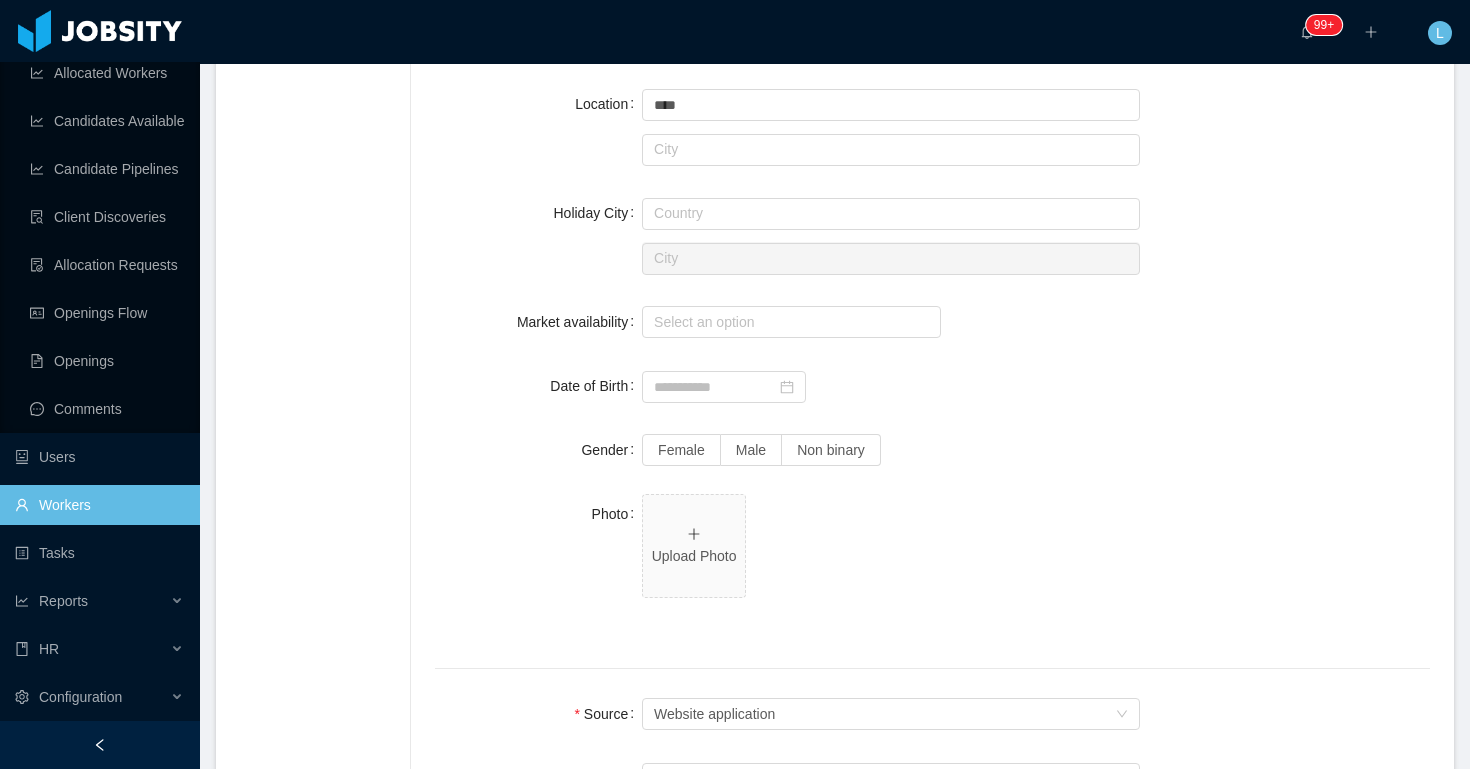 scroll, scrollTop: 0, scrollLeft: 0, axis: both 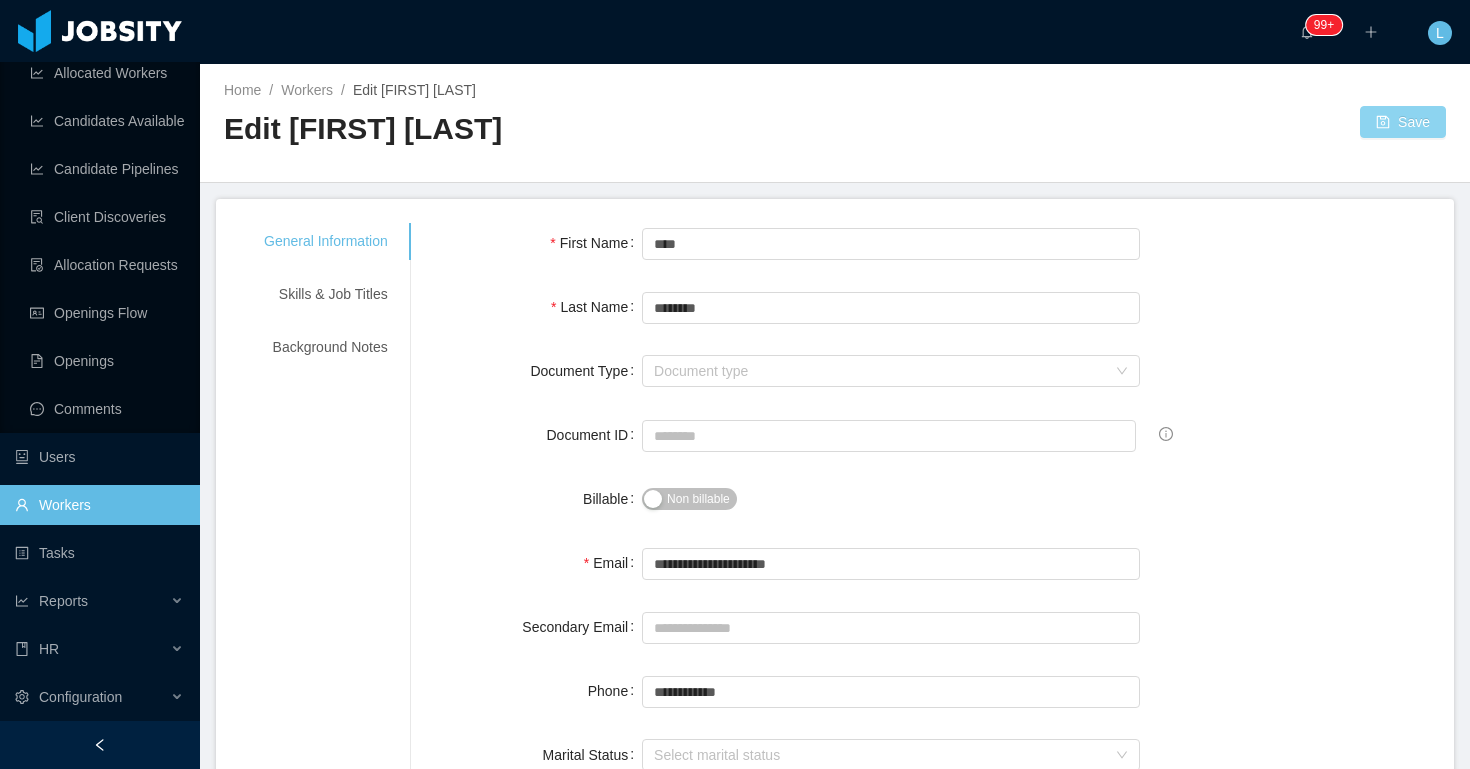 click on "Save" at bounding box center [1403, 122] 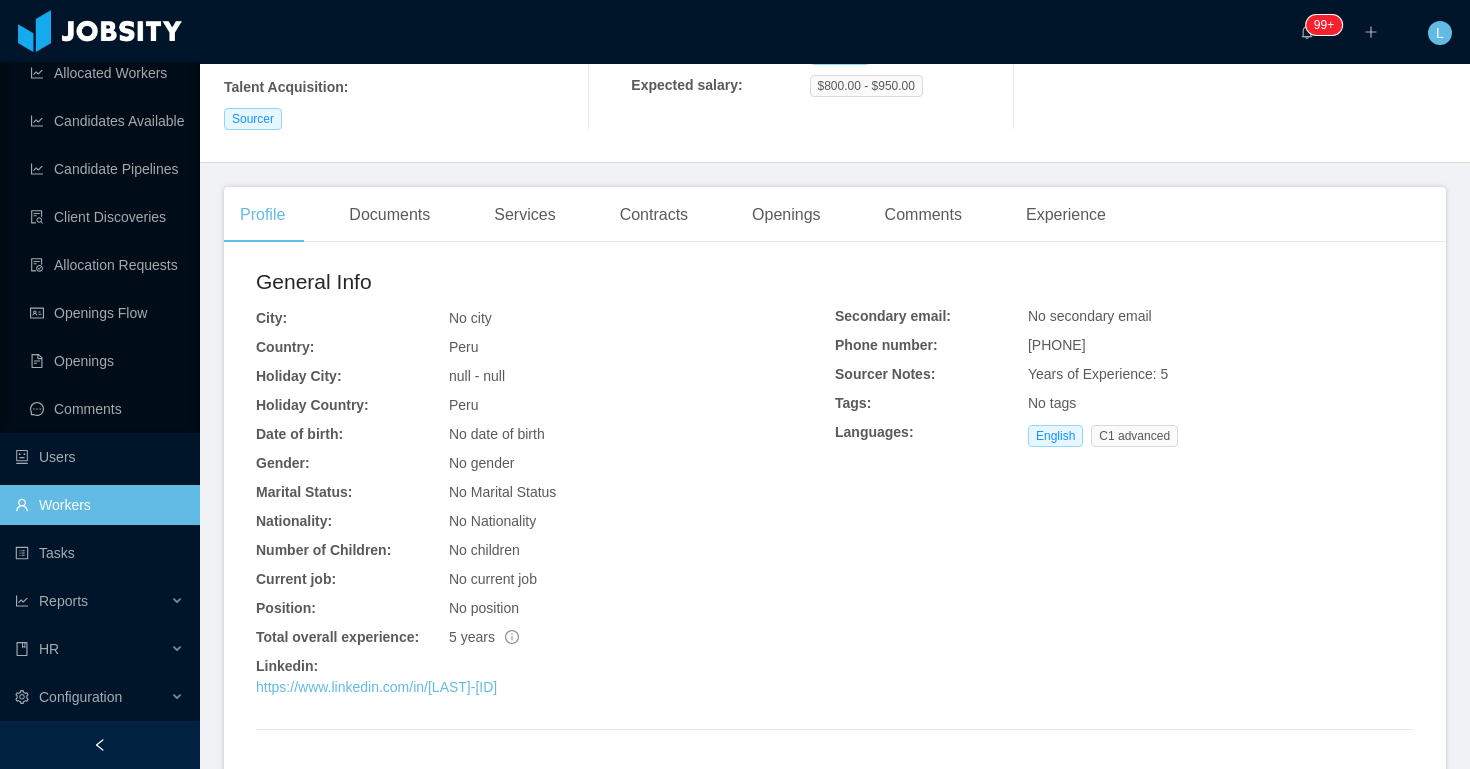 scroll, scrollTop: 415, scrollLeft: 0, axis: vertical 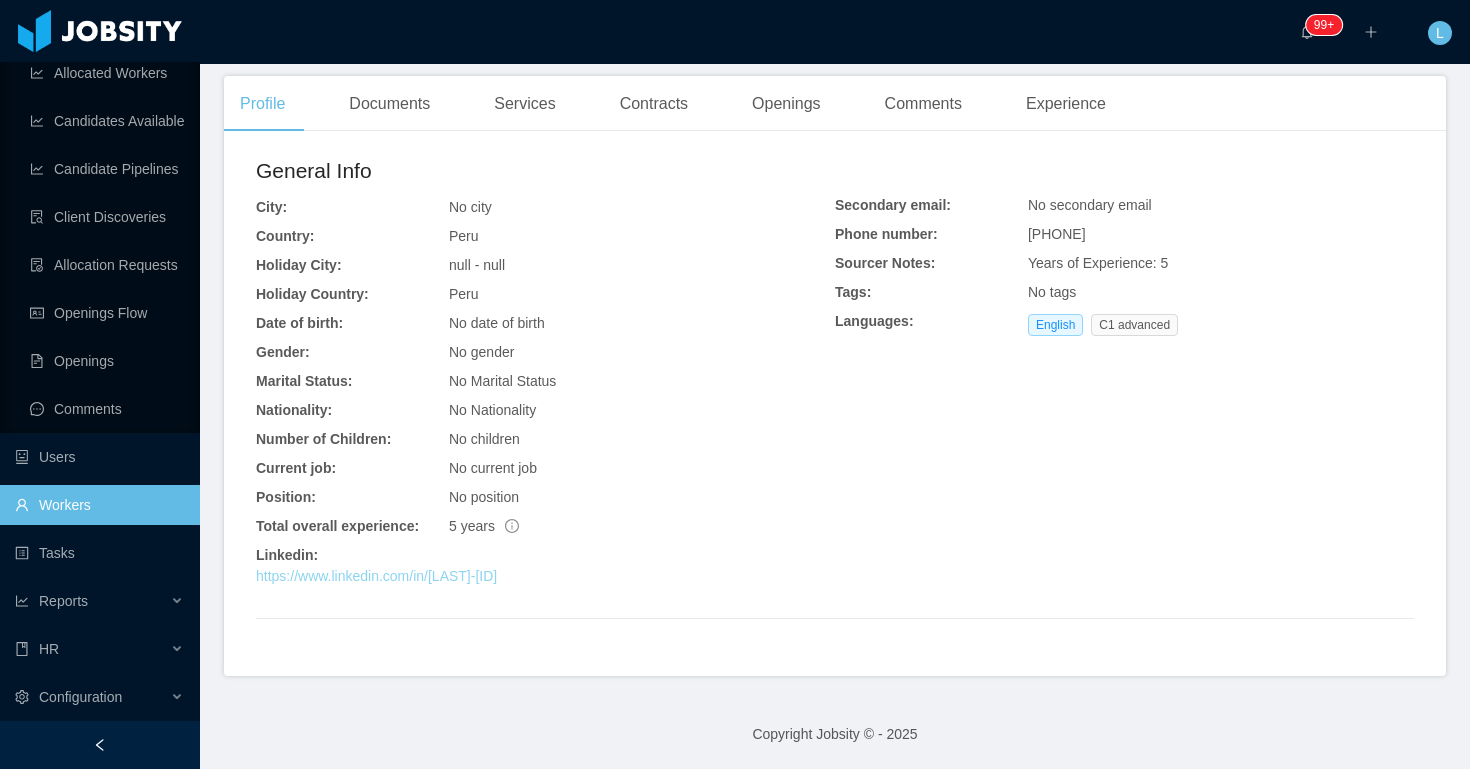 click on "https://www.linkedin.com/in/[LAST]-[ID]" at bounding box center [376, 576] 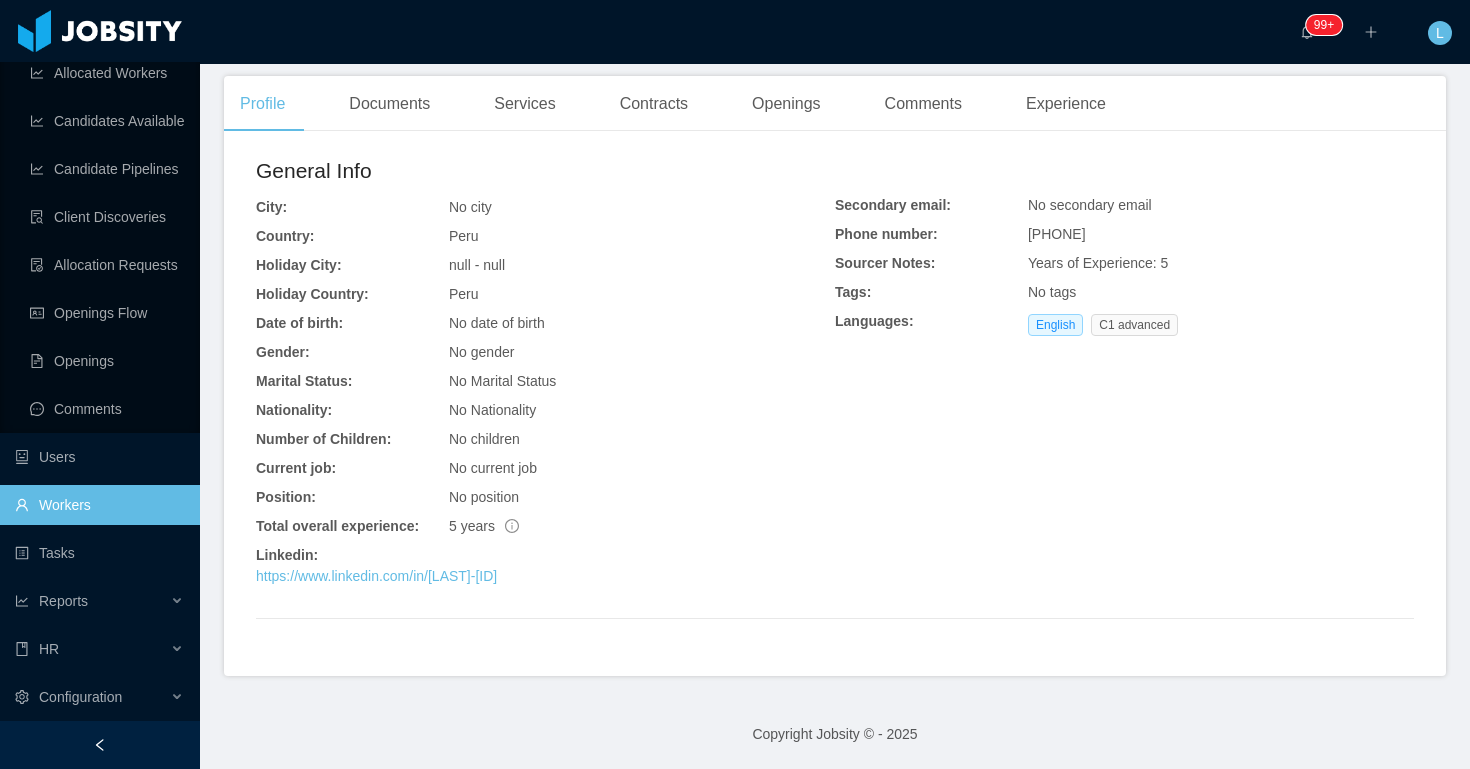 scroll, scrollTop: 0, scrollLeft: 0, axis: both 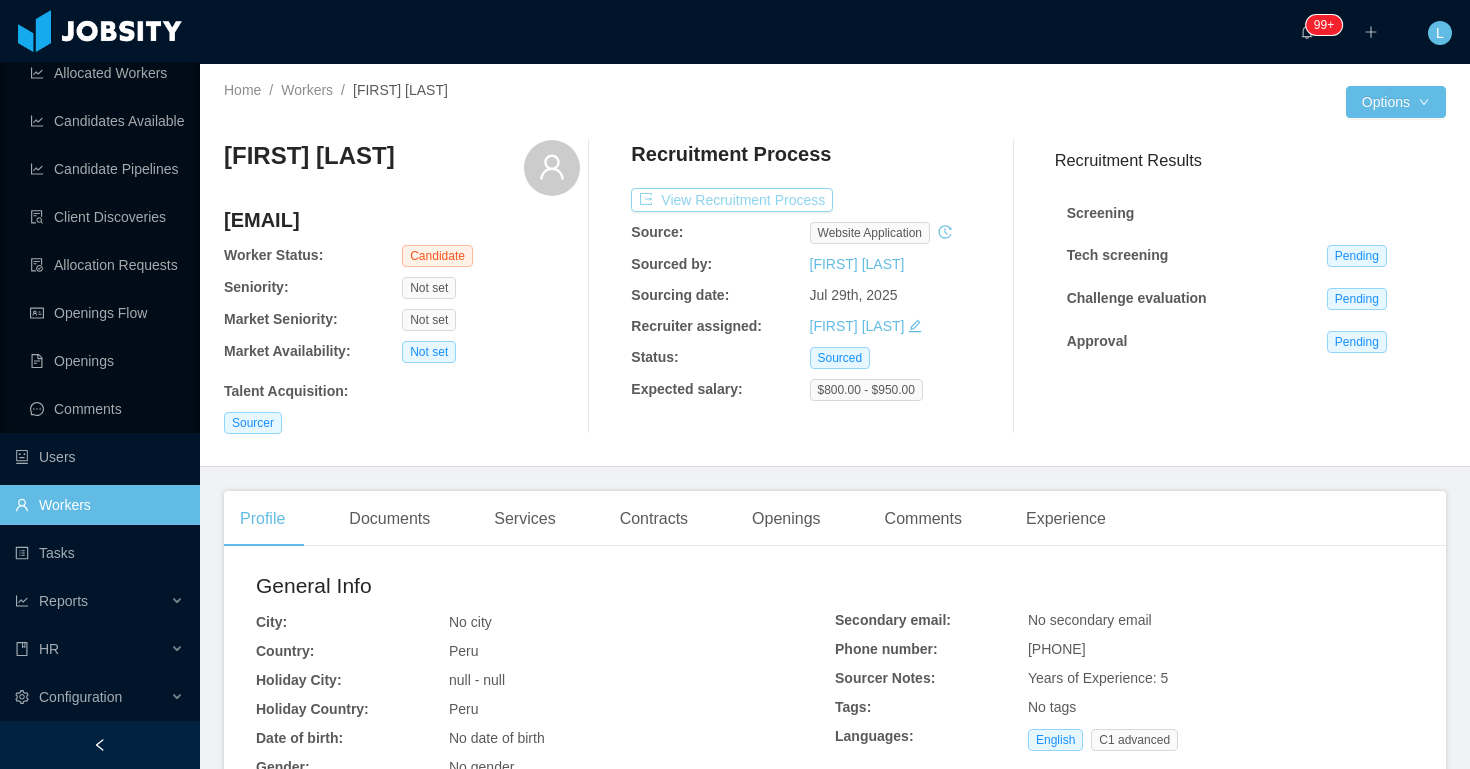 click on "View Recruitment Process" at bounding box center (732, 200) 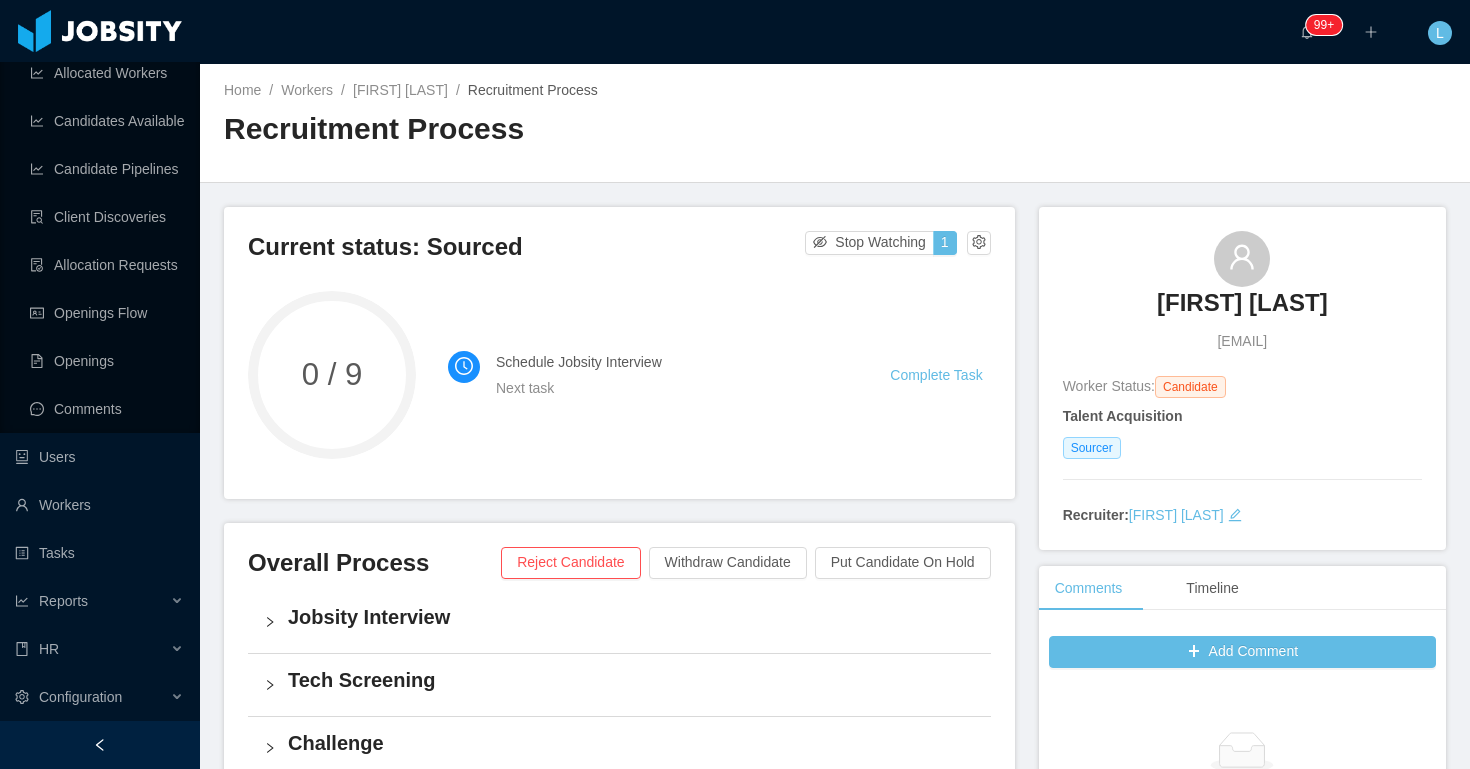 click on "Complete Task" at bounding box center [940, 375] 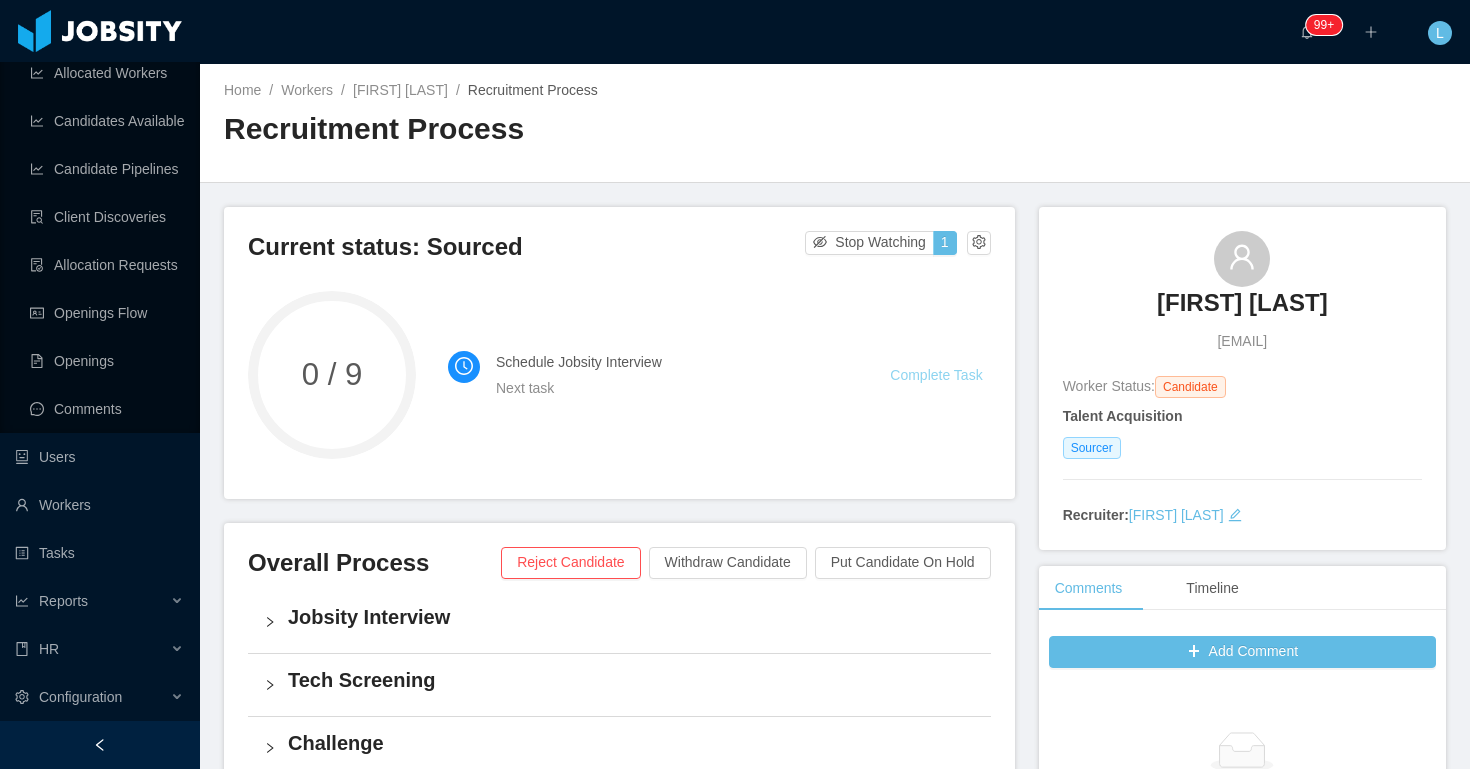 click on "Complete Task" at bounding box center (936, 375) 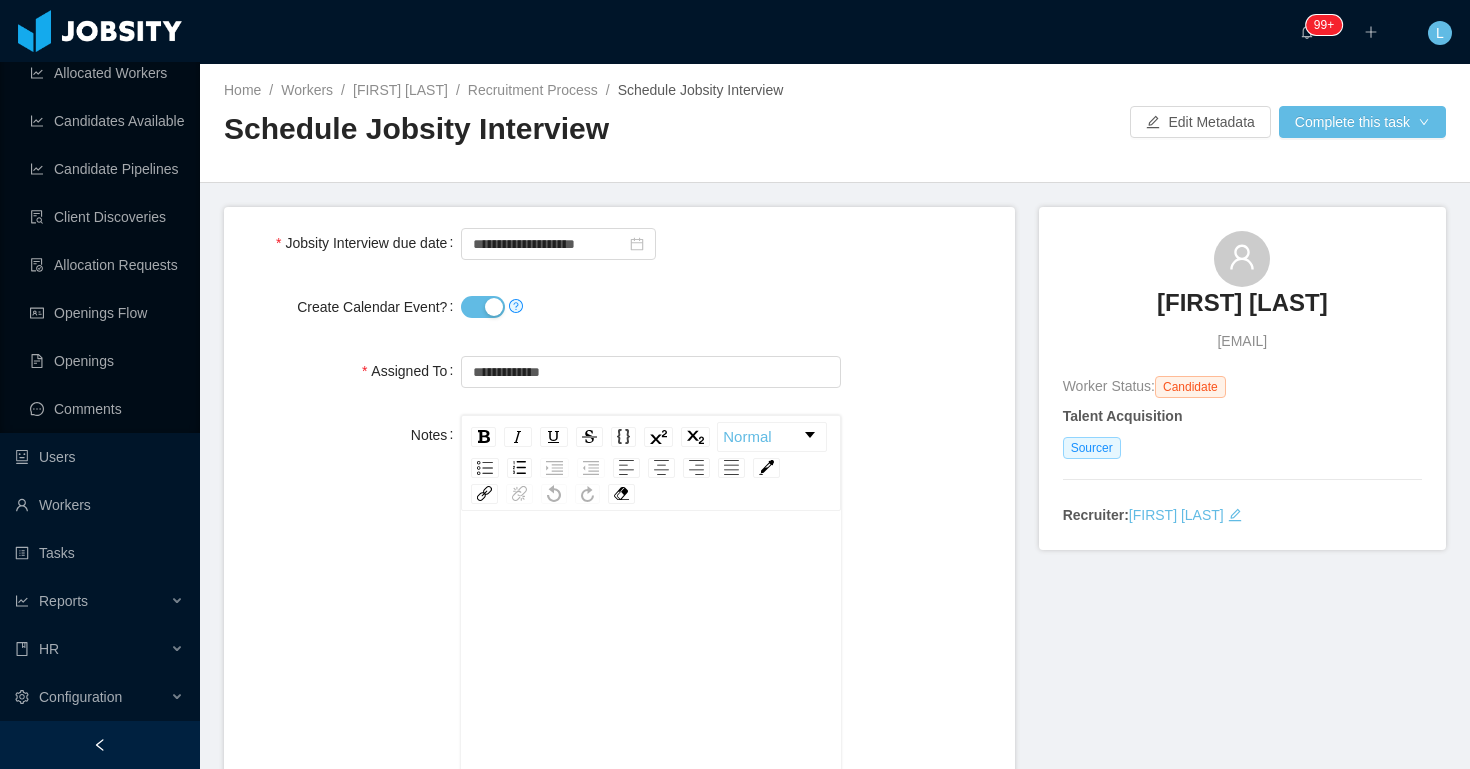 click on "Create Calendar Event?" at bounding box center [483, 307] 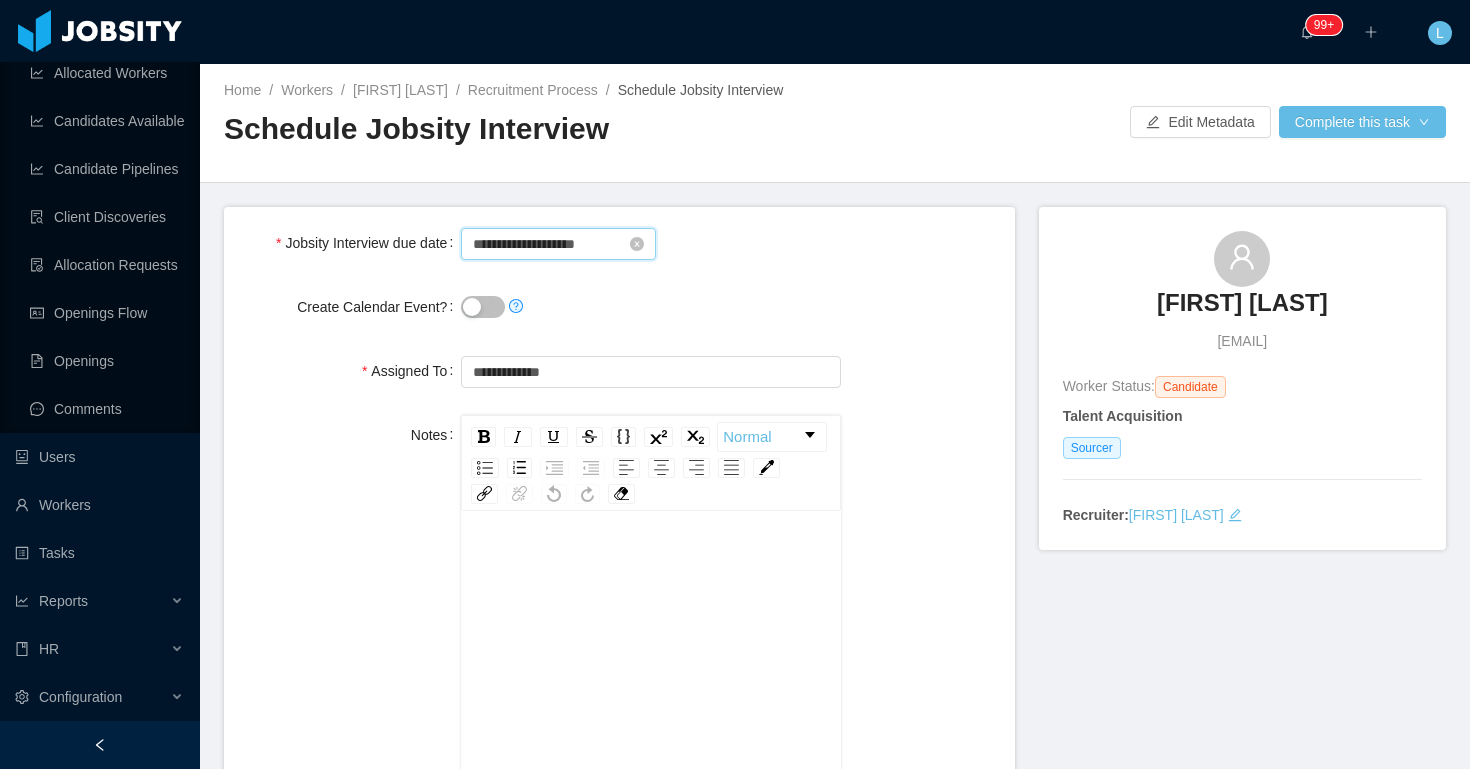 click on "**********" at bounding box center (558, 244) 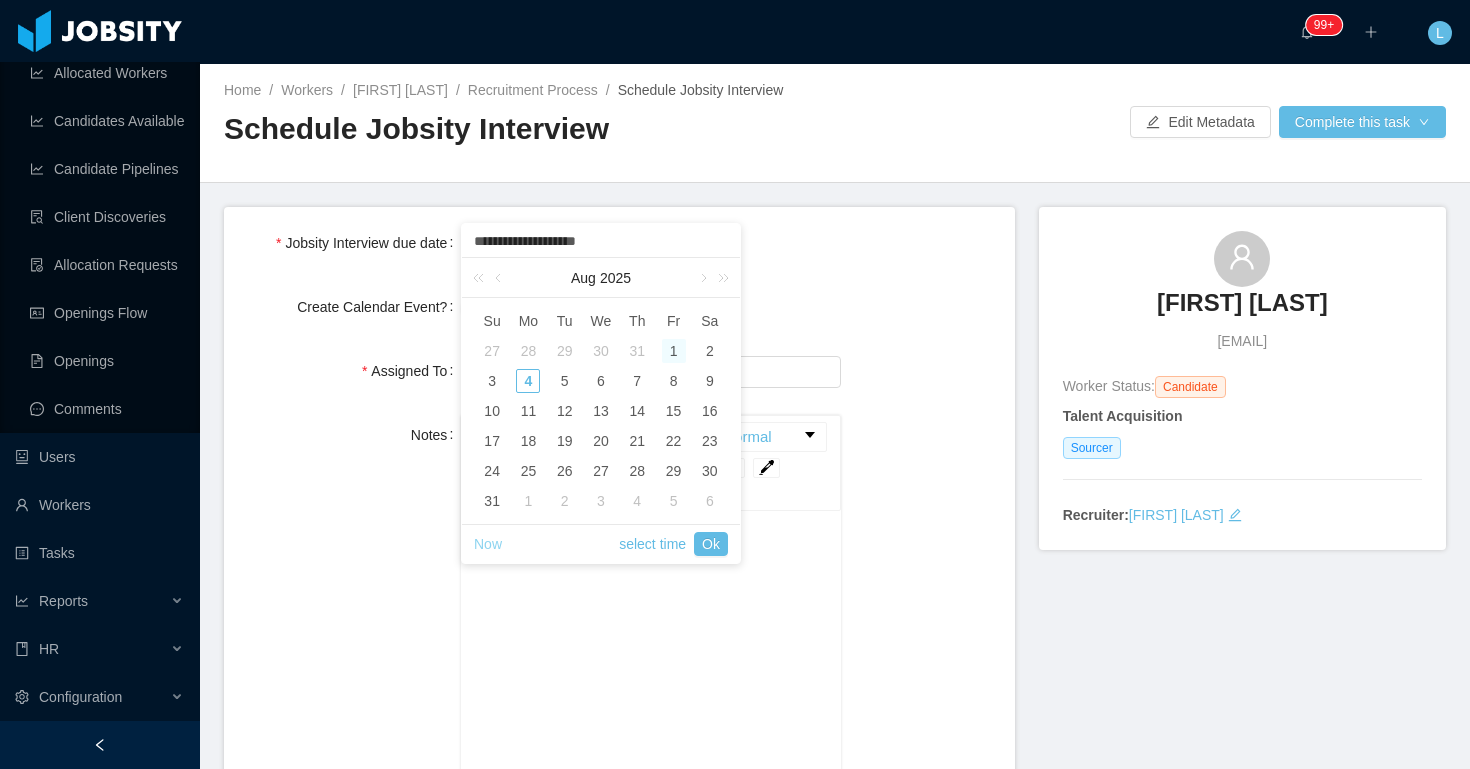 click on "Now" at bounding box center [488, 544] 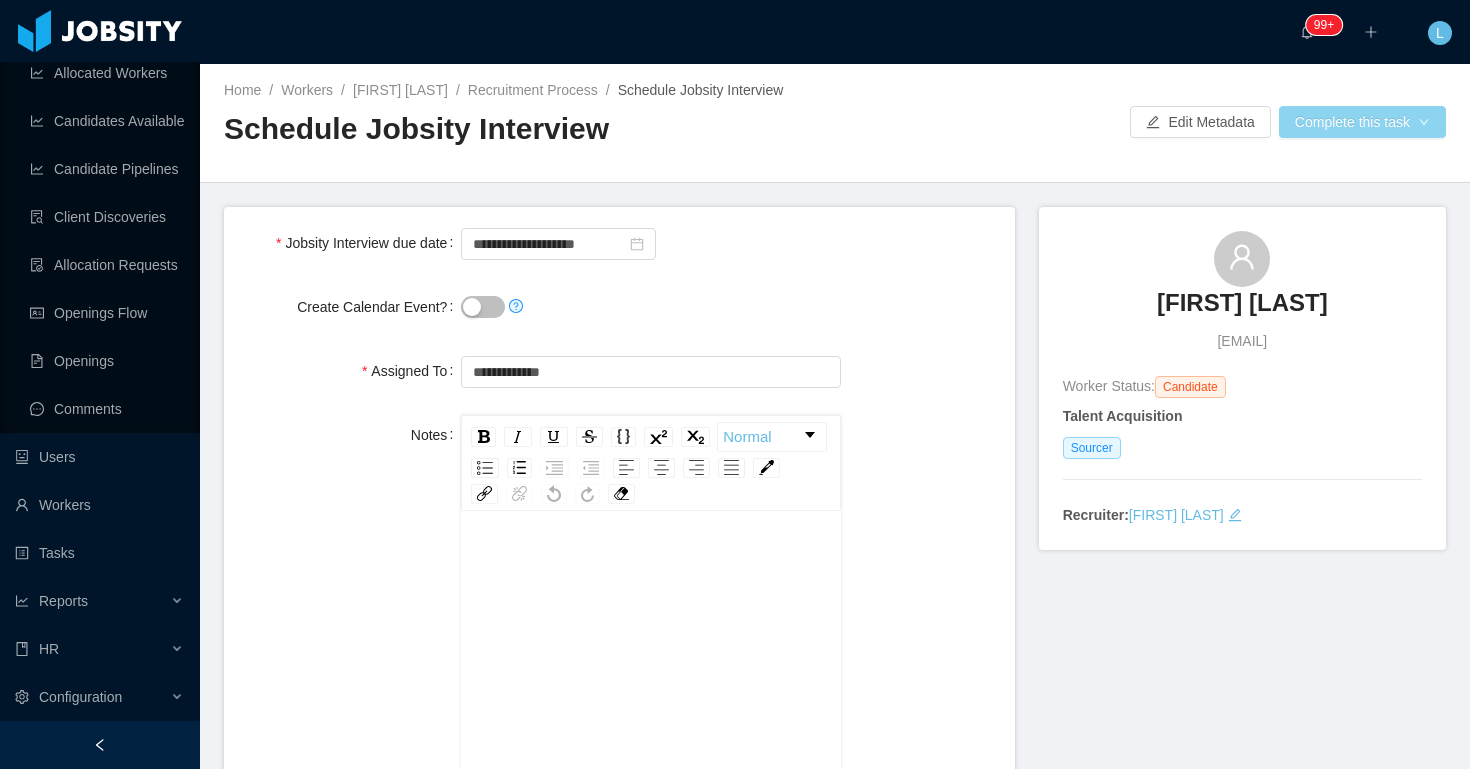 click on "Complete this task" at bounding box center [1362, 122] 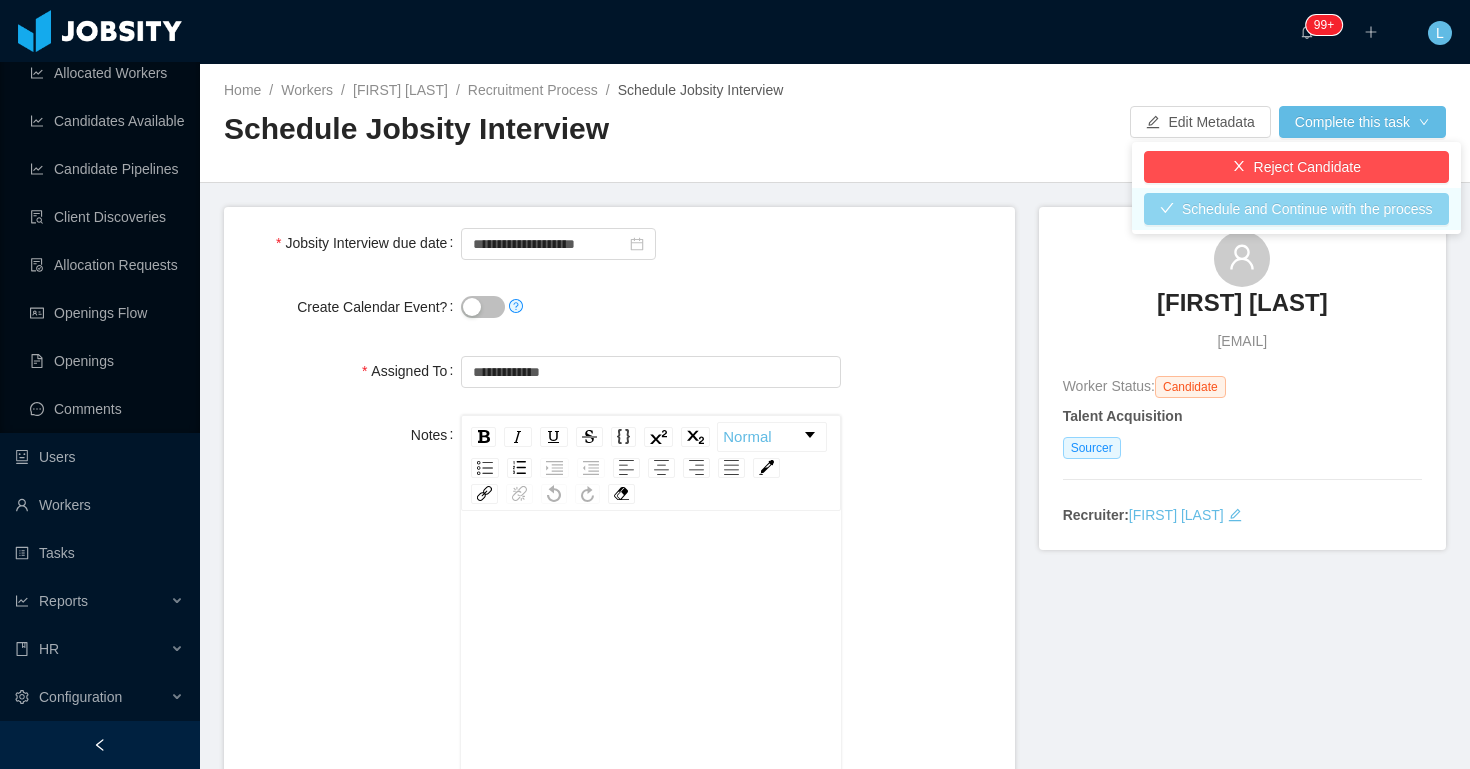 click on "Schedule and Continue with the process" at bounding box center [1296, 209] 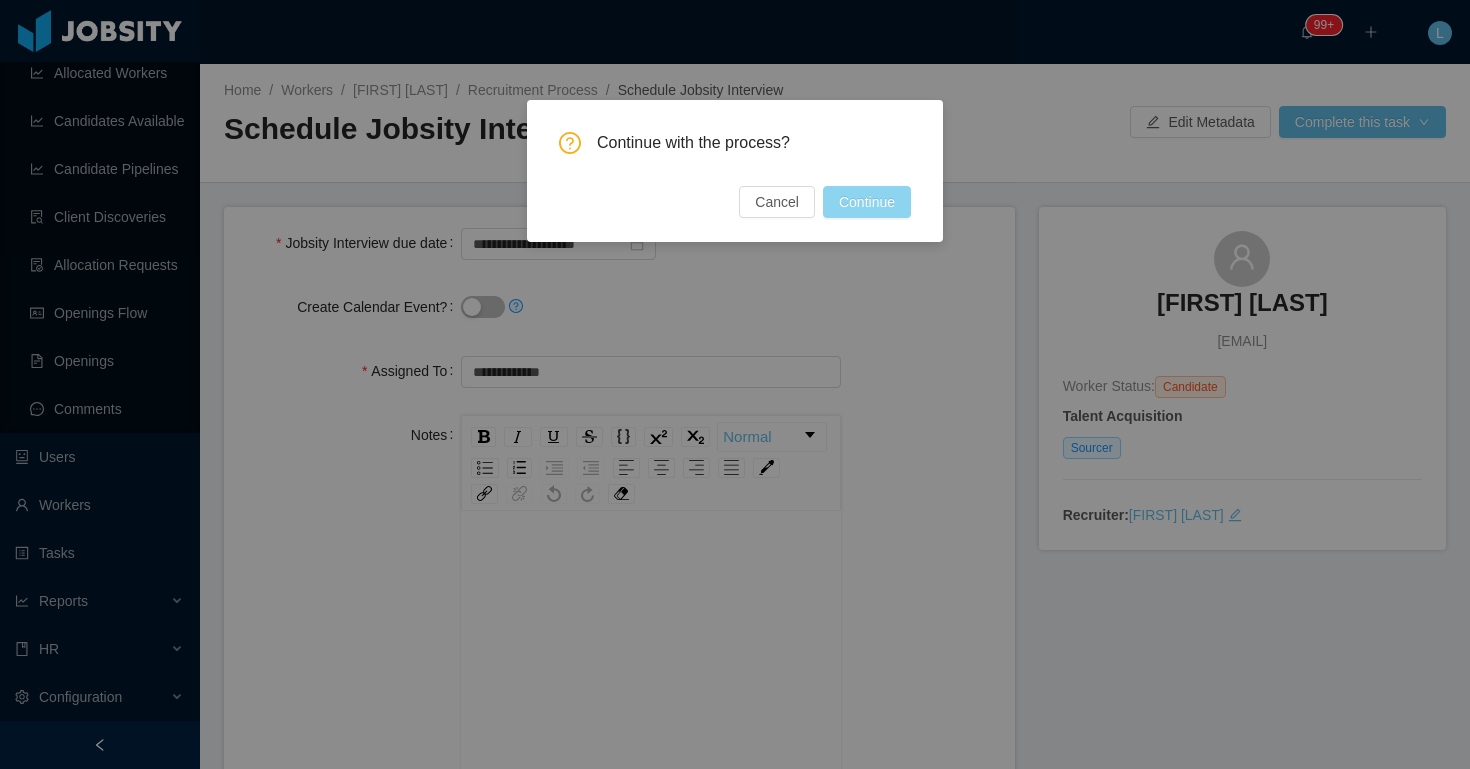 click on "Continue" at bounding box center [867, 202] 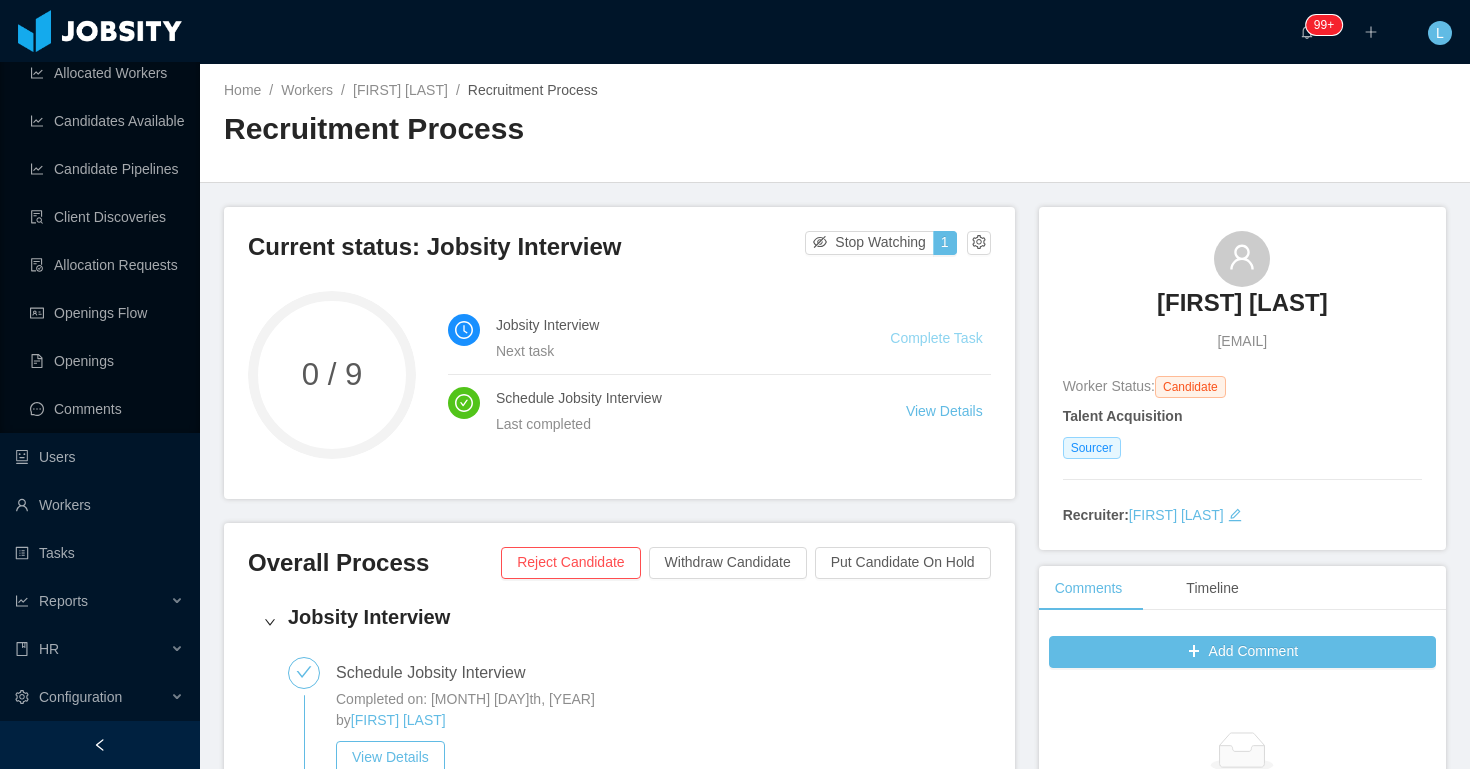 click on "Complete Task" at bounding box center (936, 338) 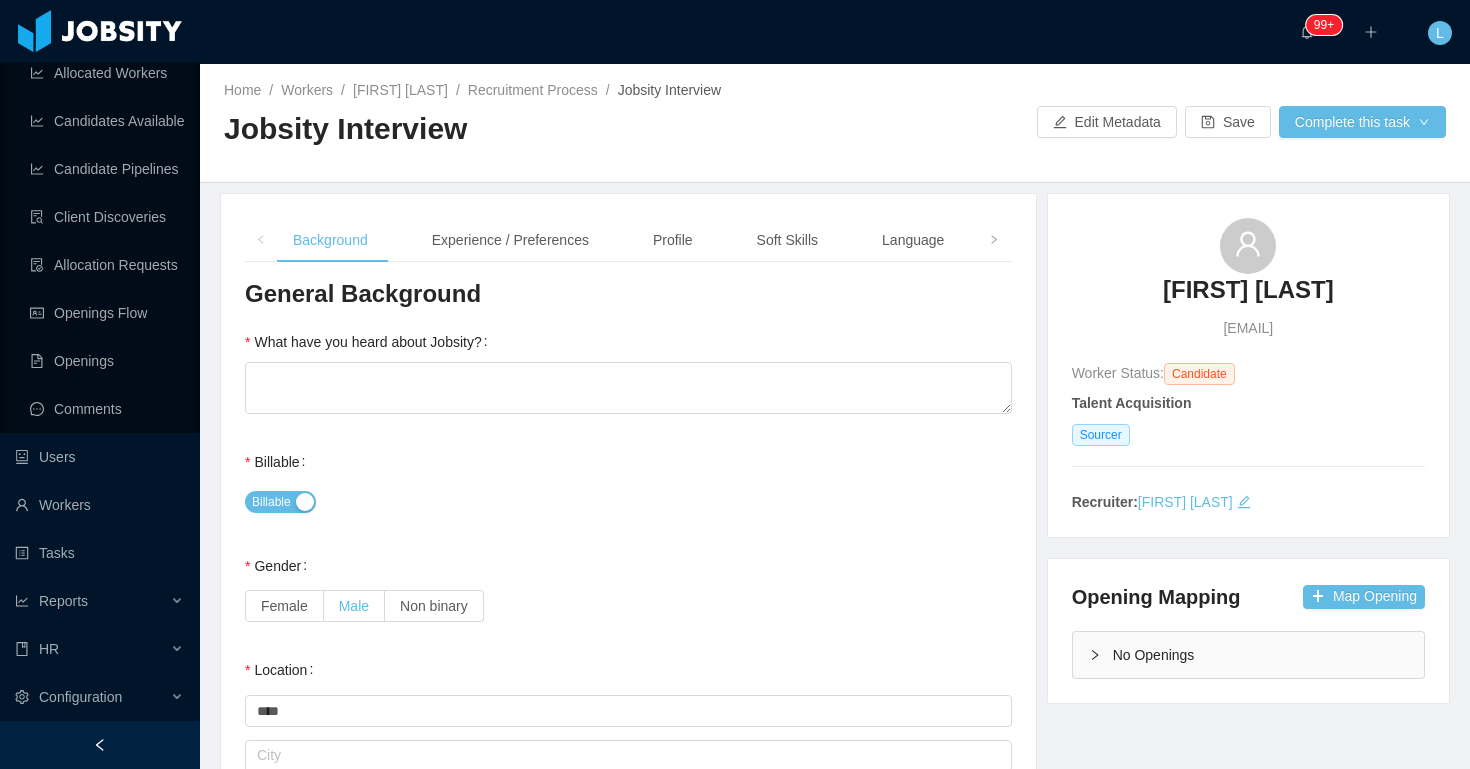 click on "Male" at bounding box center (354, 606) 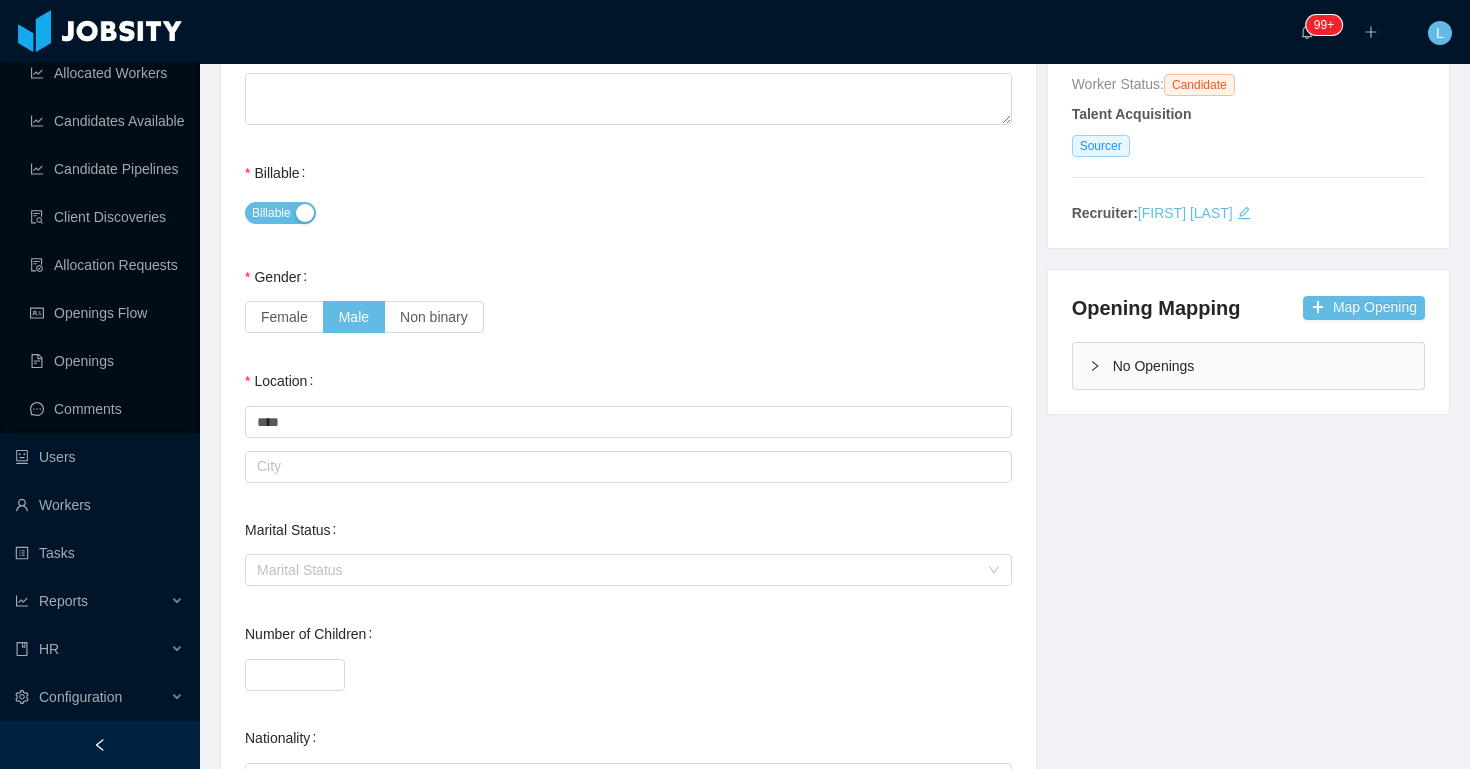 scroll, scrollTop: 292, scrollLeft: 0, axis: vertical 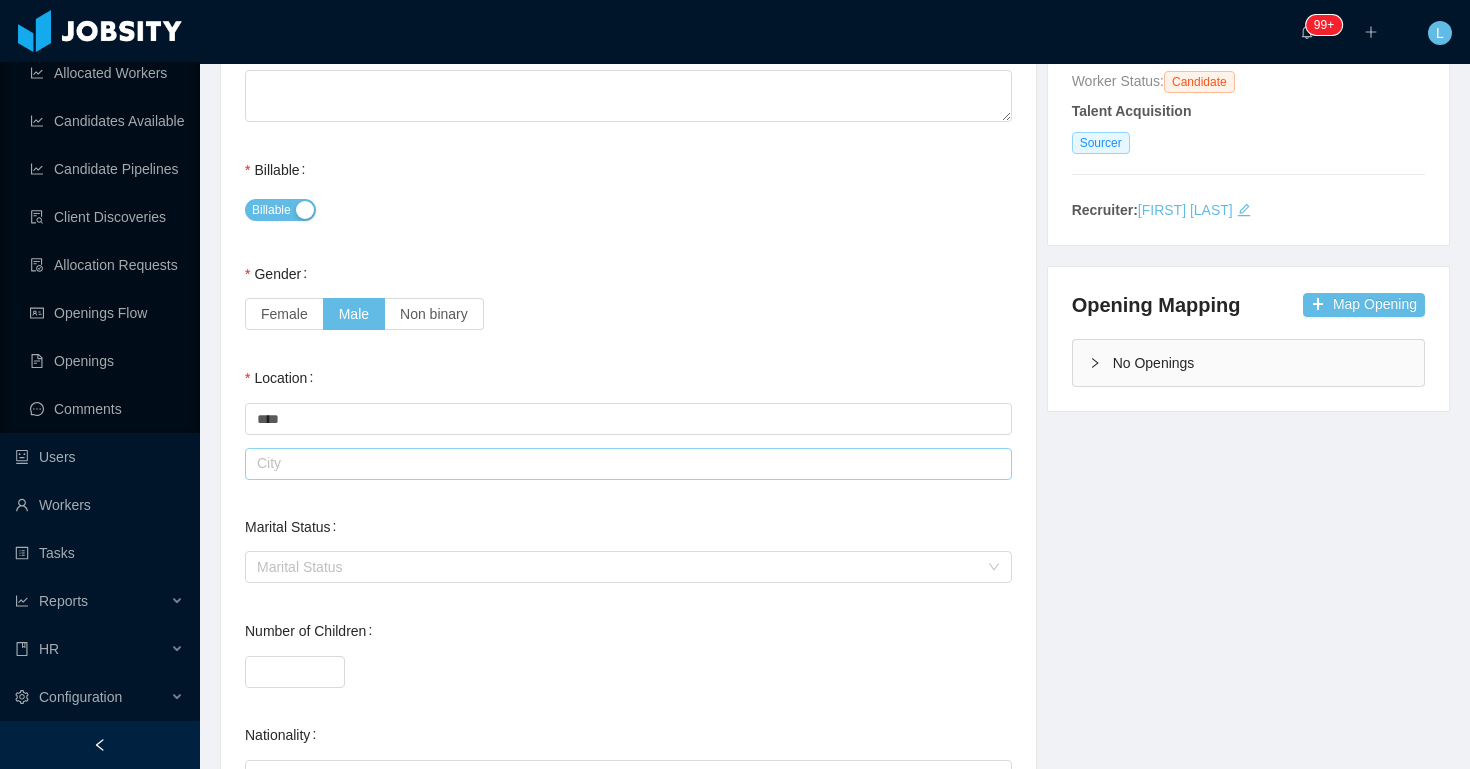 click at bounding box center (628, 464) 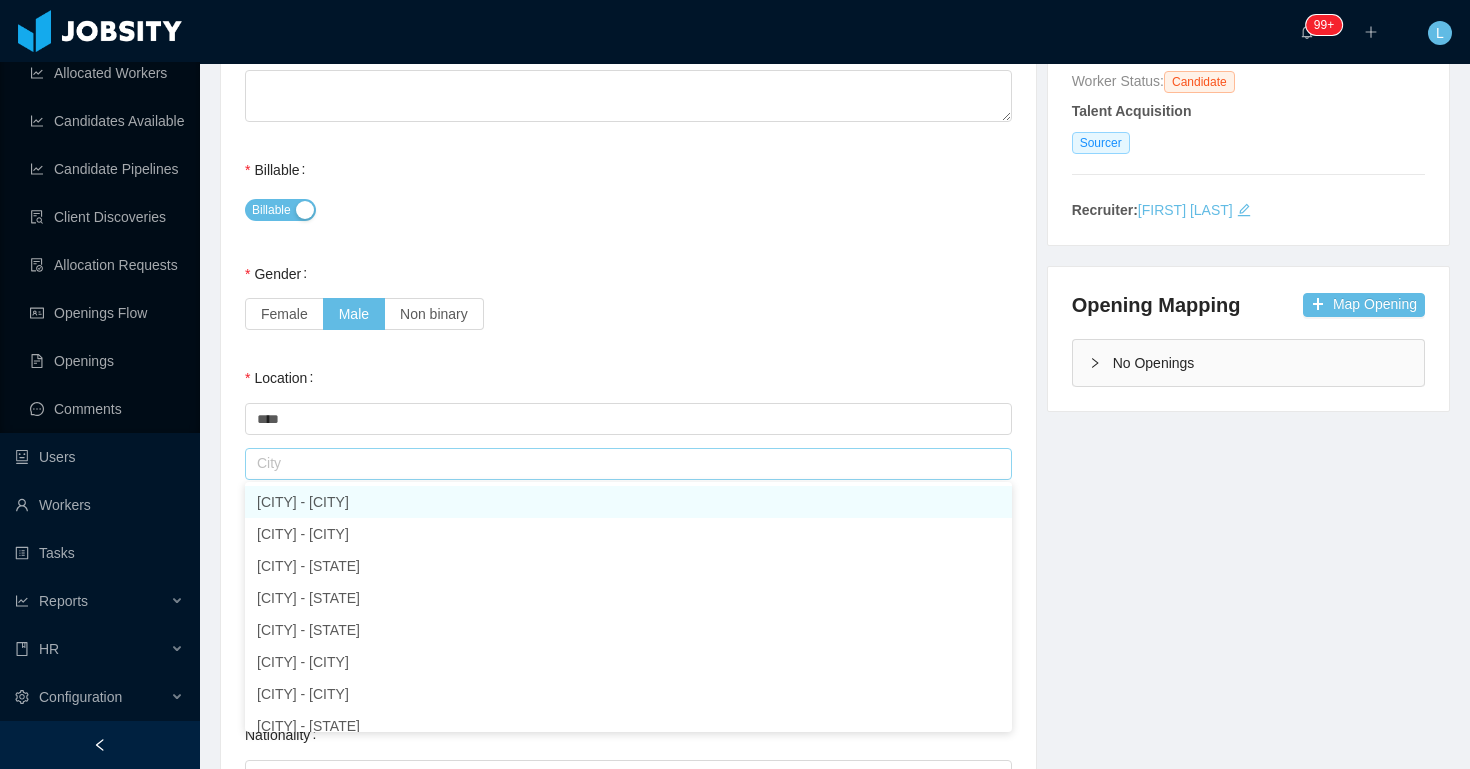 click on "[CITY] - [CITY]" at bounding box center [628, 502] 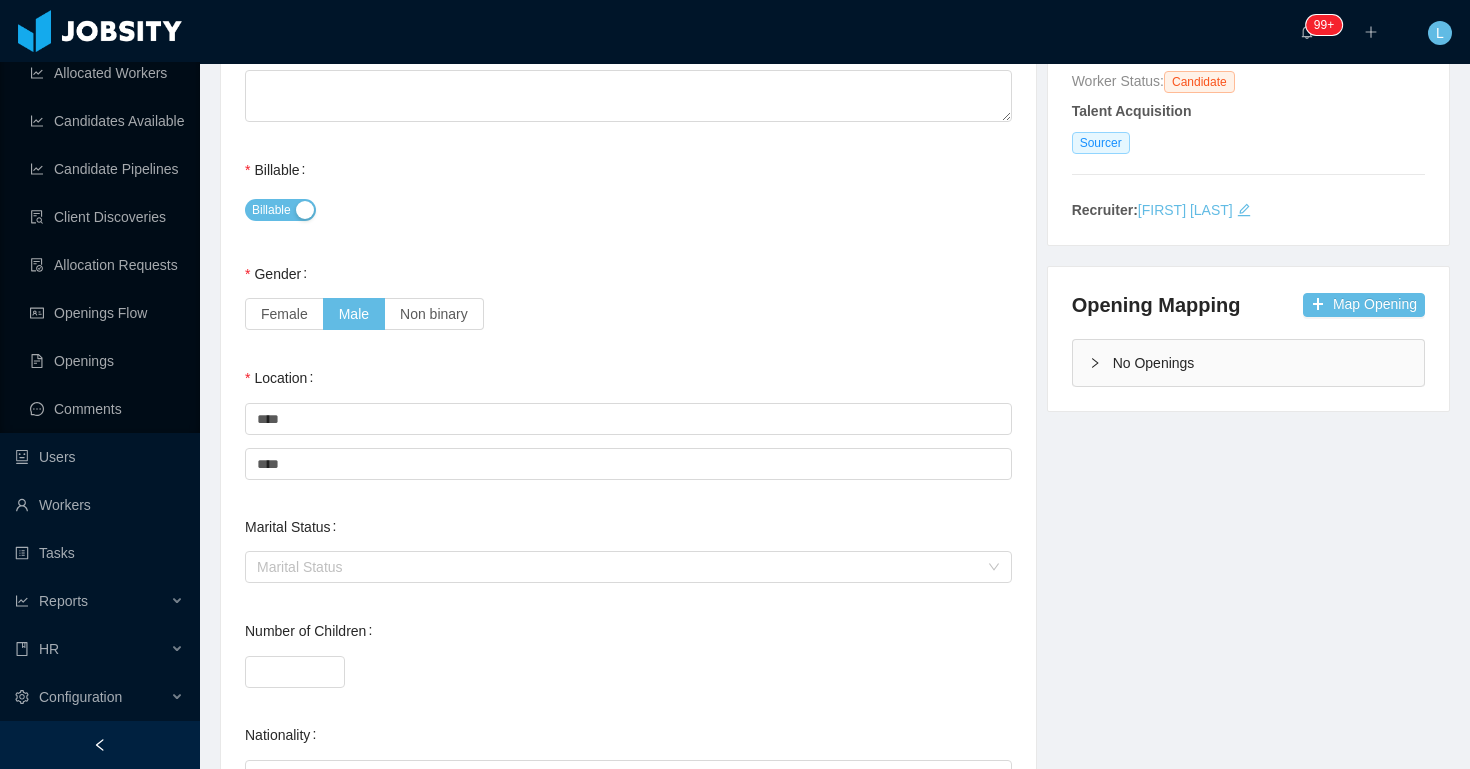 click on "Female Male Non binary" at bounding box center (628, 314) 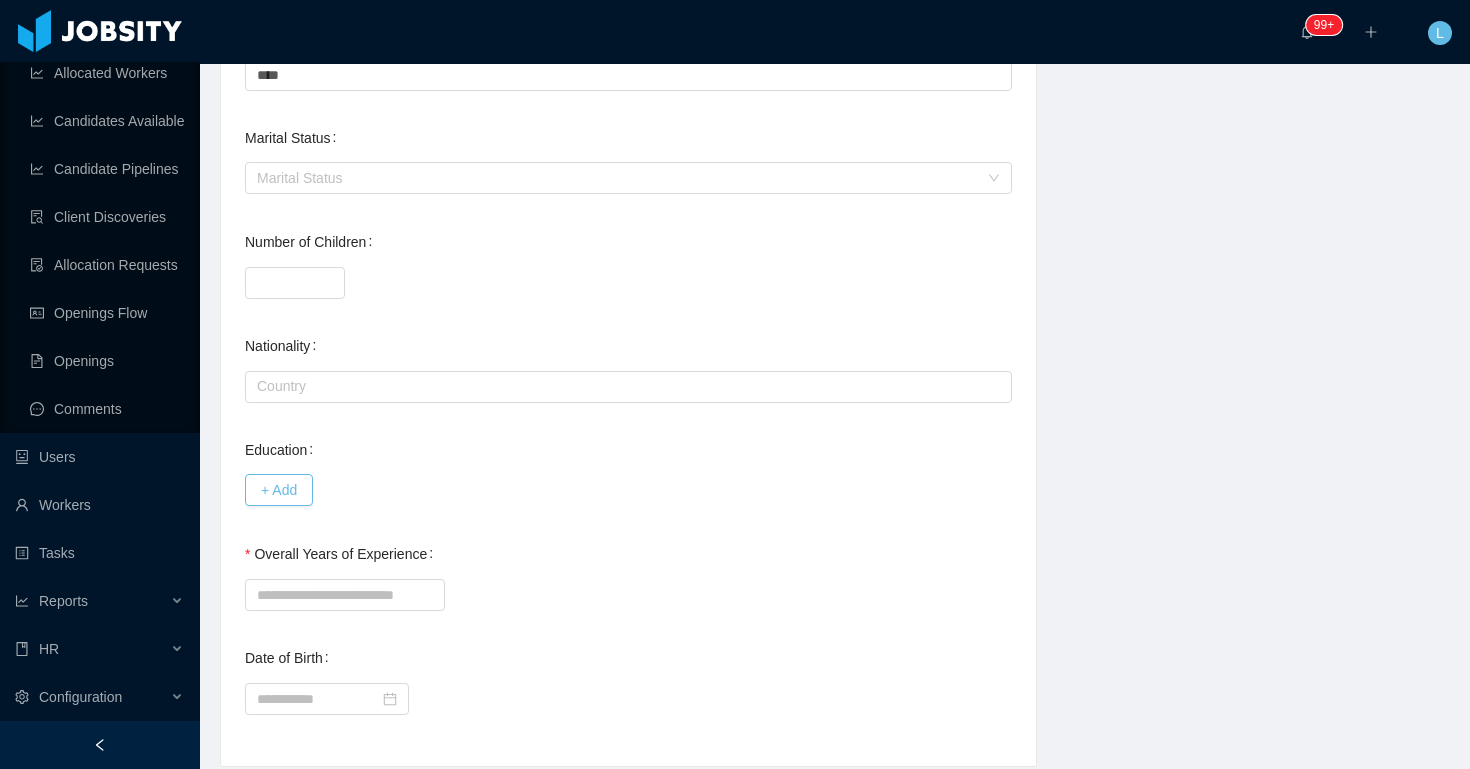 scroll, scrollTop: 748, scrollLeft: 0, axis: vertical 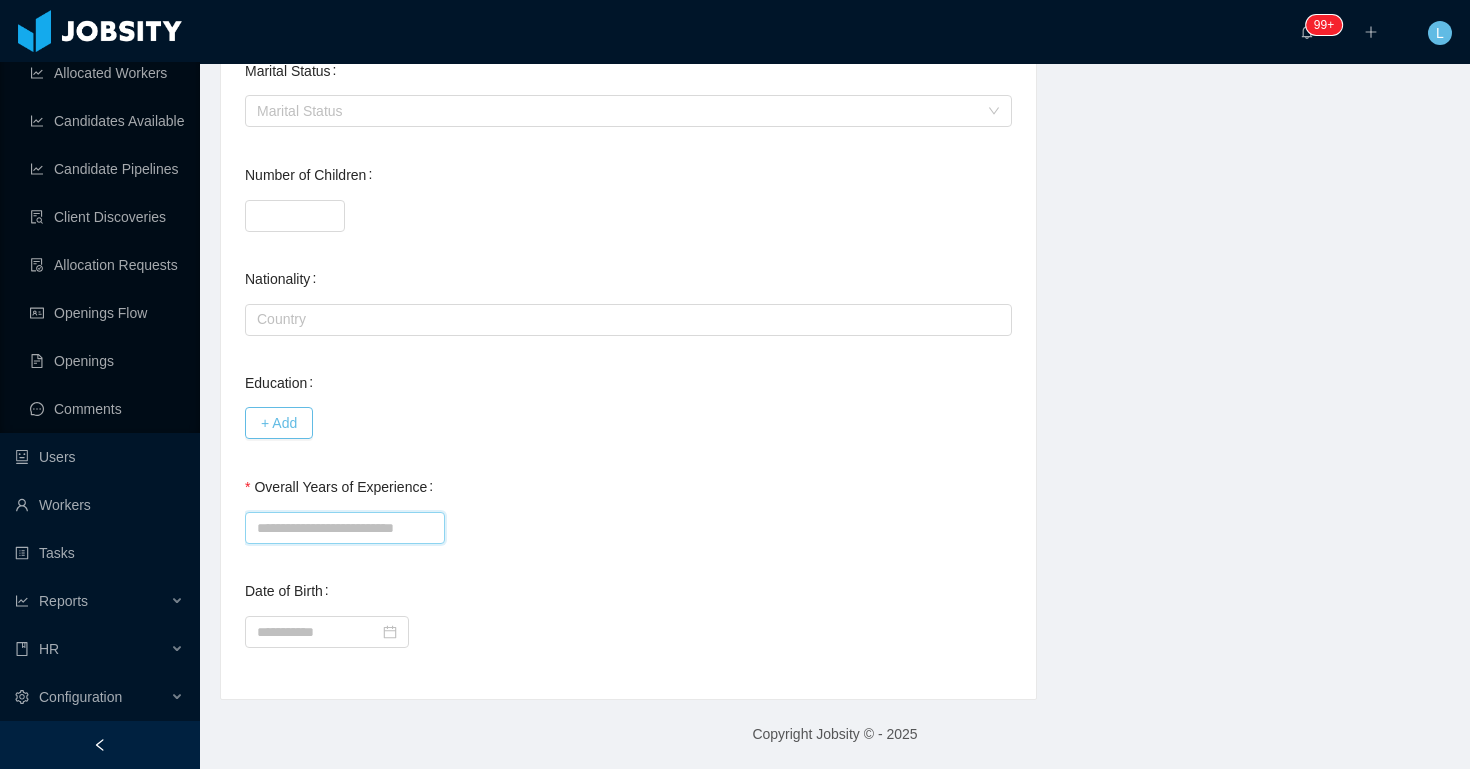click on "Overall Years of Experience" at bounding box center (345, 528) 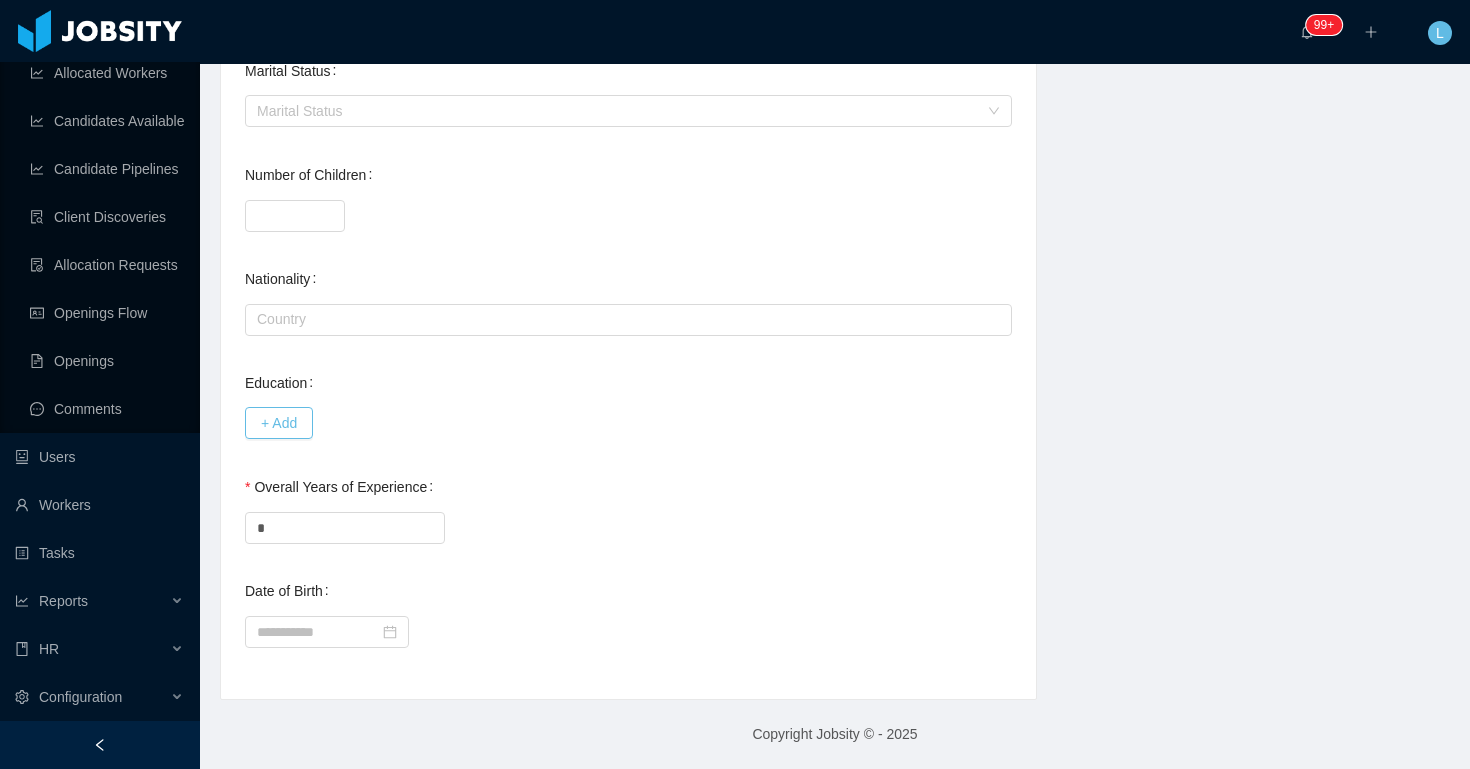 click on "+ Add" at bounding box center [628, 423] 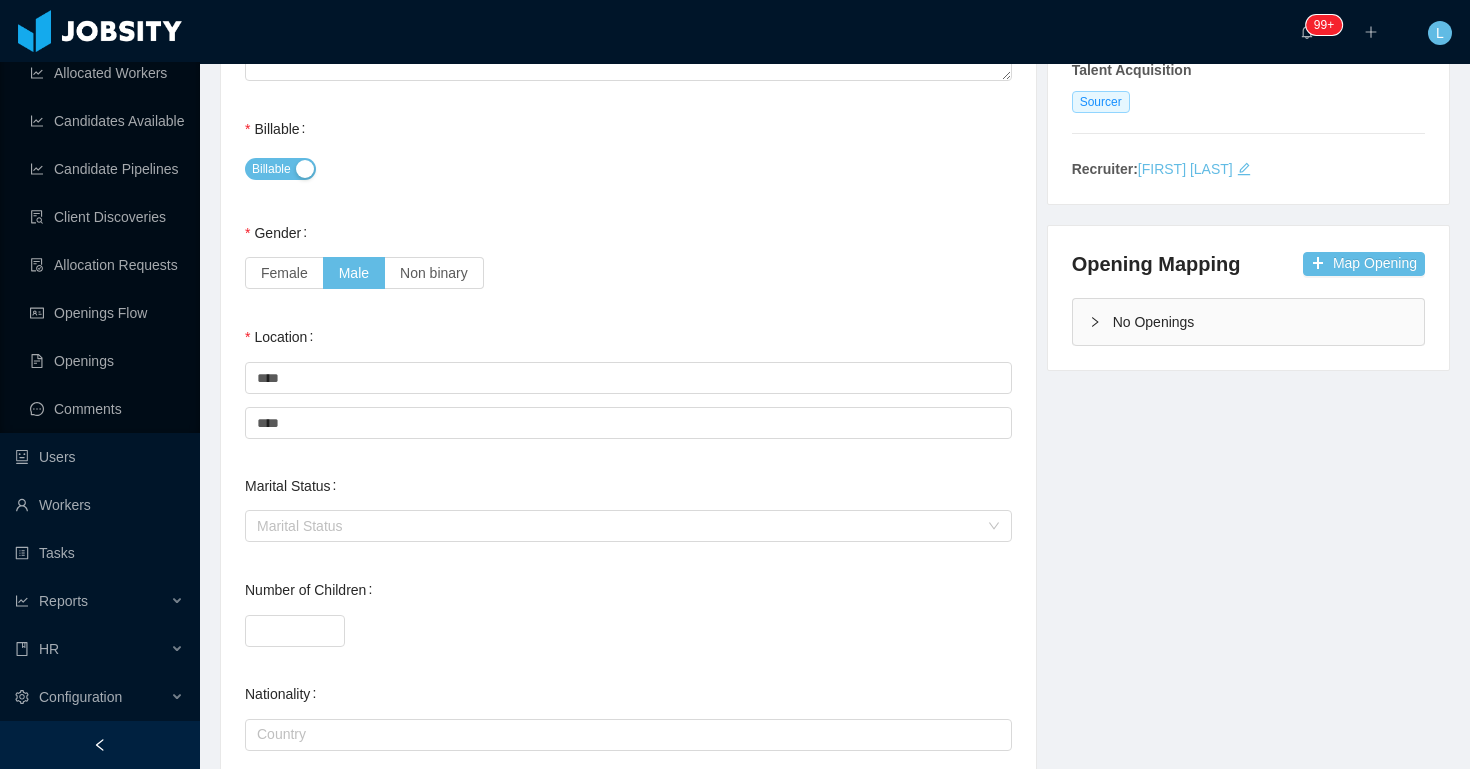 scroll, scrollTop: 0, scrollLeft: 0, axis: both 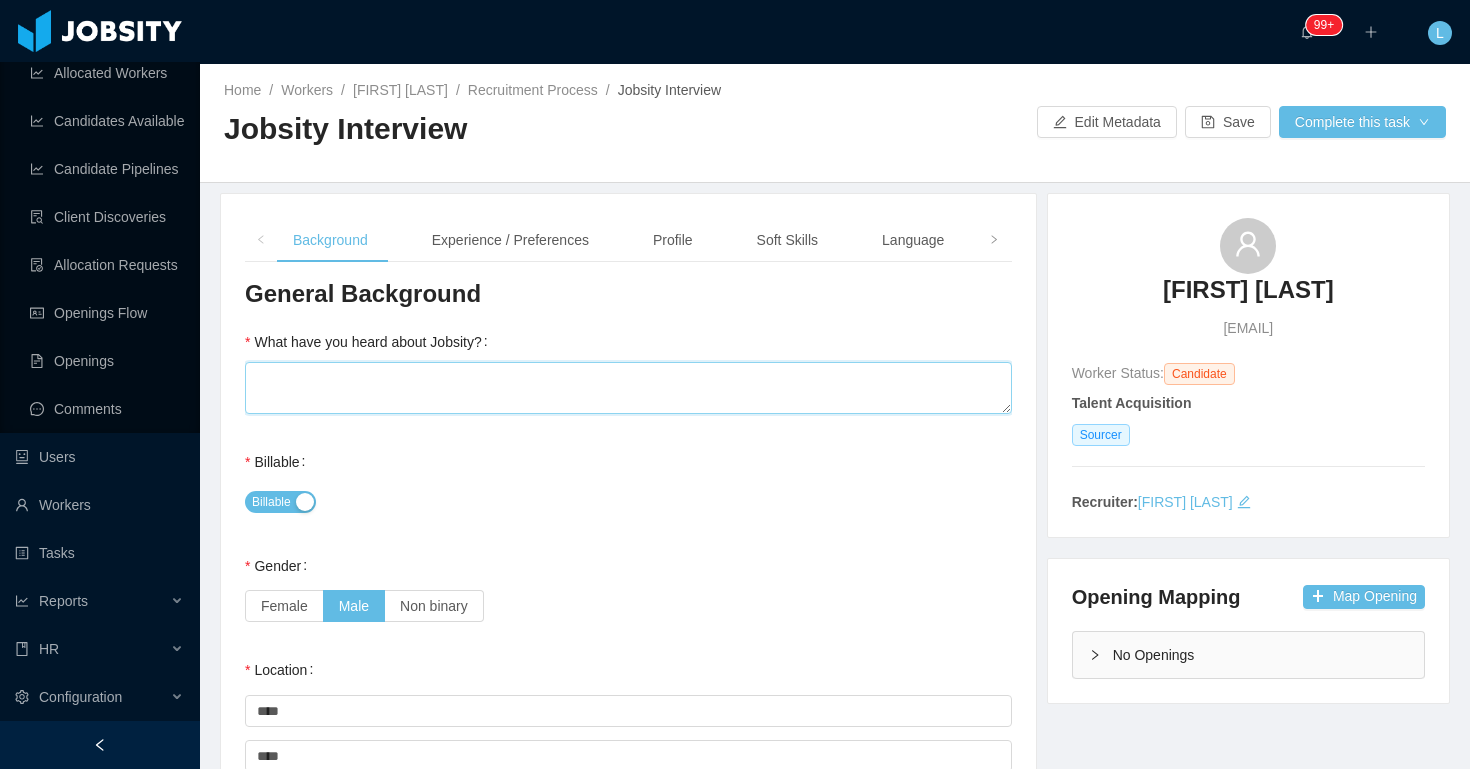 click on "What have you heard about Jobsity?" at bounding box center (628, 388) 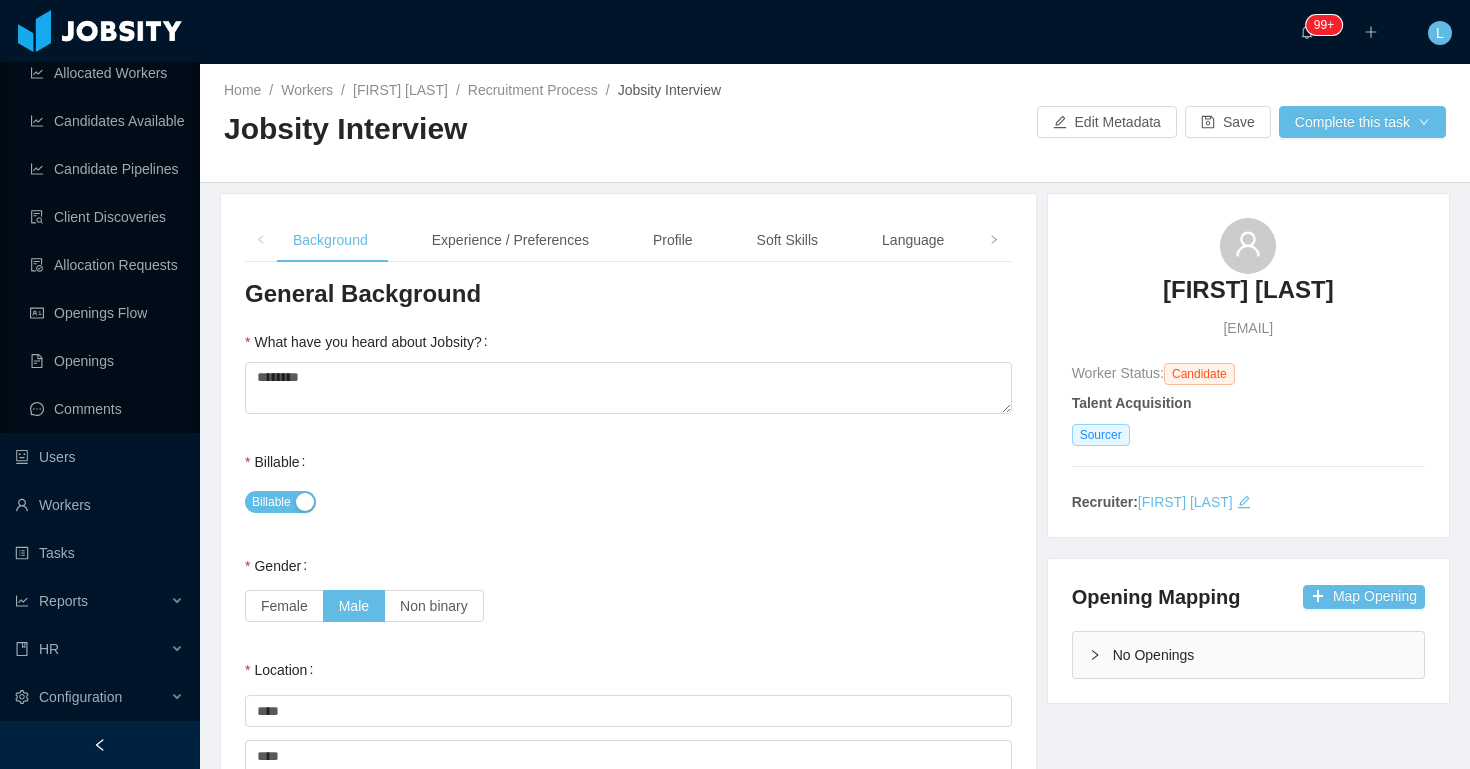 click on "Billable" at bounding box center (628, 502) 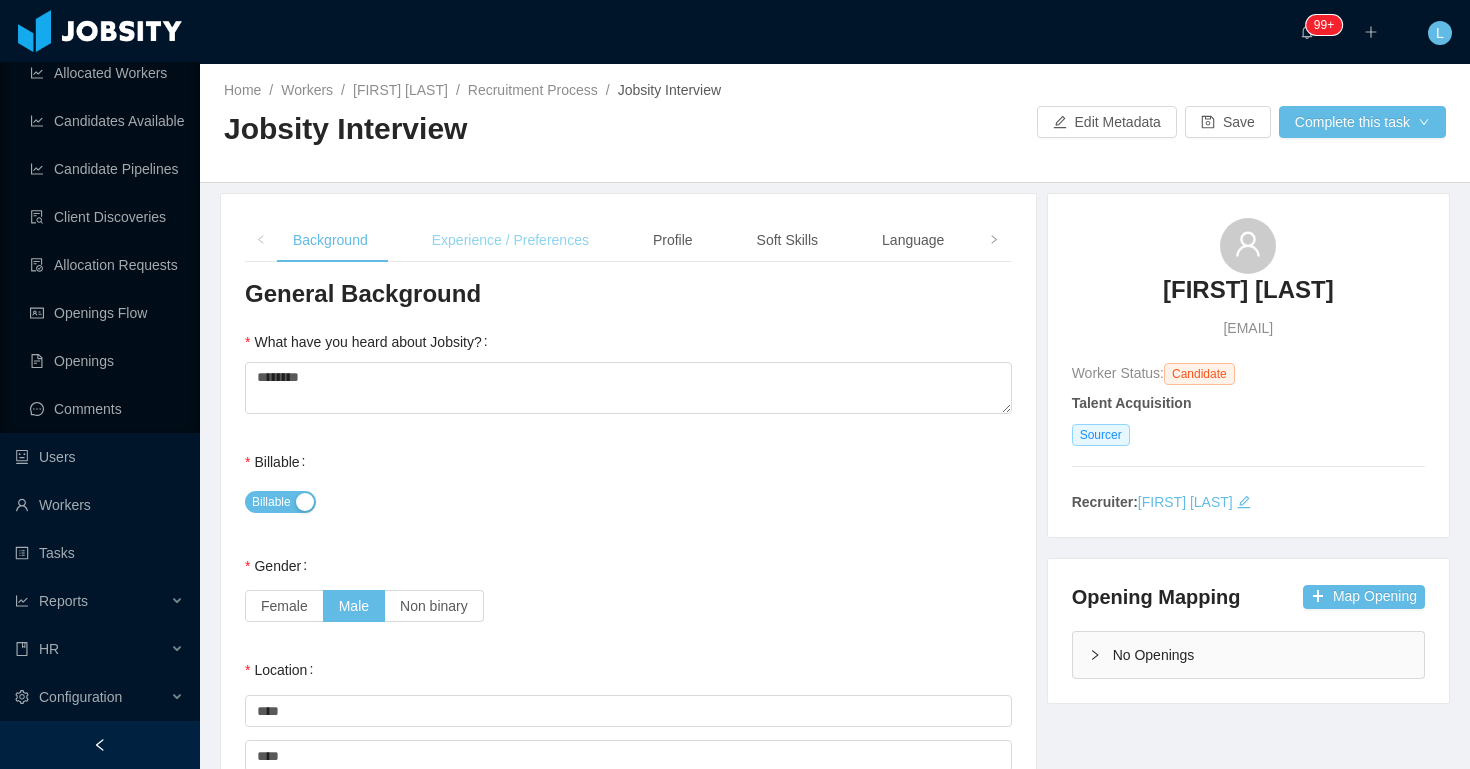 click on "Experience / Preferences" at bounding box center (510, 240) 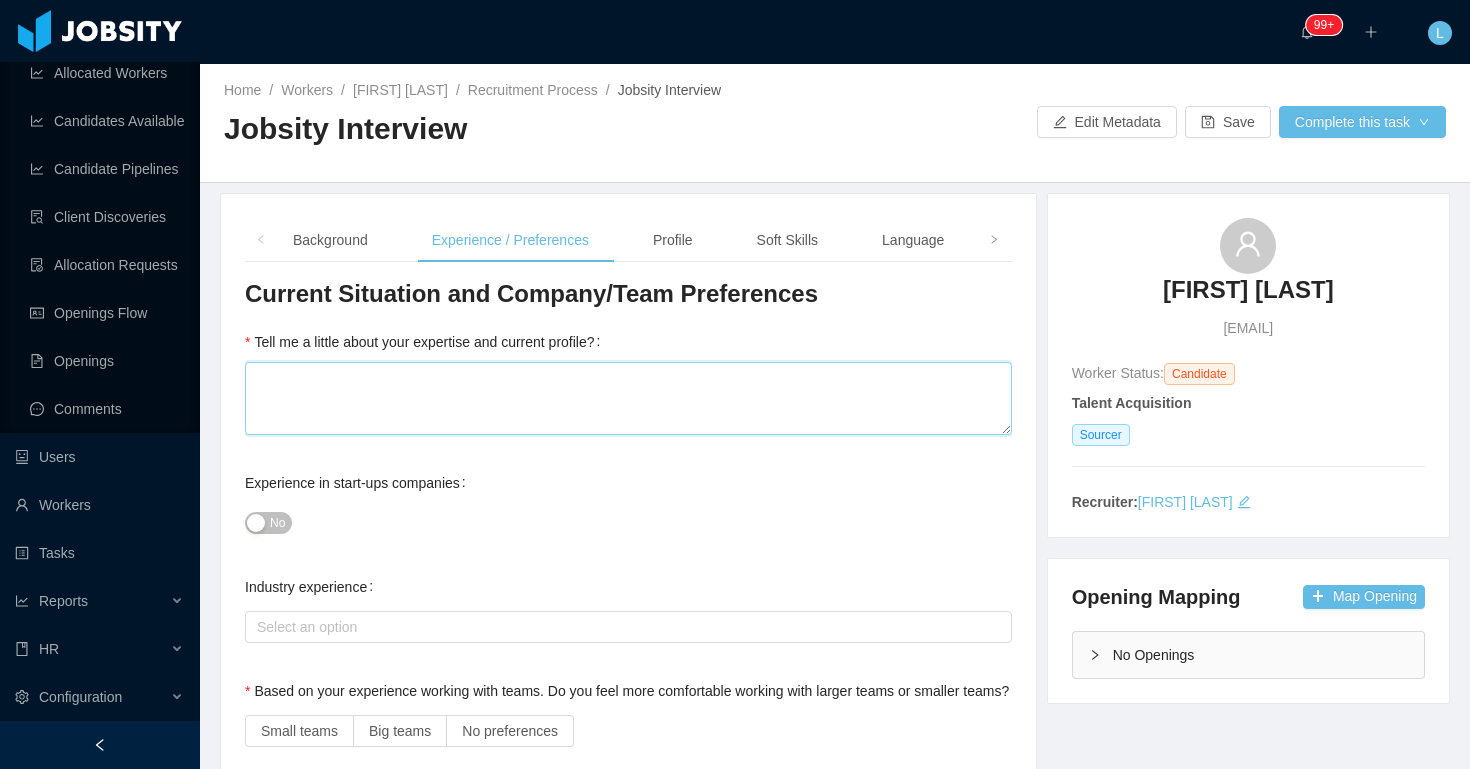click on "Tell me a little about your expertise and current profile?" at bounding box center (628, 398) 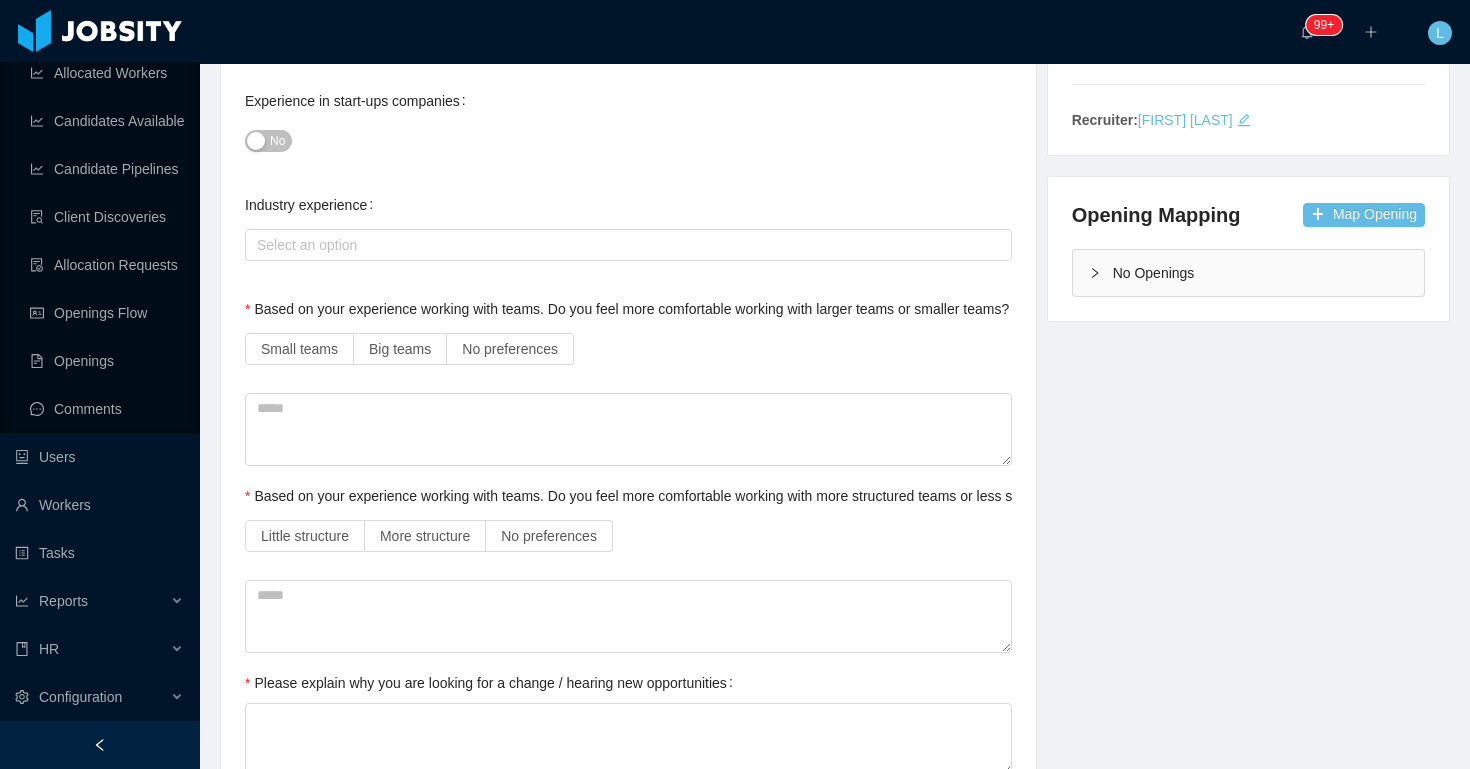 scroll, scrollTop: 522, scrollLeft: 0, axis: vertical 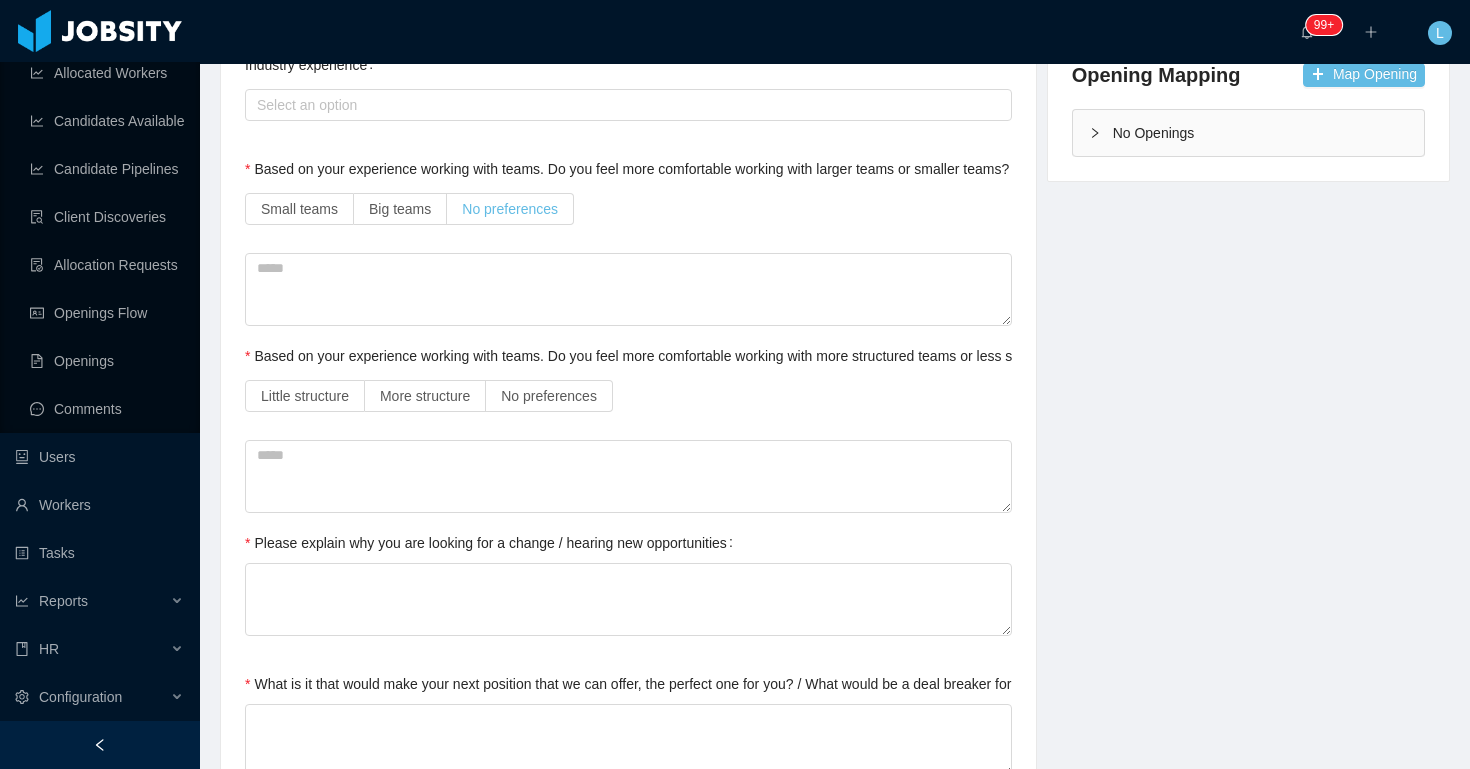 click on "No preferences" at bounding box center (510, 209) 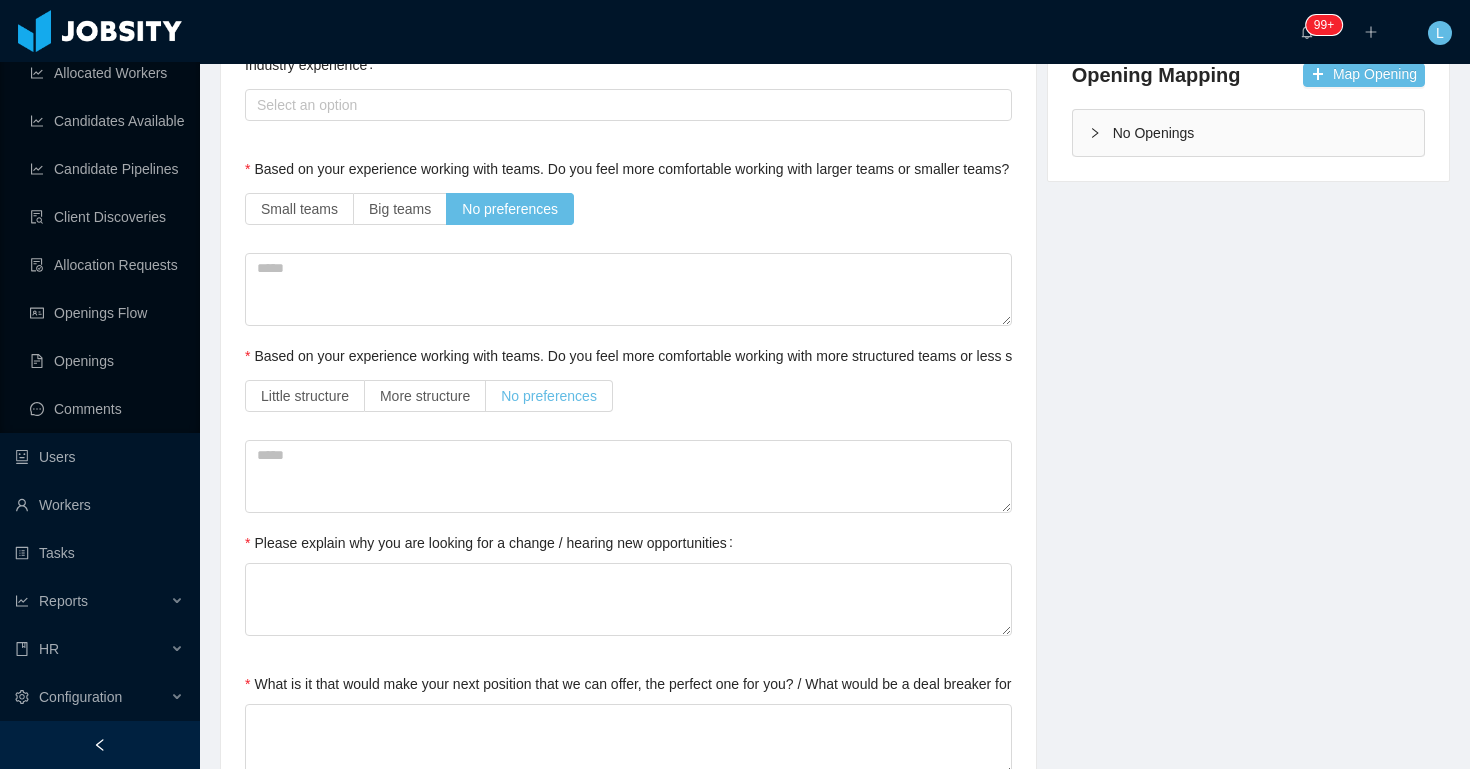 click on "No preferences" at bounding box center [549, 396] 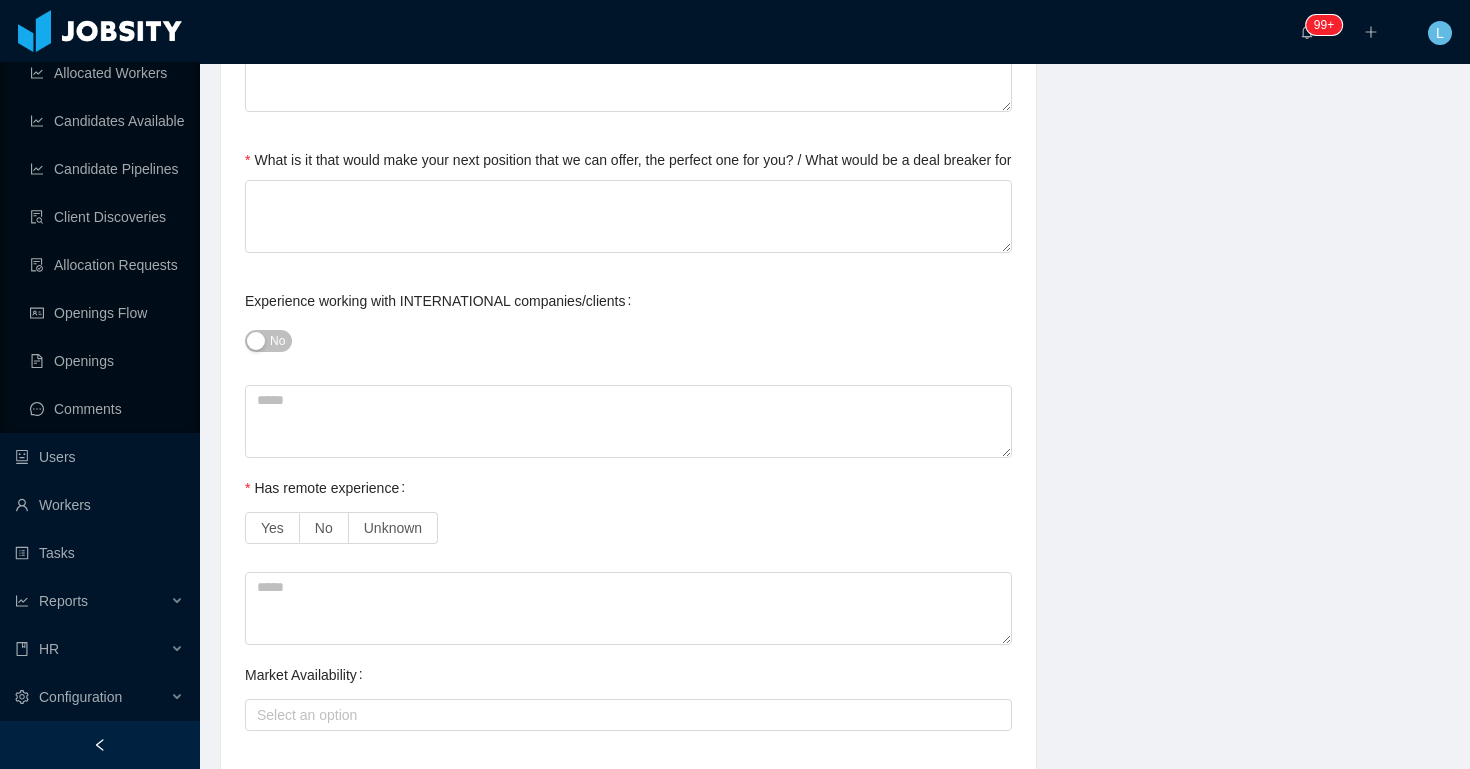 scroll, scrollTop: 1056, scrollLeft: 0, axis: vertical 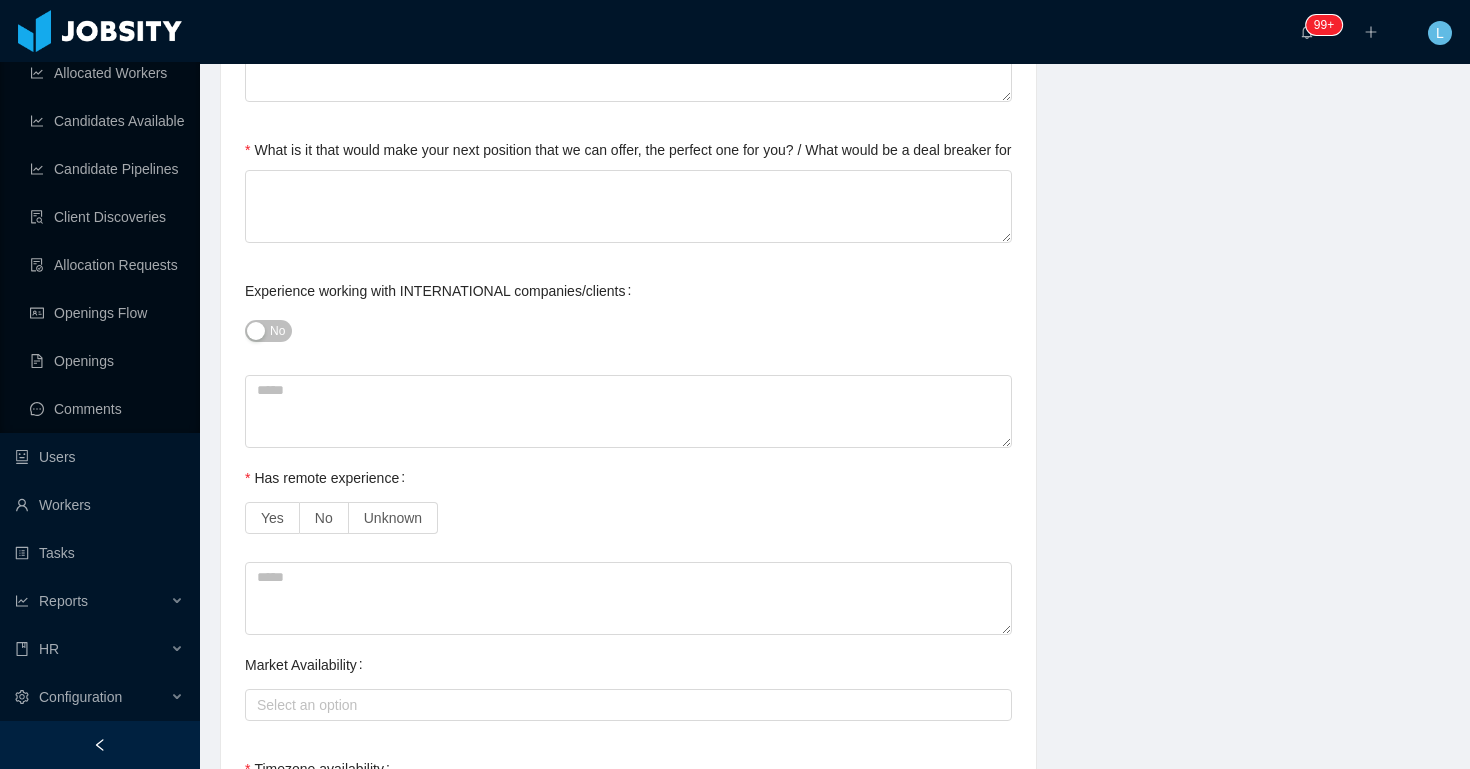 click on "No" at bounding box center [268, 331] 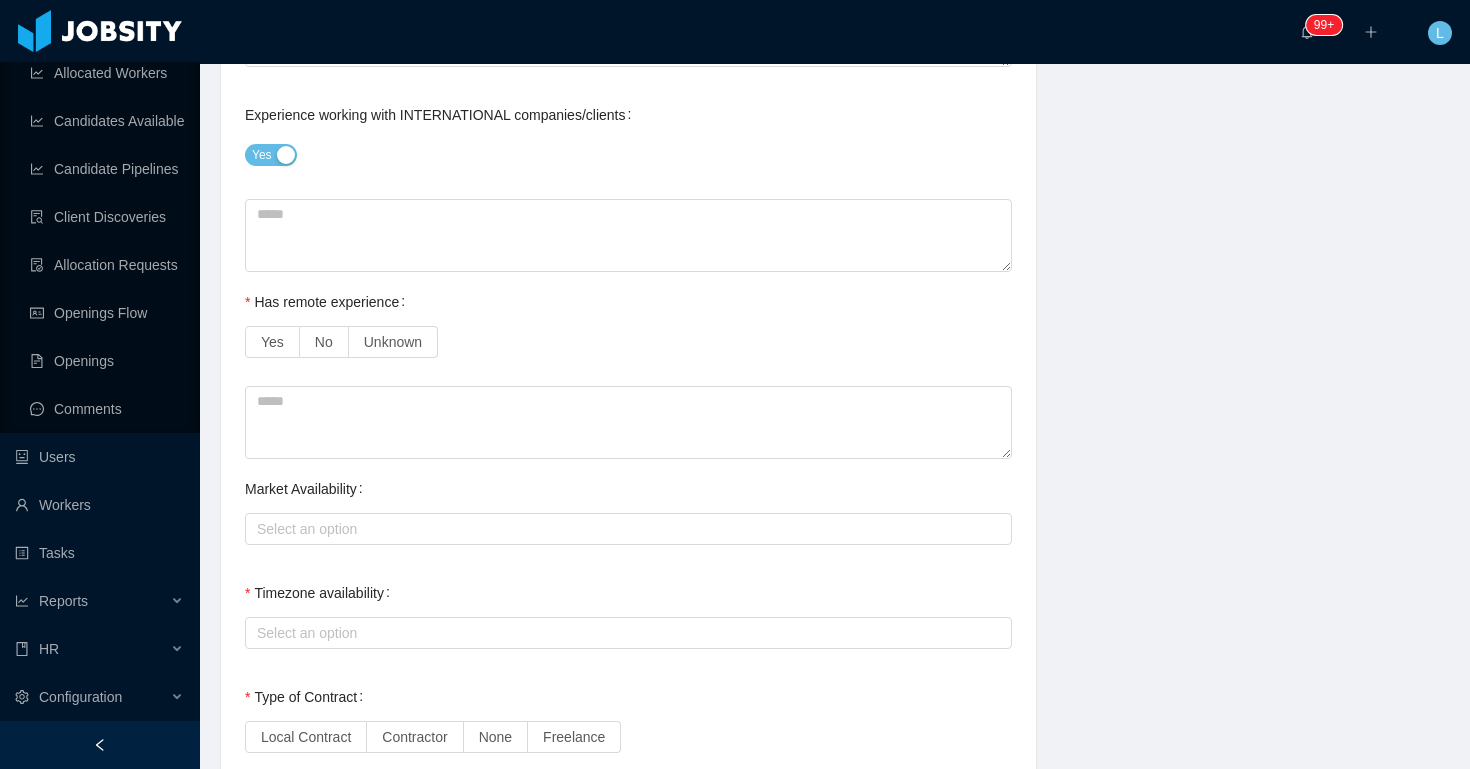 scroll, scrollTop: 1279, scrollLeft: 0, axis: vertical 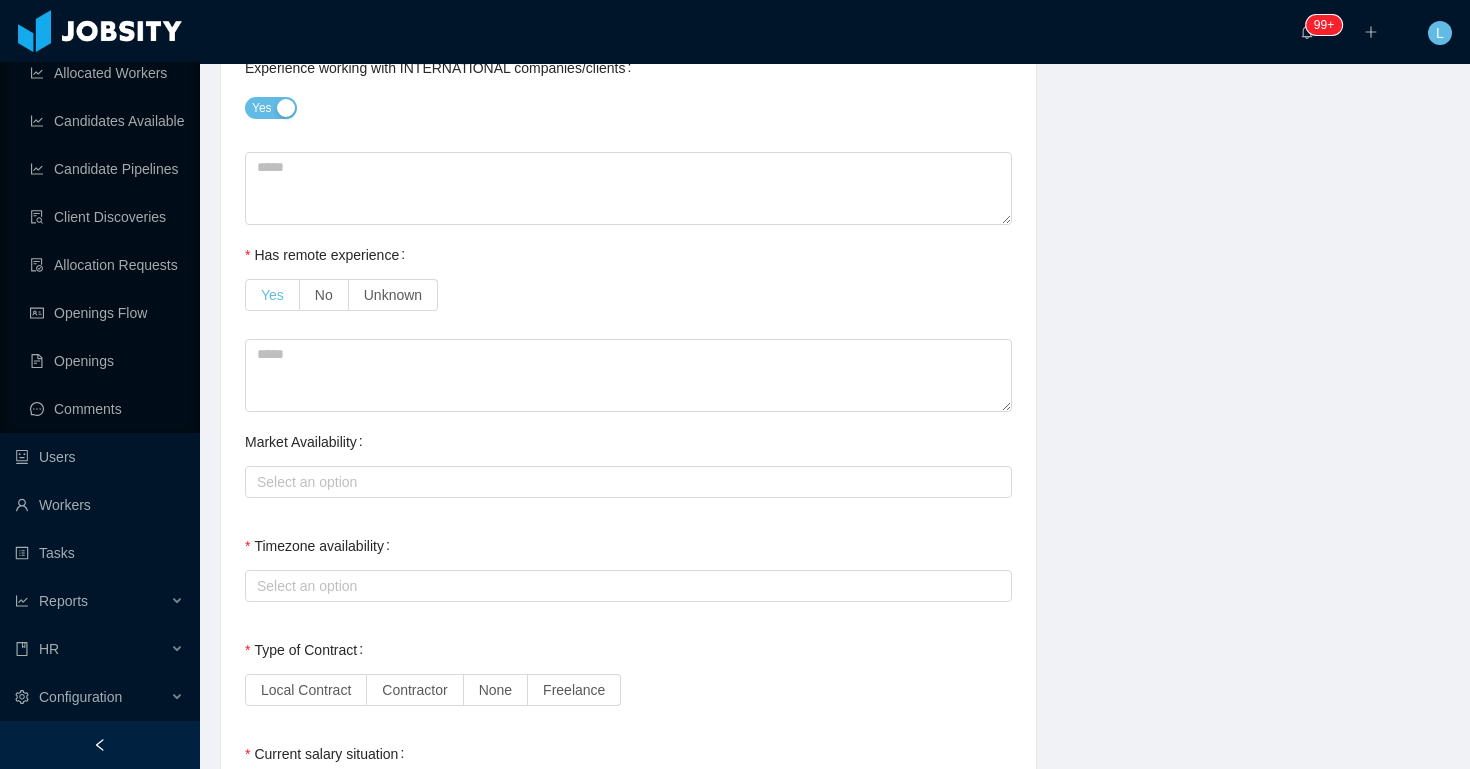 click on "Yes" at bounding box center (272, 295) 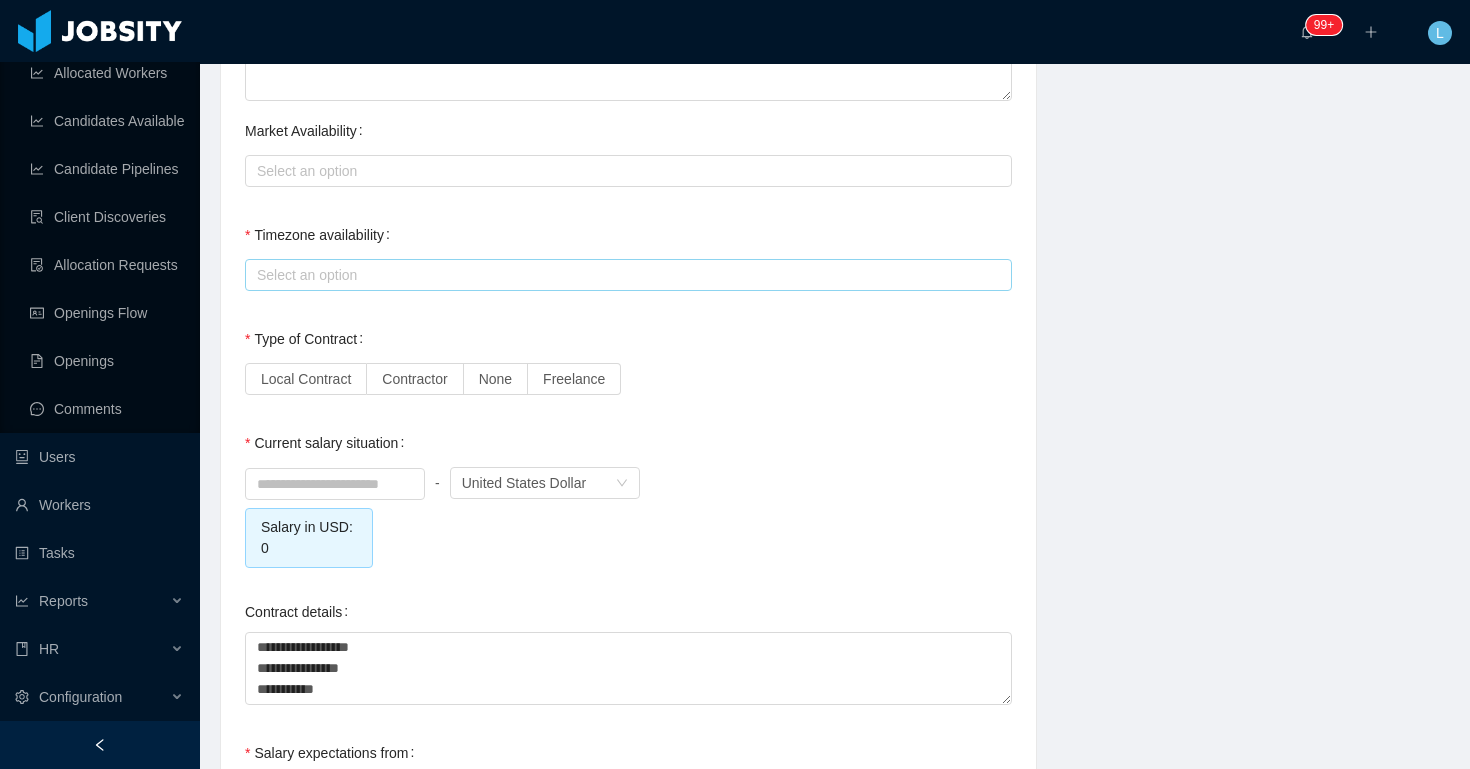 scroll, scrollTop: 1617, scrollLeft: 0, axis: vertical 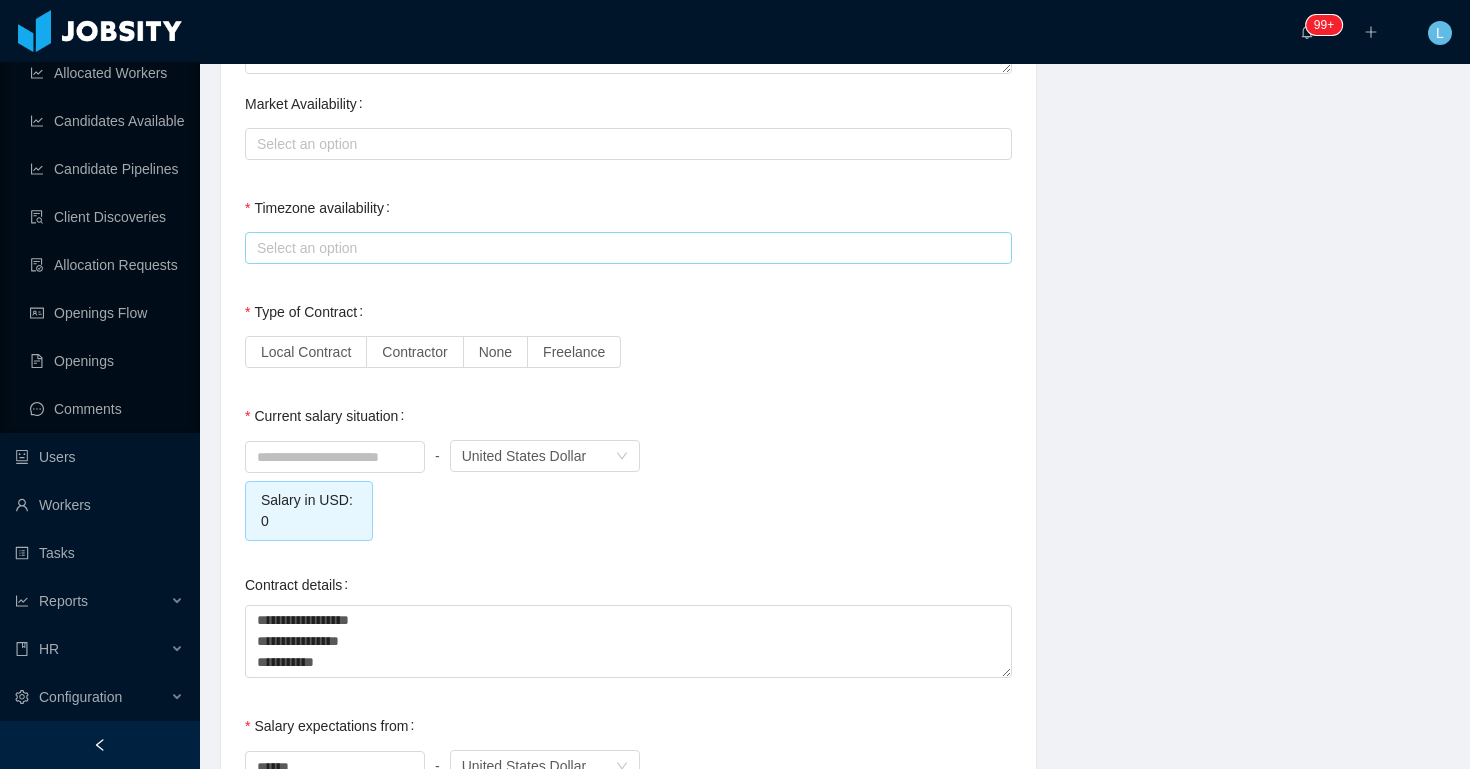 click on "Select an option" at bounding box center (624, 248) 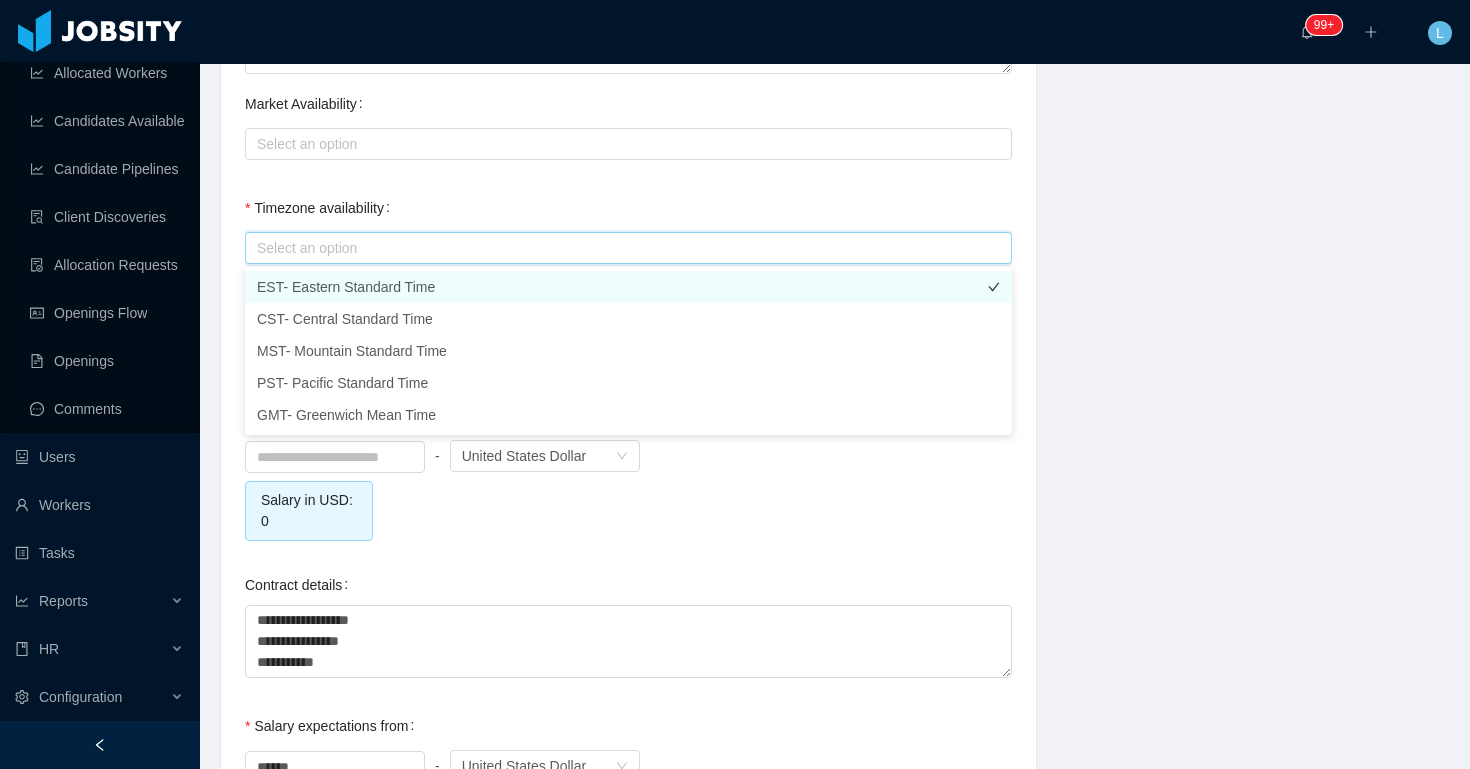 click on "EST- Eastern Standard Time" at bounding box center [628, 287] 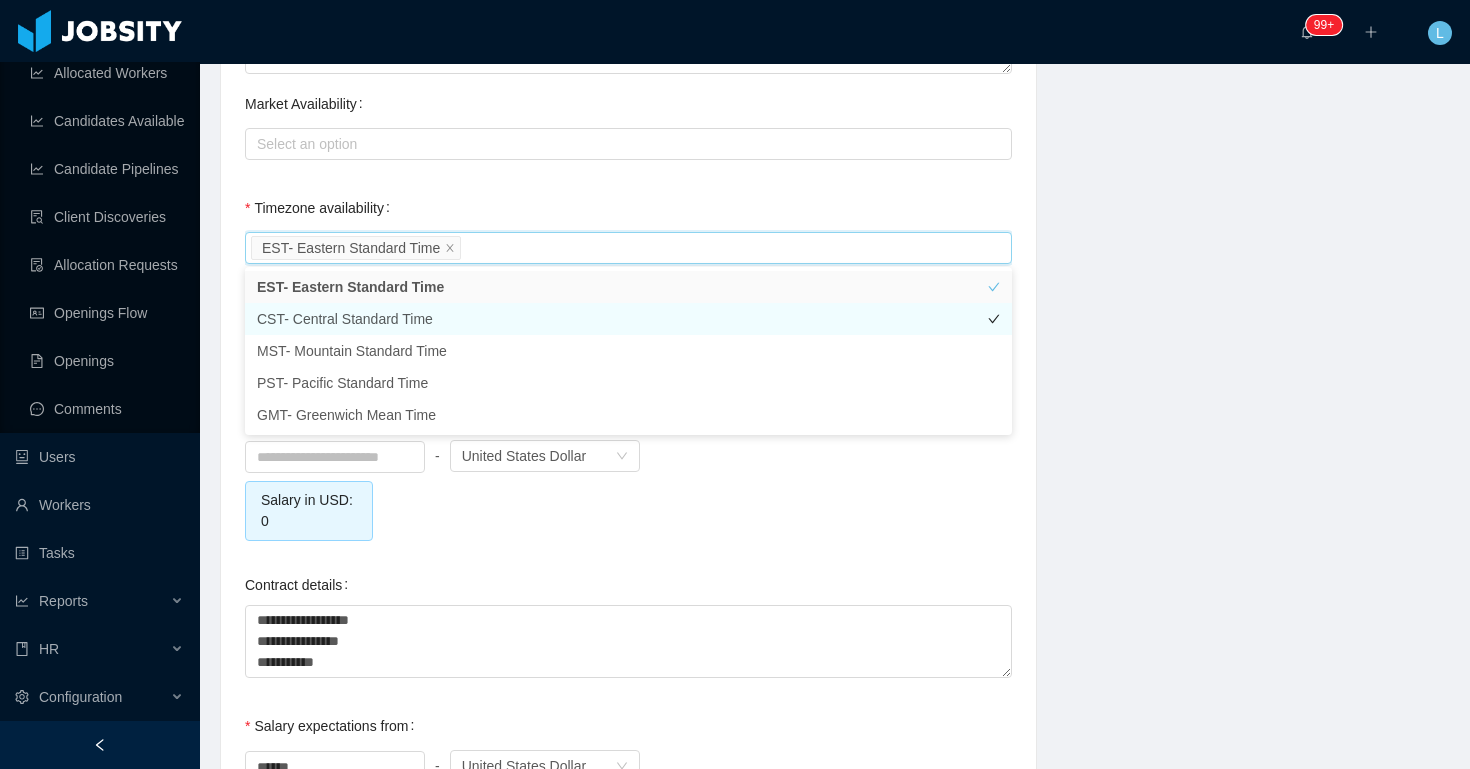 click on "CST- Central Standard Time" at bounding box center (628, 319) 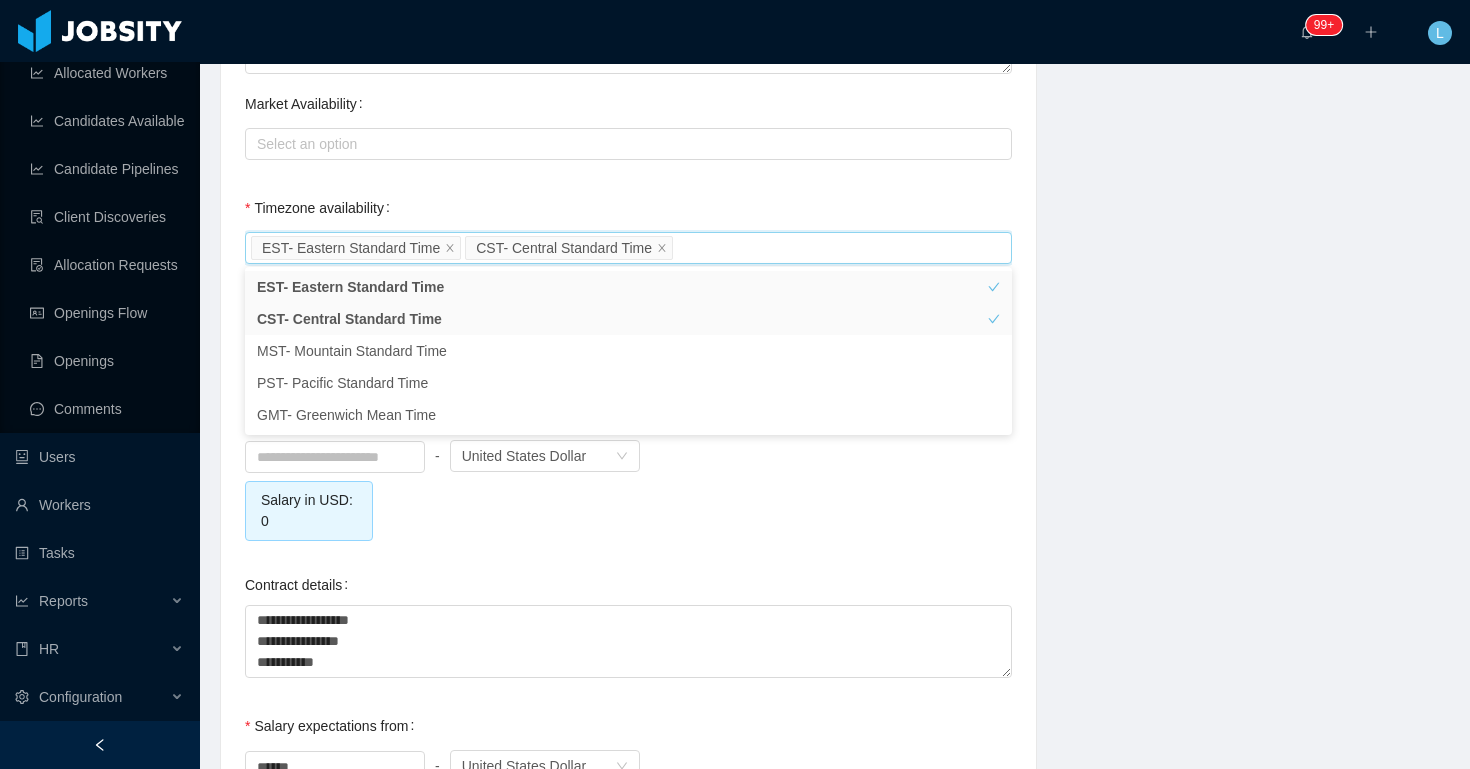 click on "Timezone availability Select an option EST- Eastern Standard Time CST- Central Standard Time" at bounding box center (628, 228) 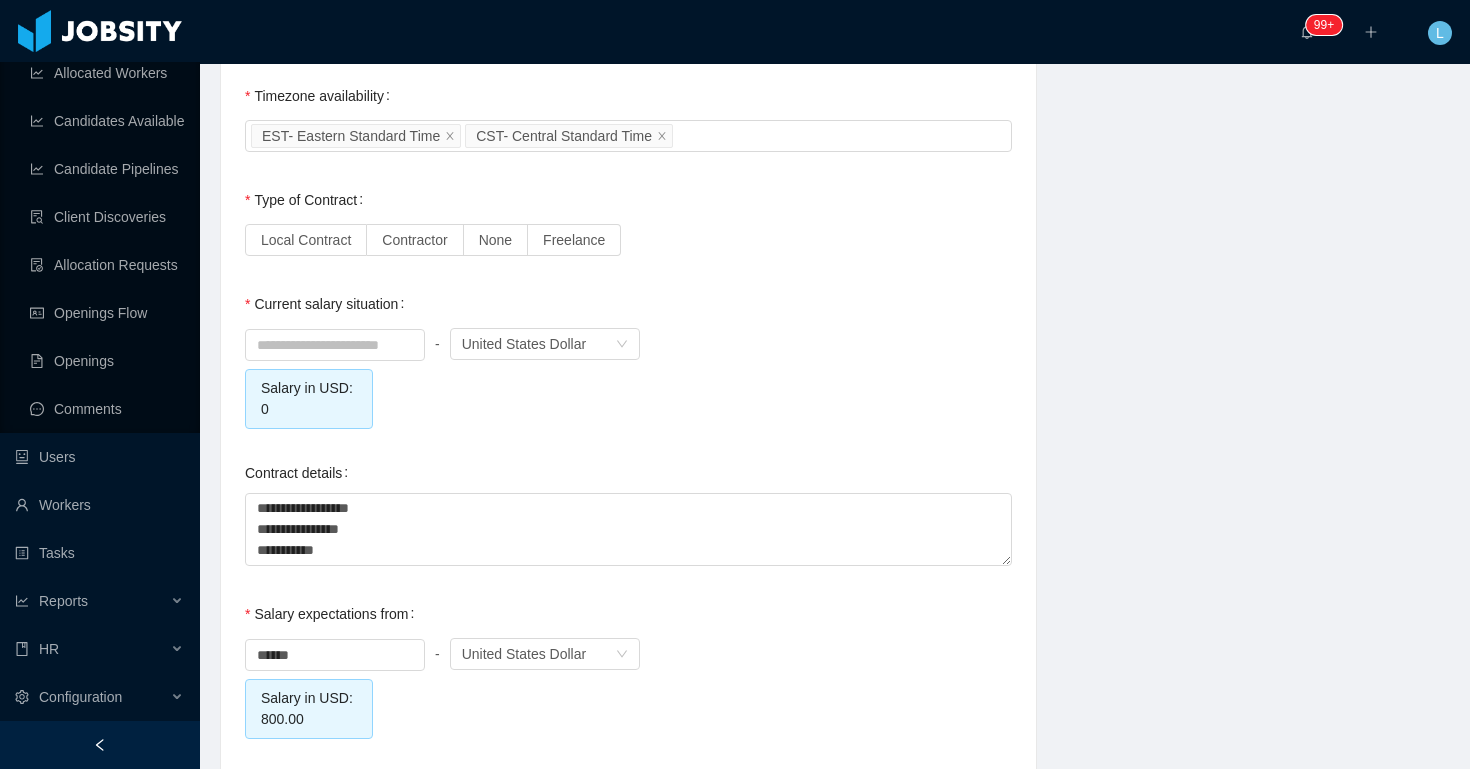 scroll, scrollTop: 1759, scrollLeft: 0, axis: vertical 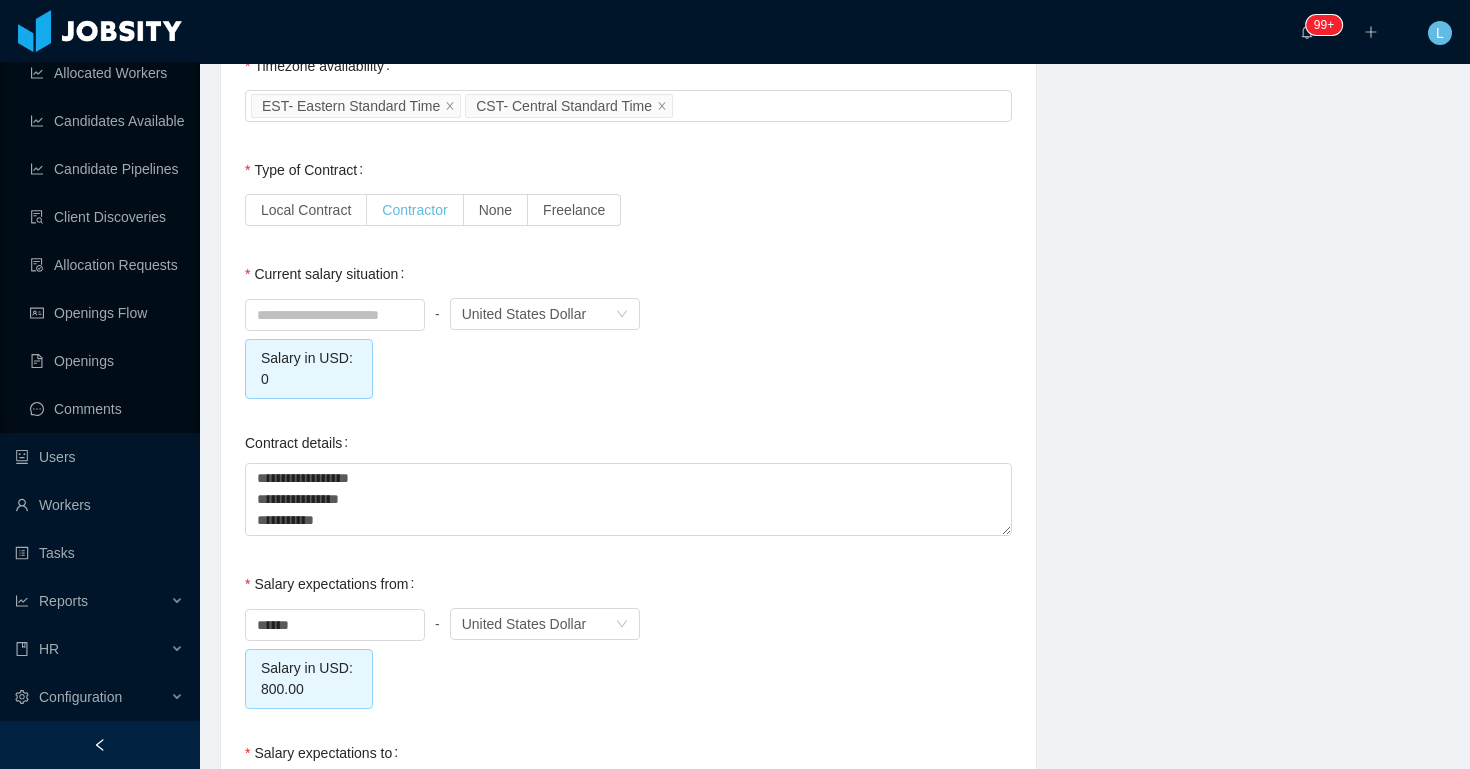 click on "Contractor" at bounding box center (414, 210) 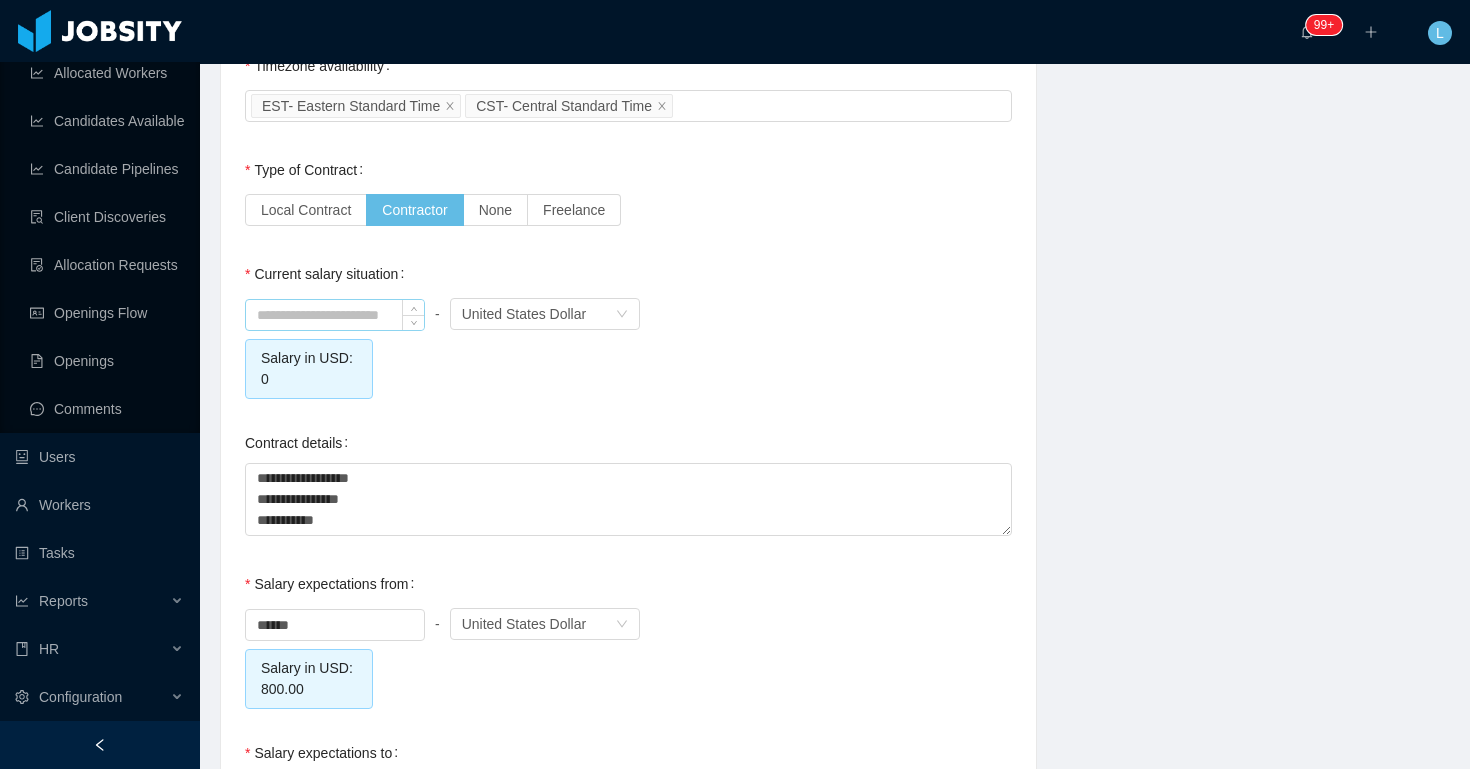 click at bounding box center (335, 315) 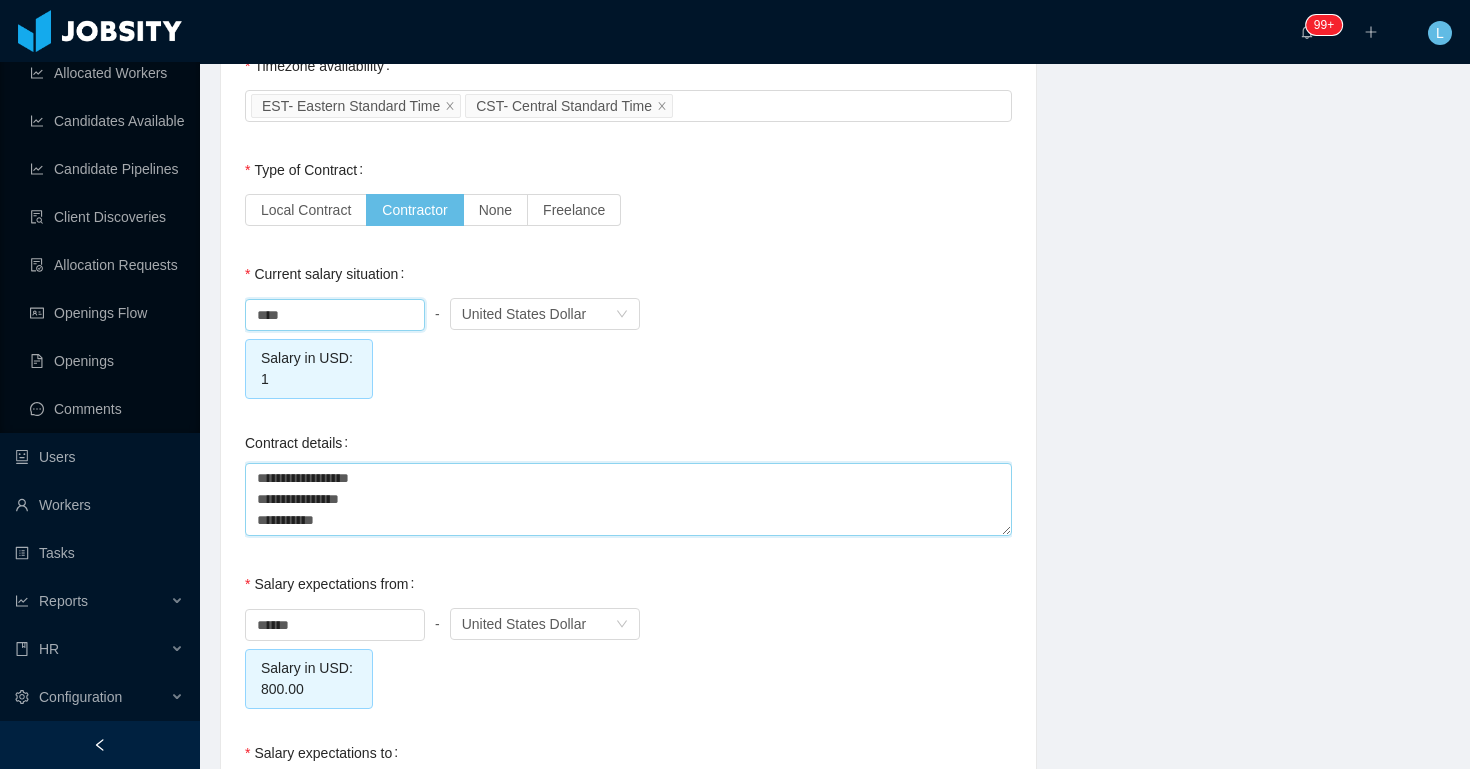 click on "**********" at bounding box center [628, 499] 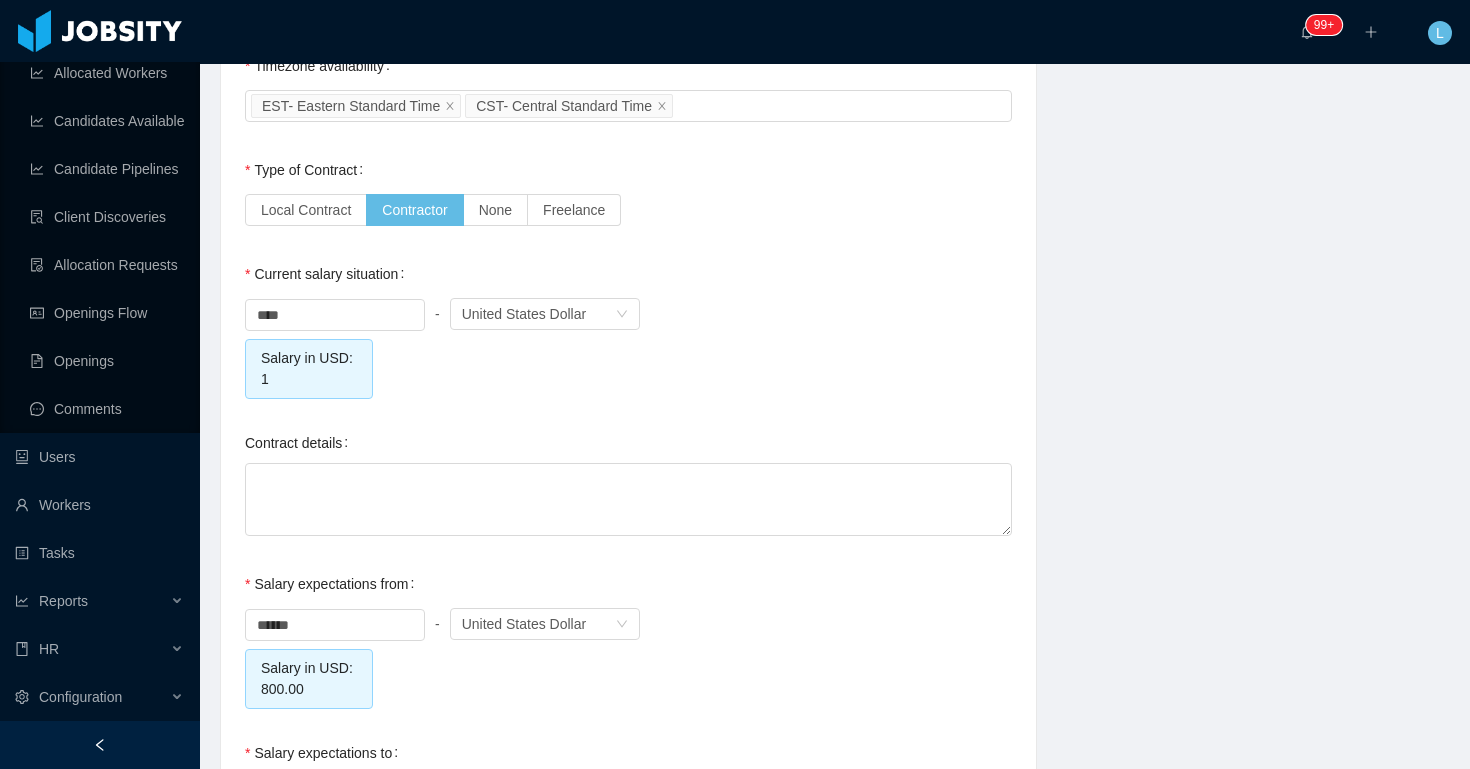 click on "**** - Currency United States Dollar   Salary in USD: 1" at bounding box center [628, 346] 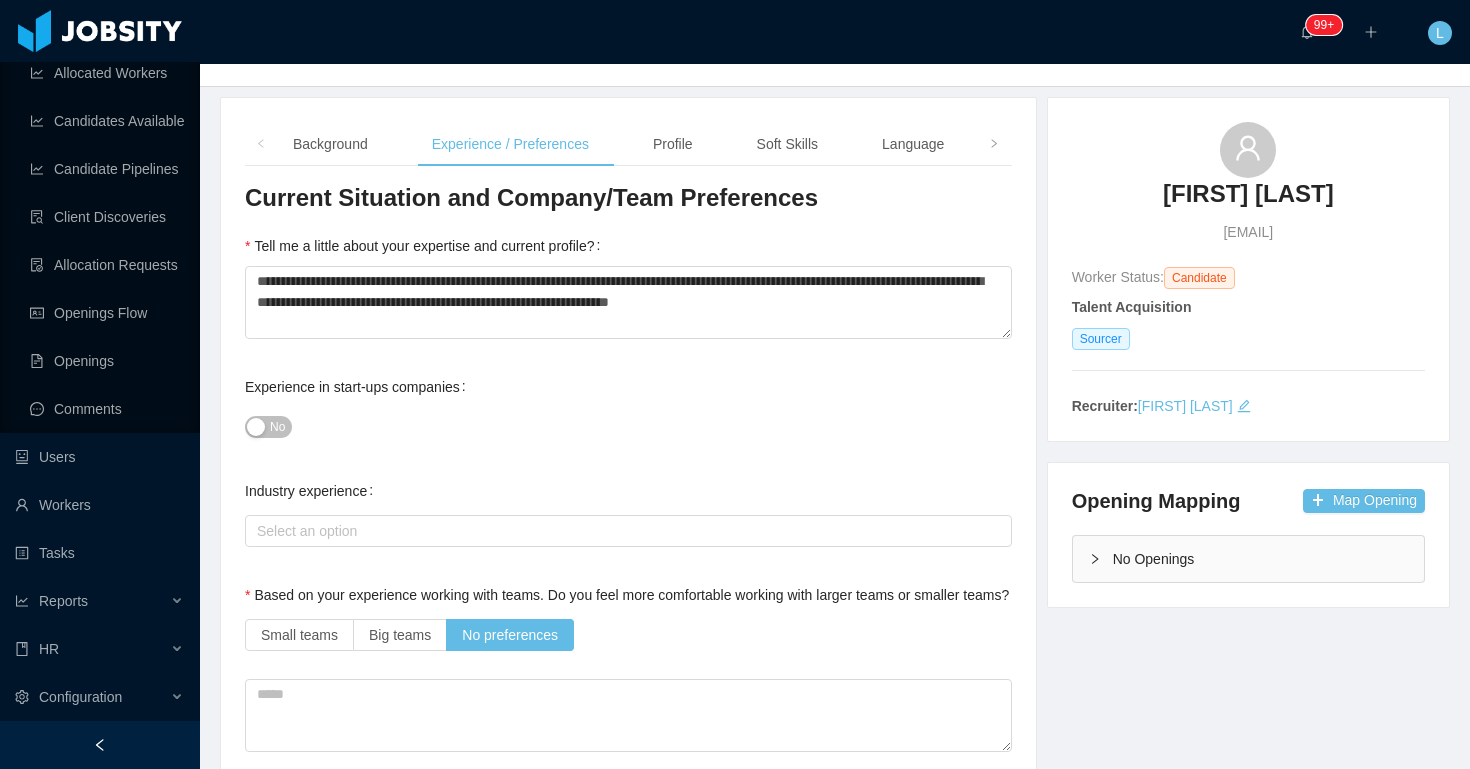 scroll, scrollTop: 0, scrollLeft: 0, axis: both 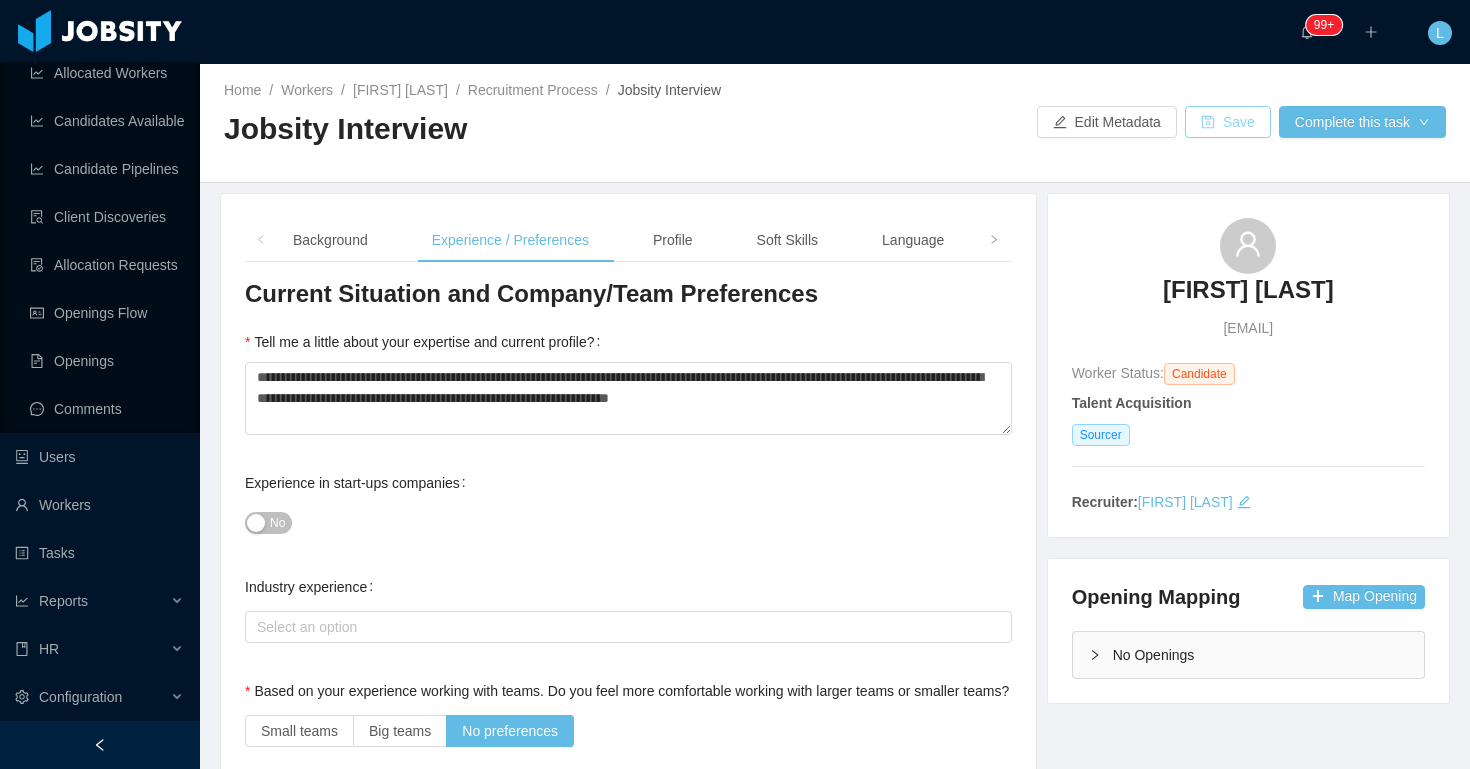click on "Save" at bounding box center [1228, 122] 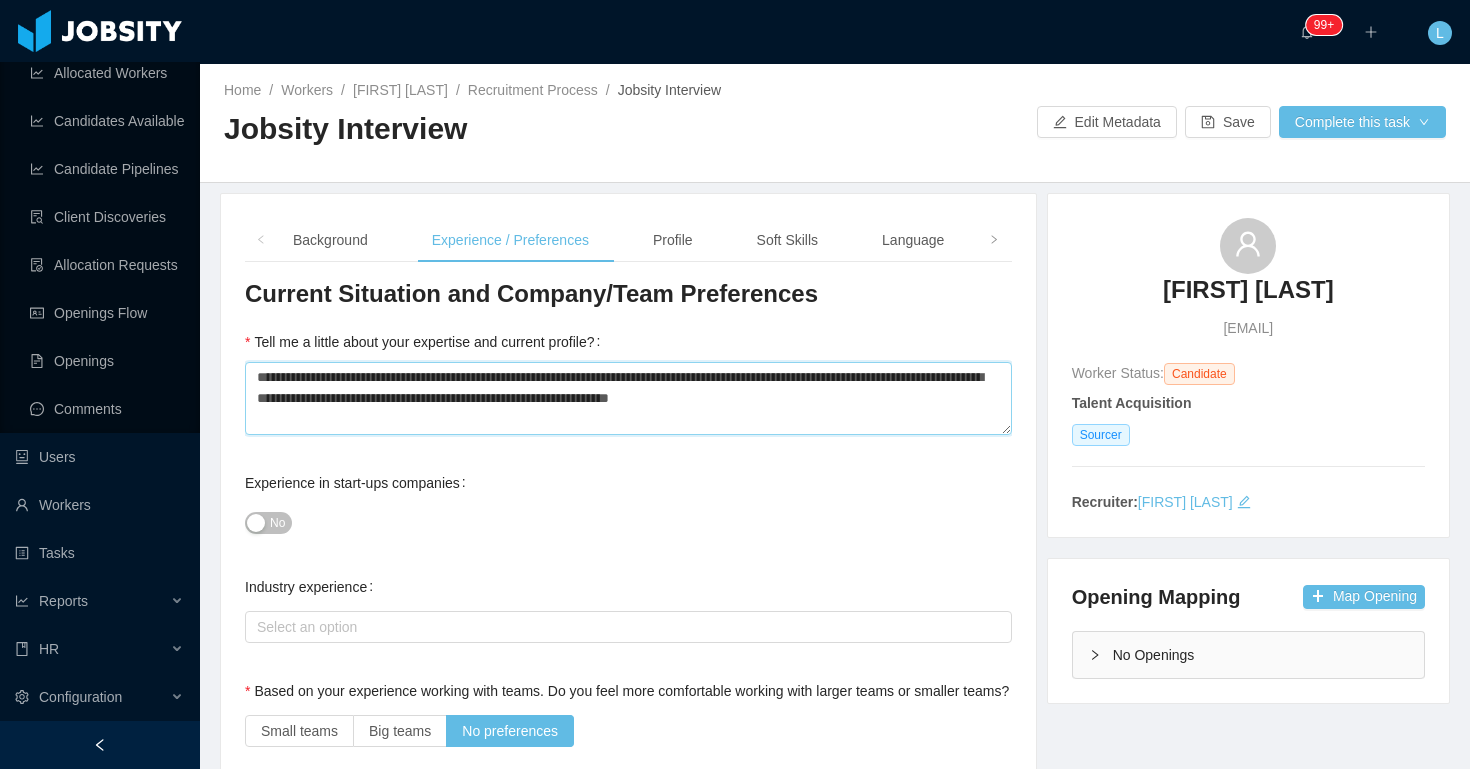 click on "**********" at bounding box center (628, 398) 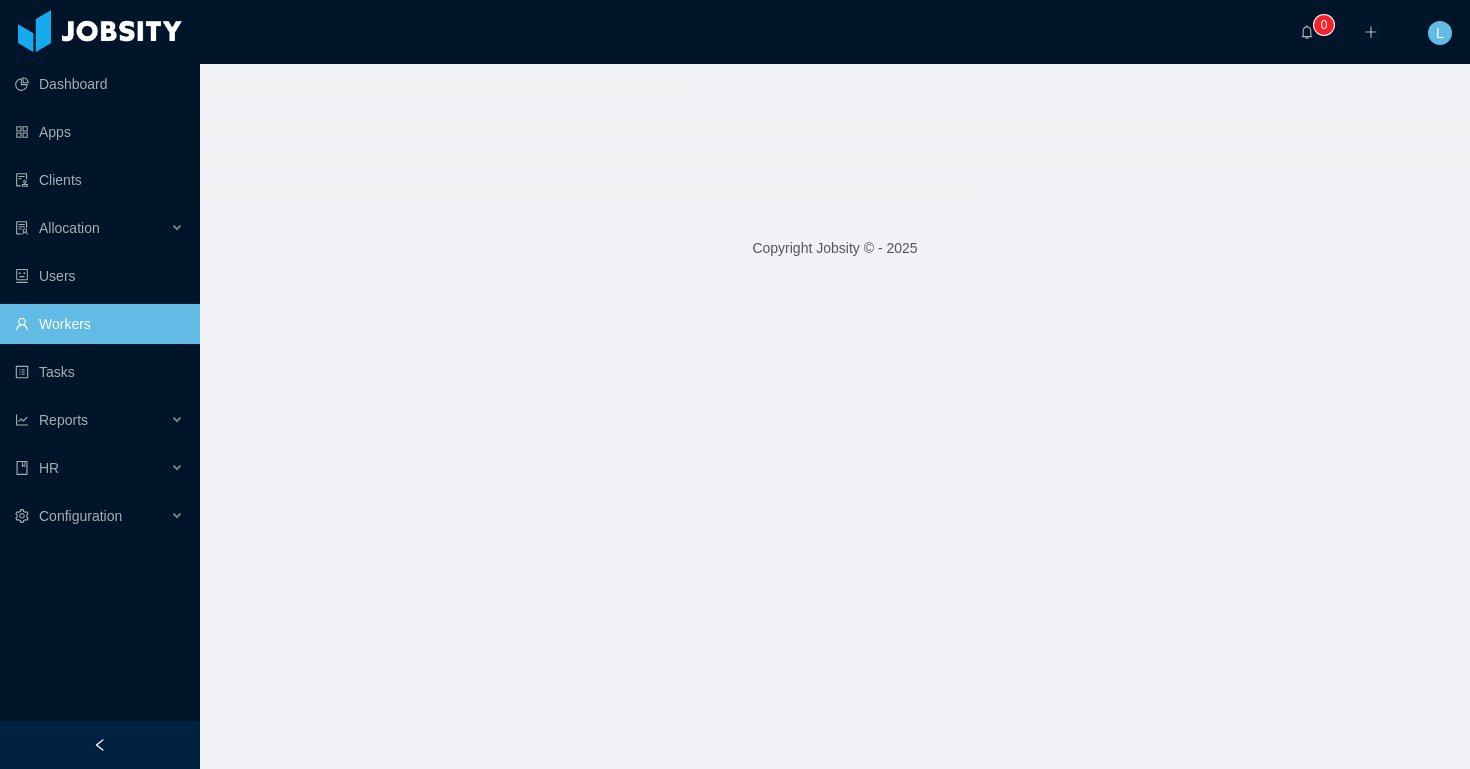 scroll, scrollTop: 0, scrollLeft: 0, axis: both 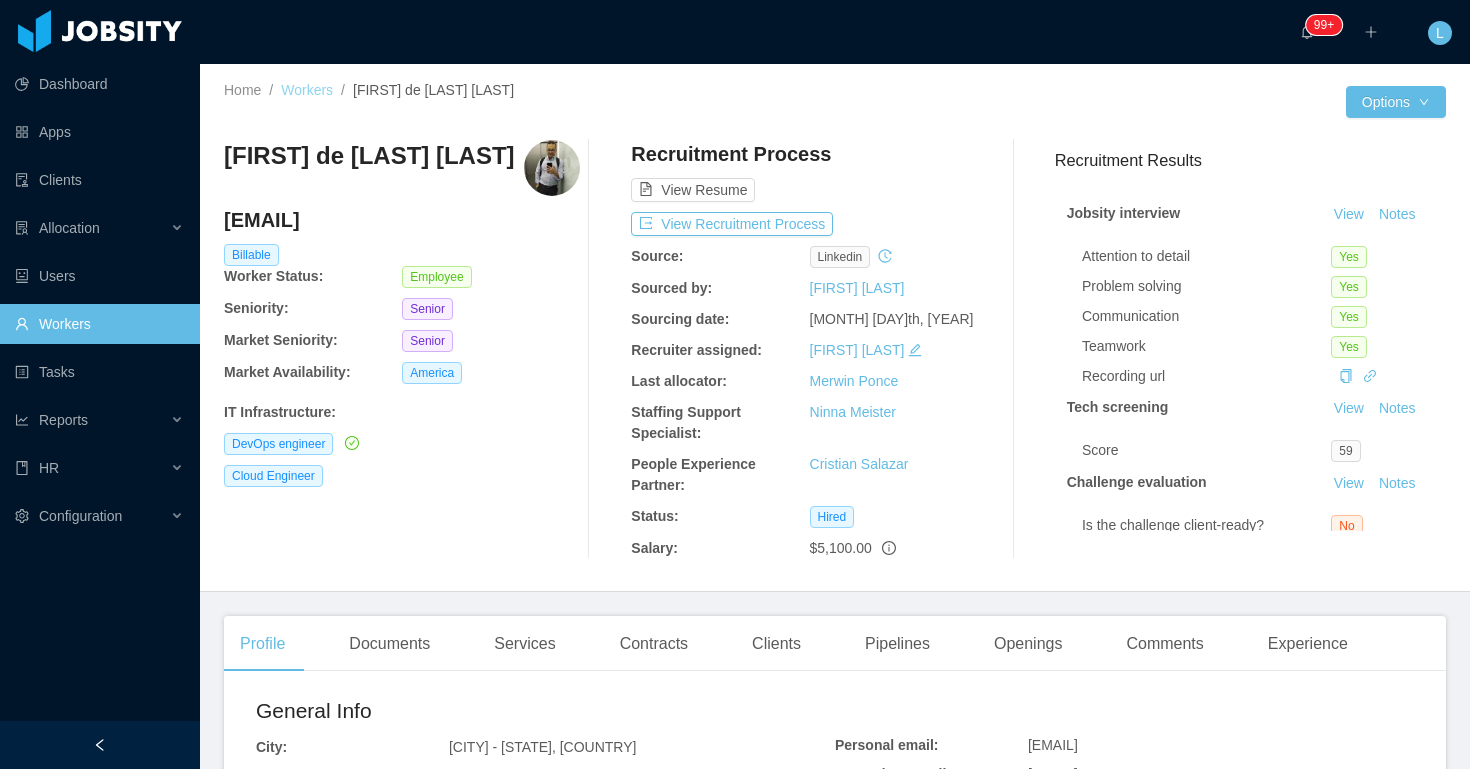 click on "Workers" at bounding box center (307, 90) 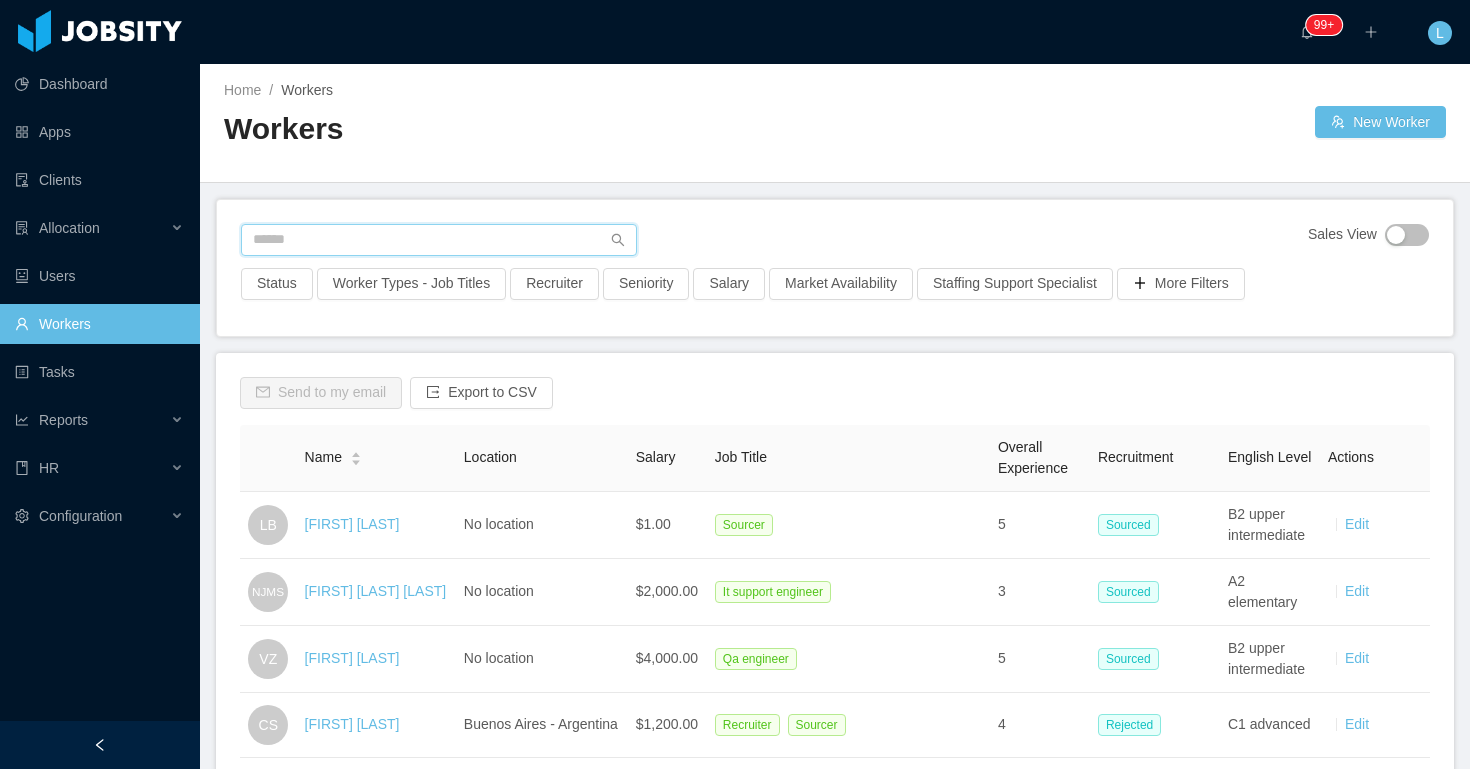 click at bounding box center [439, 240] 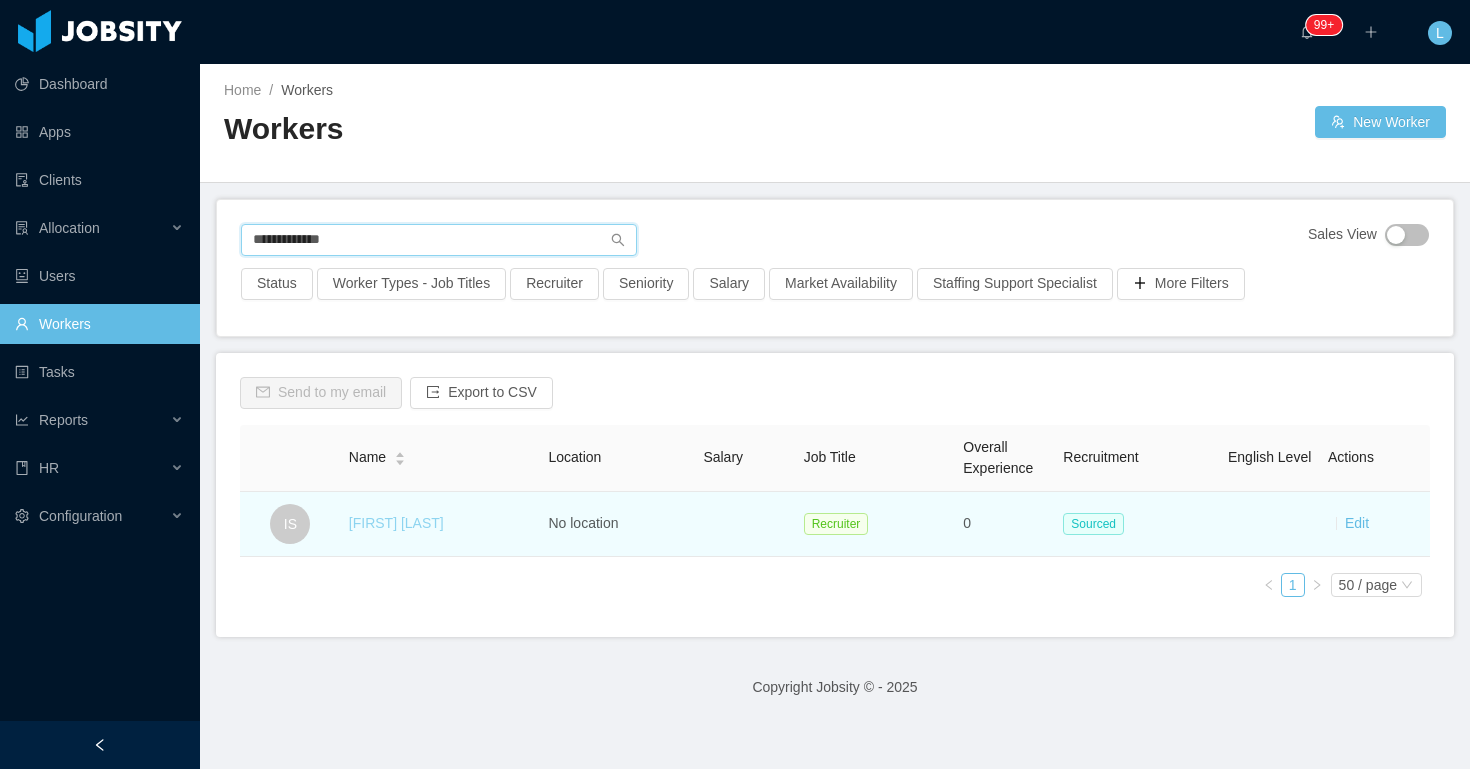 type on "**********" 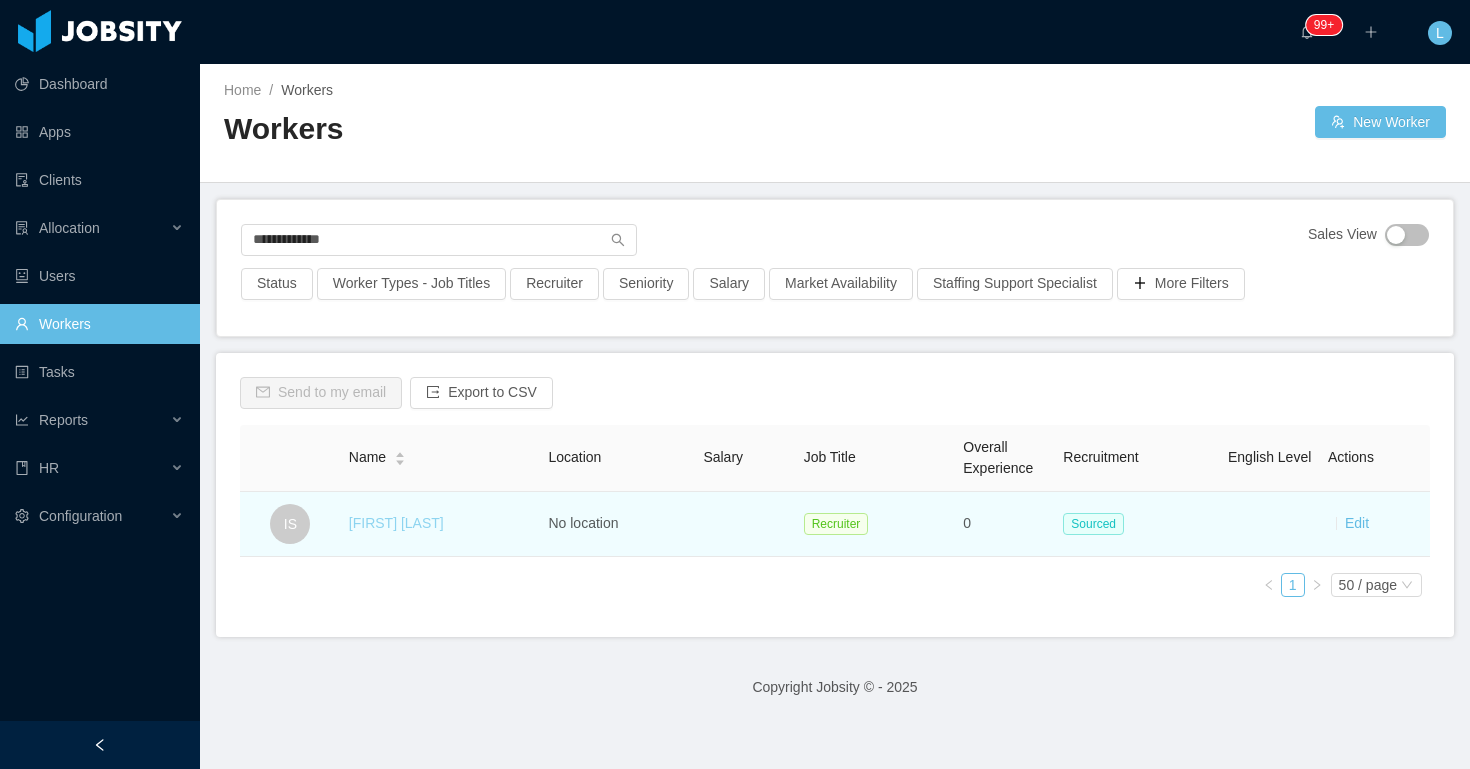 click on "[FIRST] [LAST]" at bounding box center (396, 523) 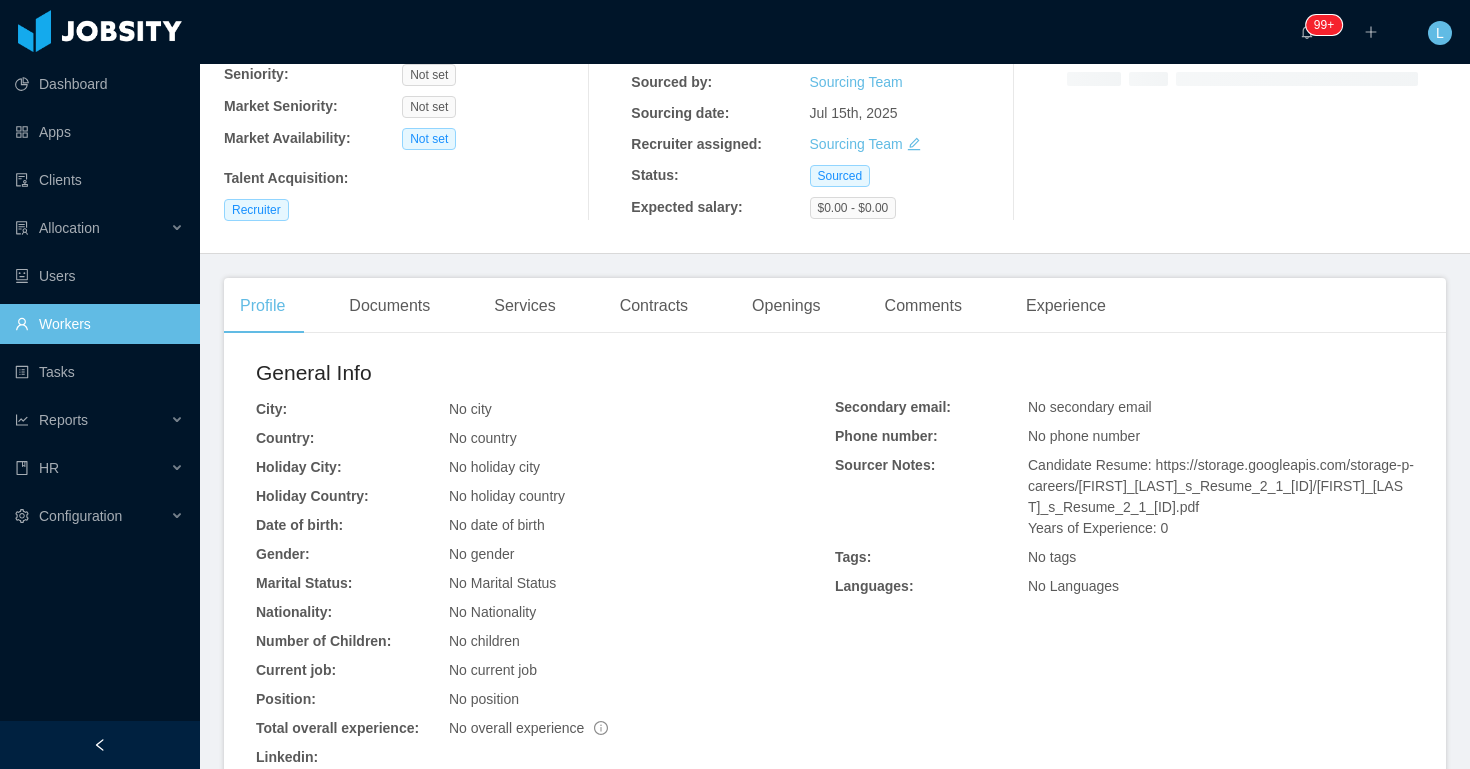 scroll, scrollTop: 415, scrollLeft: 0, axis: vertical 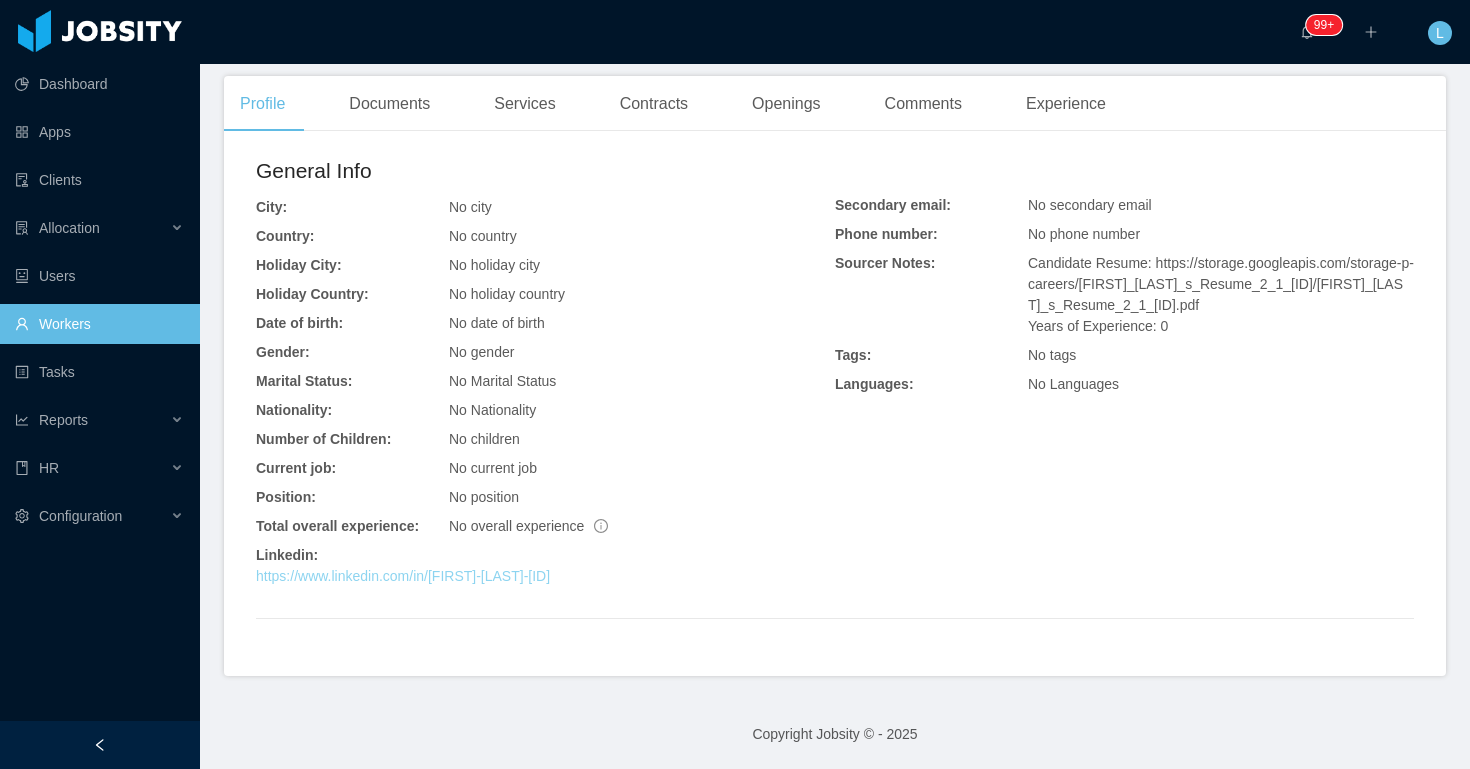 click on "https://www.linkedin.com/in/[FIRST]-[LAST]-[ID]" at bounding box center (403, 576) 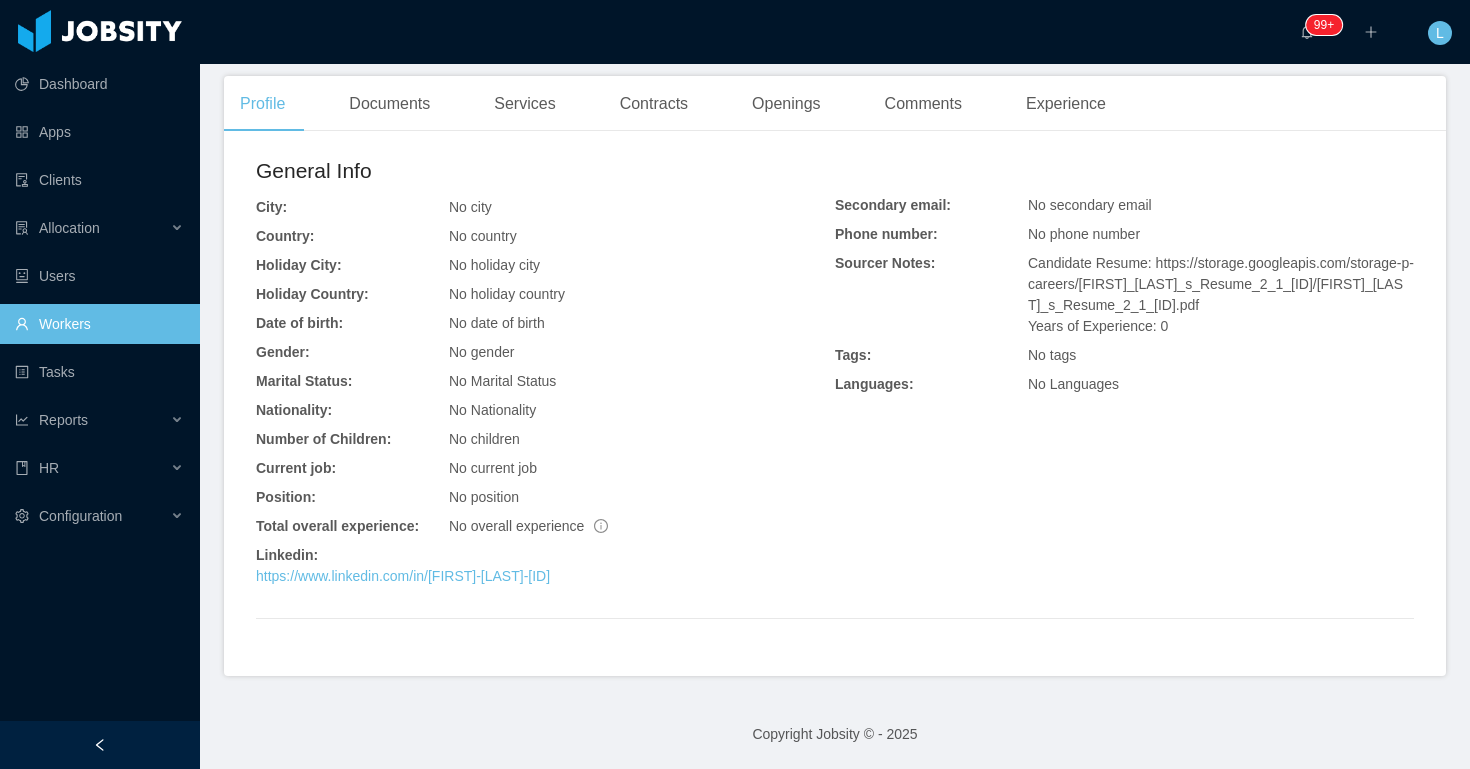scroll, scrollTop: 0, scrollLeft: 0, axis: both 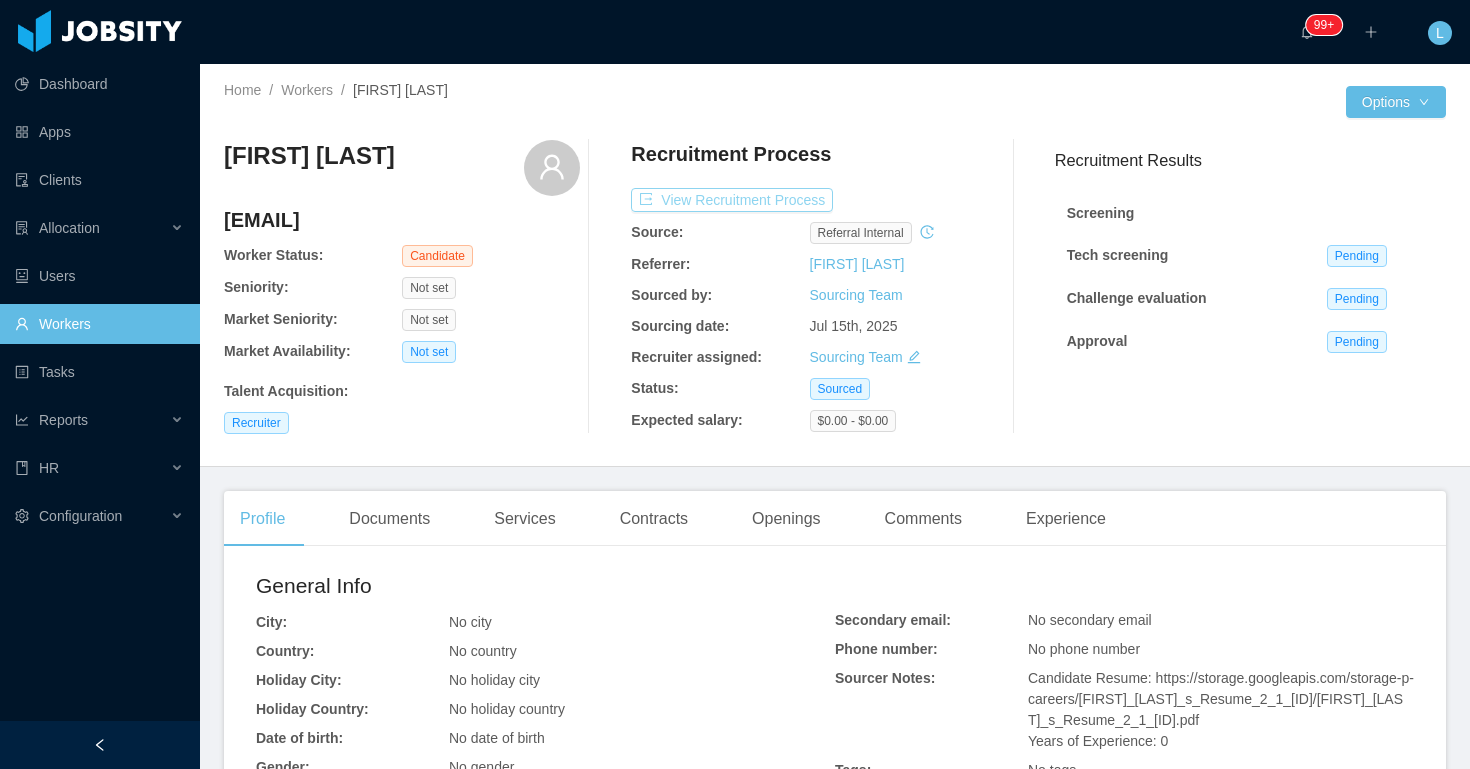 click on "View Recruitment Process" at bounding box center [732, 200] 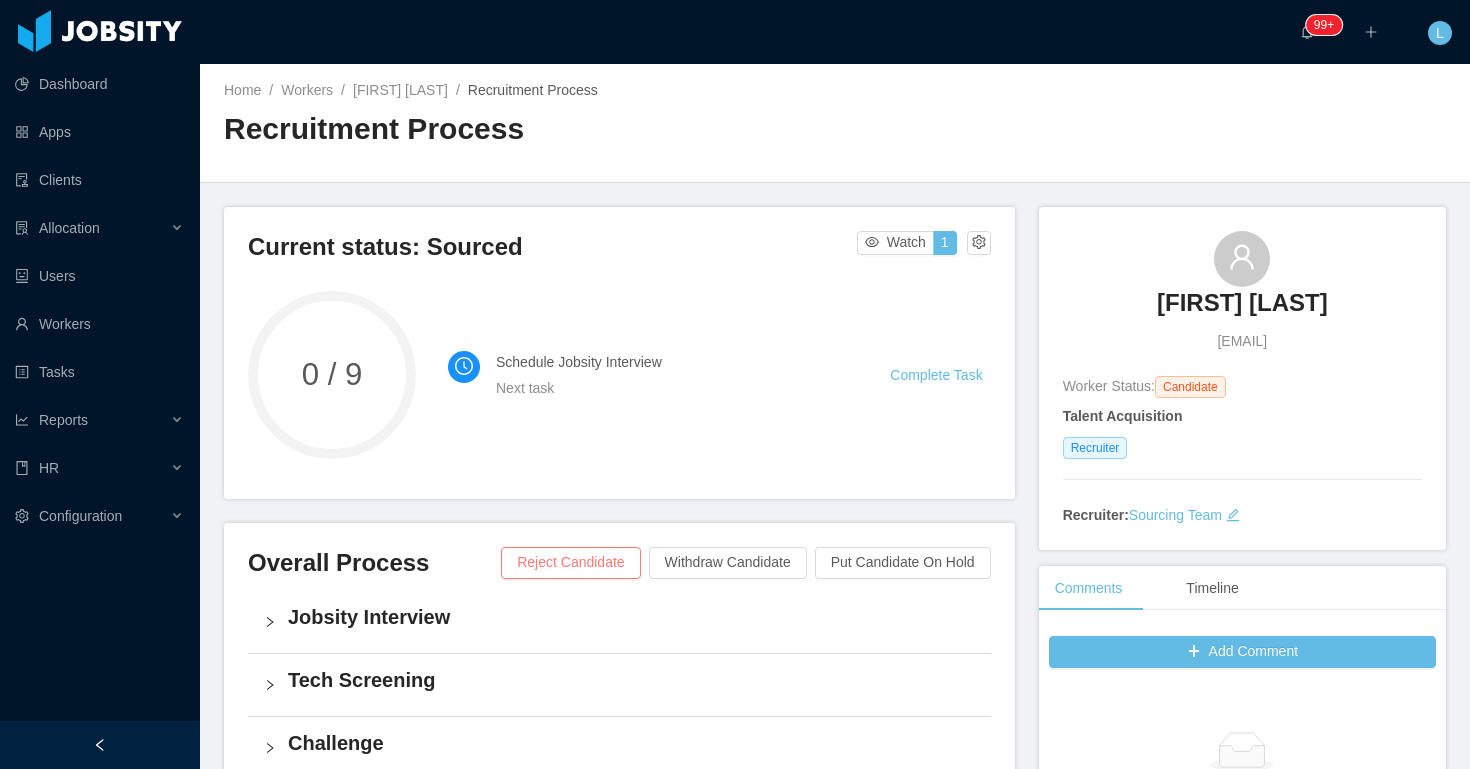 click on "Reject Candidate" at bounding box center [570, 563] 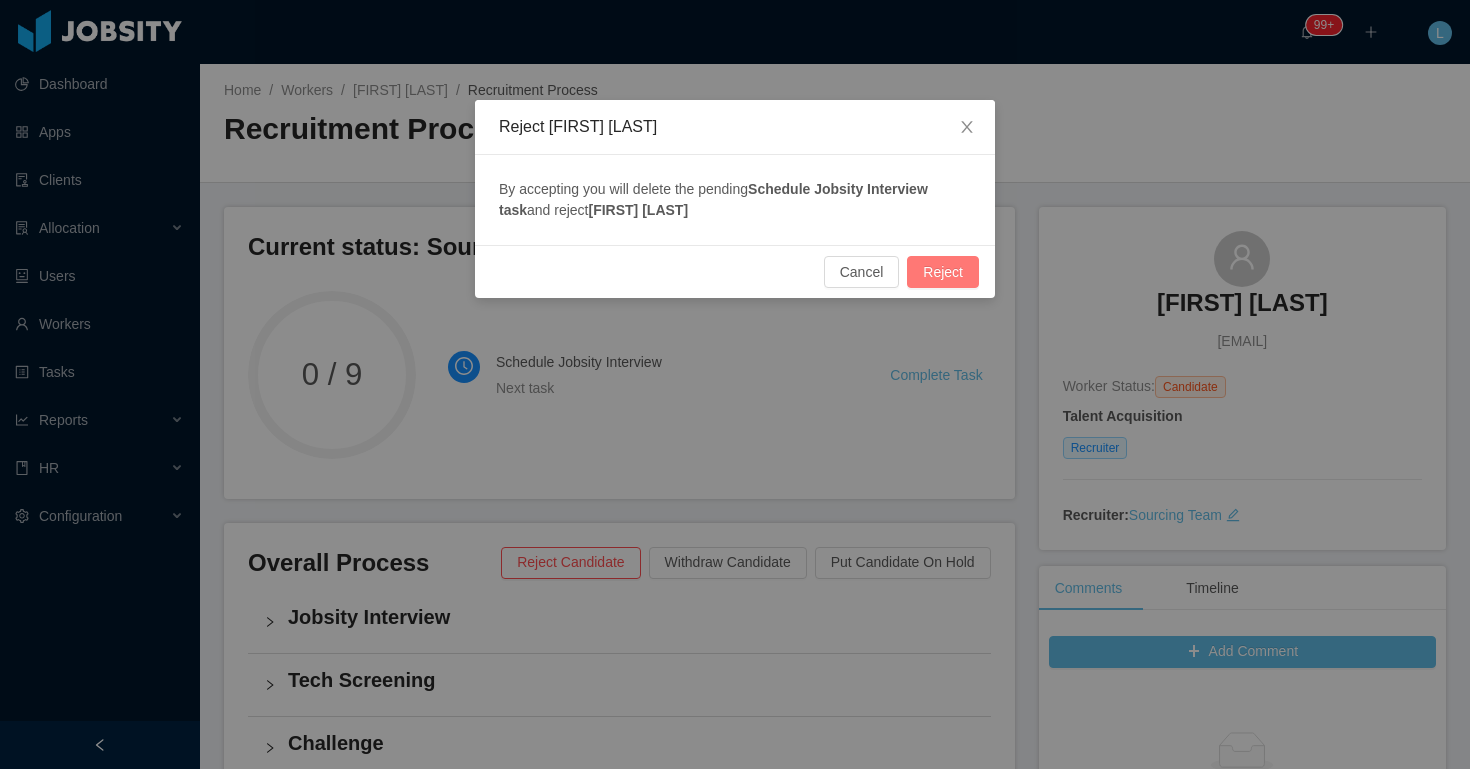 click on "Reject" at bounding box center (943, 272) 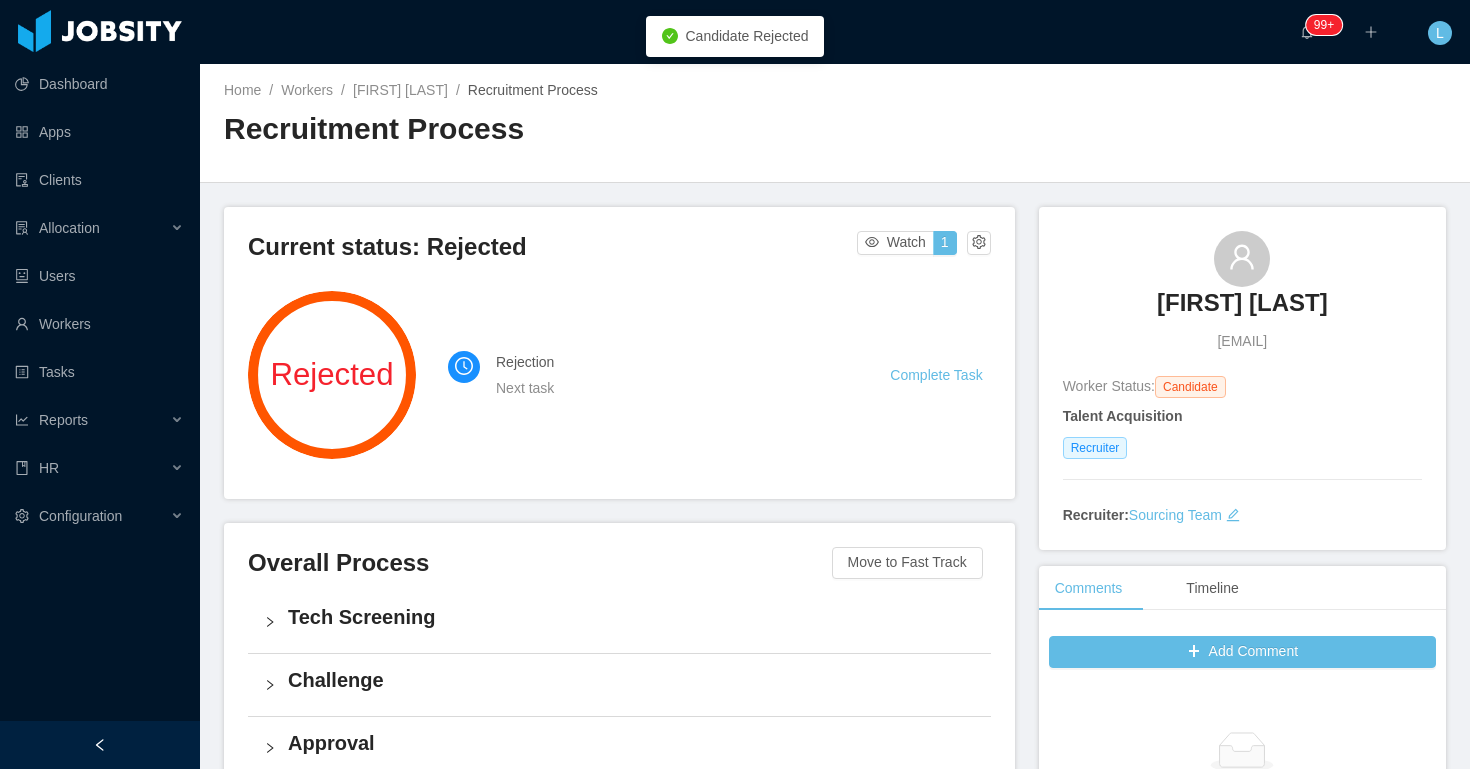 click on "Complete Task" at bounding box center [940, 375] 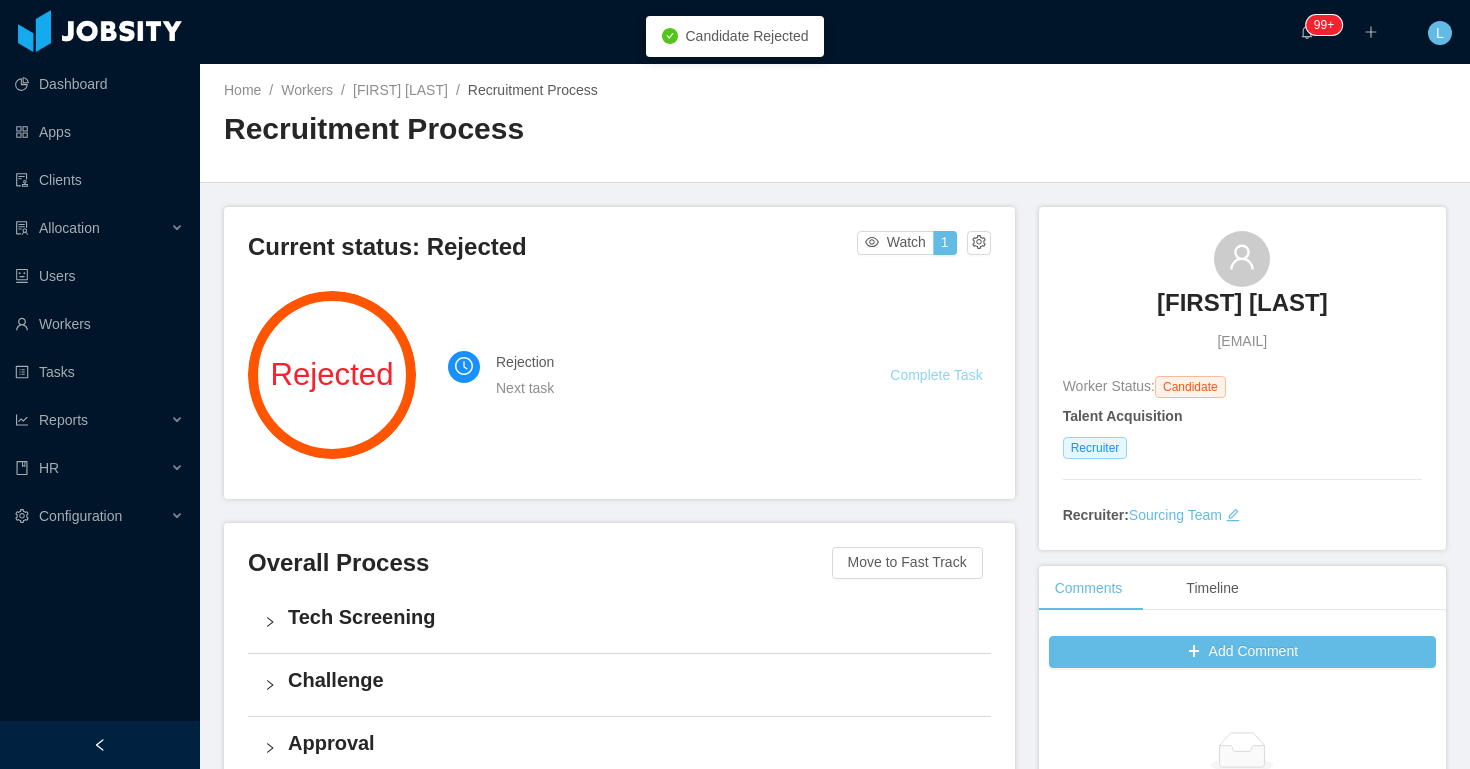 click on "Complete Task" at bounding box center (936, 375) 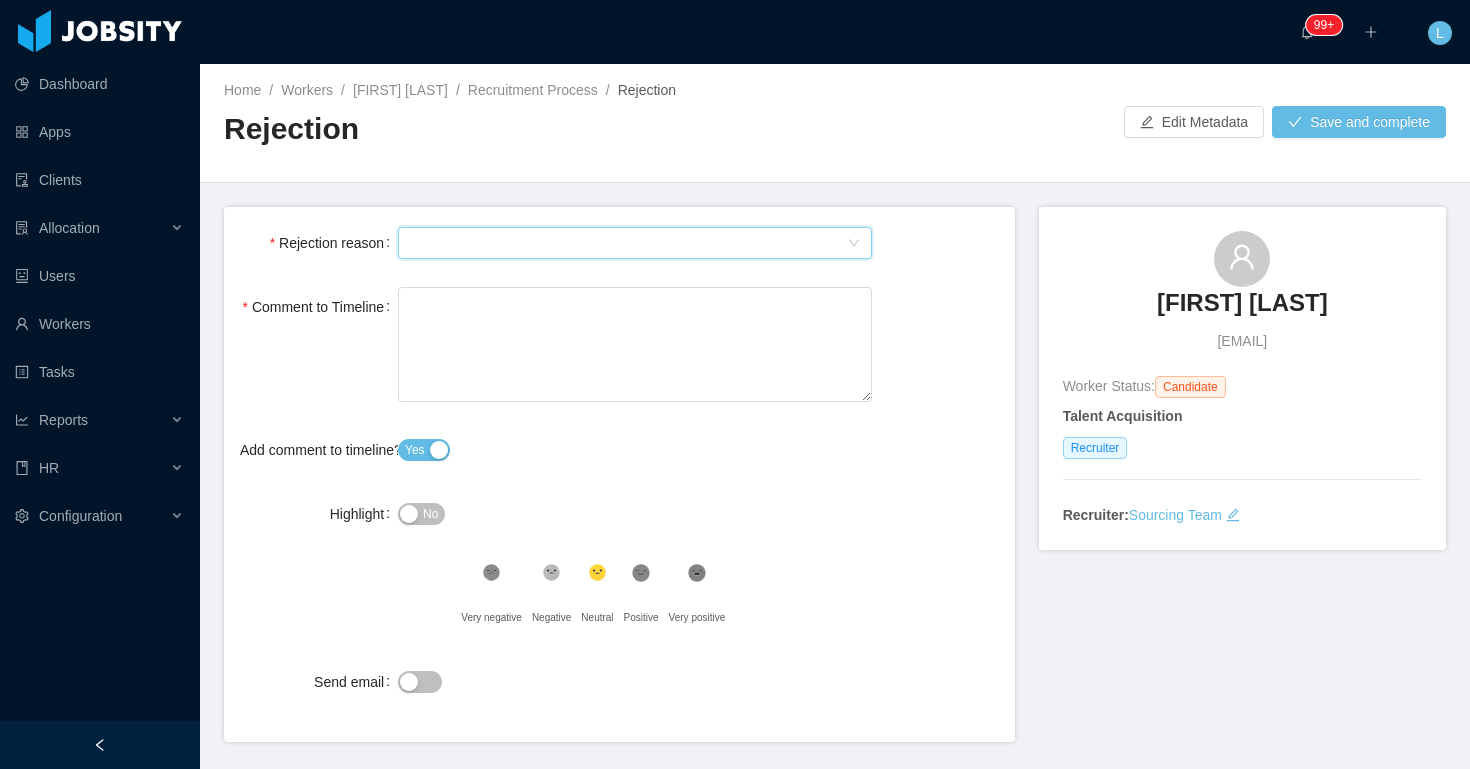 click on "Select Type" at bounding box center [628, 243] 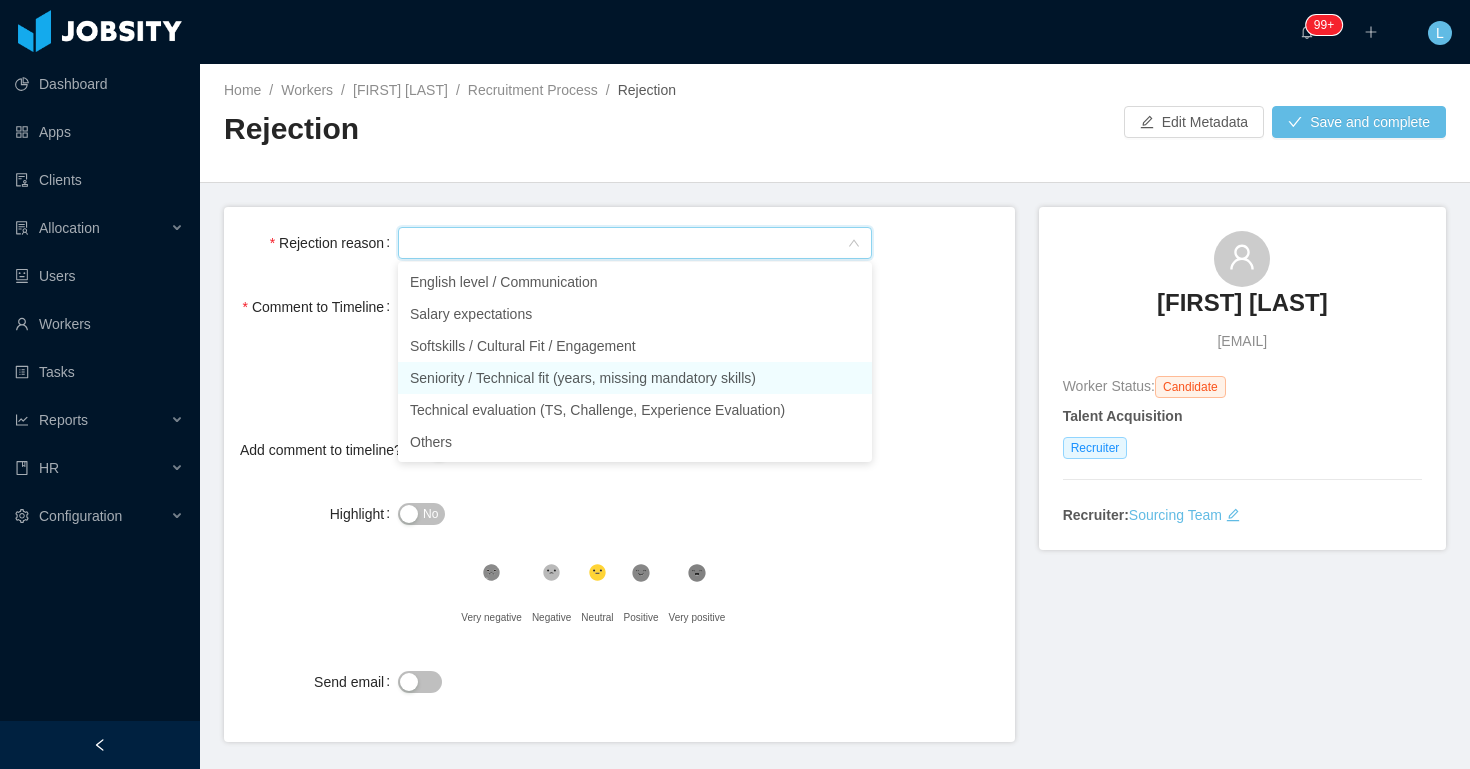 click on "Seniority / Technical fit (years, missing mandatory skills)" at bounding box center (635, 378) 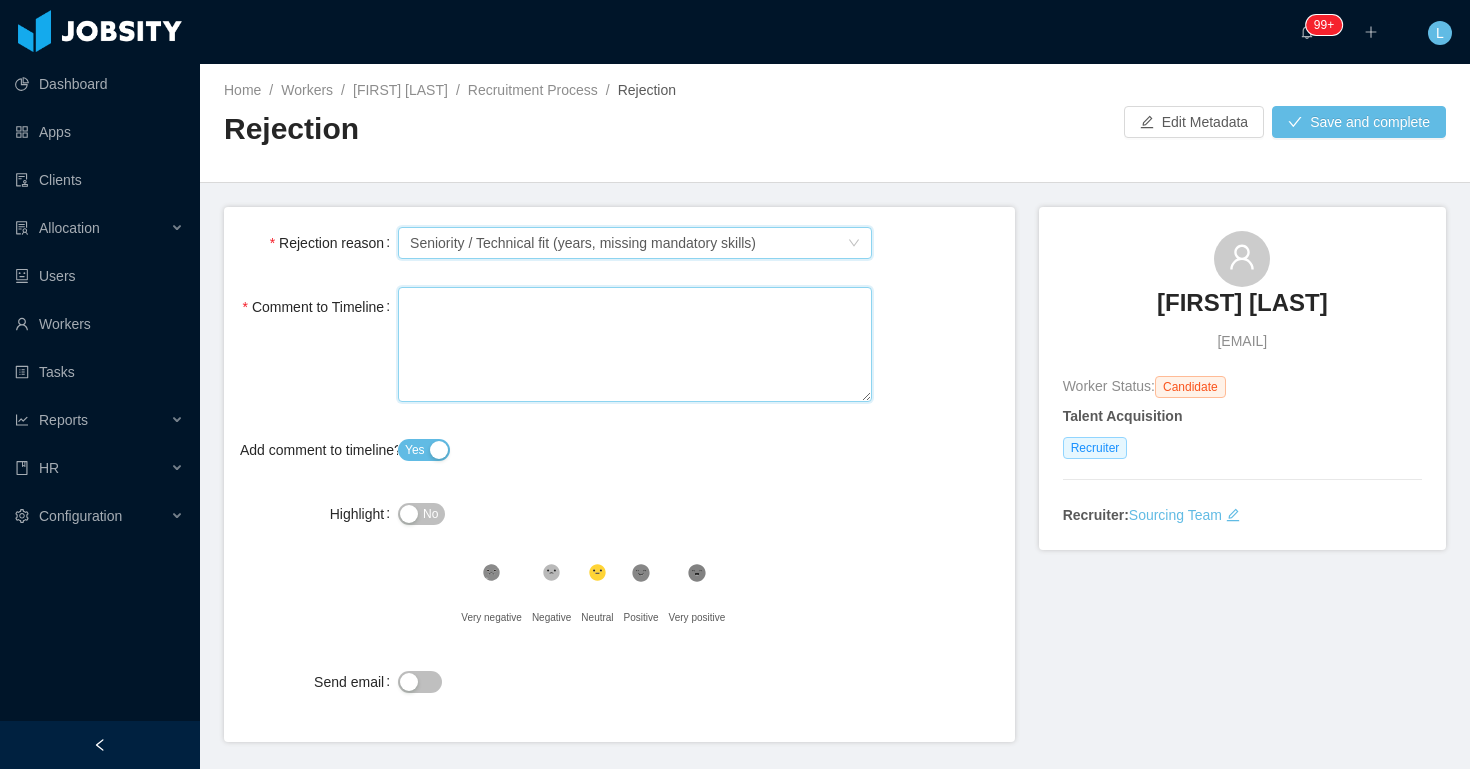 click on "Comment to Timeline" at bounding box center [635, 344] 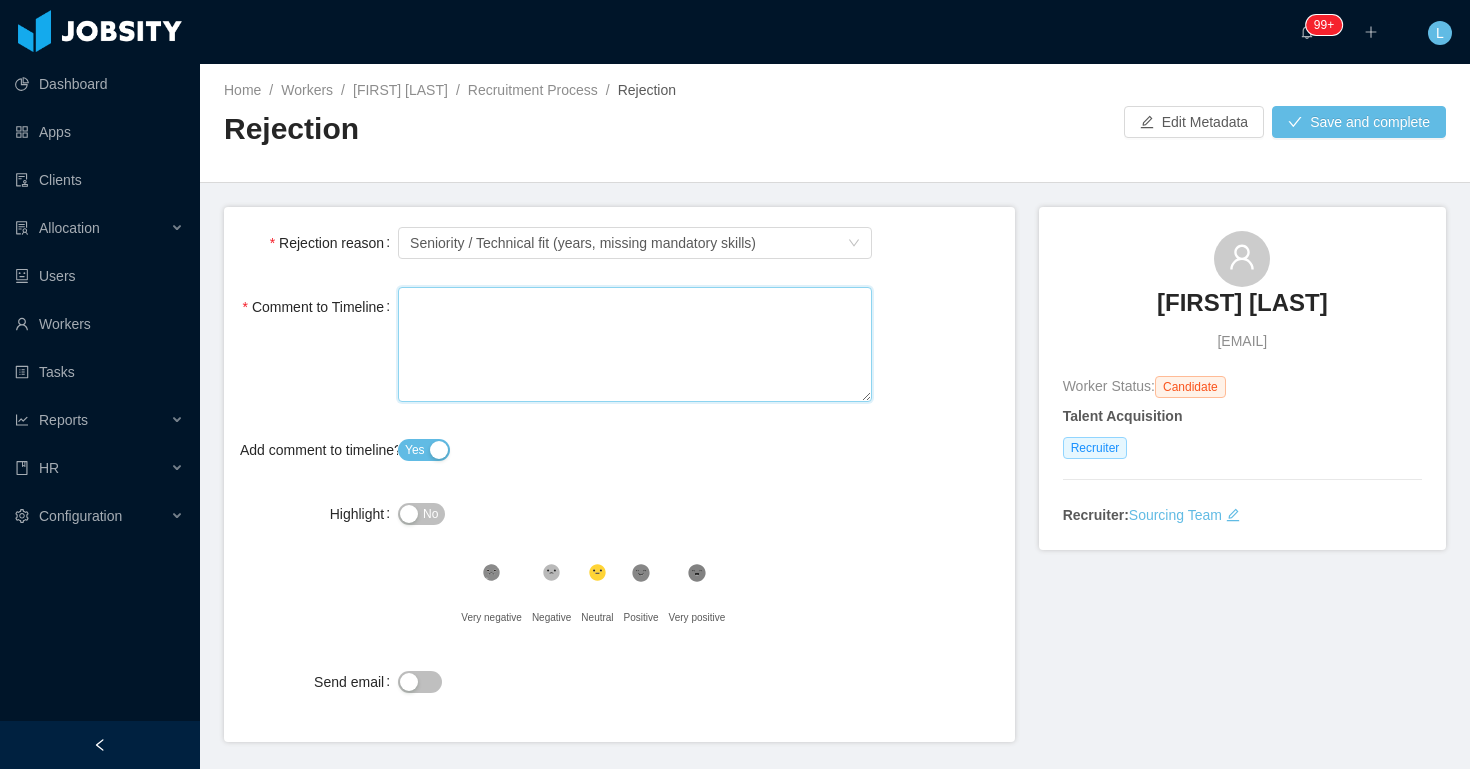 type 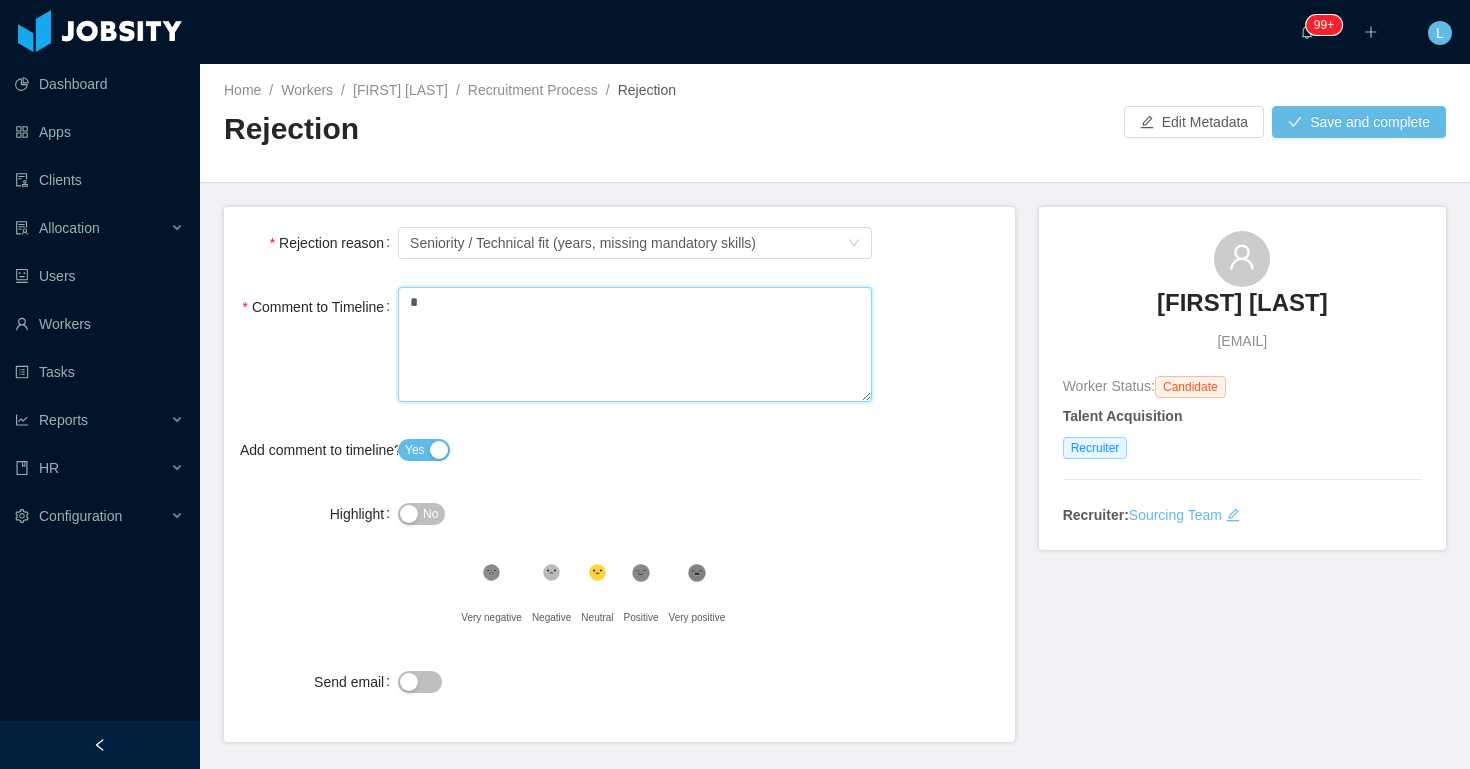 type 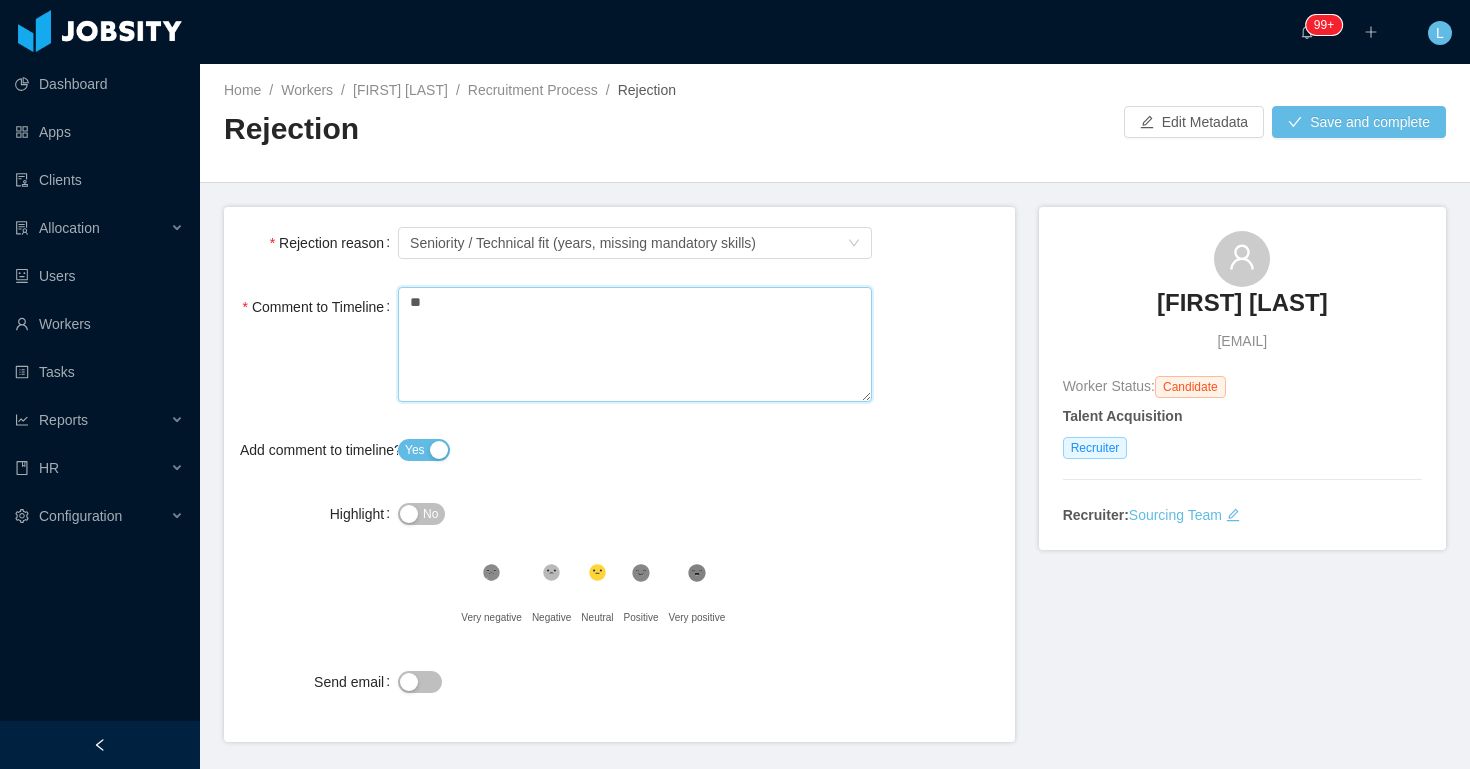 type 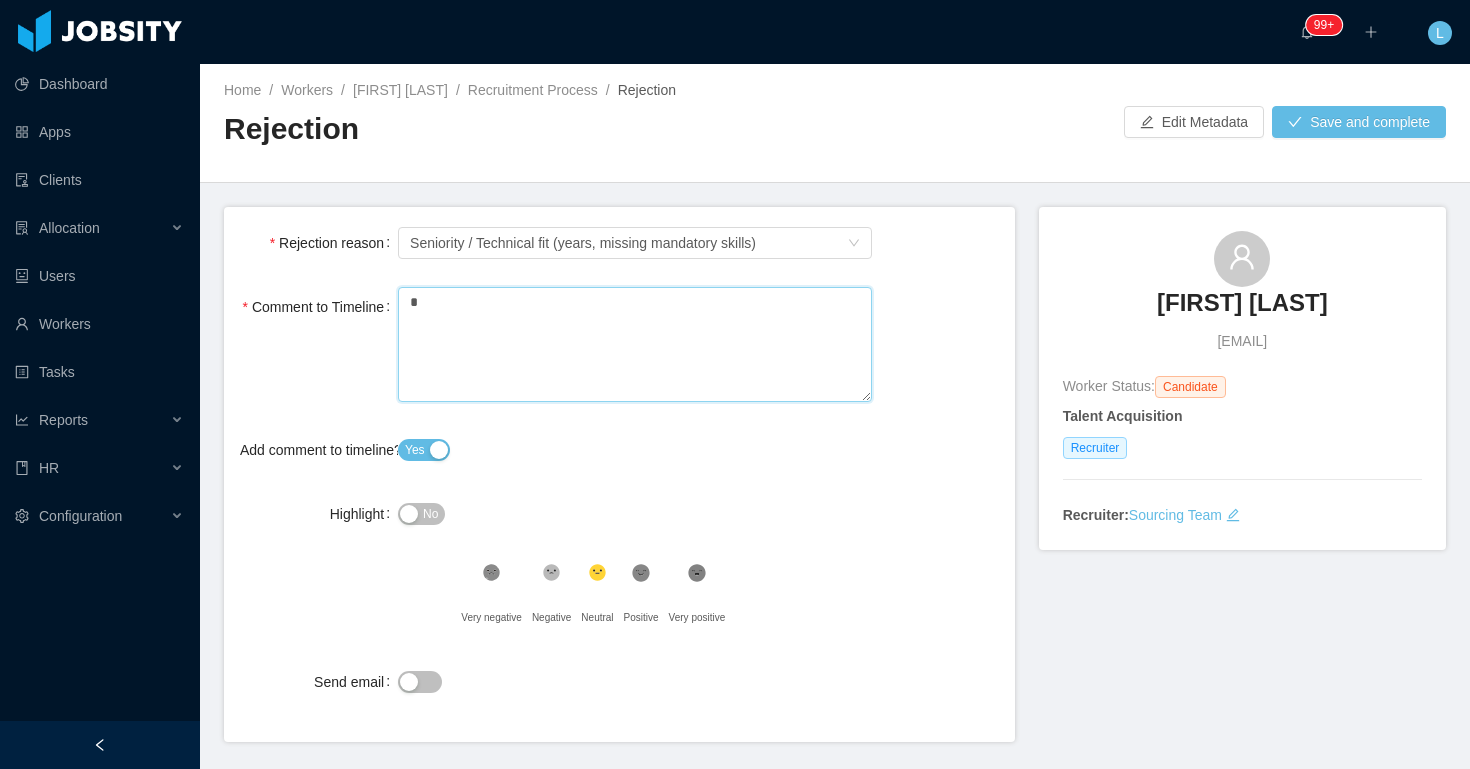 type 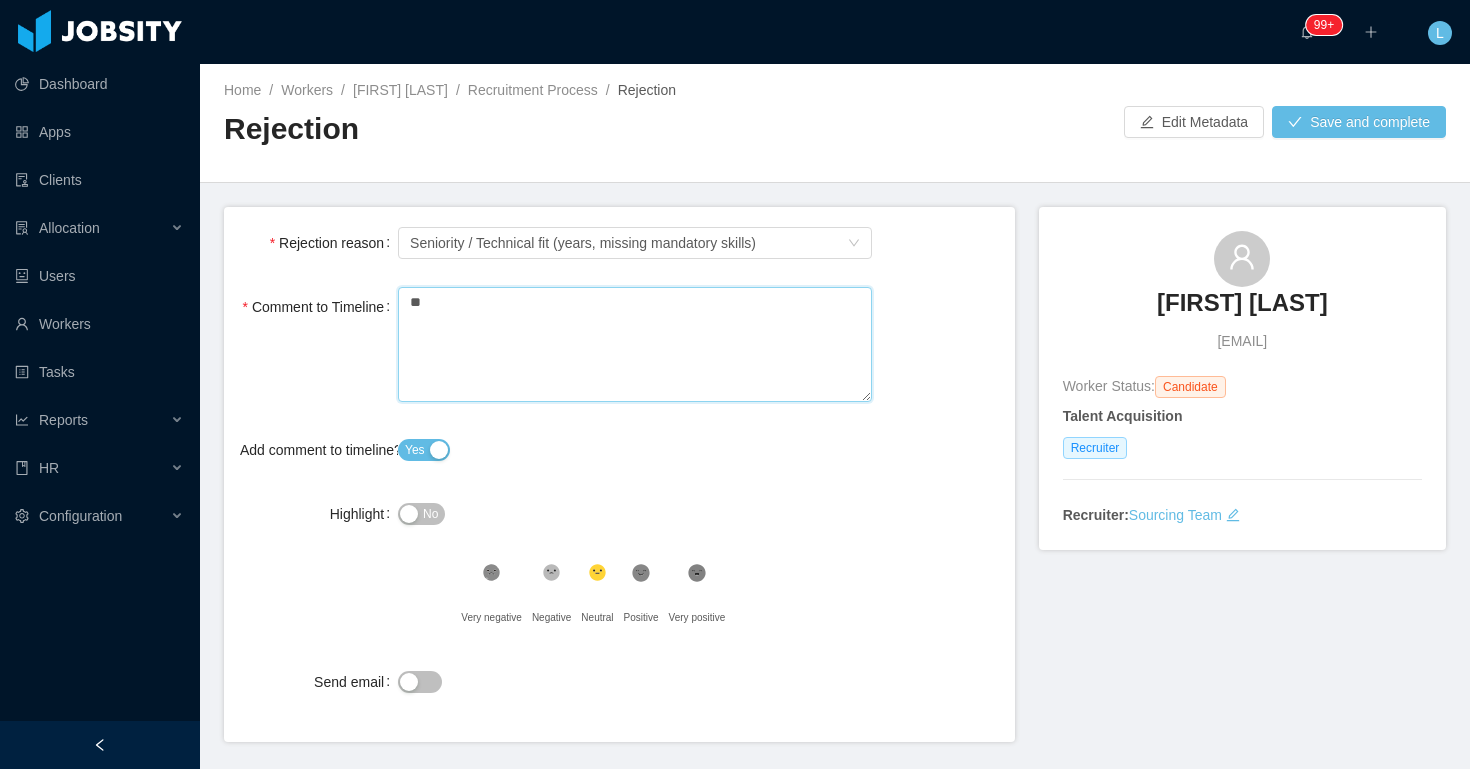 type 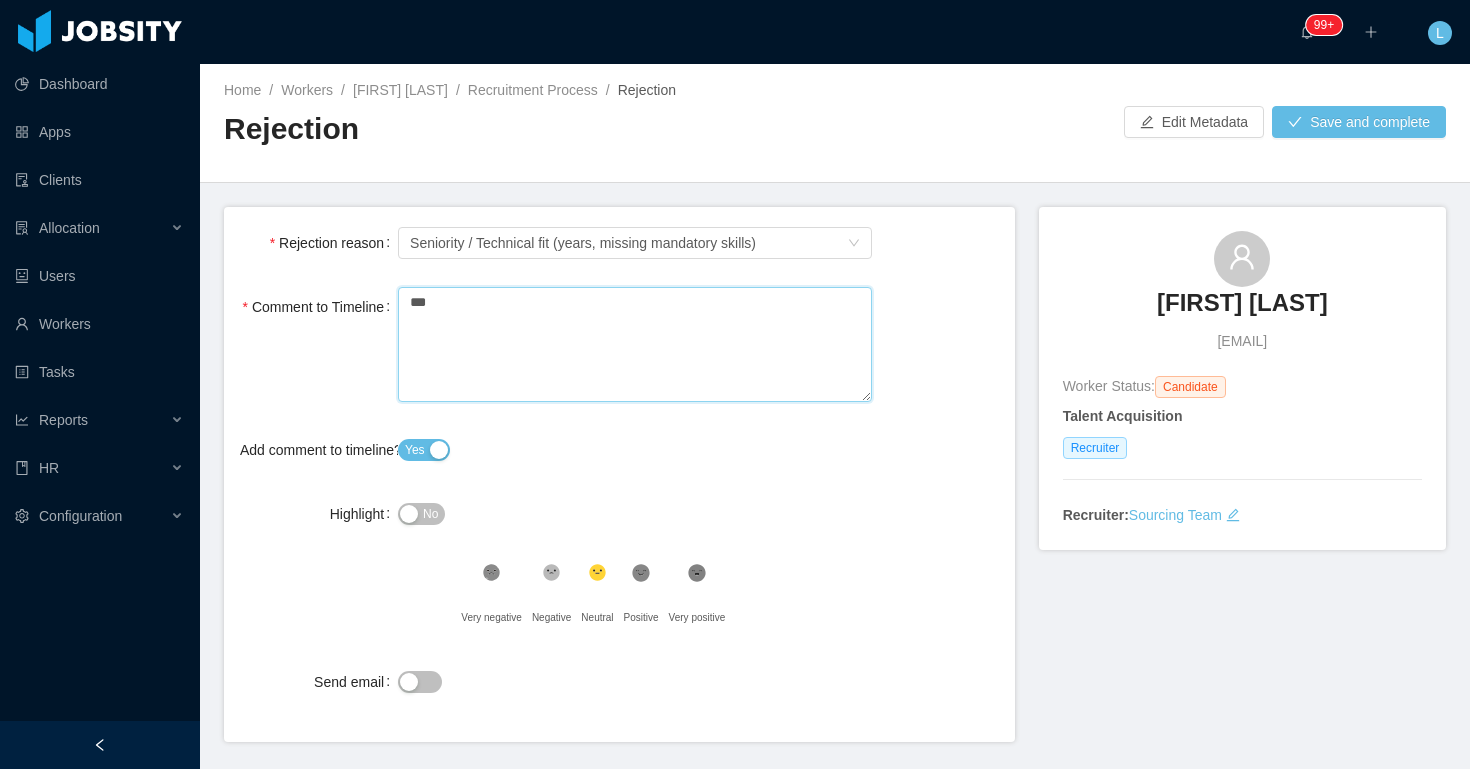 type 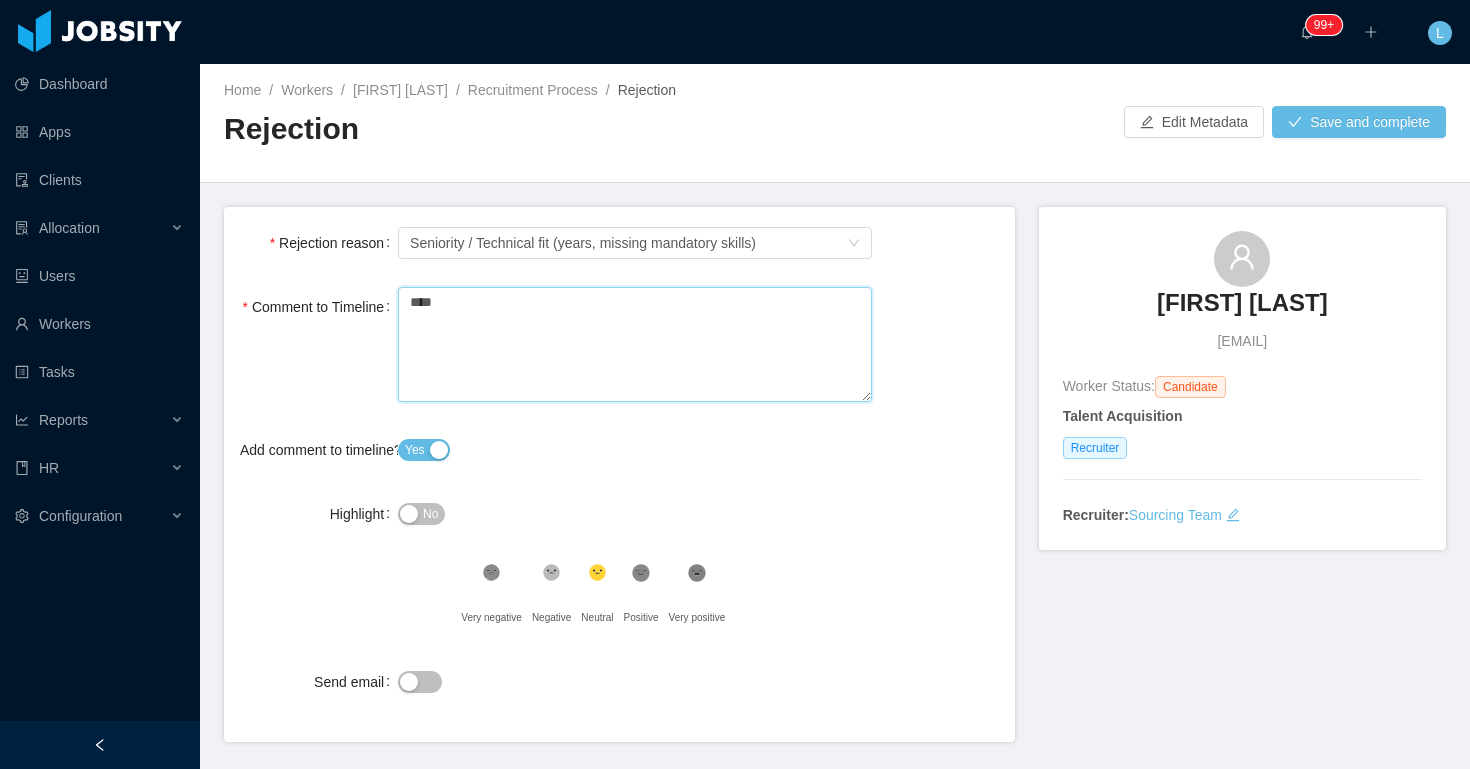 type 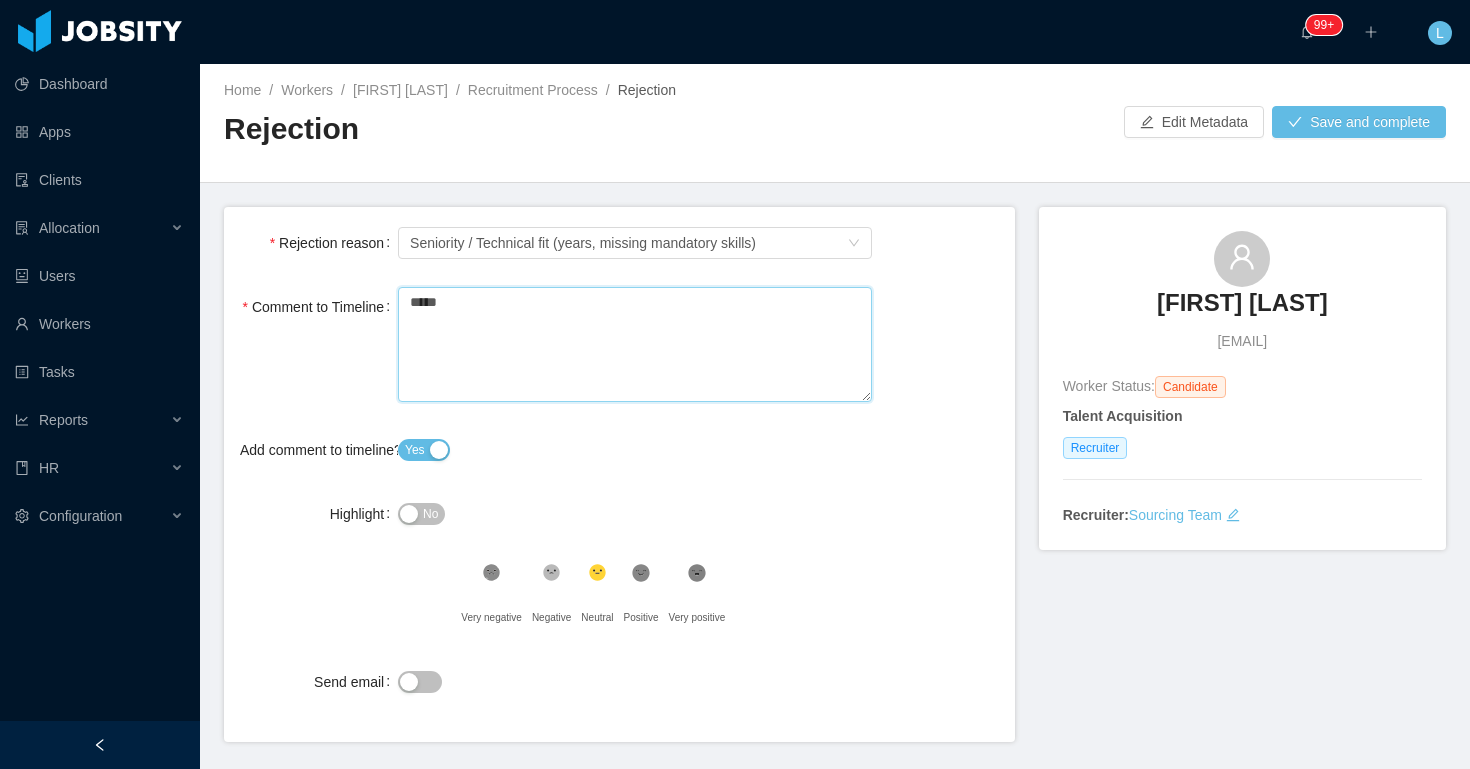 type 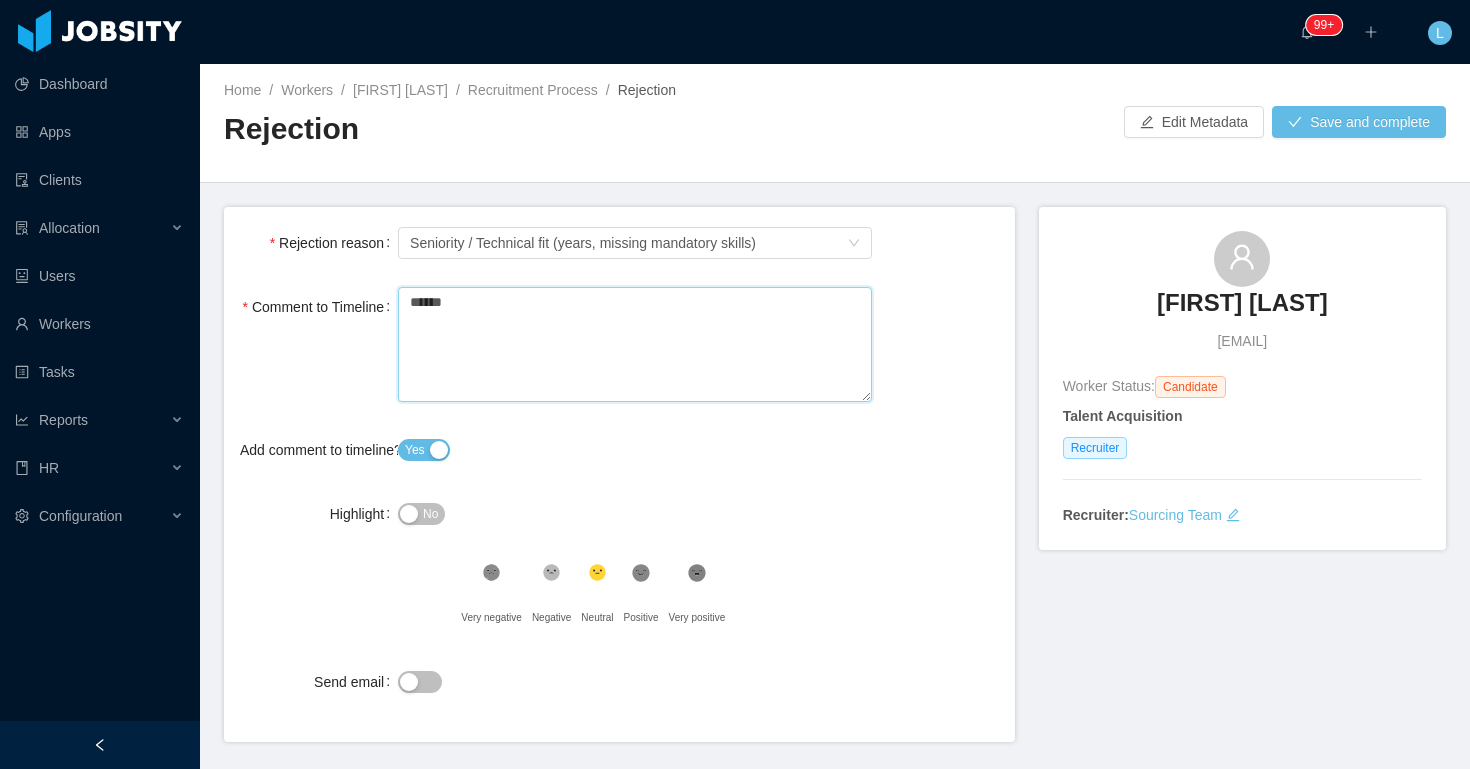 type 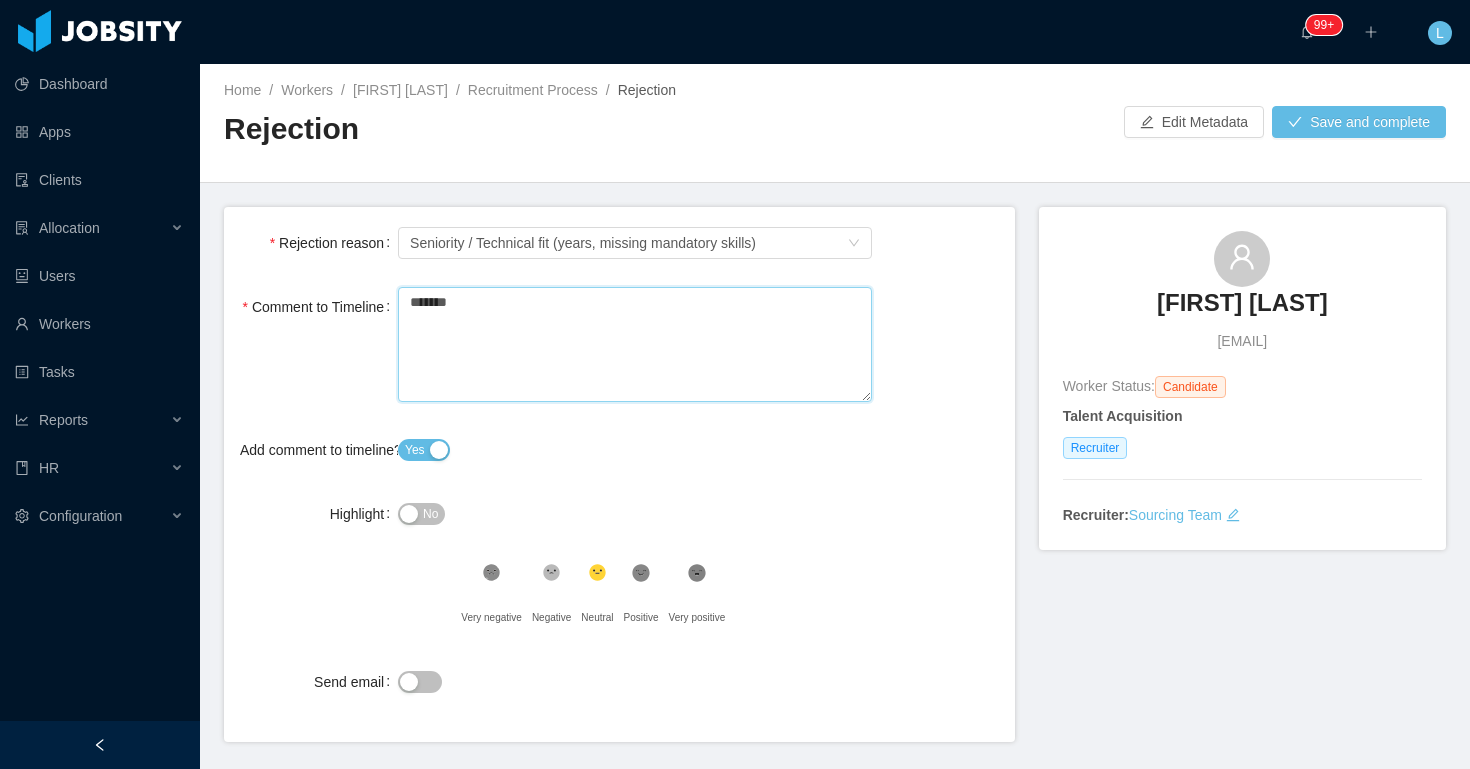 type 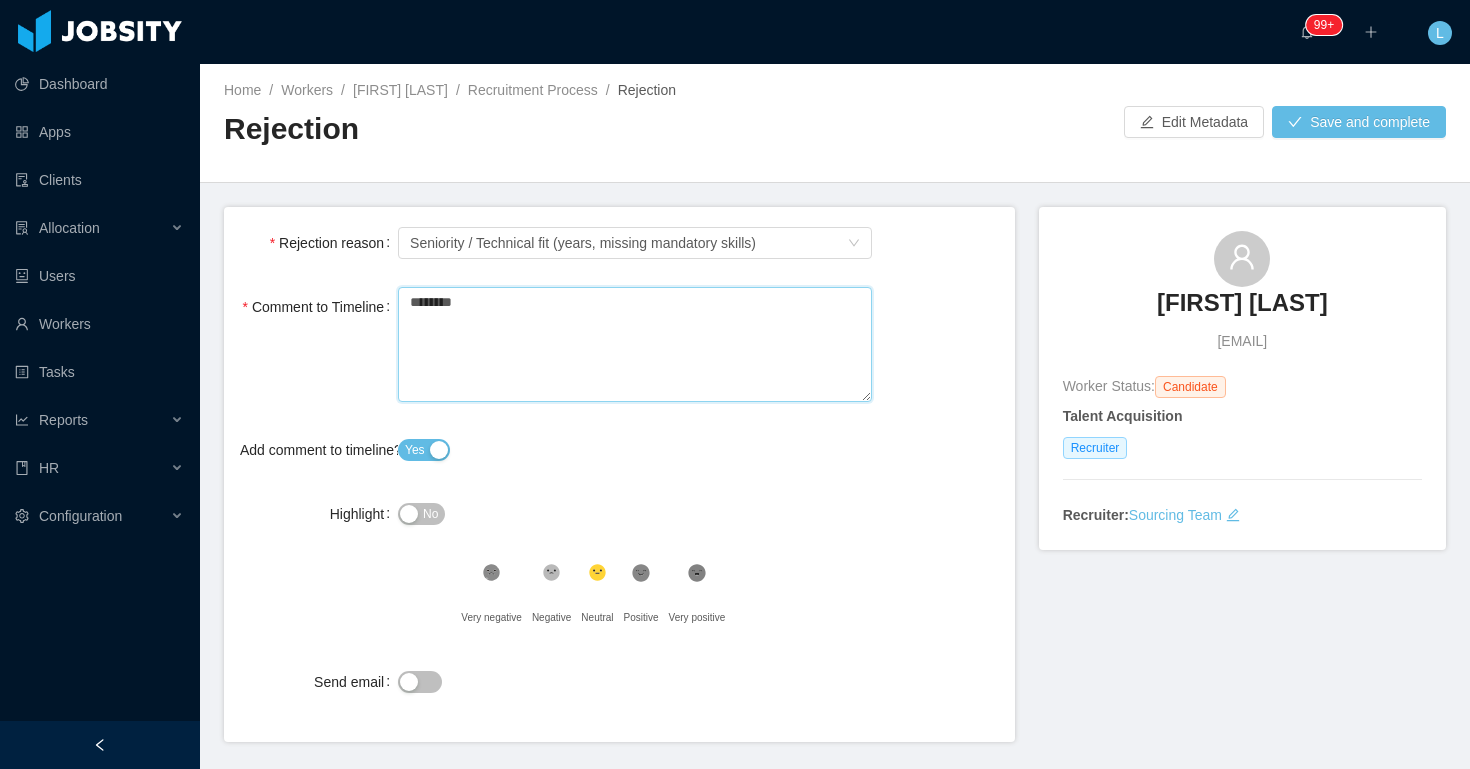 type 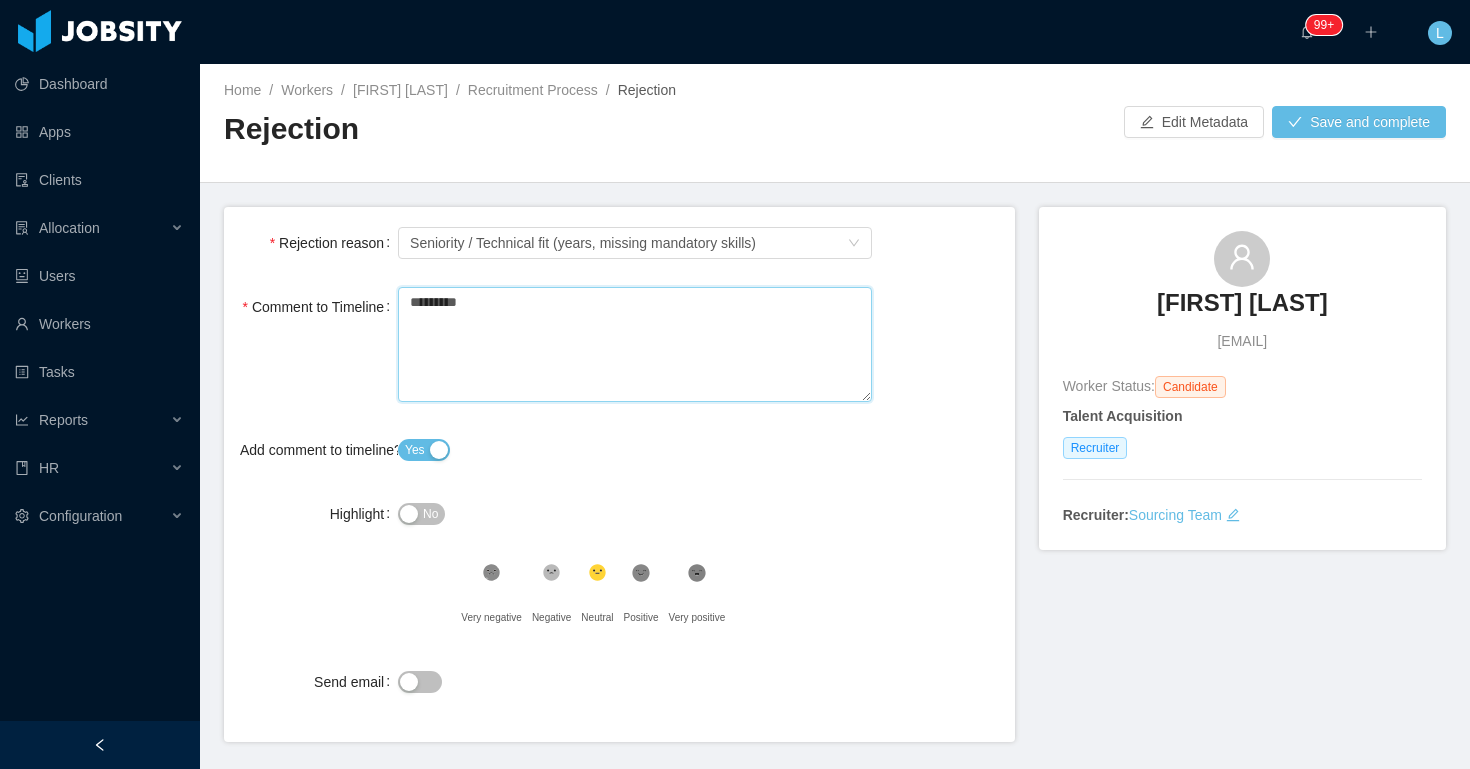 type 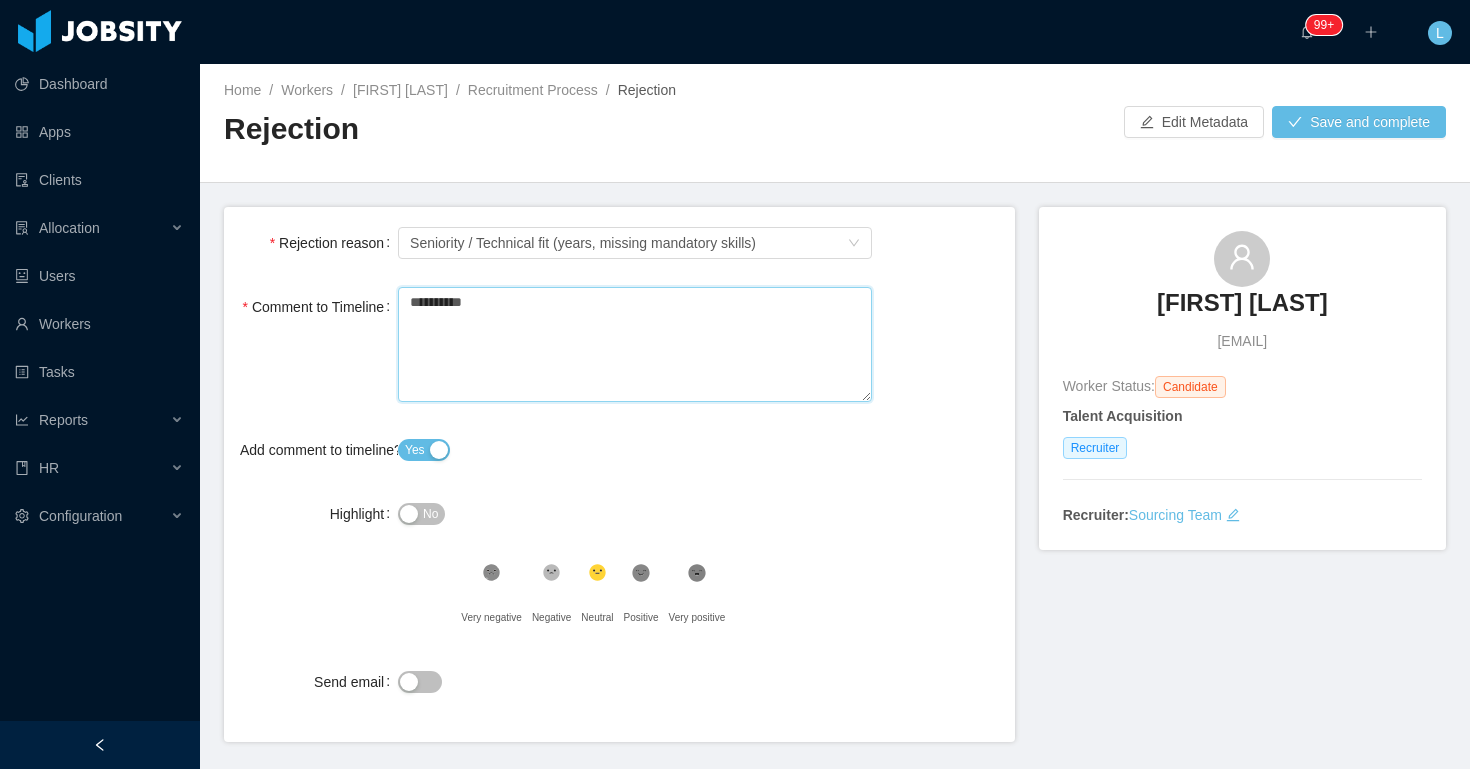 type 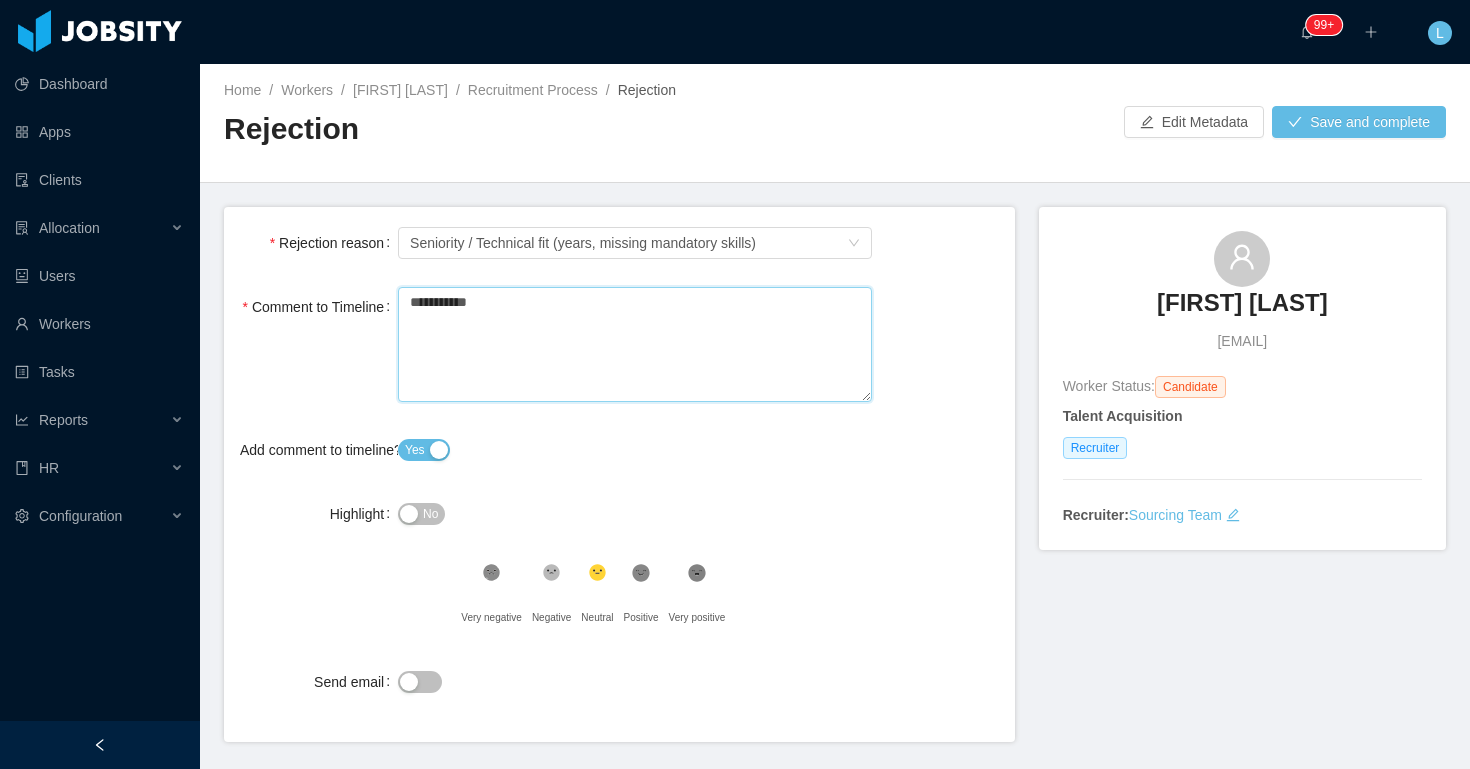 type 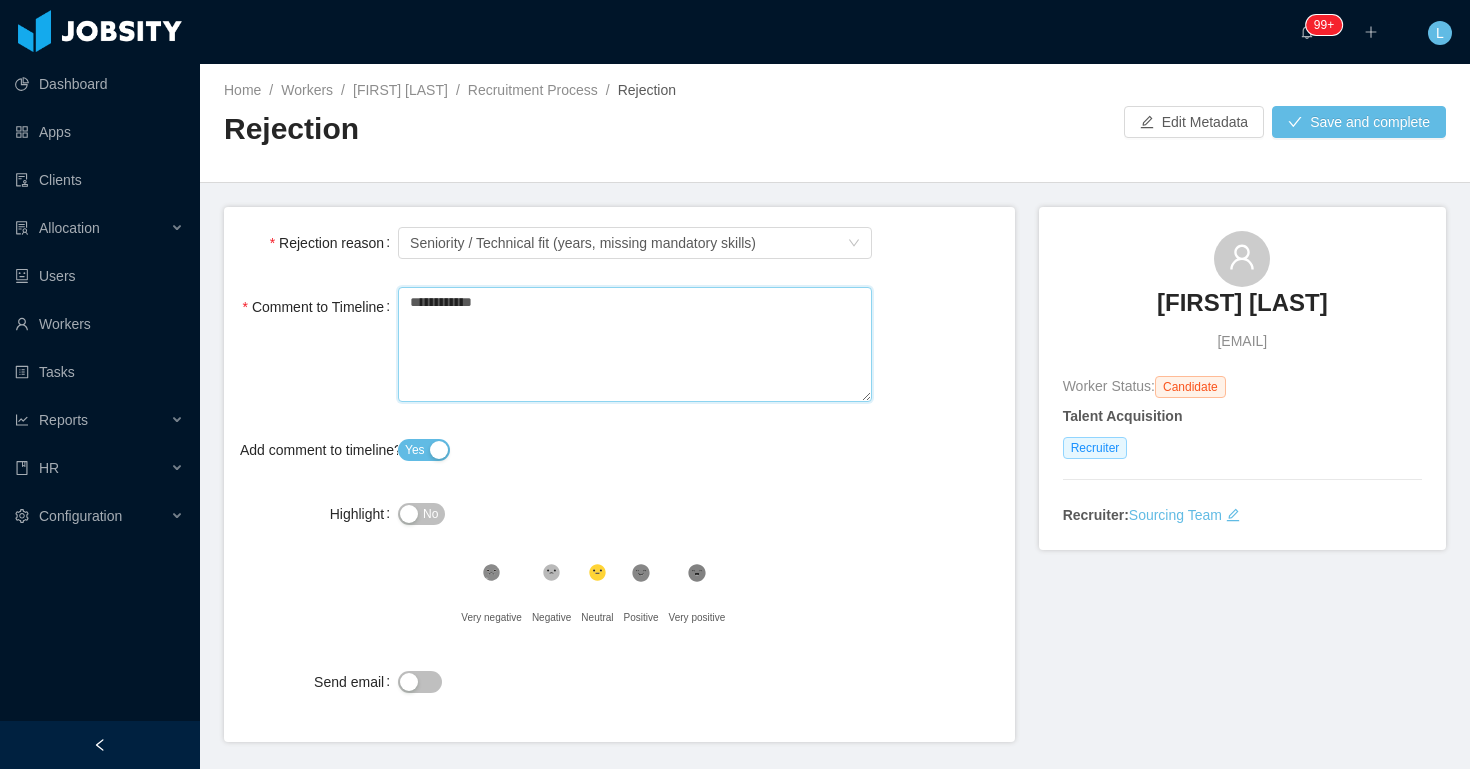 type 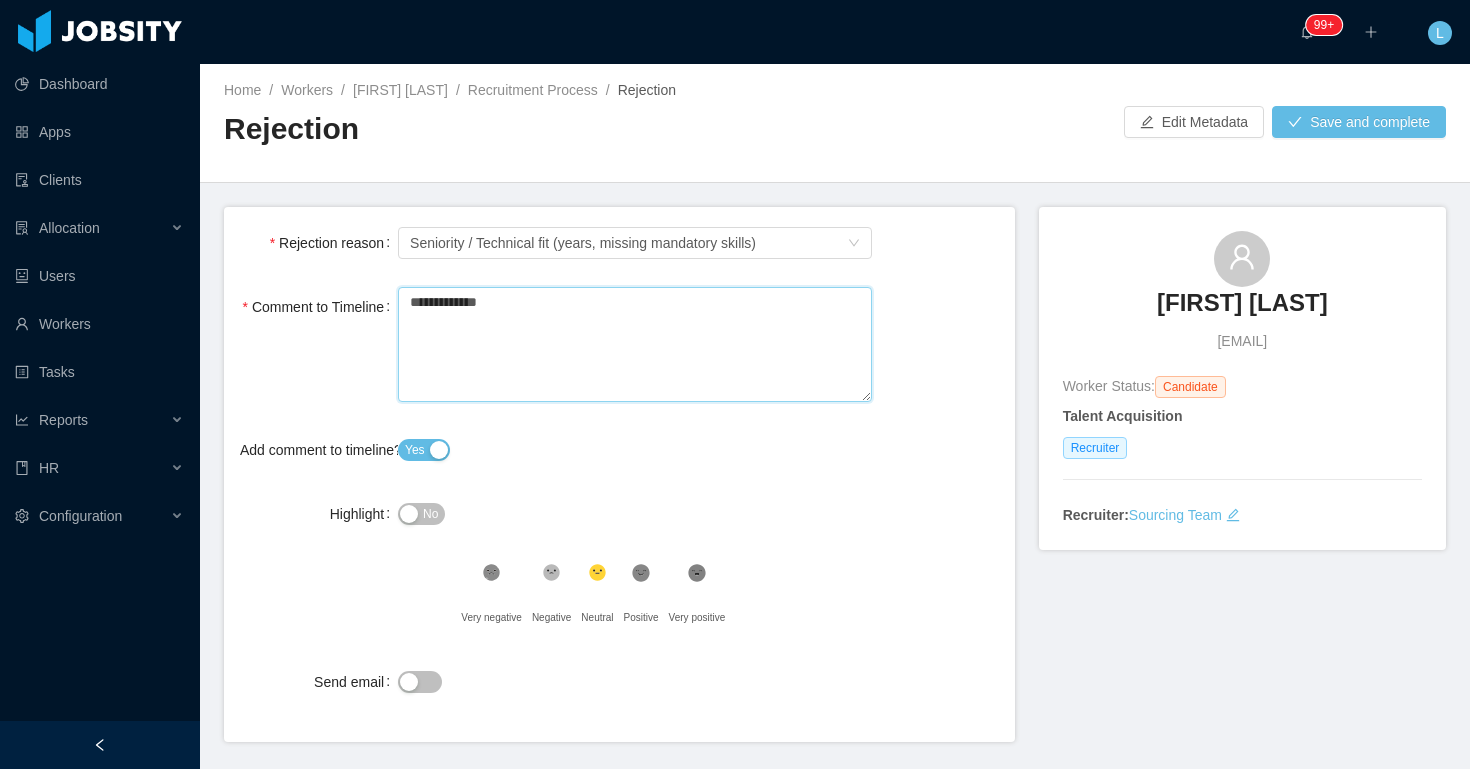 type on "**********" 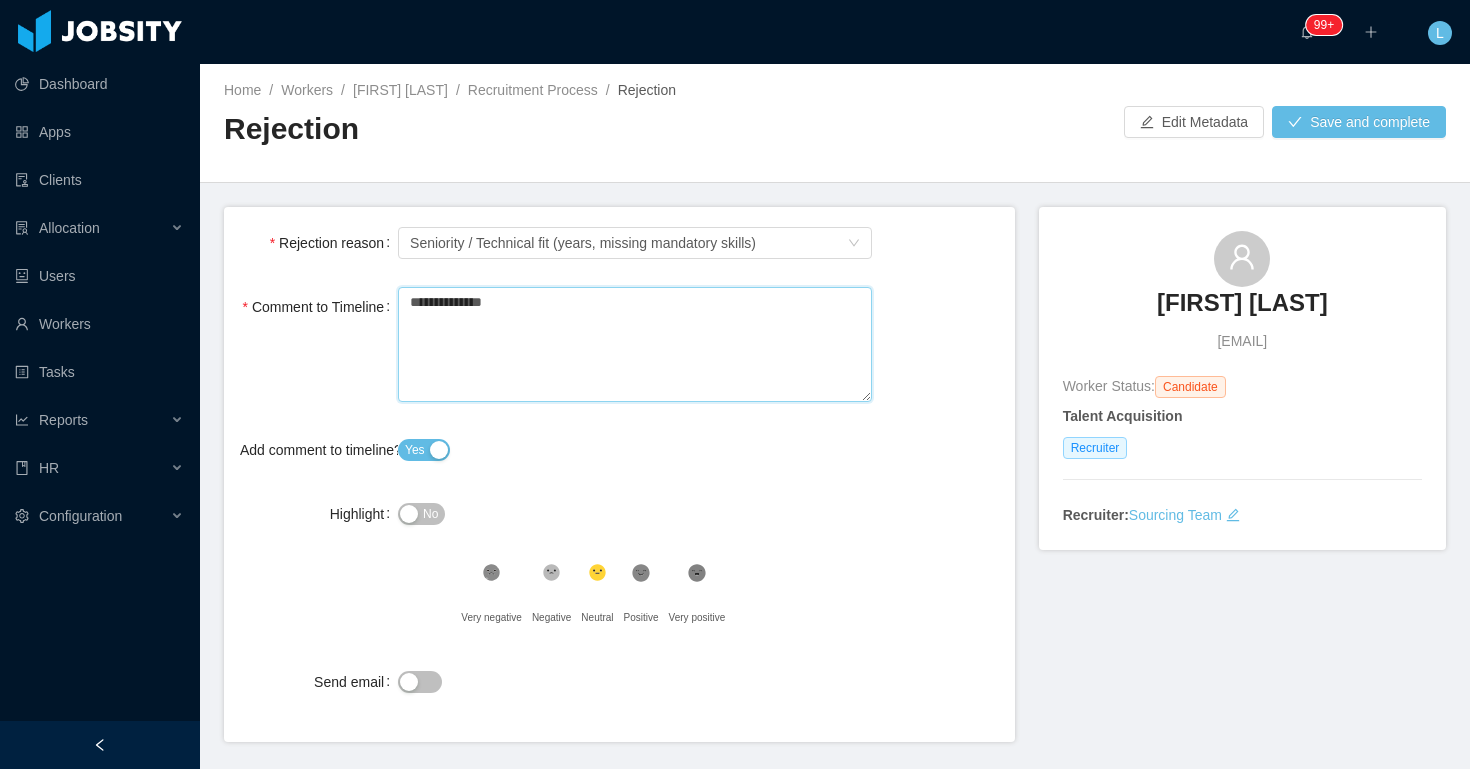type 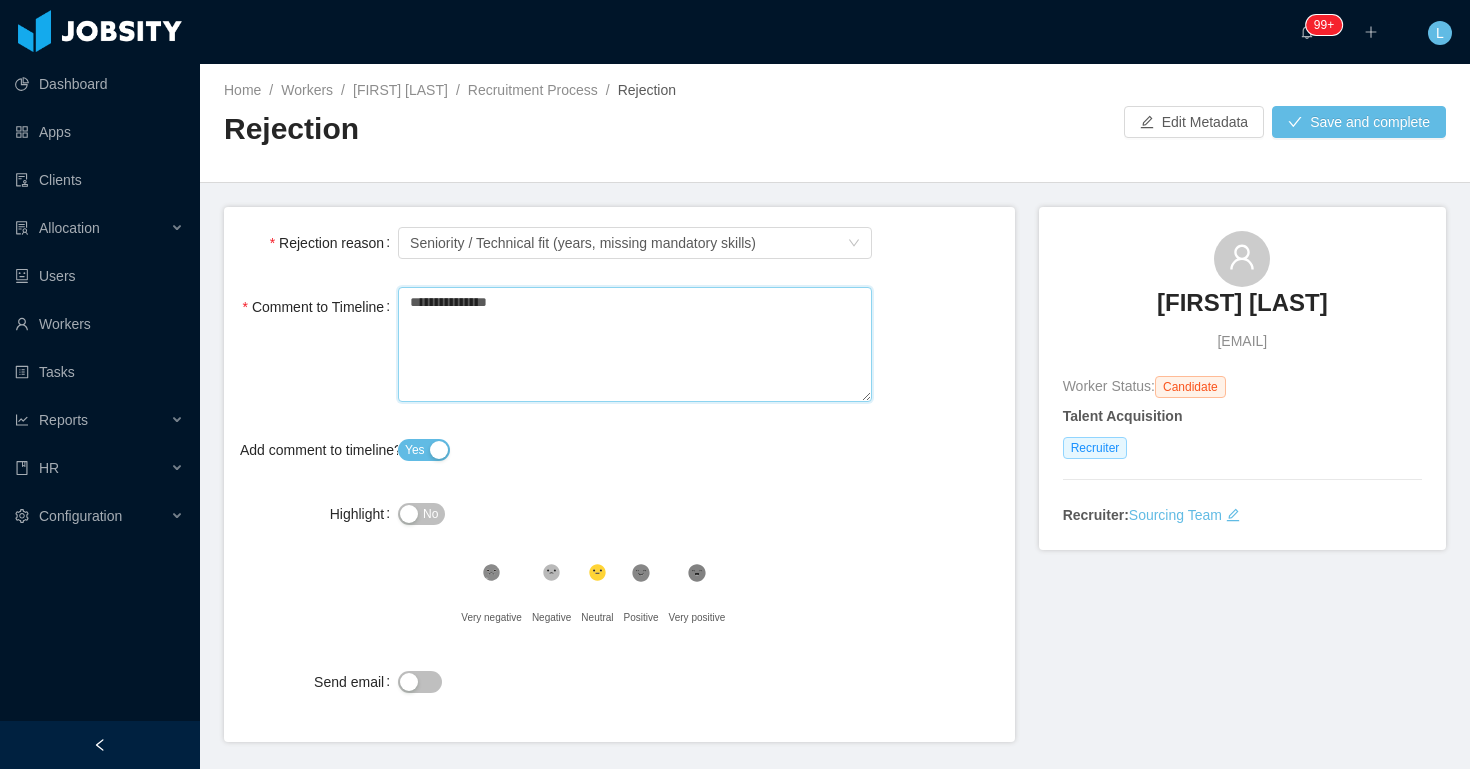 type 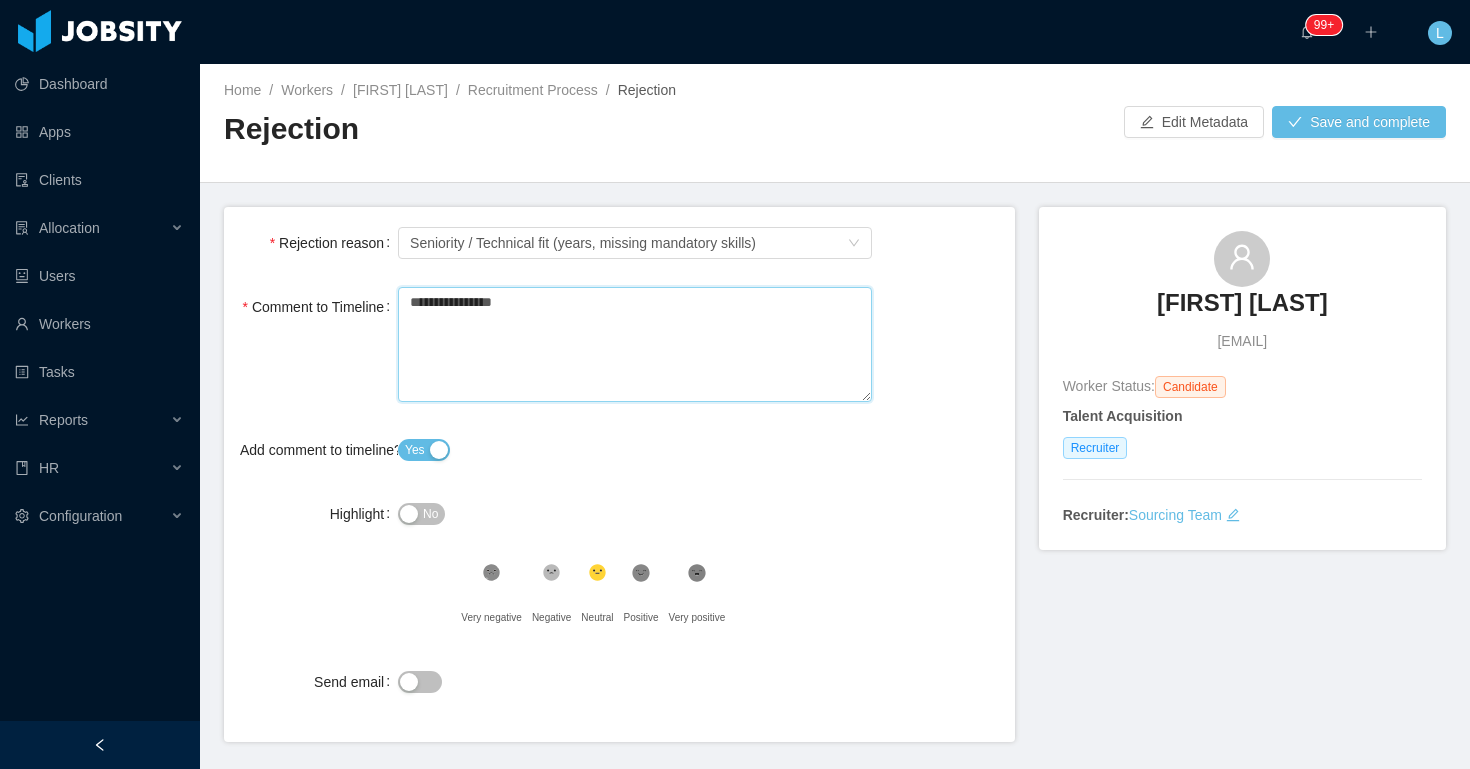 type 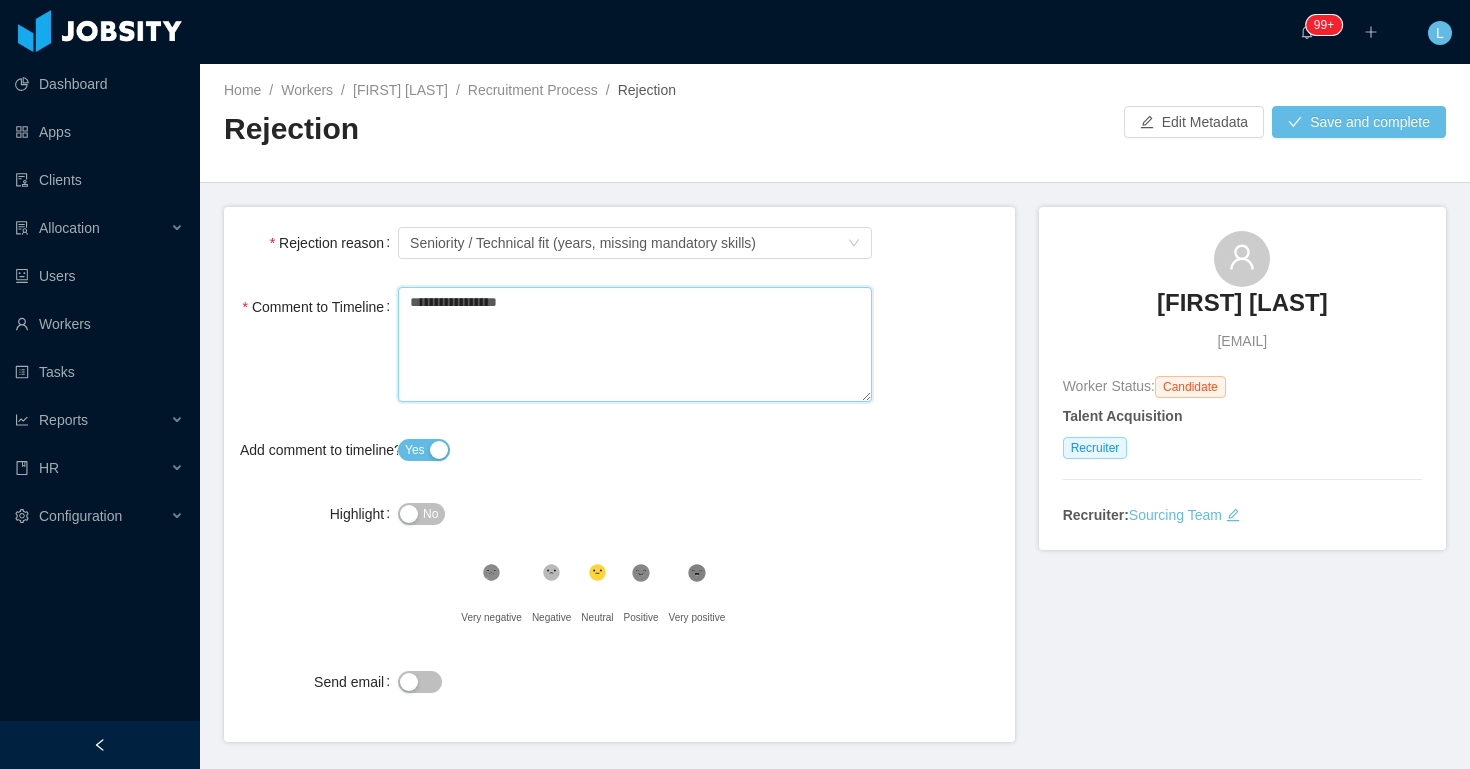 type 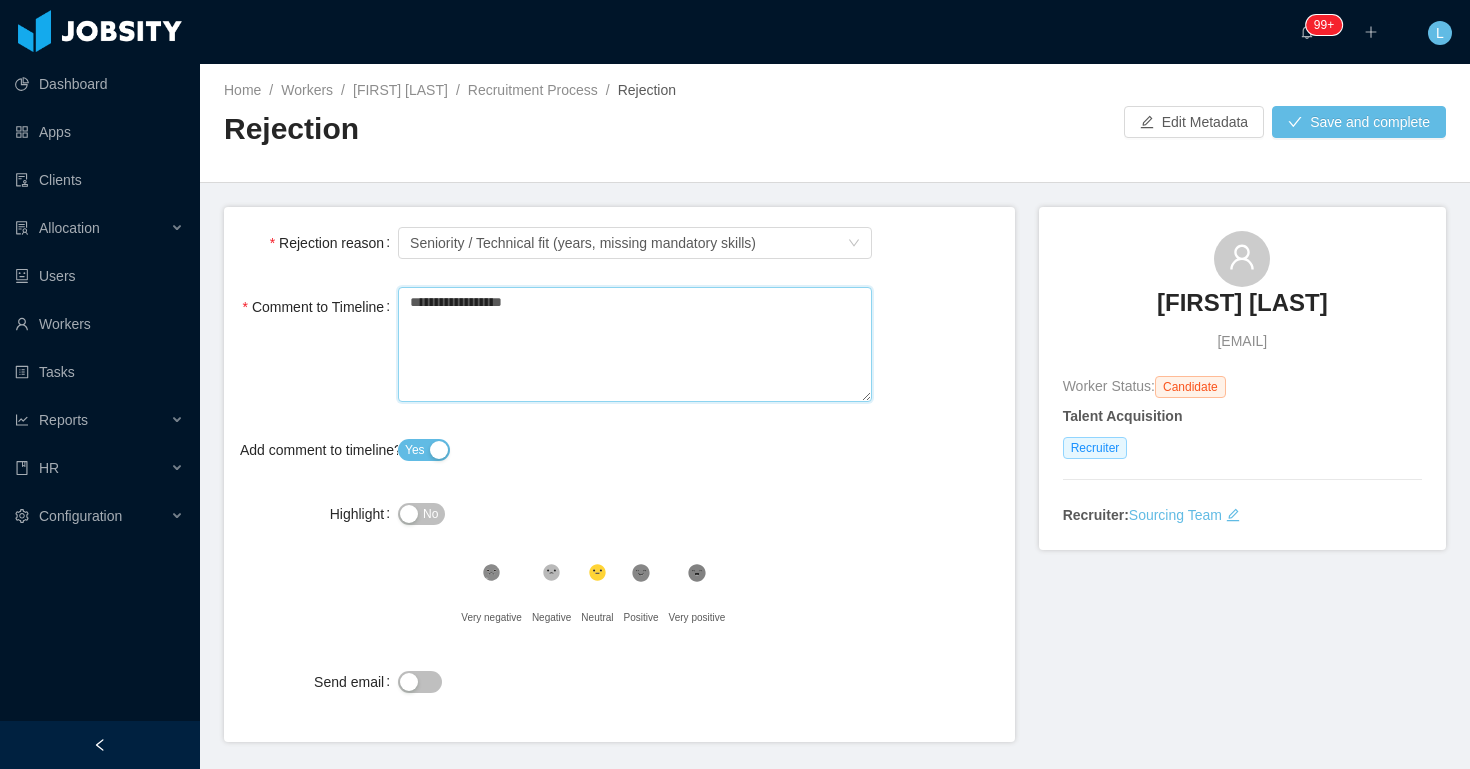 type 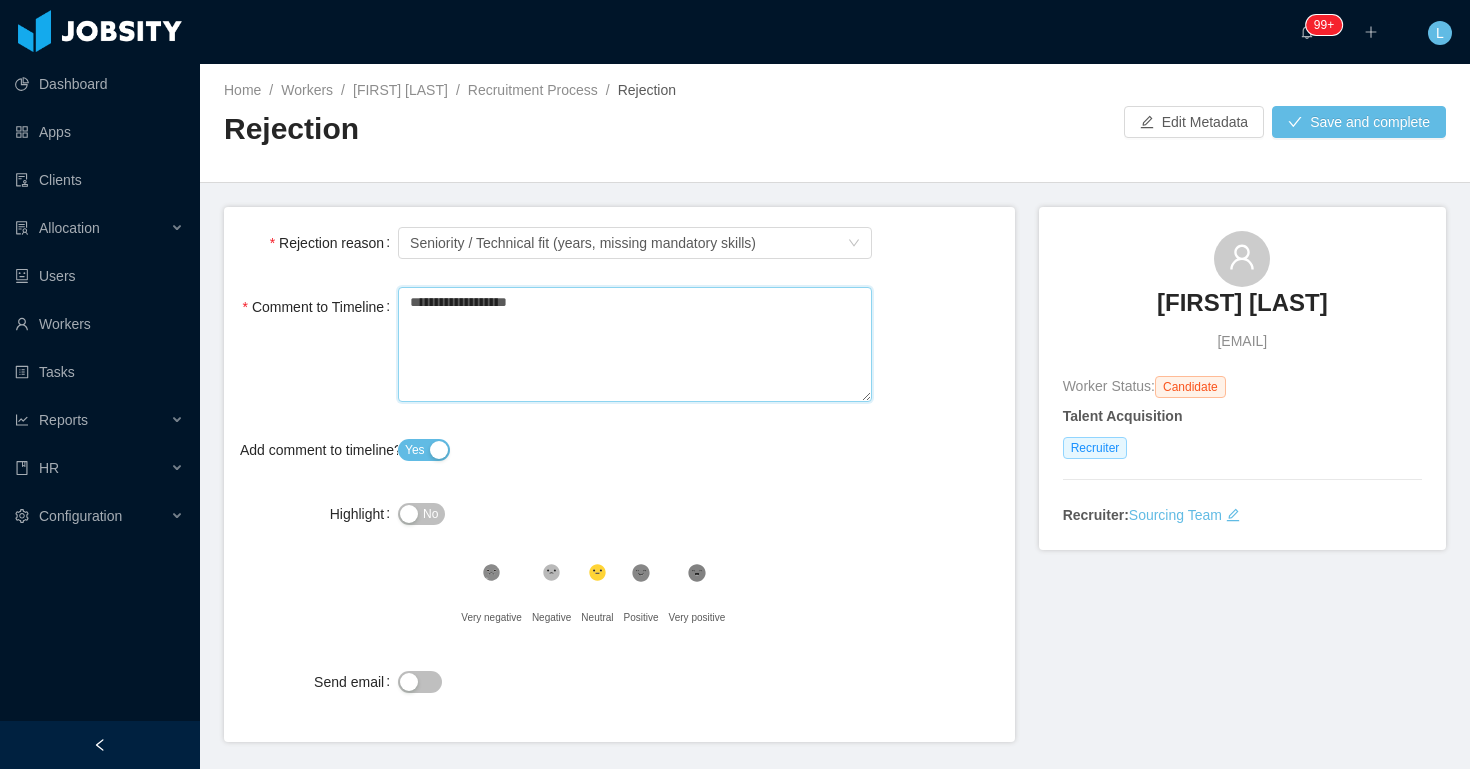 type on "**********" 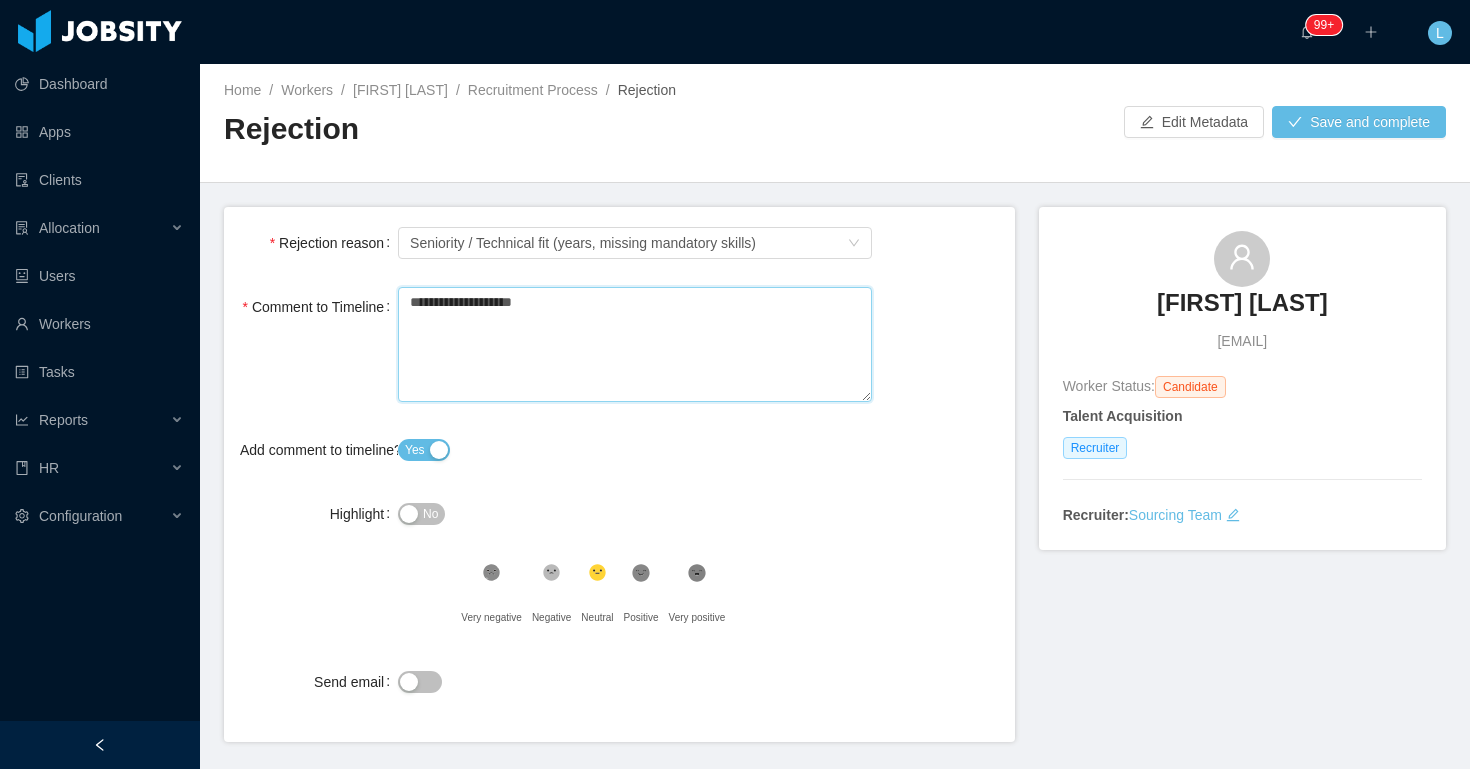 type 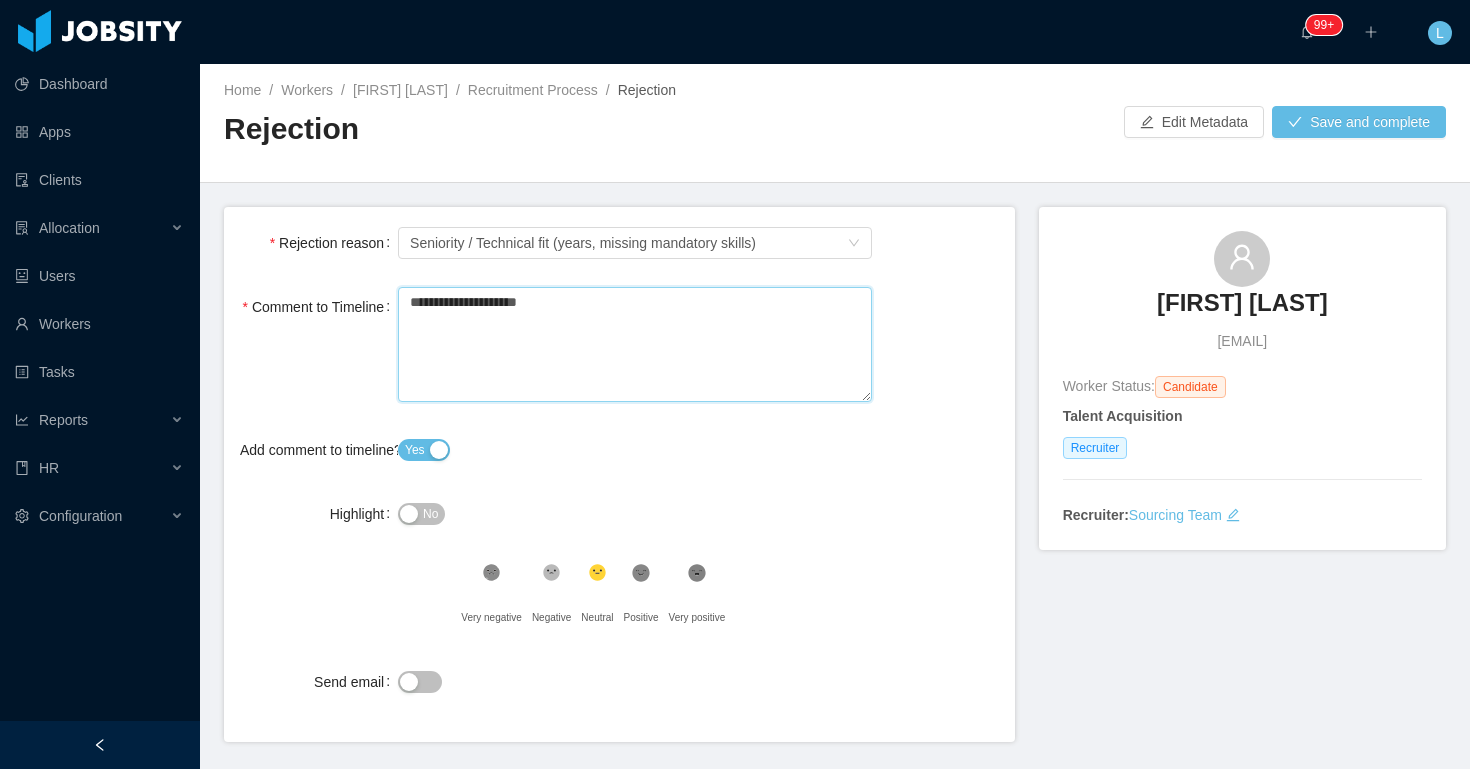 type 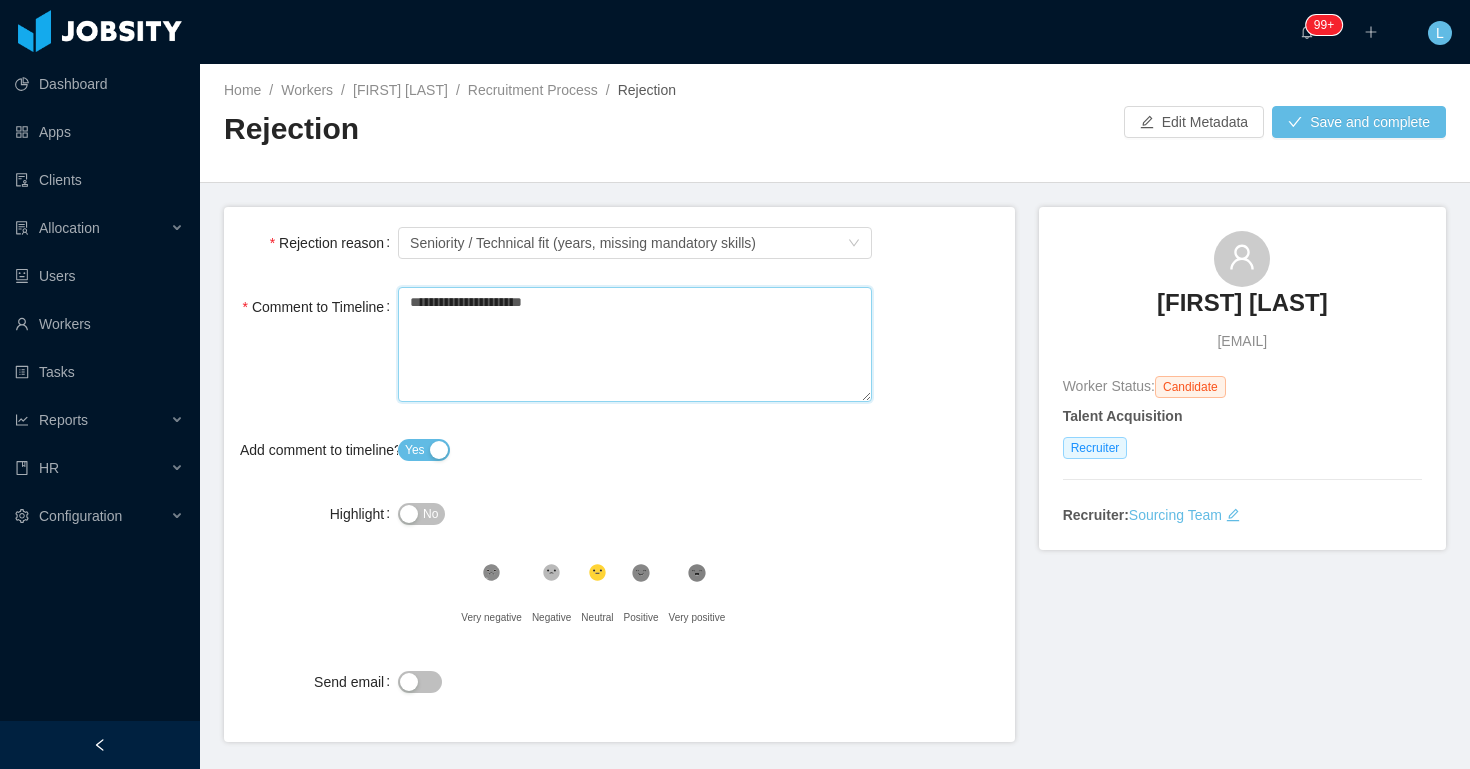 type 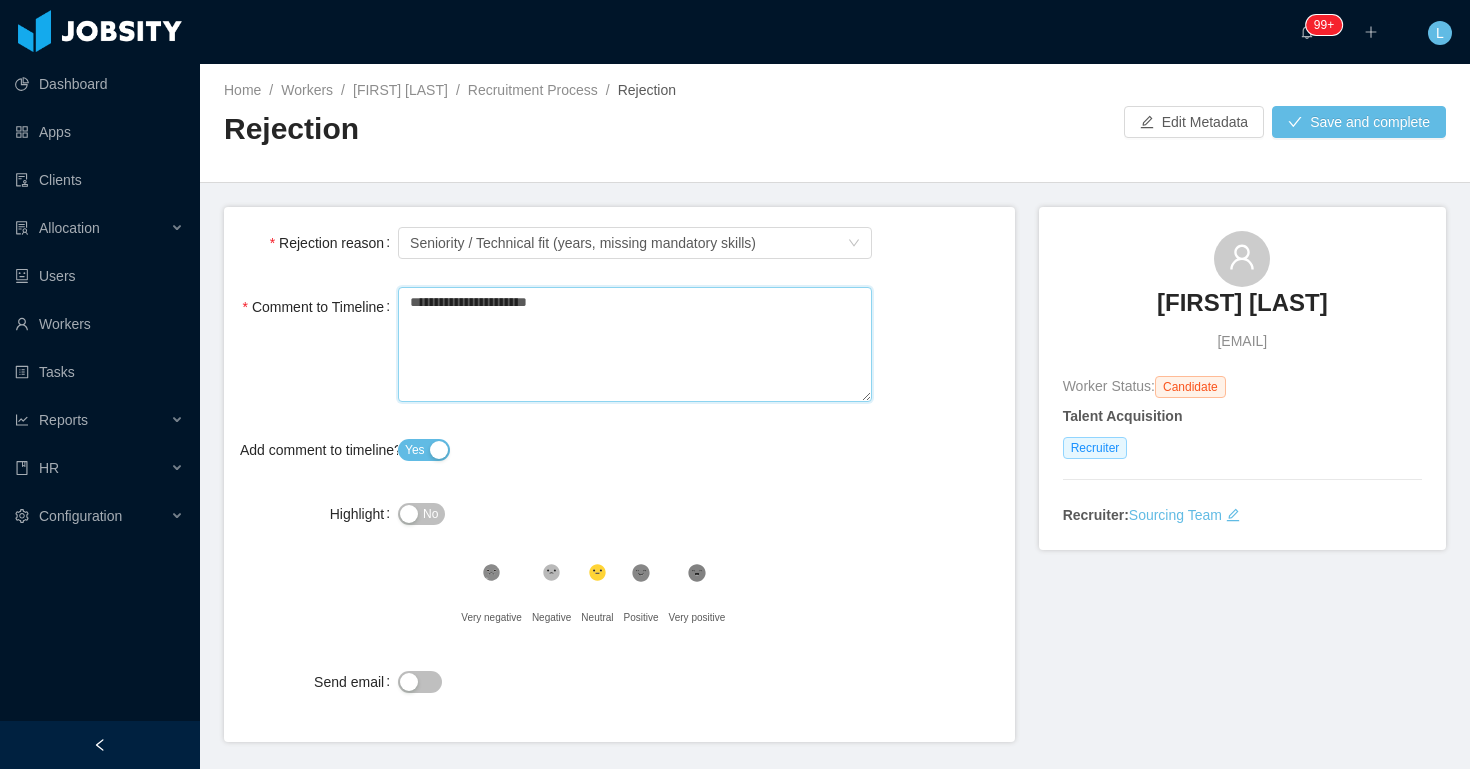 type on "**********" 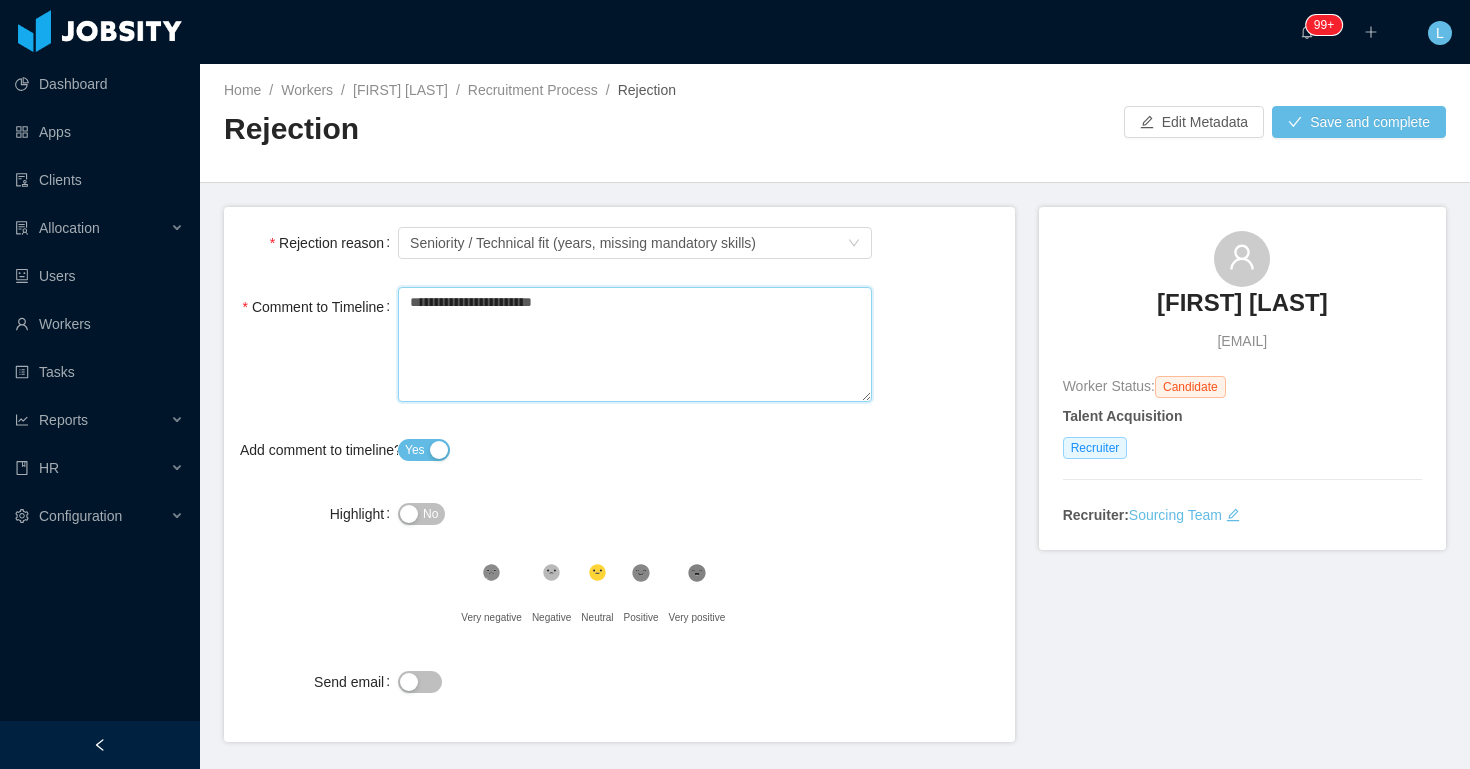 type 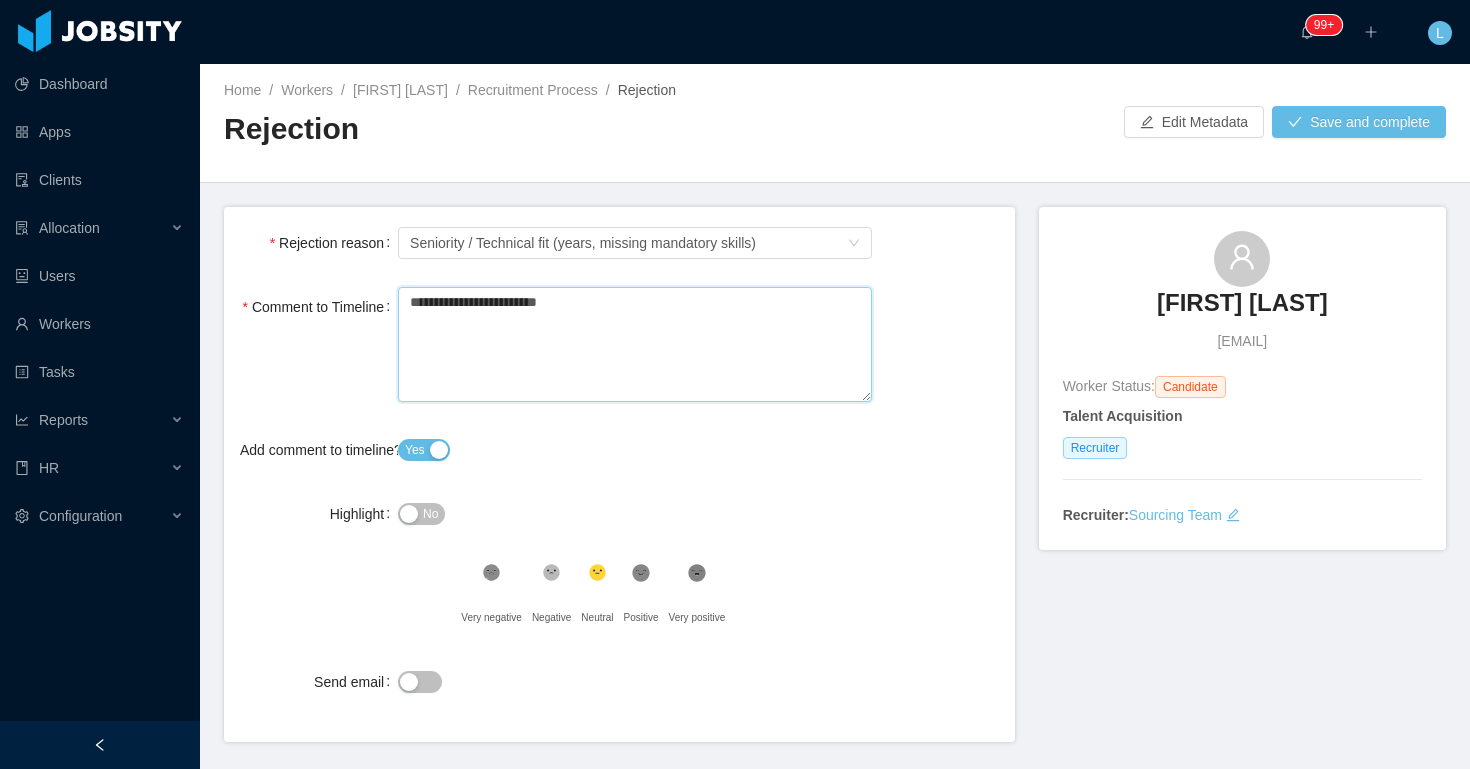 type 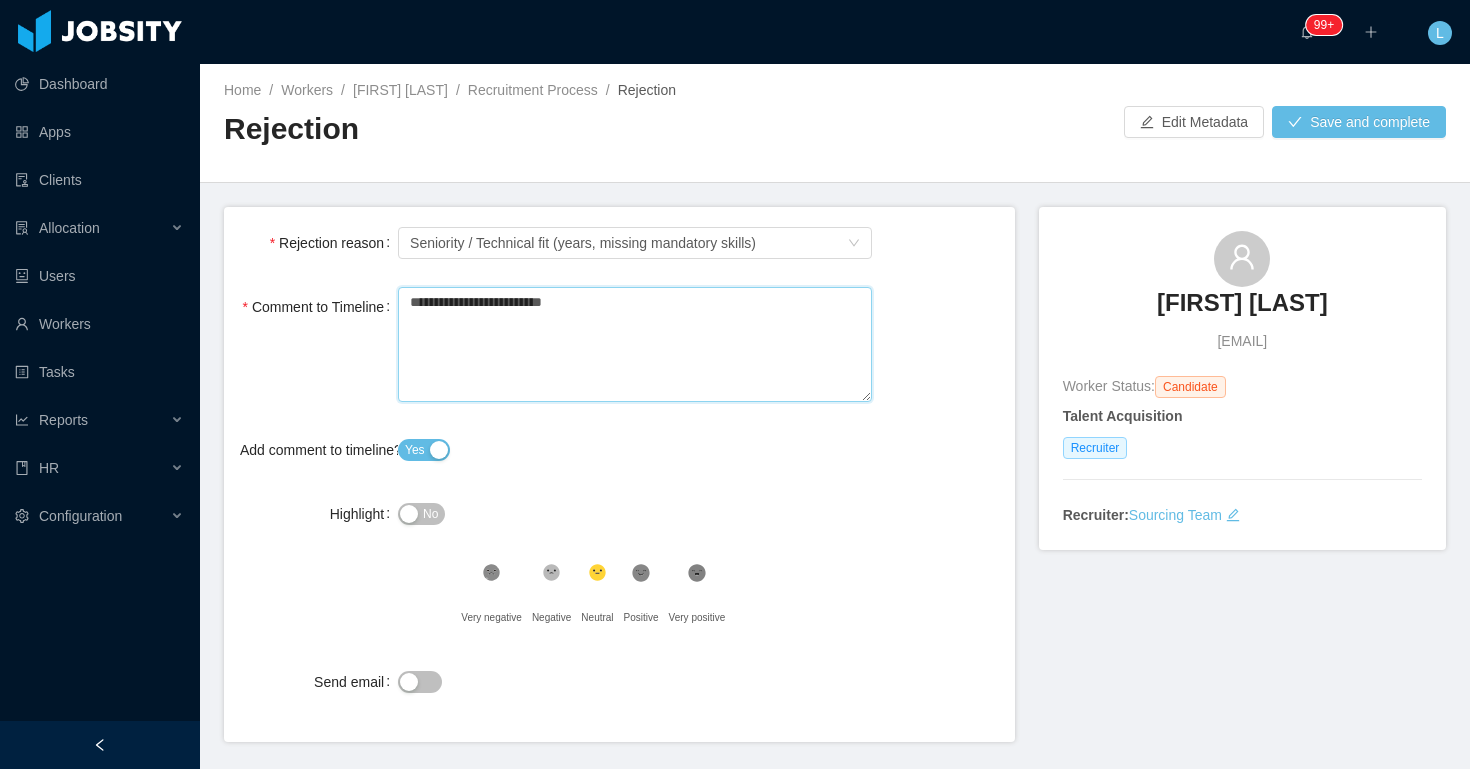 type 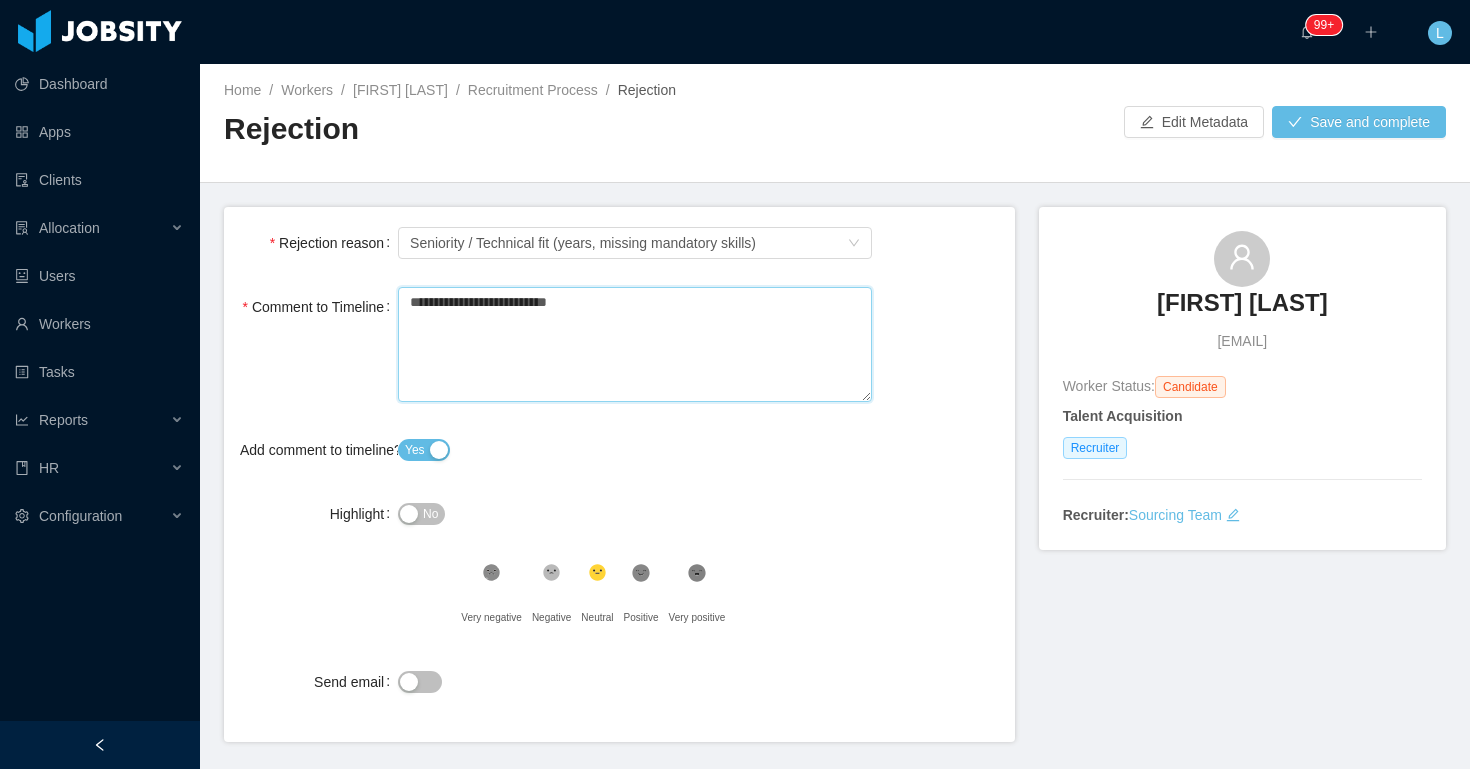 type 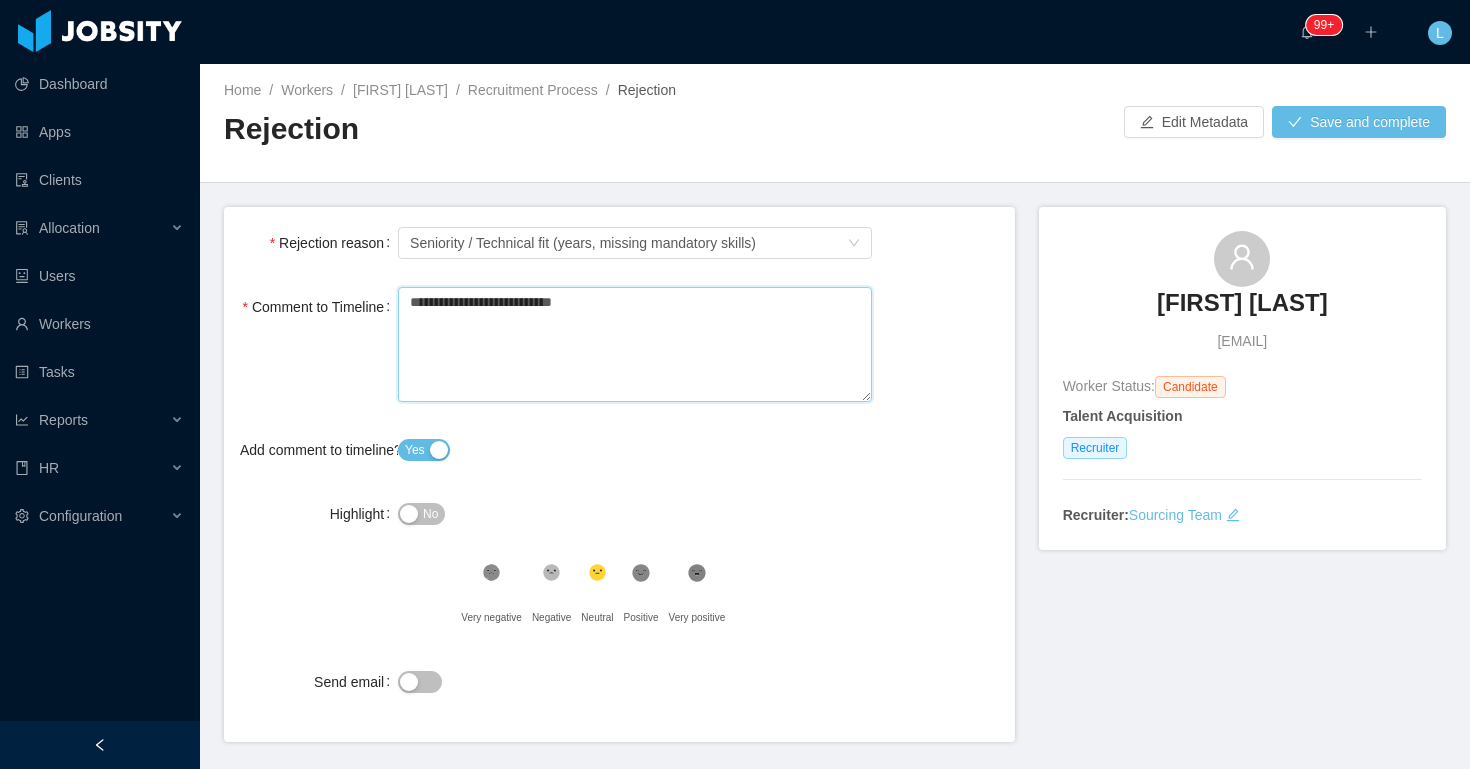 type 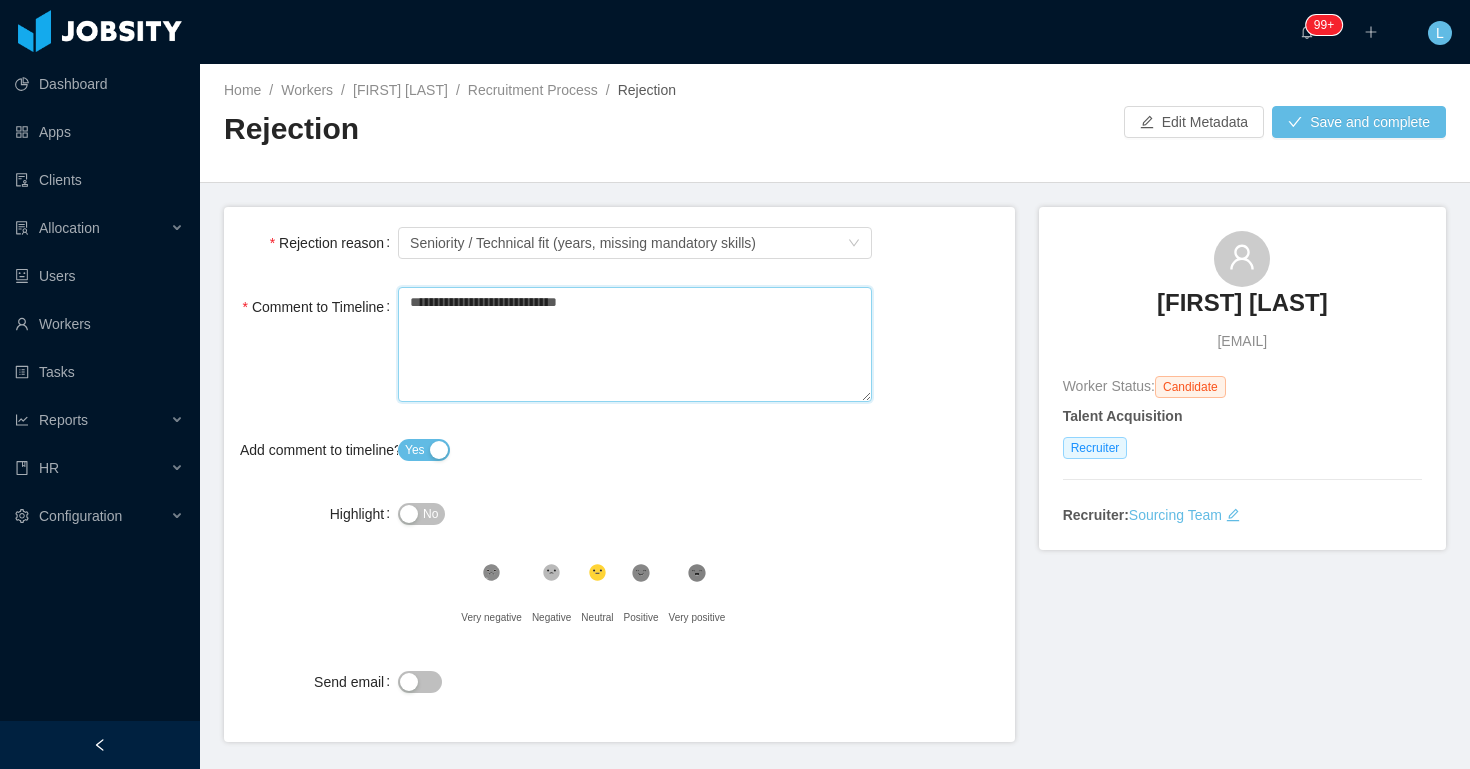 type 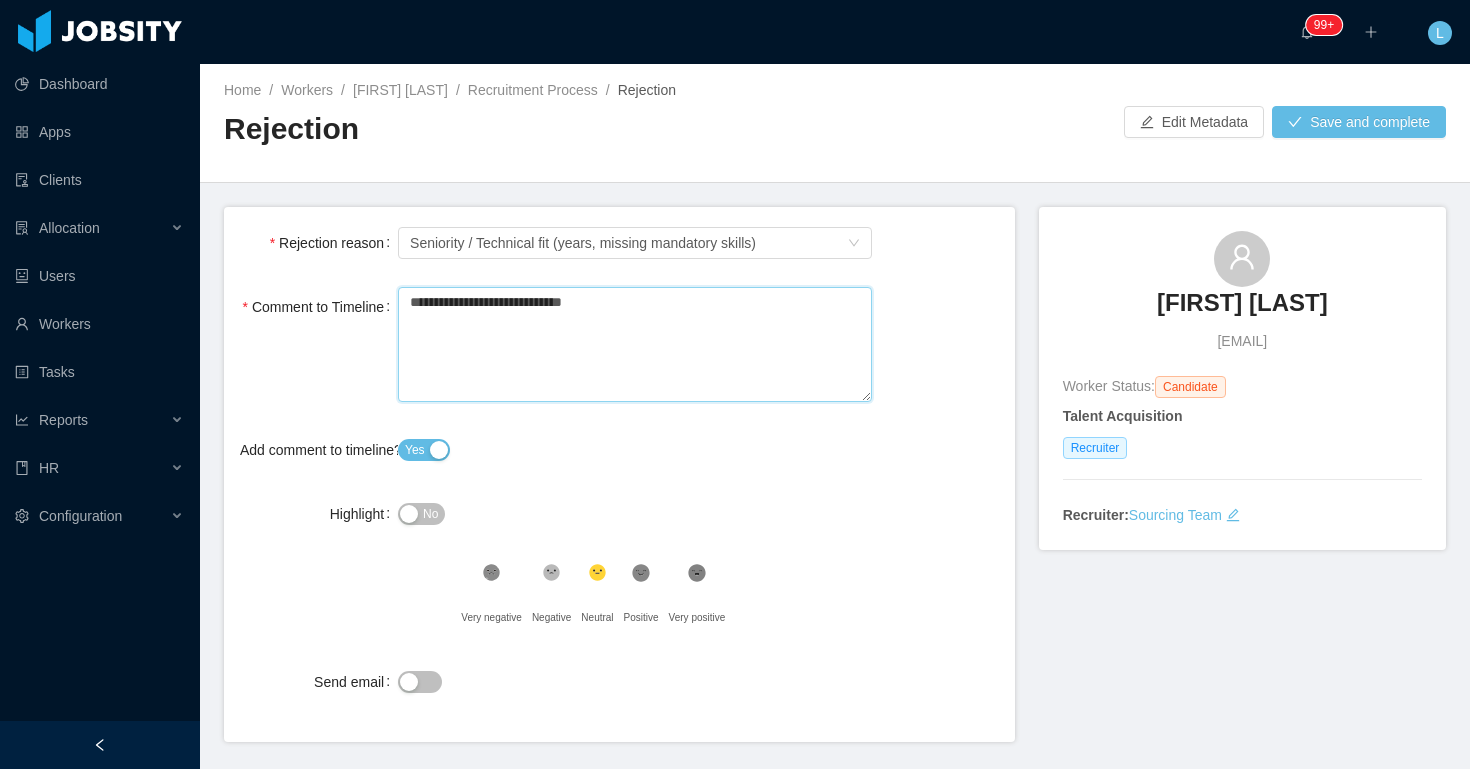 type 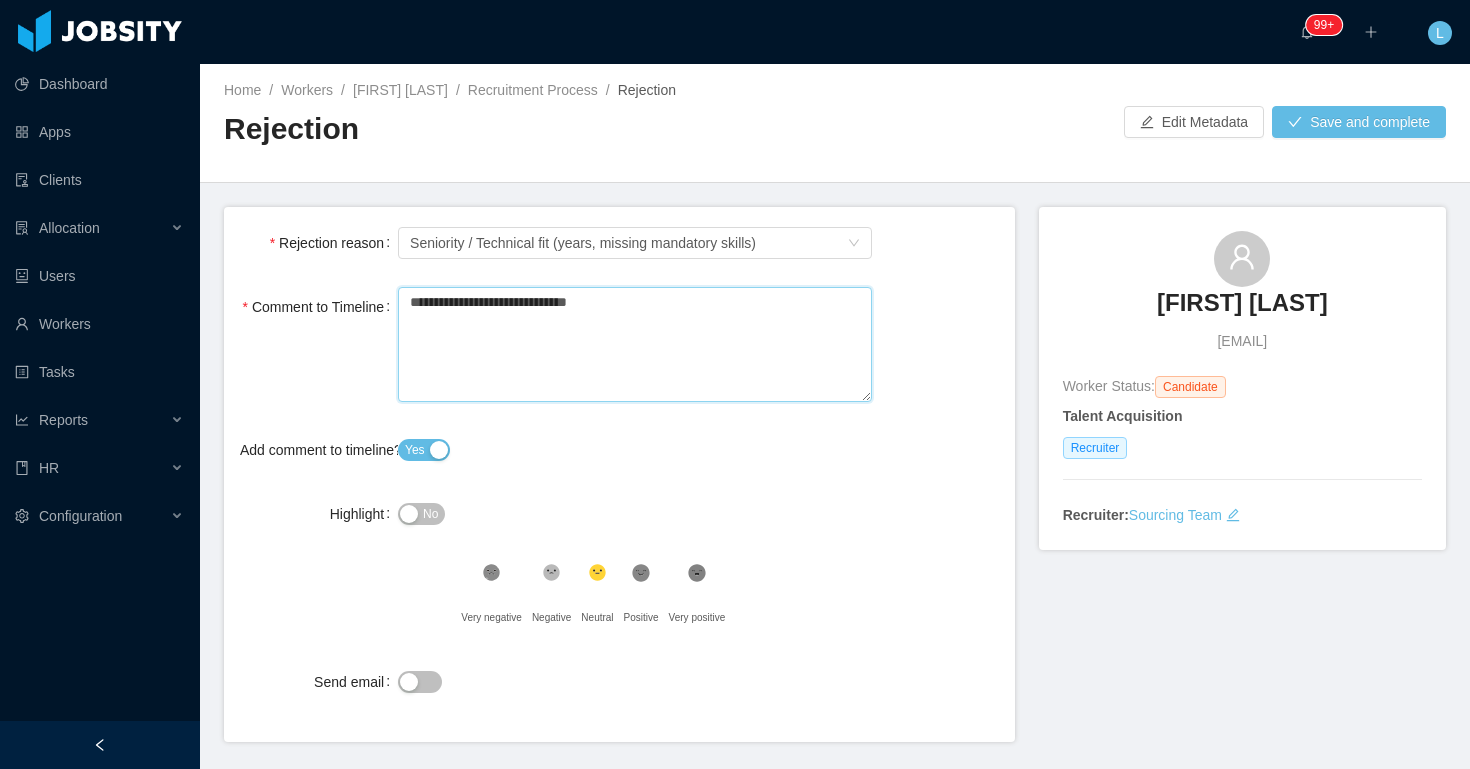 type 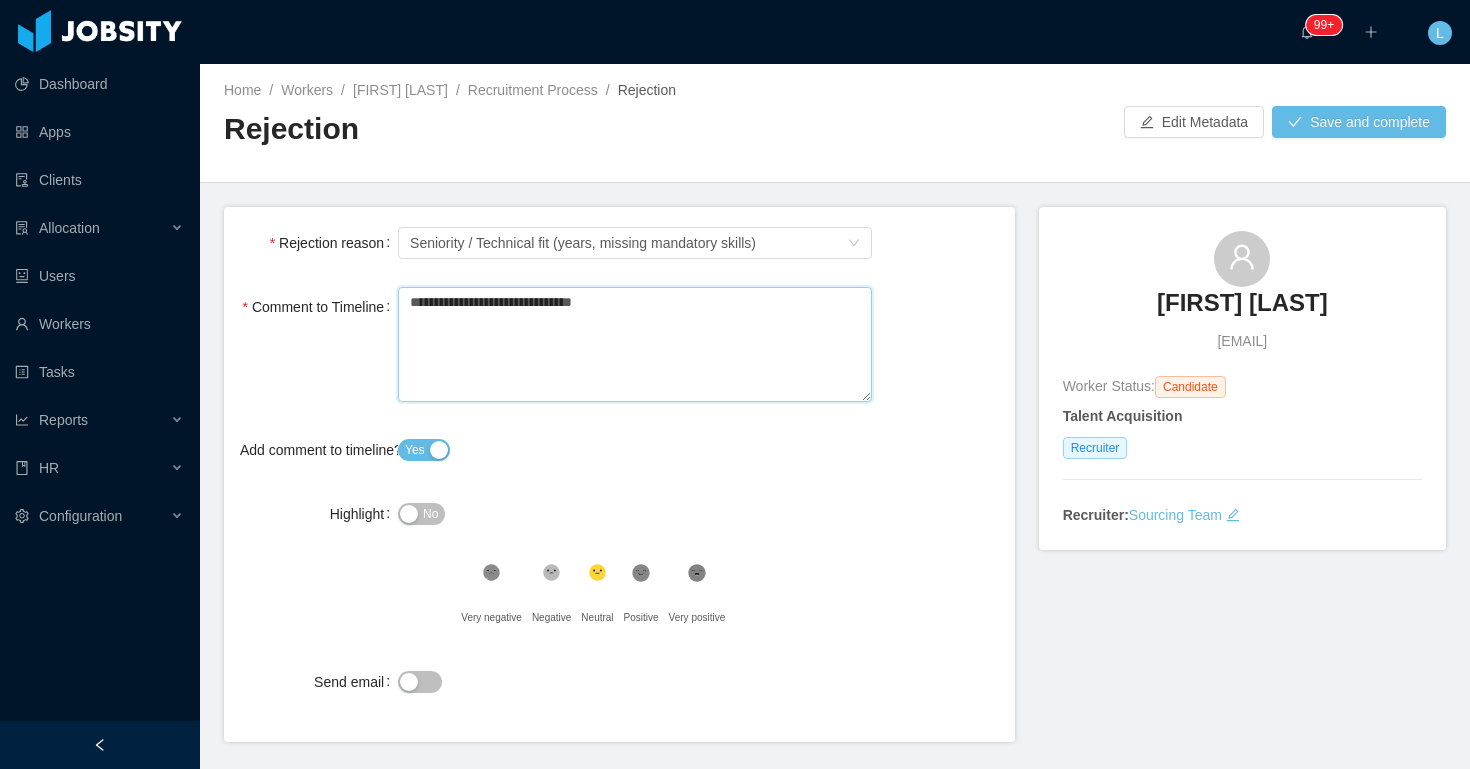 type 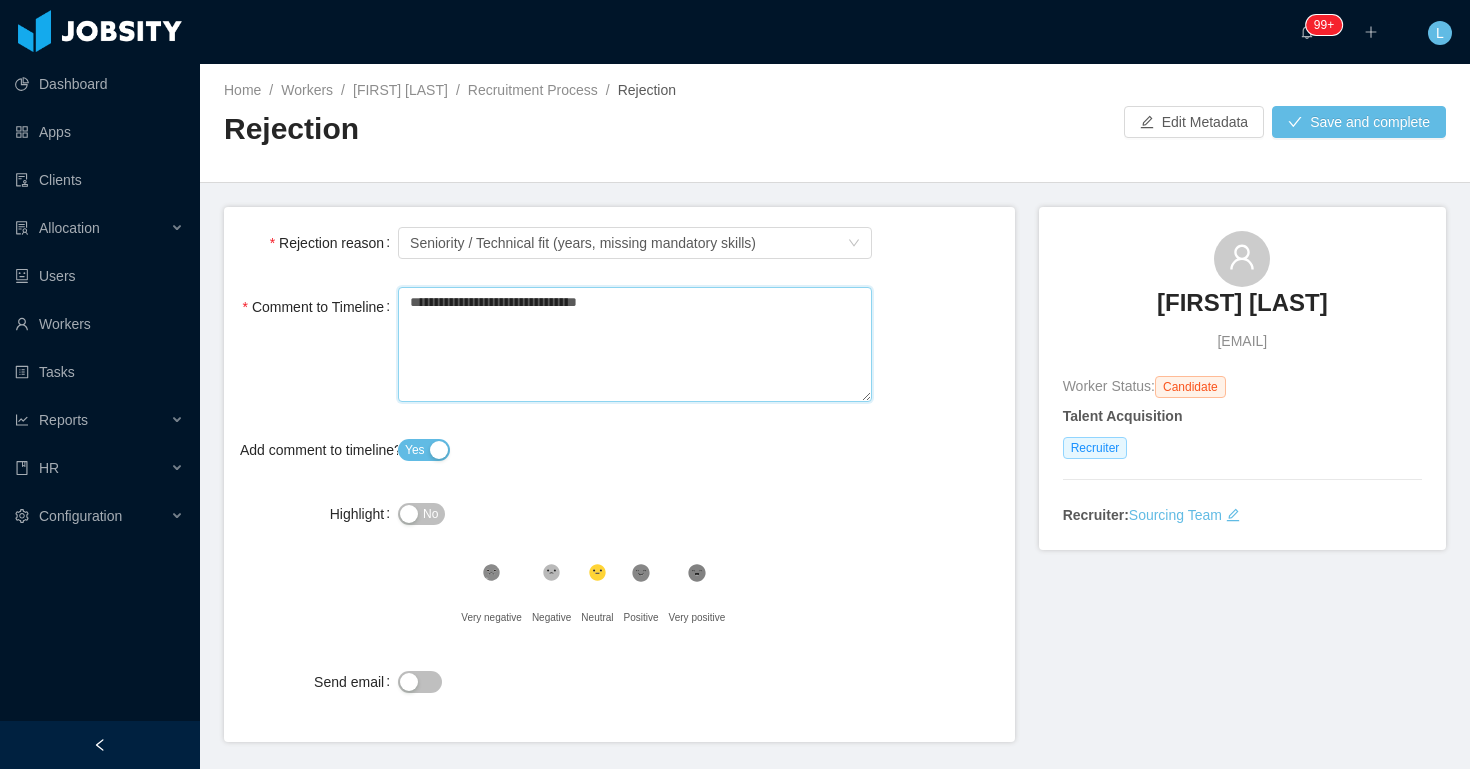 type 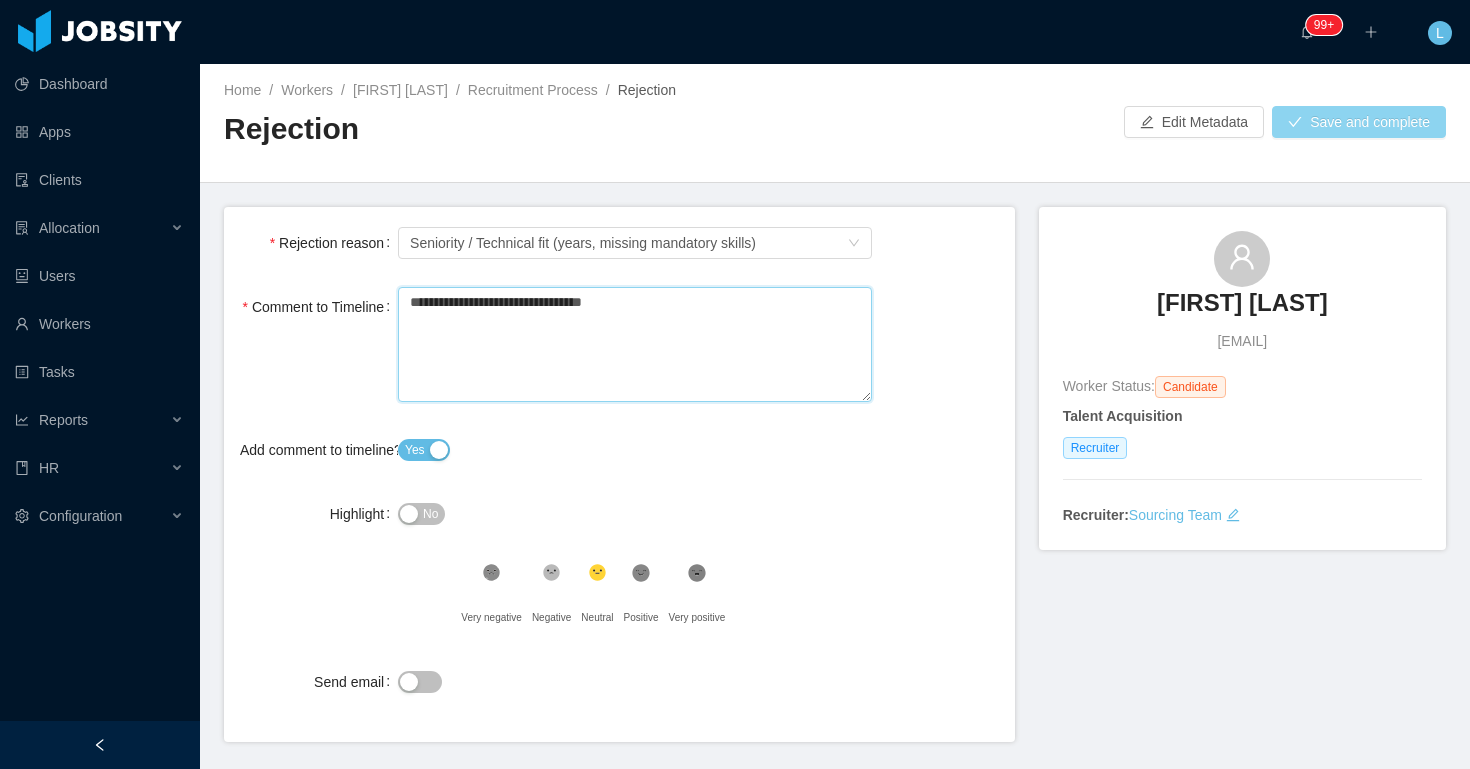 type on "**********" 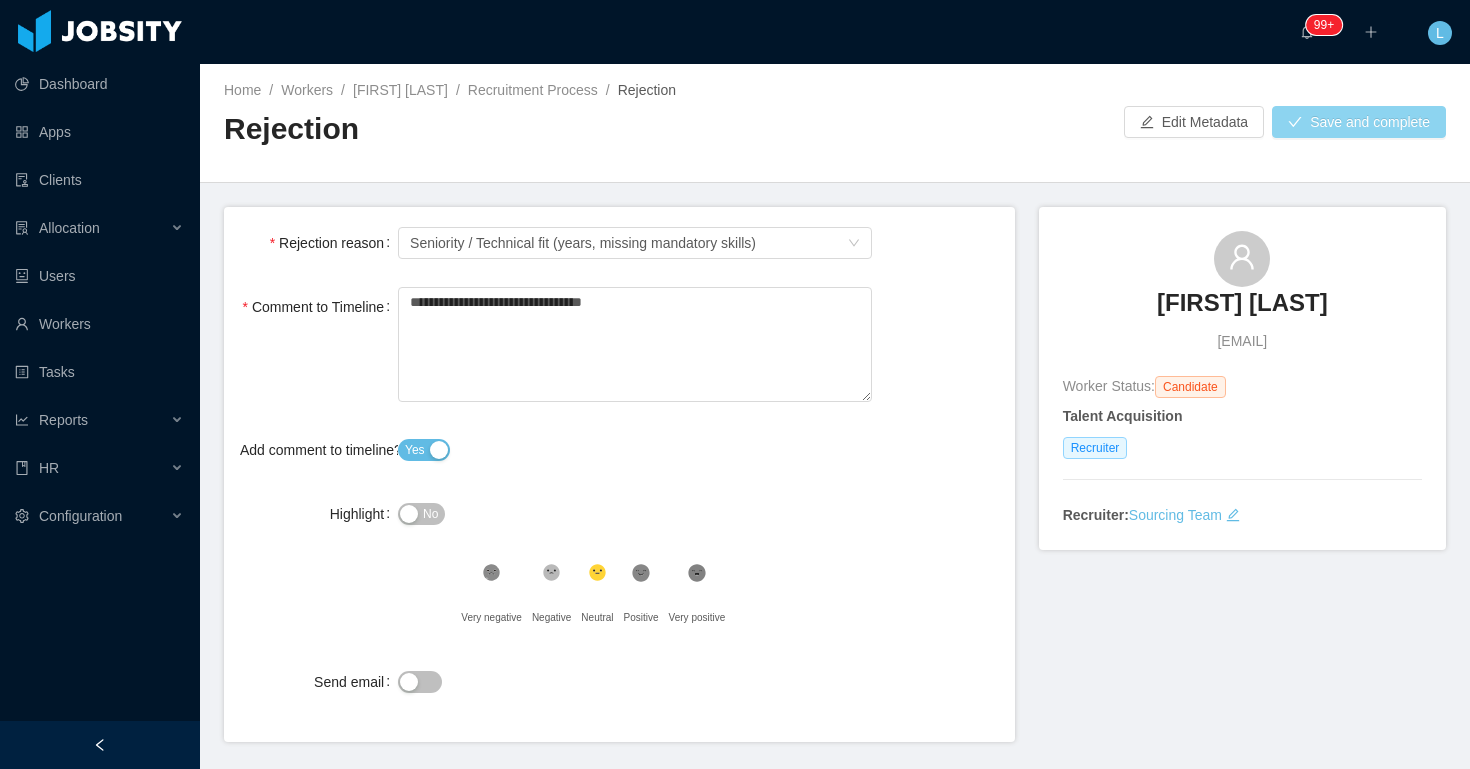 click on "Save and complete" at bounding box center [1359, 122] 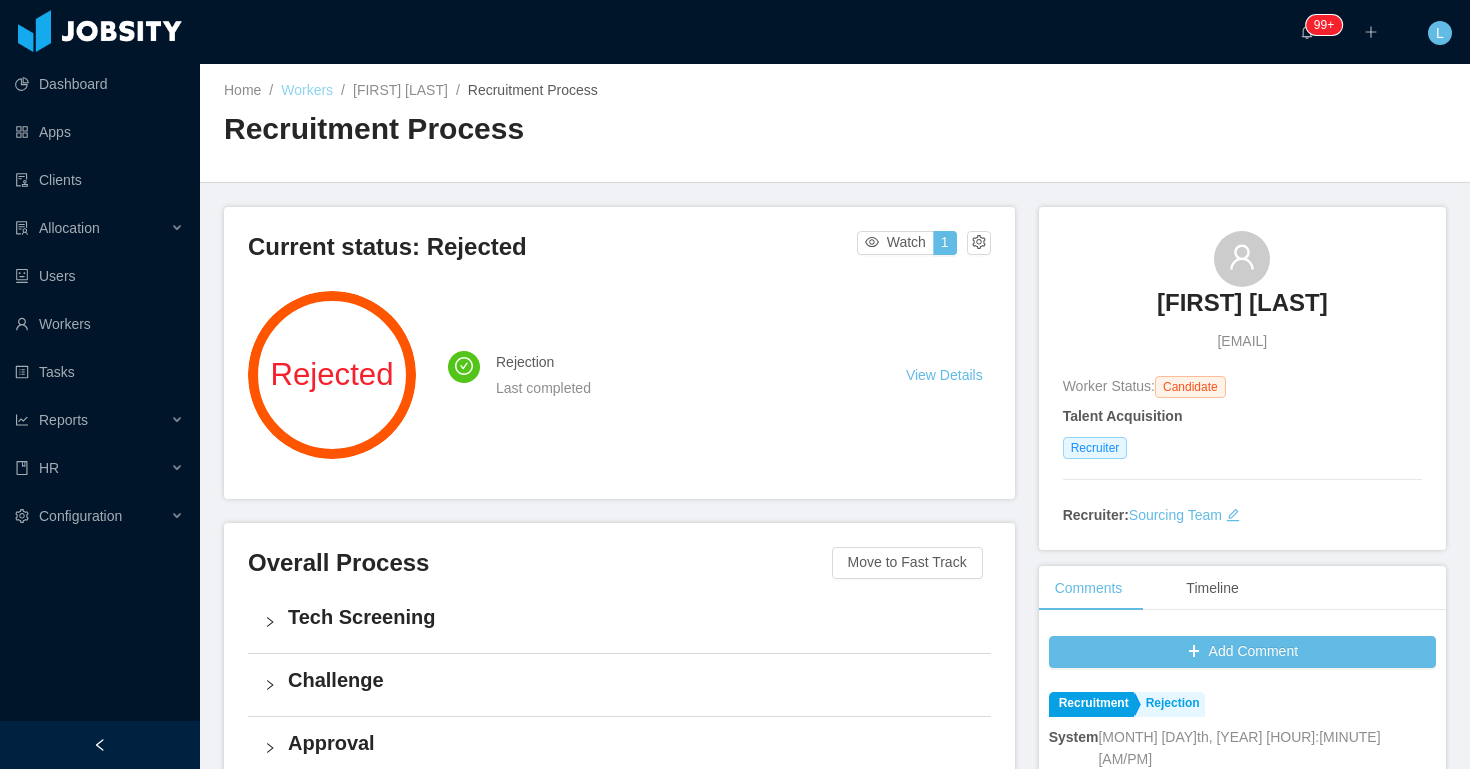 click on "Workers" at bounding box center [307, 90] 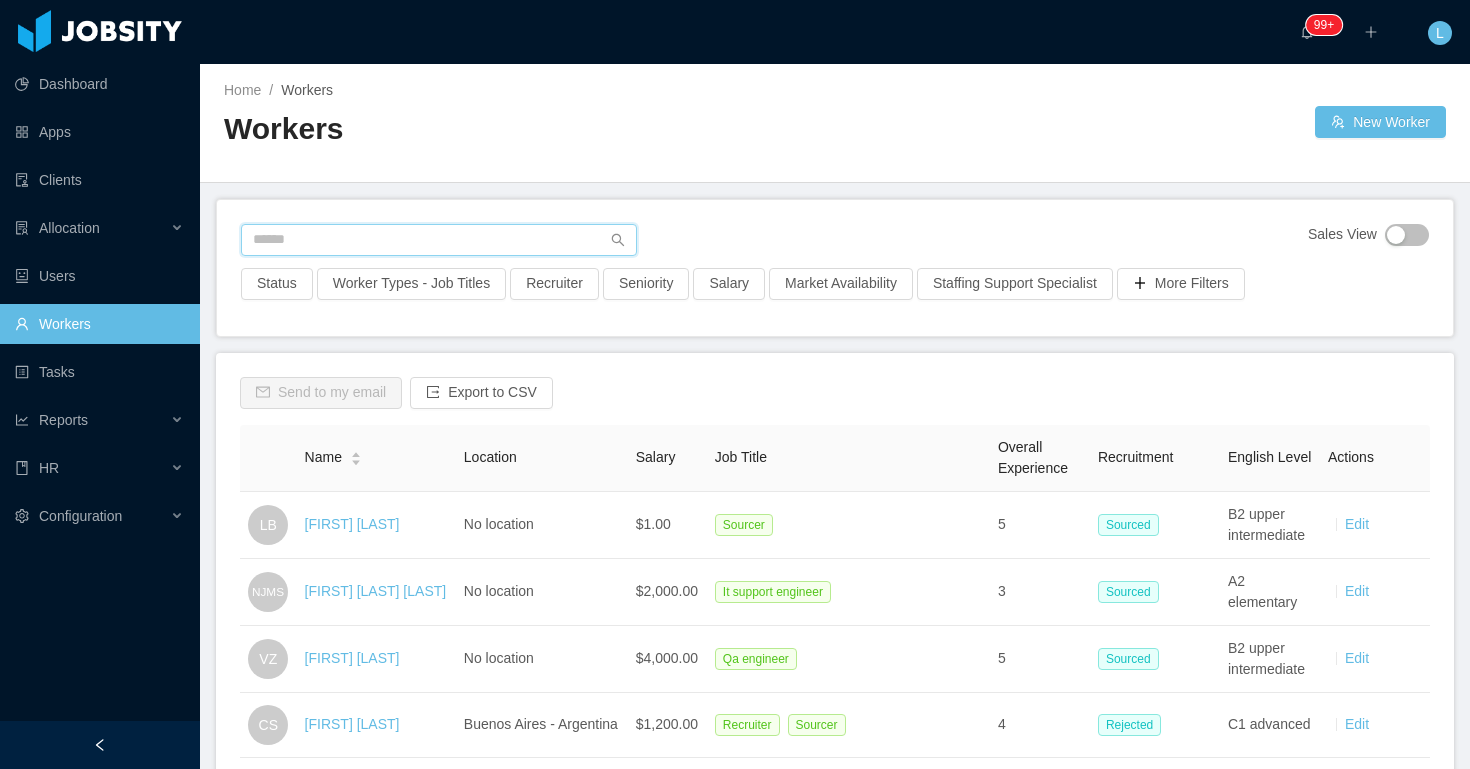 paste on "**********" 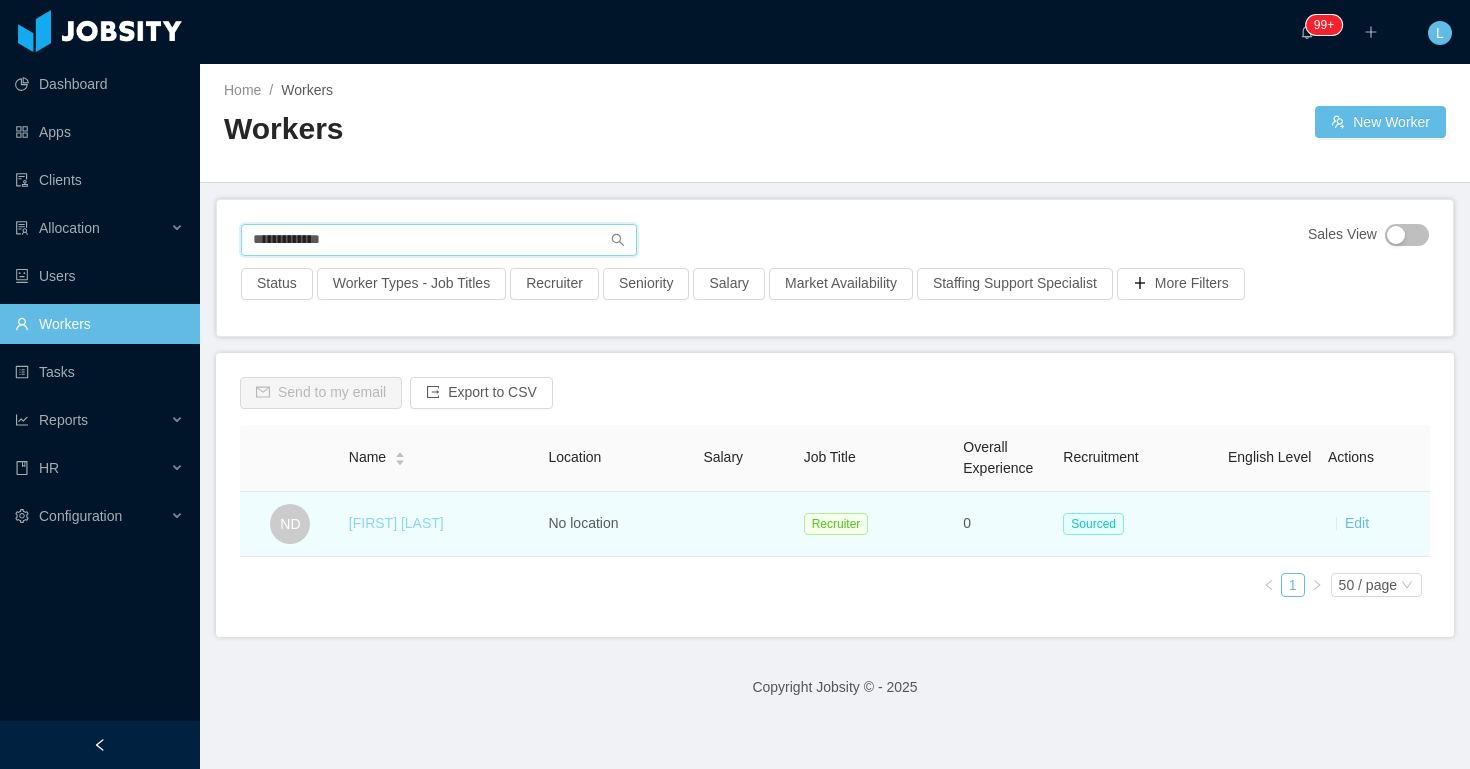 type on "**********" 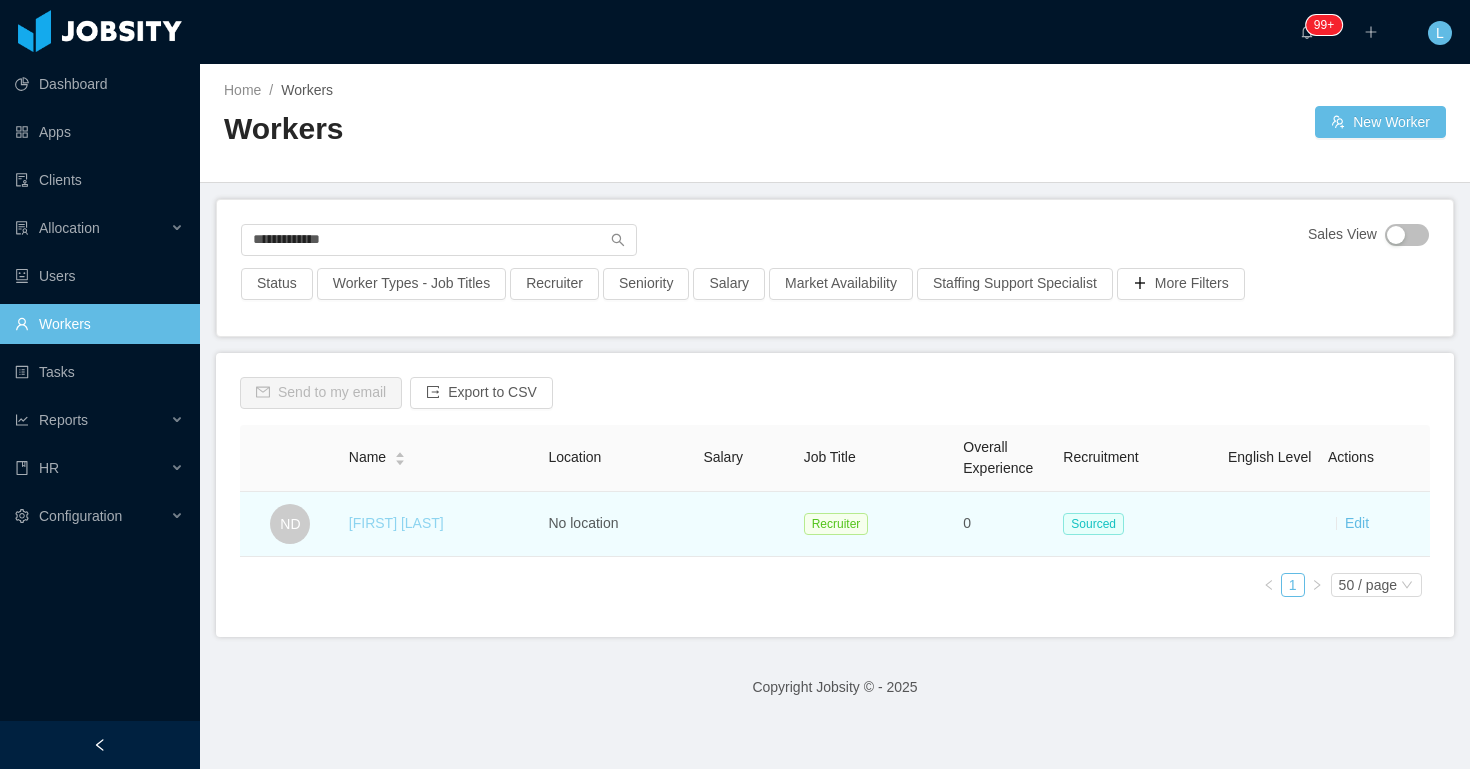 click on "Natalia Dyjak" at bounding box center [396, 523] 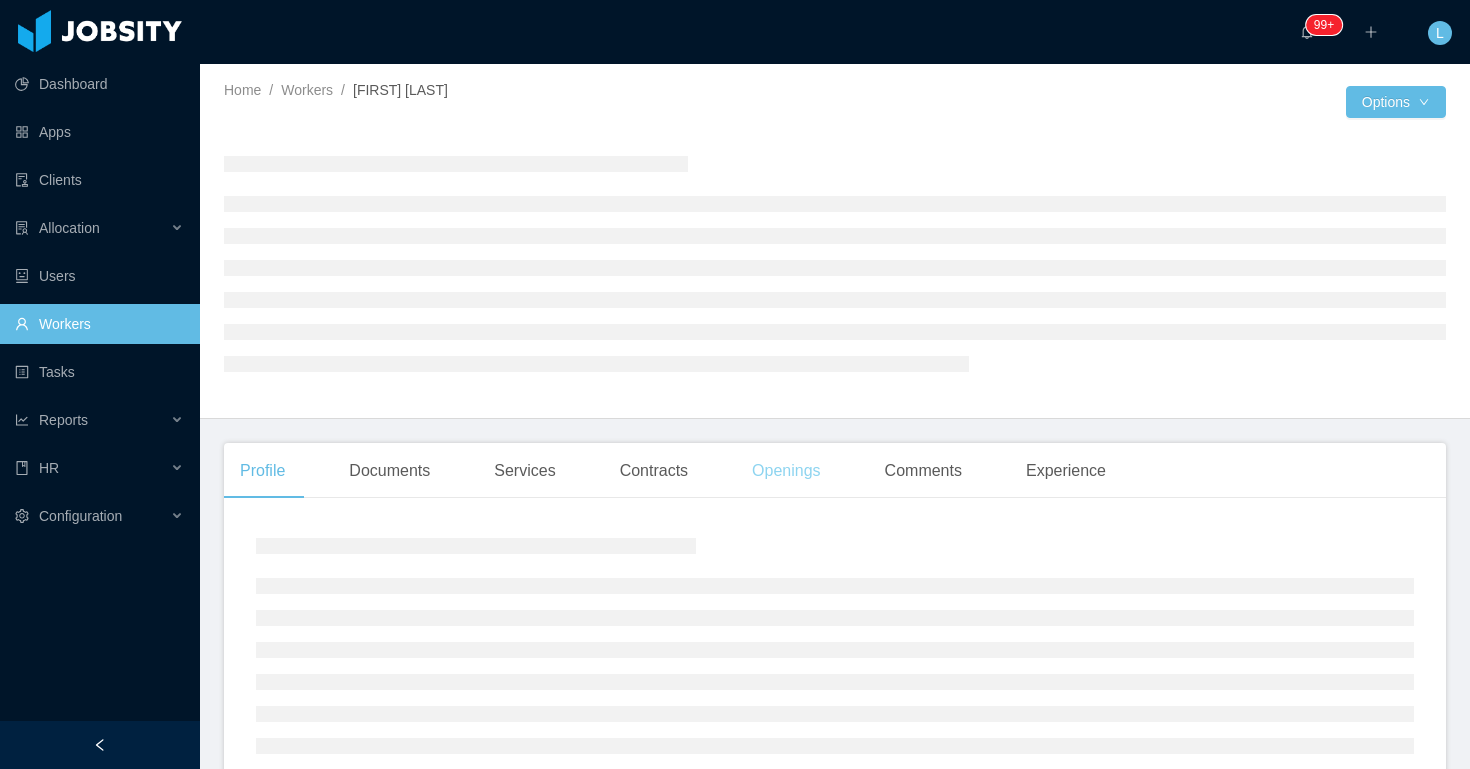 scroll, scrollTop: 252, scrollLeft: 0, axis: vertical 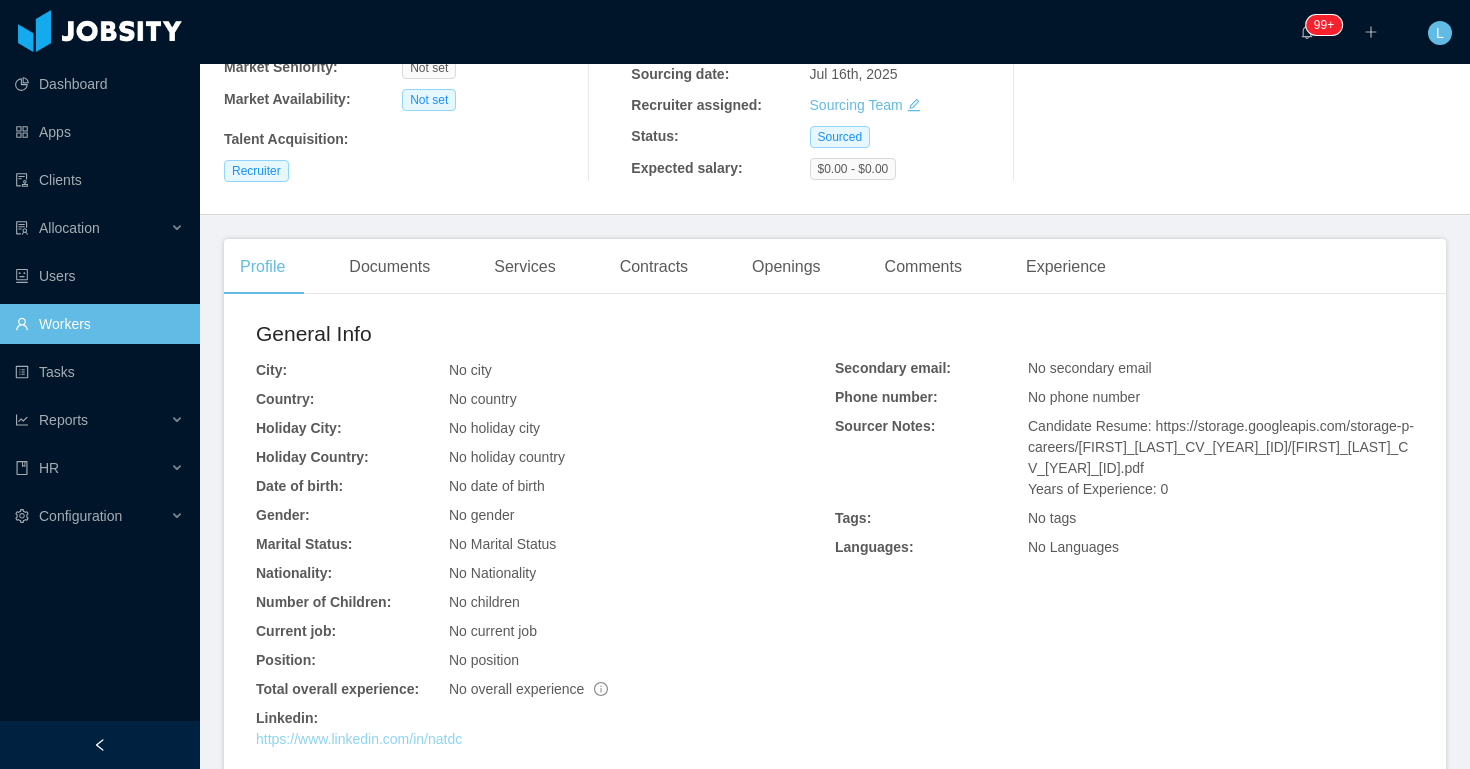 click on "https://www.linkedin.com/in/natdc" at bounding box center [359, 739] 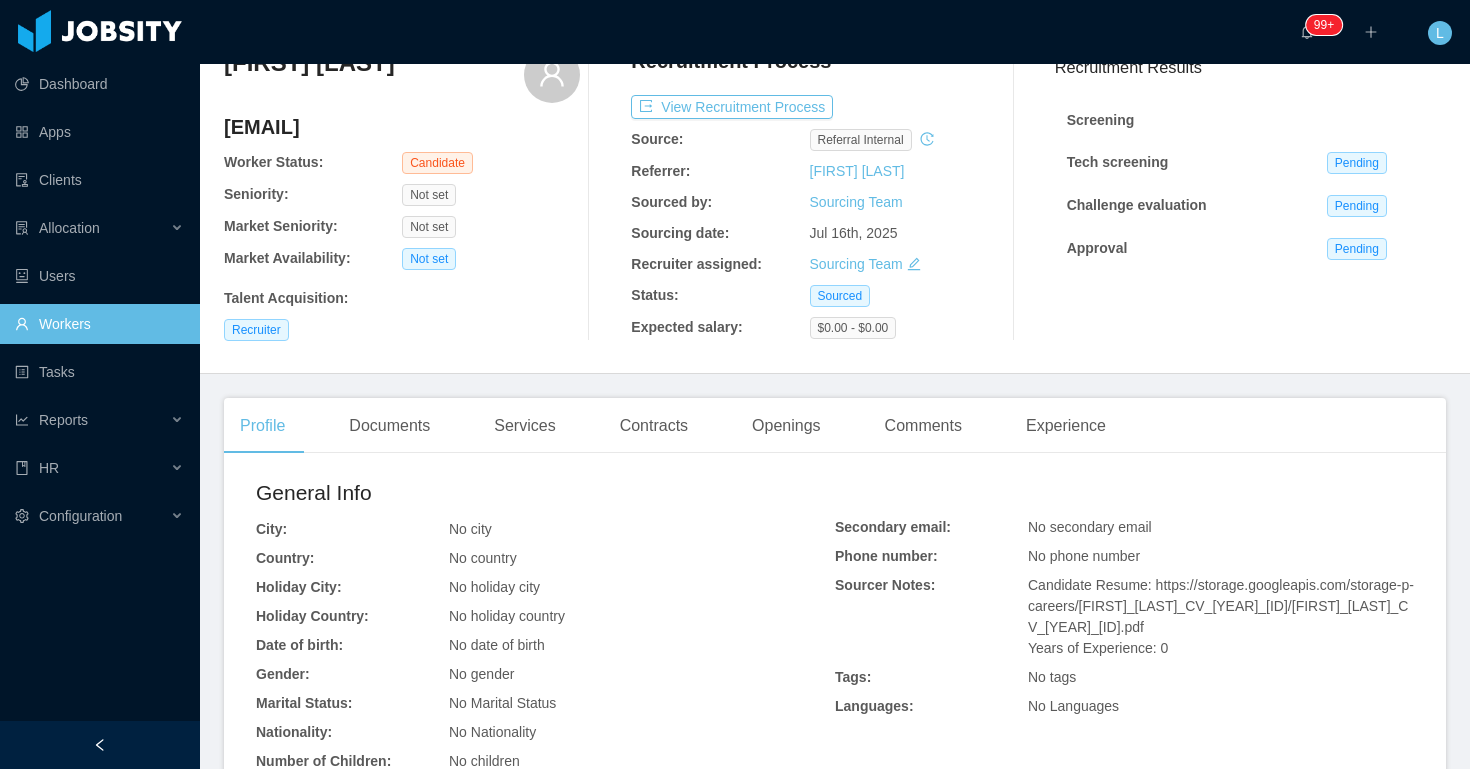 scroll, scrollTop: 112, scrollLeft: 0, axis: vertical 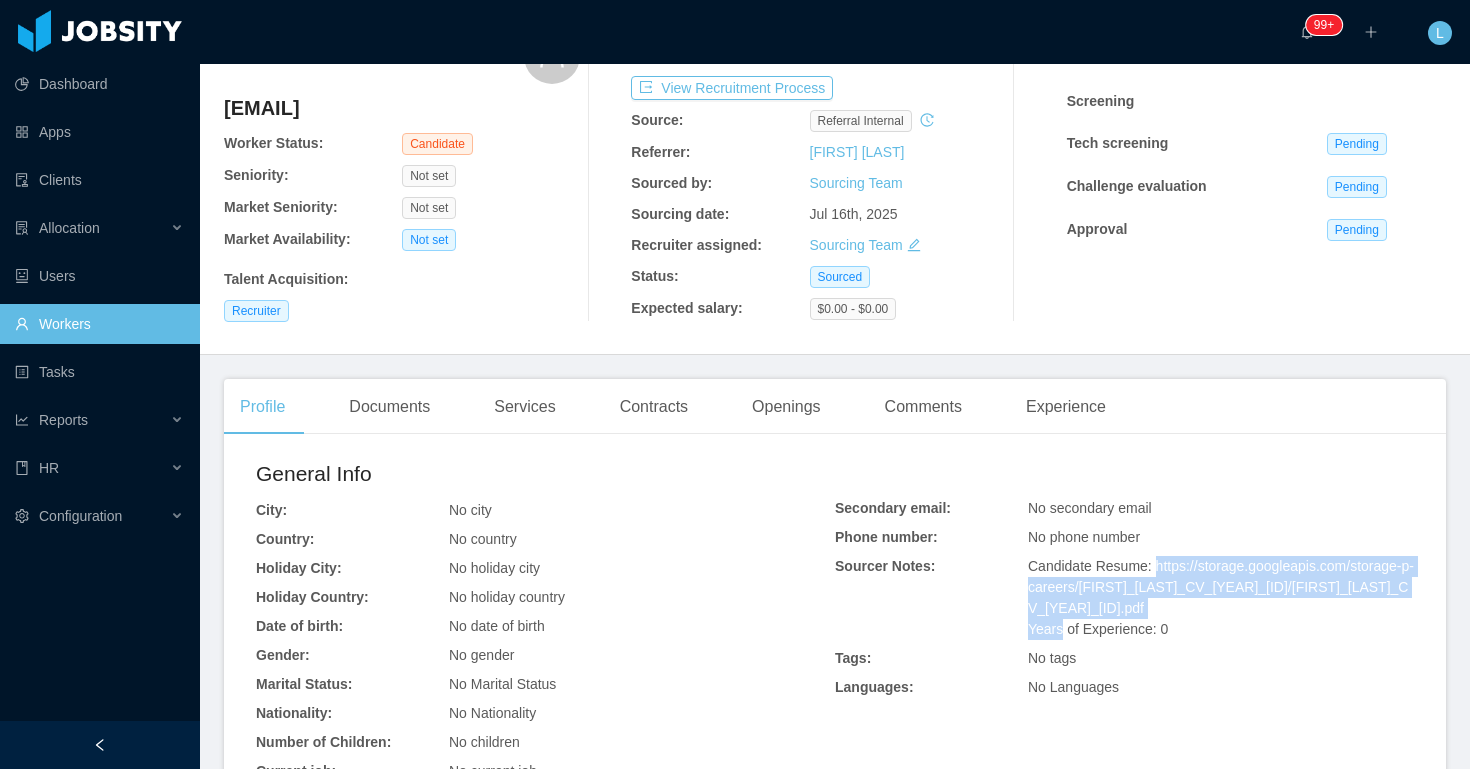 drag, startPoint x: 1249, startPoint y: 604, endPoint x: 1156, endPoint y: 564, distance: 101.23734 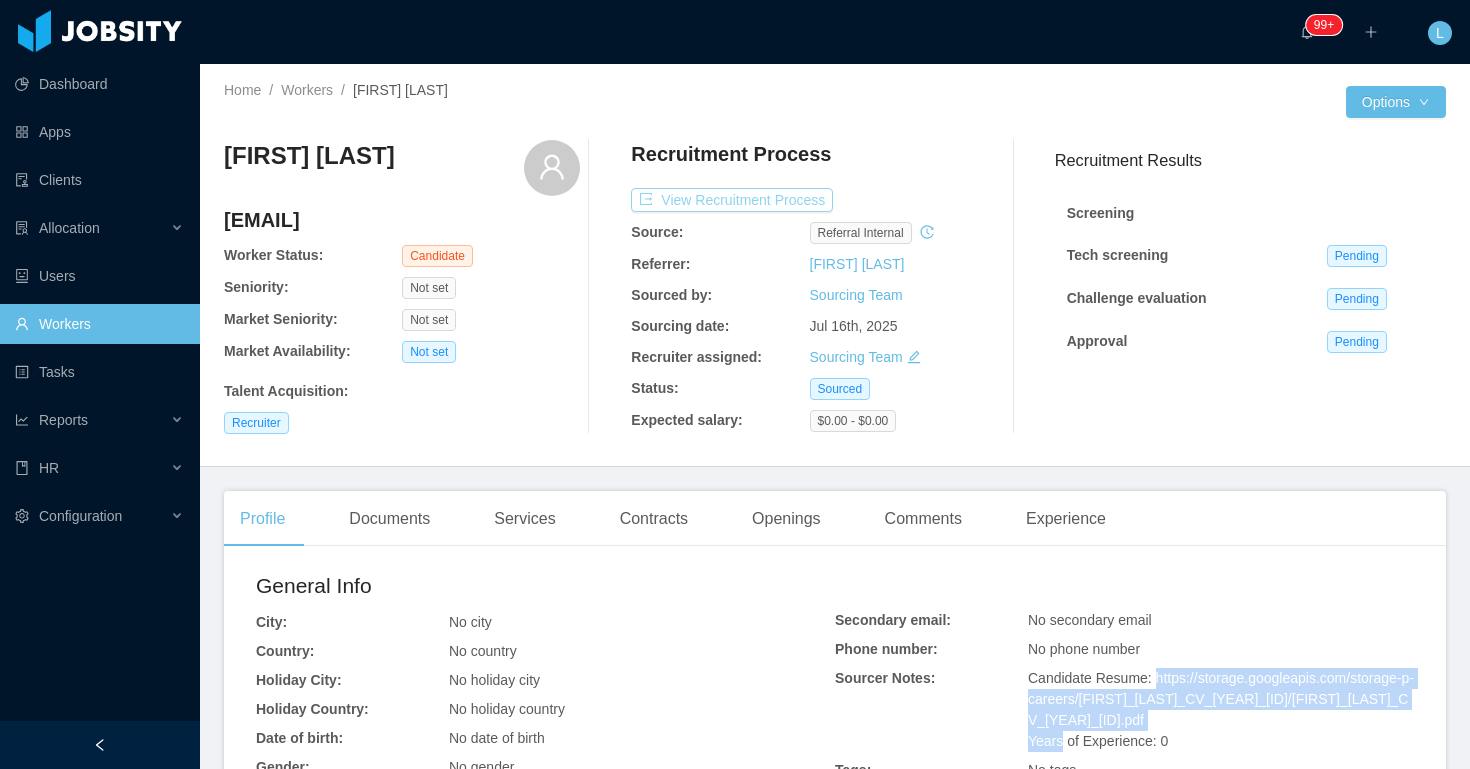 click on "View Recruitment Process" at bounding box center (732, 200) 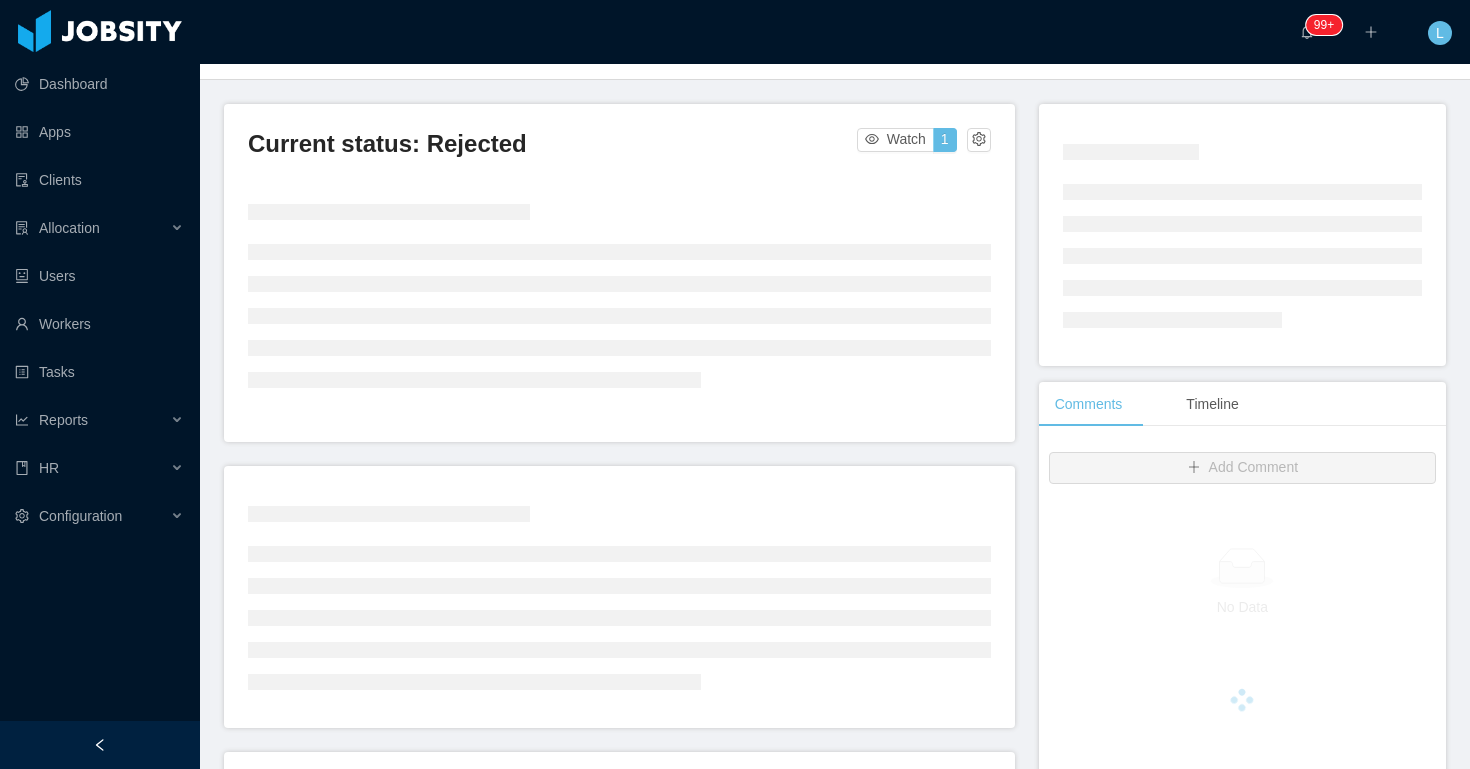 scroll, scrollTop: 0, scrollLeft: 0, axis: both 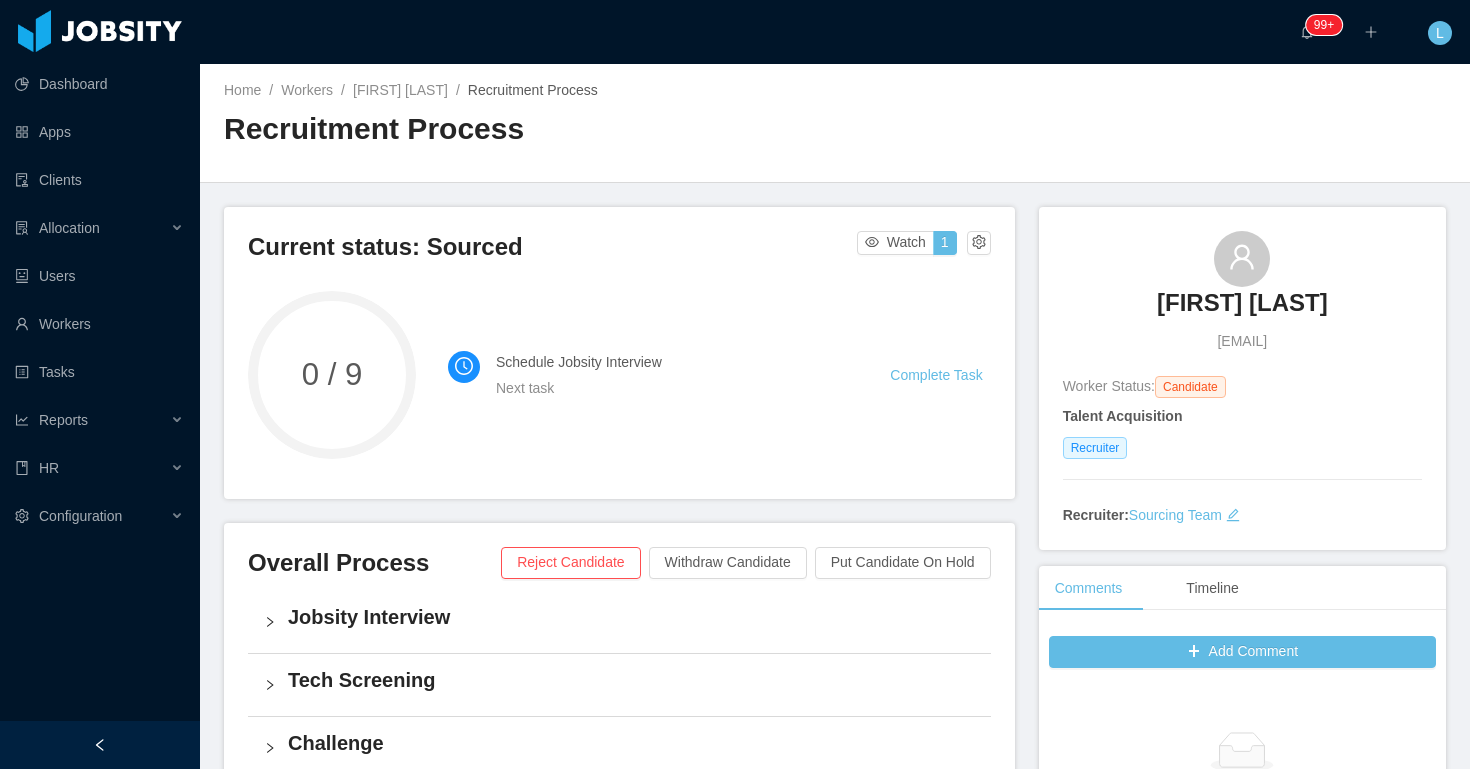 click on "Overall Process Reject Candidate Withdraw Candidate Put Candidate On Hold" at bounding box center (619, 569) 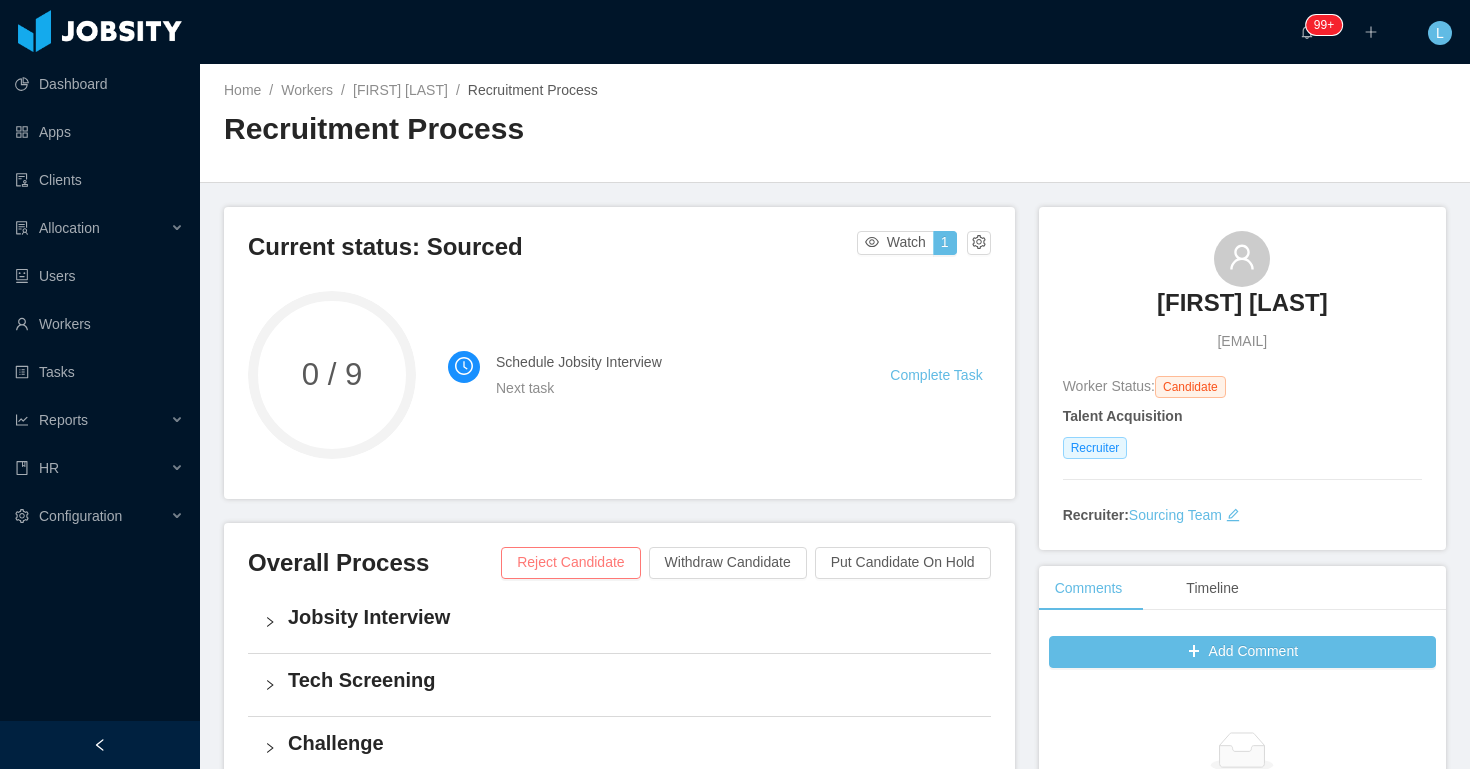 click on "Reject Candidate" at bounding box center (570, 563) 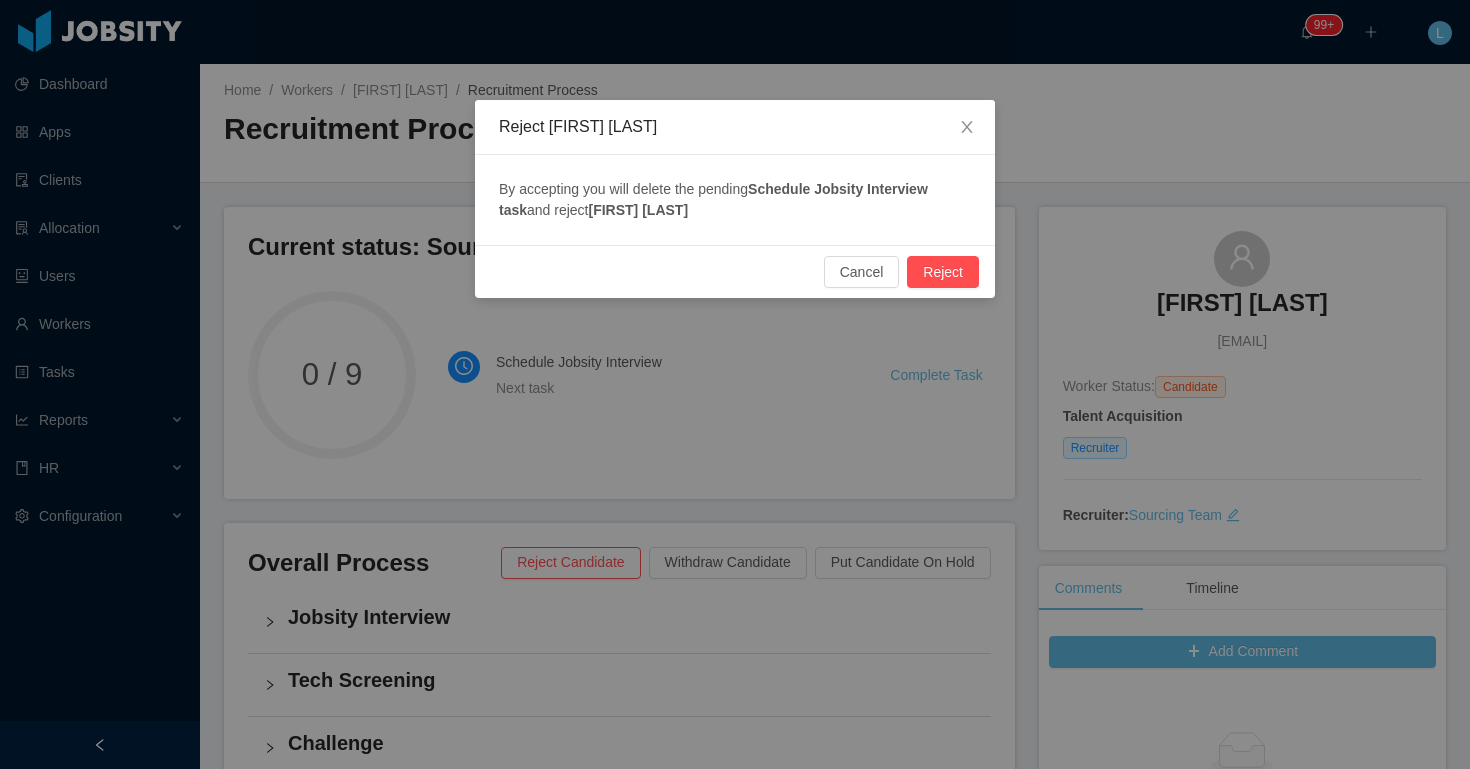 click on "Cancel Reject" at bounding box center (735, 271) 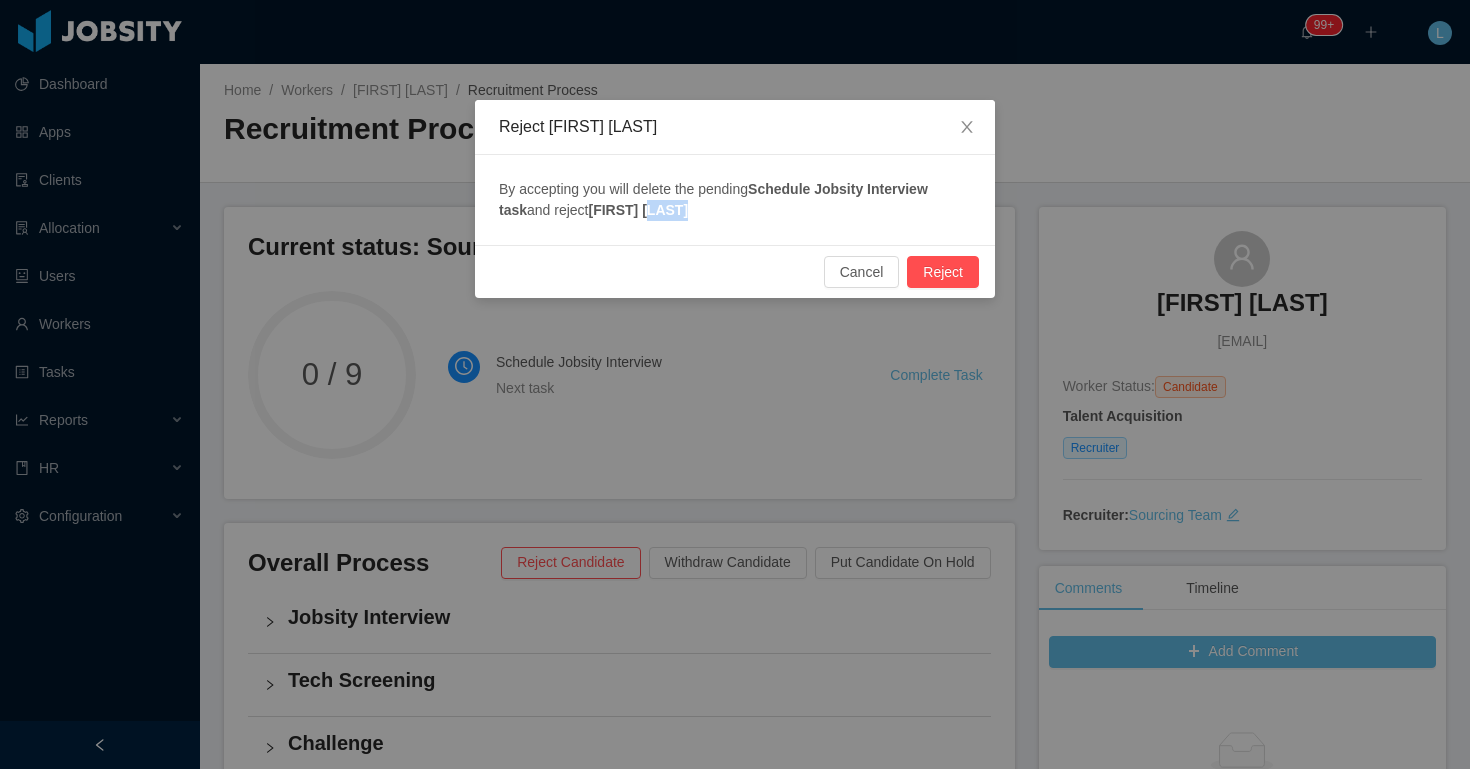 click on "Cancel Reject" at bounding box center [735, 271] 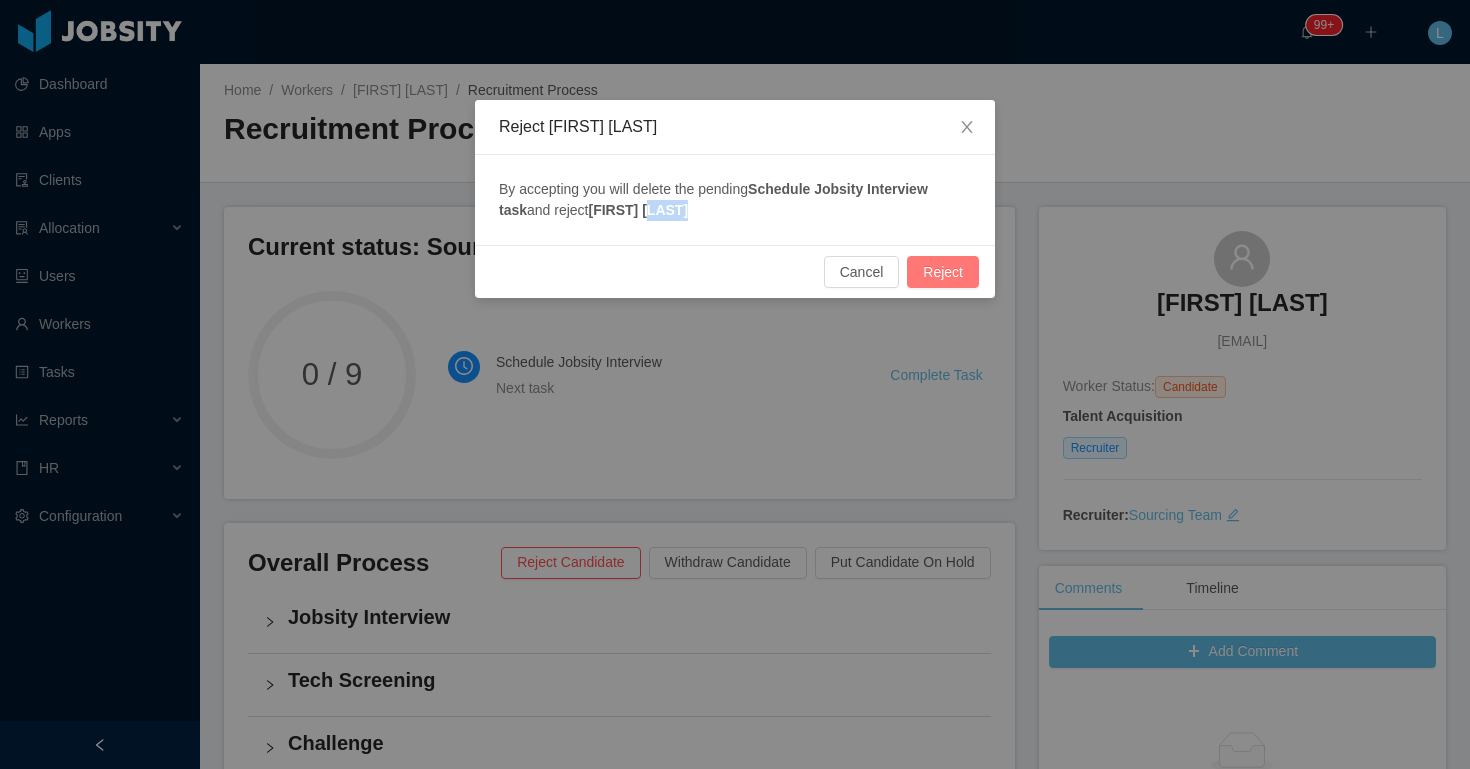 click on "Reject" at bounding box center (943, 272) 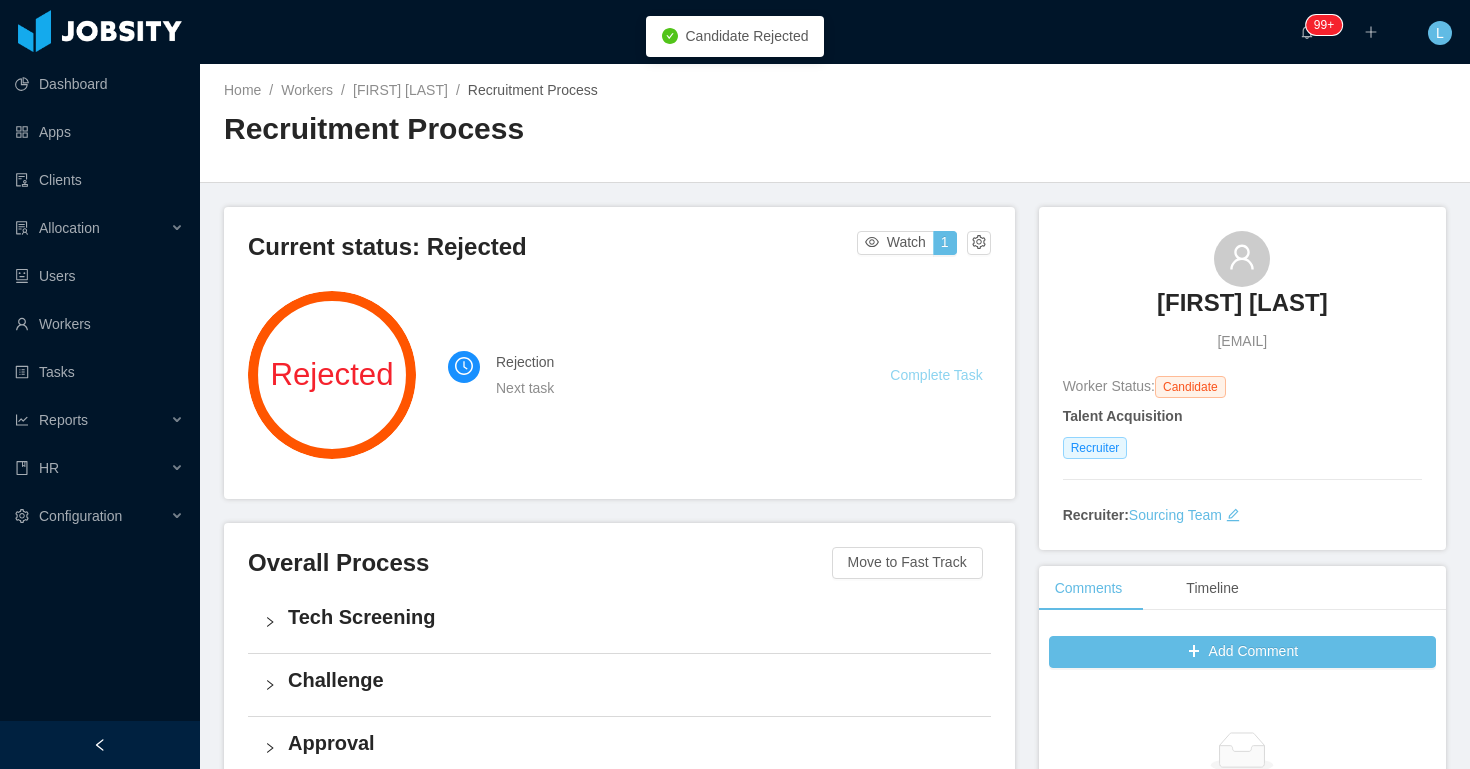 click on "Complete Task" at bounding box center [936, 375] 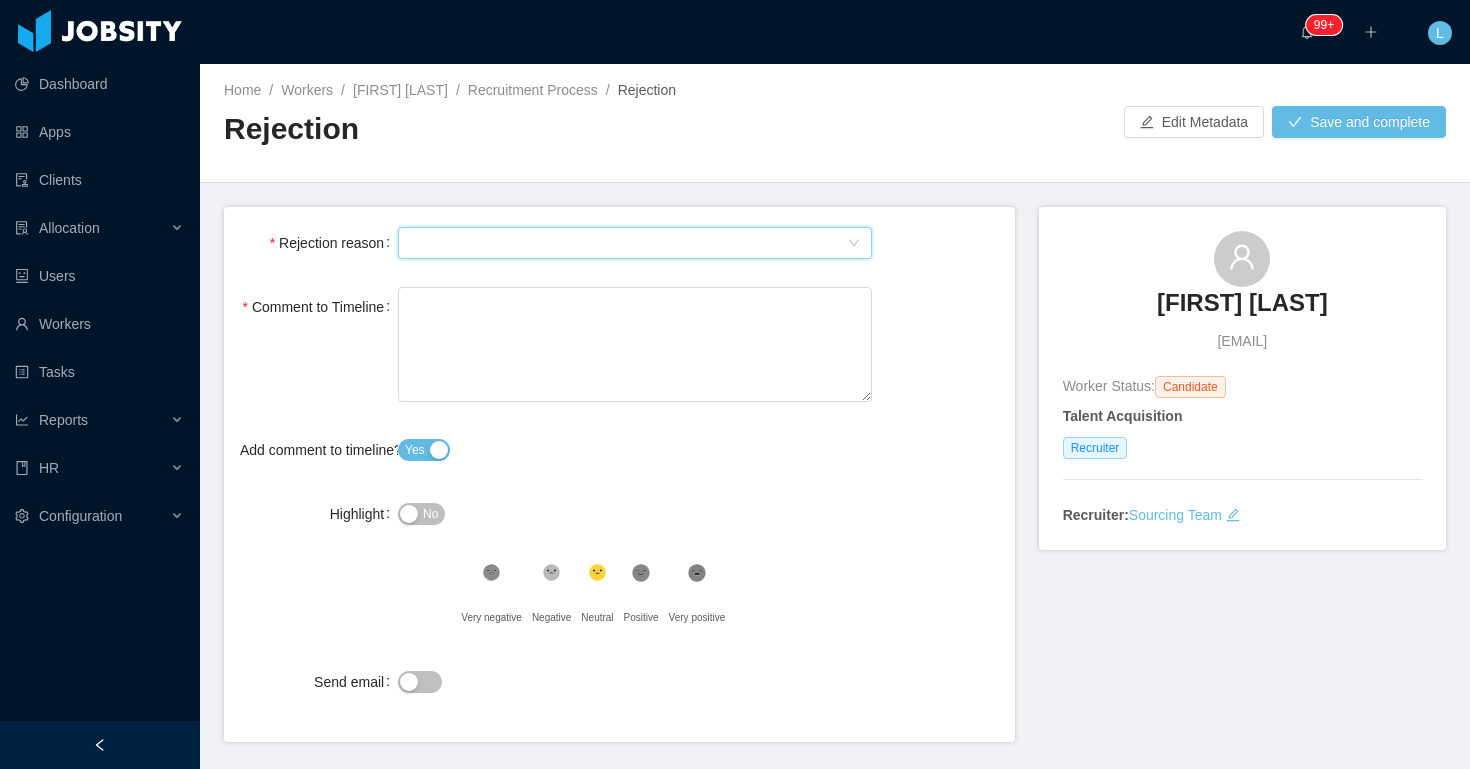 click on "Select Type" at bounding box center (628, 243) 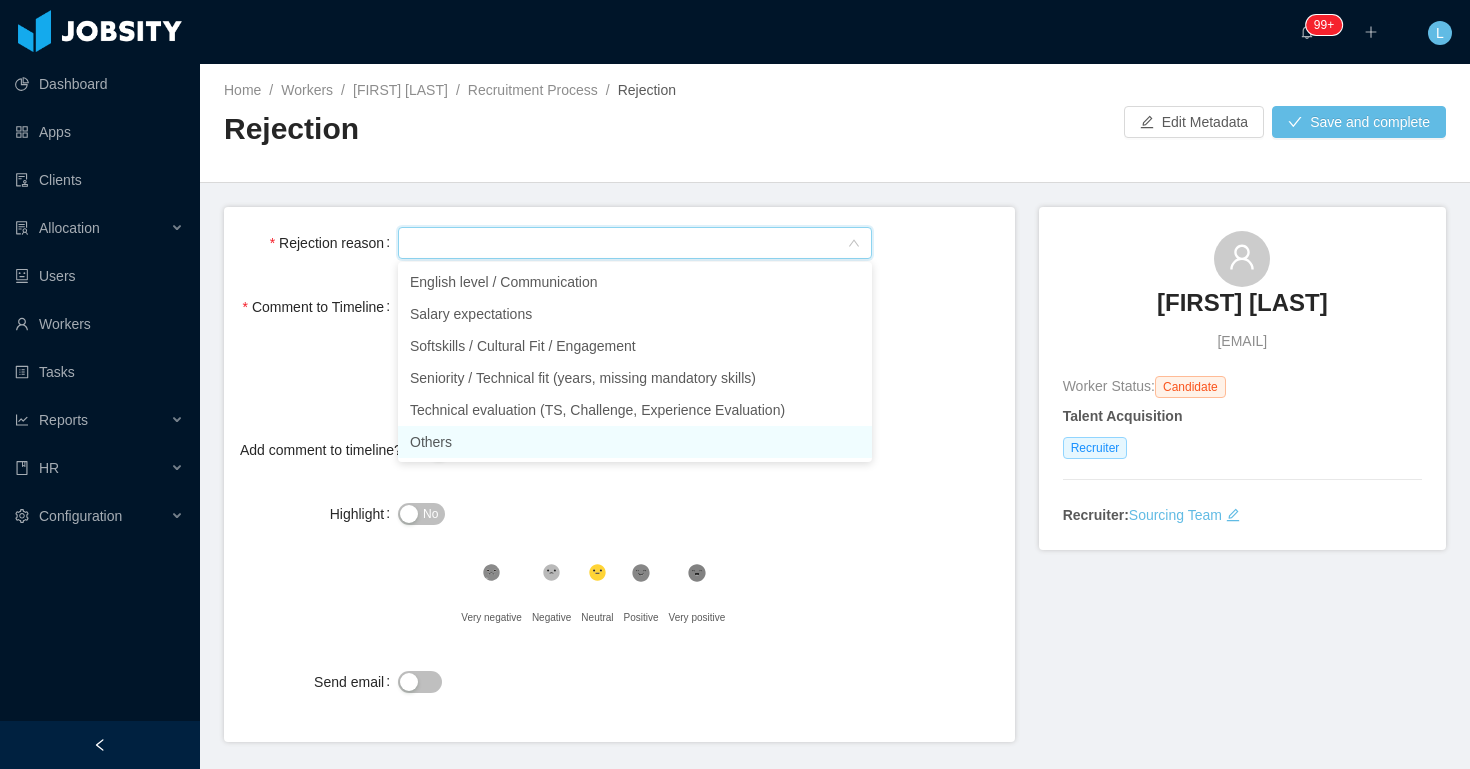 click on "Others" at bounding box center (635, 442) 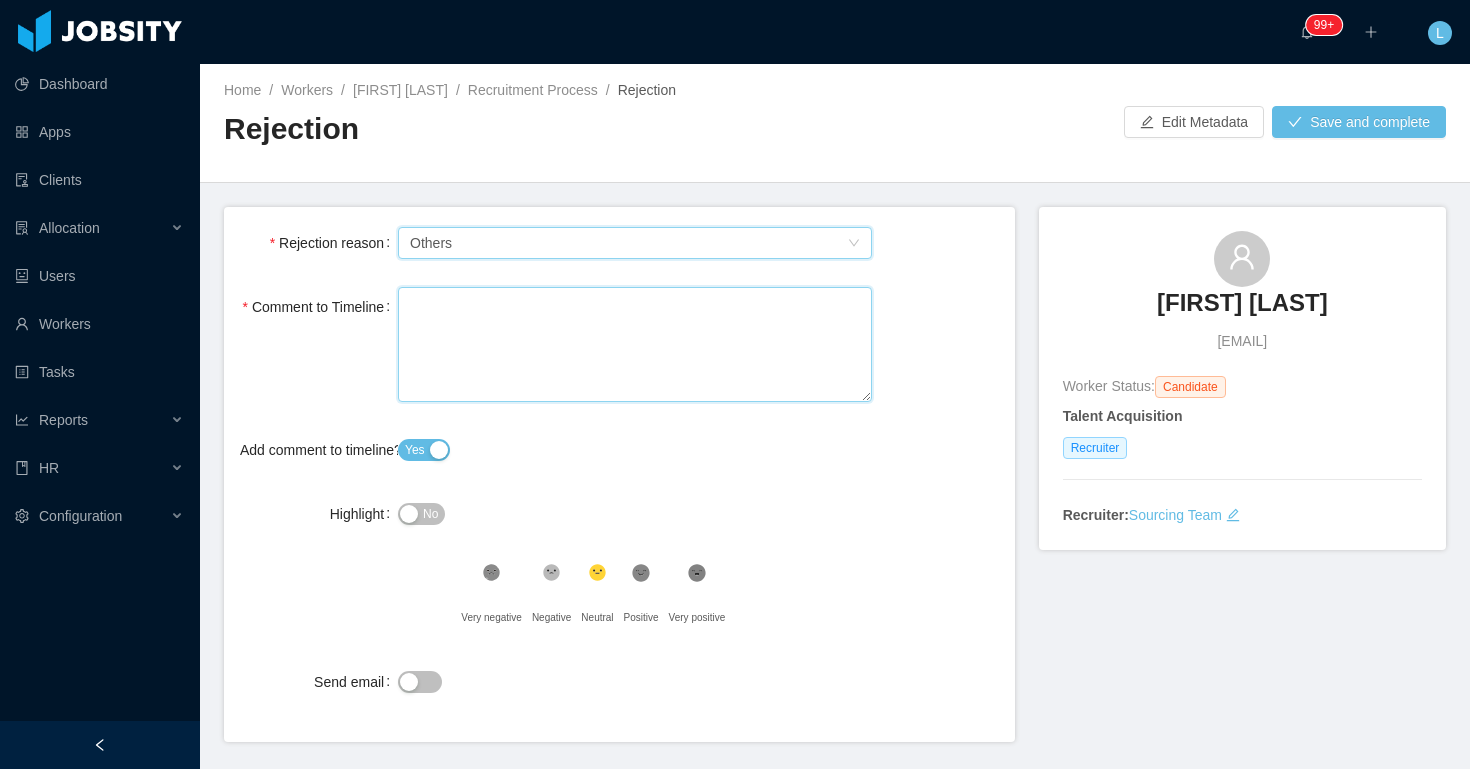 click on "Comment to Timeline" at bounding box center (635, 344) 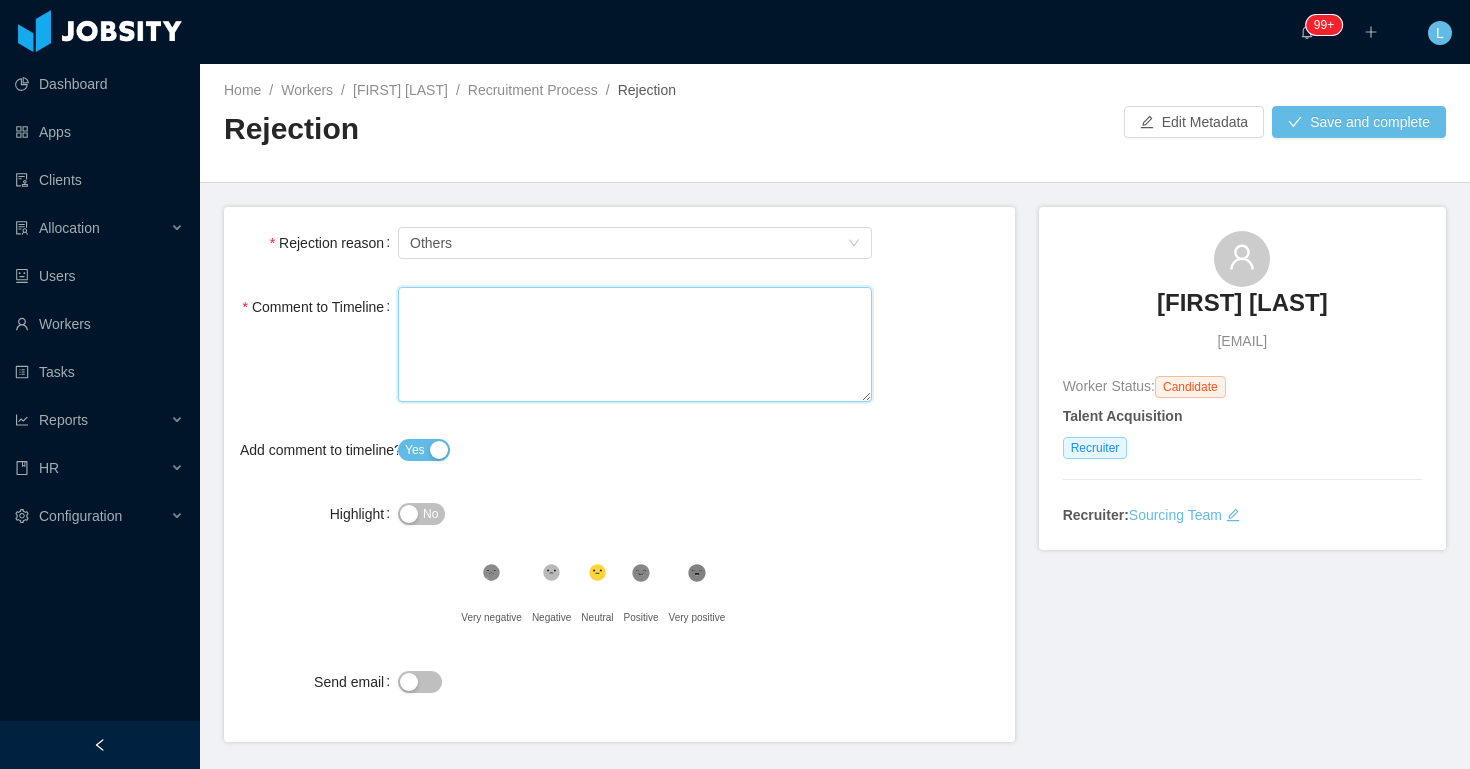 type 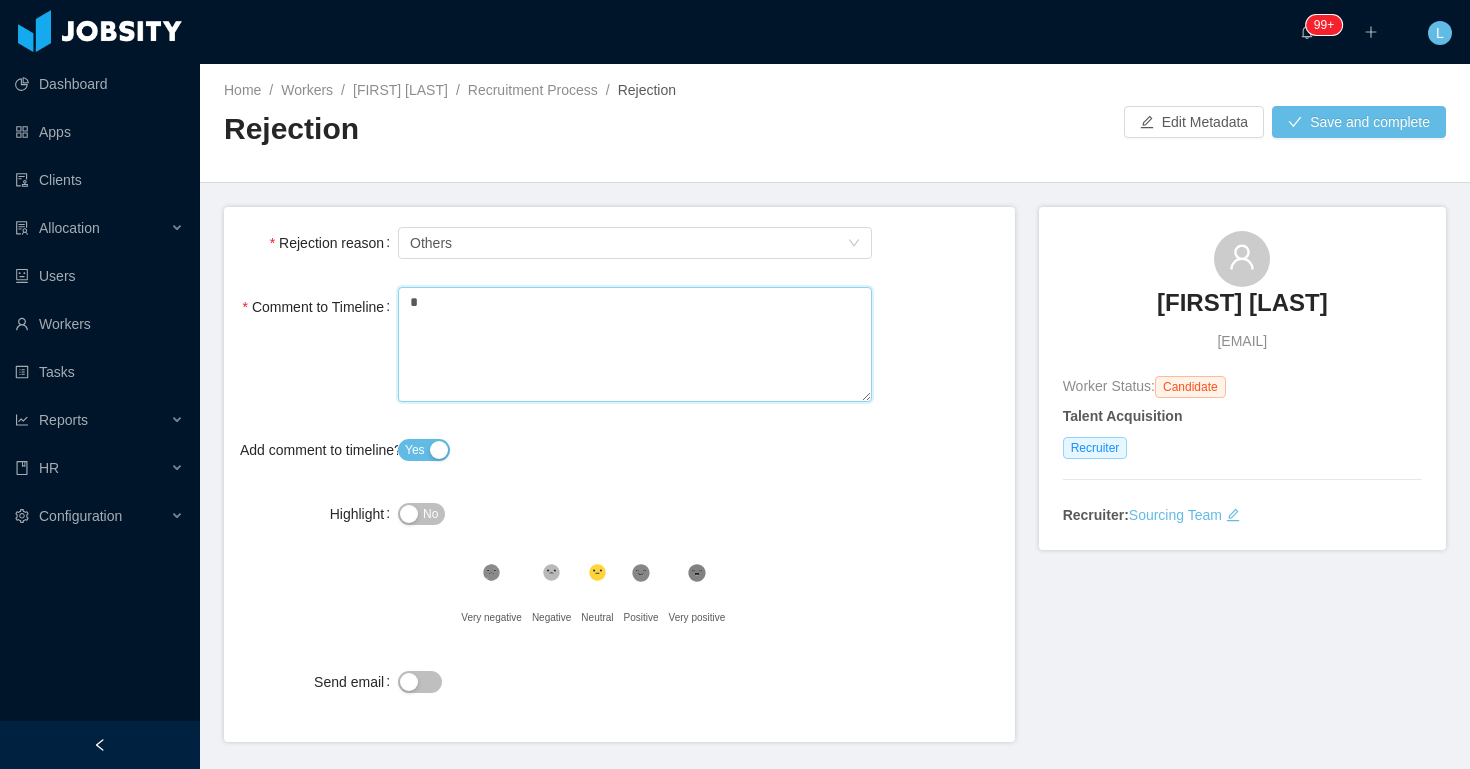 type 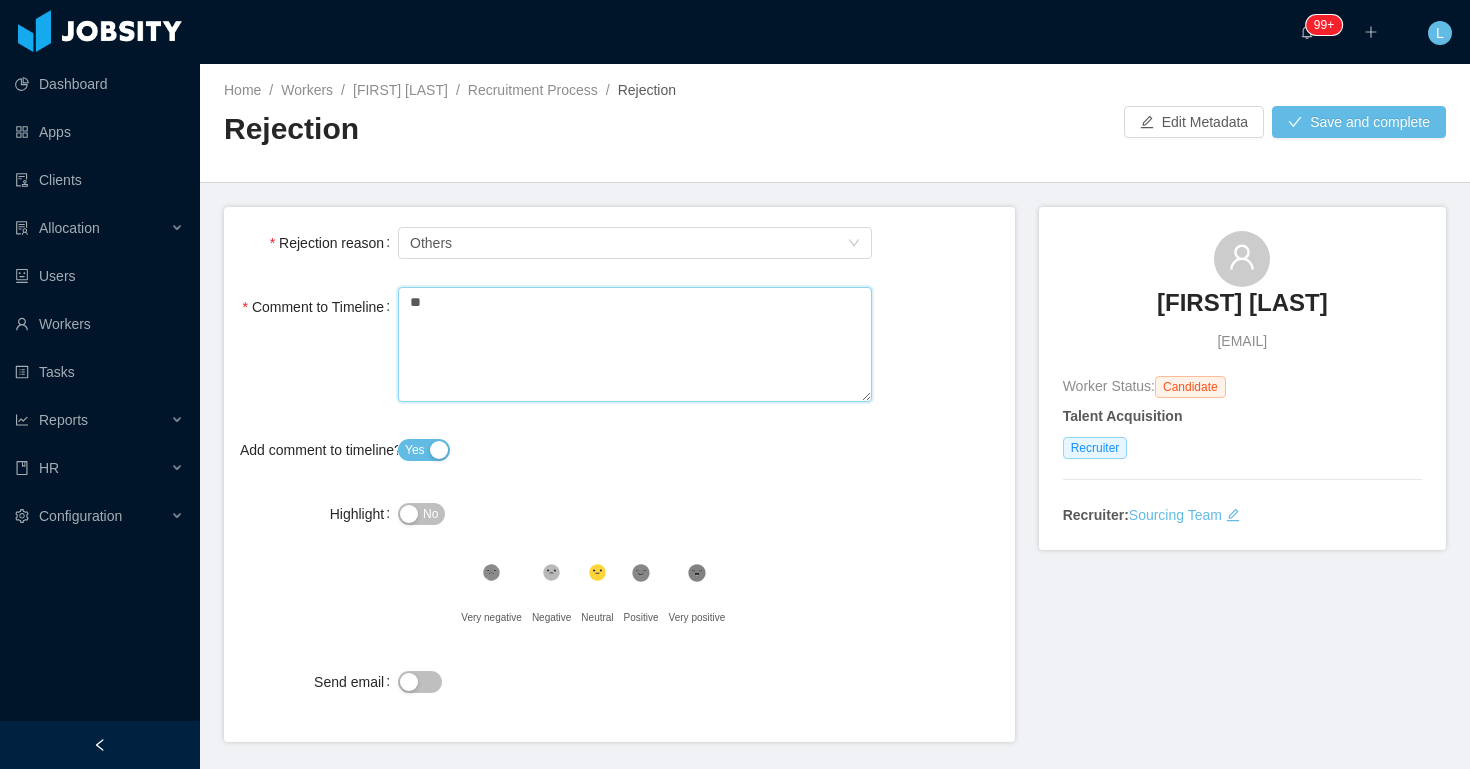 type 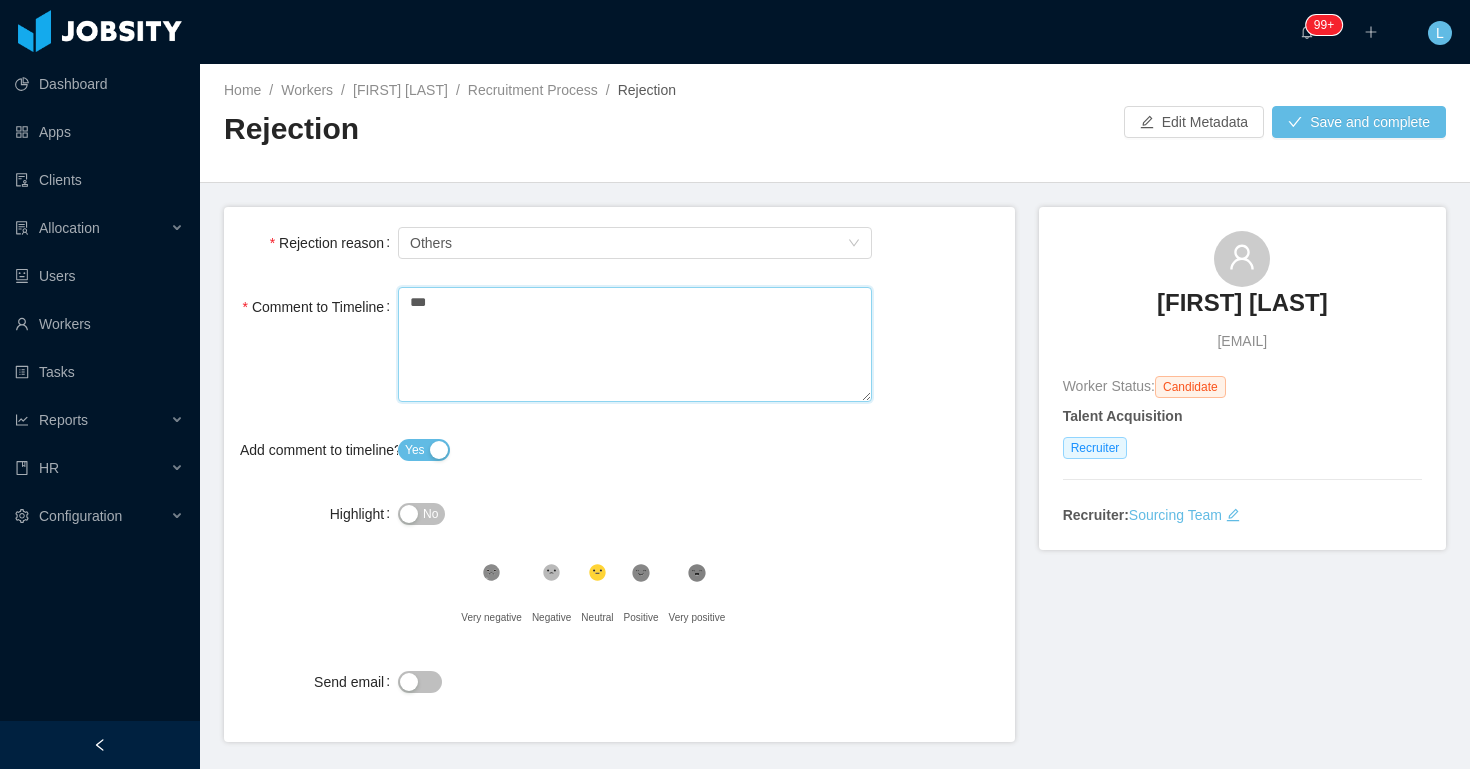 type 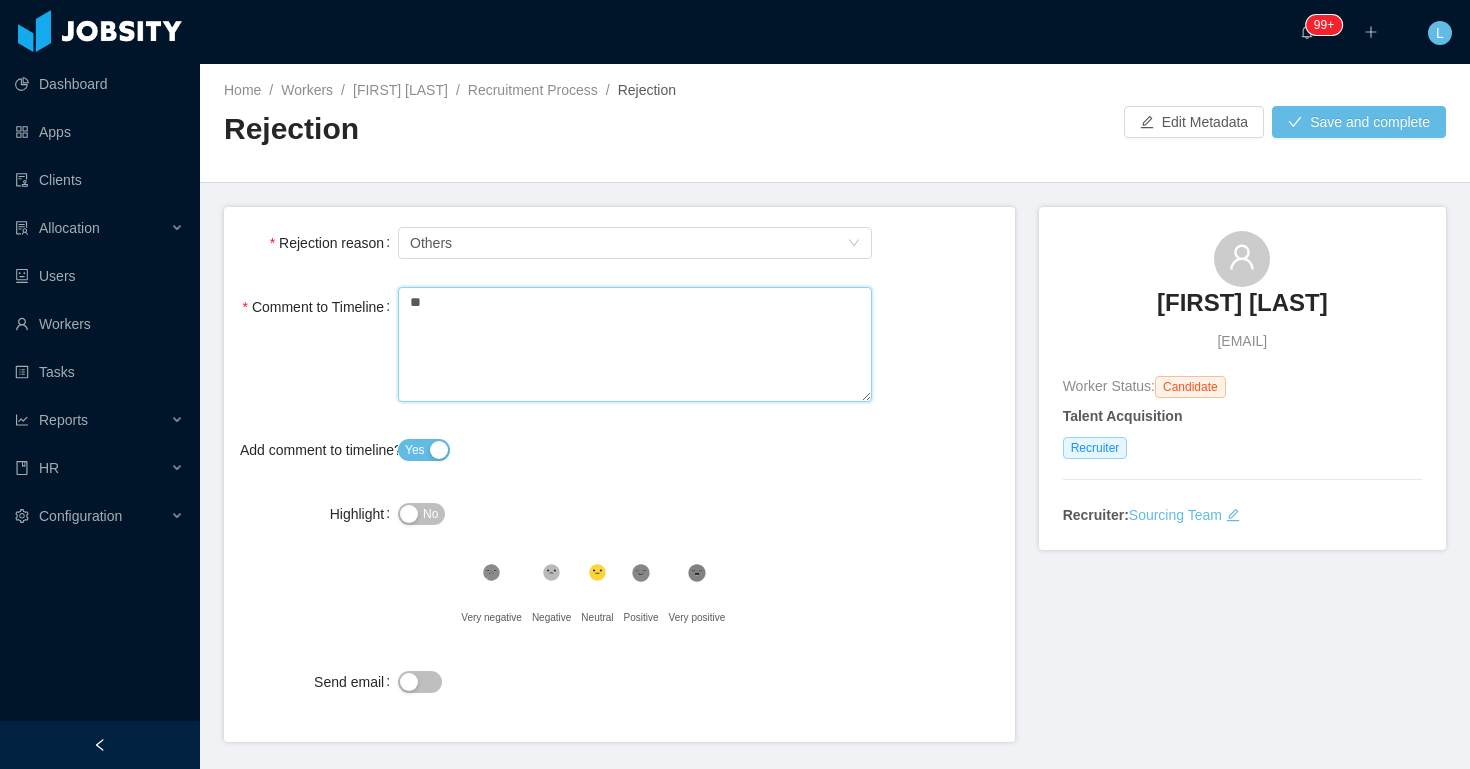 type 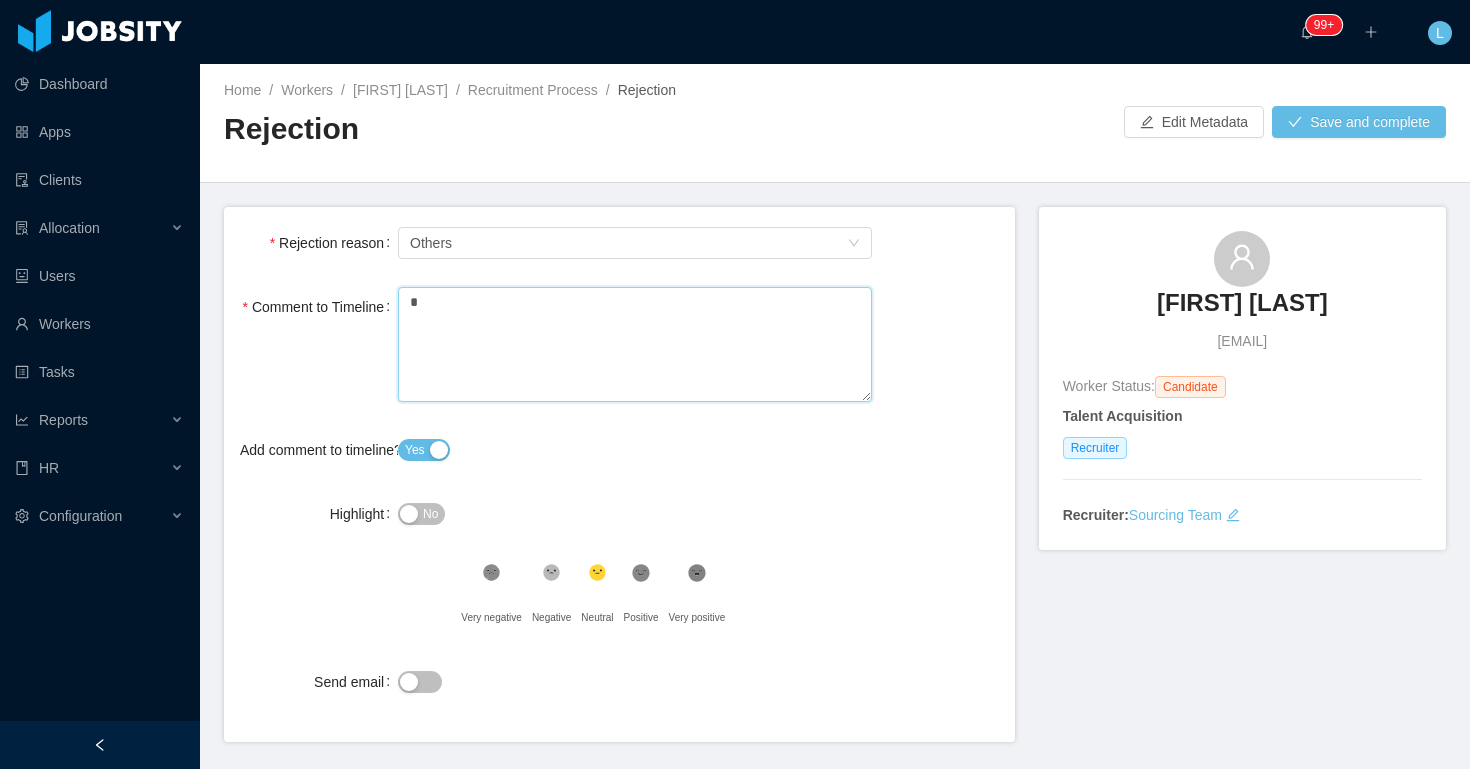 type 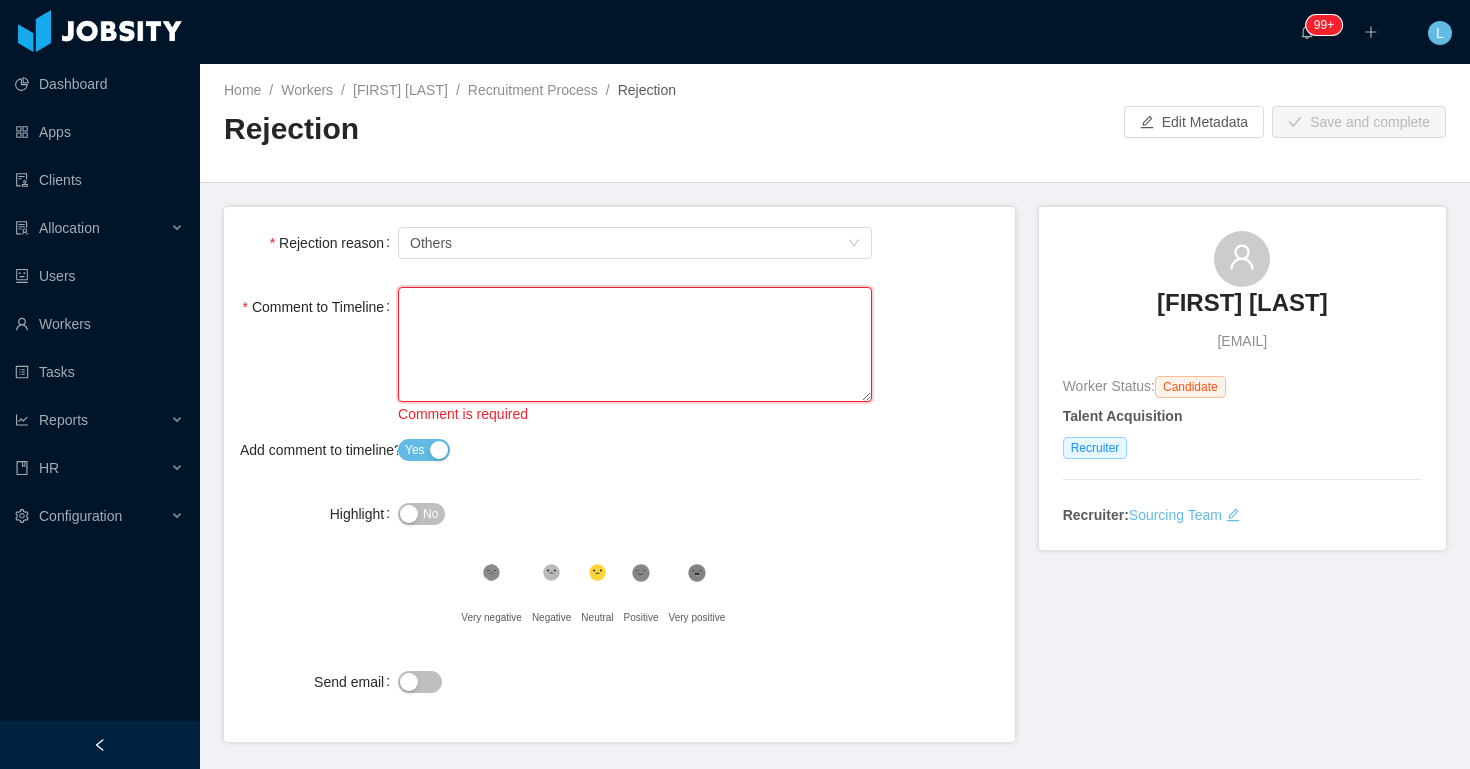 type 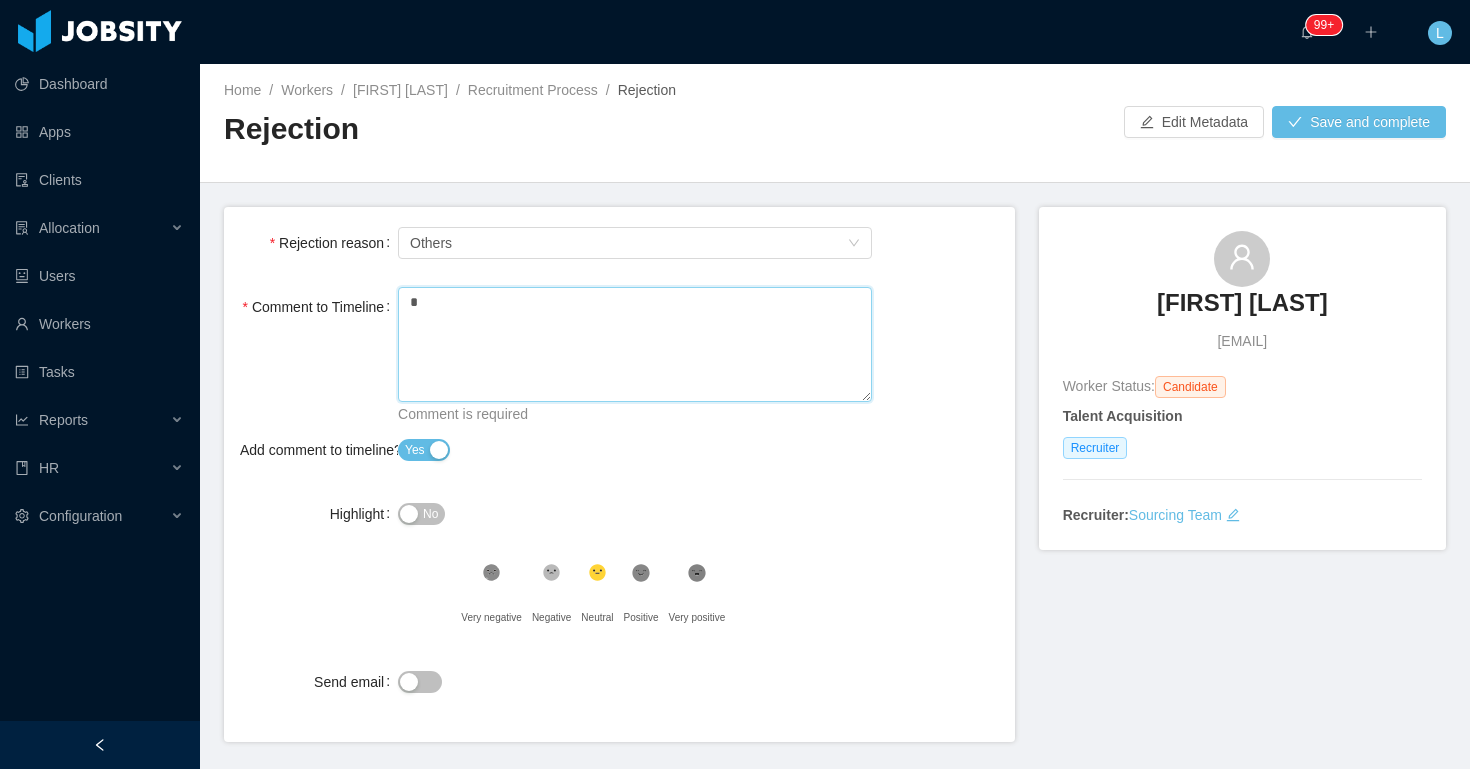 type 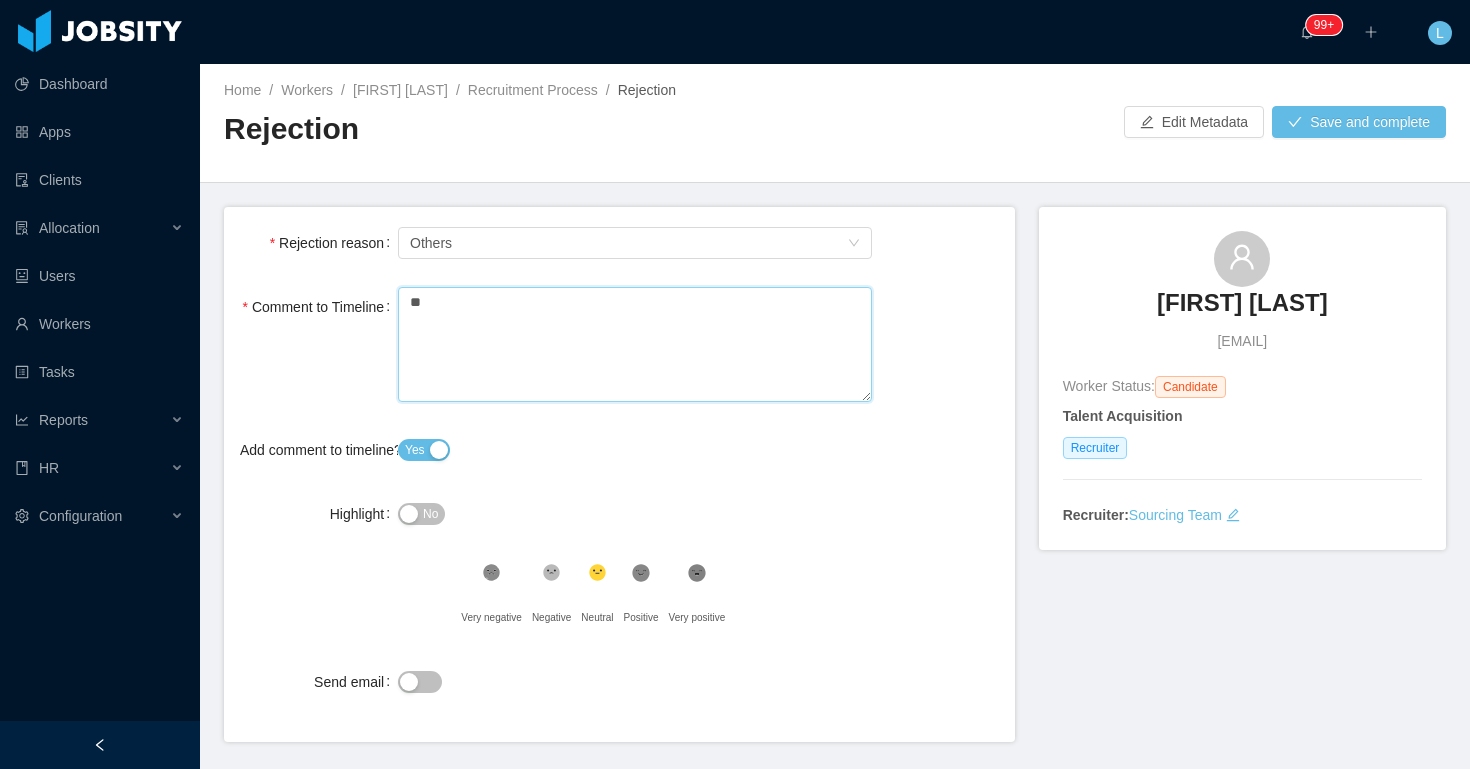 type on "***" 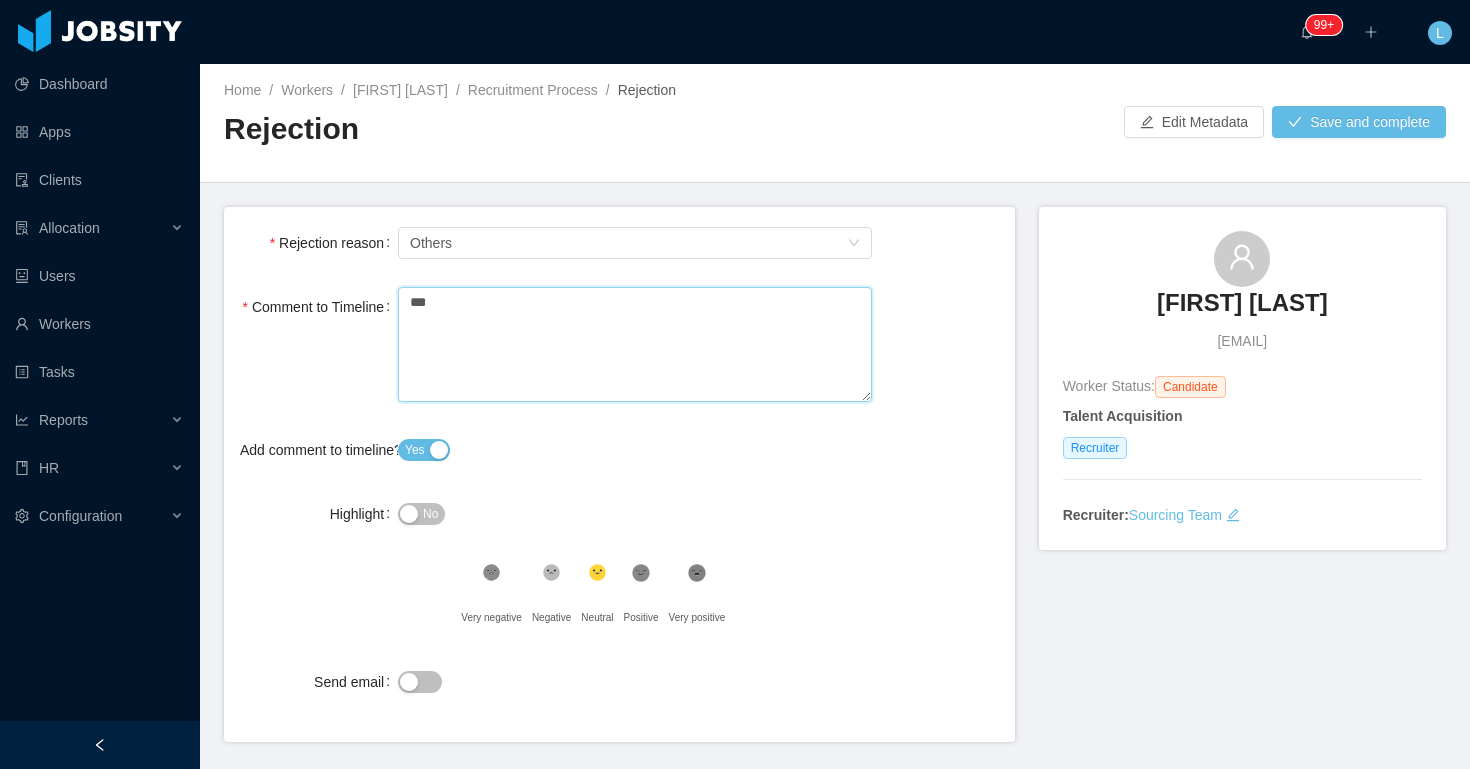type 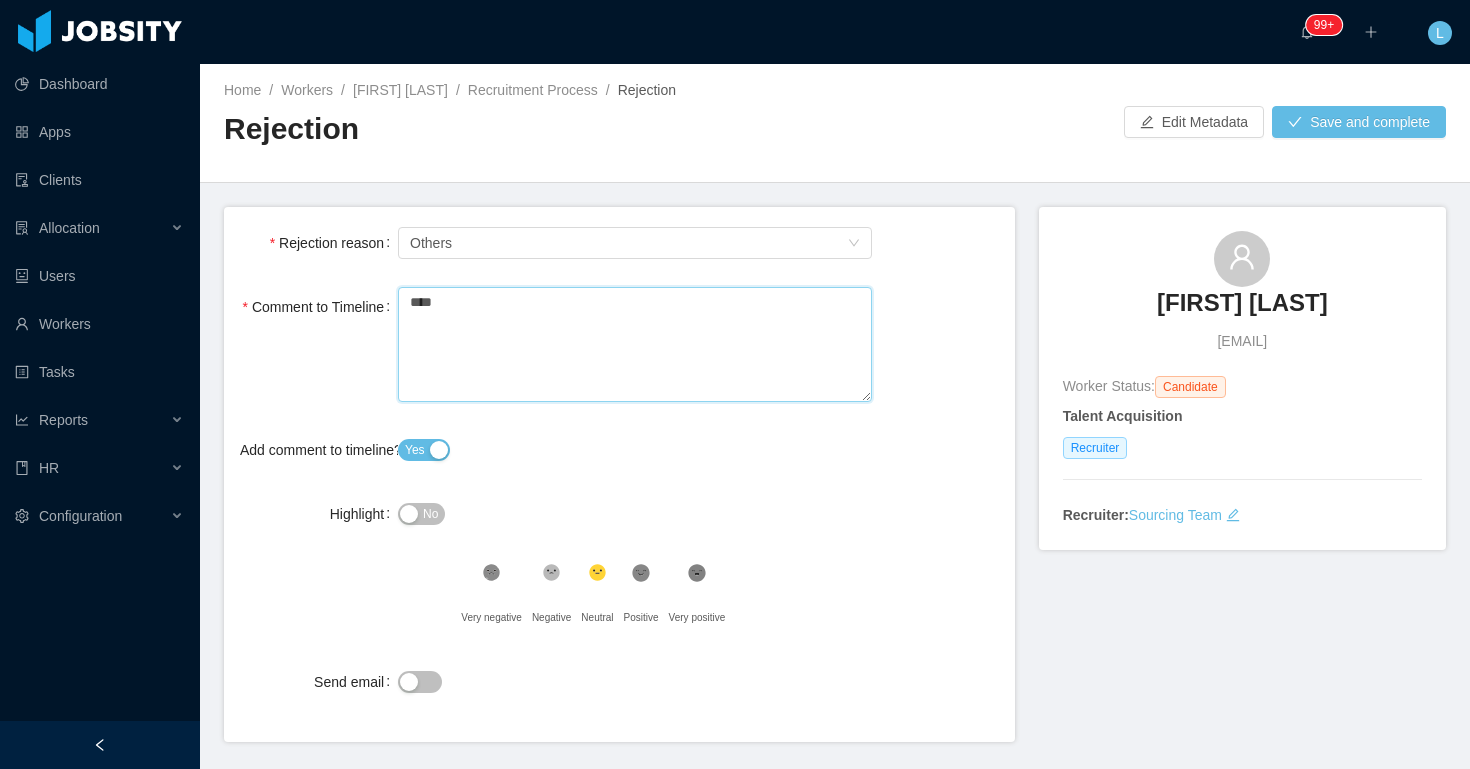 type 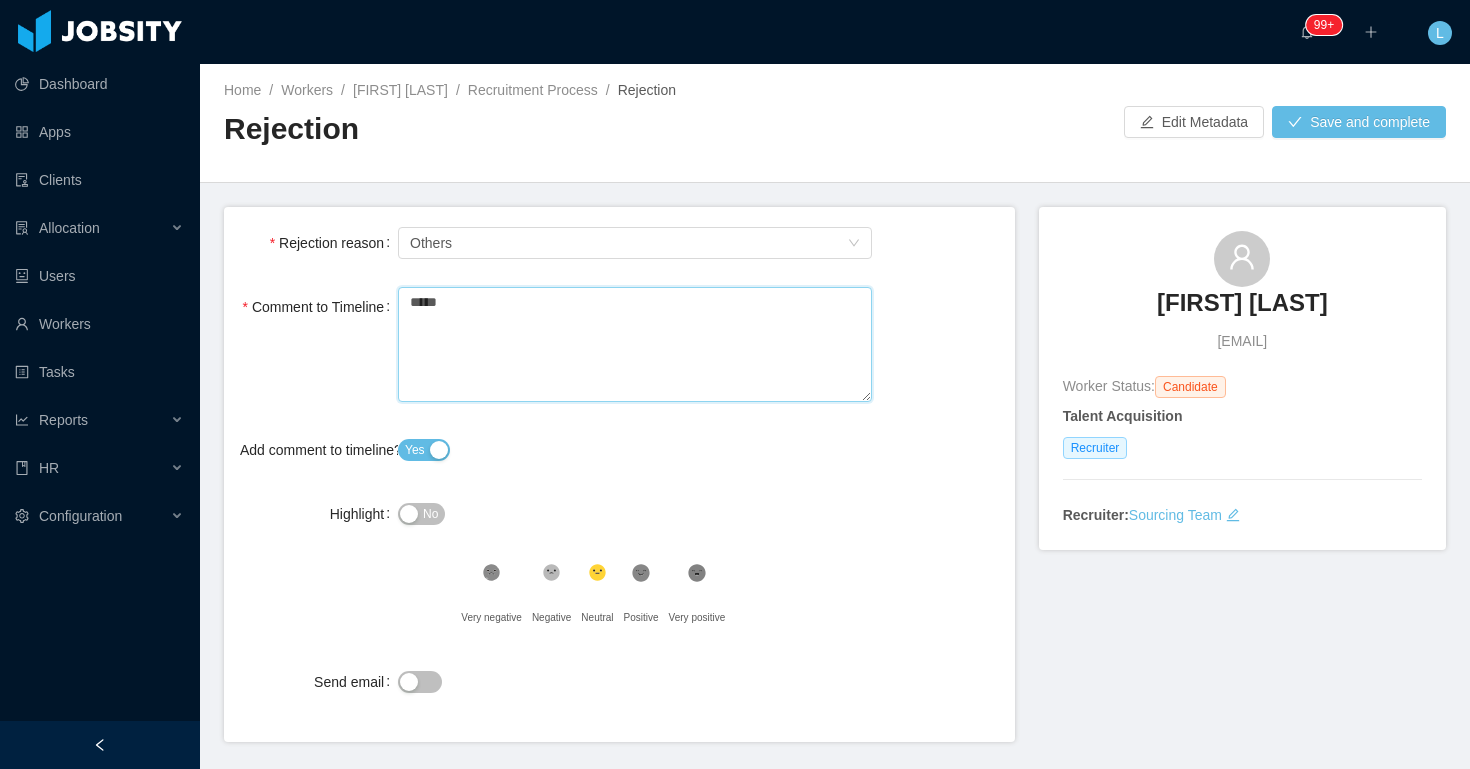 type 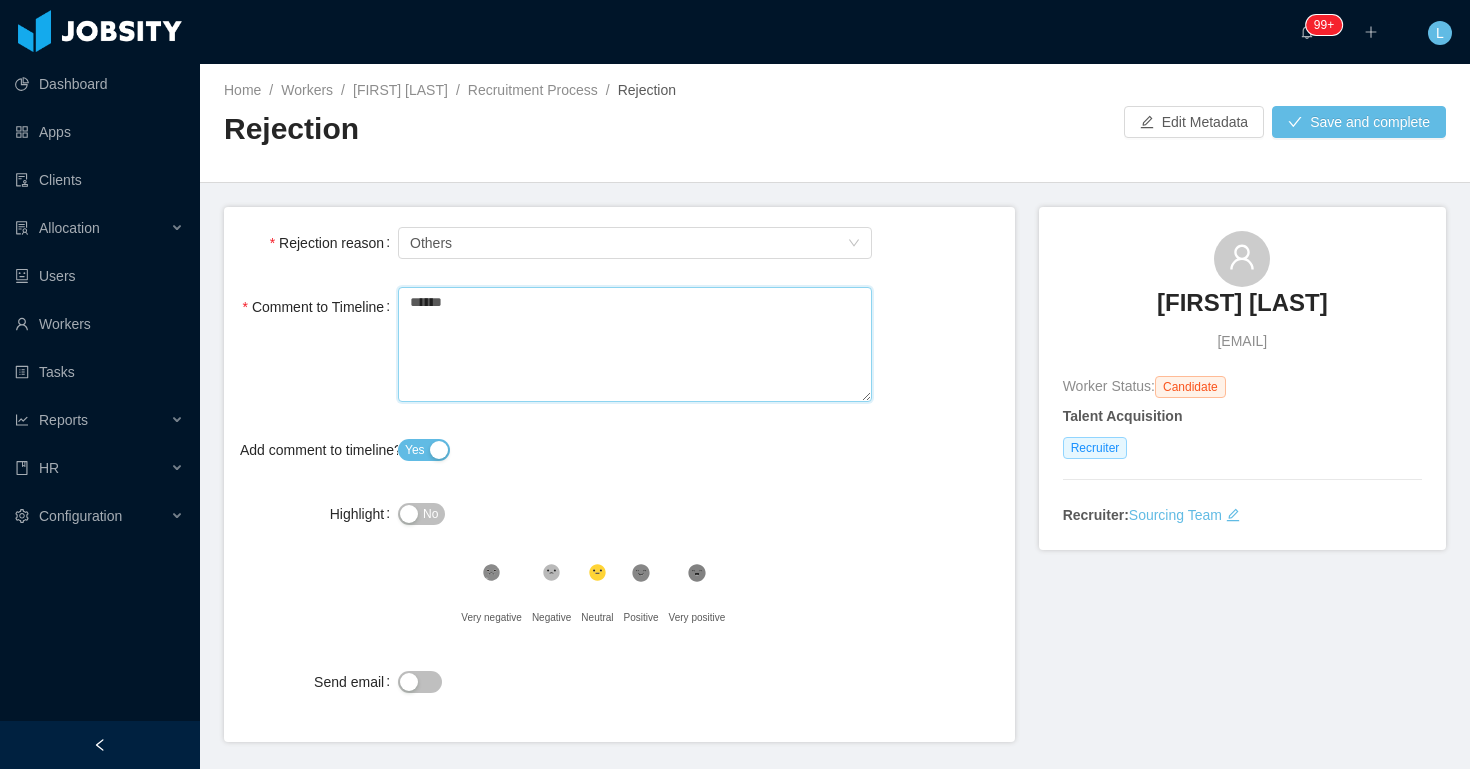 type 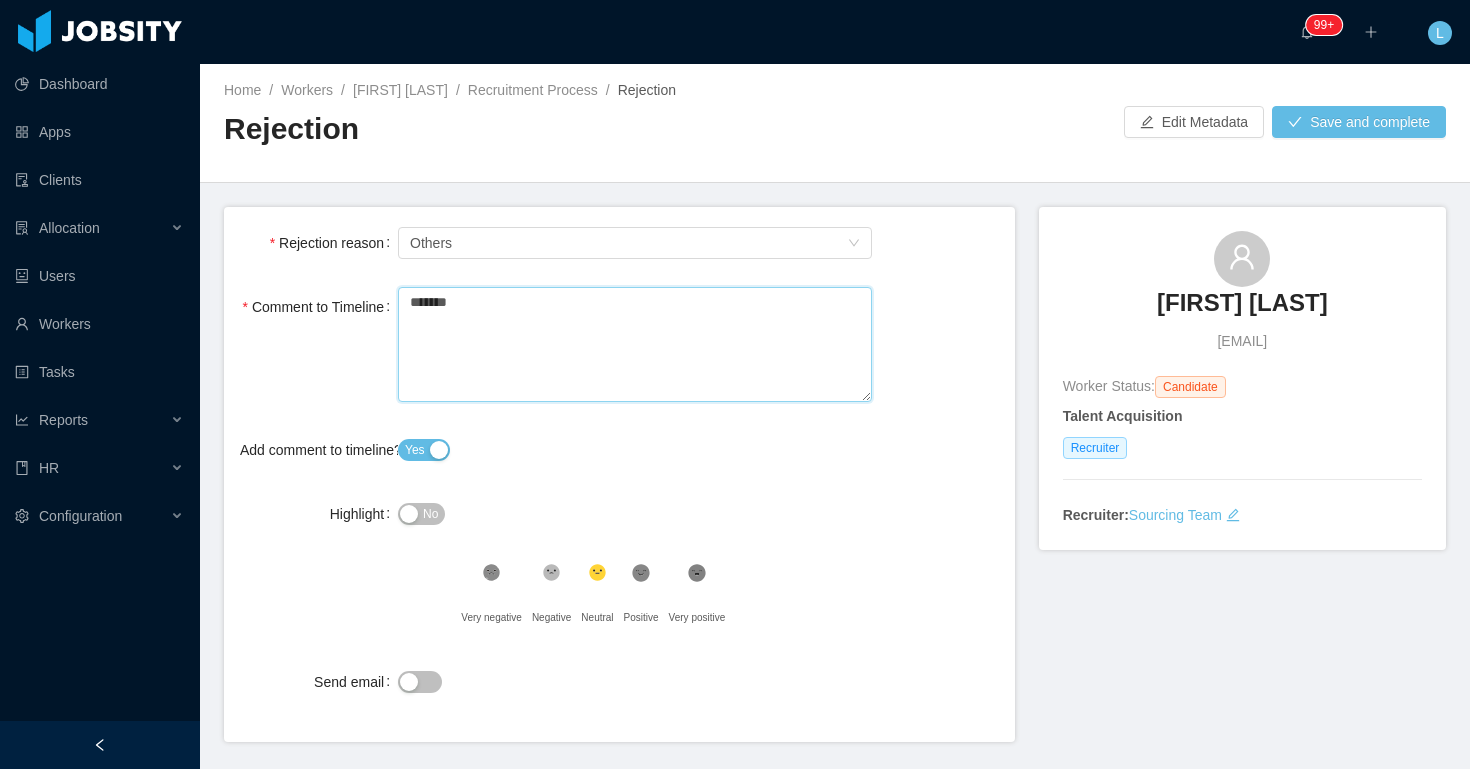 type 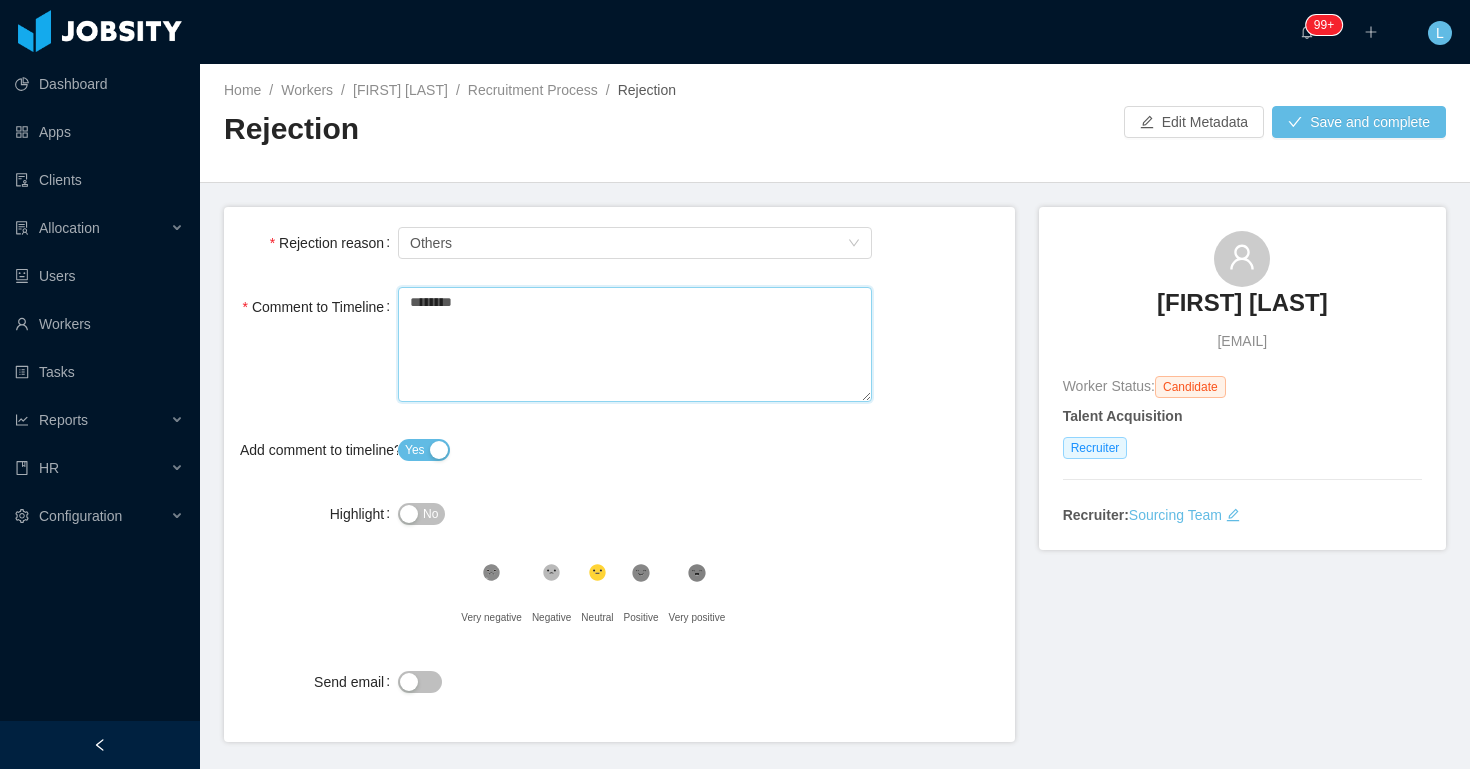 type 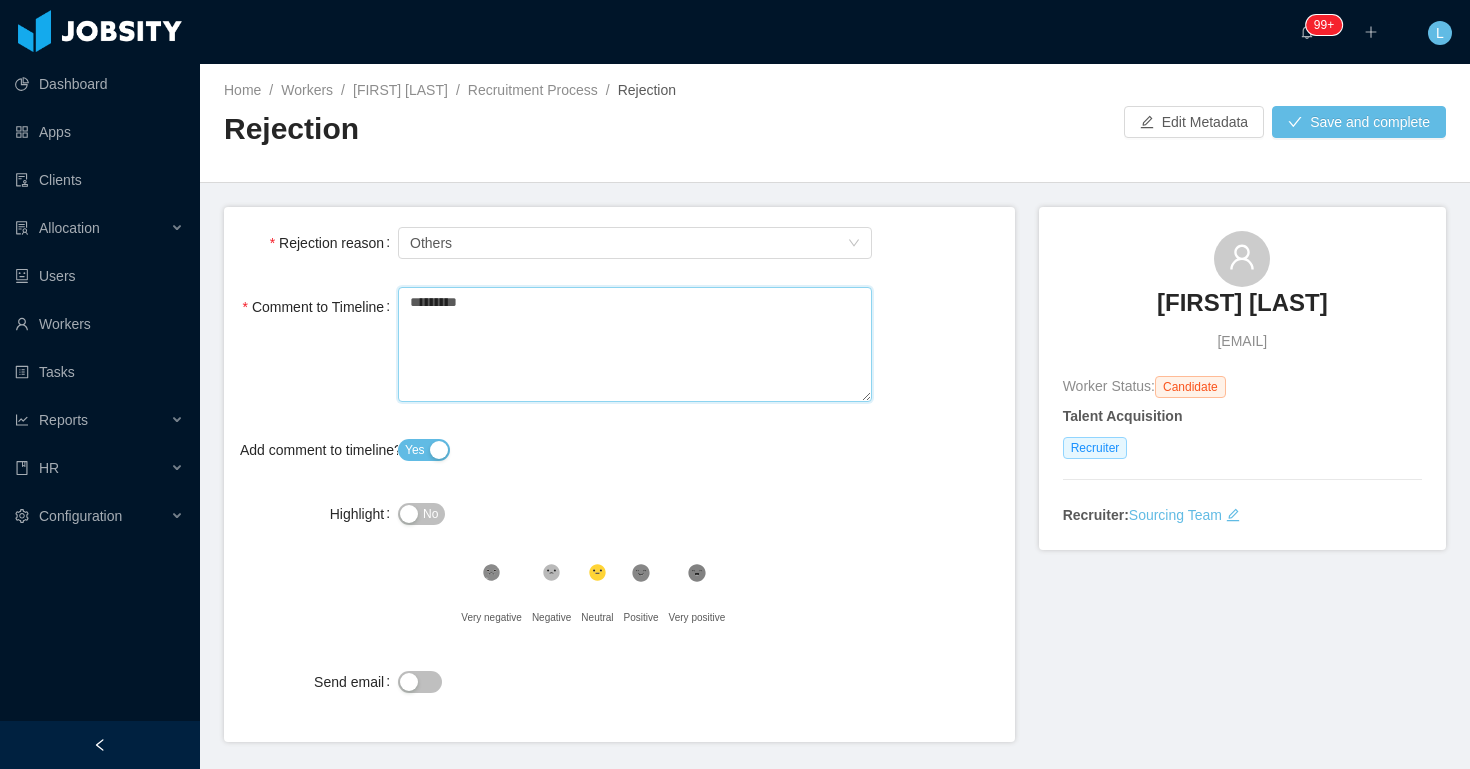 type 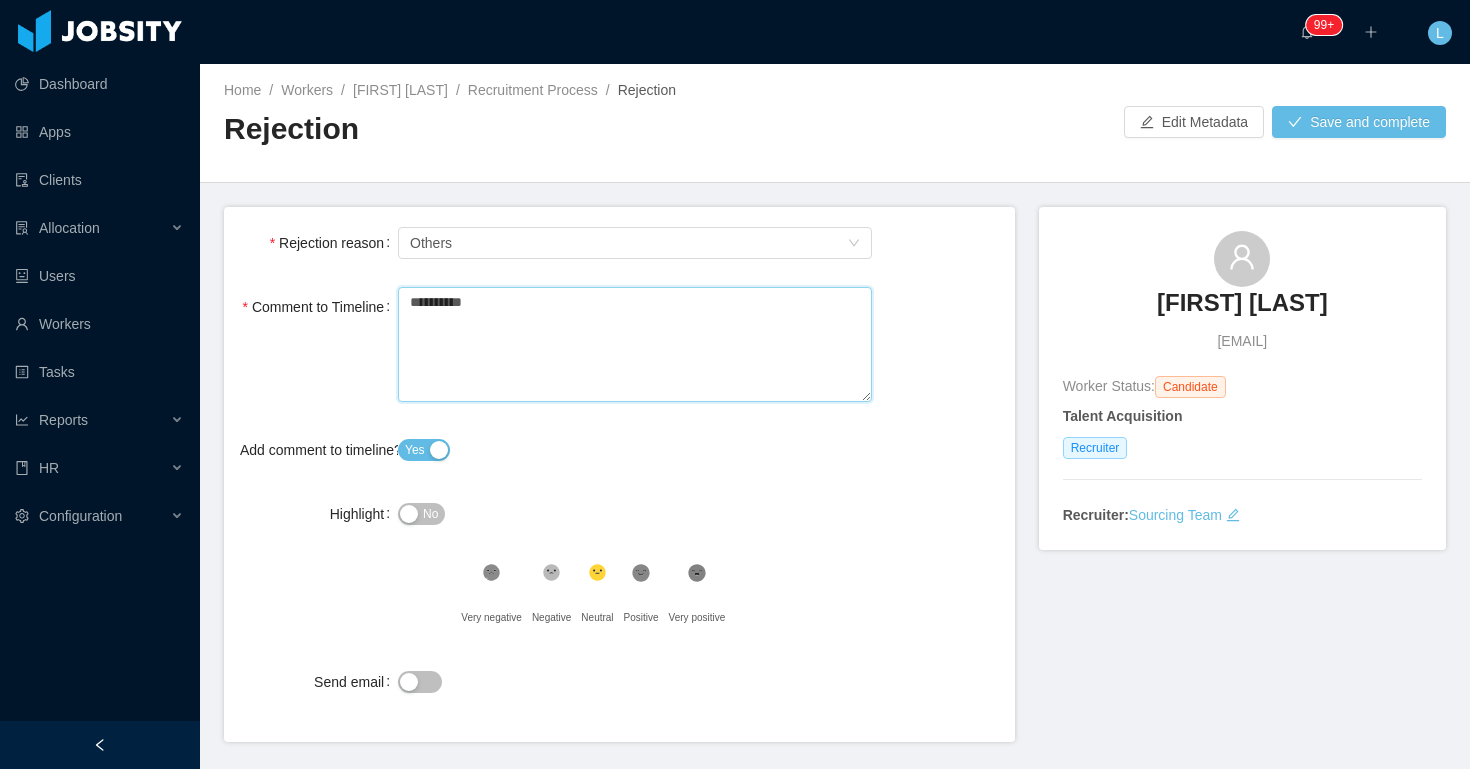 type 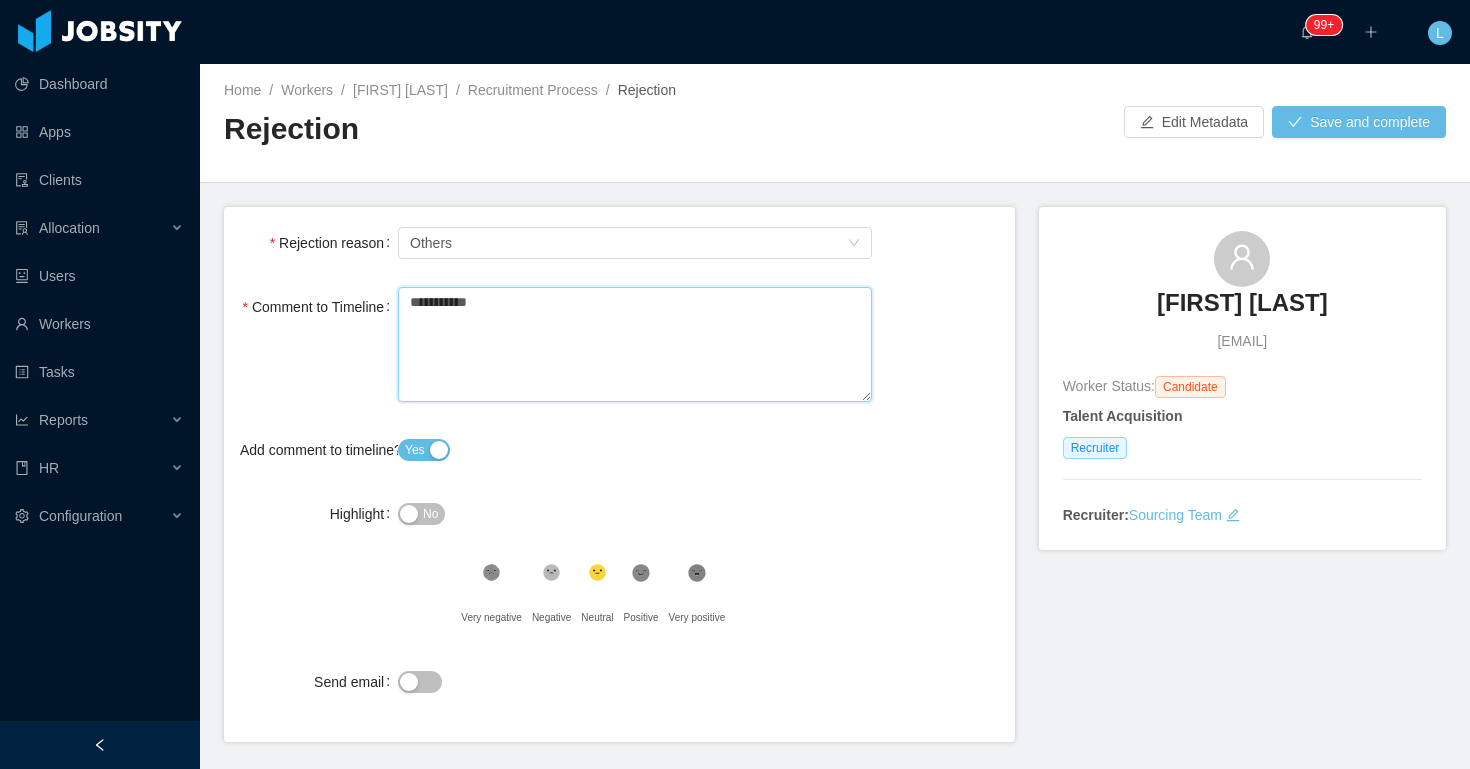 type 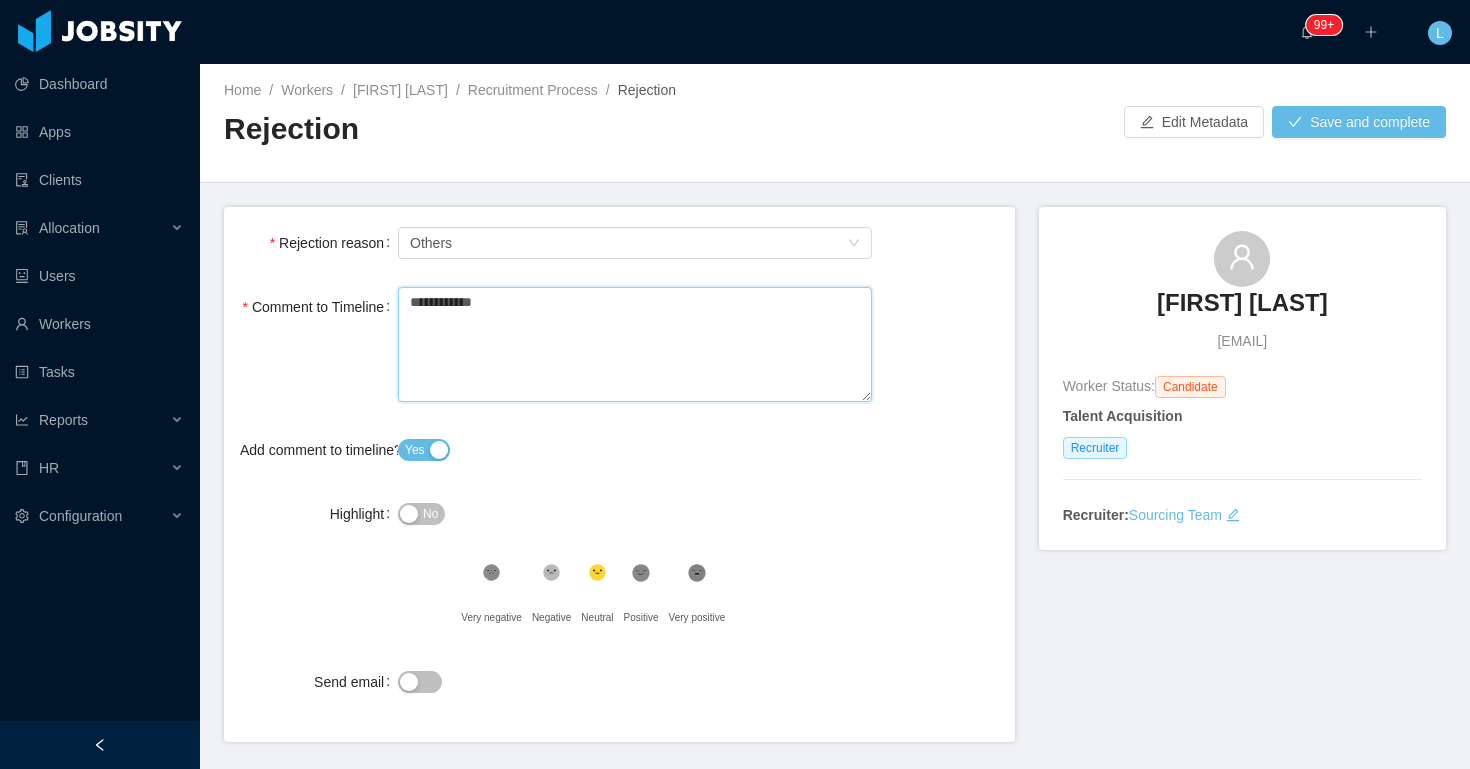 type 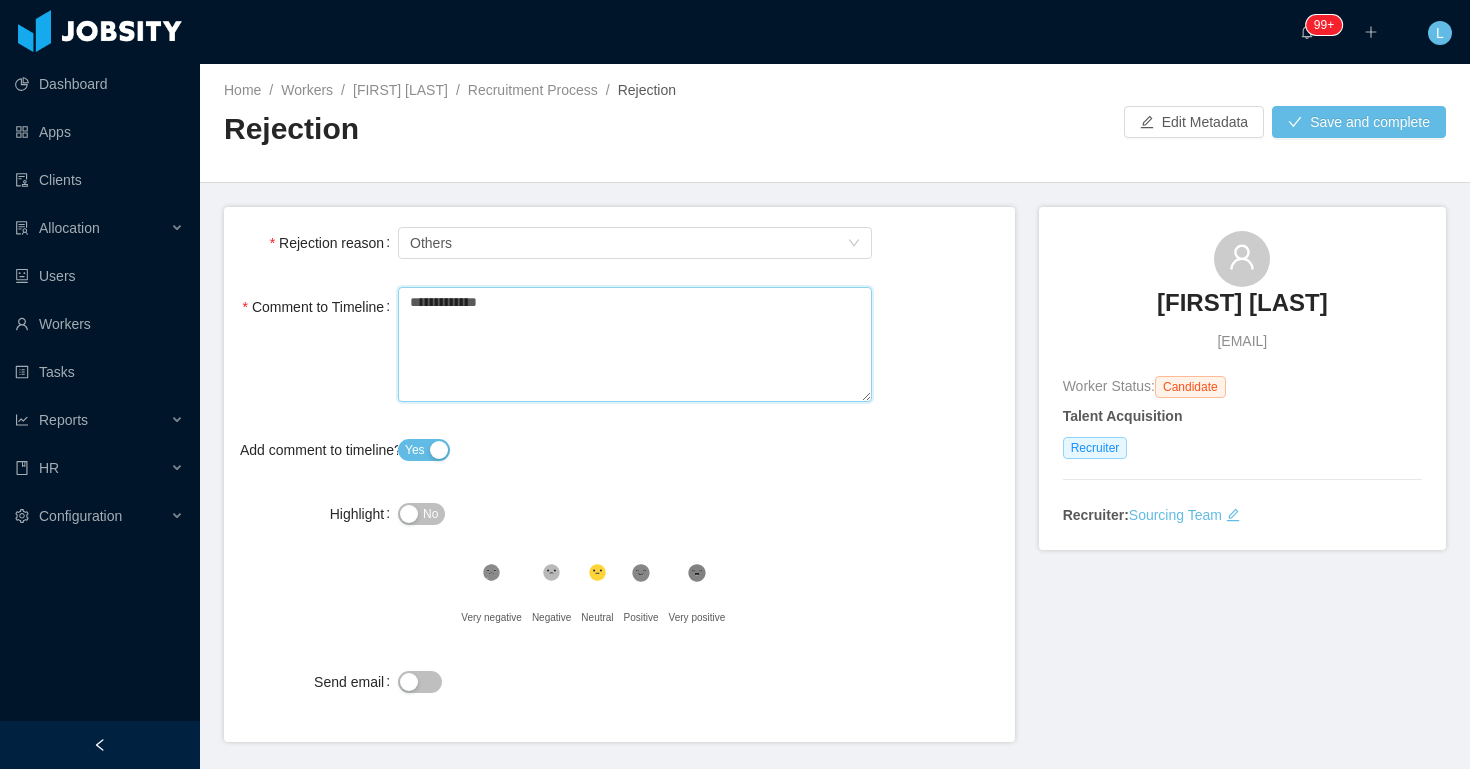 type 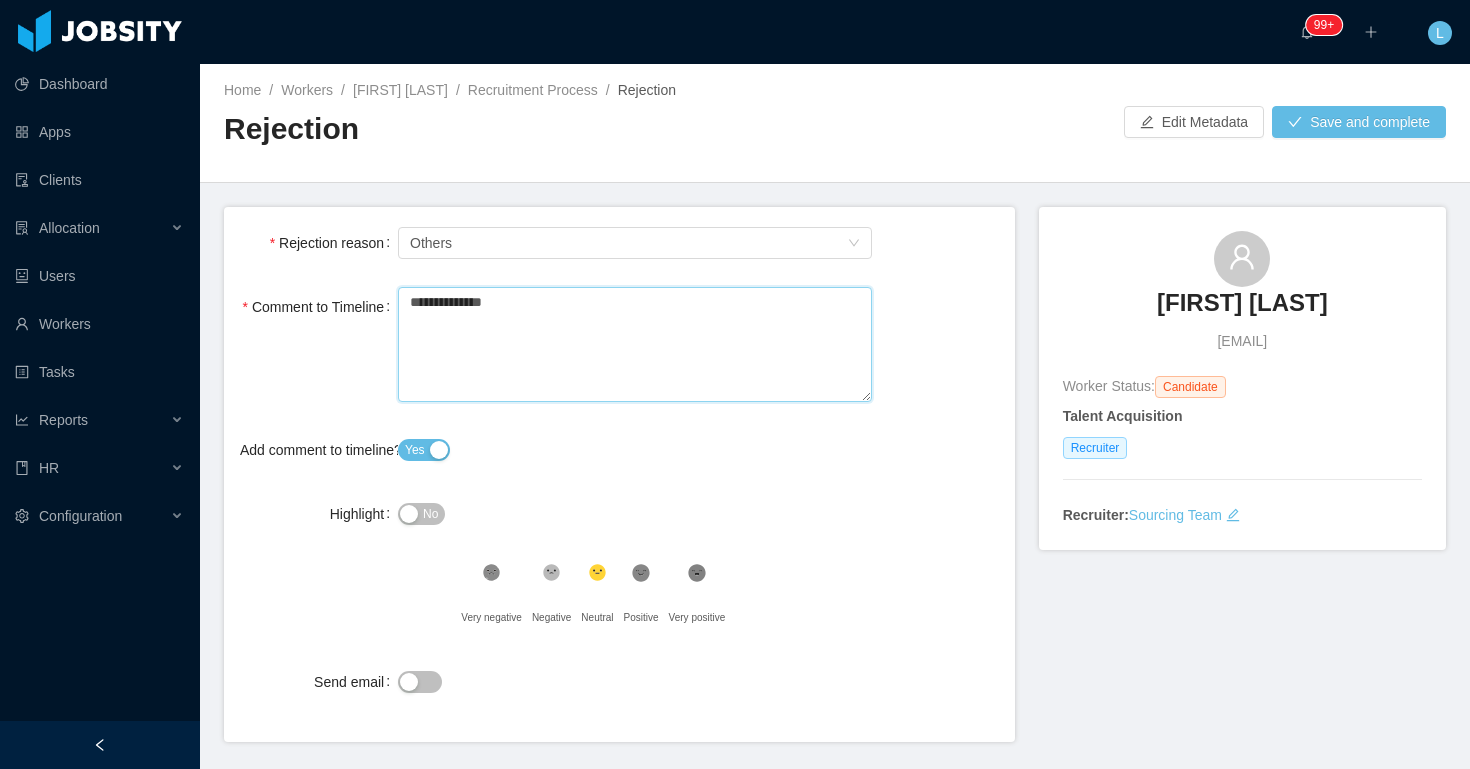 type 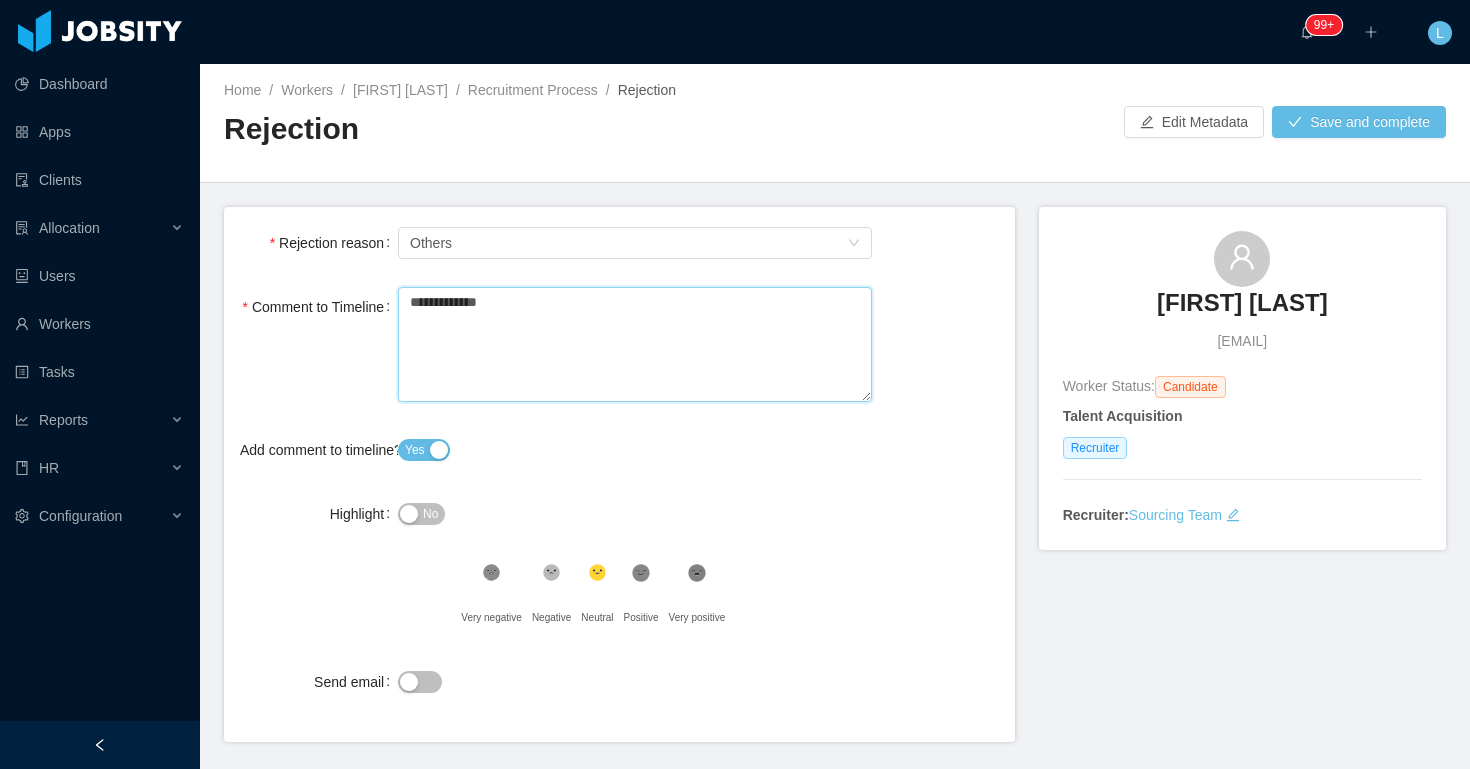 type on "**********" 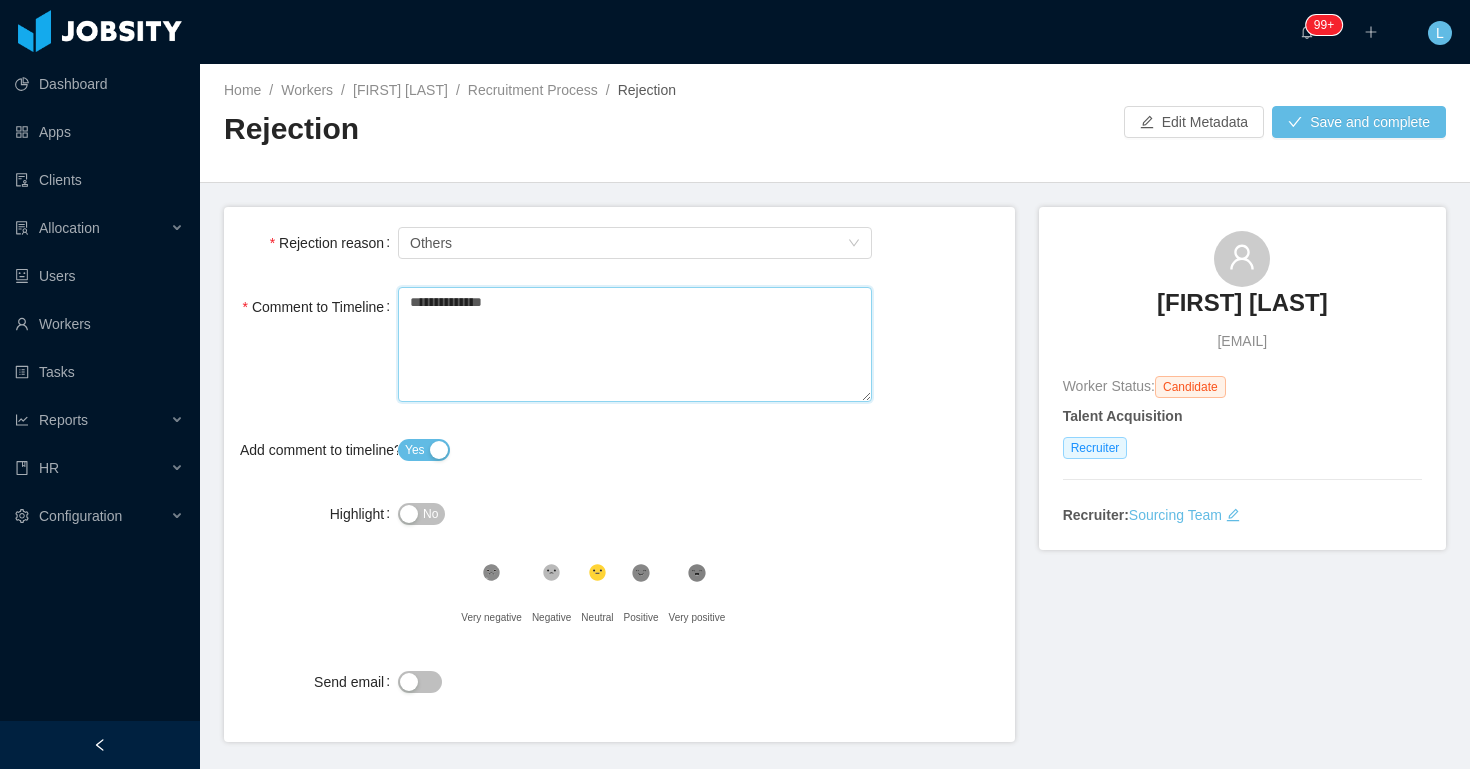 type 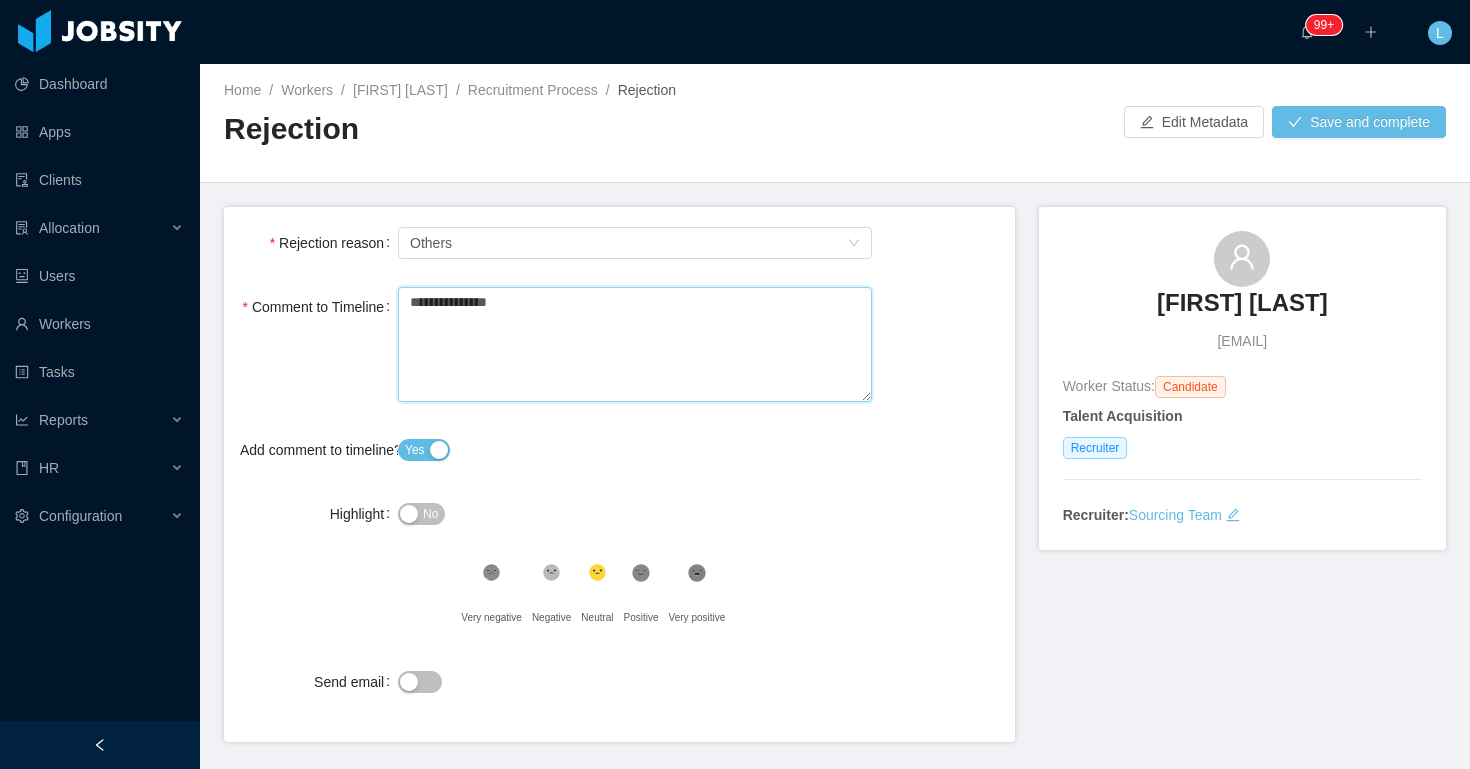 type 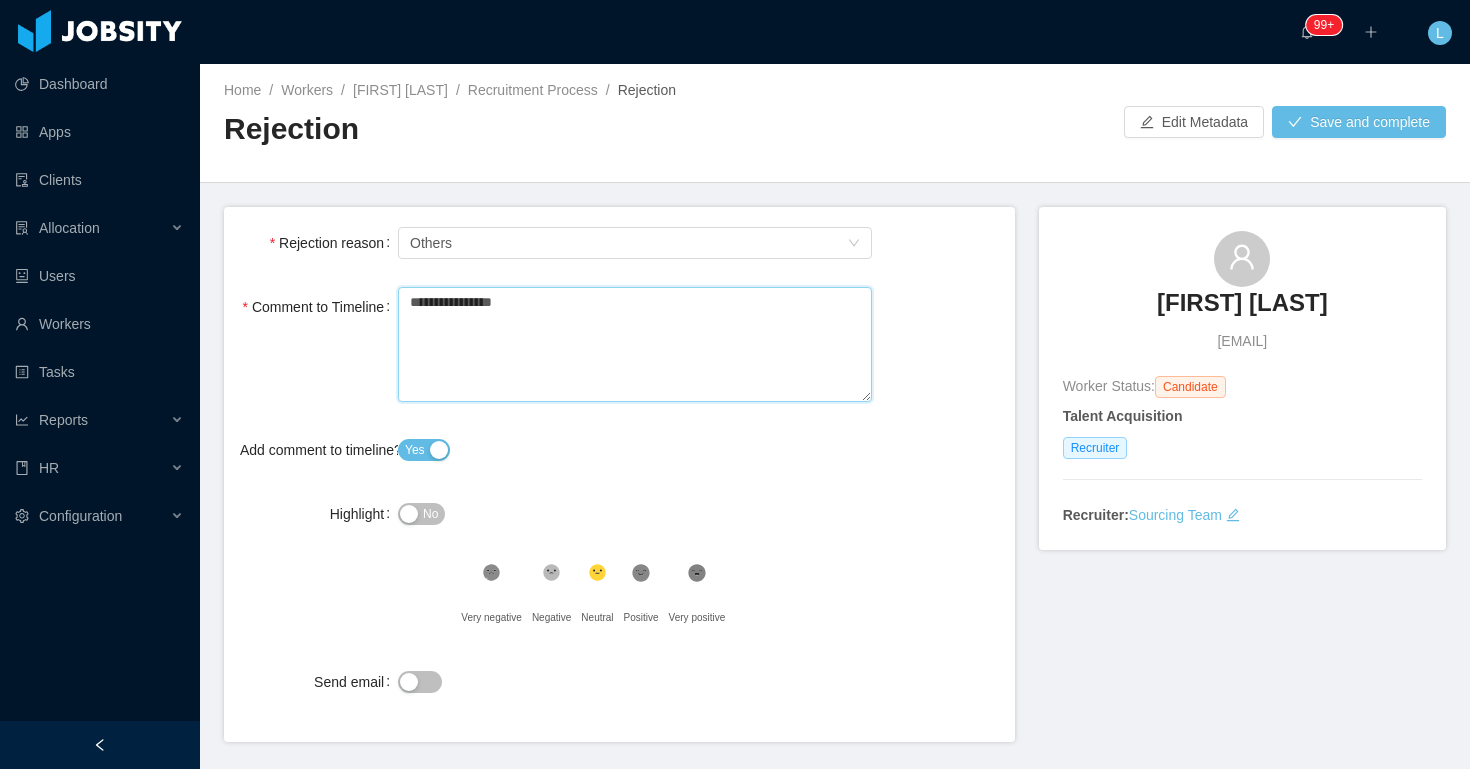type 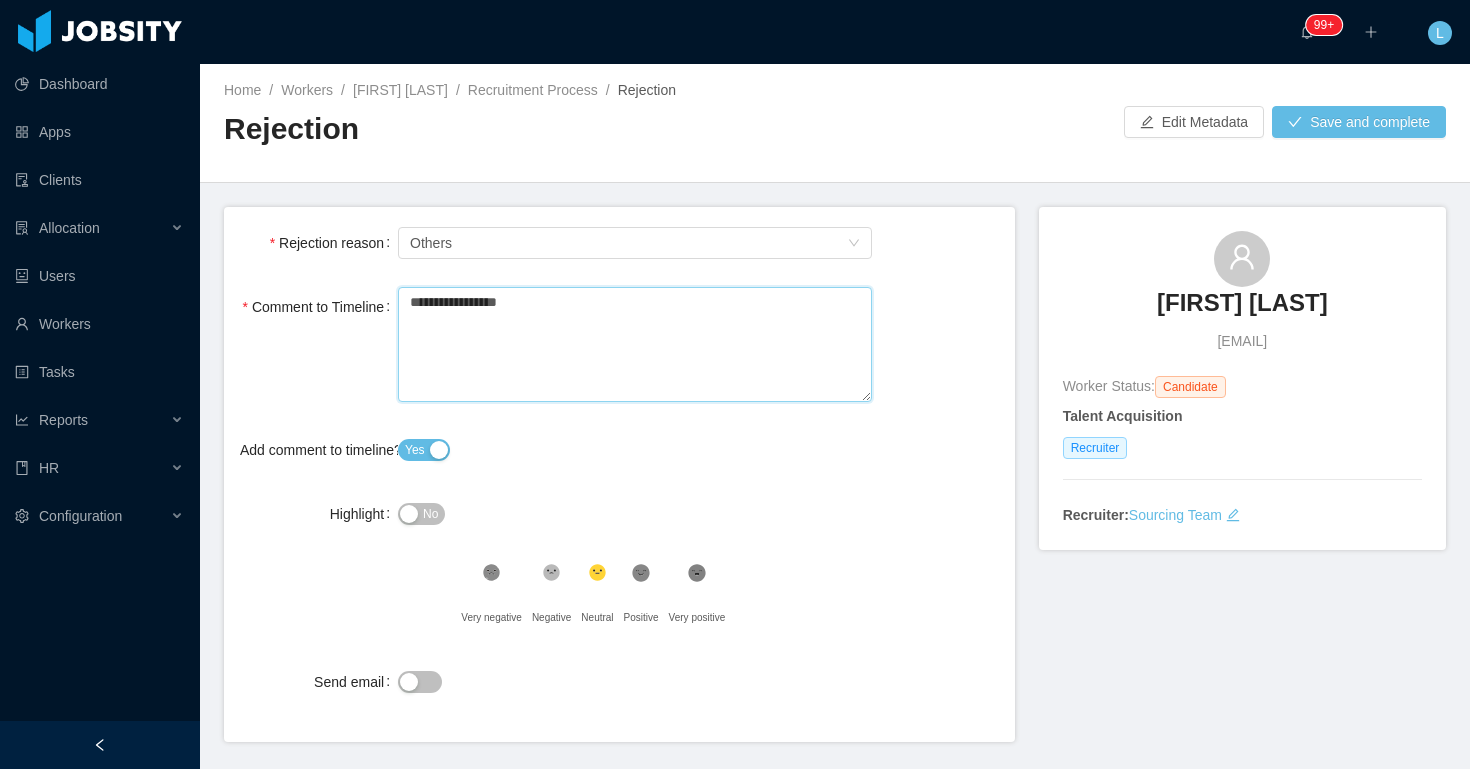 type 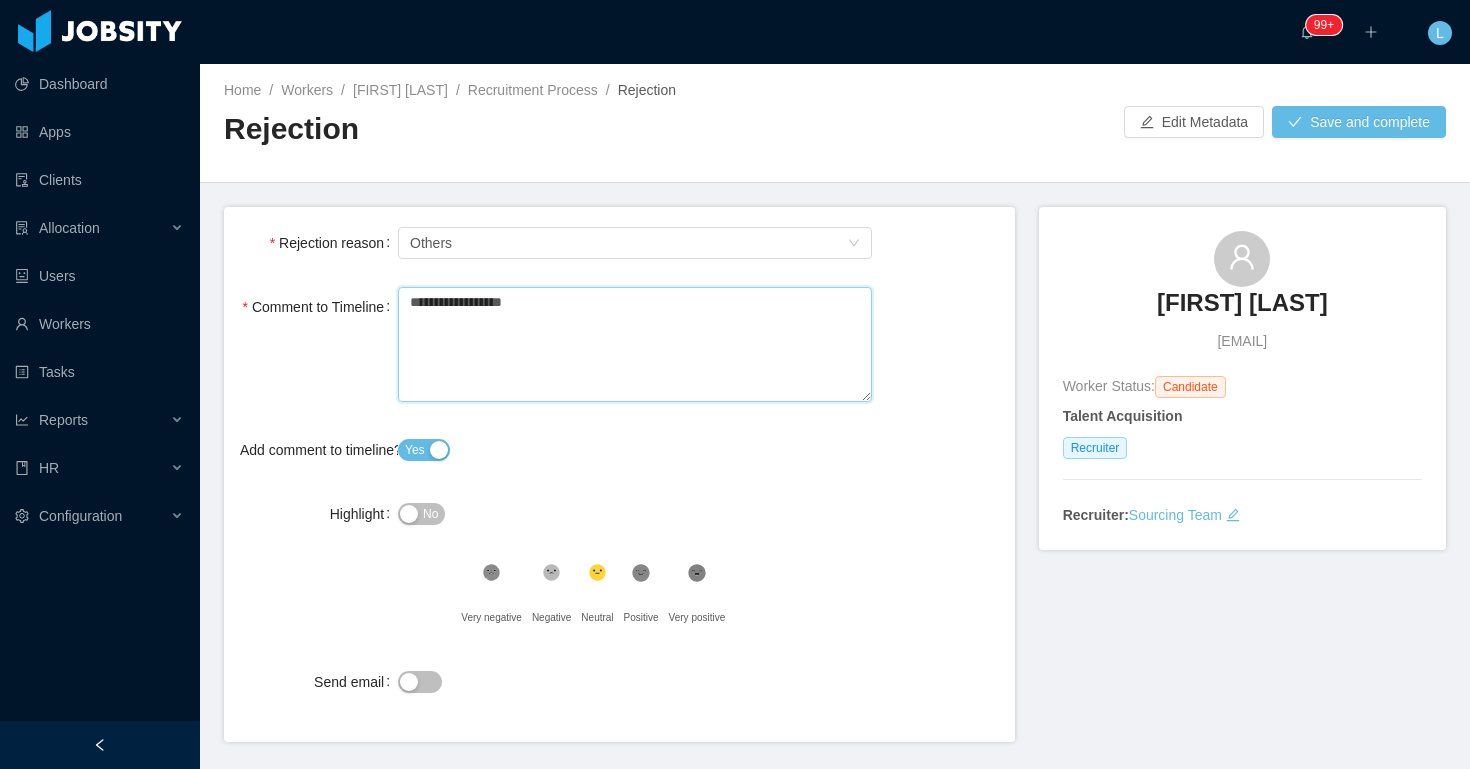 type 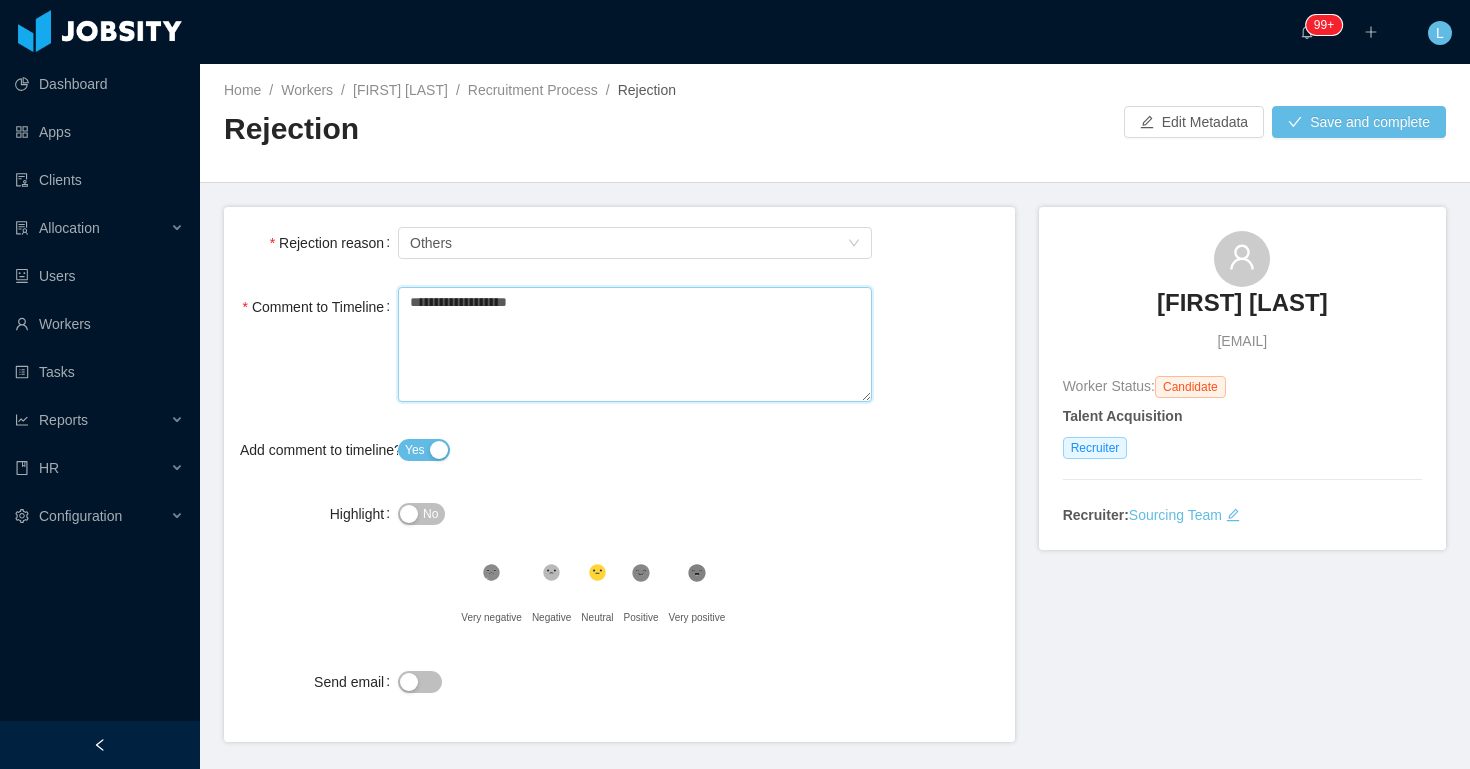 type 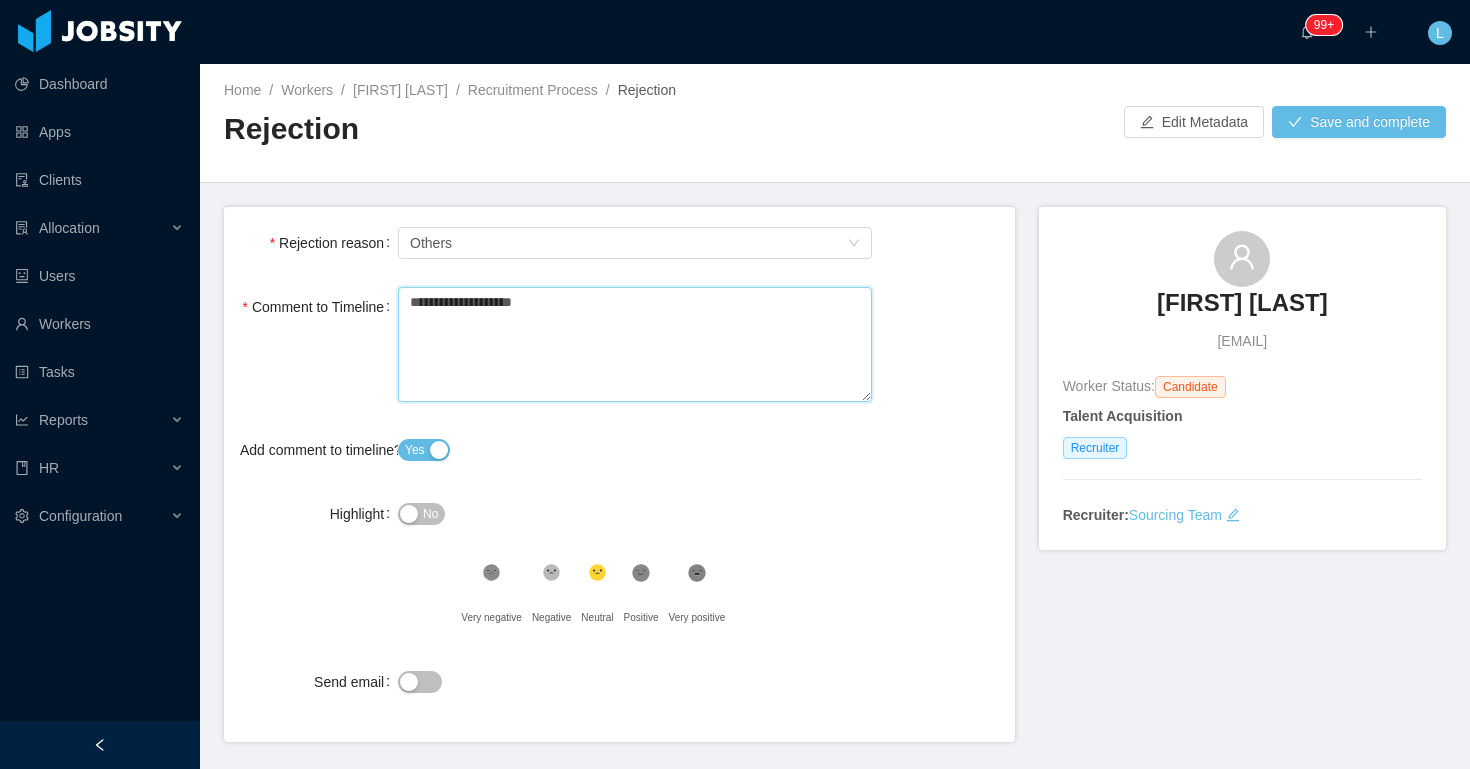 type 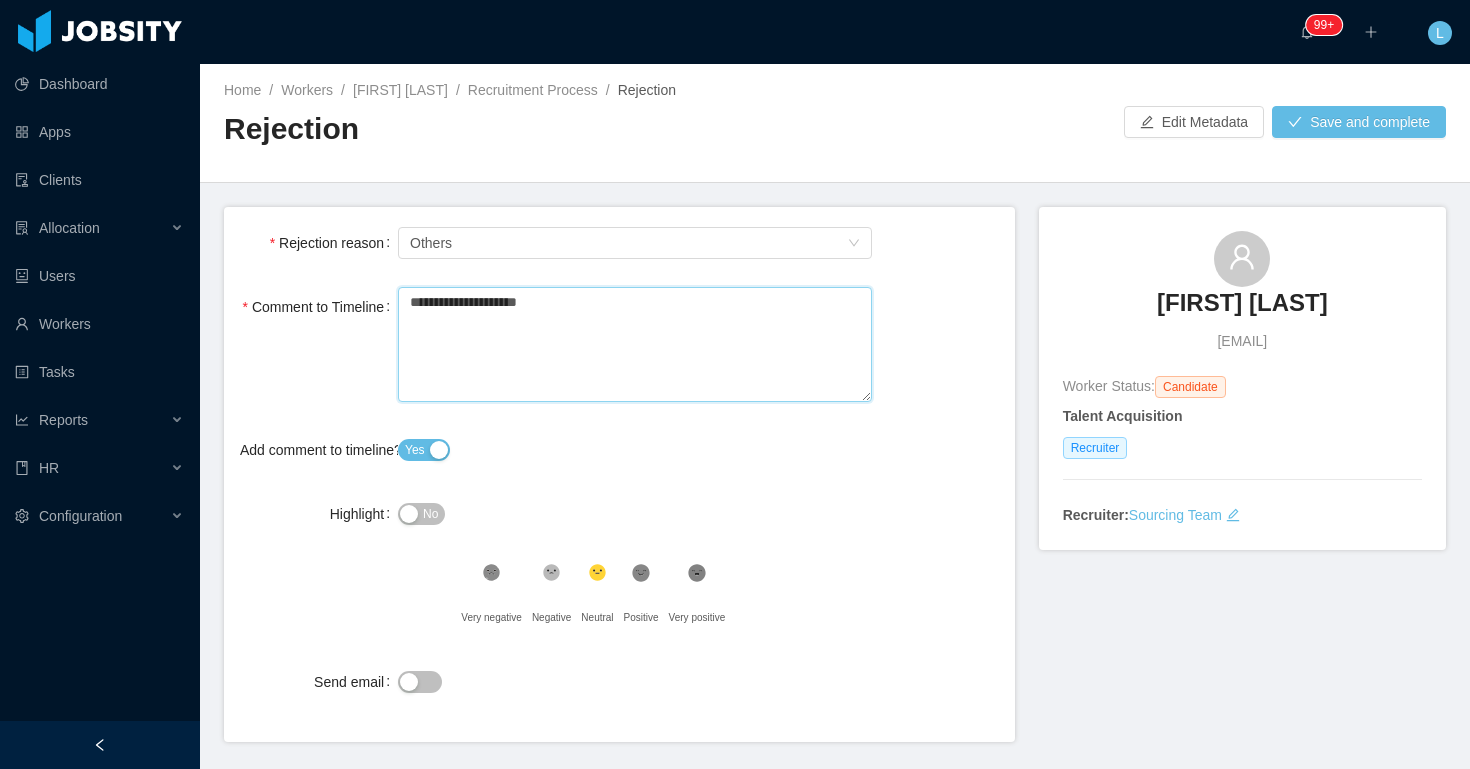 type 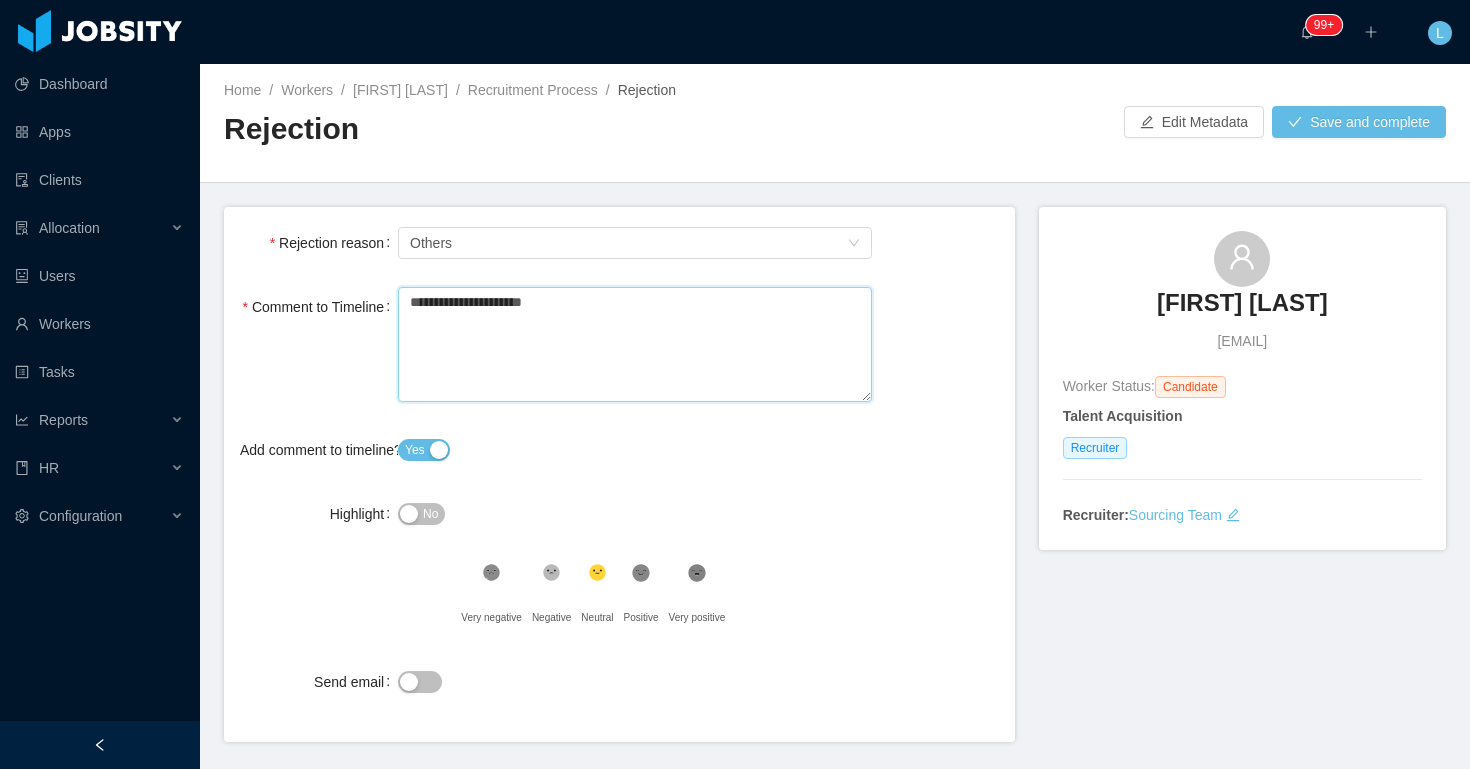 type 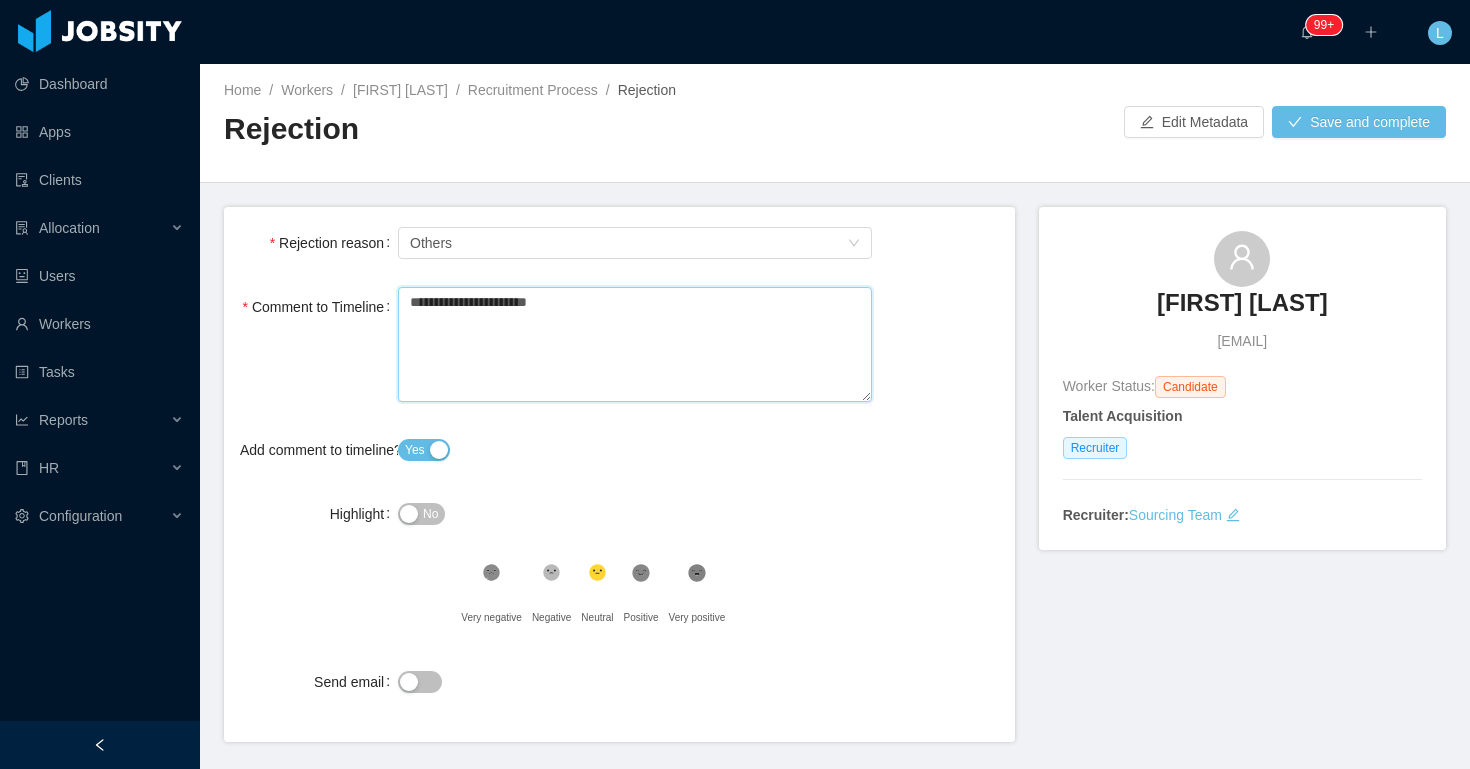 type 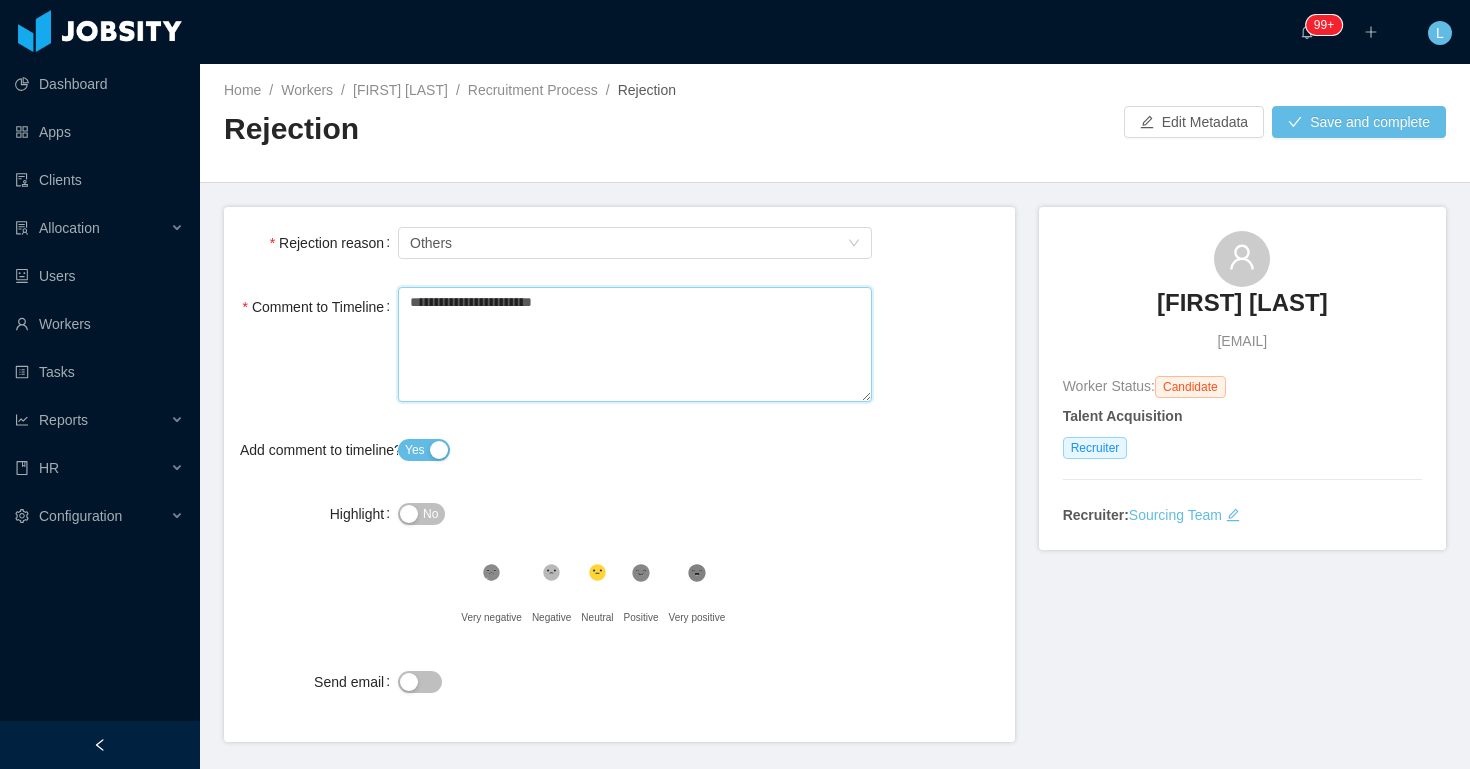 type 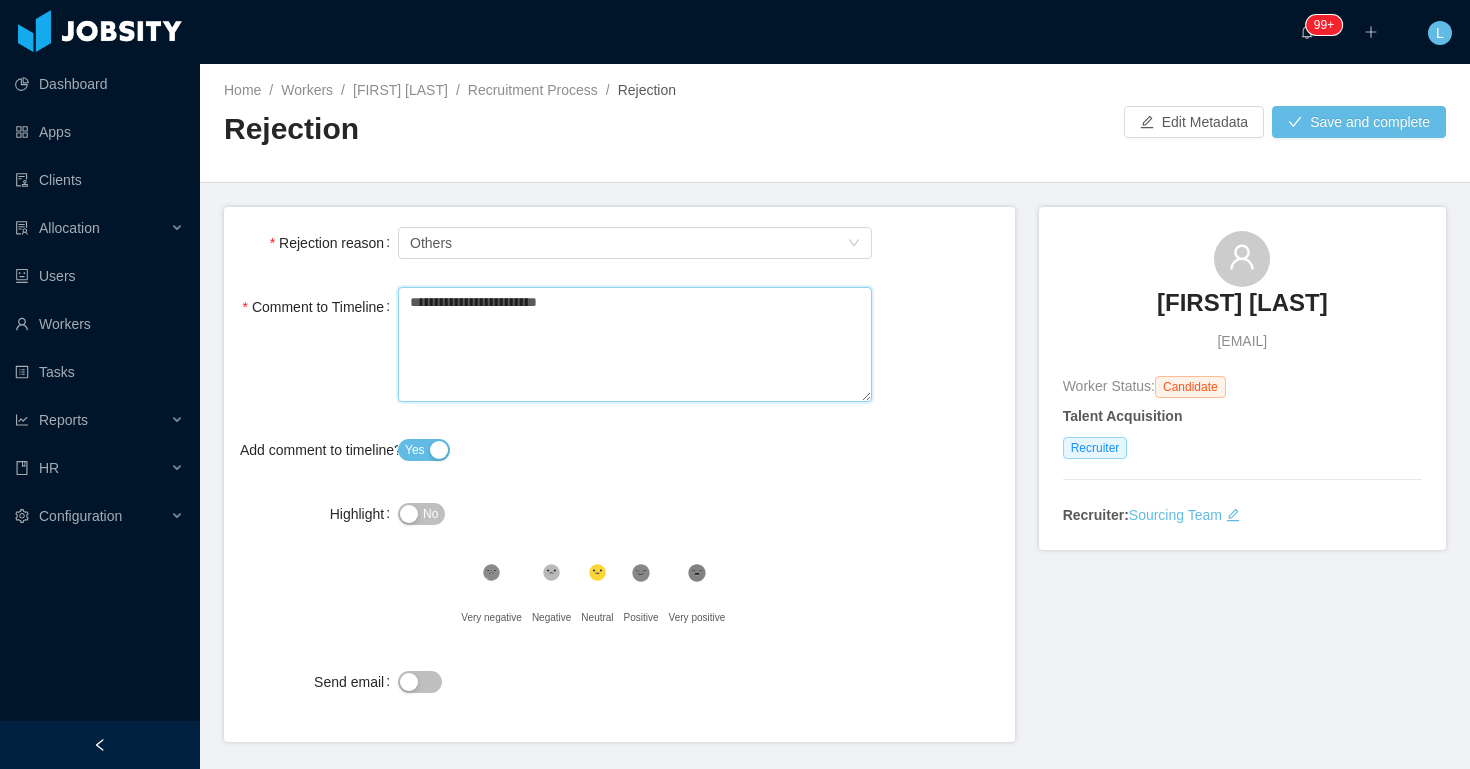 type 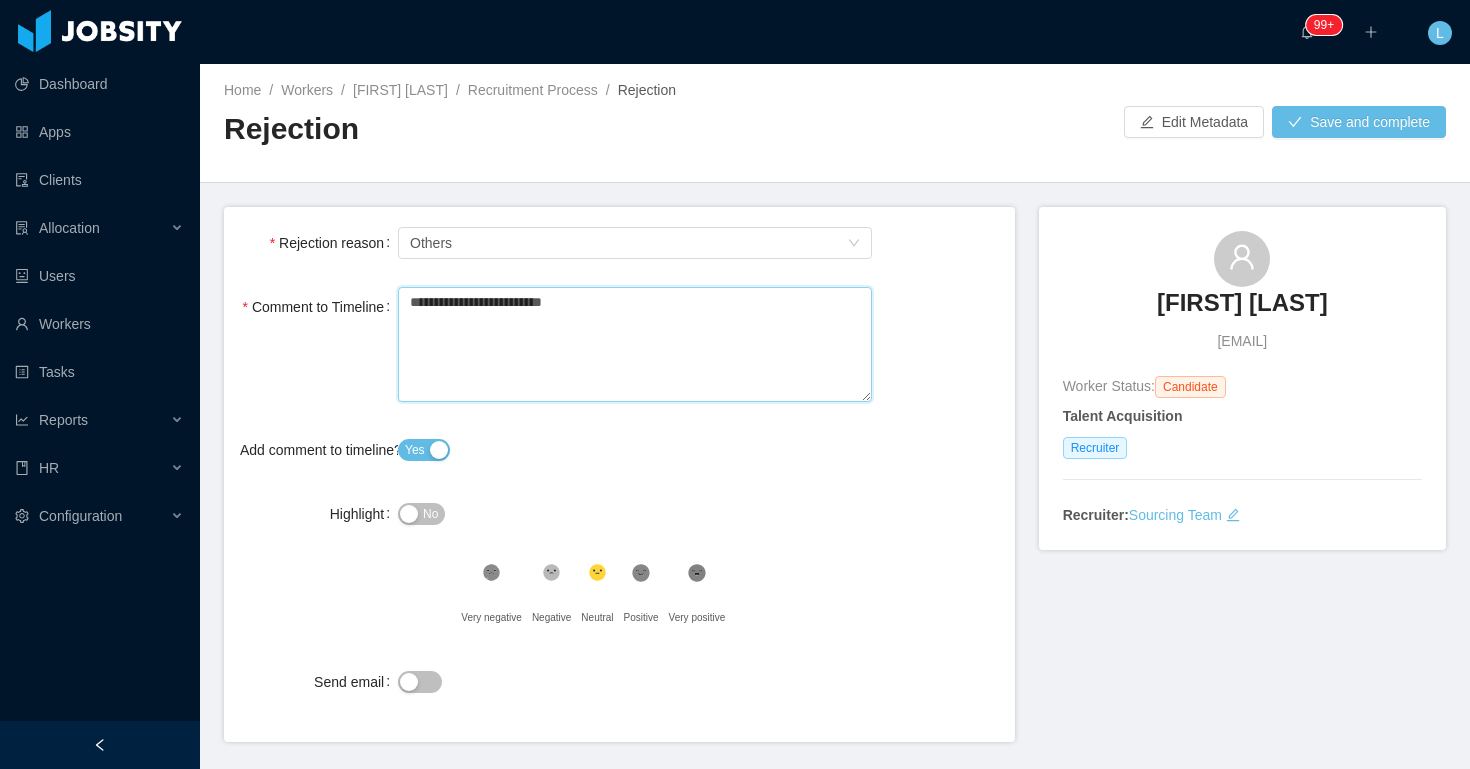 type 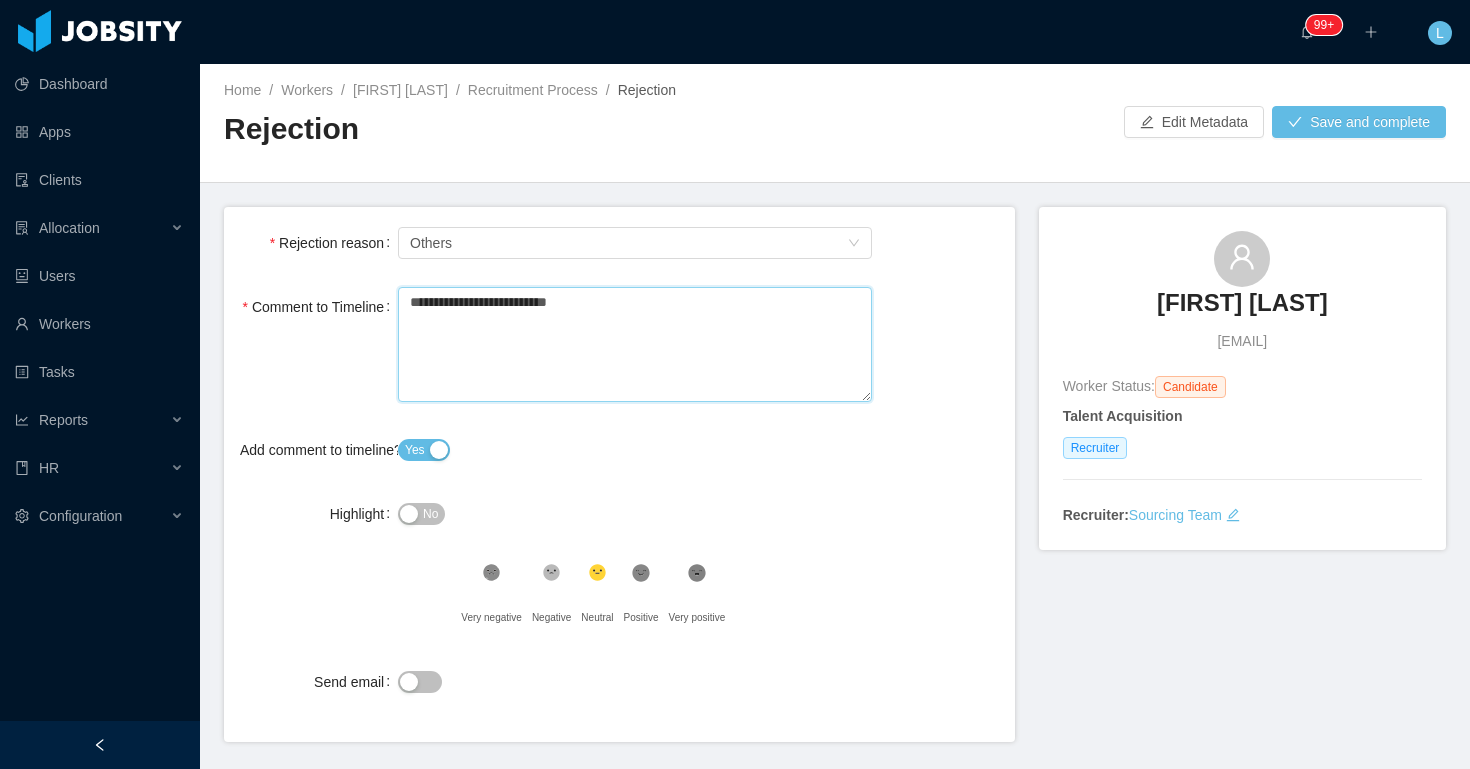 type 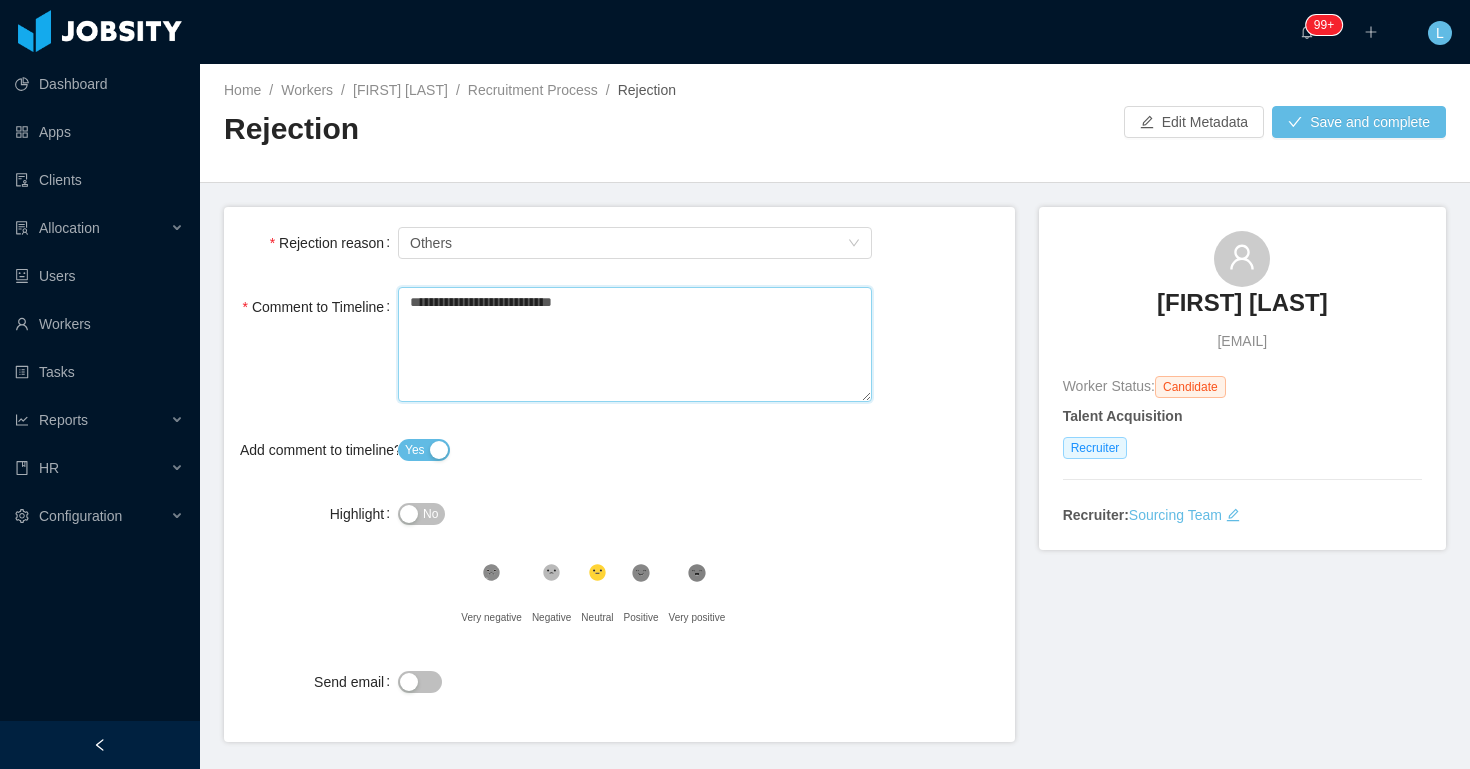 type 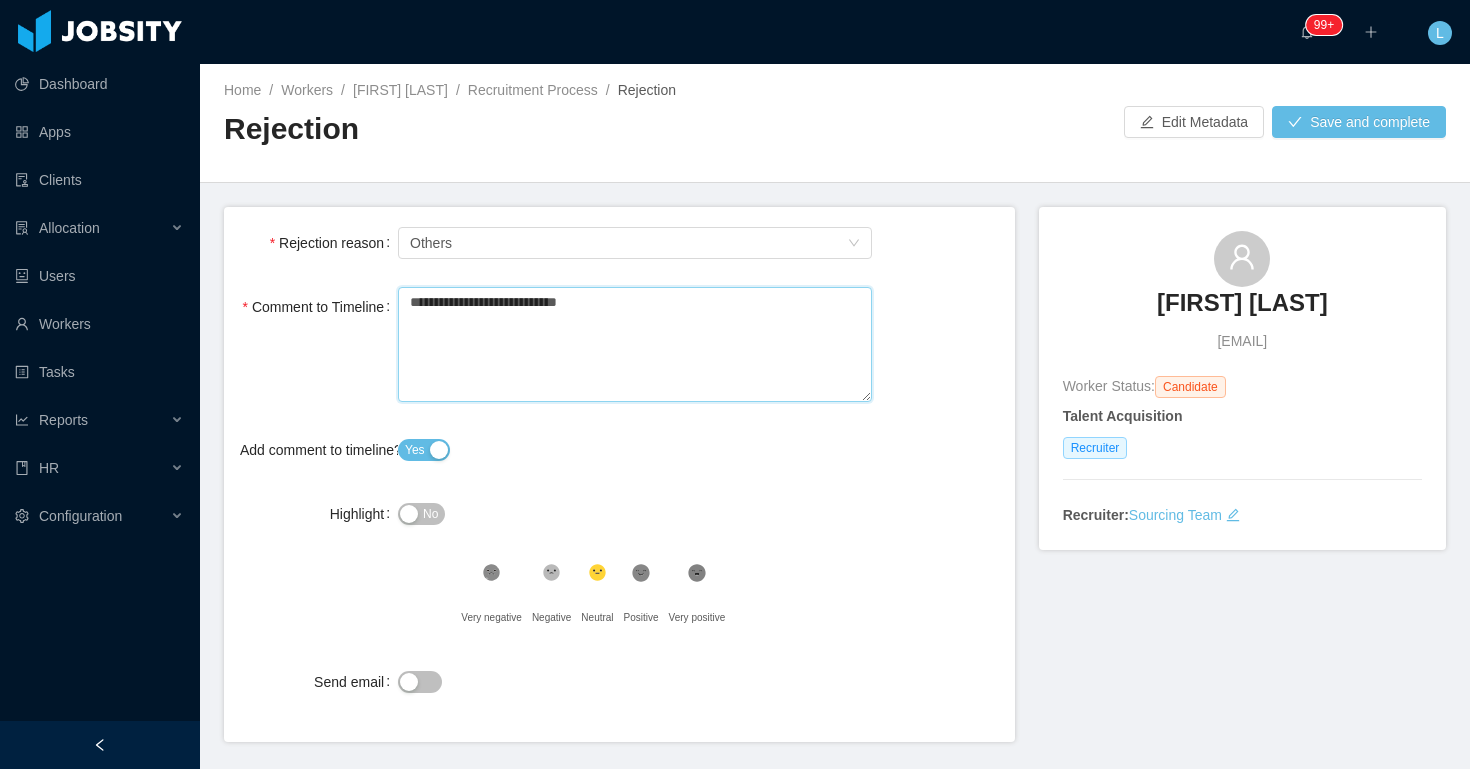 type 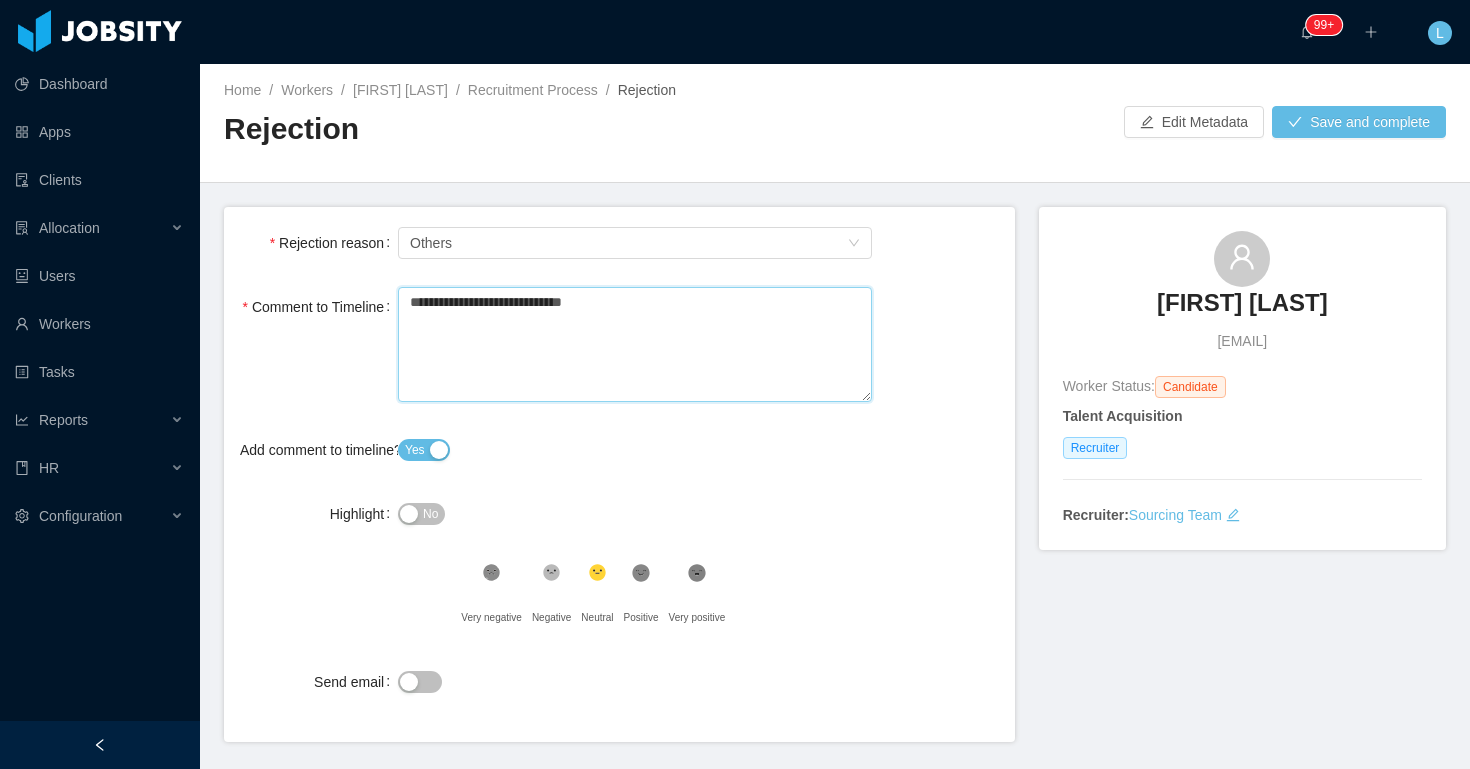type on "**********" 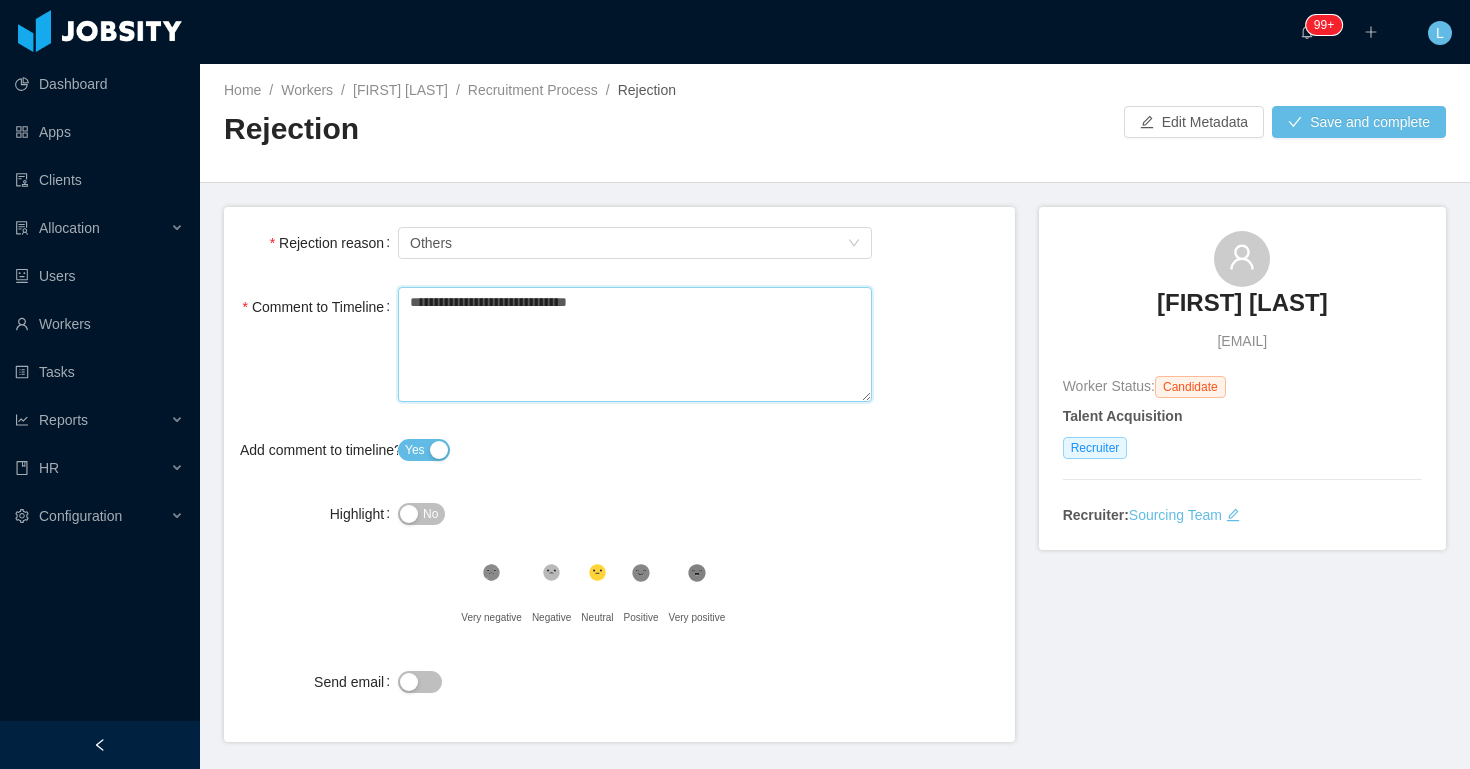 type 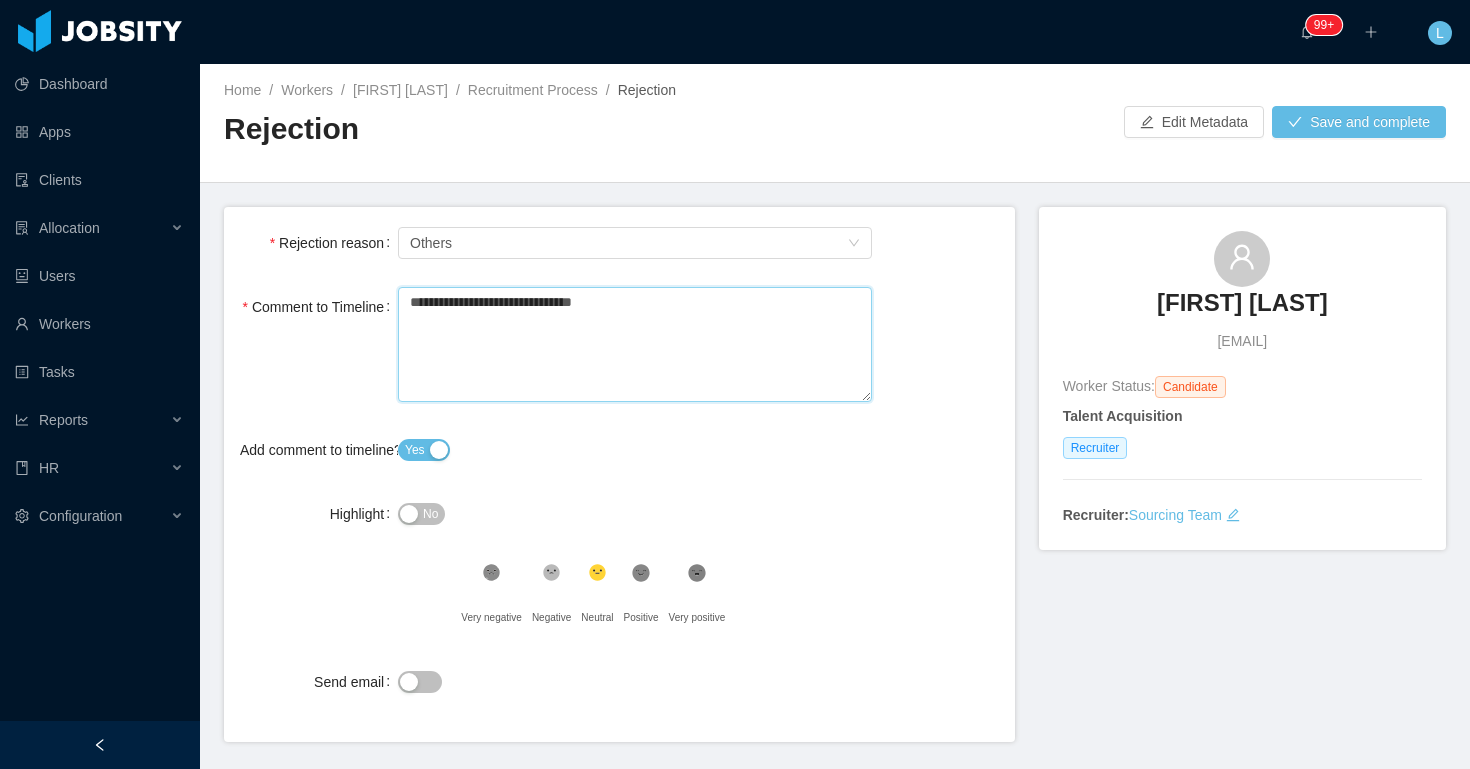 type 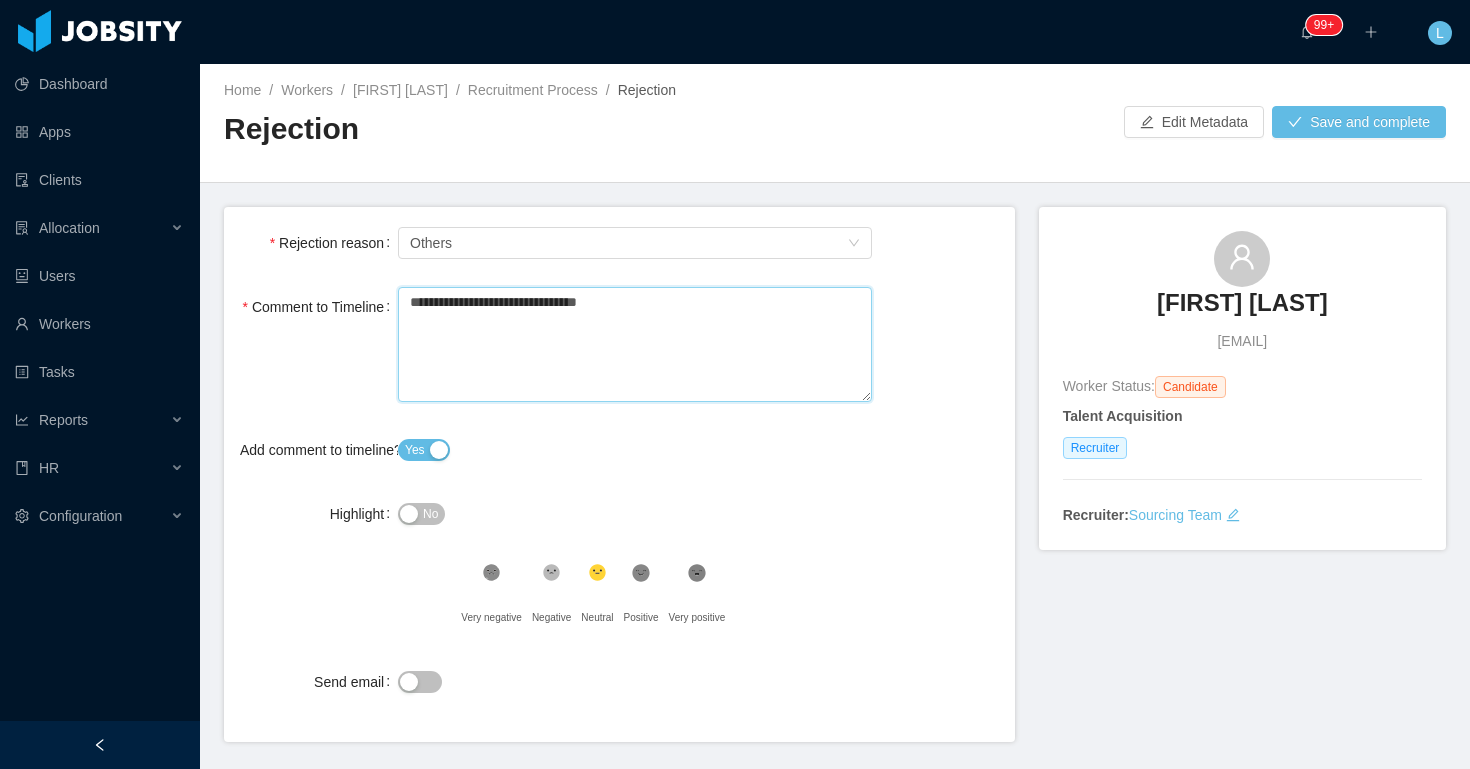 type 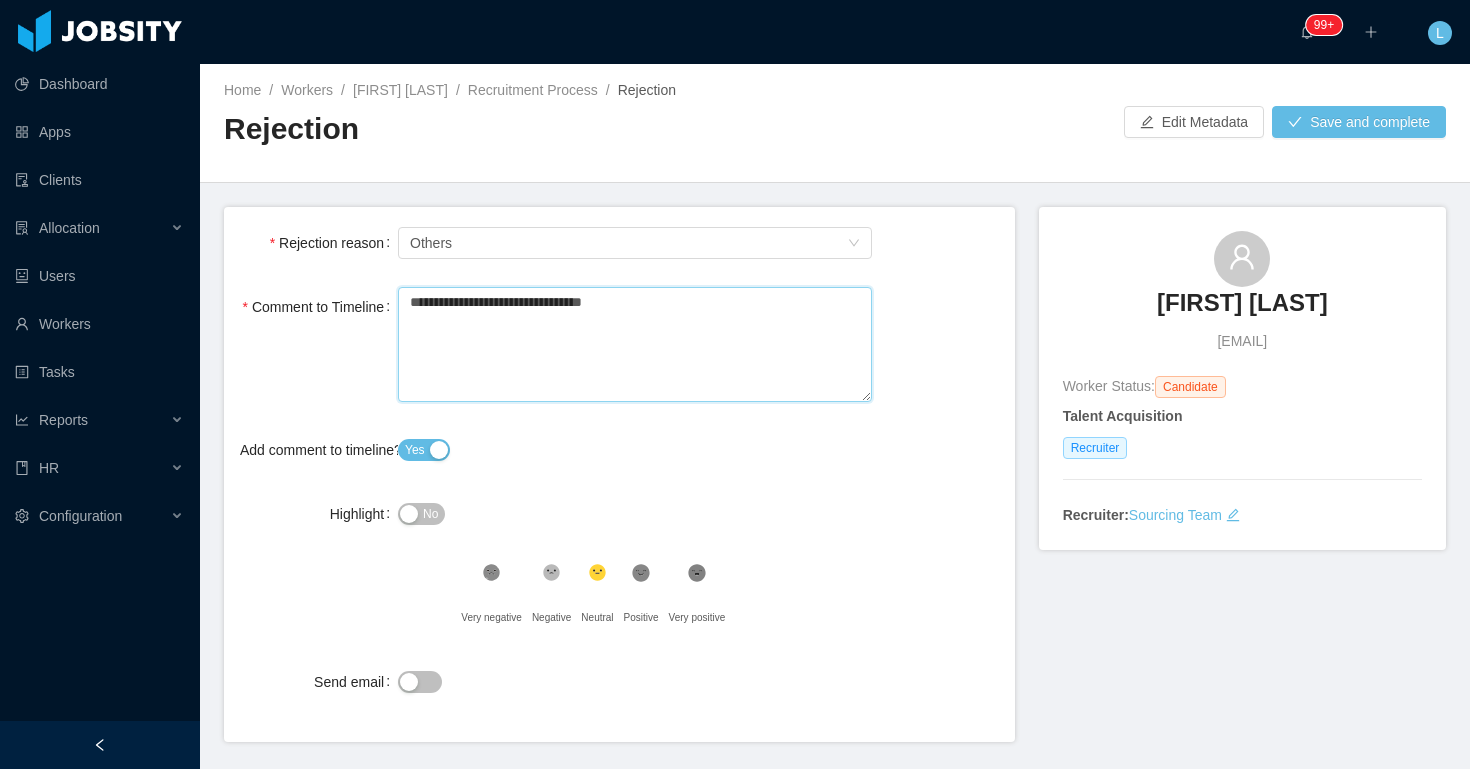 type 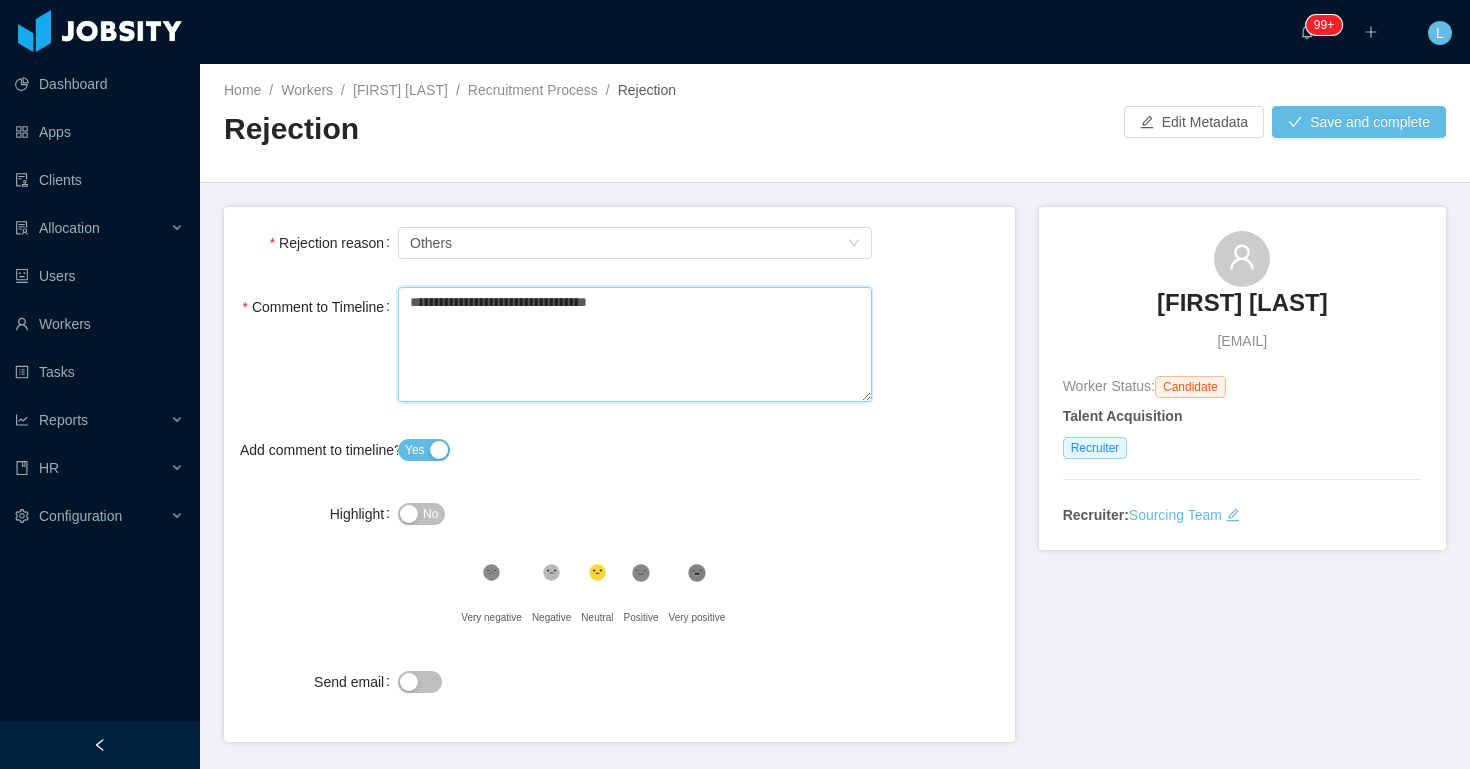 type 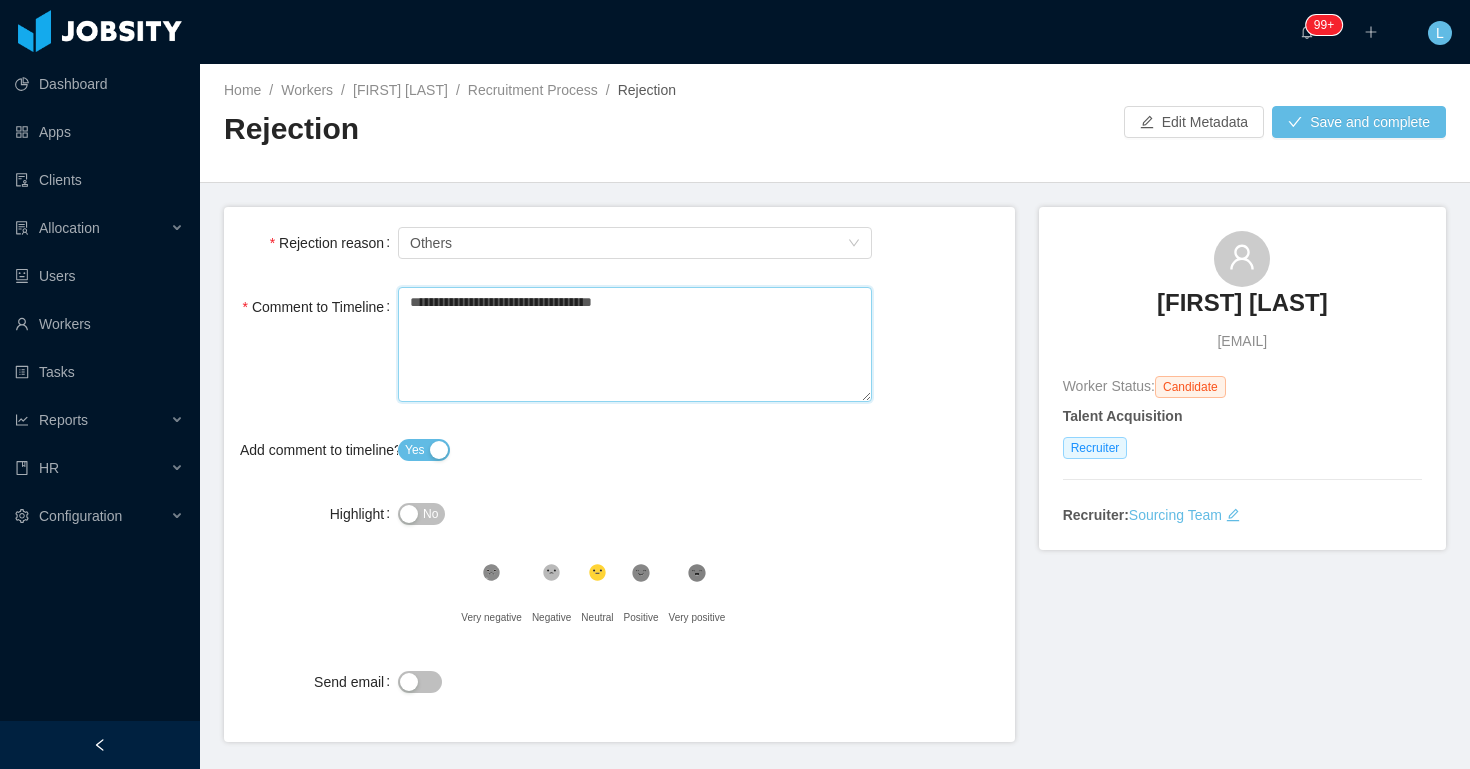 type 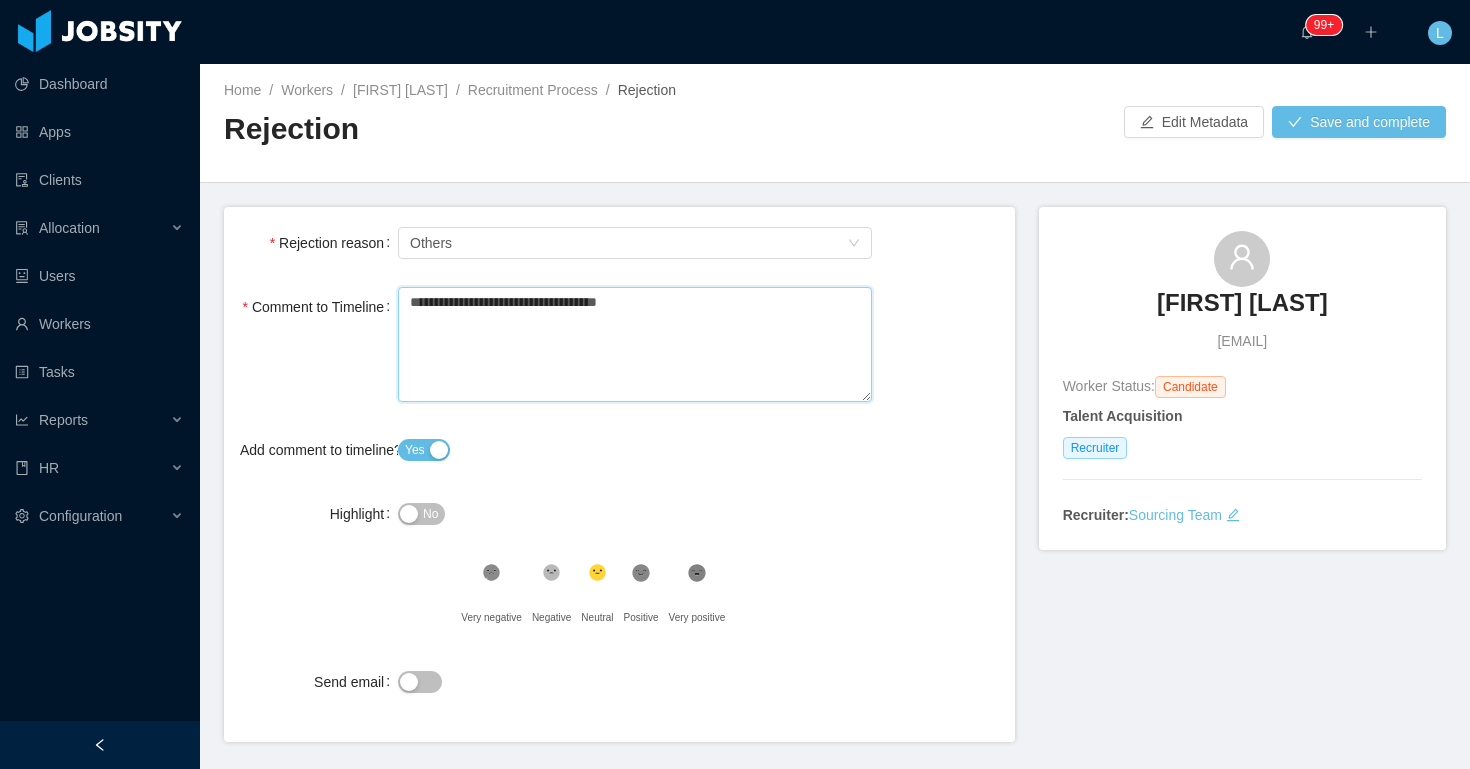 type 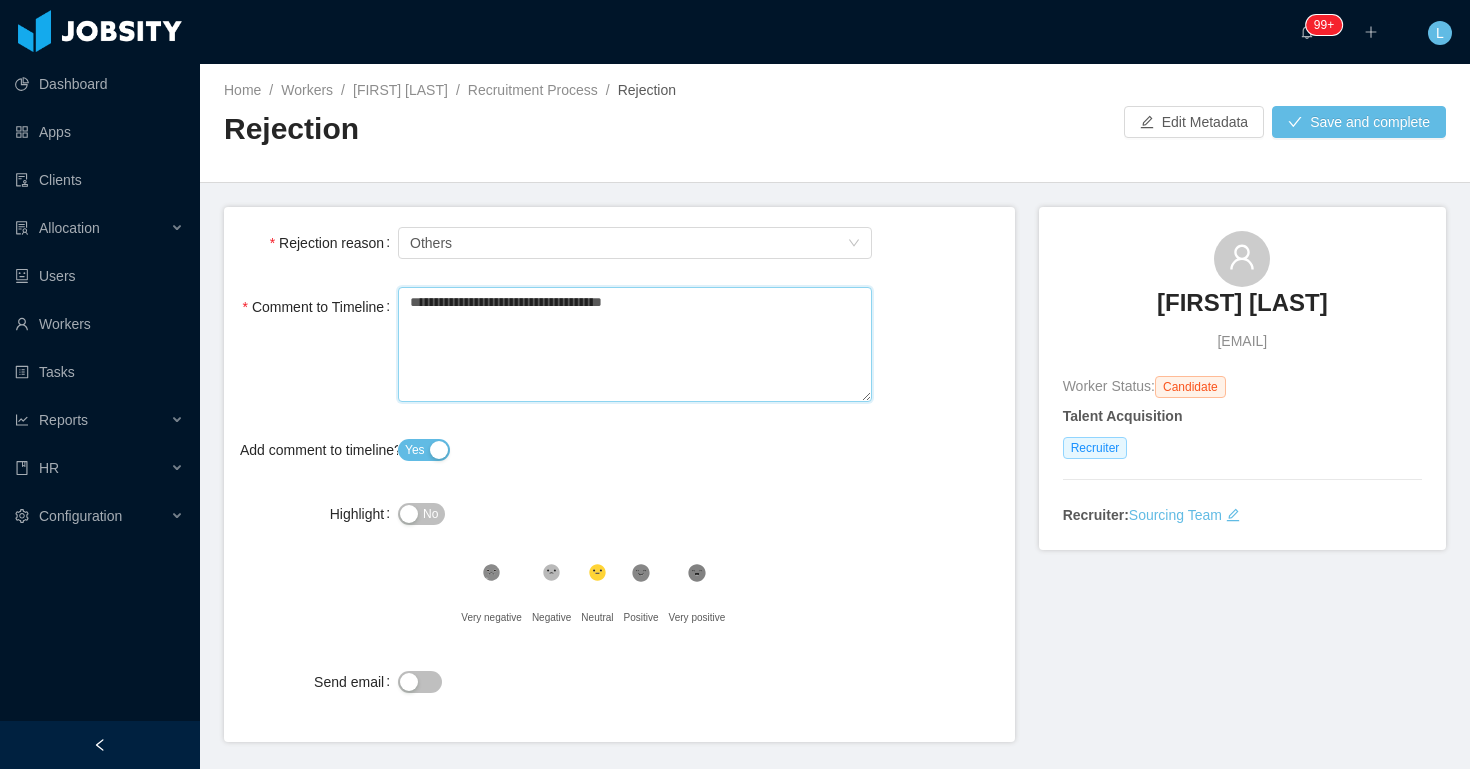type 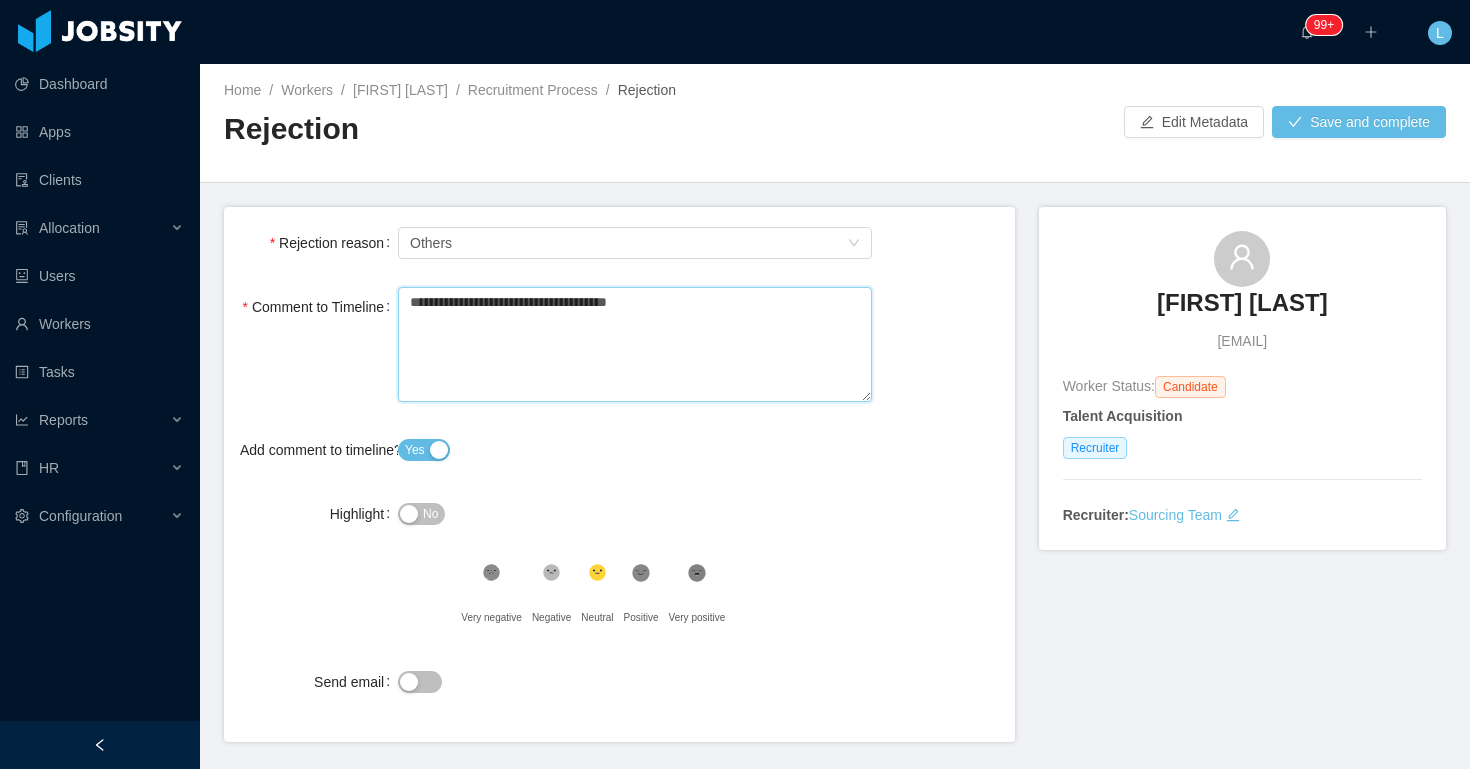 type on "**********" 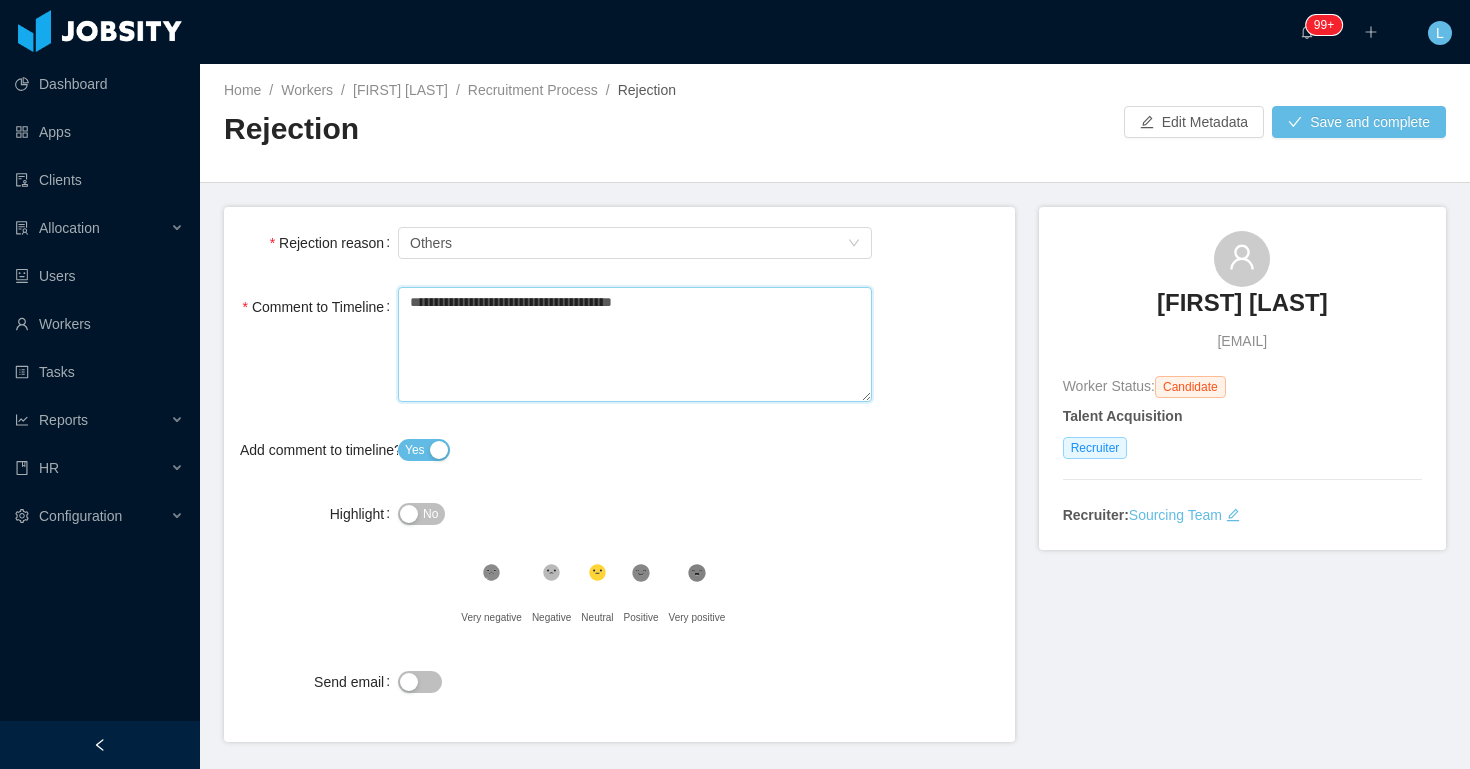 type 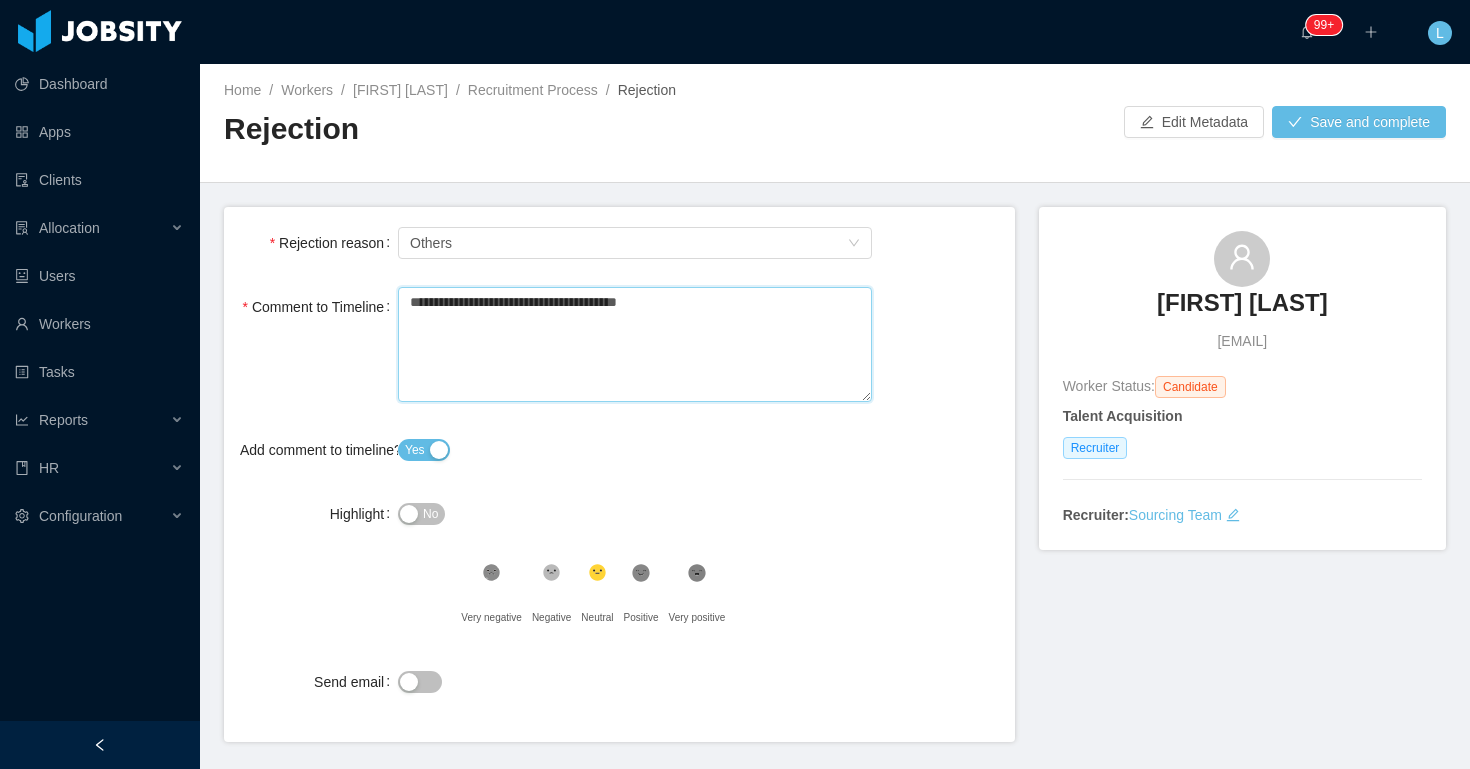type 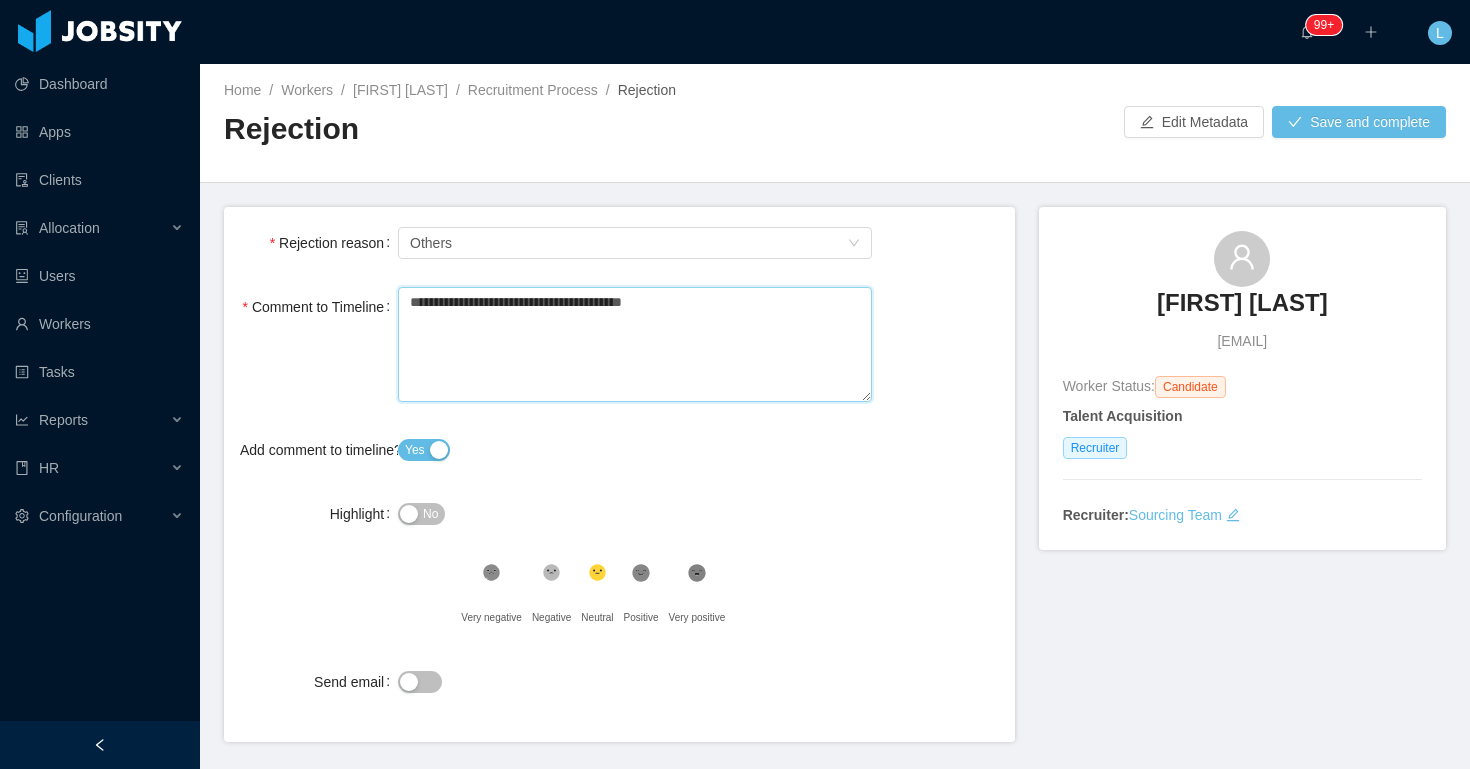 type 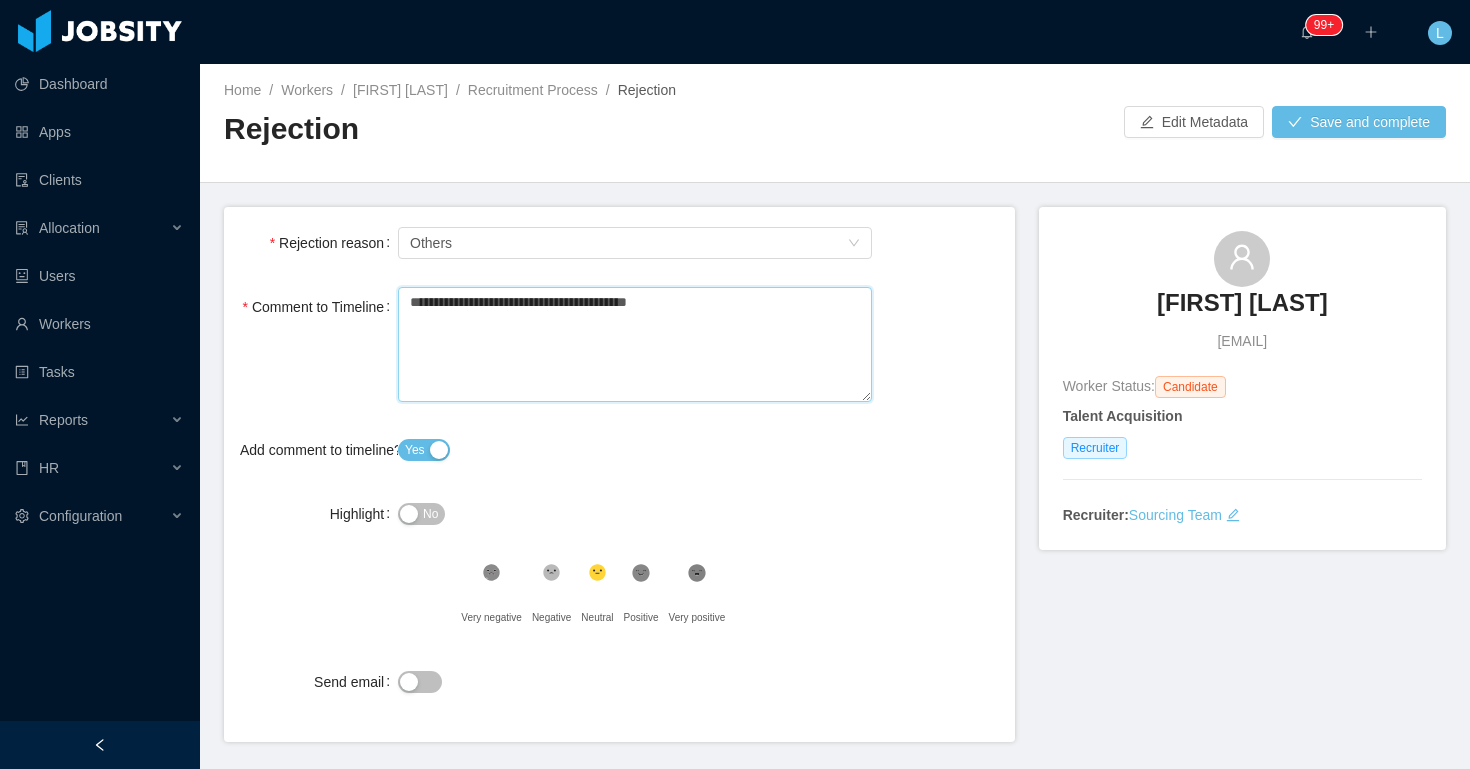 type 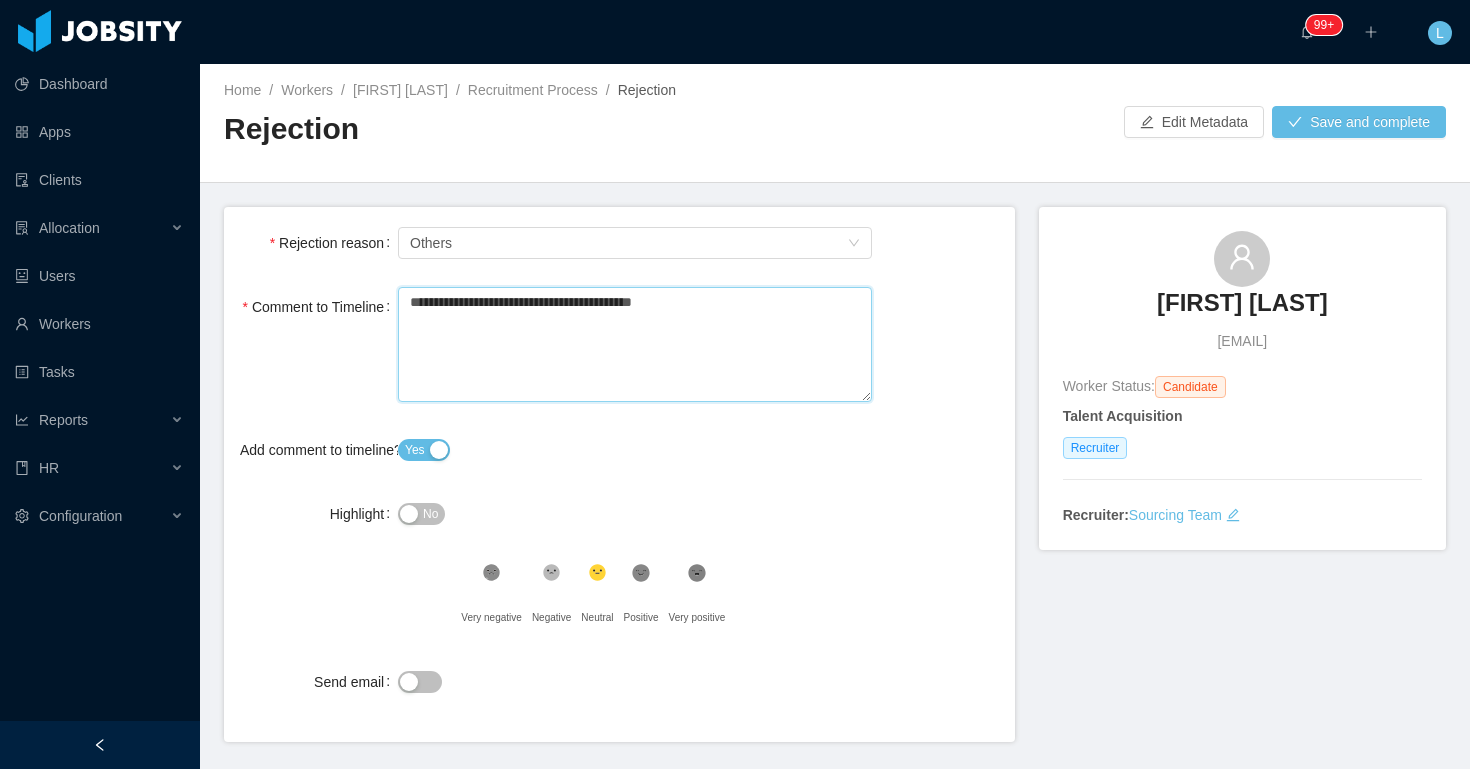 type 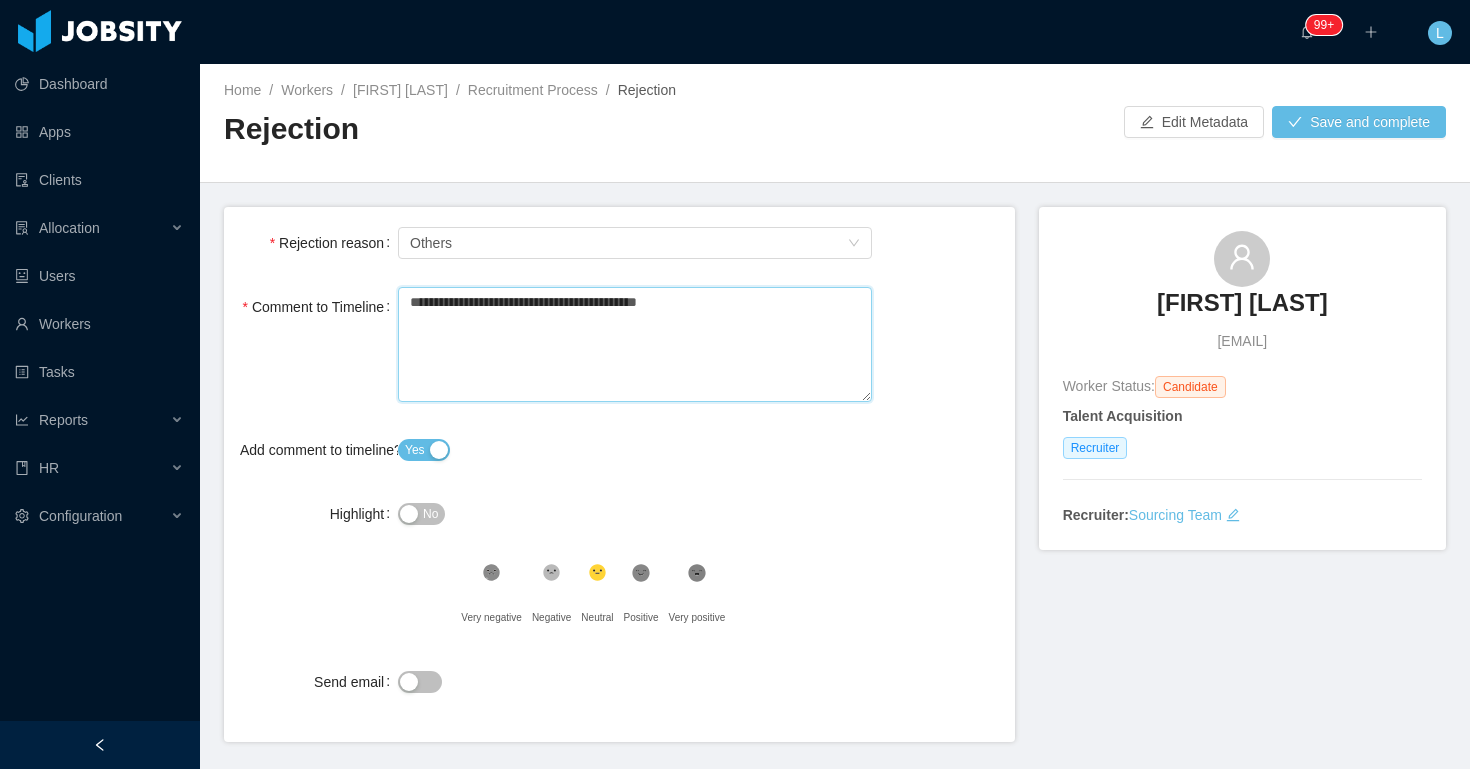 type 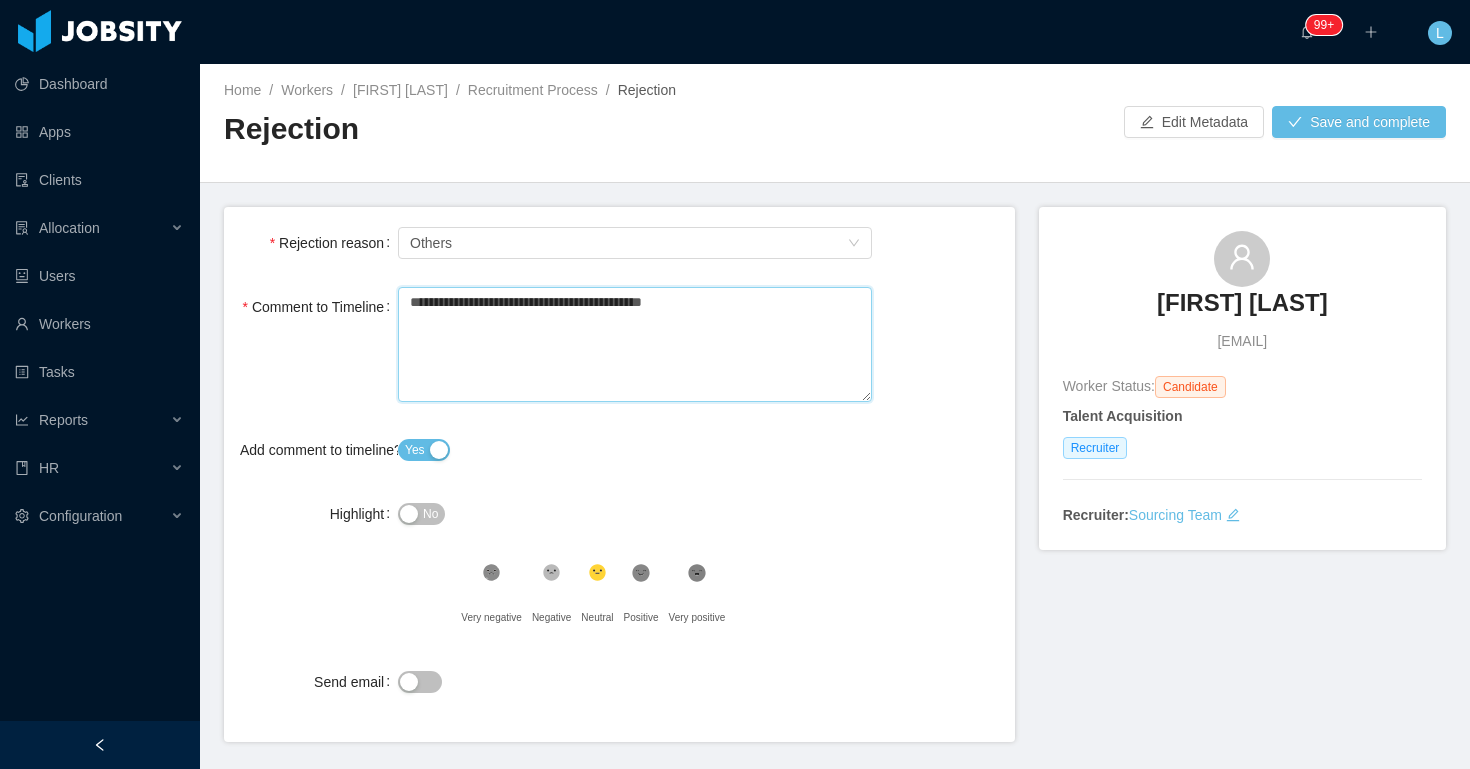type on "**********" 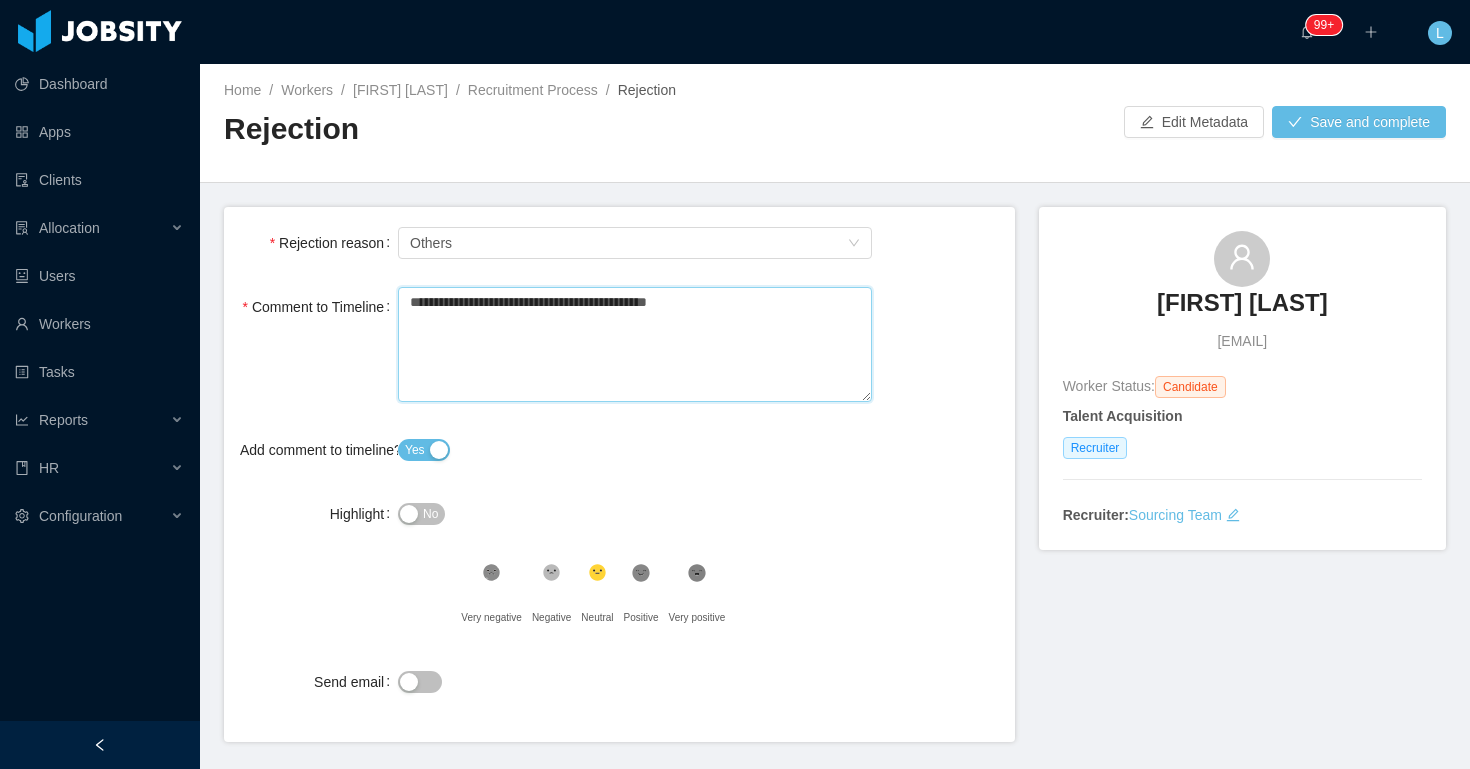 type 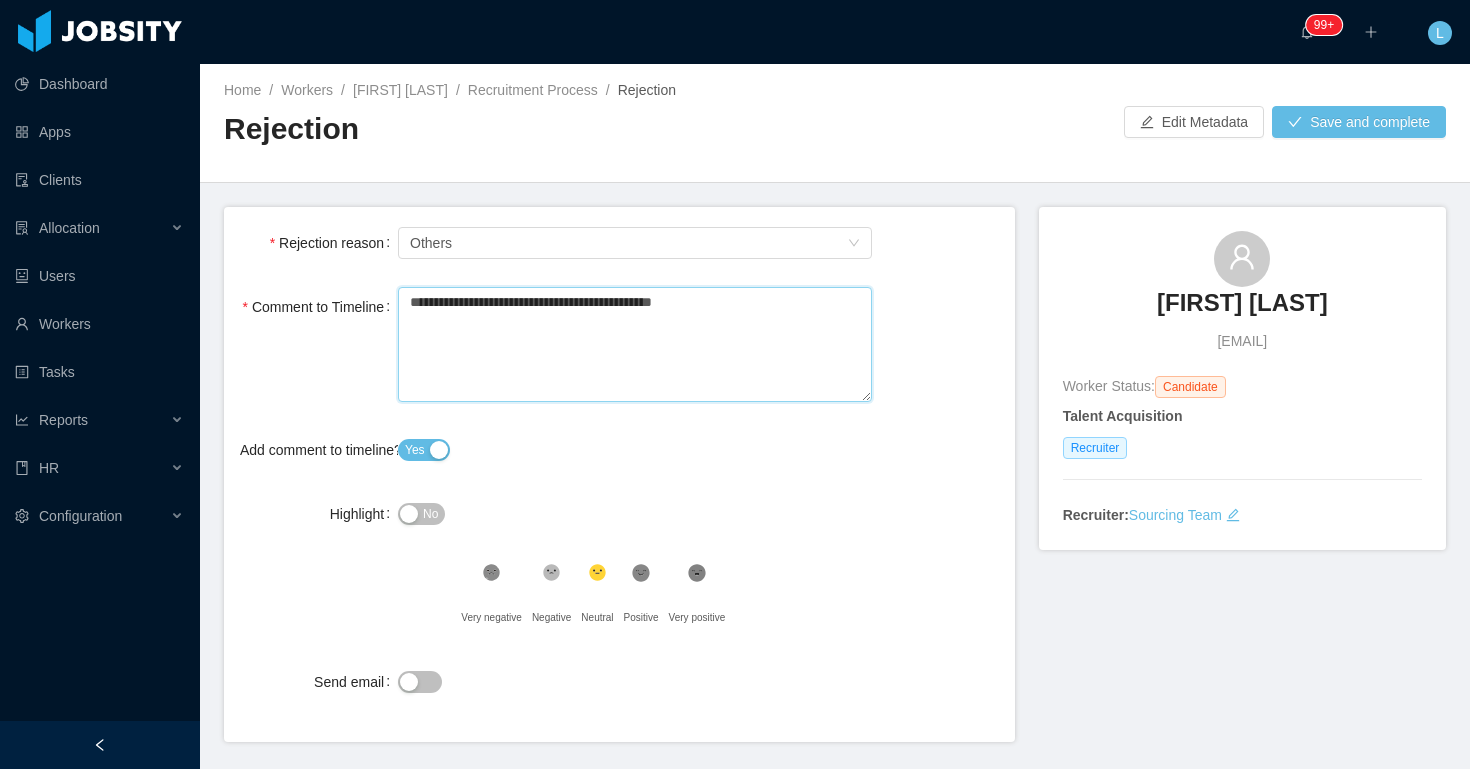 type 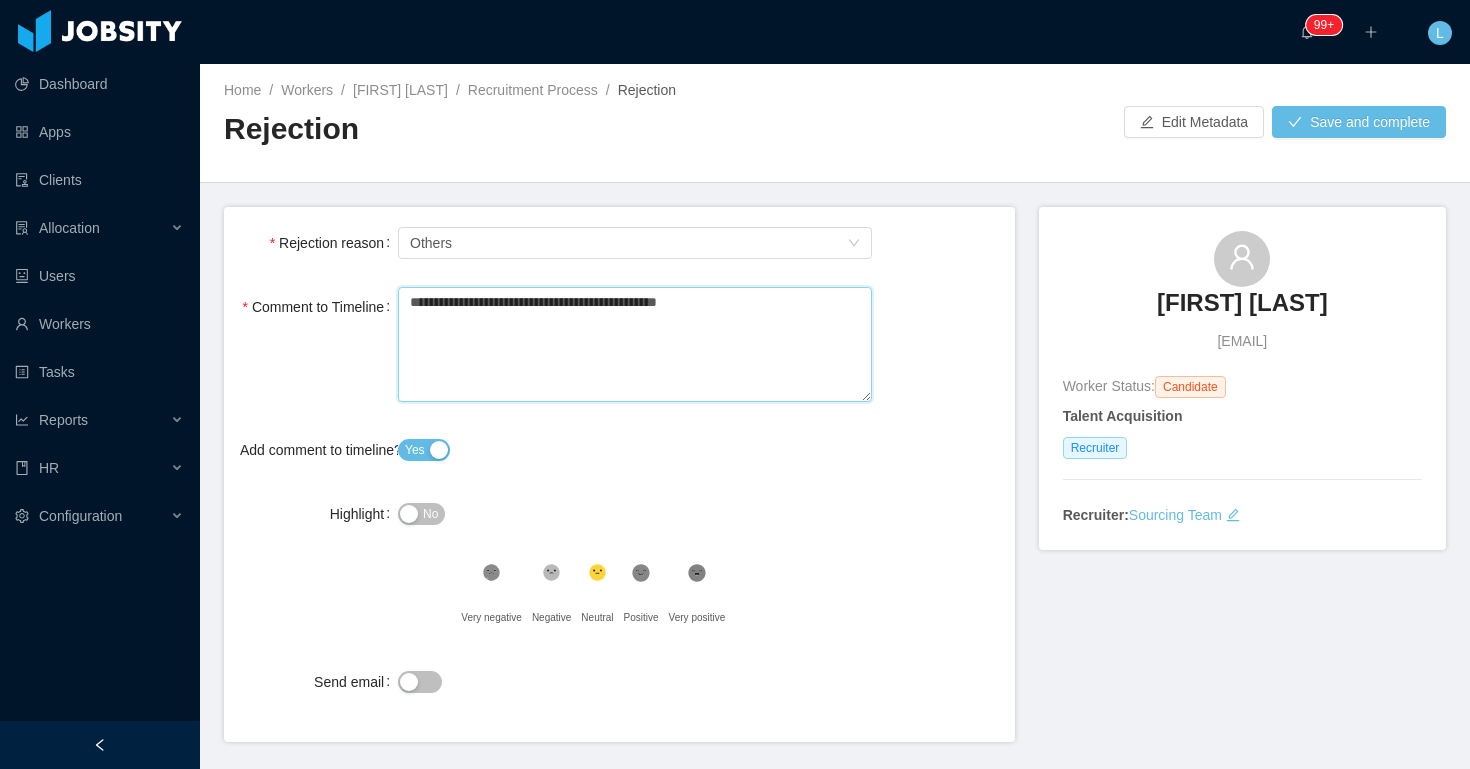 type 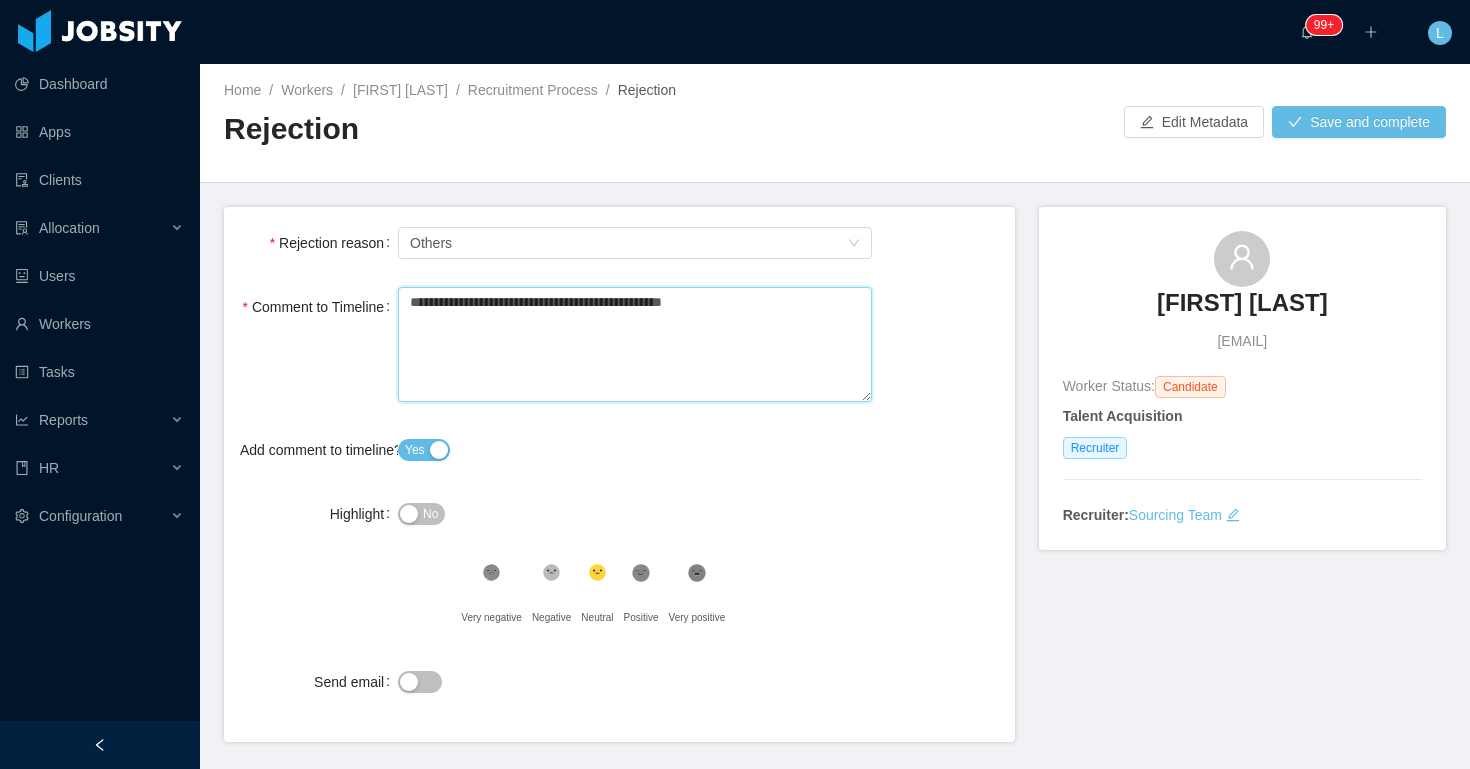type 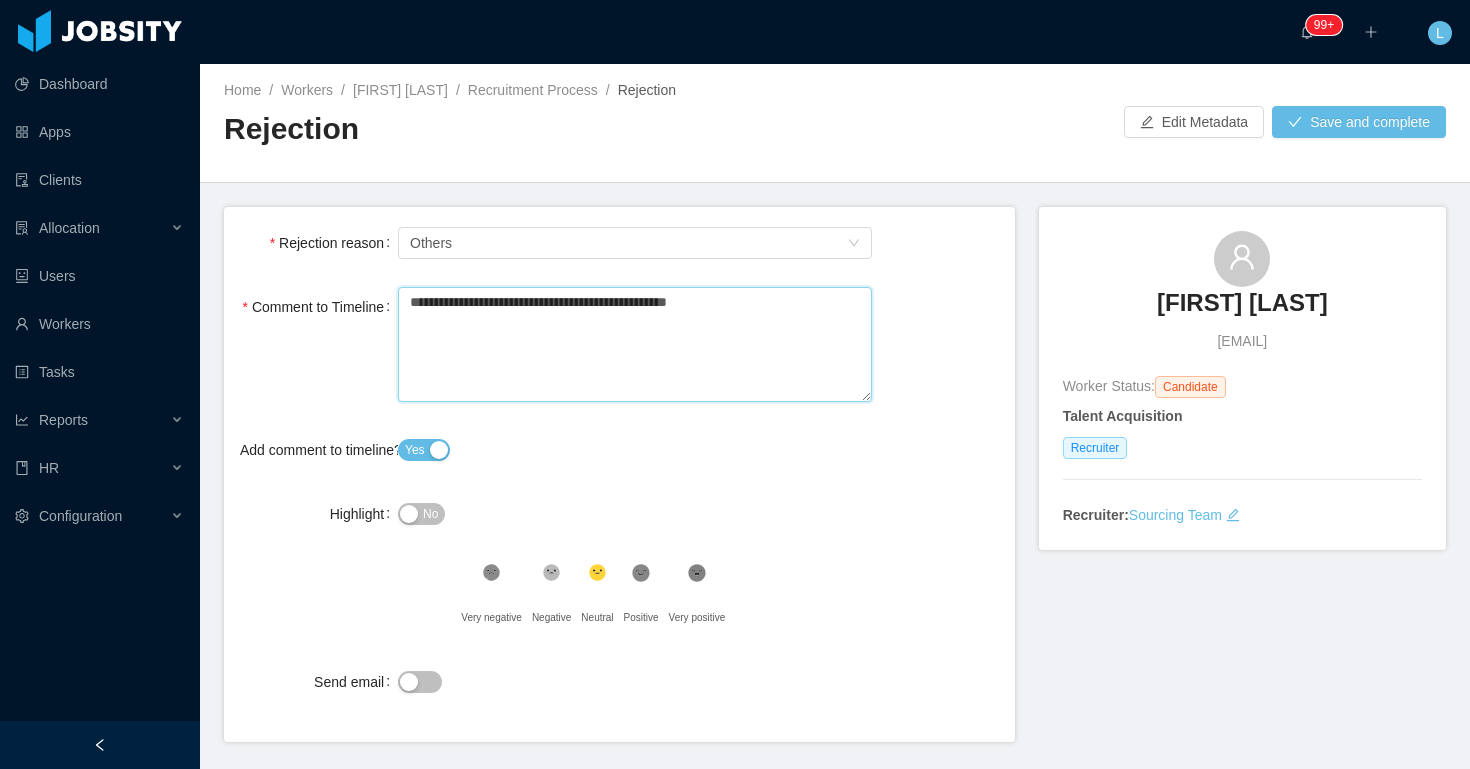 type 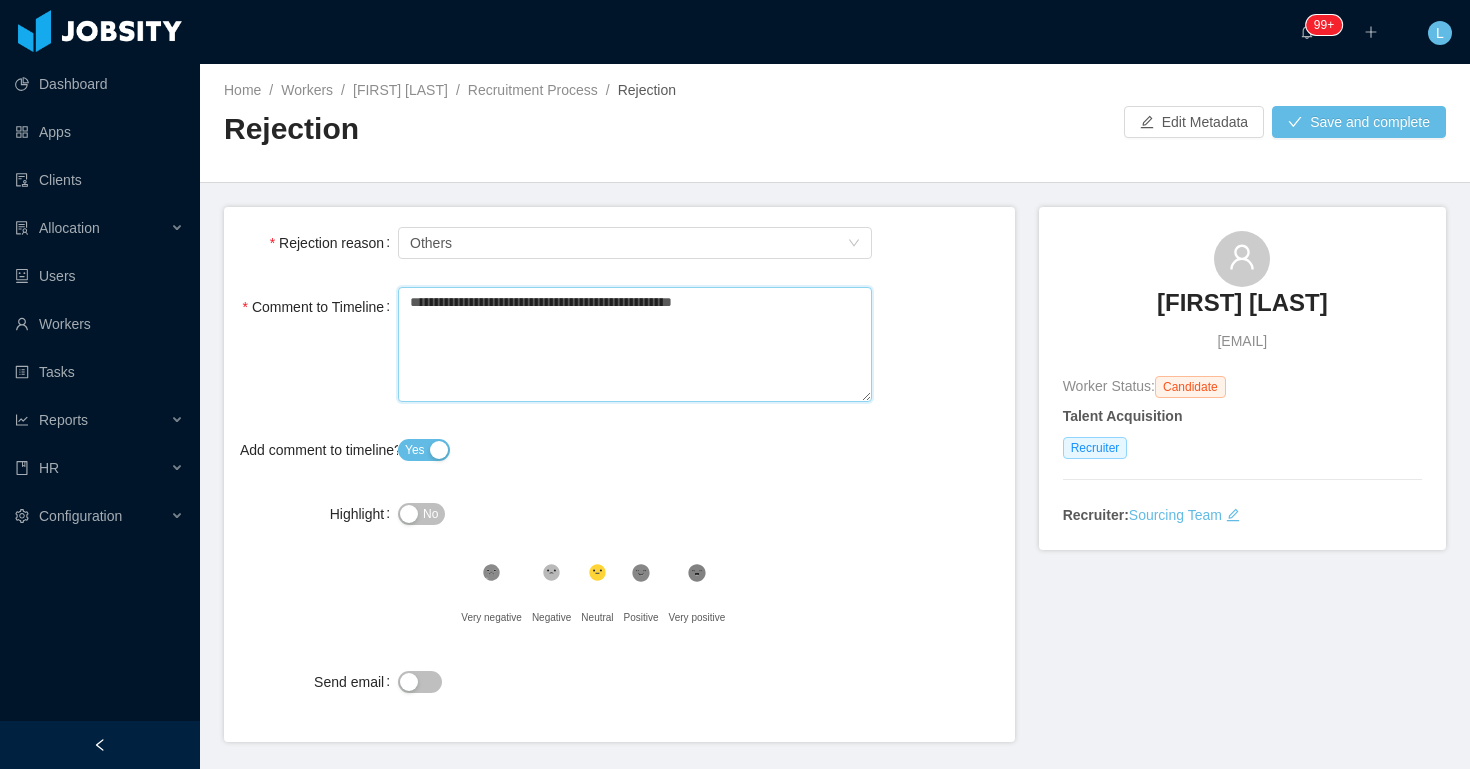 type 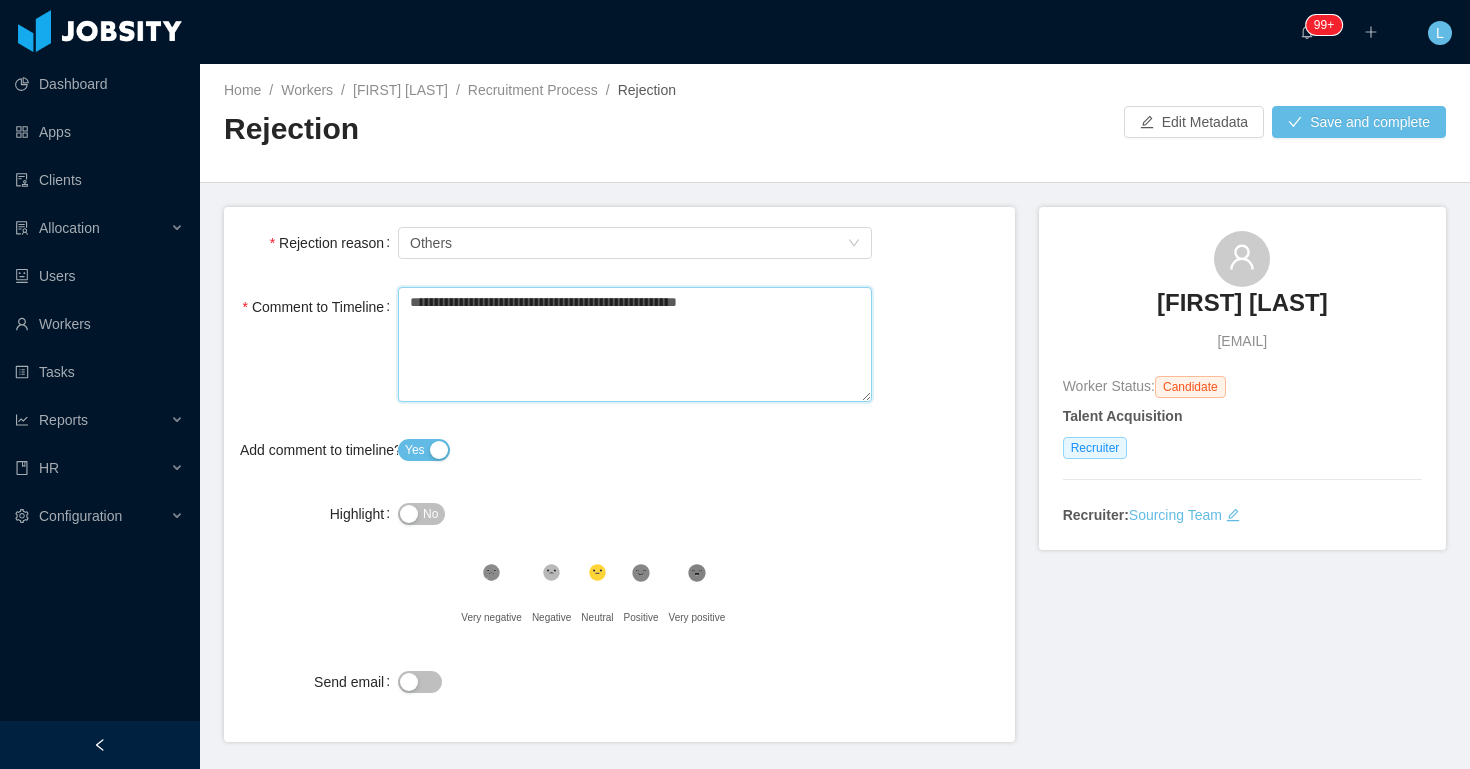 type 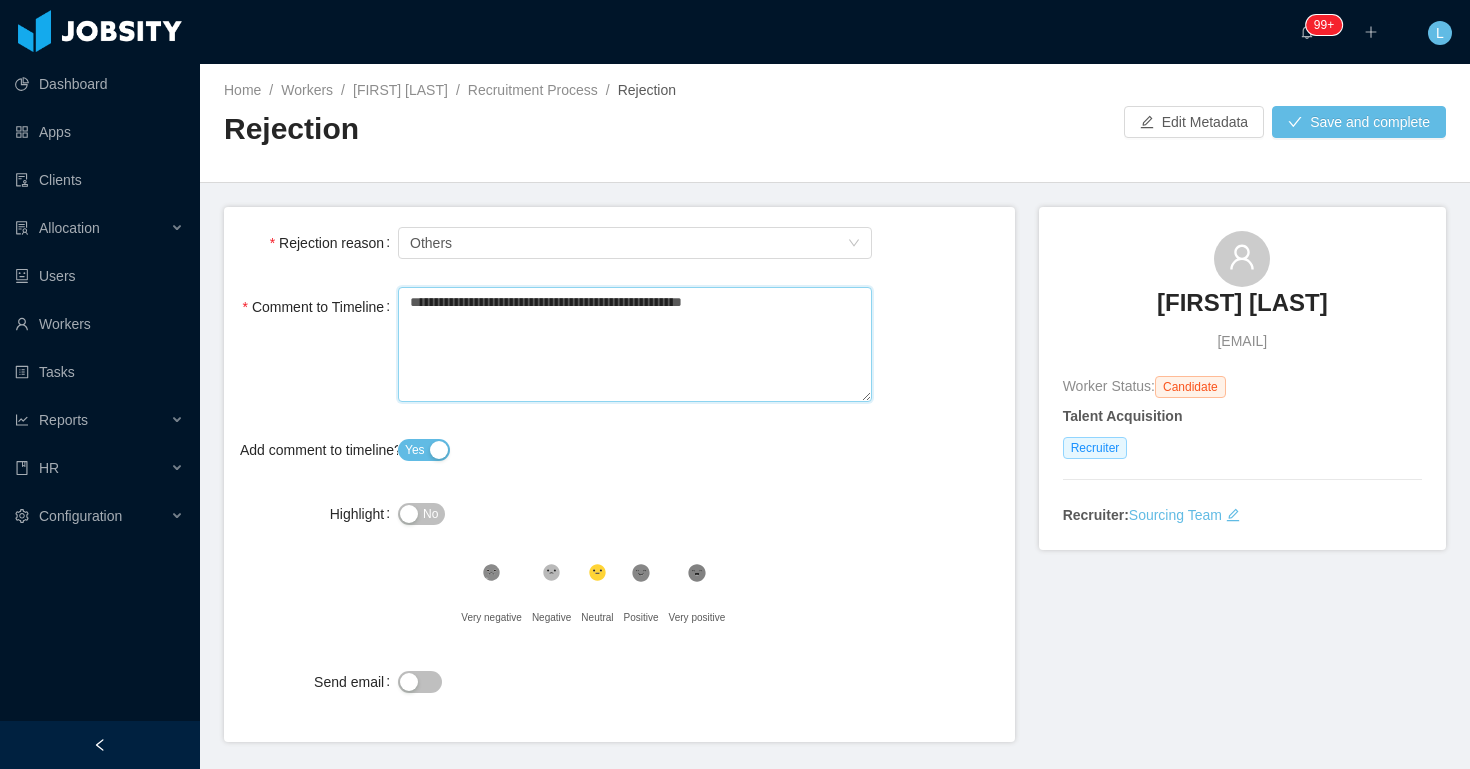 type 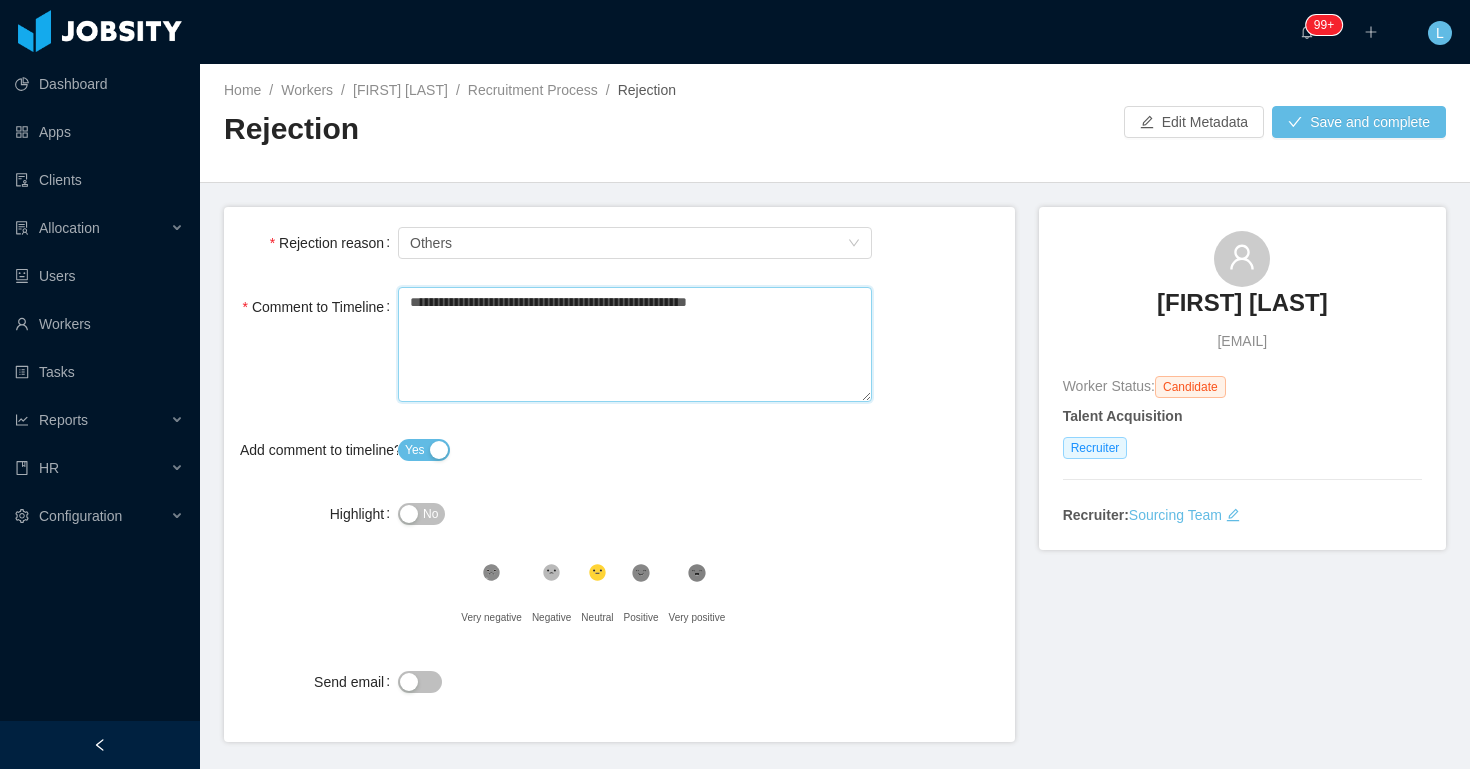 type 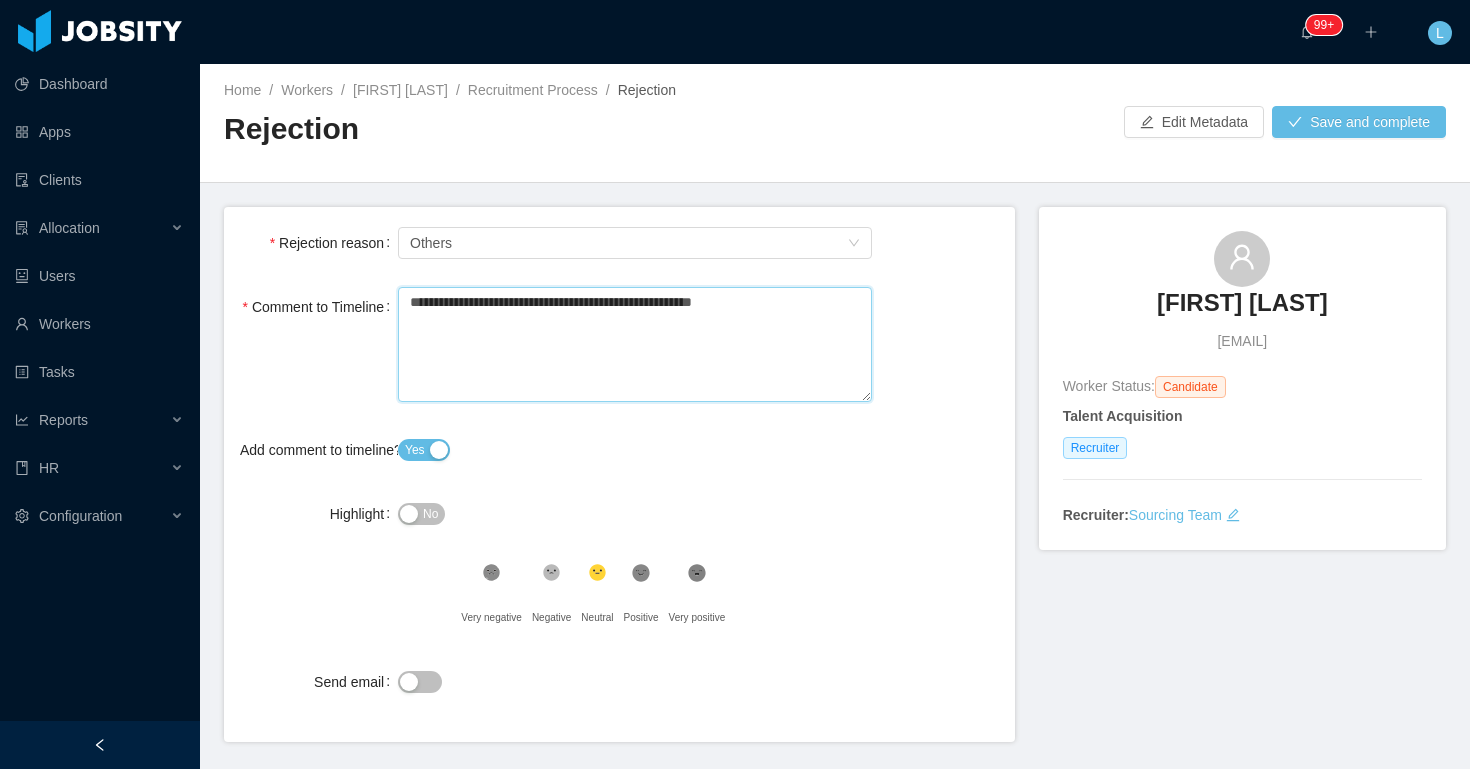 type 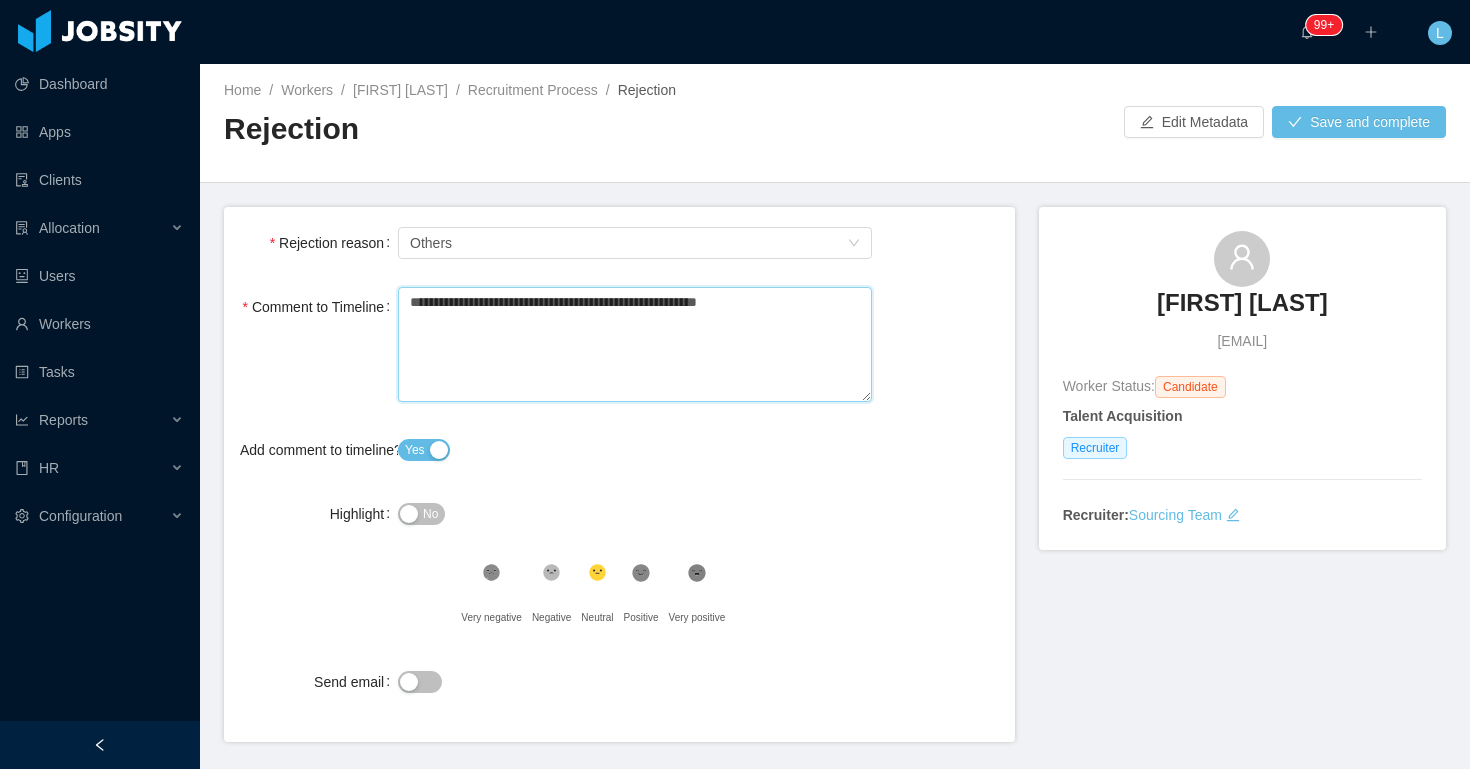 type 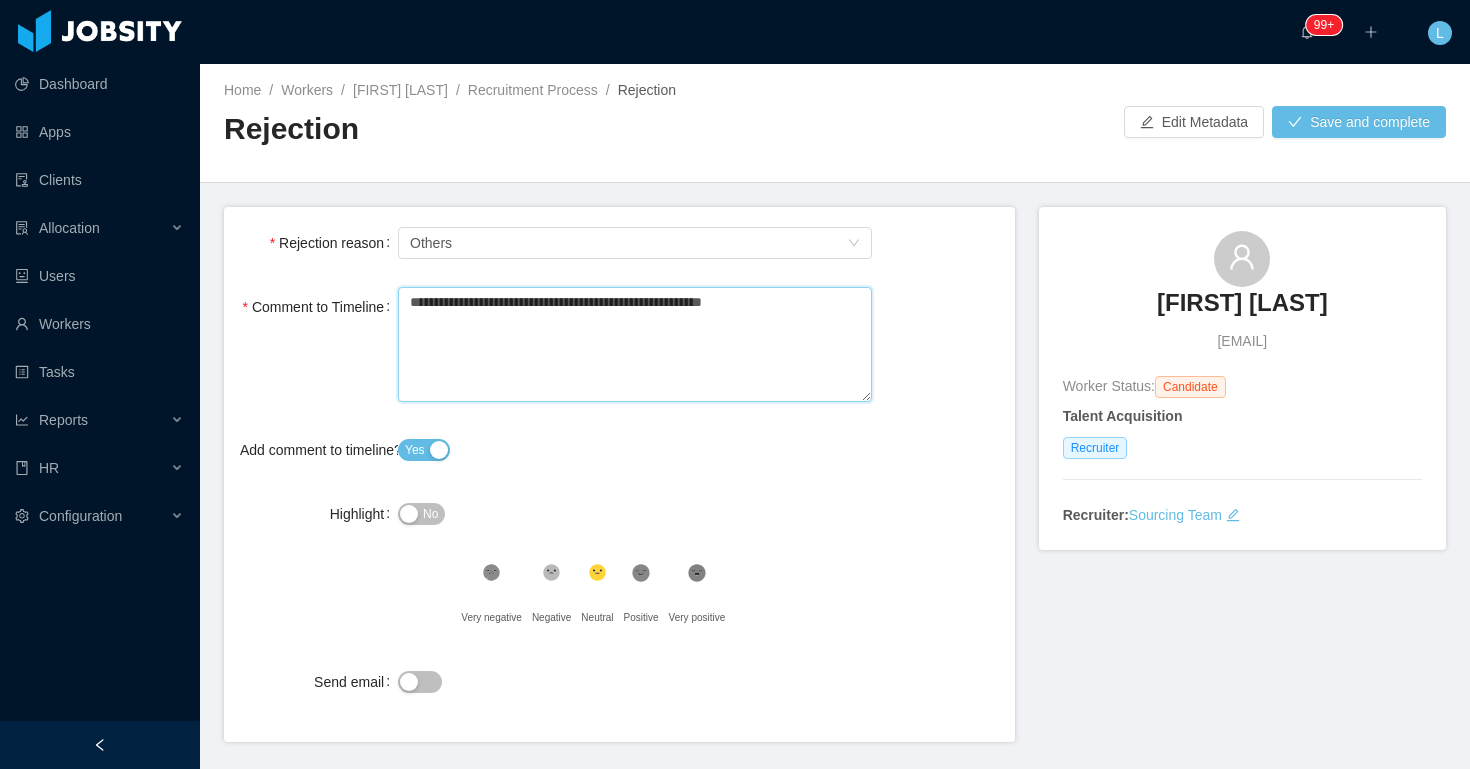 type 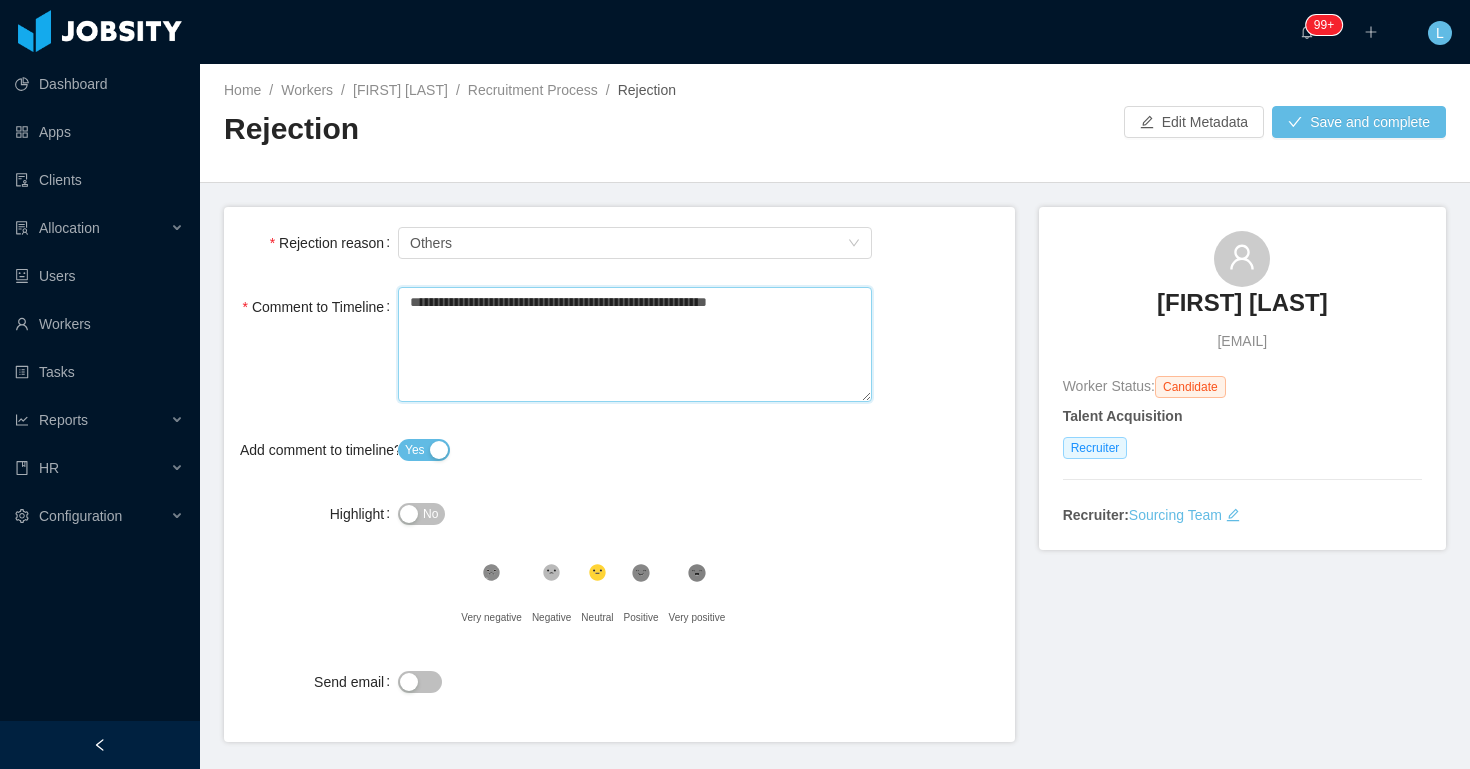 type on "**********" 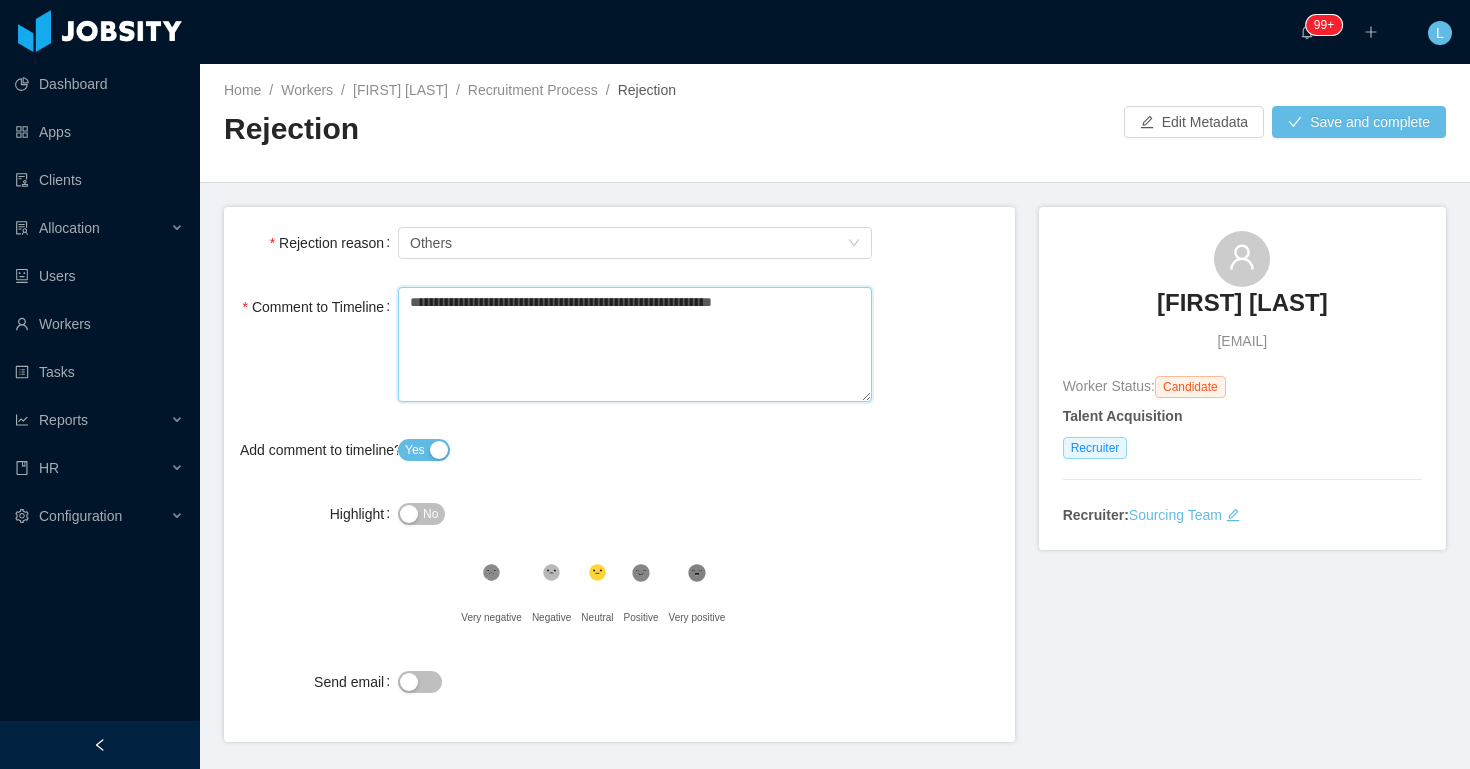 type 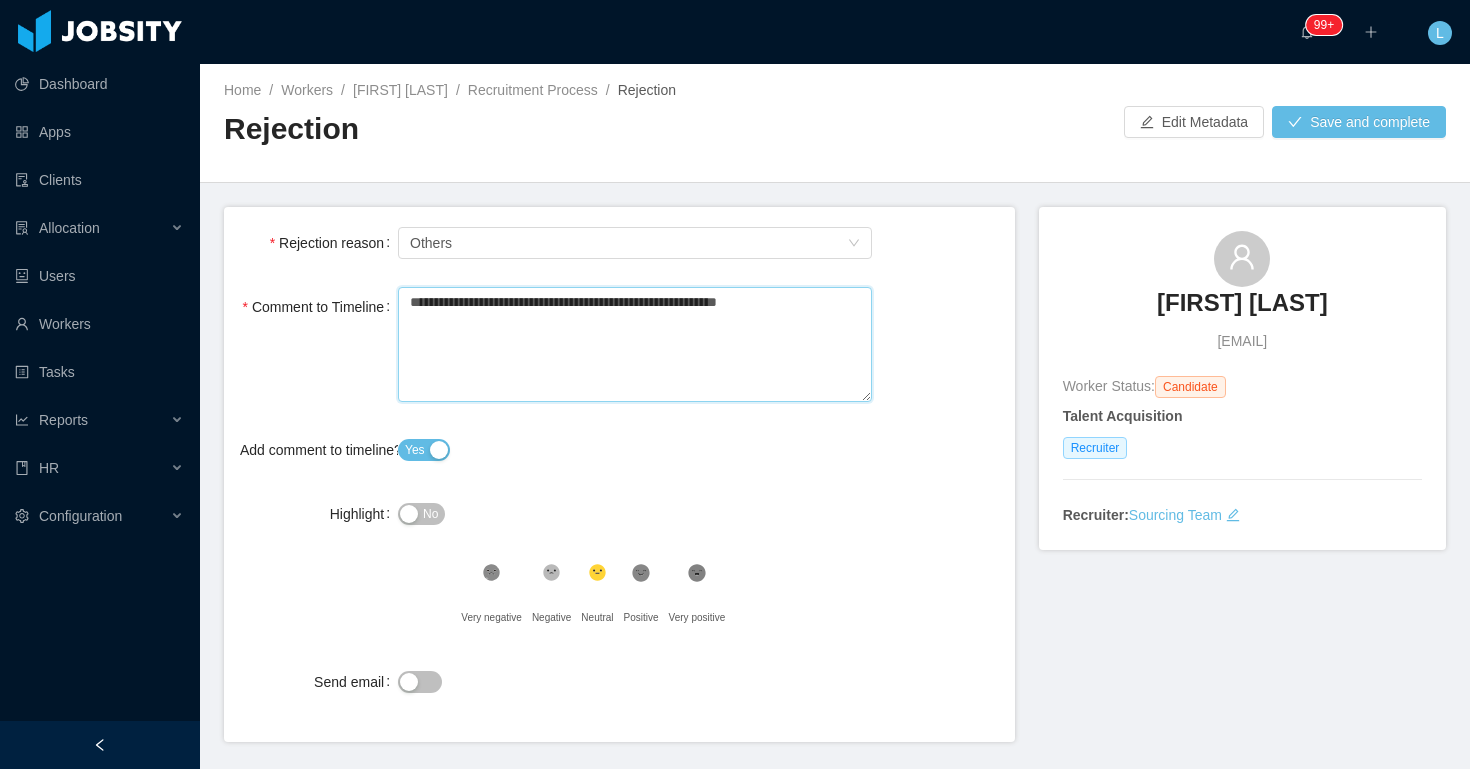 type 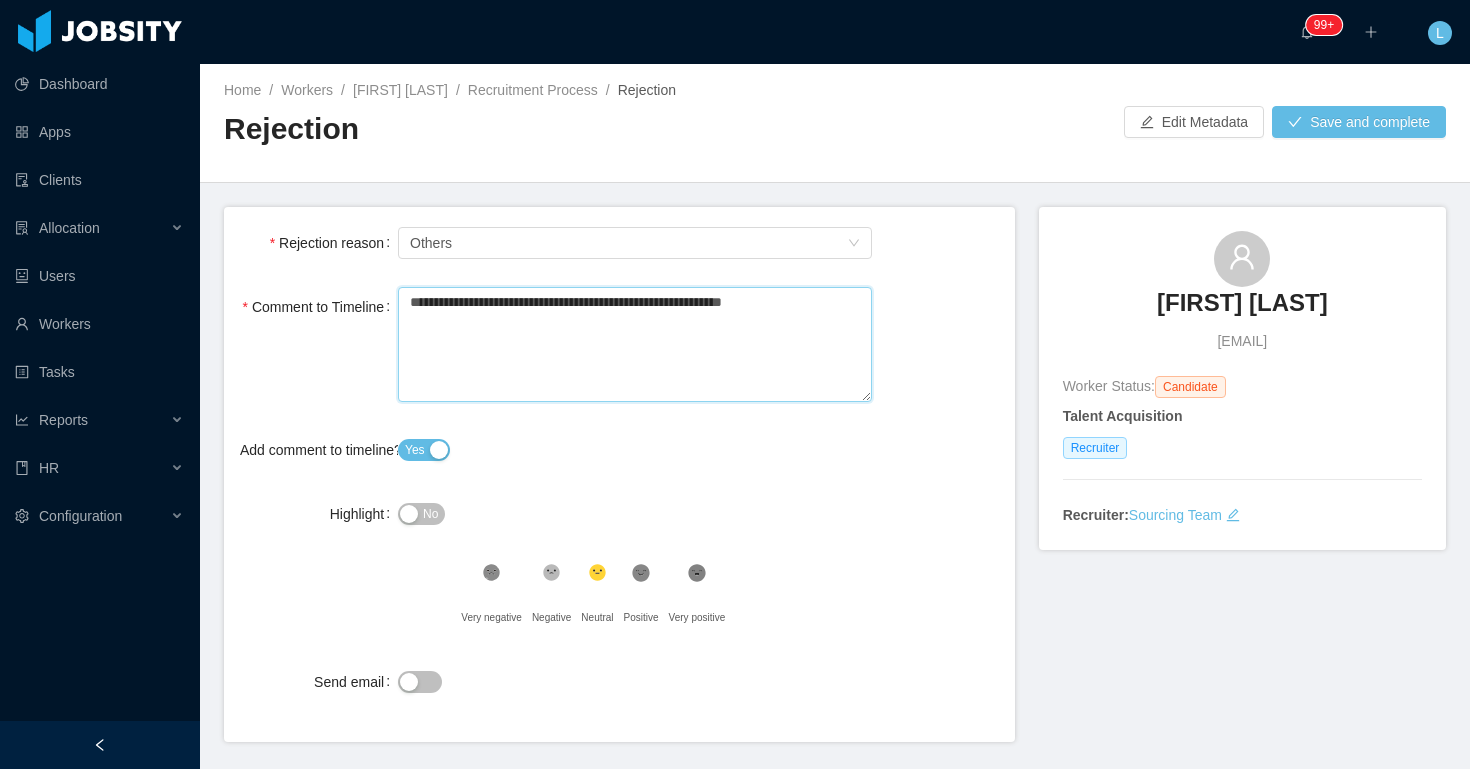 type on "**********" 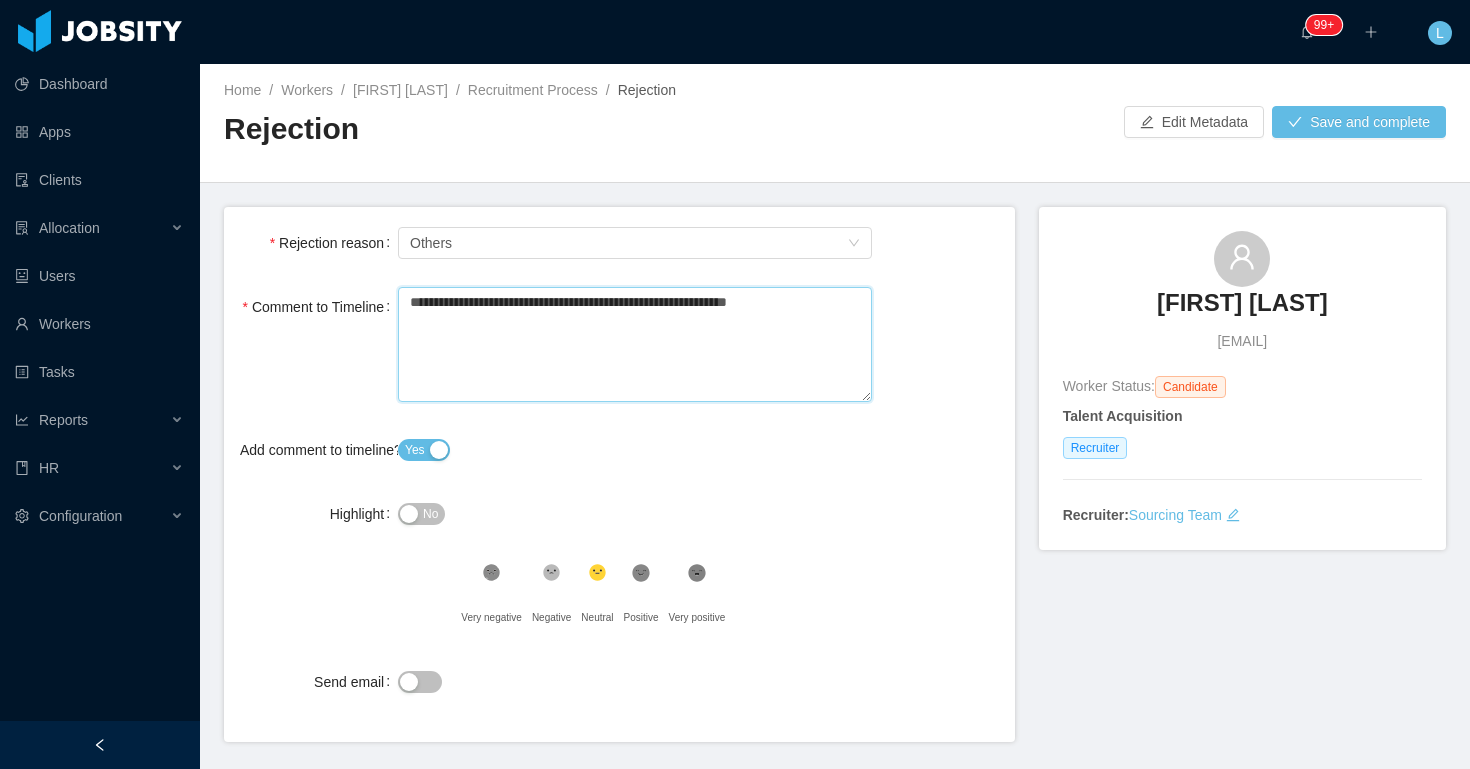 type 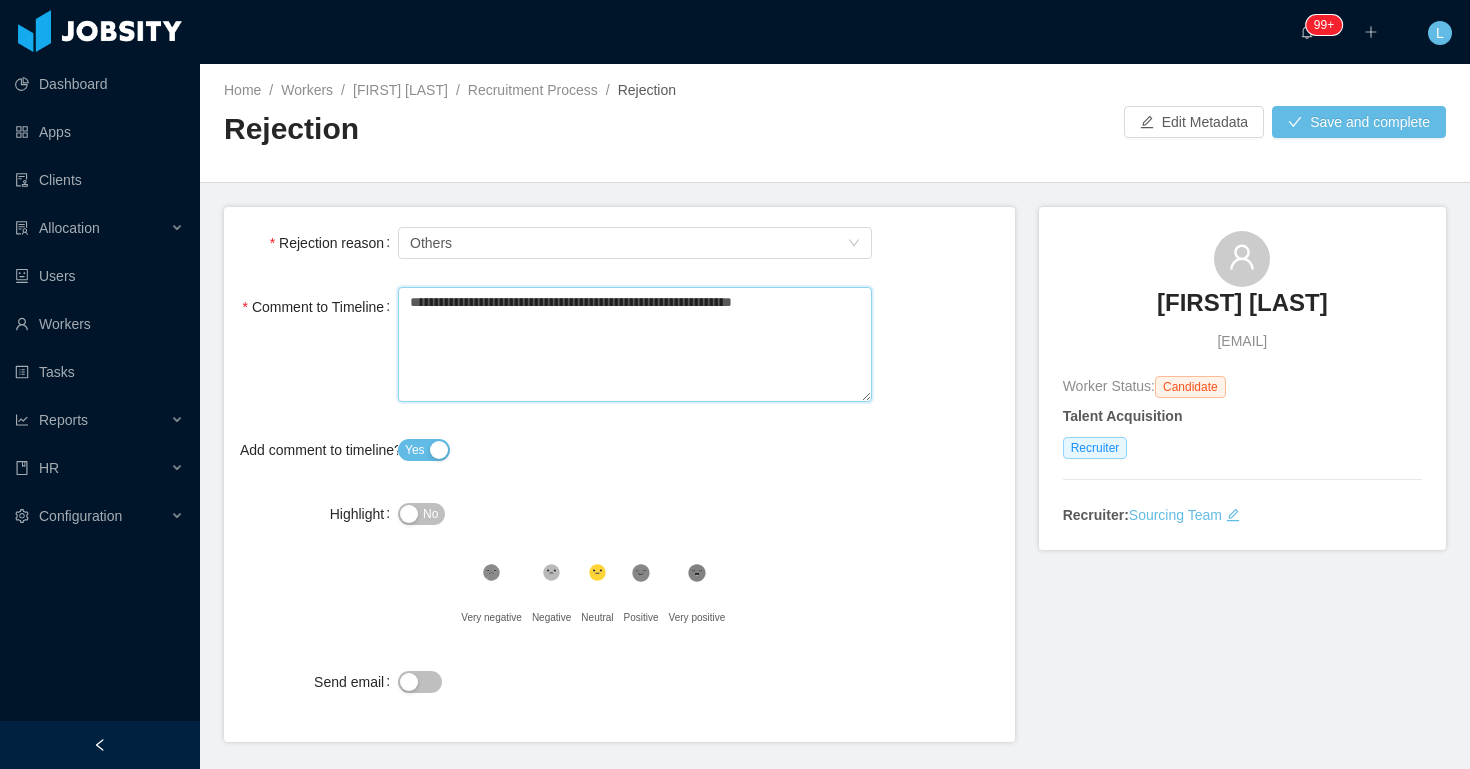 type 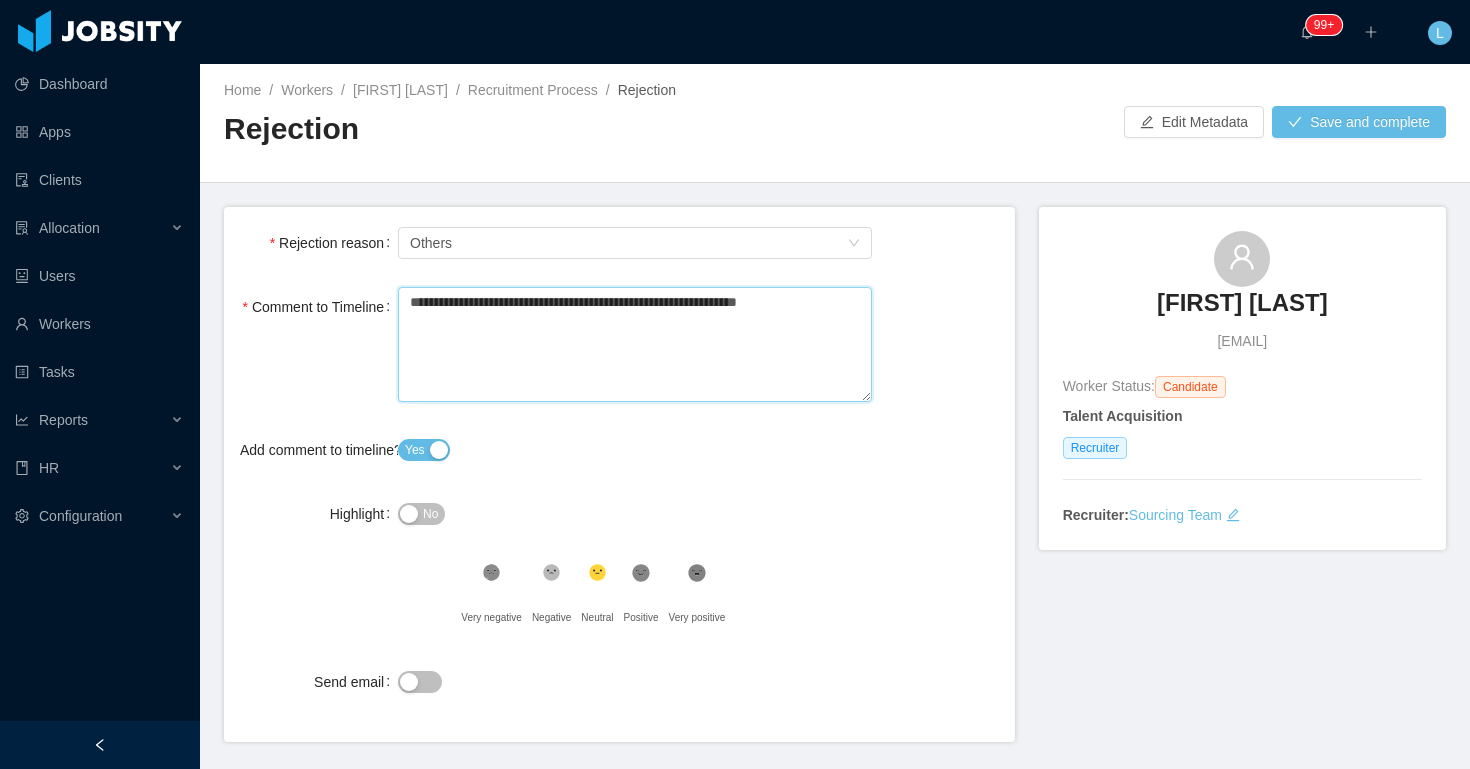 type 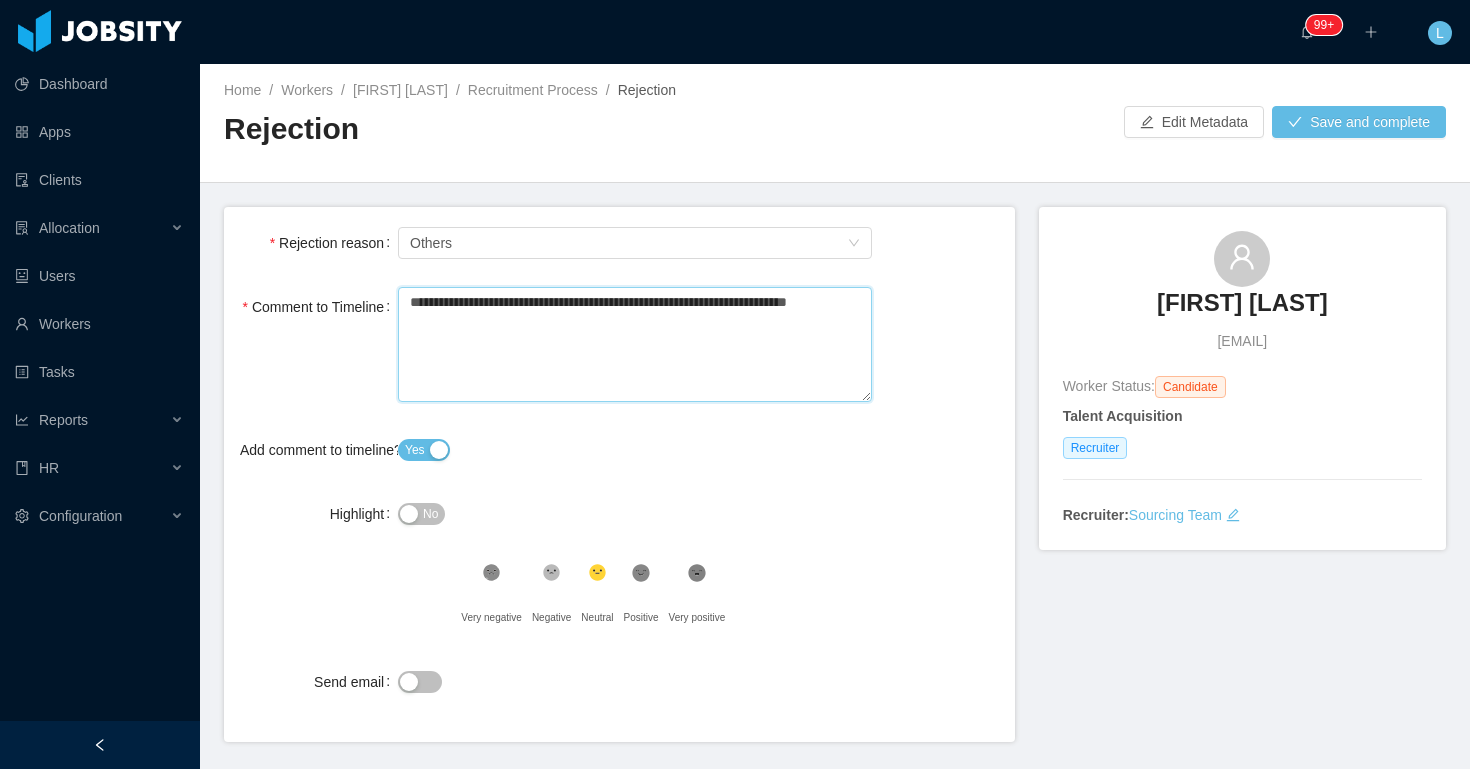 click on "**********" at bounding box center [635, 344] 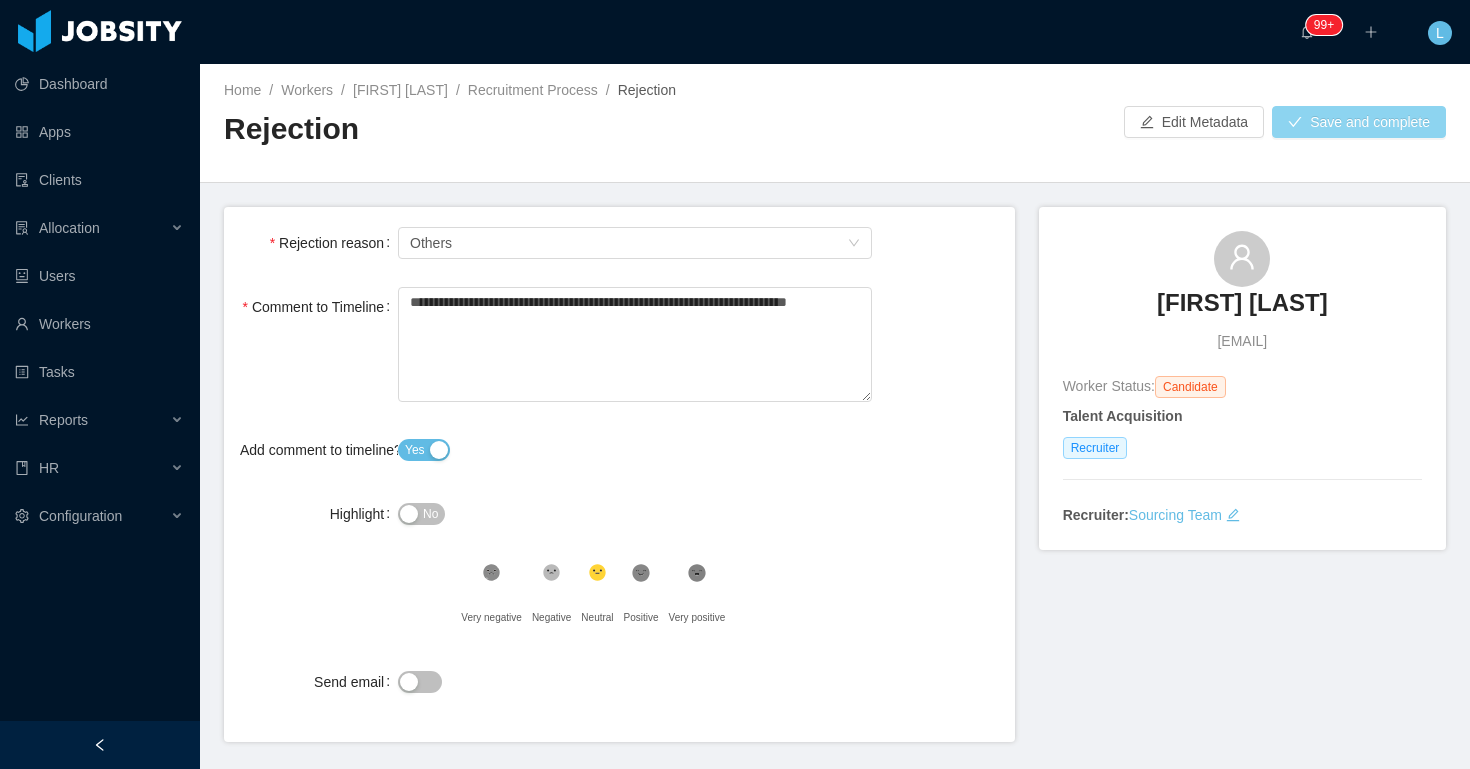 click on "Save and complete" at bounding box center (1359, 122) 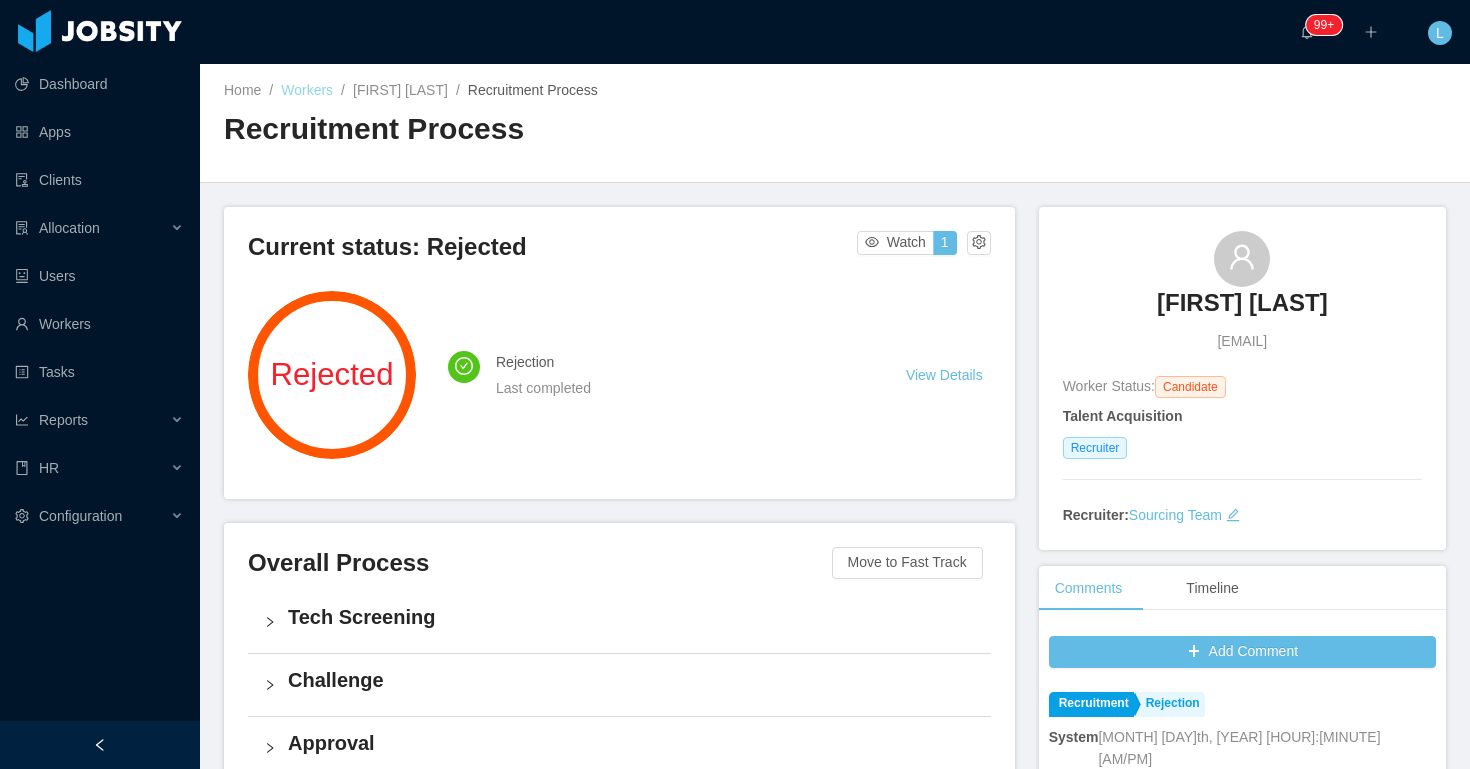 click on "Workers" at bounding box center [307, 90] 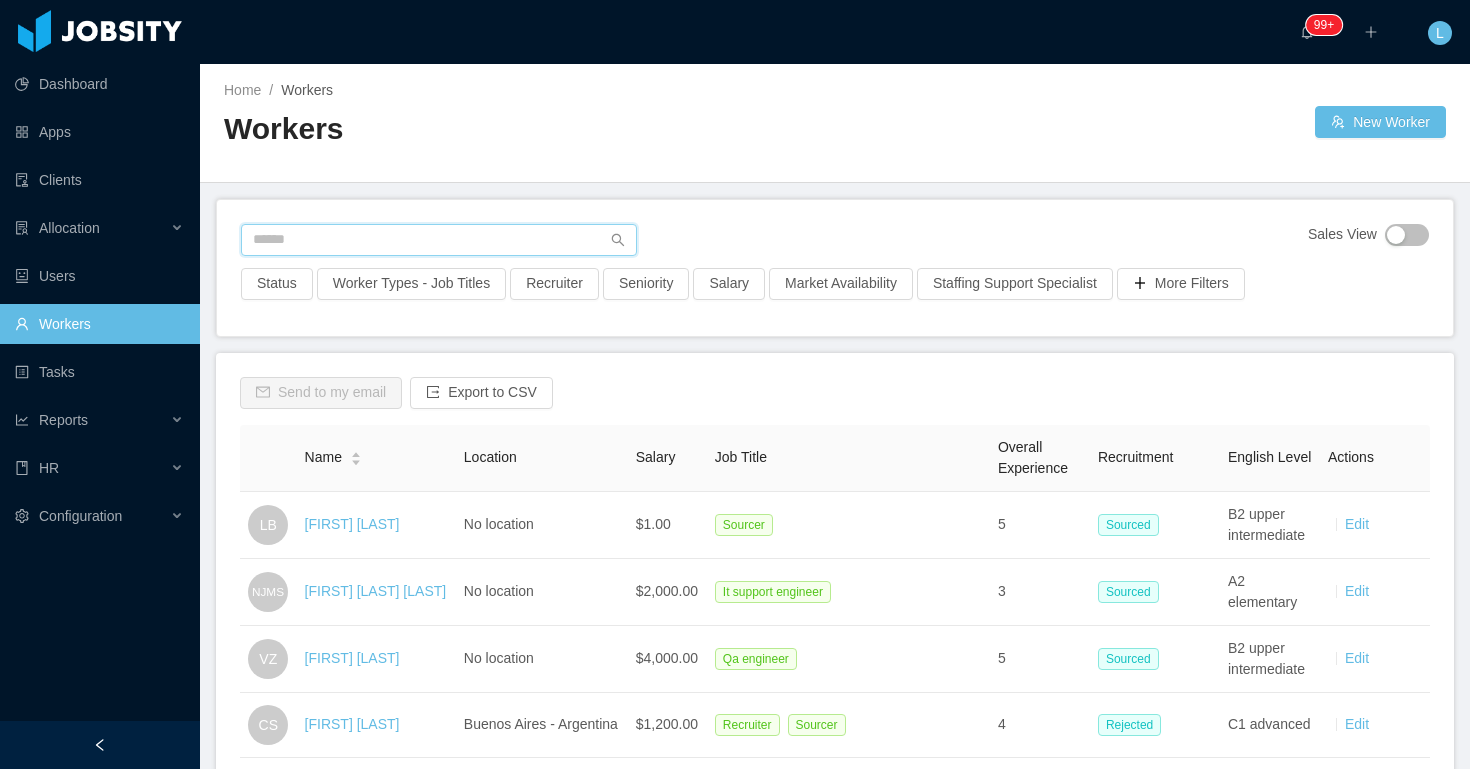 click at bounding box center [439, 240] 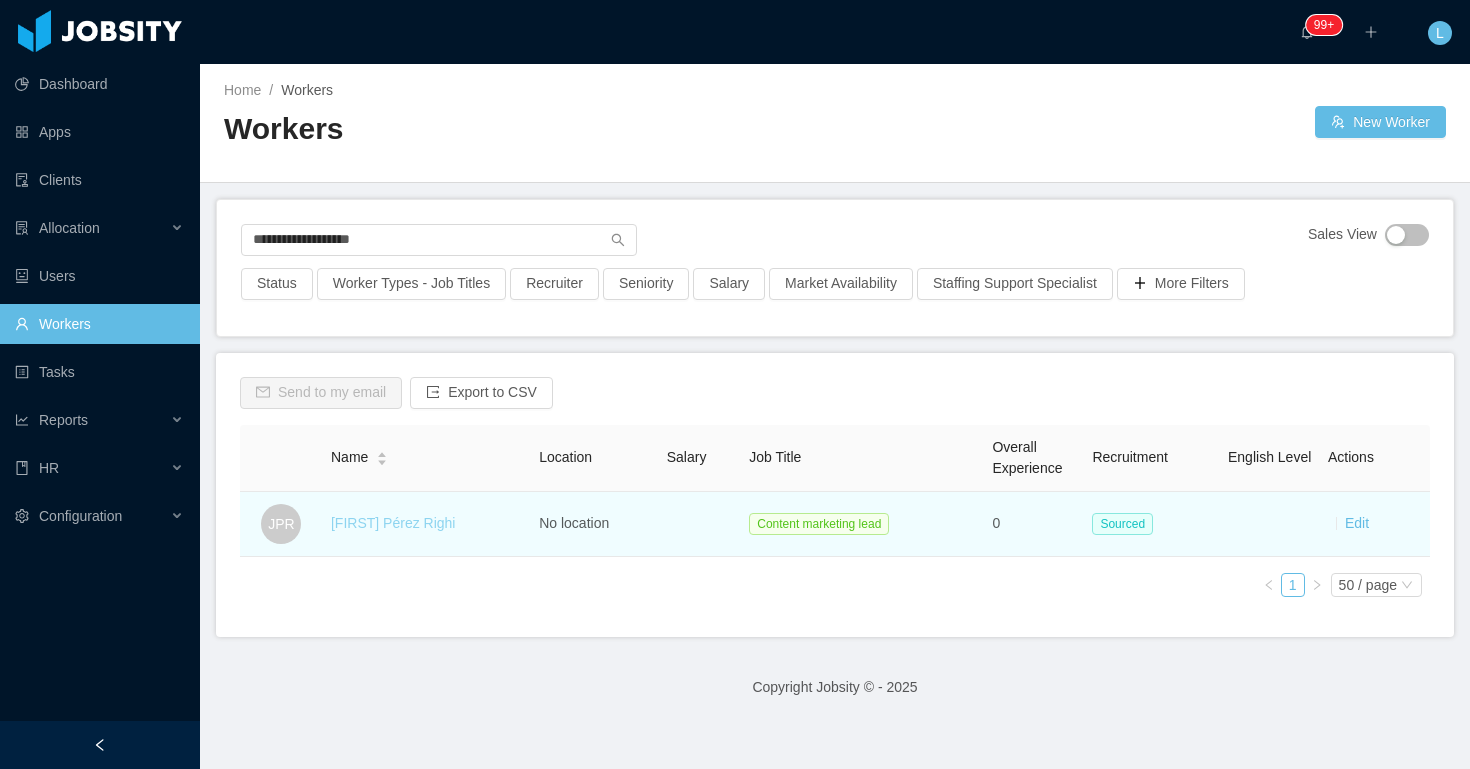 click on "Julieta Pérez Righi" at bounding box center (393, 523) 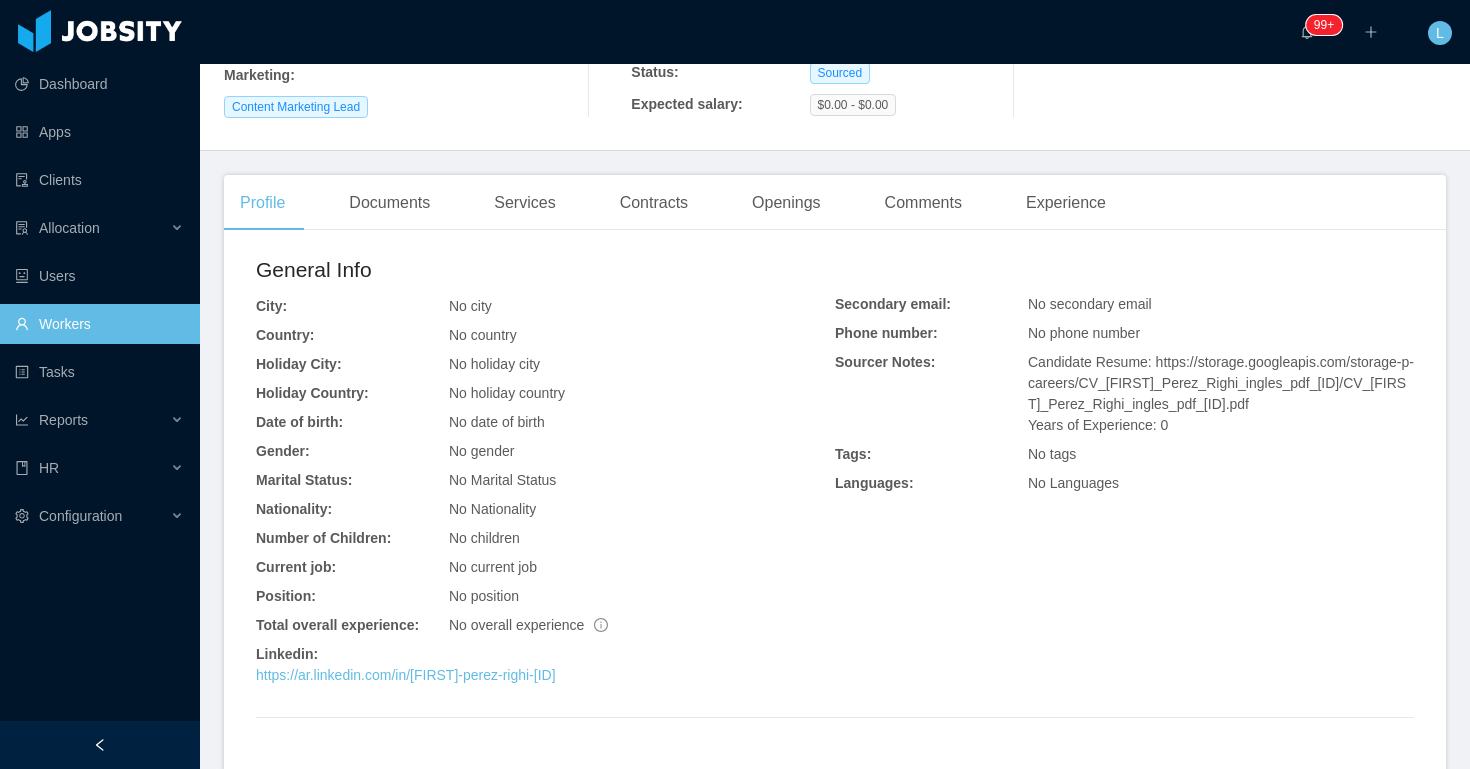 scroll, scrollTop: 324, scrollLeft: 0, axis: vertical 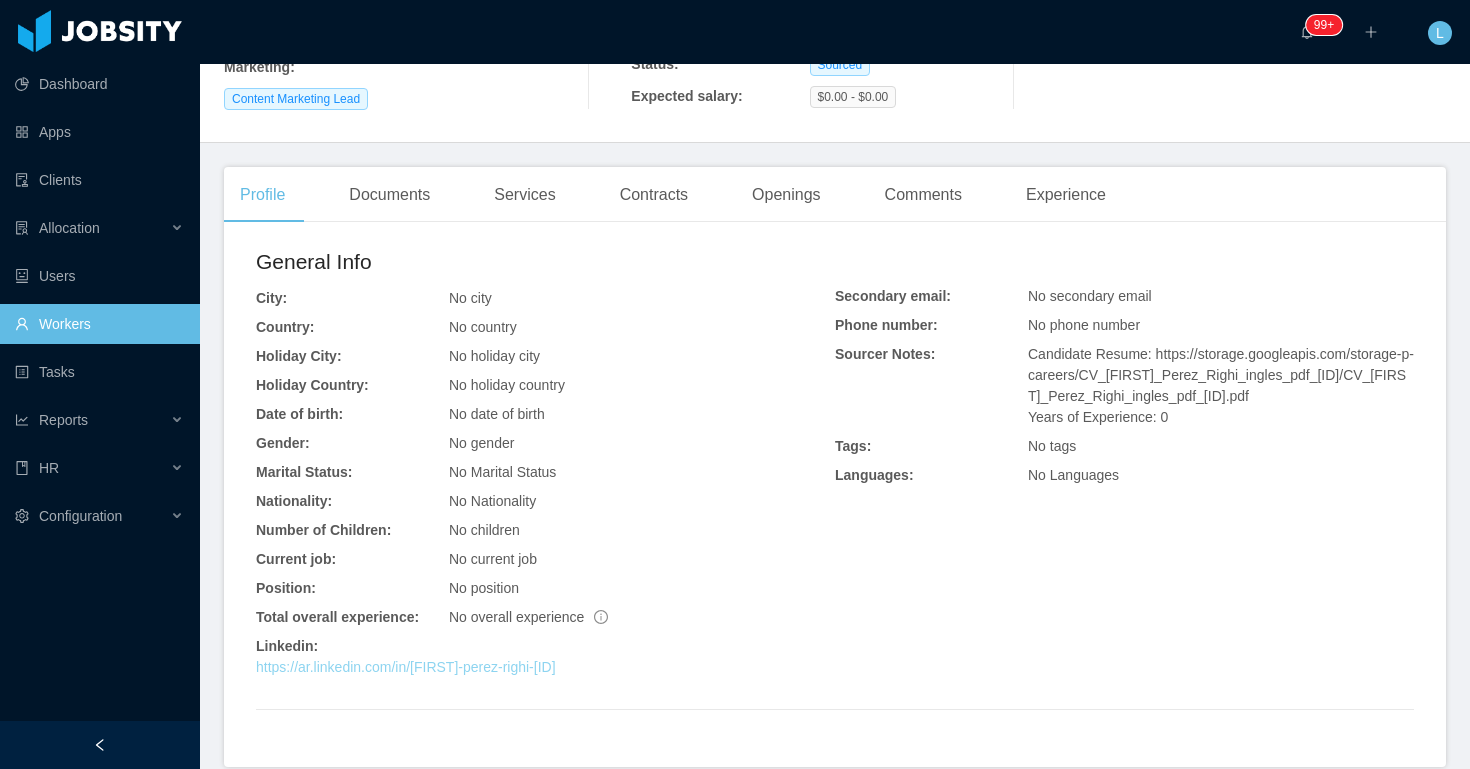 click on "https://ar.linkedin.com/in/julieta-perez-righi-44b97a320" at bounding box center [406, 667] 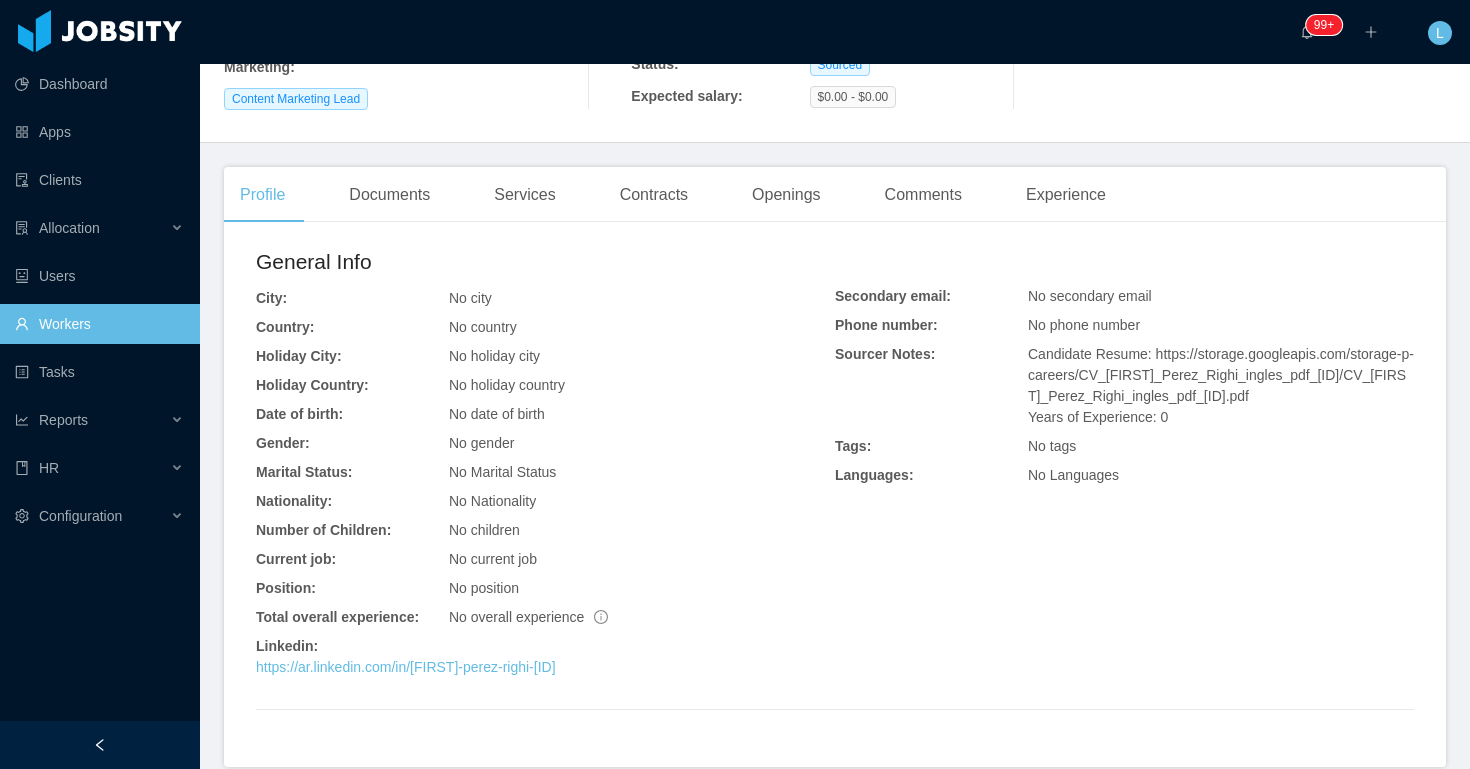 scroll, scrollTop: 0, scrollLeft: 0, axis: both 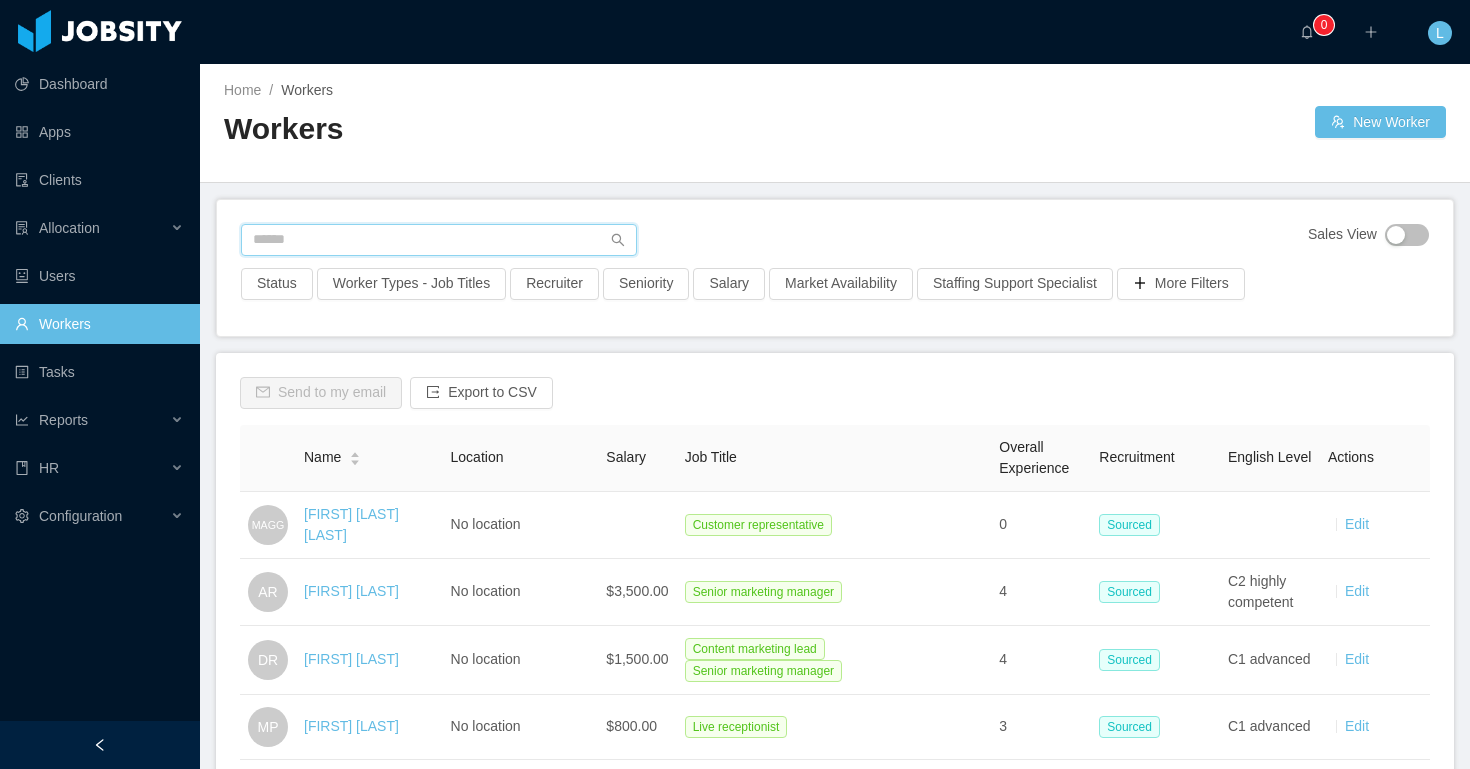 click at bounding box center [439, 240] 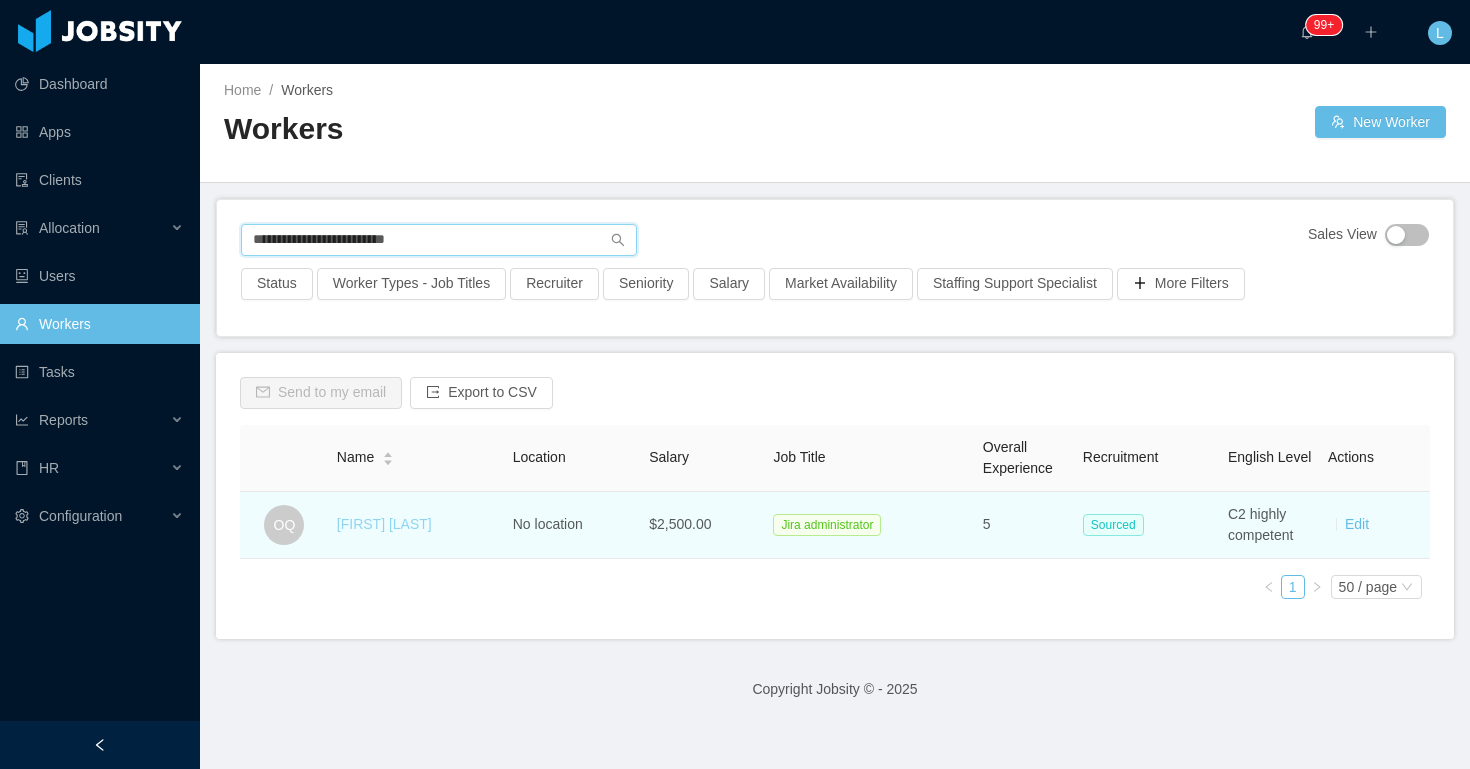 type on "**********" 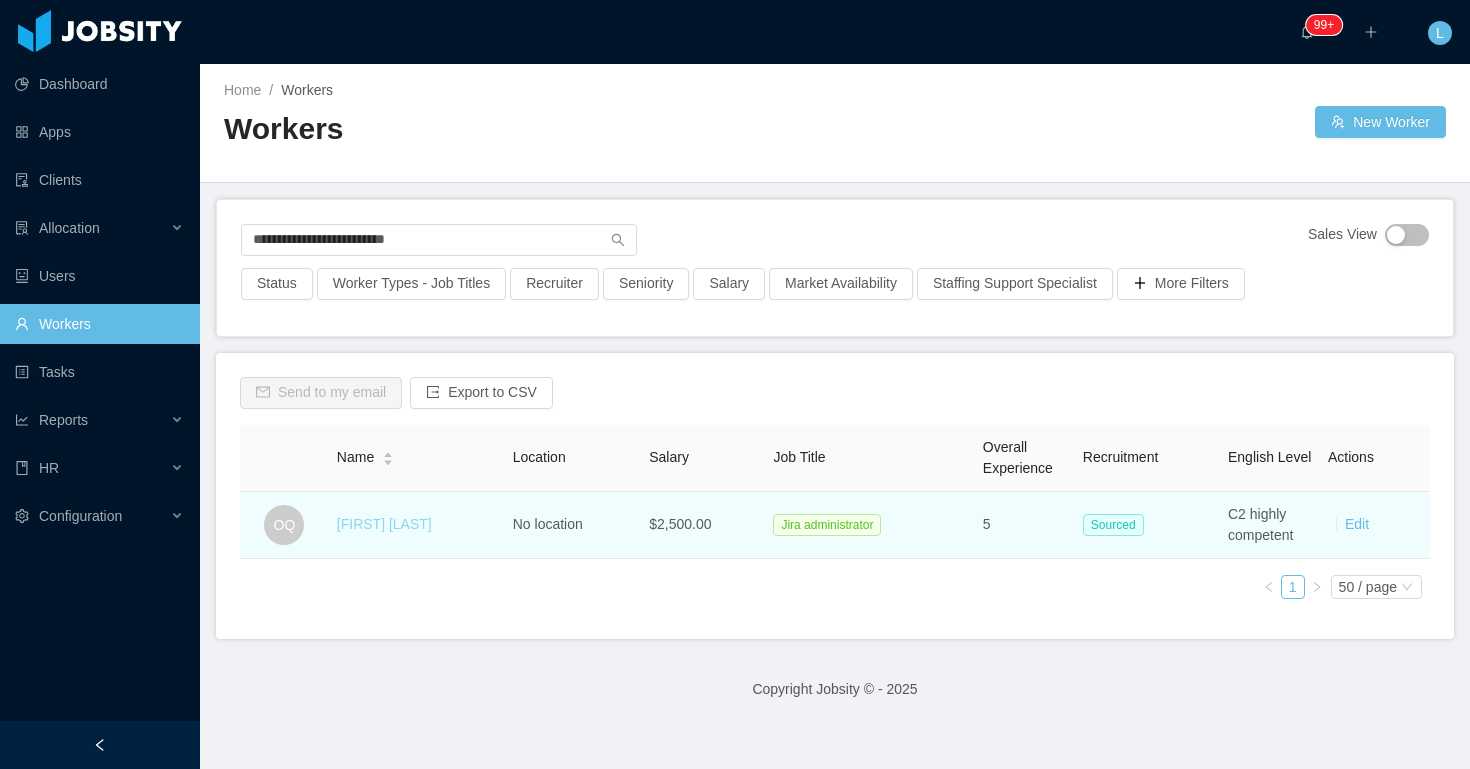 click on "[FIRST] [LAST]" at bounding box center [384, 524] 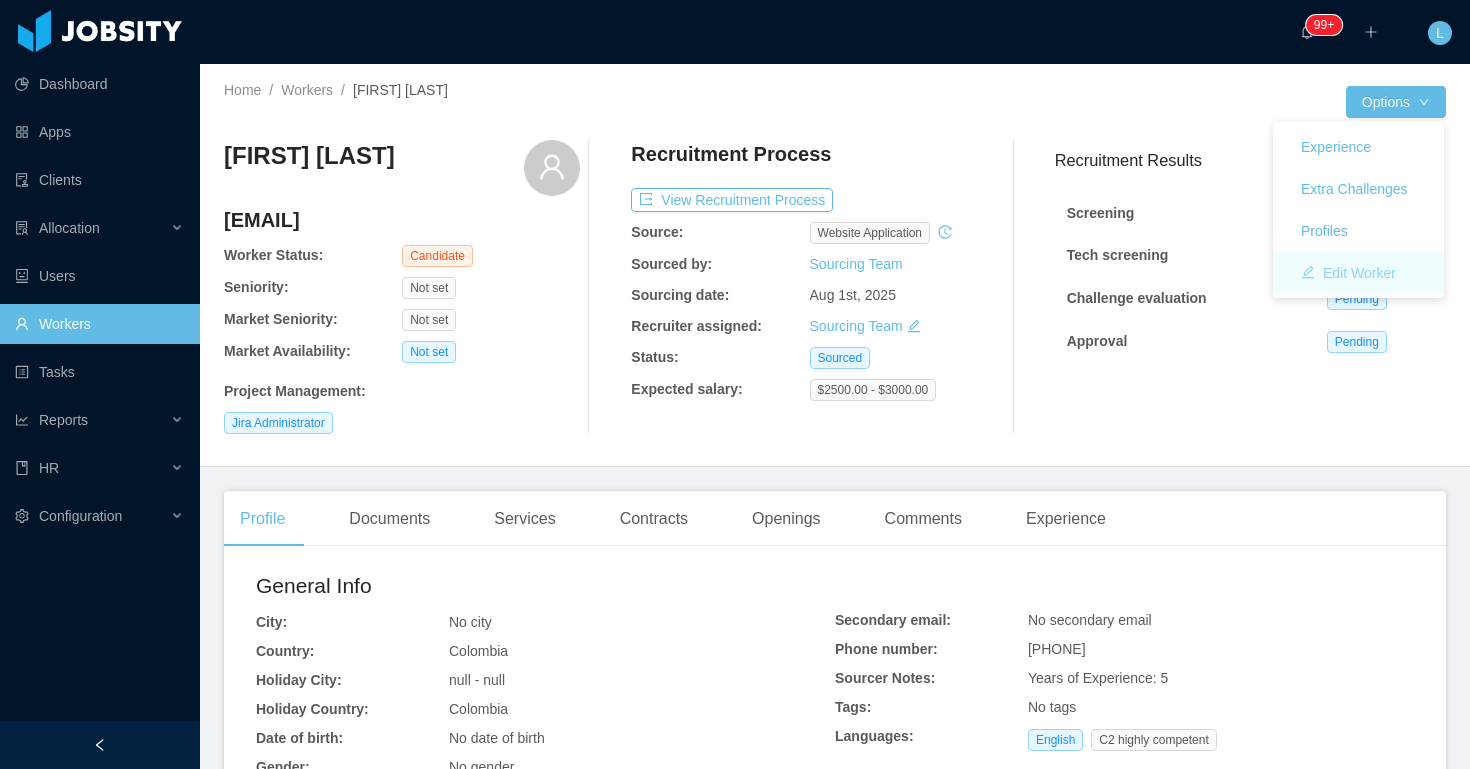 click on "Edit Worker" at bounding box center (1348, 273) 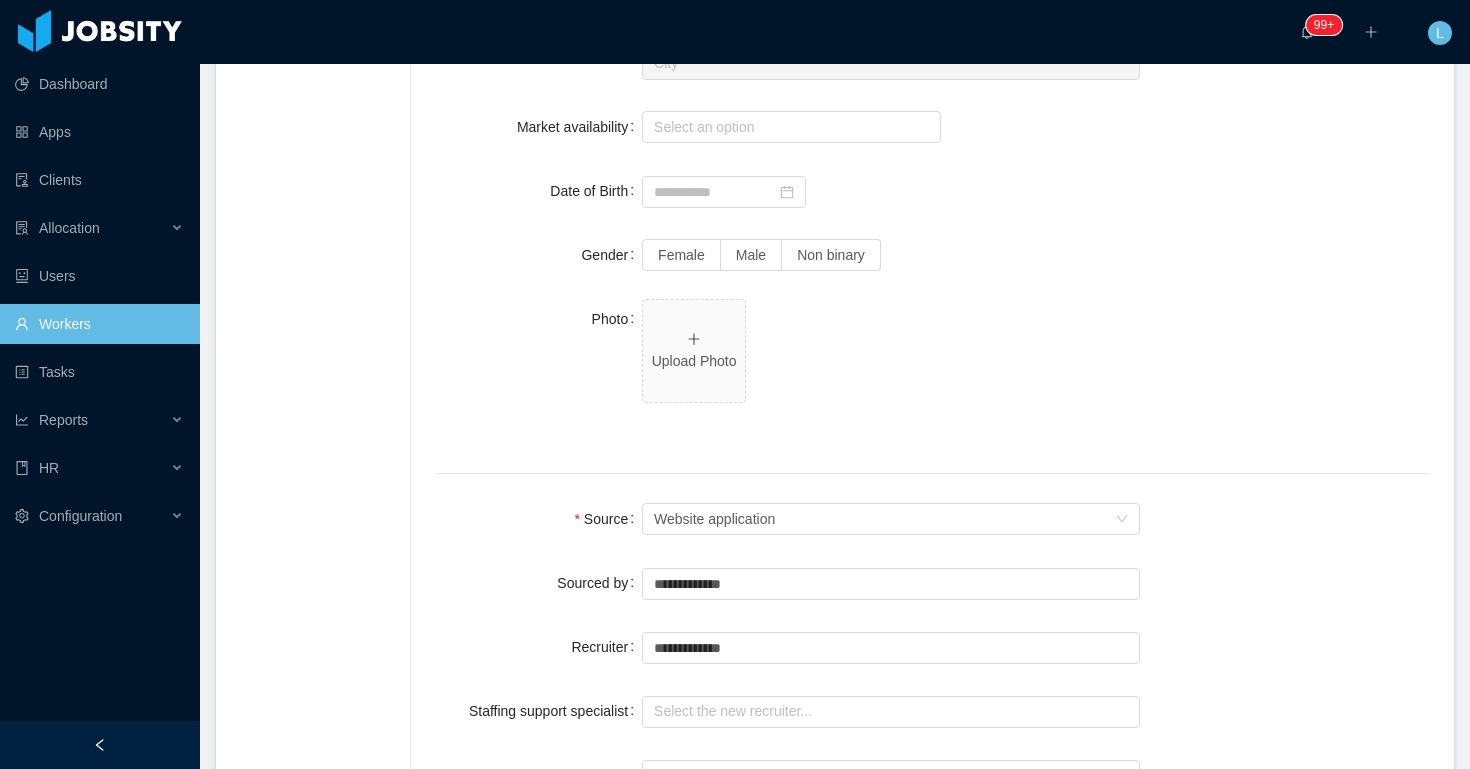 scroll, scrollTop: 1156, scrollLeft: 0, axis: vertical 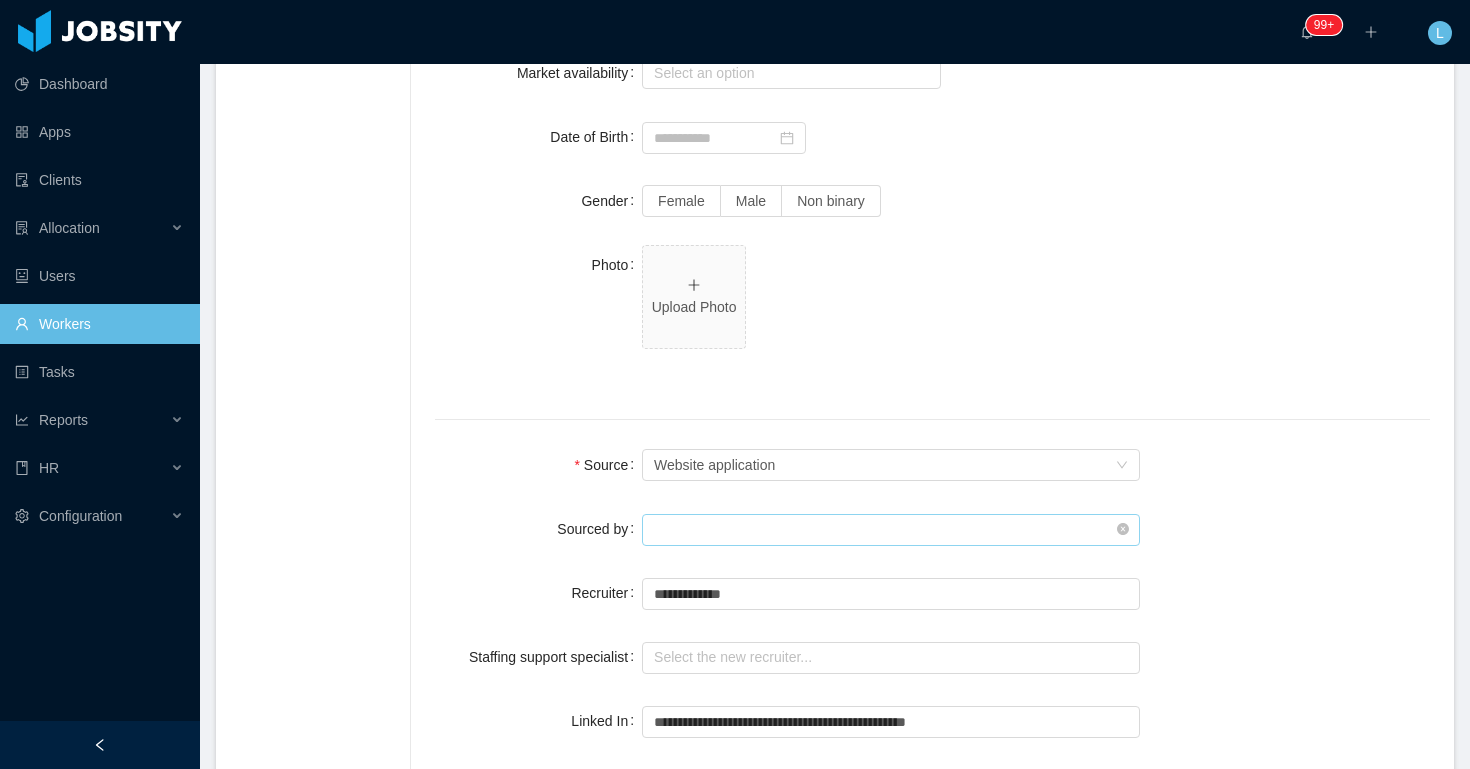 click at bounding box center [891, 530] 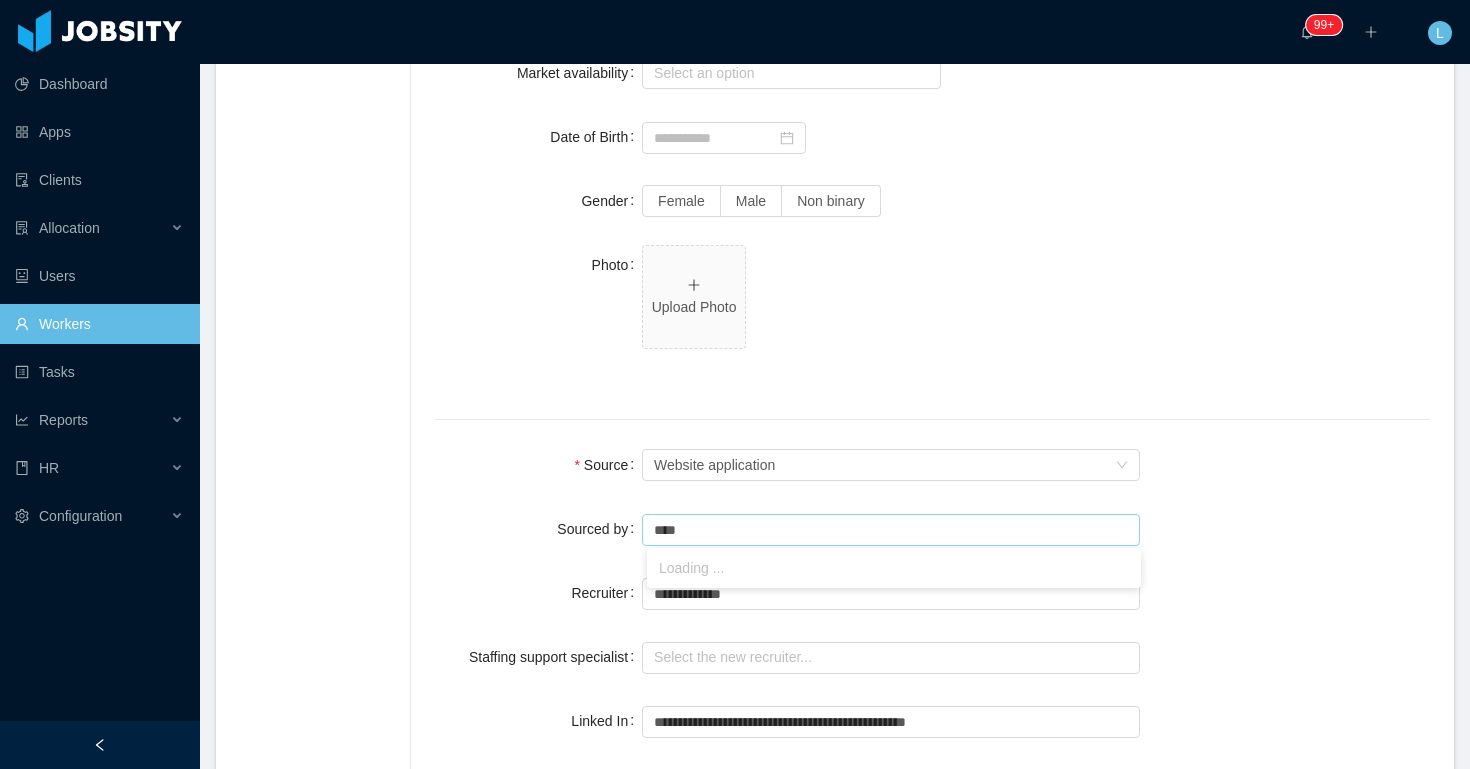 click on "Loading ..." at bounding box center [894, 568] 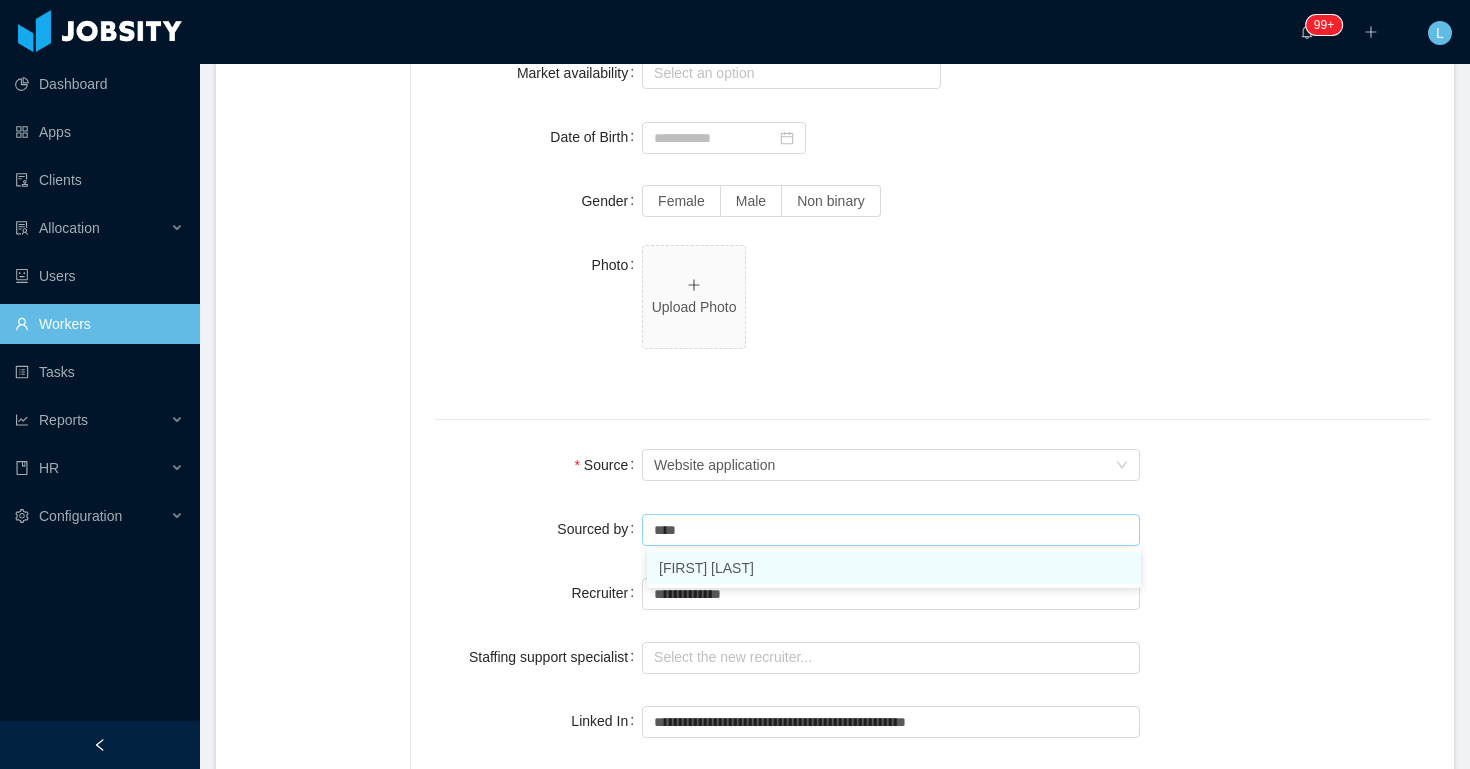 click on "[FIRST] [LAST]" at bounding box center [894, 568] 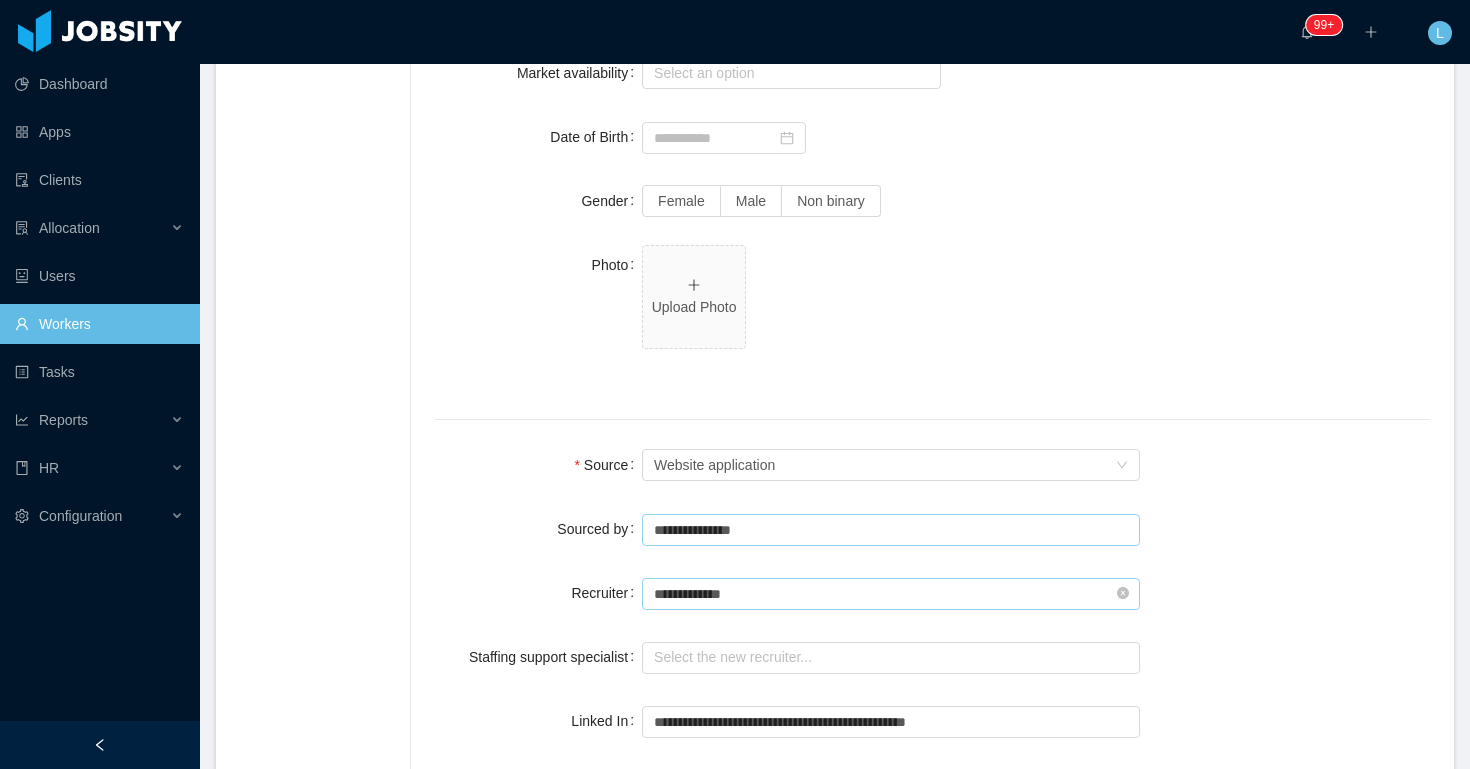 type on "**********" 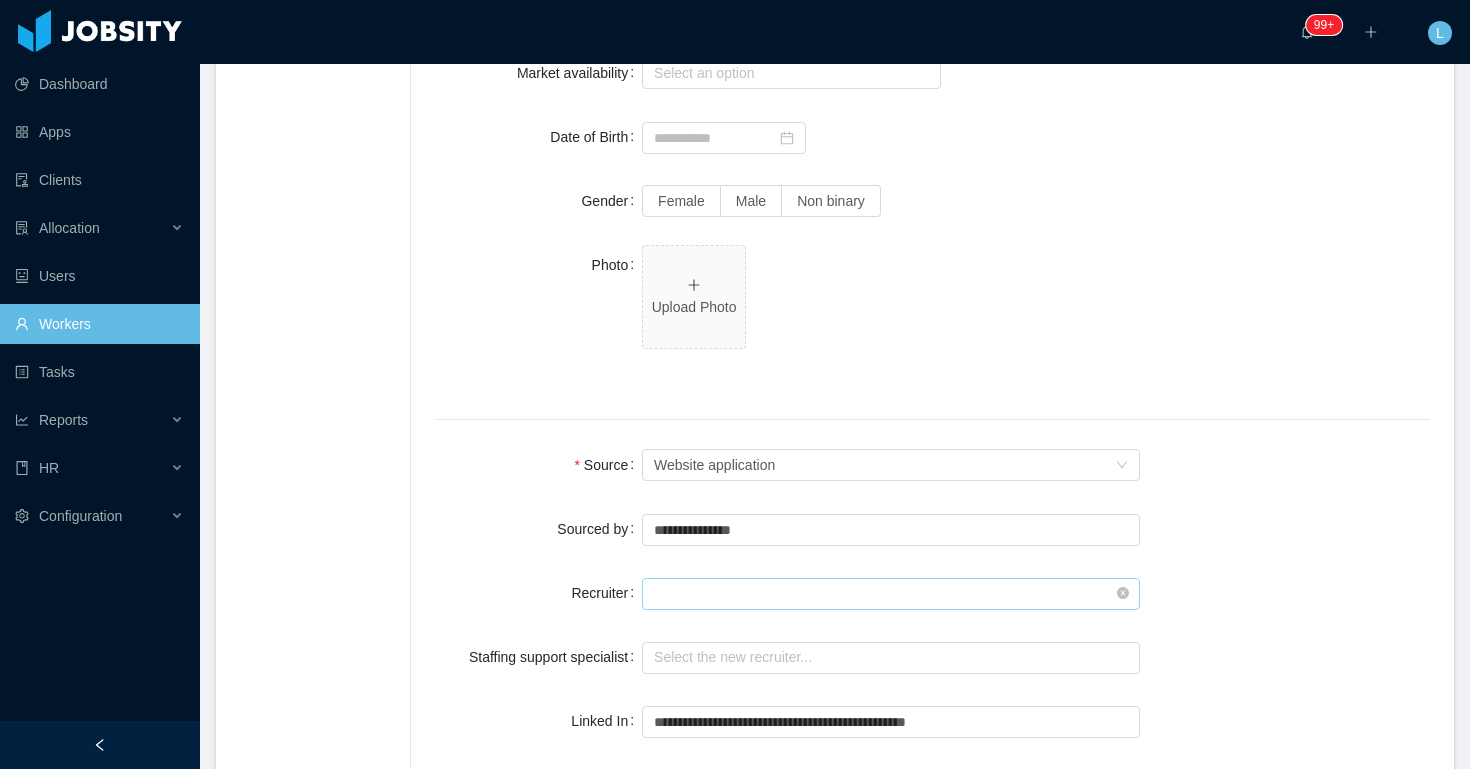 click at bounding box center [891, 594] 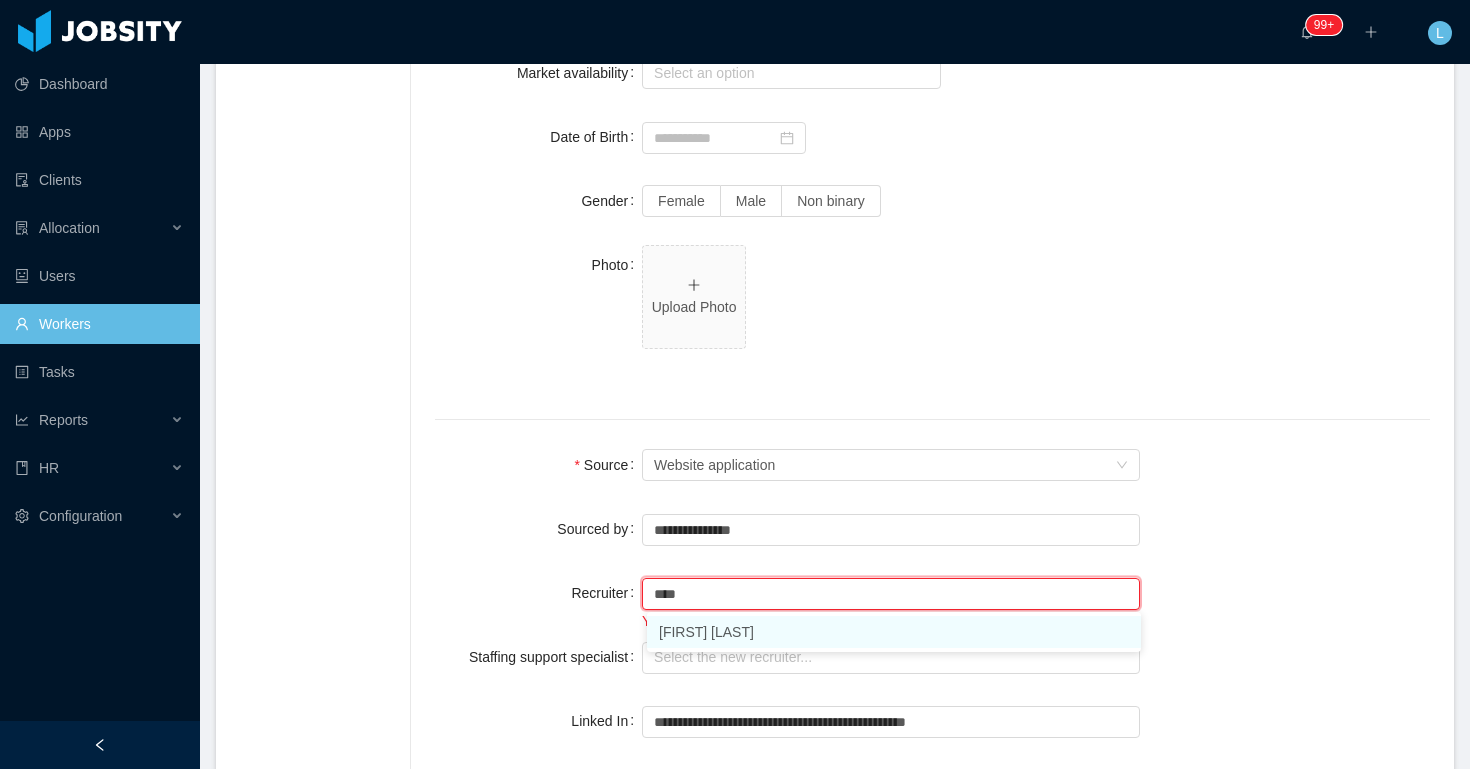 click on "[FIRST] [LAST]" at bounding box center (894, 632) 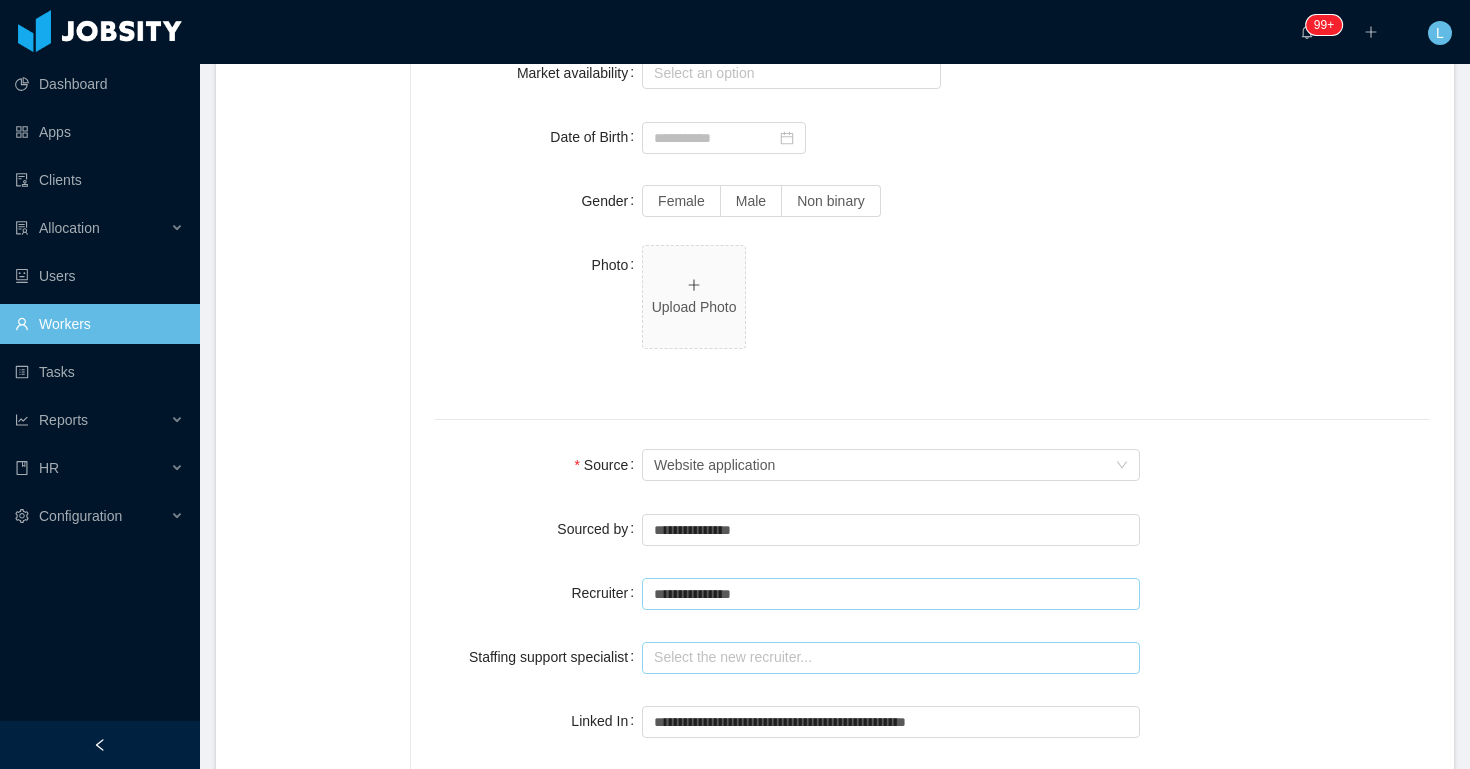 type on "**********" 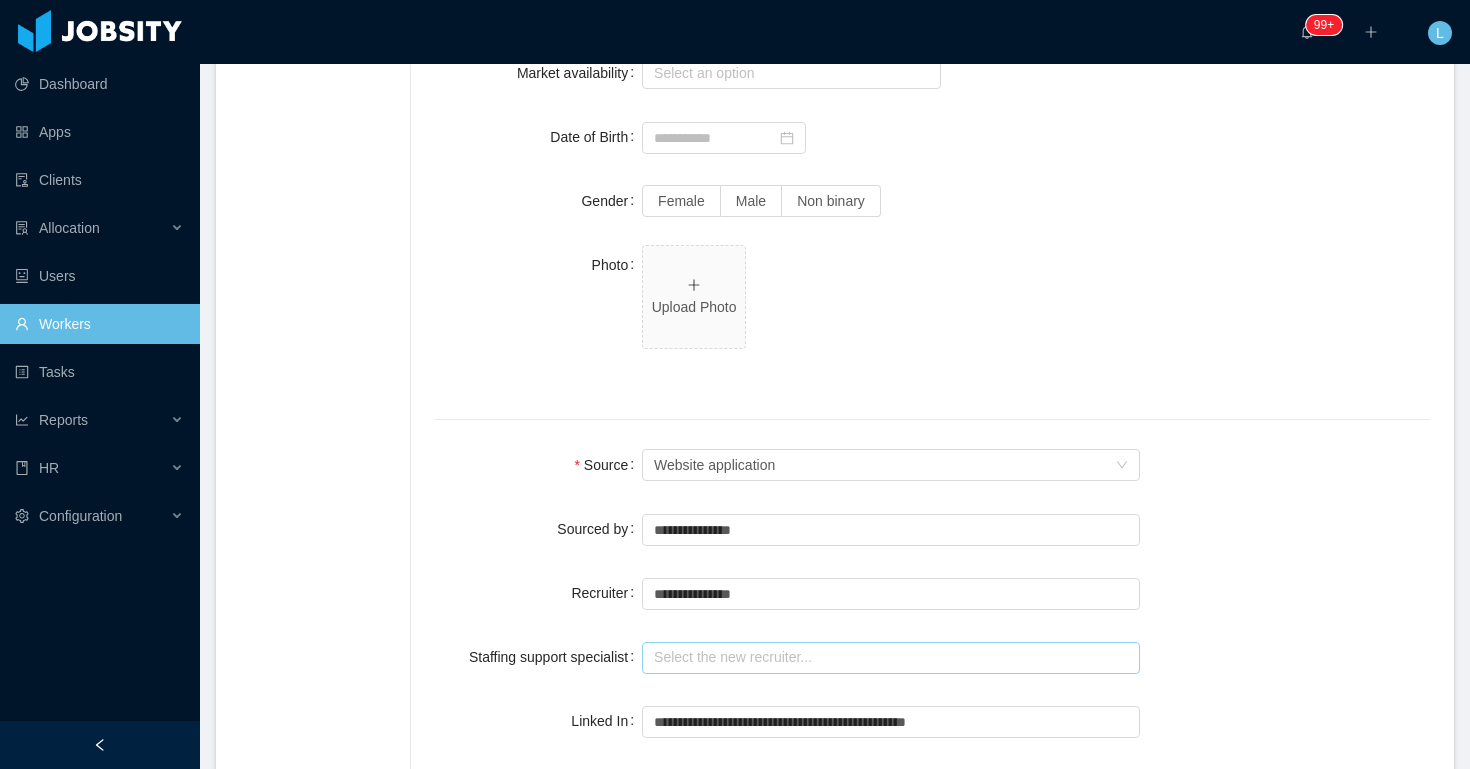 click at bounding box center (891, 658) 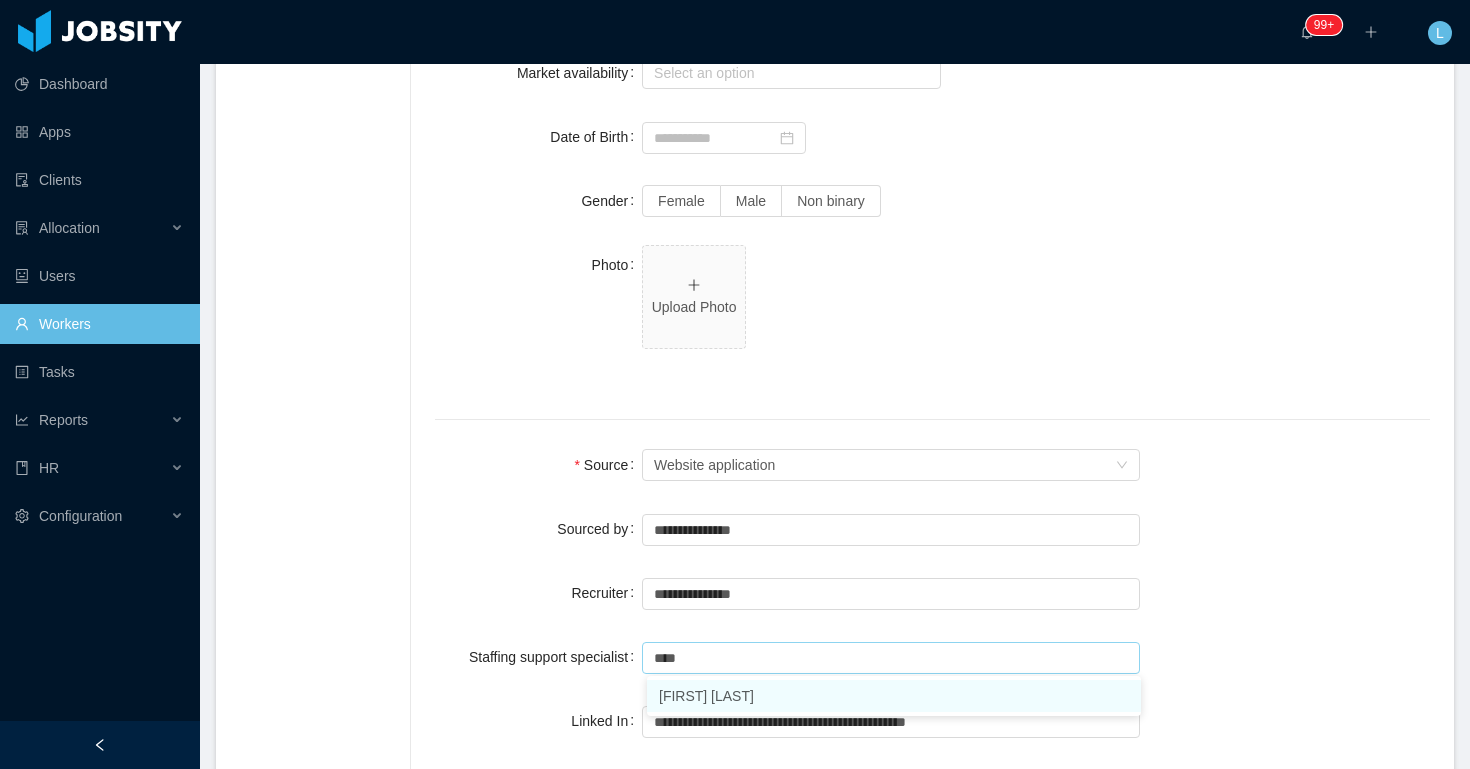 click on "[FIRST] [LAST]" at bounding box center (894, 696) 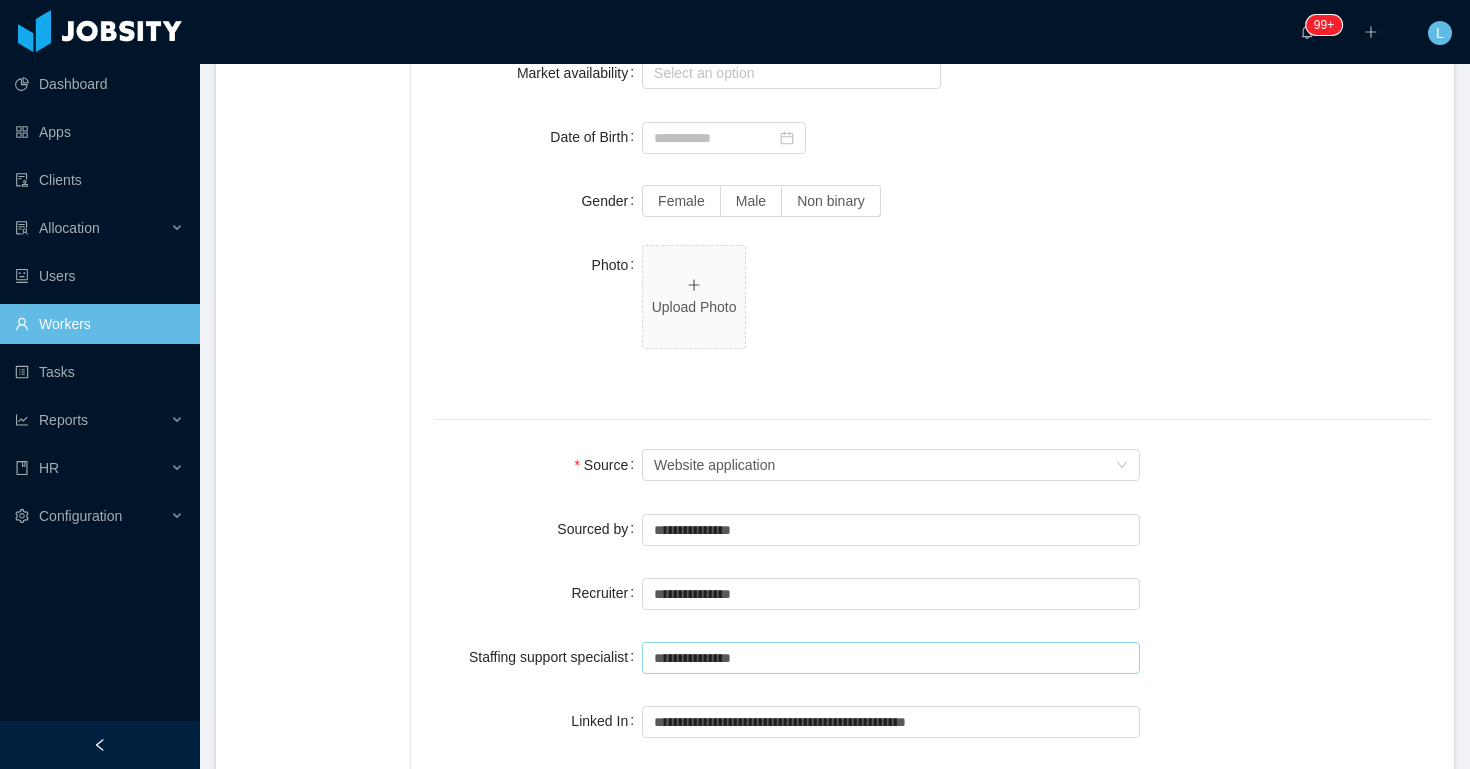 type on "**********" 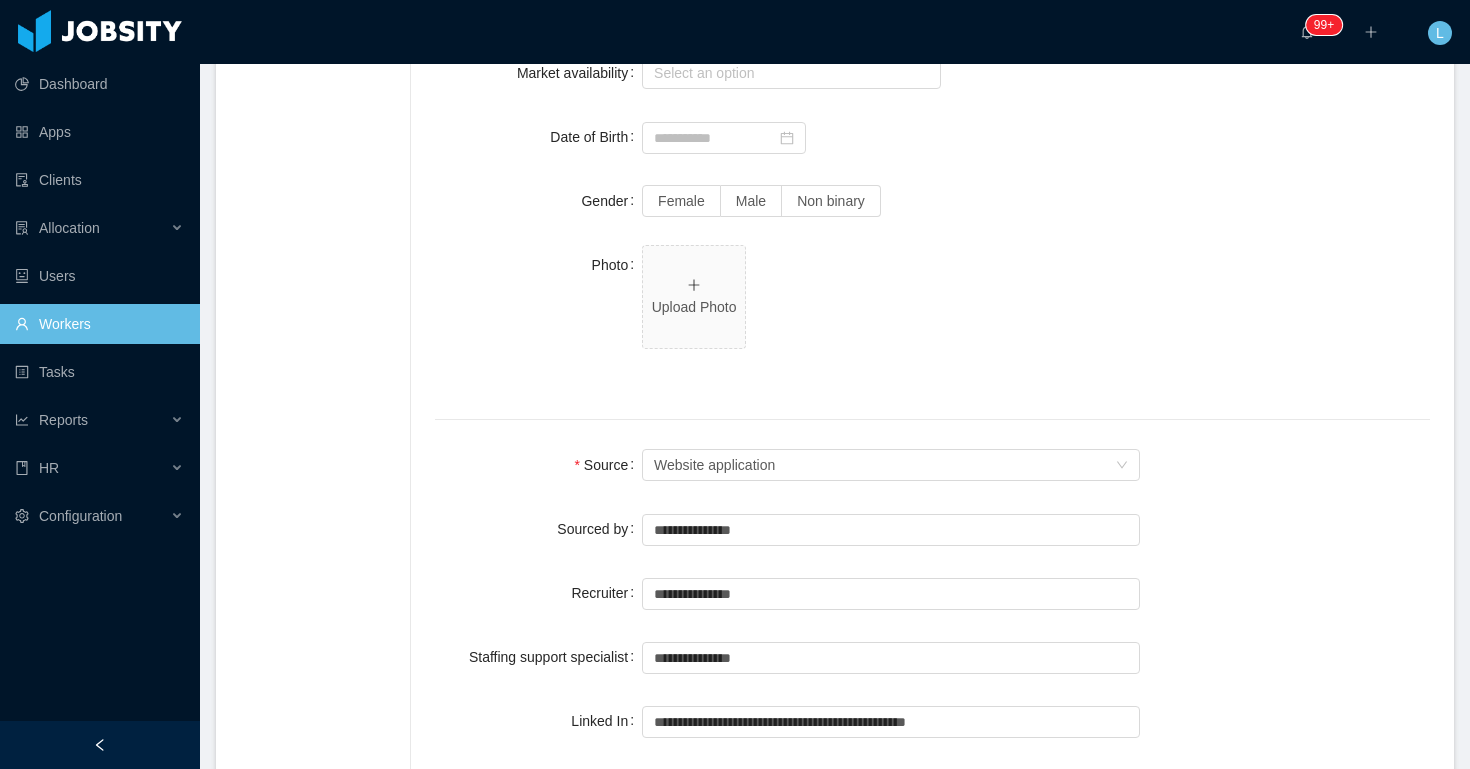 click on "Source Seniority Website application" at bounding box center (932, 465) 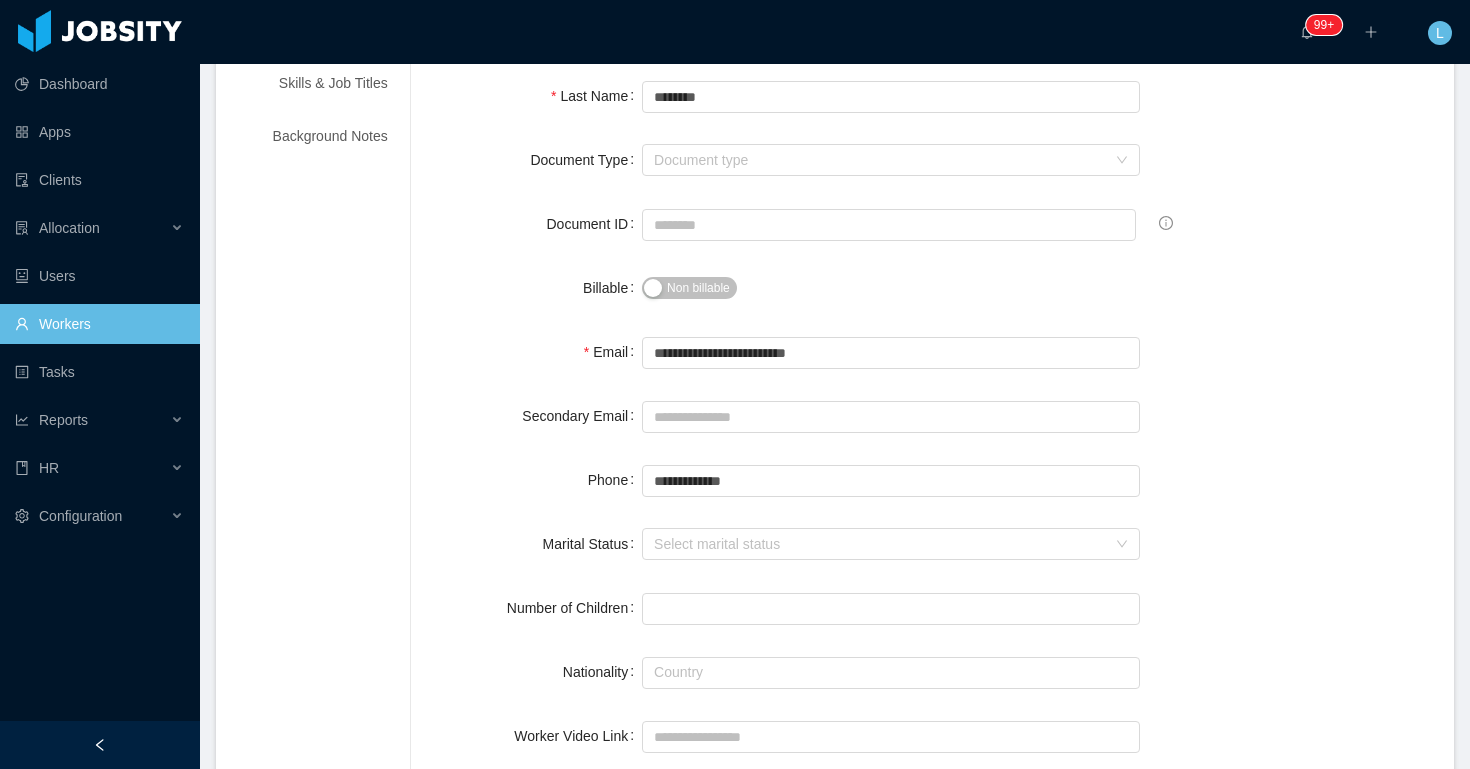 scroll, scrollTop: 0, scrollLeft: 0, axis: both 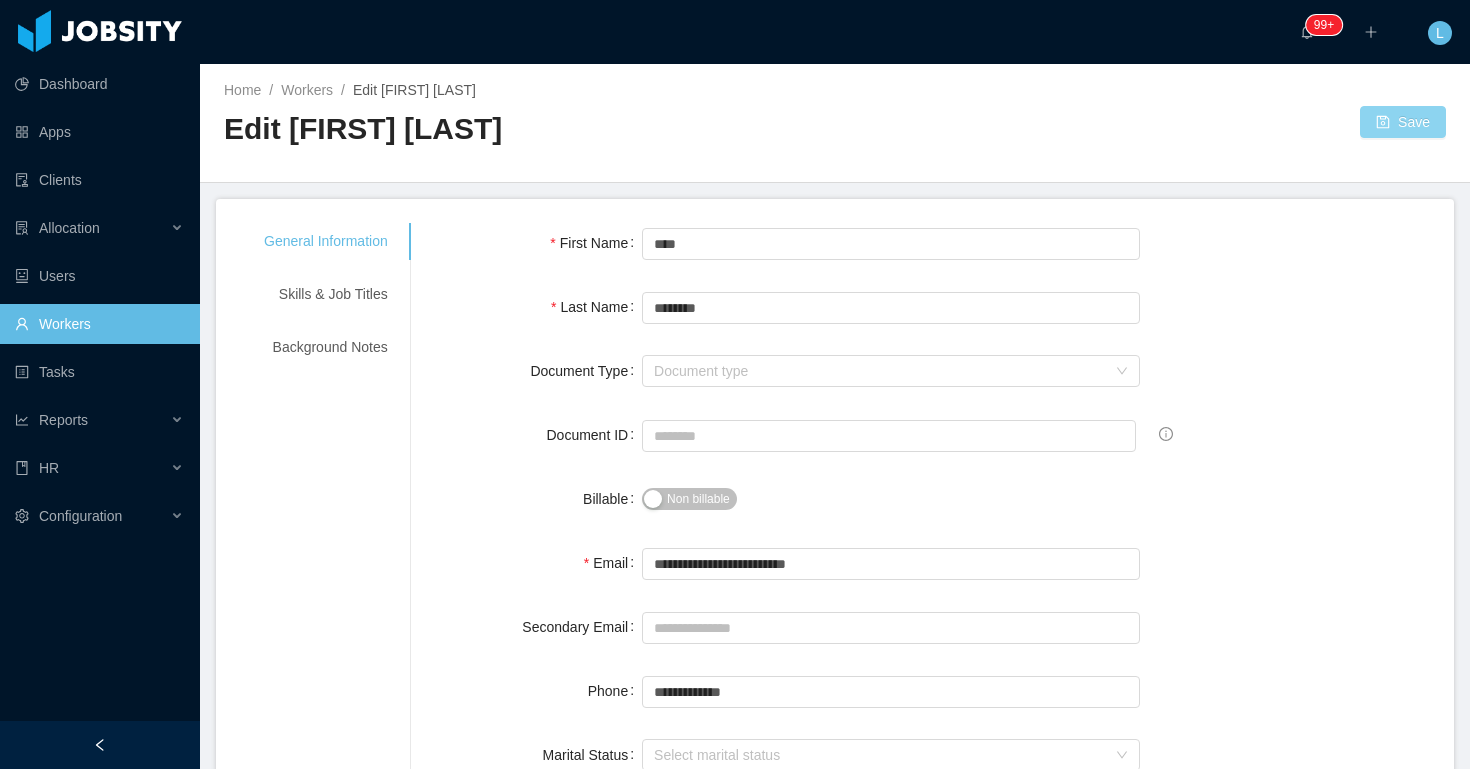click on "Save" at bounding box center [1403, 122] 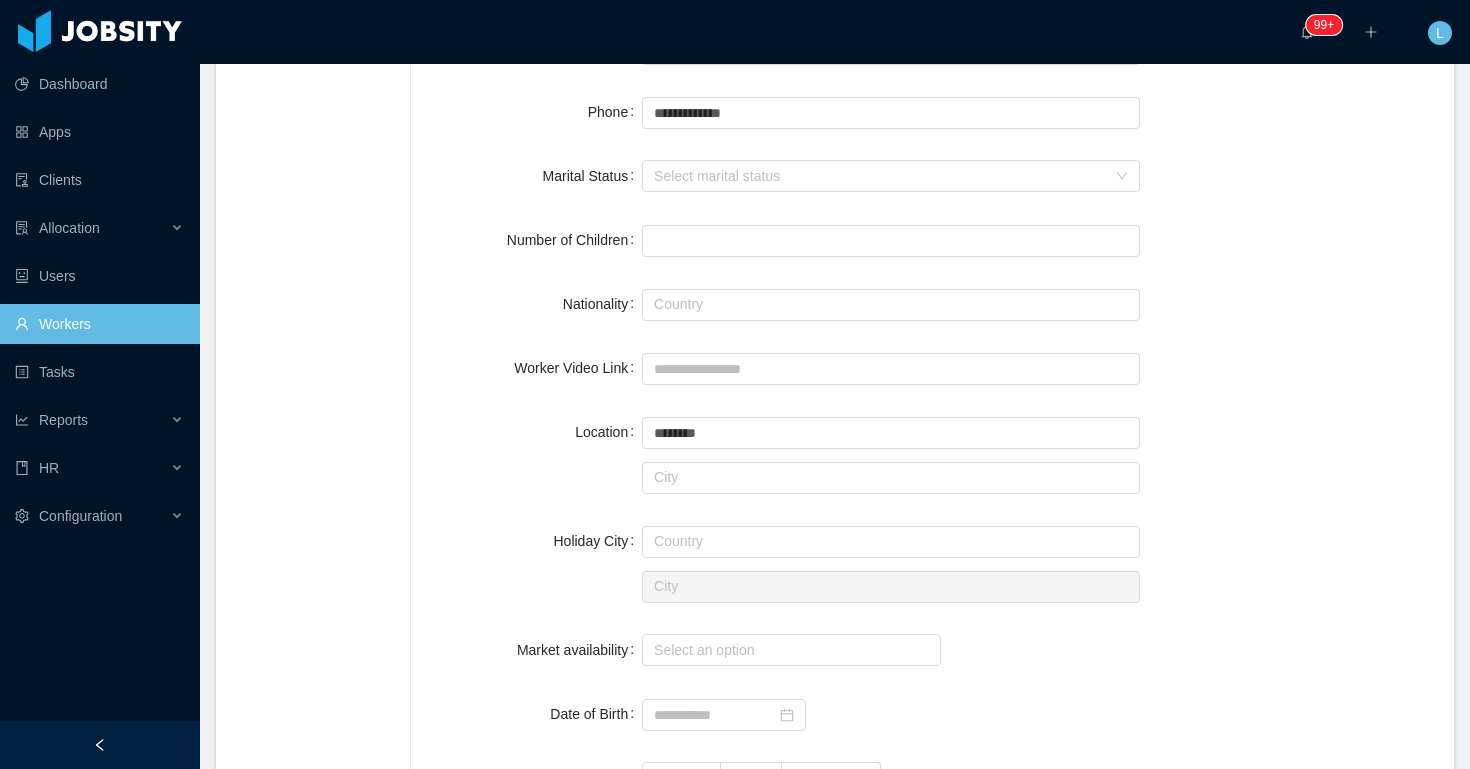 scroll, scrollTop: 0, scrollLeft: 0, axis: both 